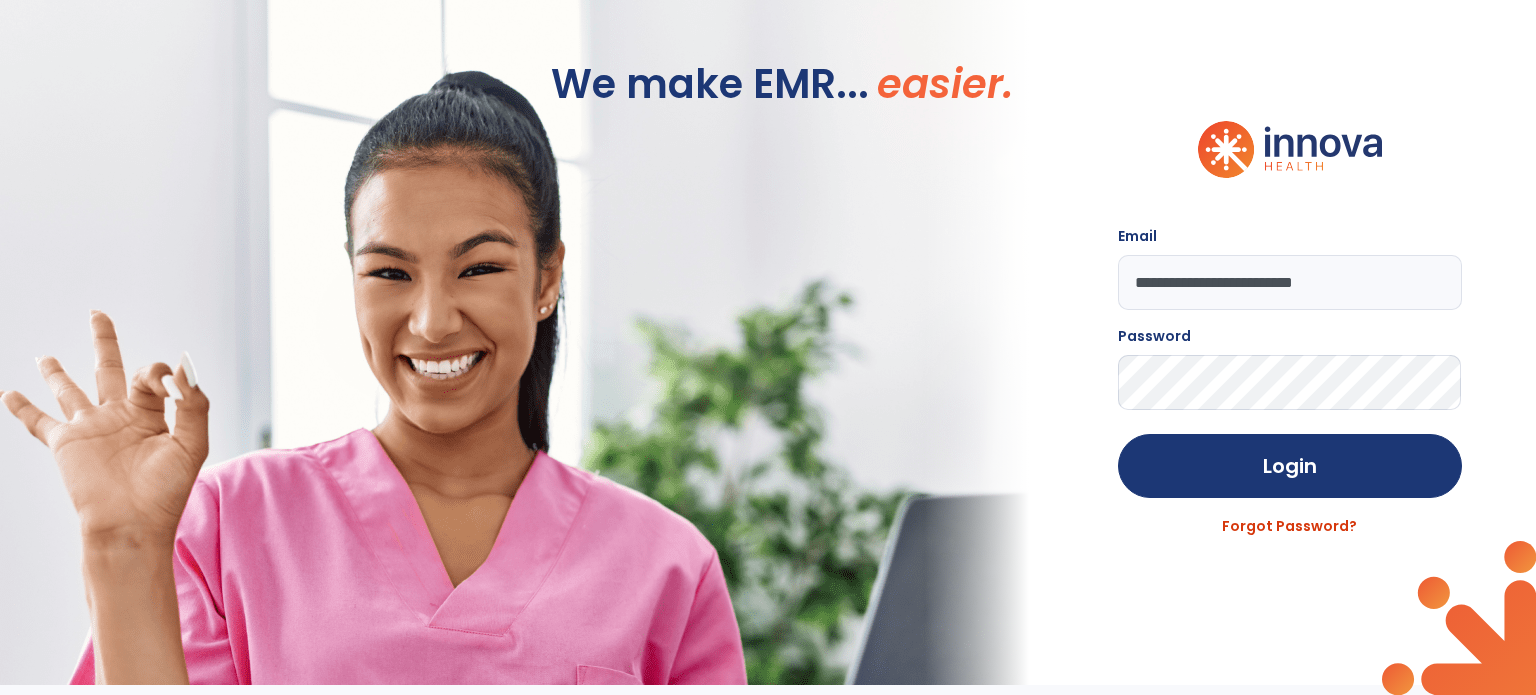 scroll, scrollTop: 0, scrollLeft: 0, axis: both 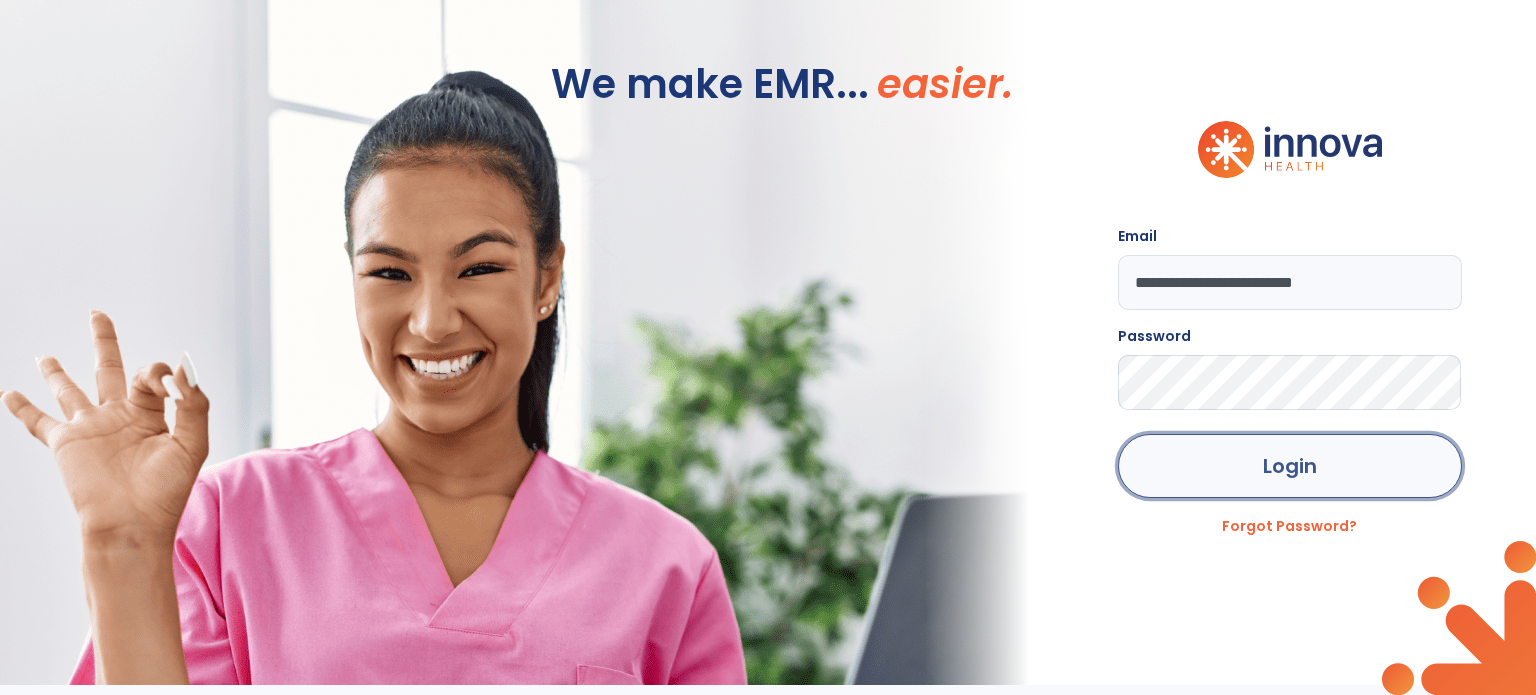 click on "Login" 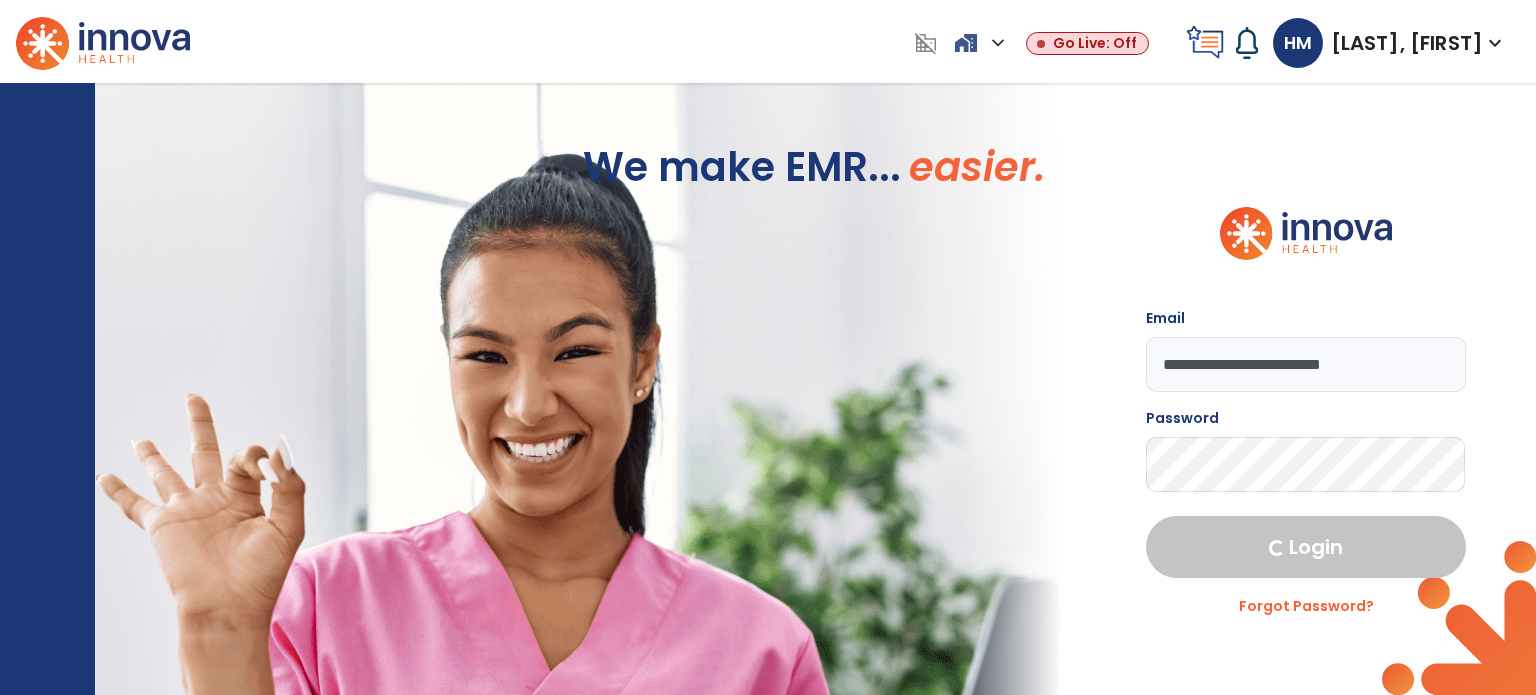 select on "****" 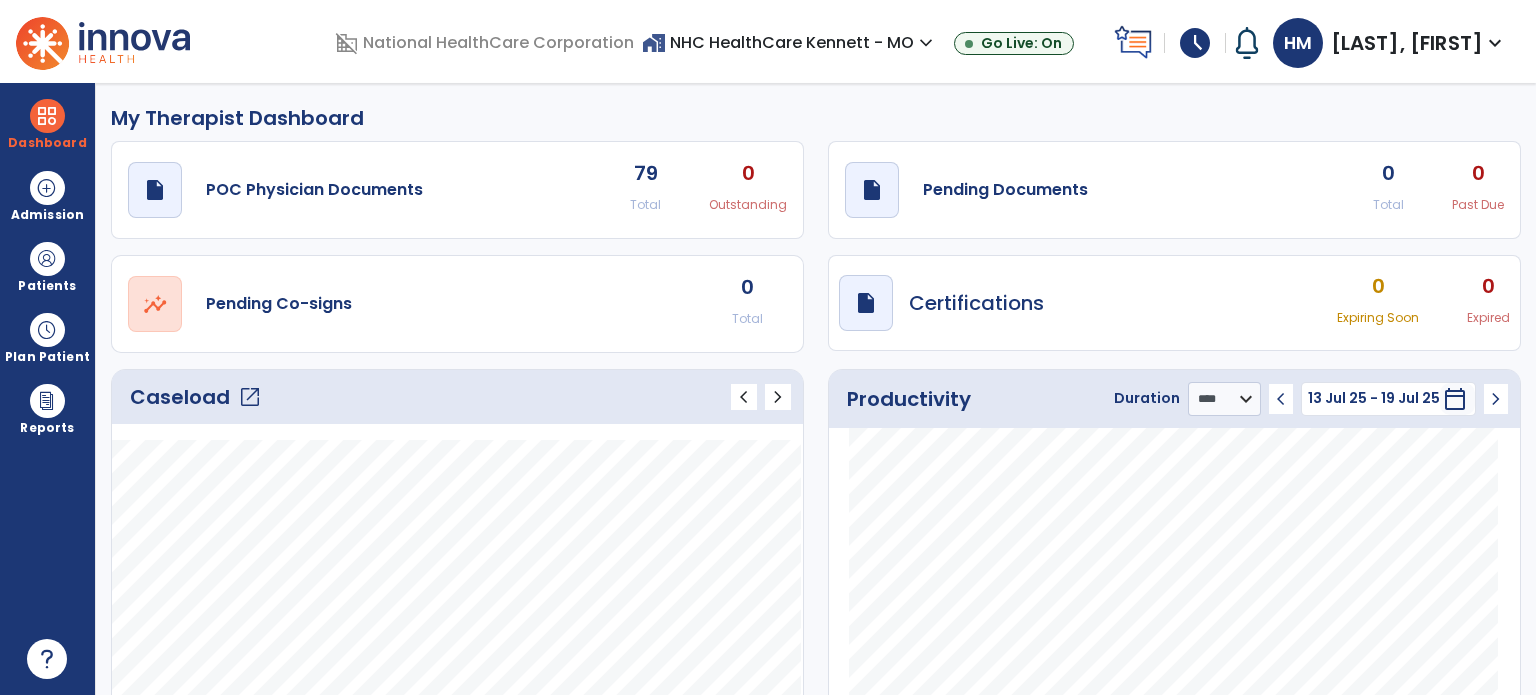 click on "Caseload   open_in_new" 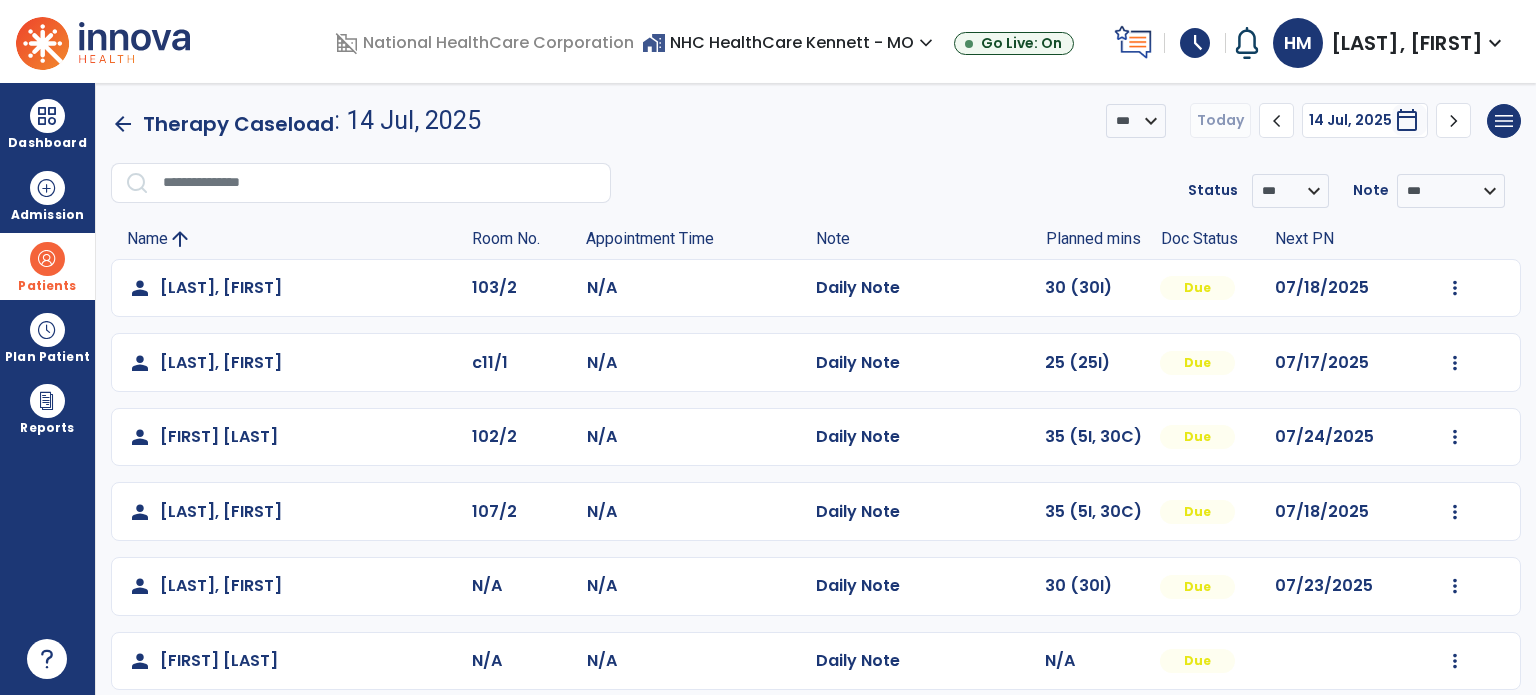 click on "Patients" at bounding box center (47, 286) 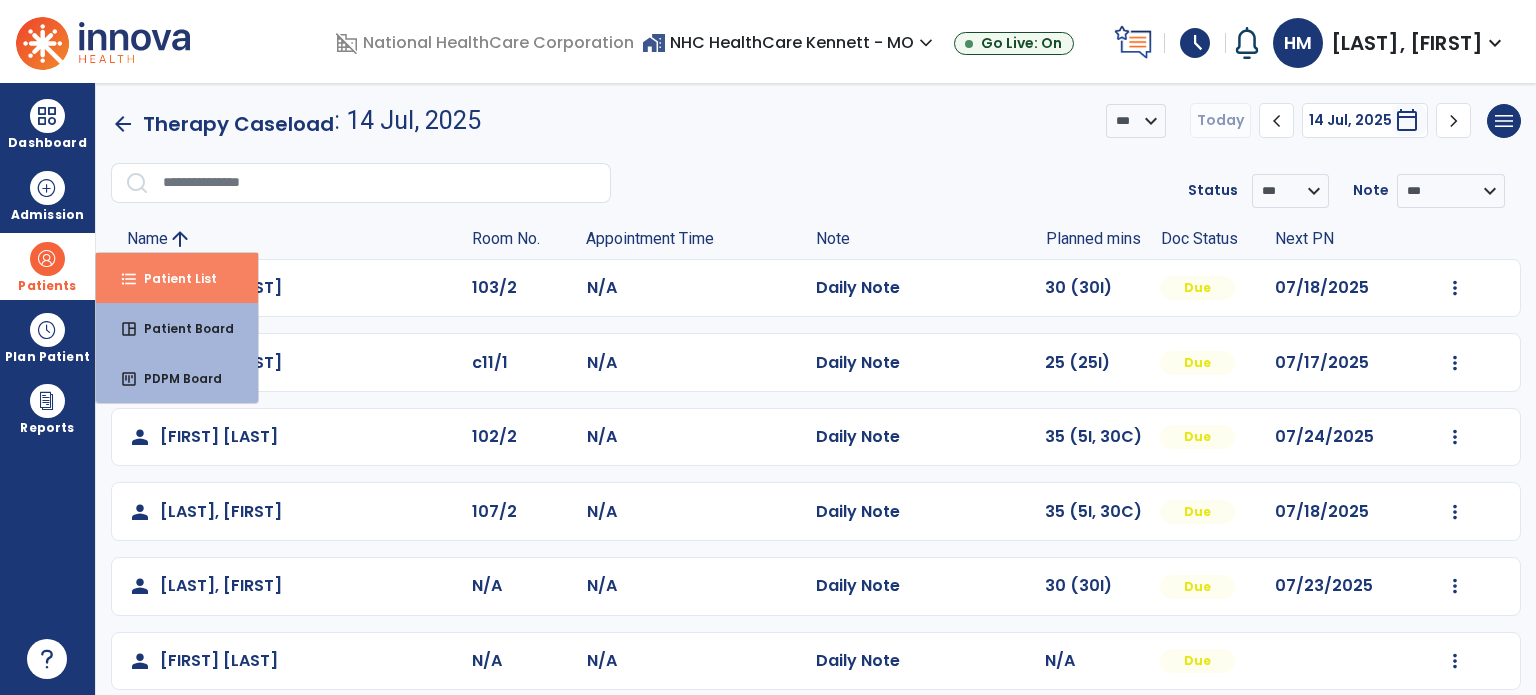 click on "Patient List" at bounding box center [172, 278] 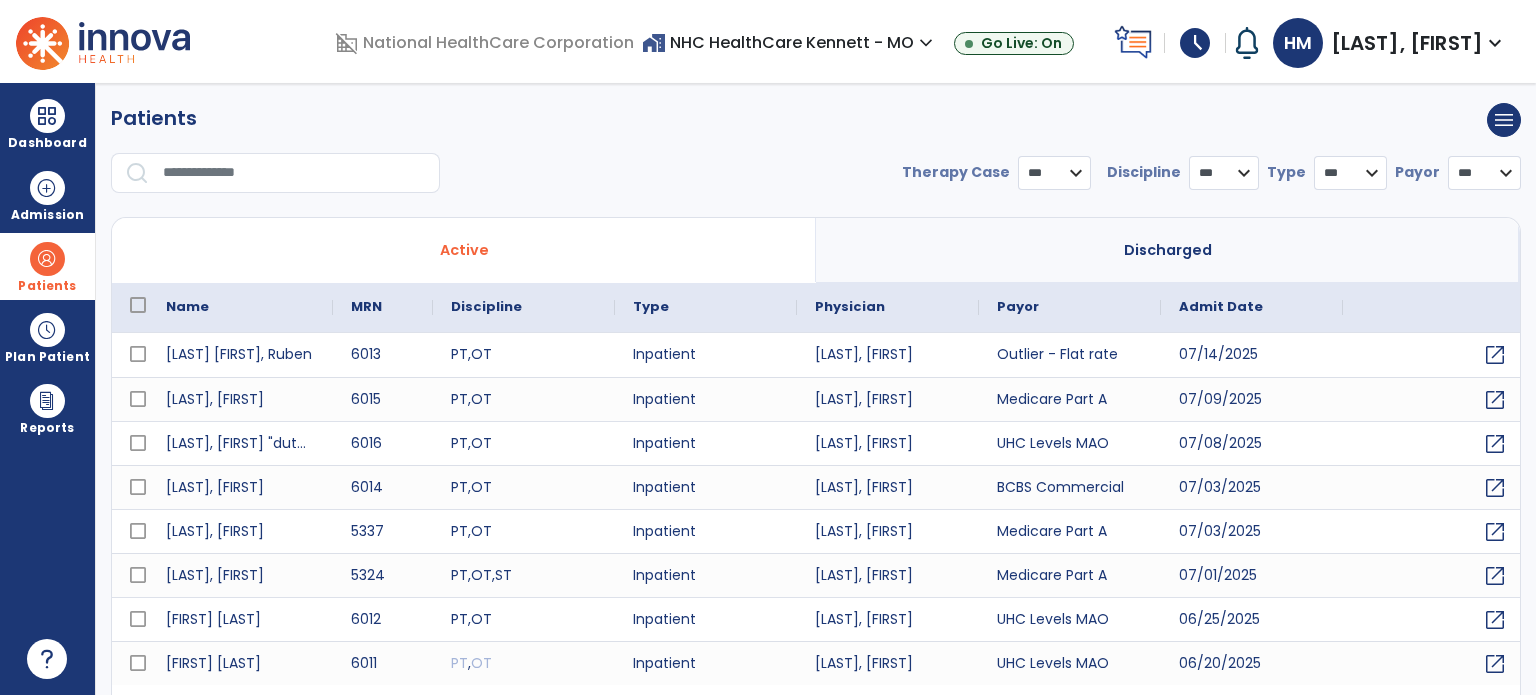 select on "***" 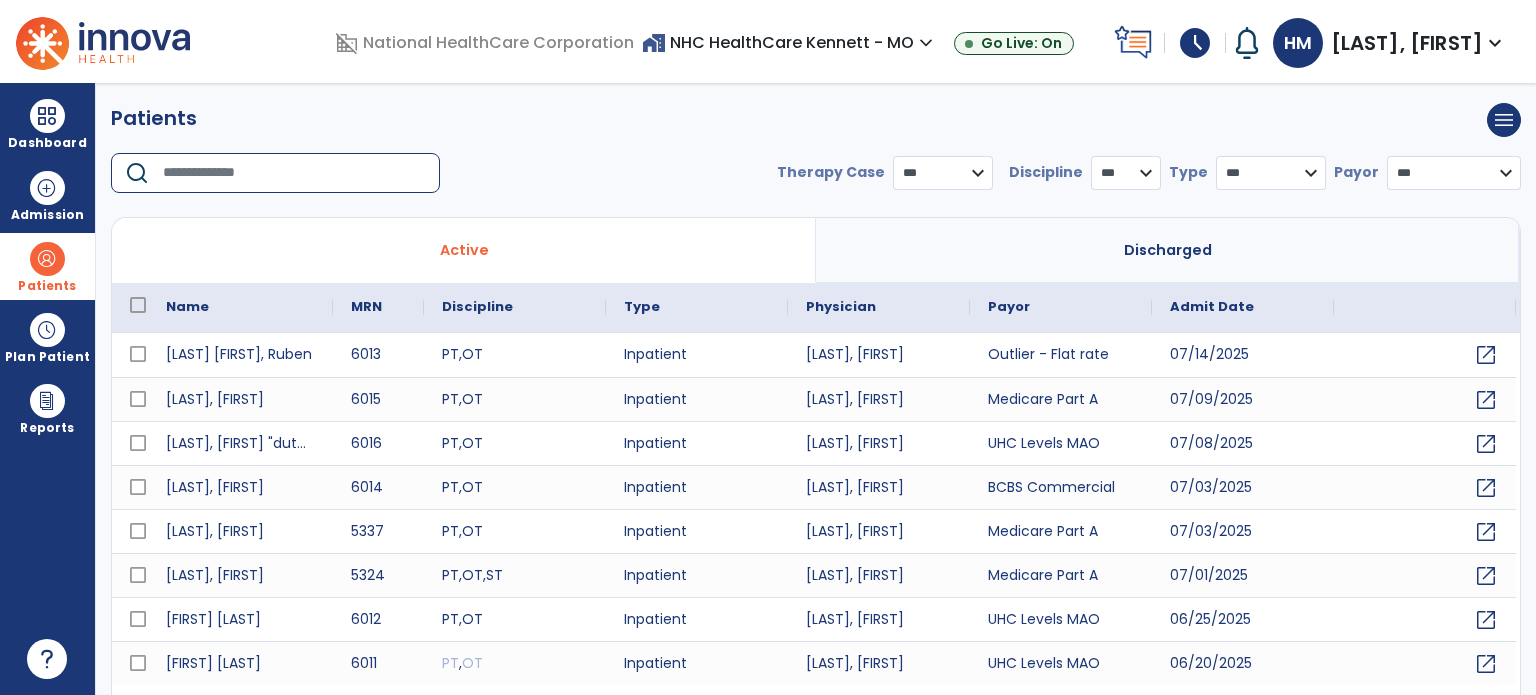 click at bounding box center [294, 173] 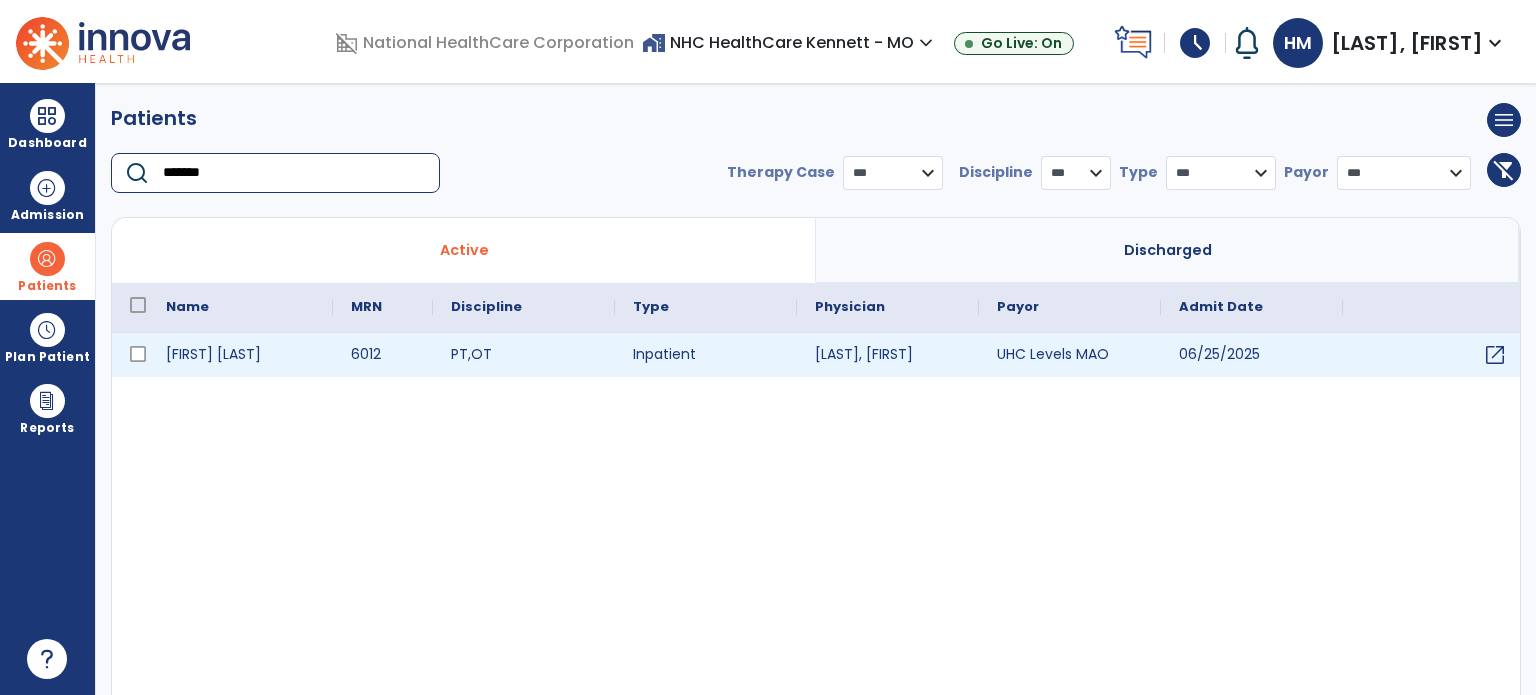 type on "*******" 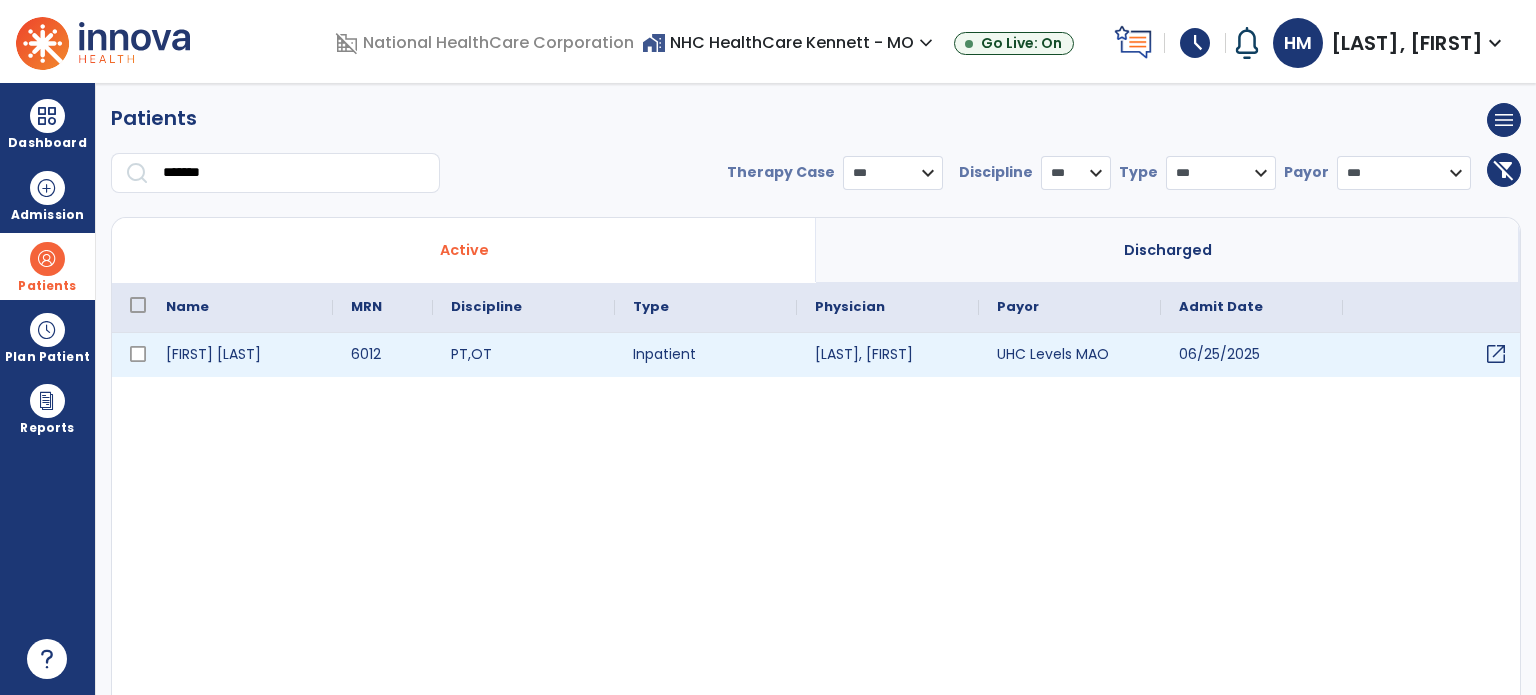 click on "open_in_new" at bounding box center [1496, 354] 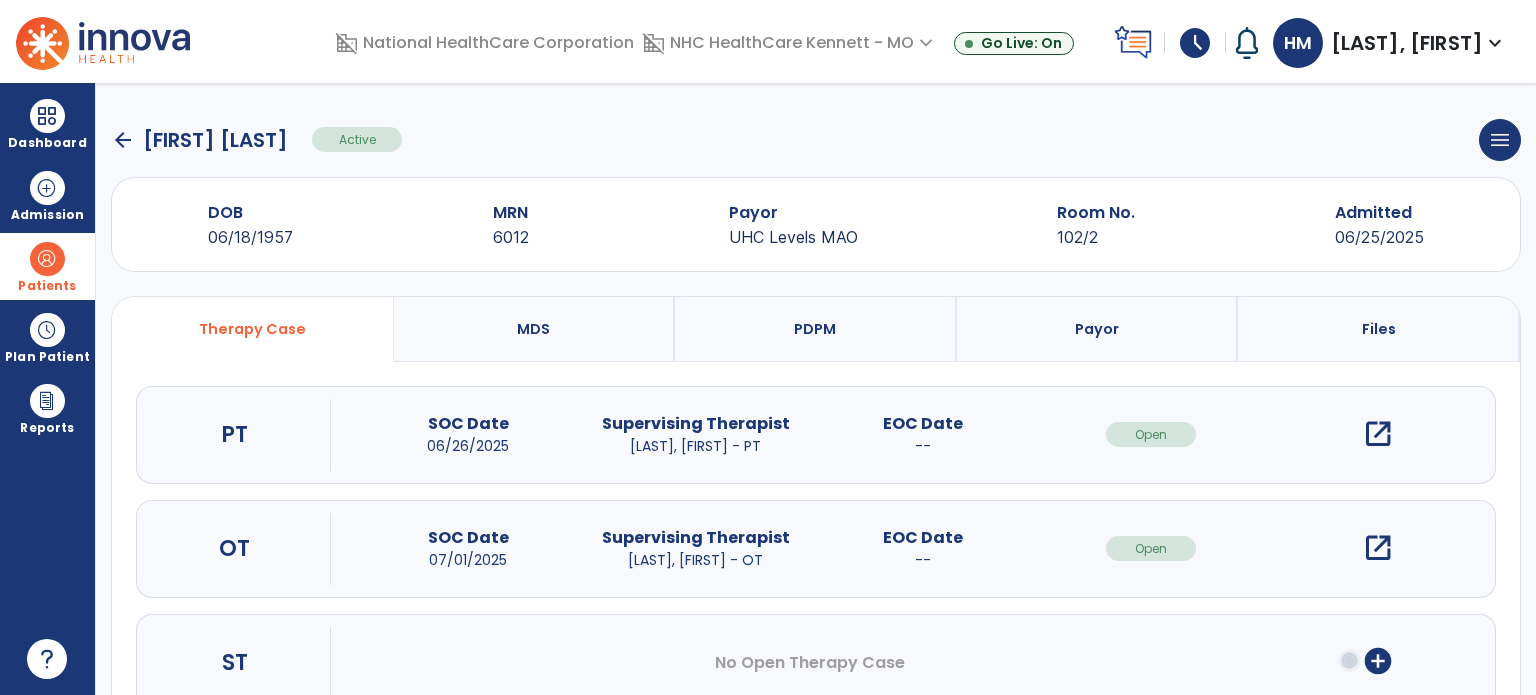 click on "open_in_new" at bounding box center [1378, 434] 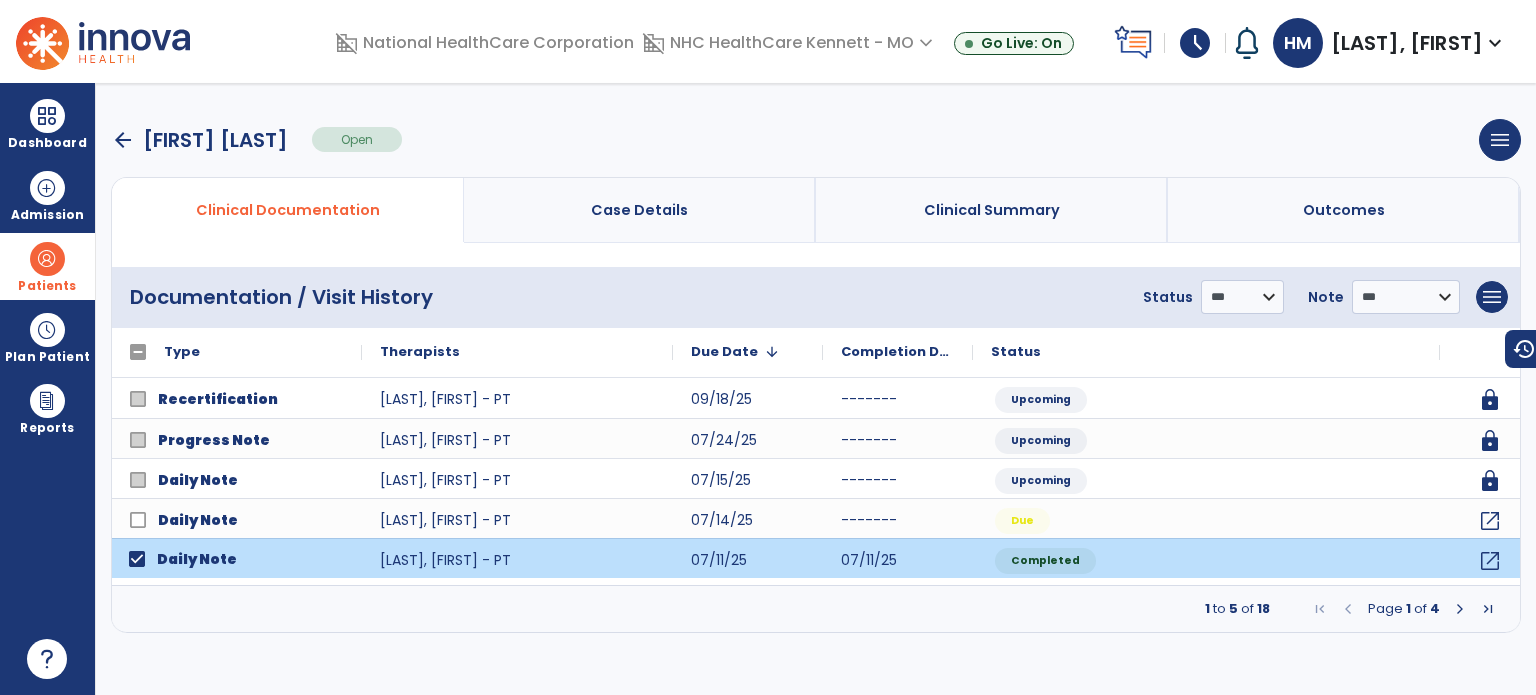click at bounding box center (1460, 609) 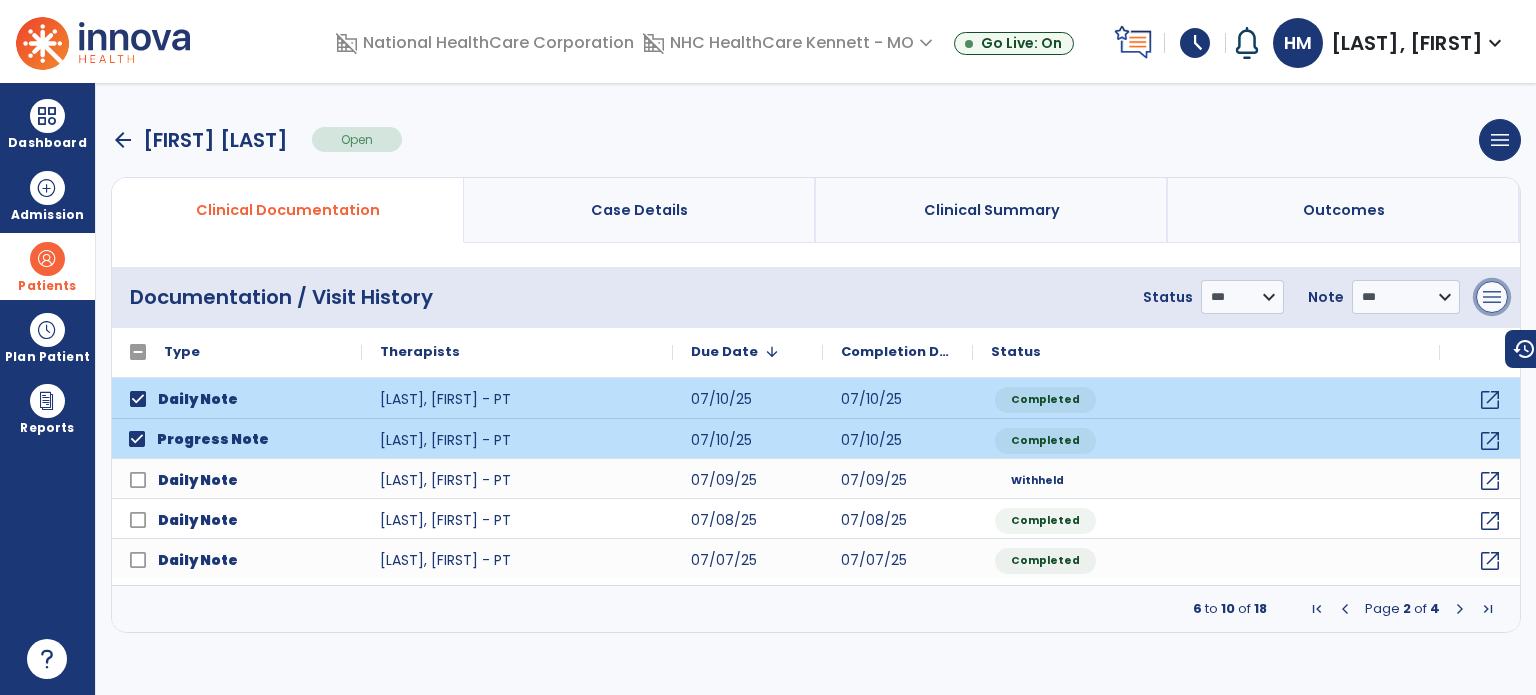 click on "menu" at bounding box center [1492, 297] 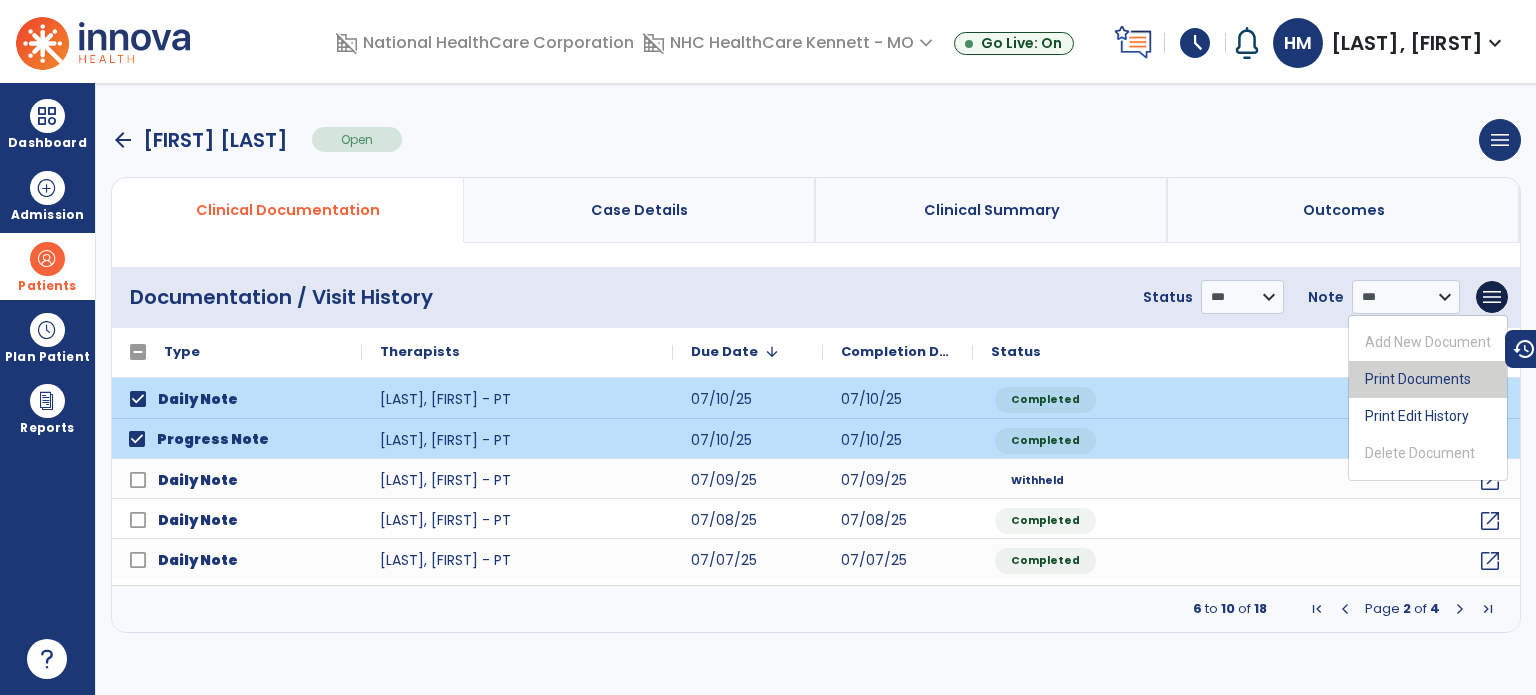 click on "Print Documents" at bounding box center (1428, 379) 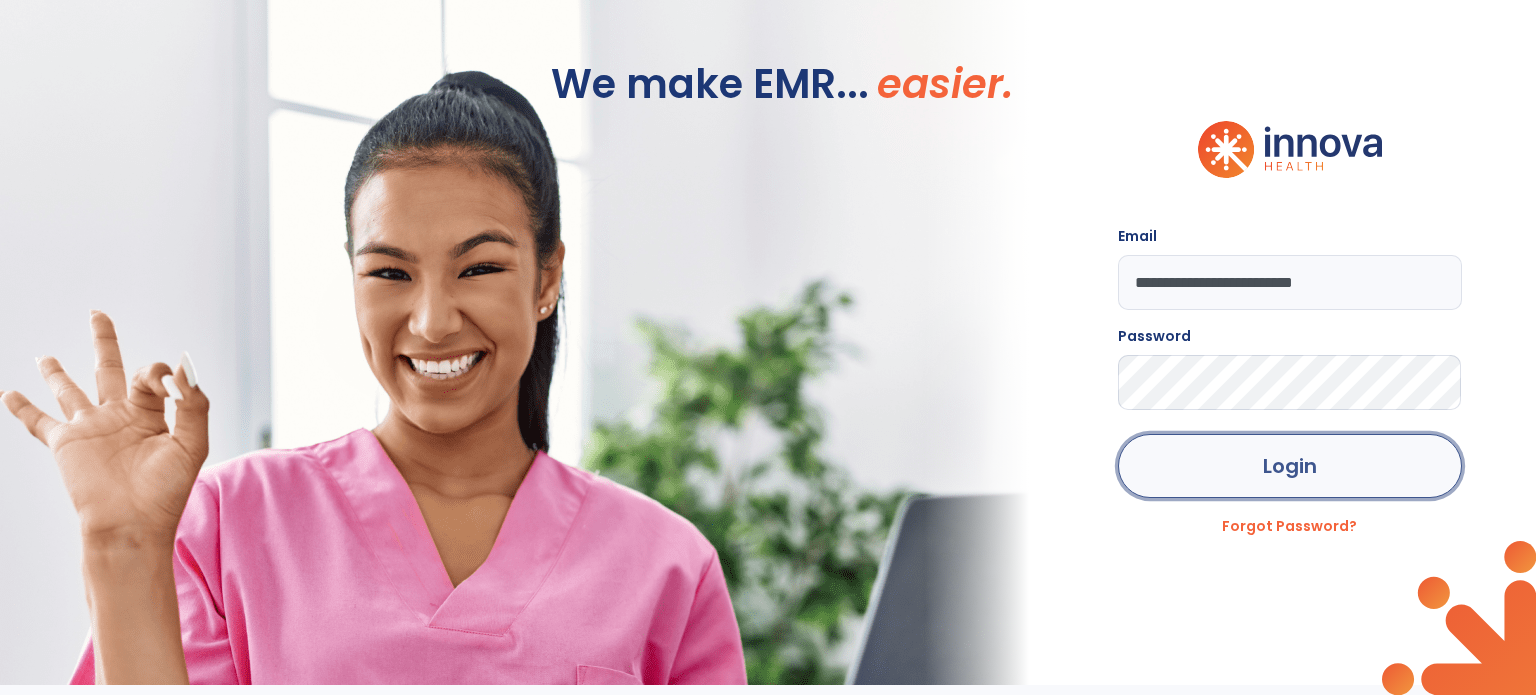click on "Login" 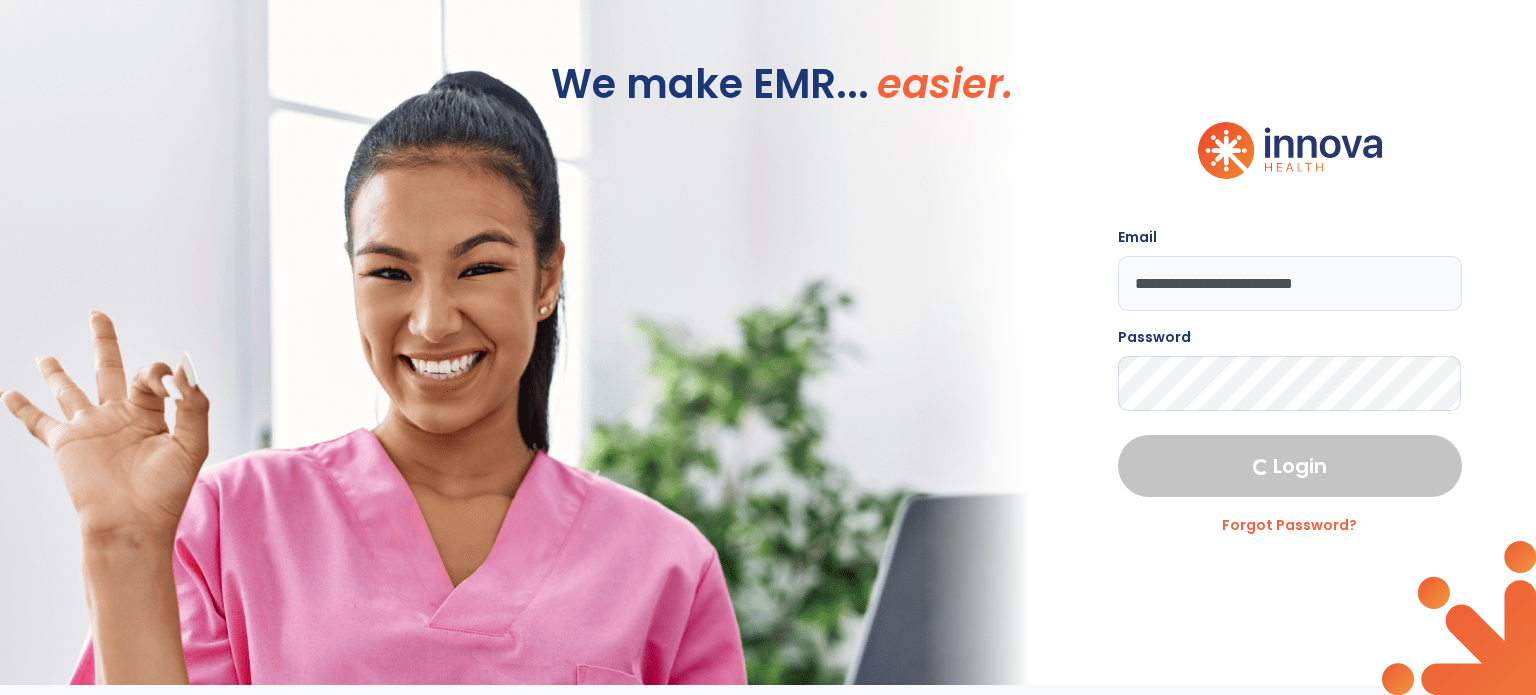 select on "****" 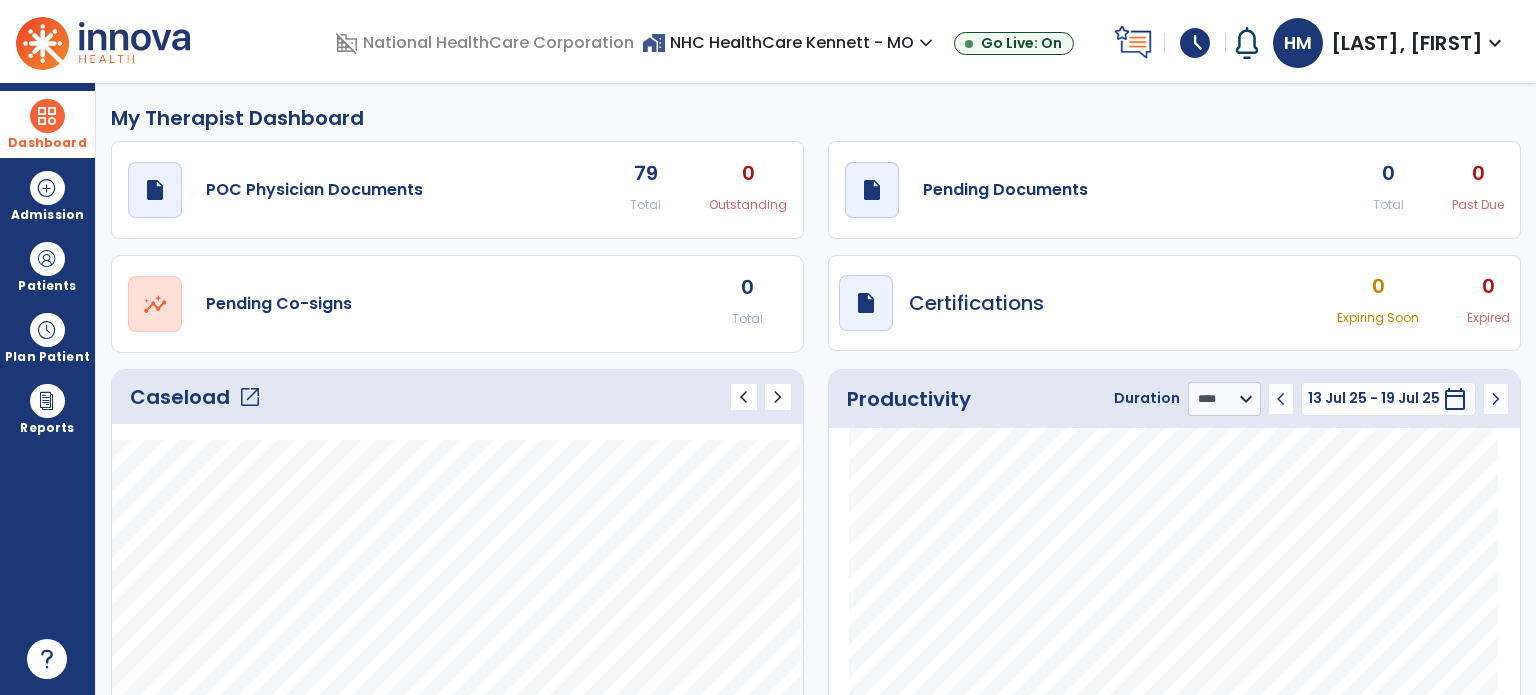 click on "Dashboard" at bounding box center [47, 143] 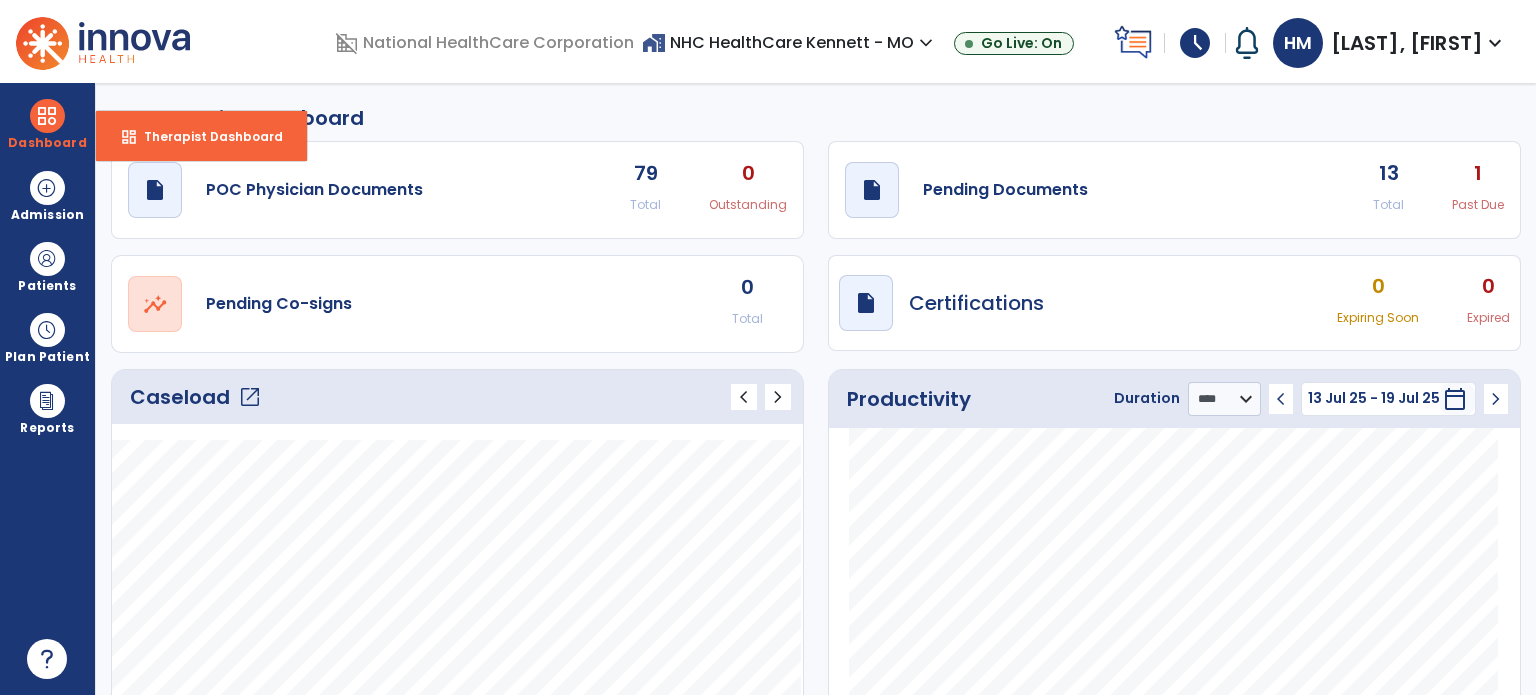 click on "Caseload   open_in_new" 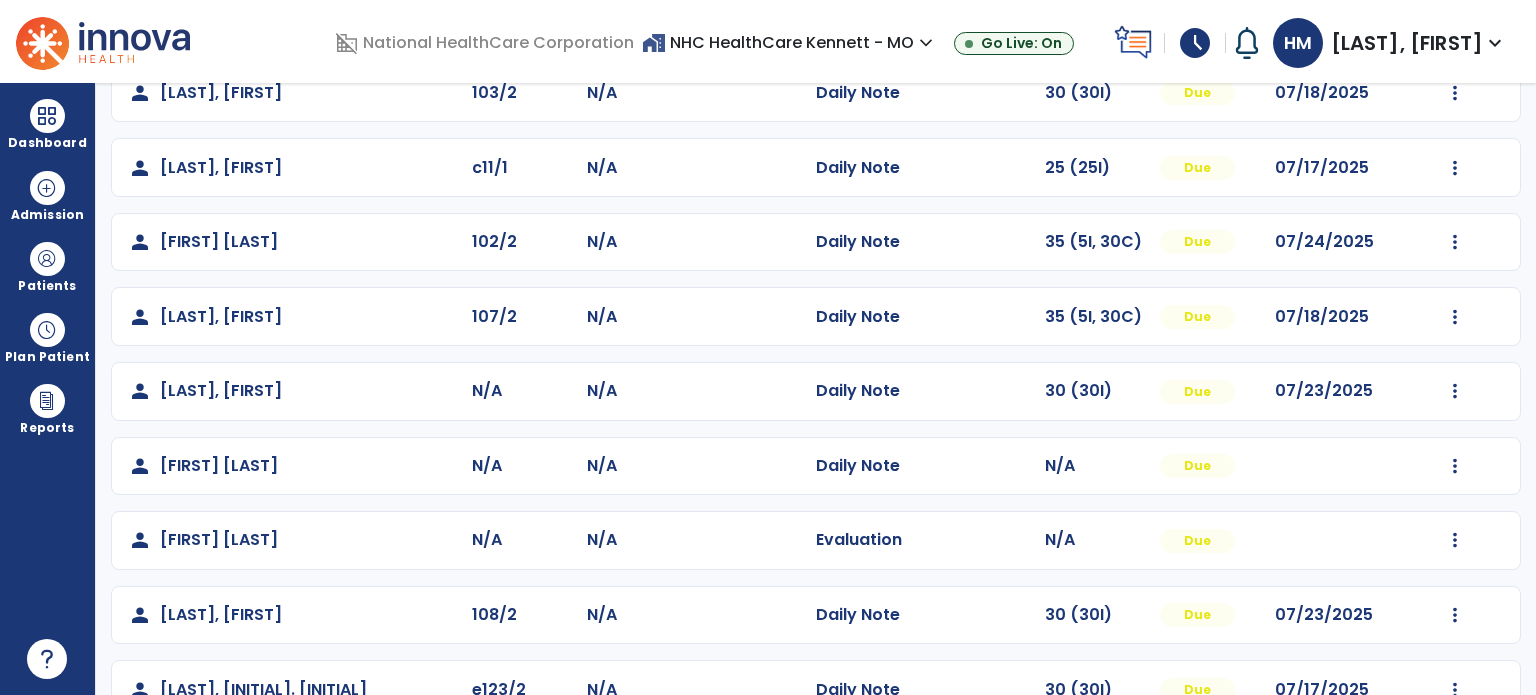 scroll, scrollTop: 200, scrollLeft: 0, axis: vertical 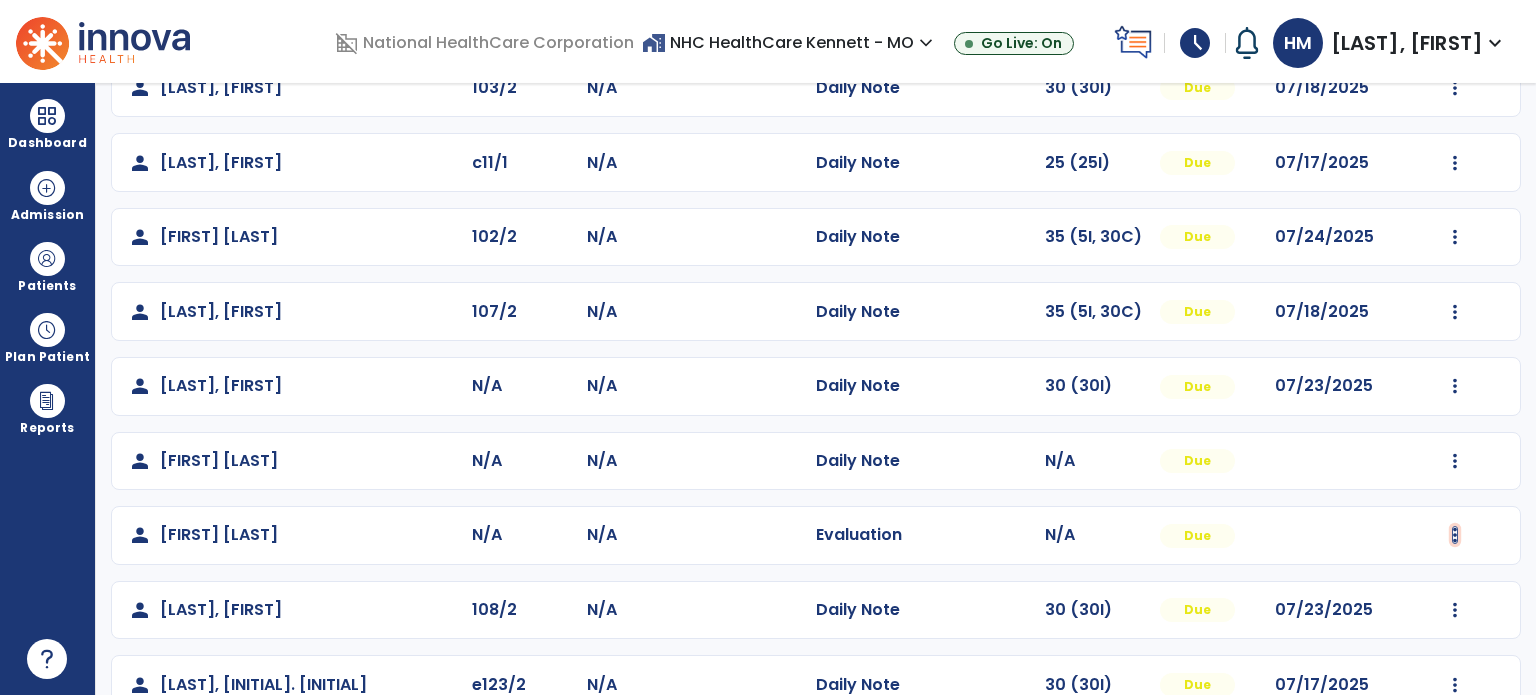 click at bounding box center [1455, 88] 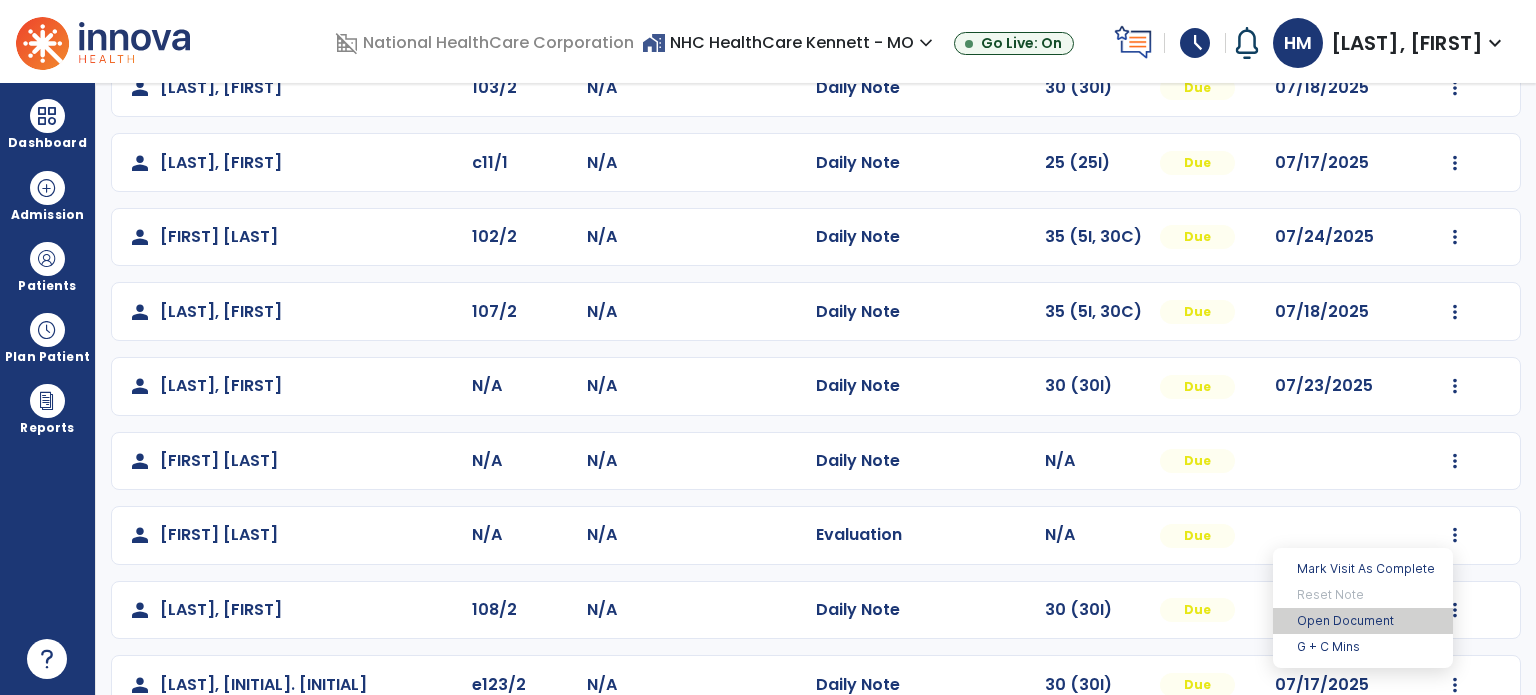 click on "Open Document" at bounding box center [1363, 621] 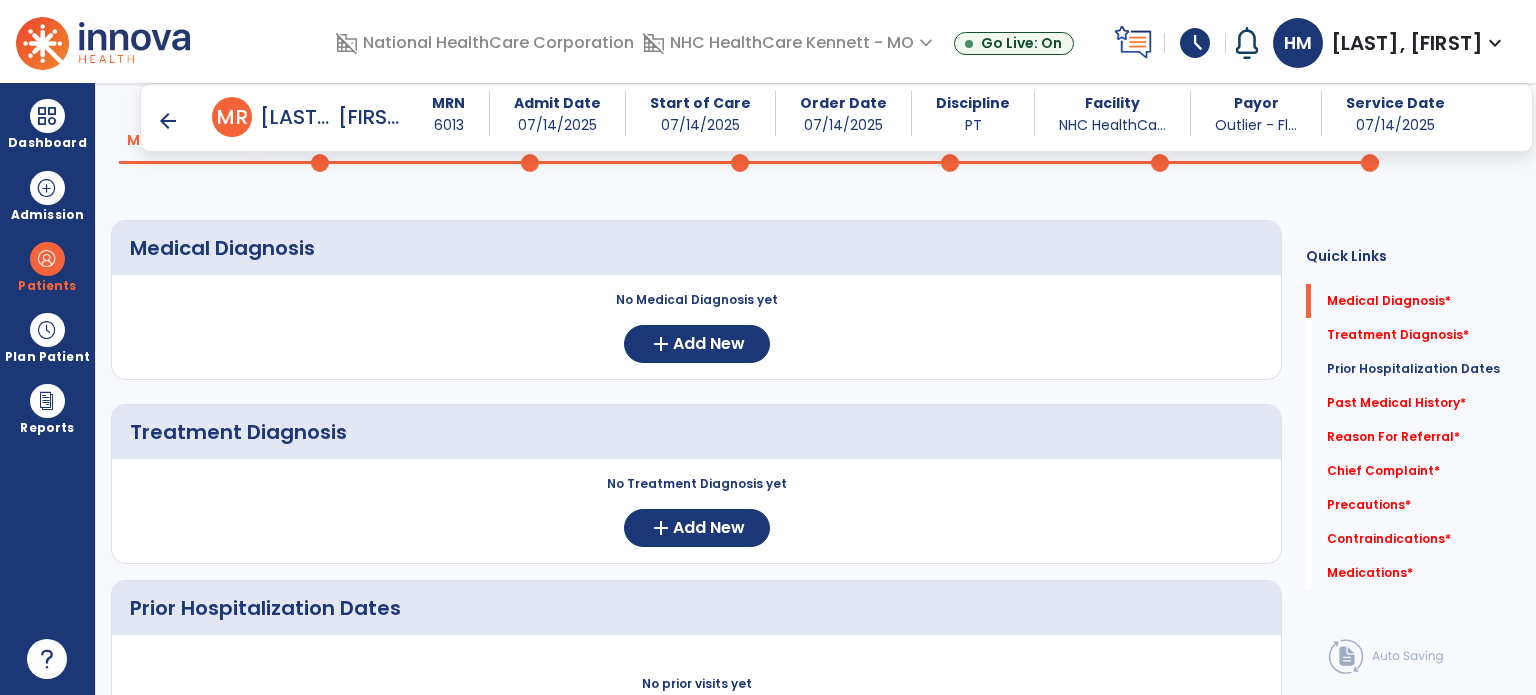 scroll, scrollTop: 0, scrollLeft: 0, axis: both 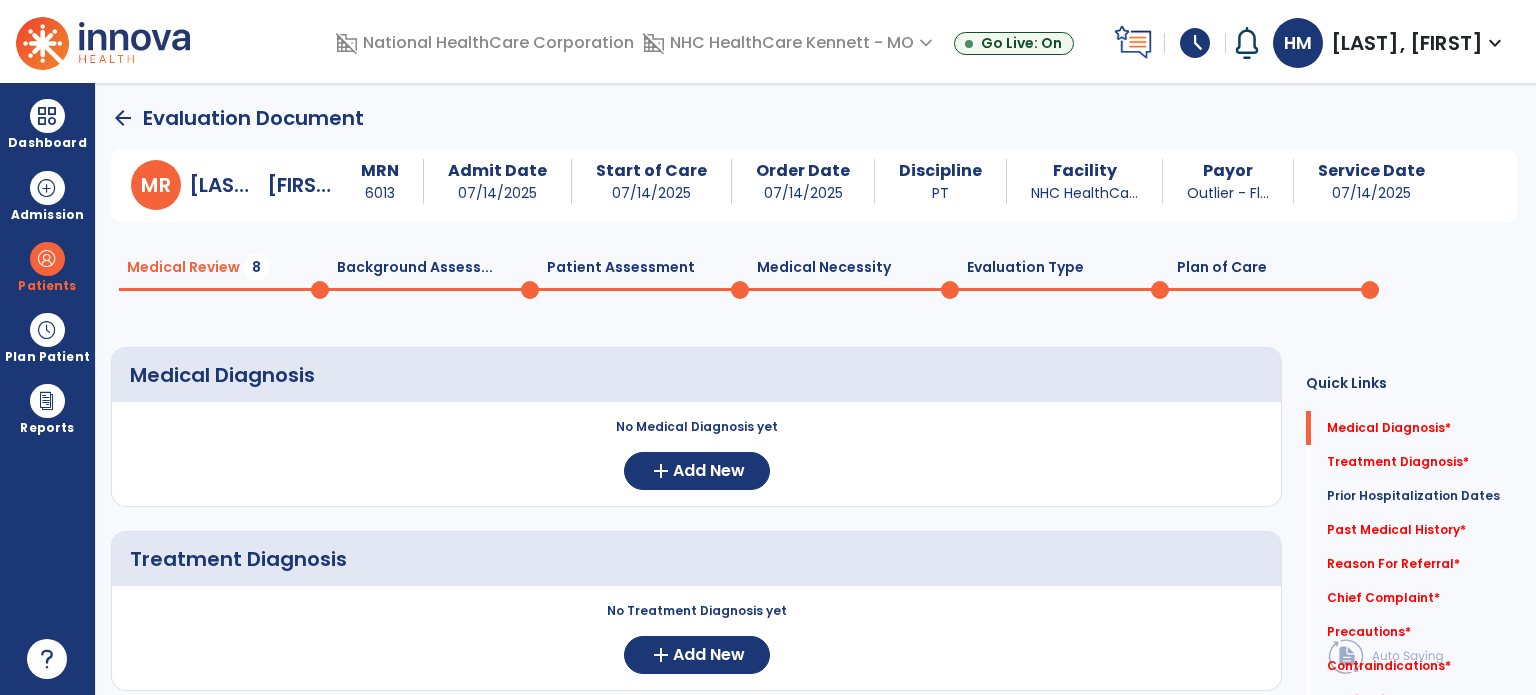 click on "arrow_back" 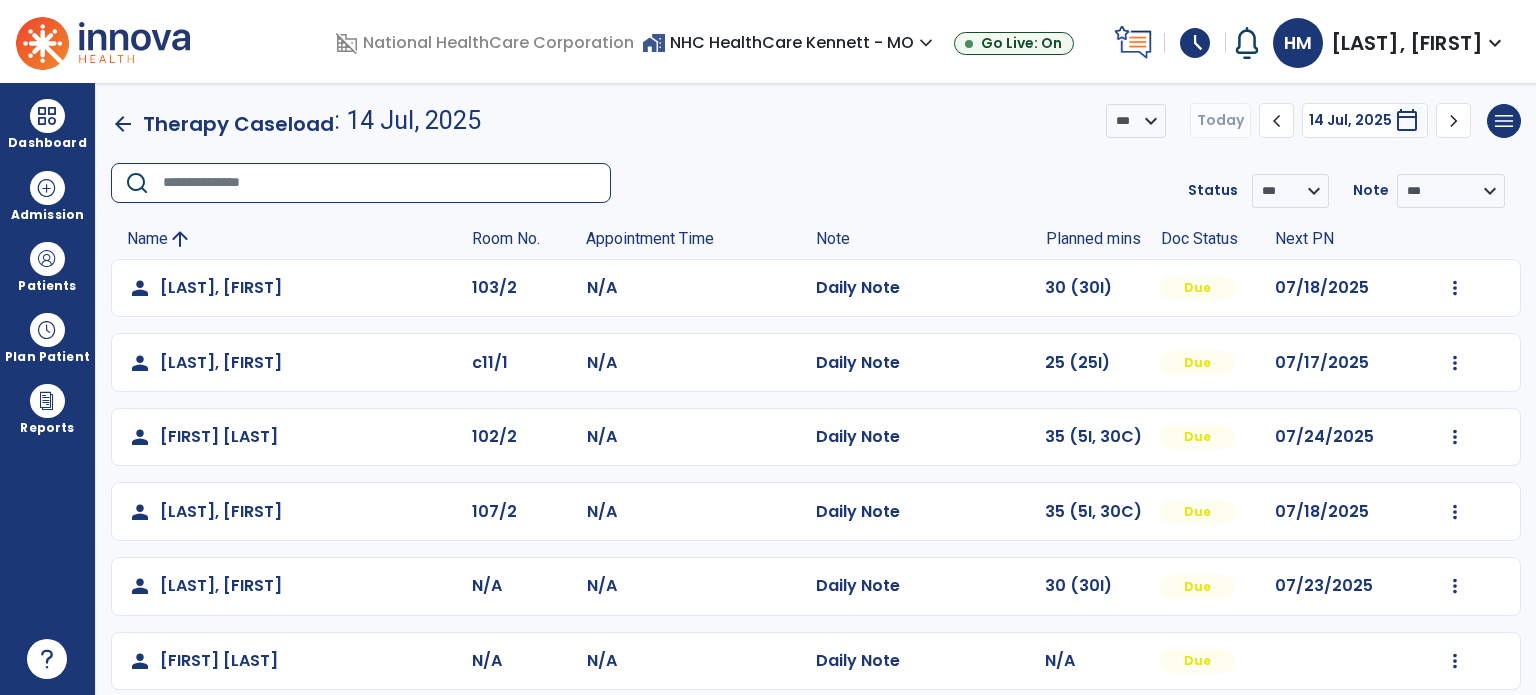 click 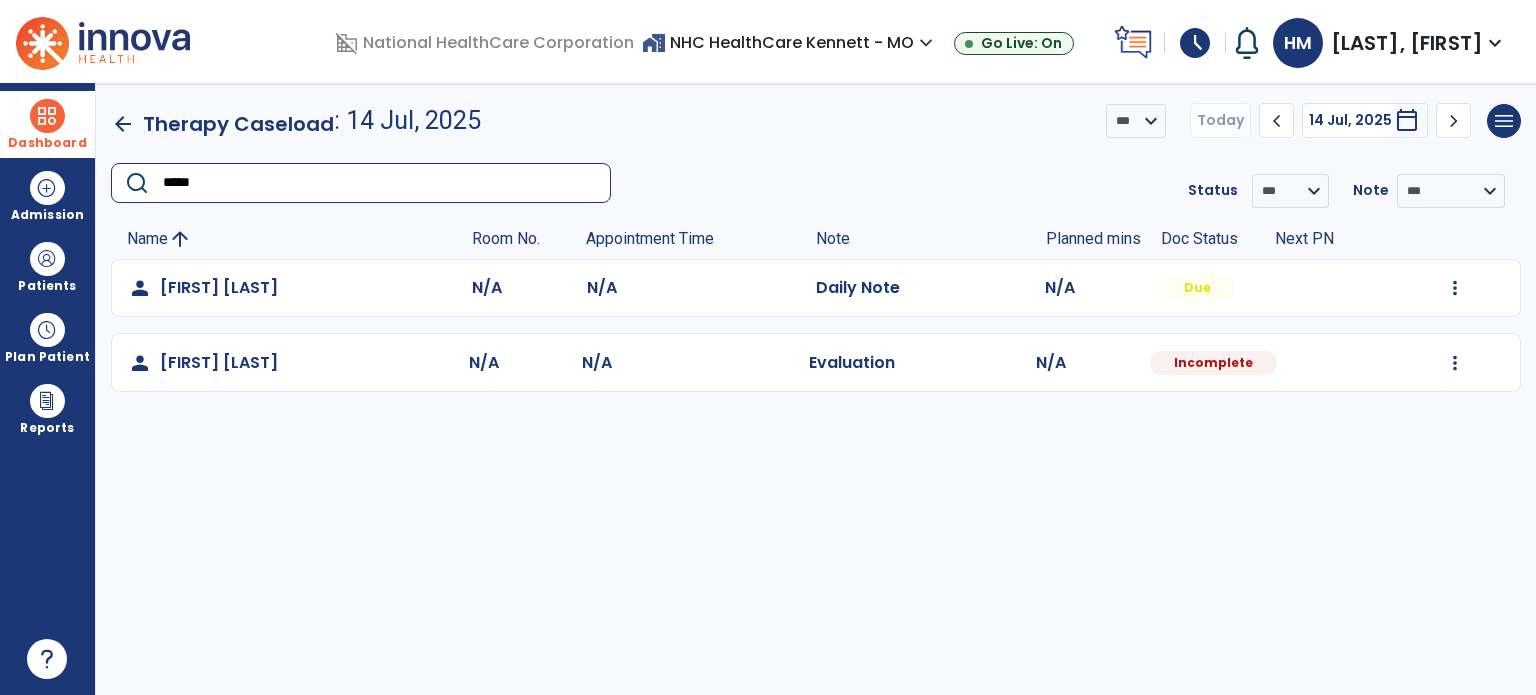 type on "*****" 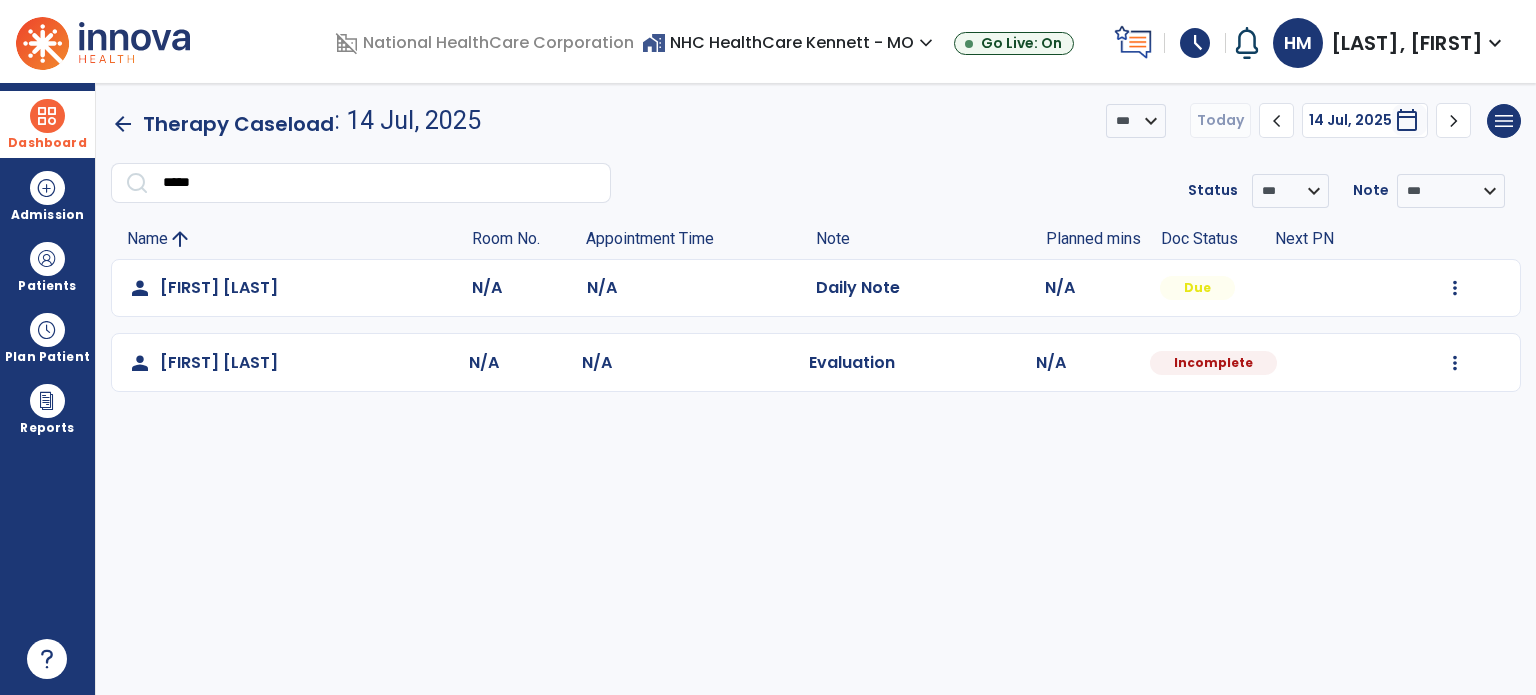 click at bounding box center (47, 116) 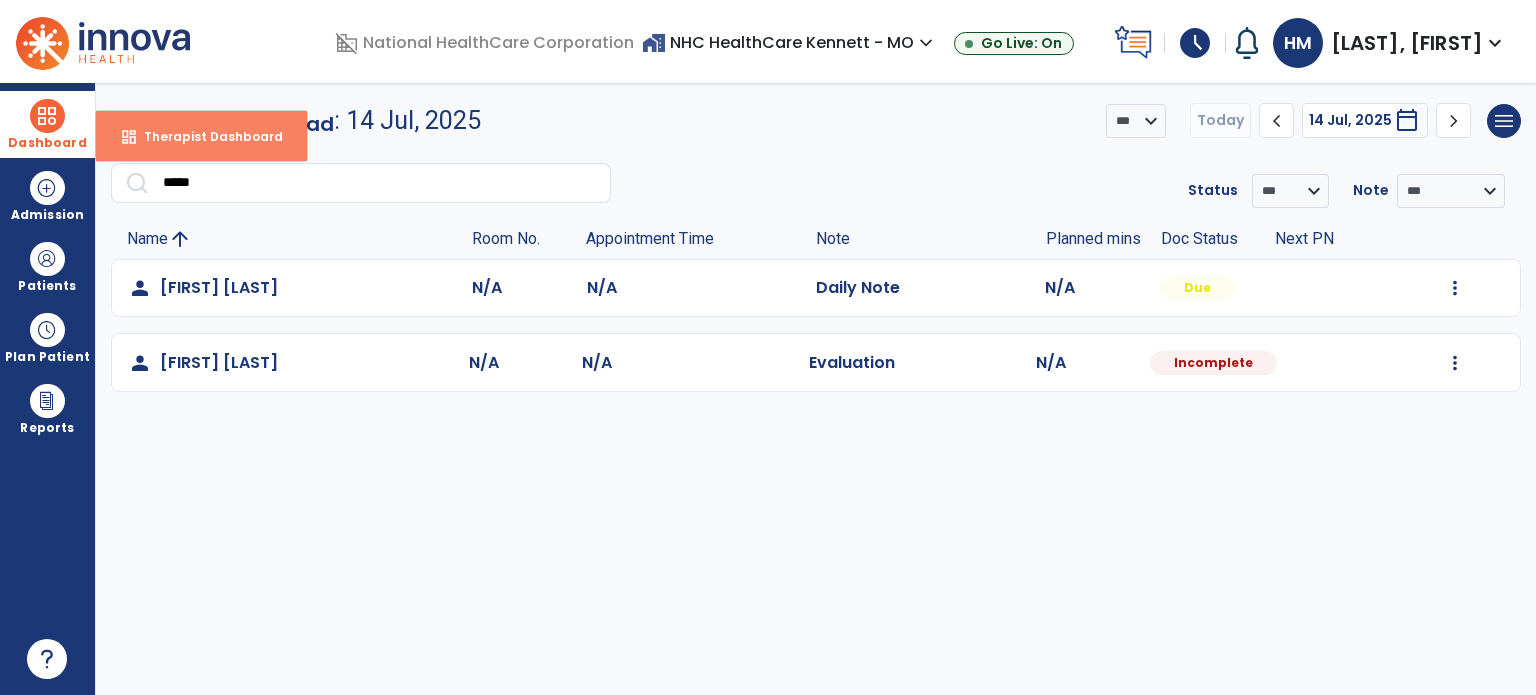 click on "dashboard" at bounding box center (129, 137) 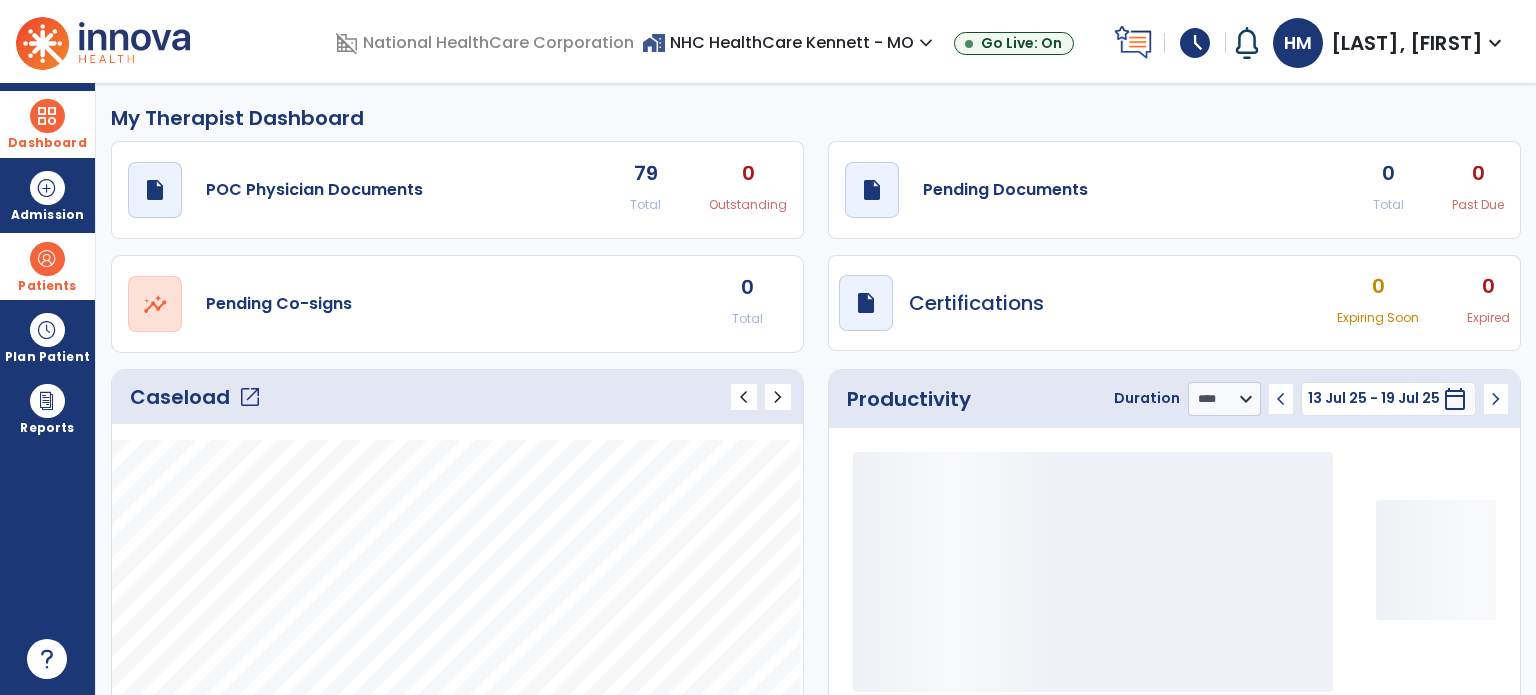 click at bounding box center (47, 259) 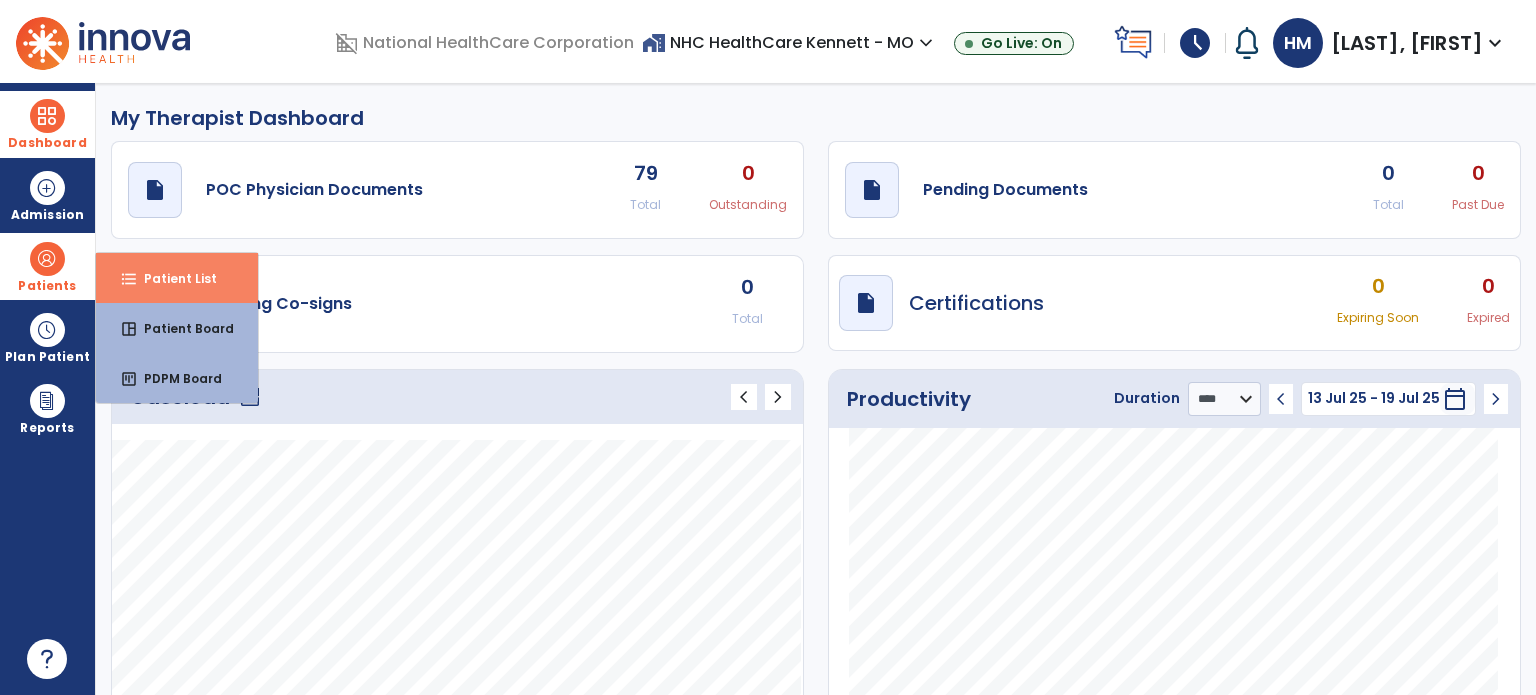 click on "format_list_bulleted  Patient List" at bounding box center [177, 278] 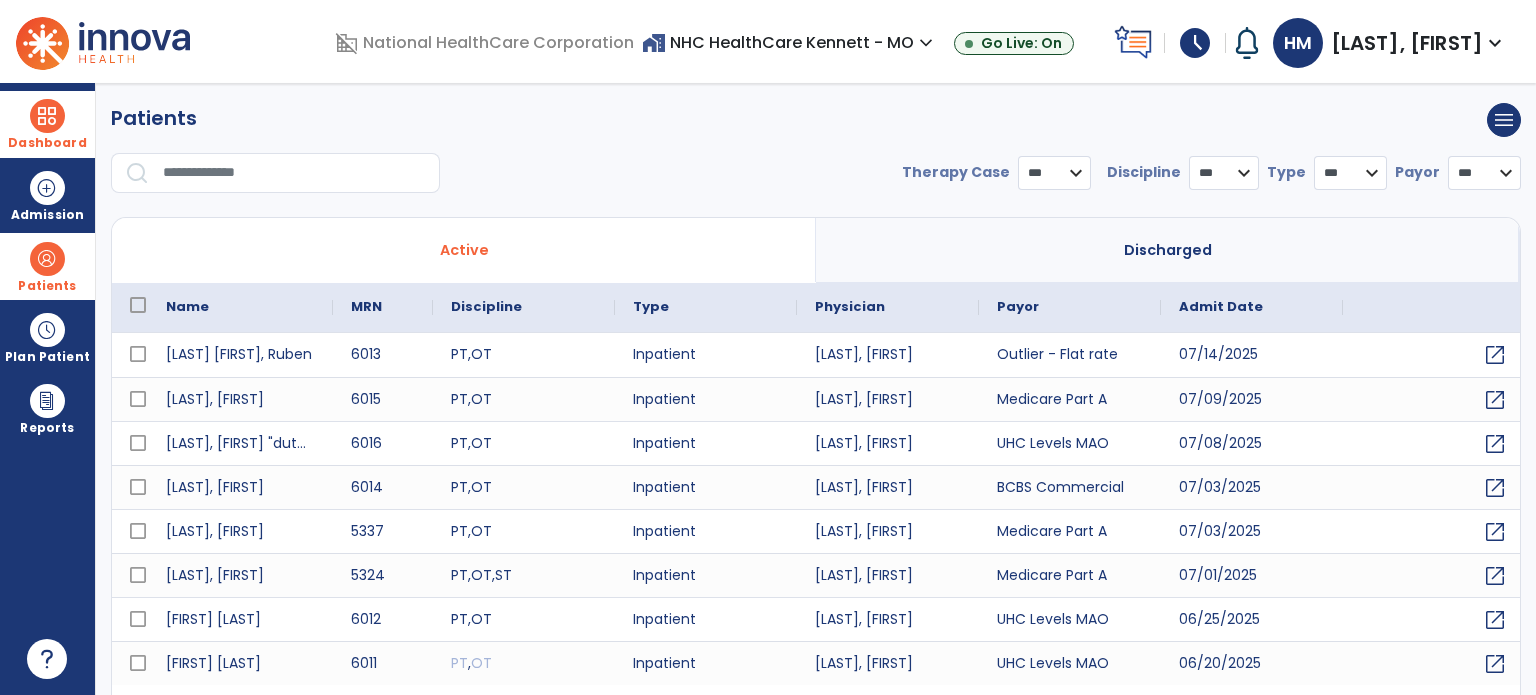 select on "***" 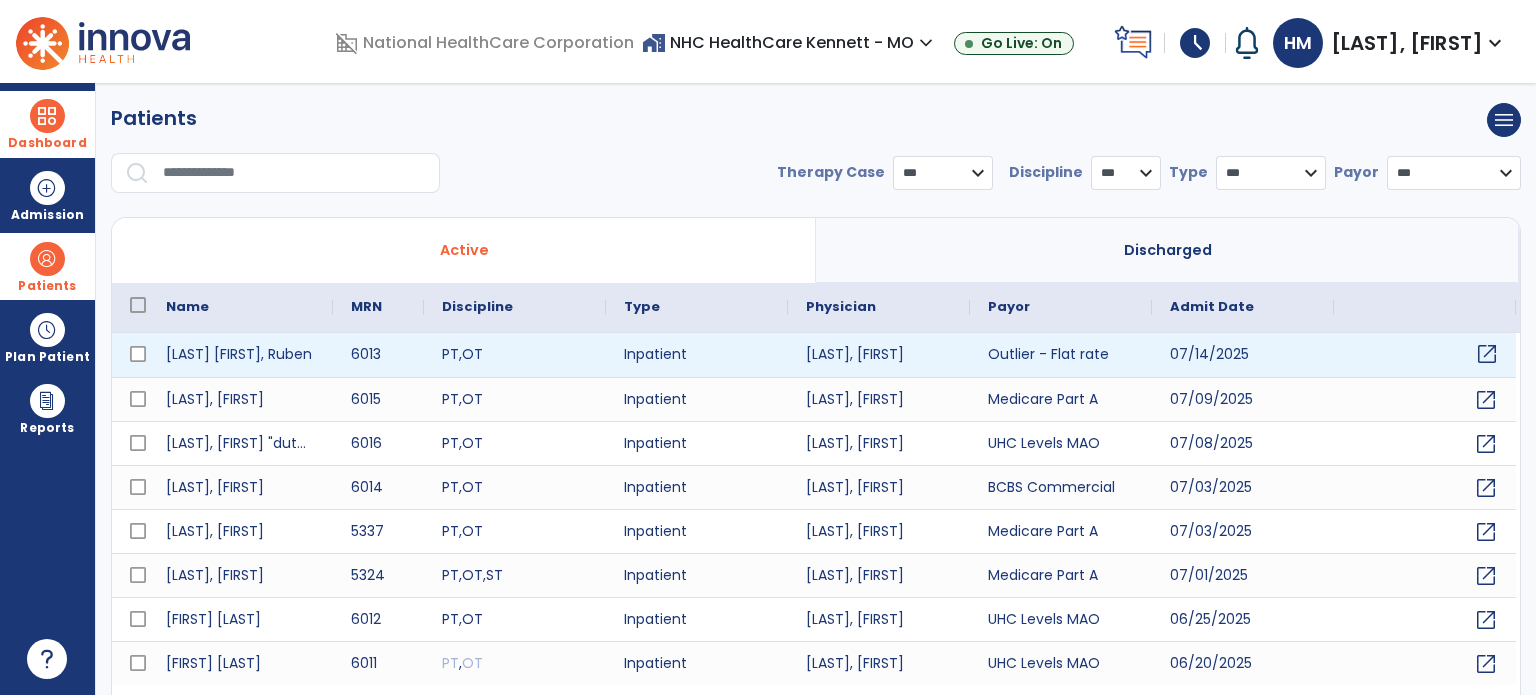 click on "open_in_new" at bounding box center [1487, 354] 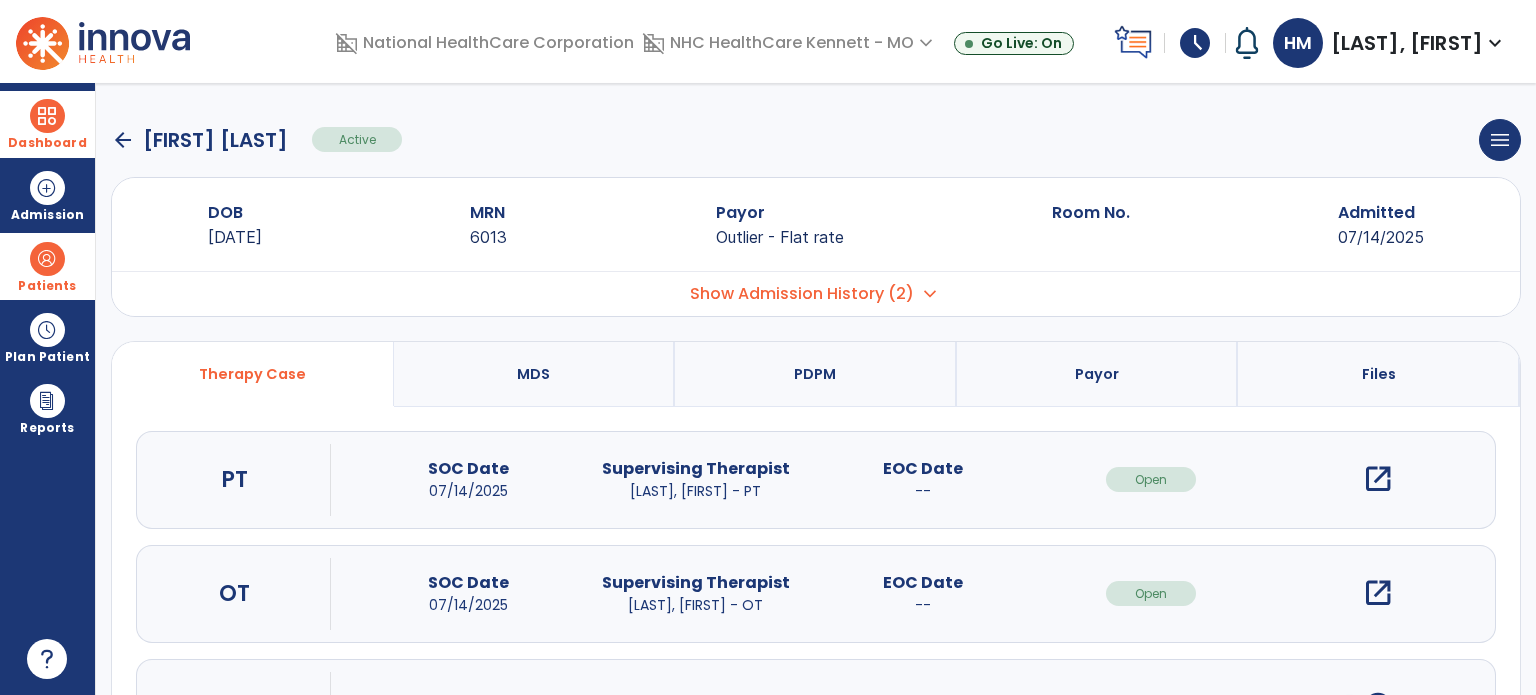 click on "open_in_new" at bounding box center (1378, 479) 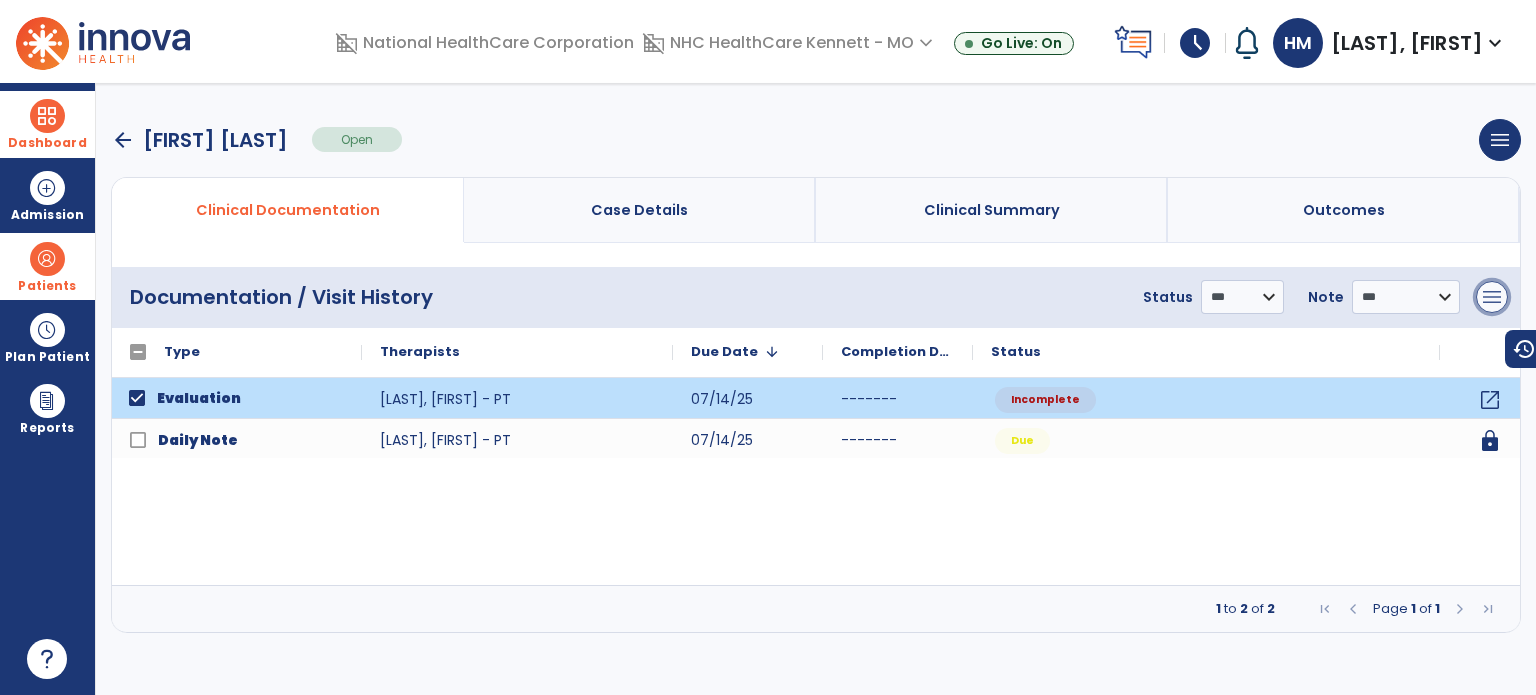 click on "menu" at bounding box center (1492, 297) 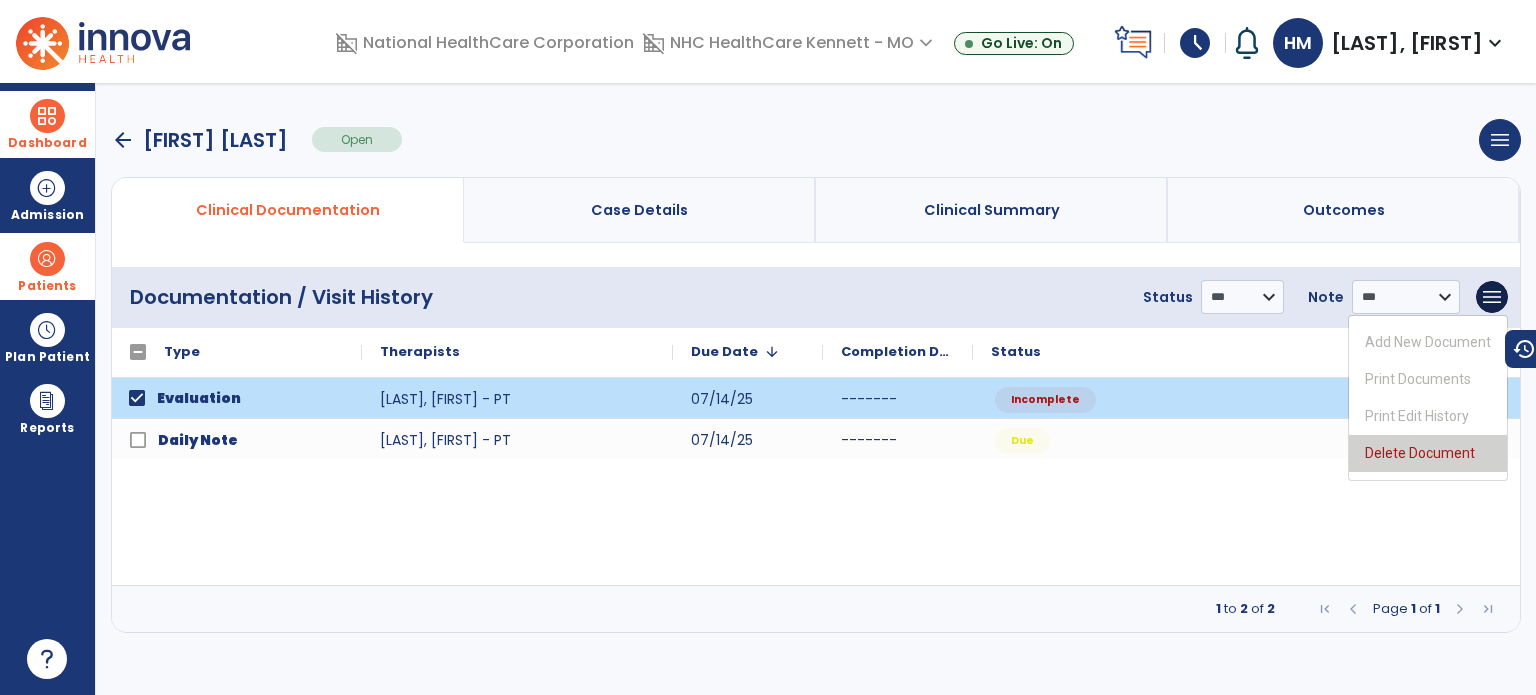 click on "Delete Document" at bounding box center (1428, 453) 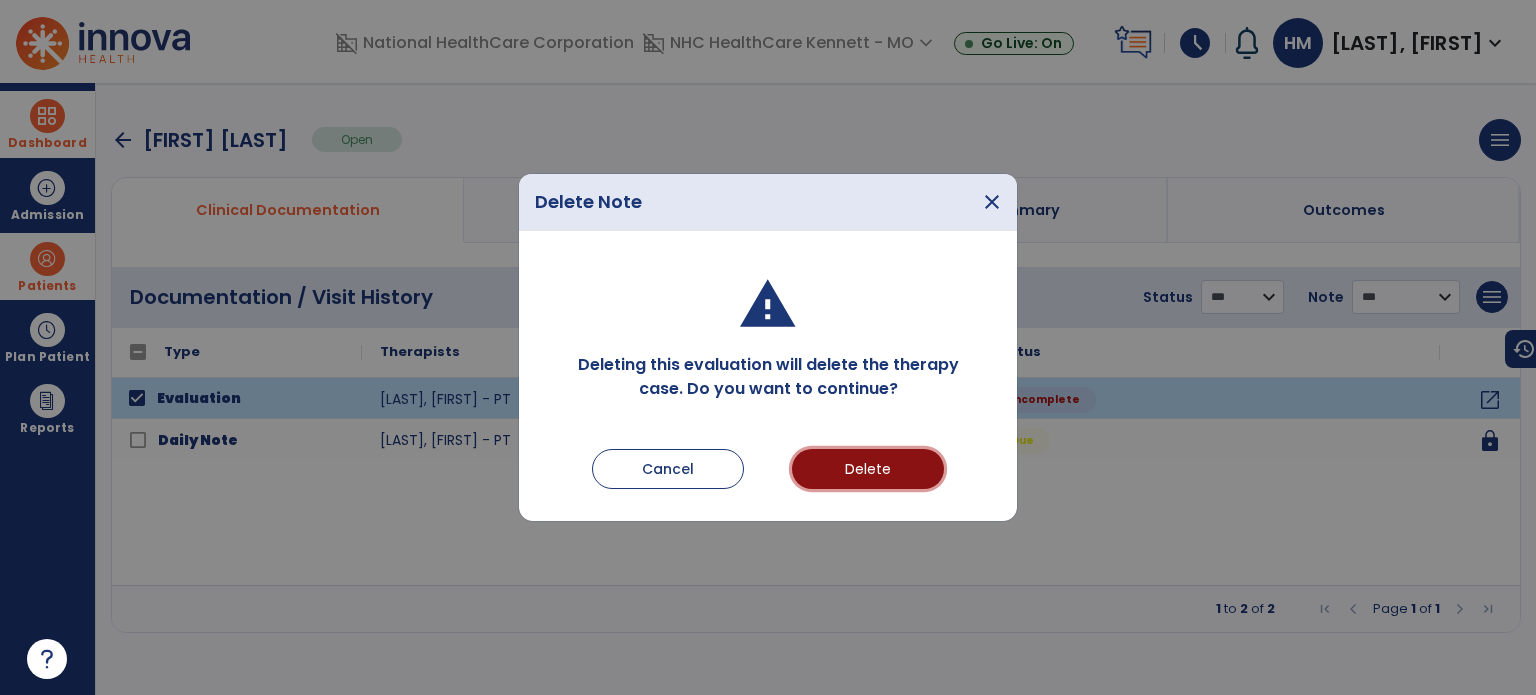 click on "Delete" at bounding box center (868, 469) 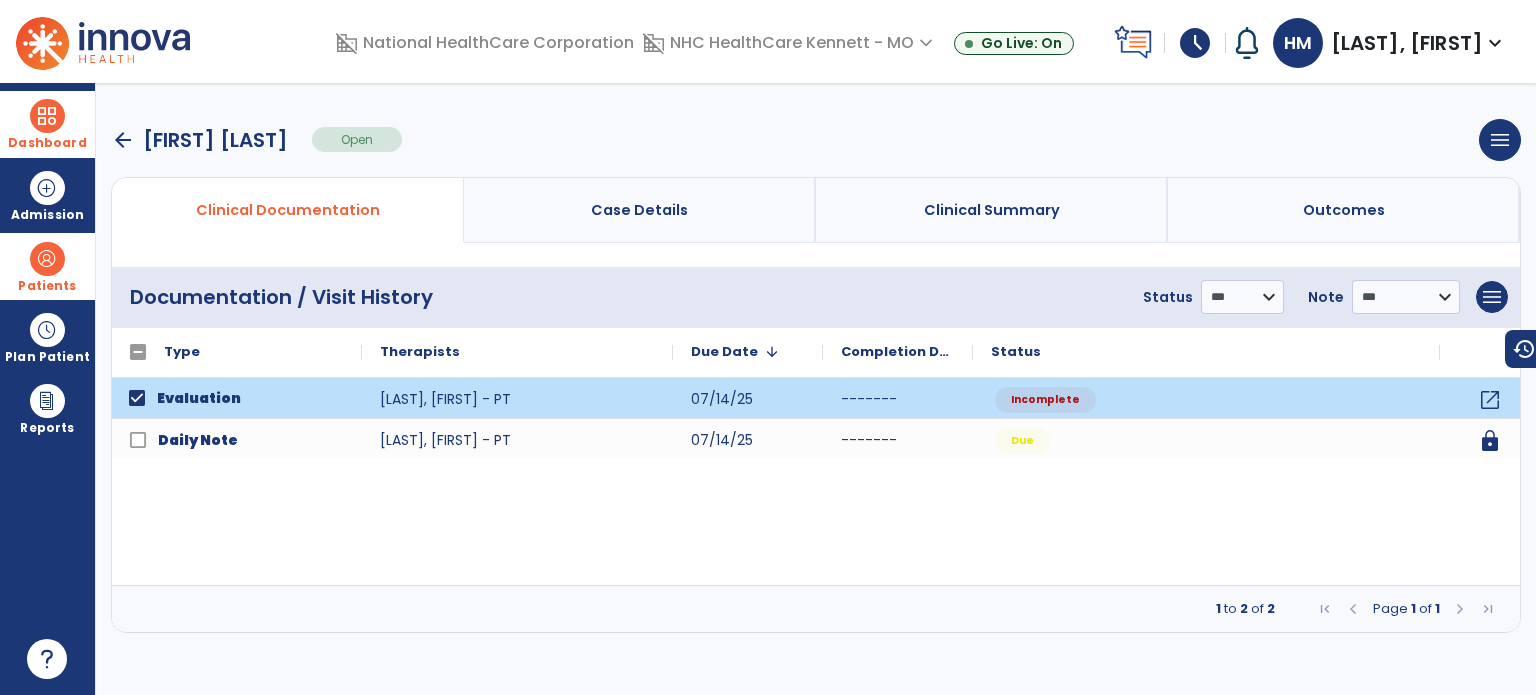 click at bounding box center [47, 116] 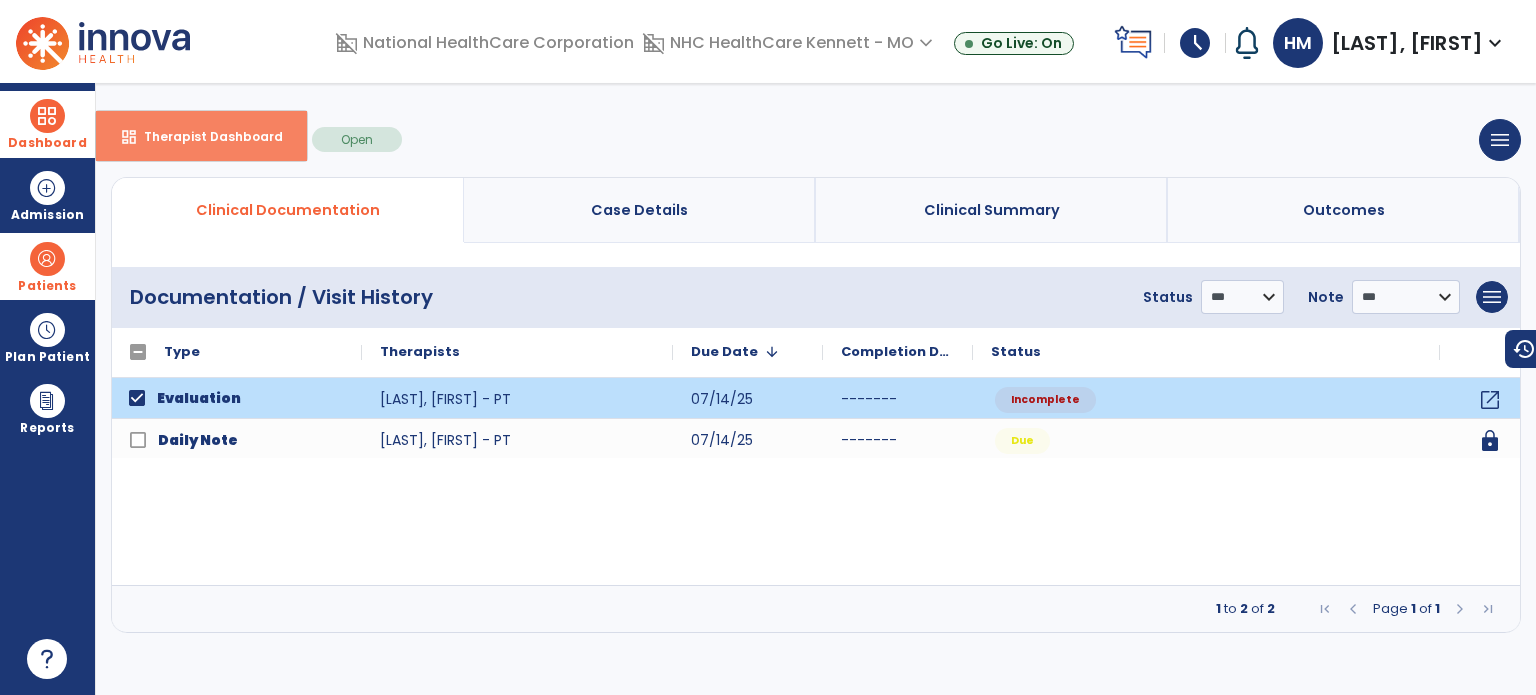 click on "Therapist Dashboard" at bounding box center (205, 136) 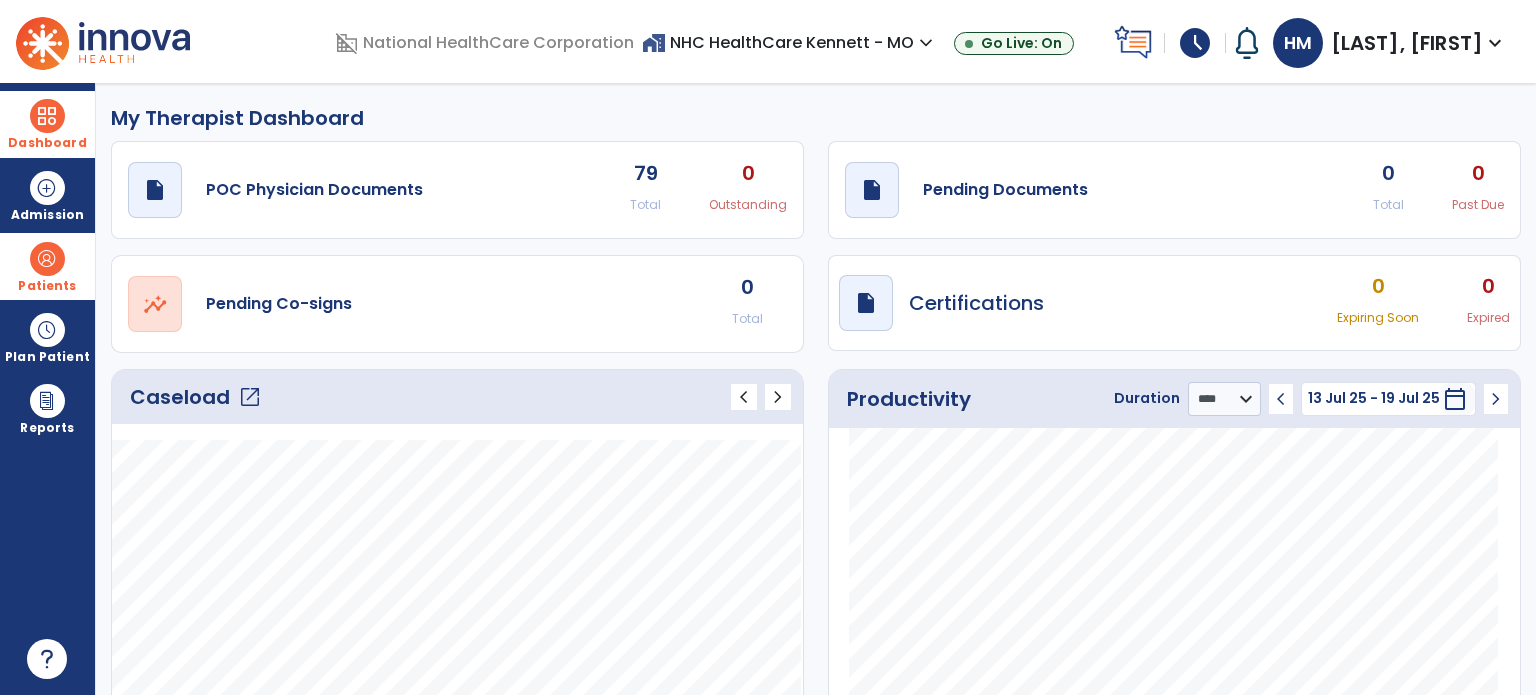 click on "Caseload   open_in_new" 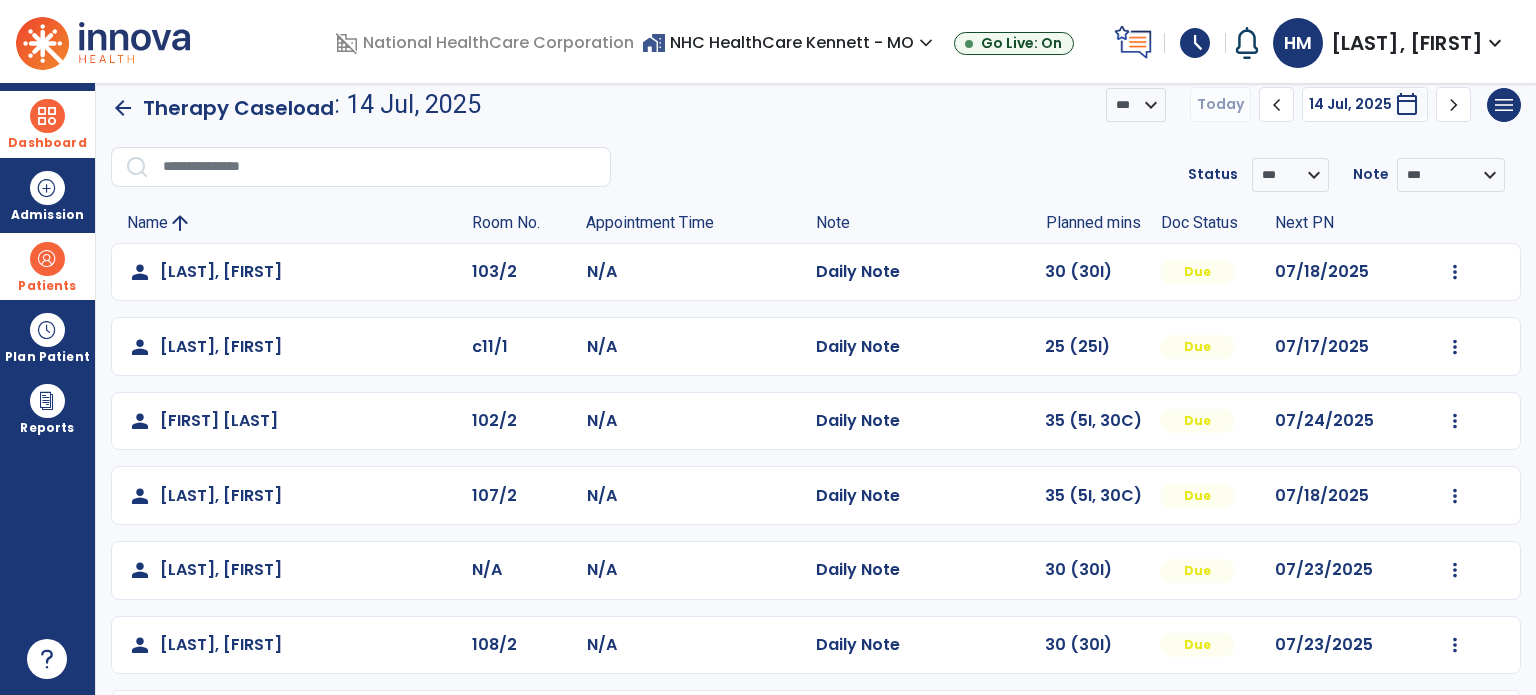 scroll, scrollTop: 0, scrollLeft: 0, axis: both 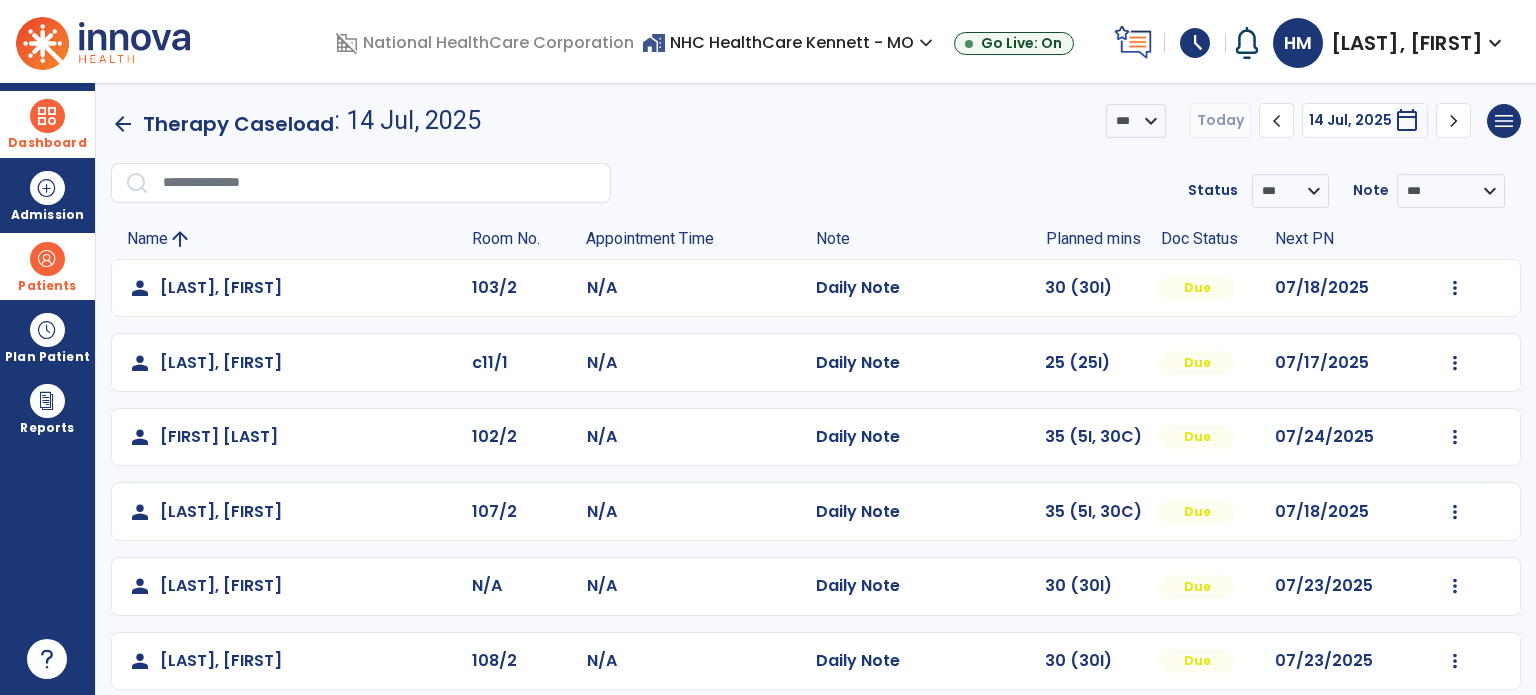 click on "Patients" at bounding box center (47, 286) 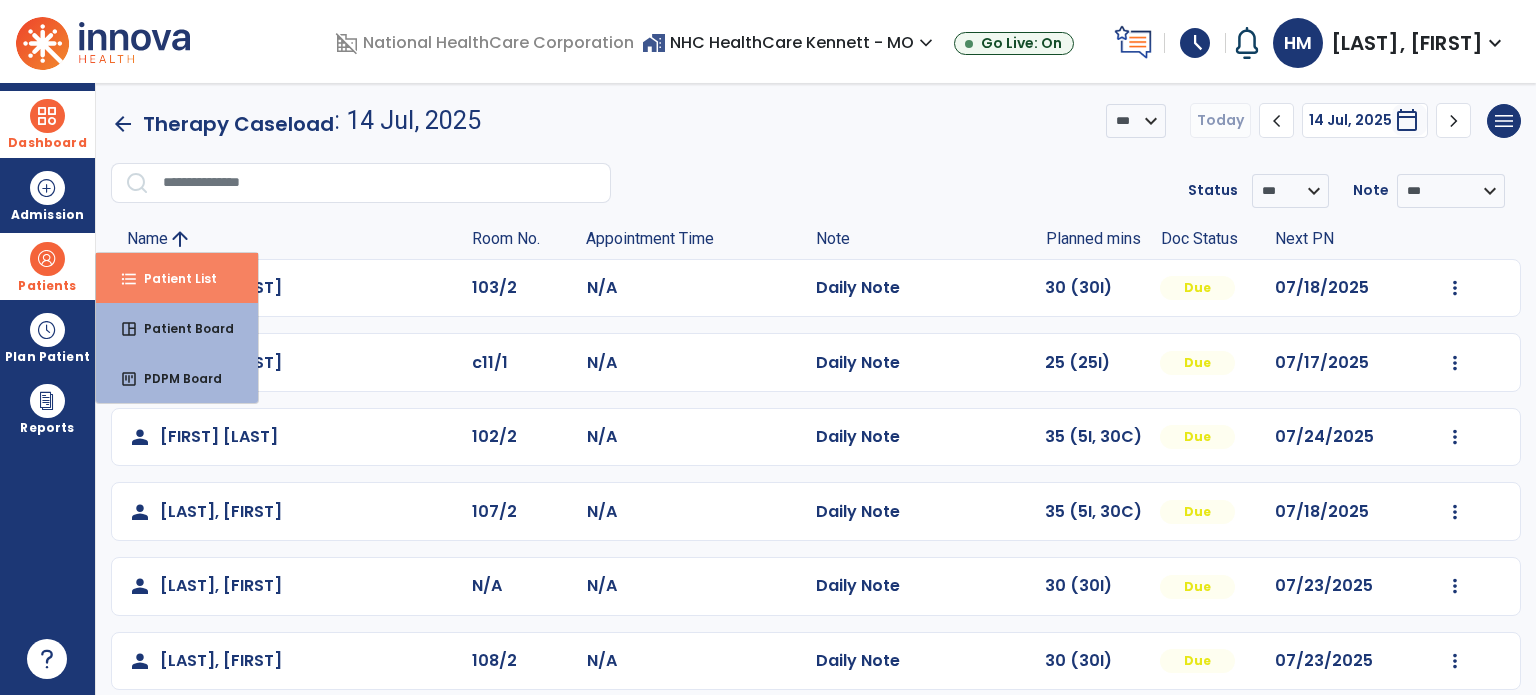click on "Patient List" at bounding box center [172, 278] 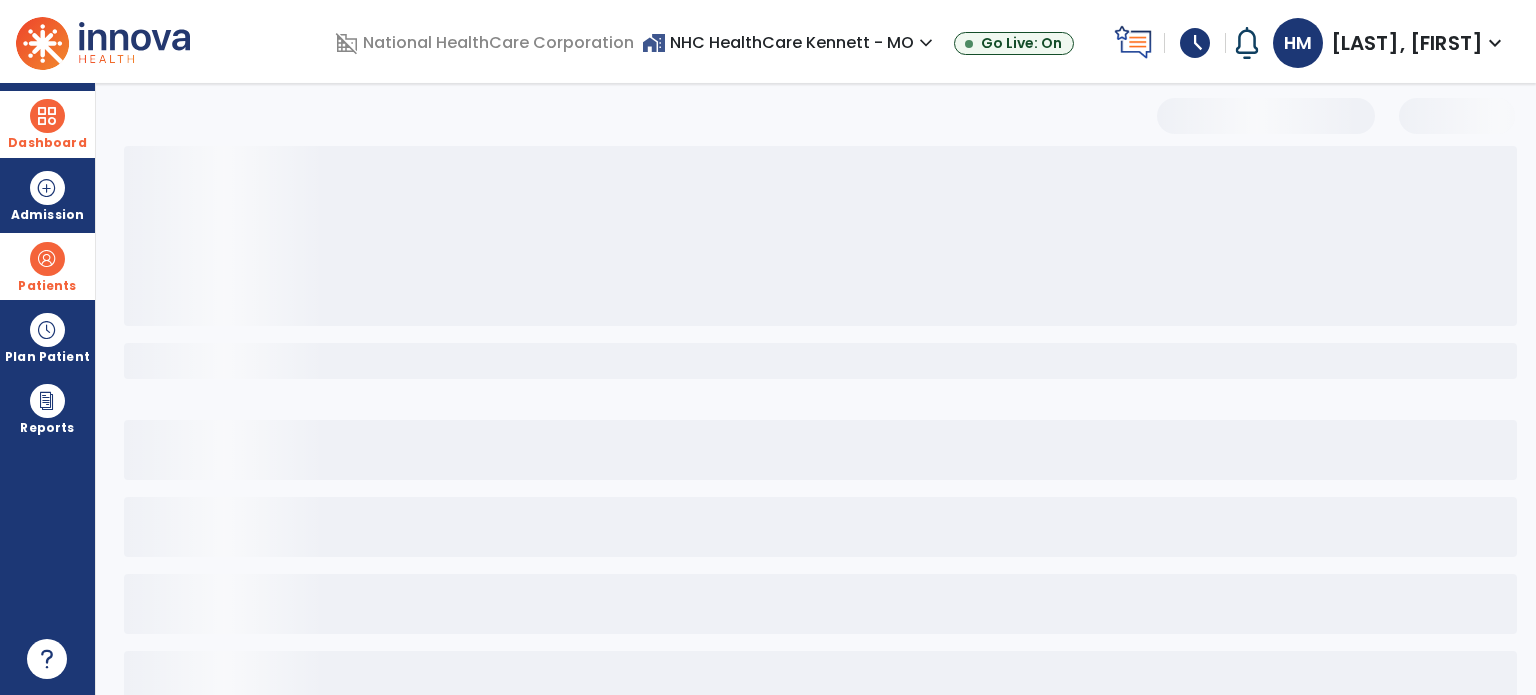 select on "***" 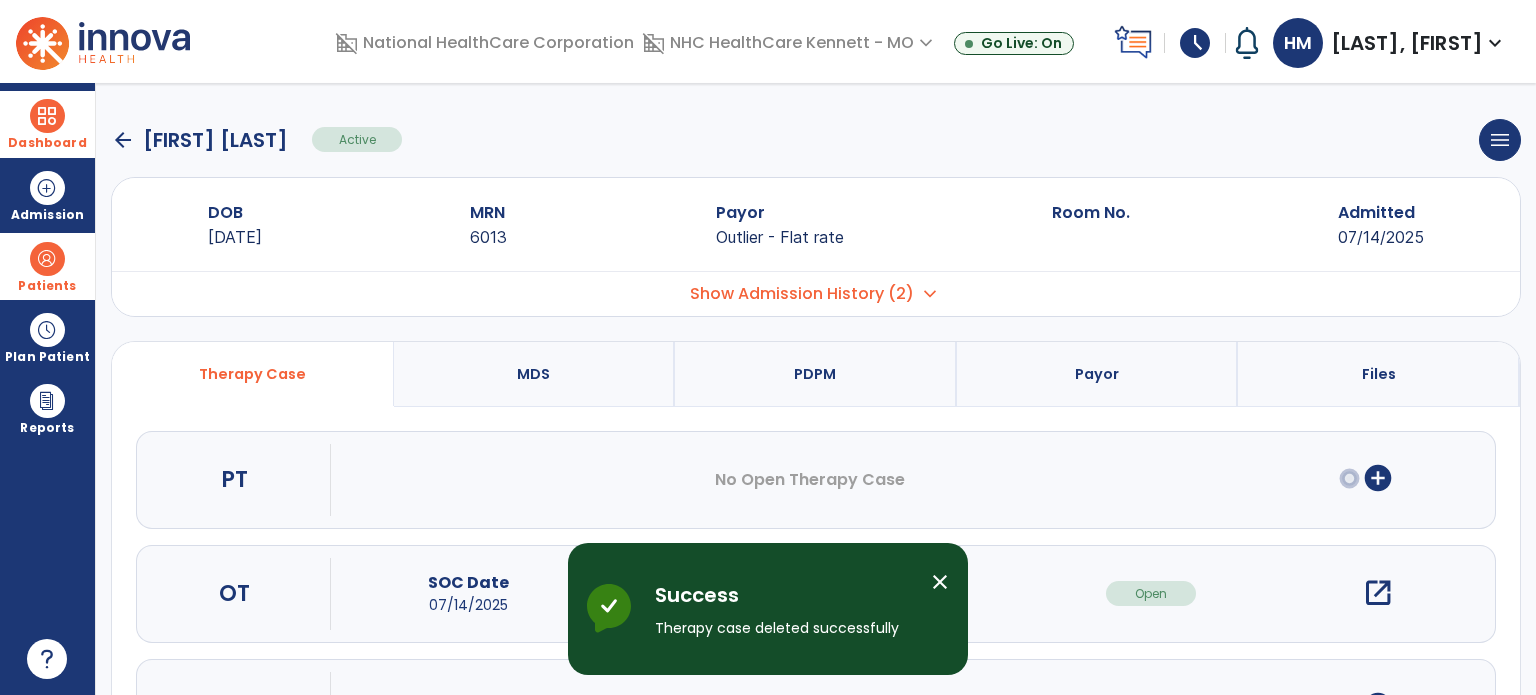 click on "close" at bounding box center (940, 582) 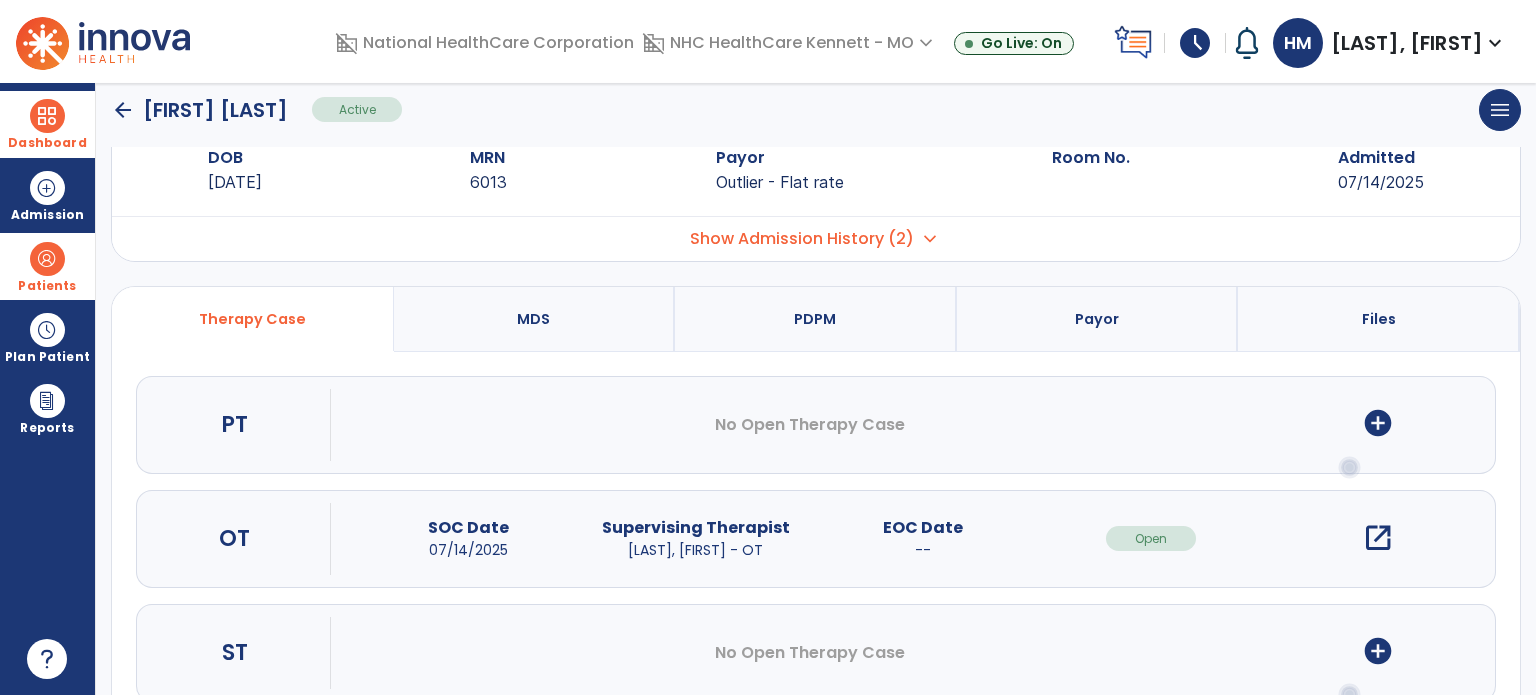 scroll, scrollTop: 7, scrollLeft: 0, axis: vertical 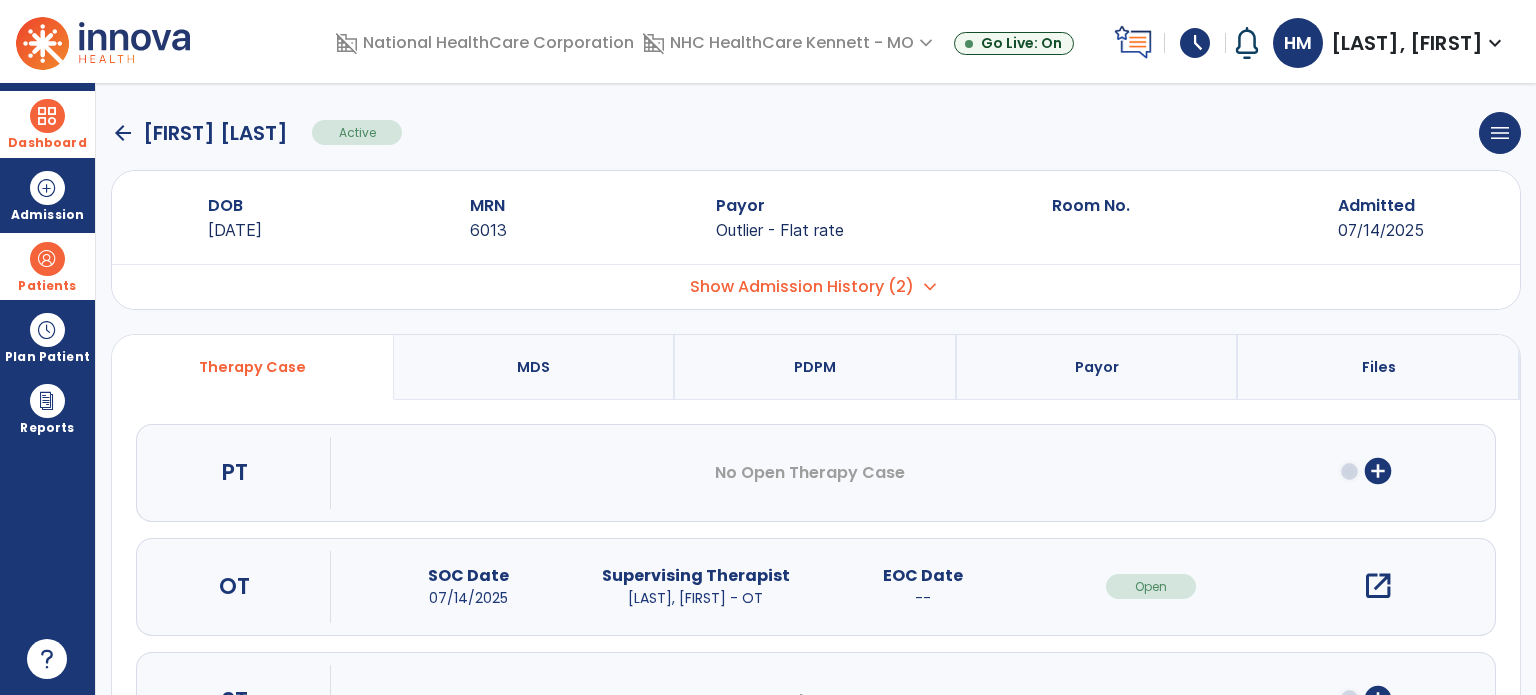 click on "Show Admission History (2)" at bounding box center (802, 287) 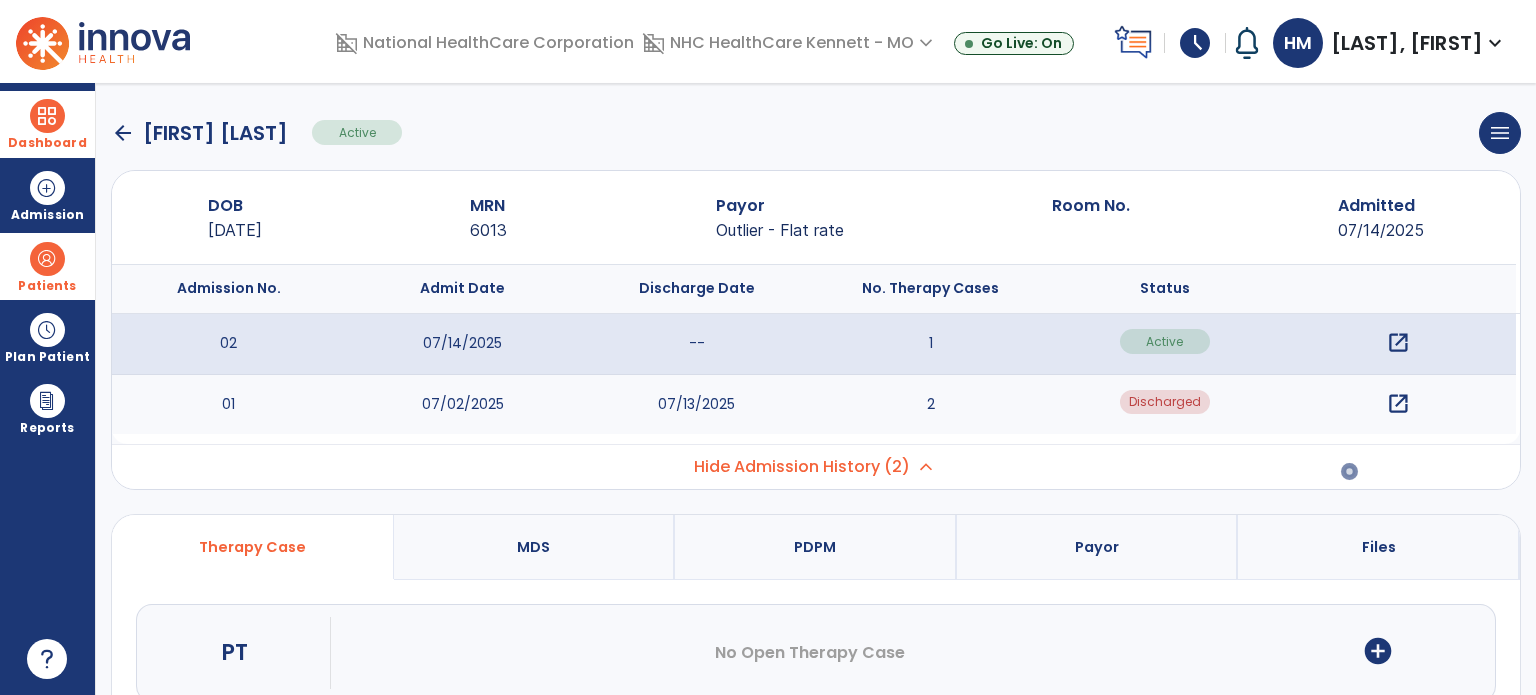click on "open_in_new" at bounding box center [1398, 404] 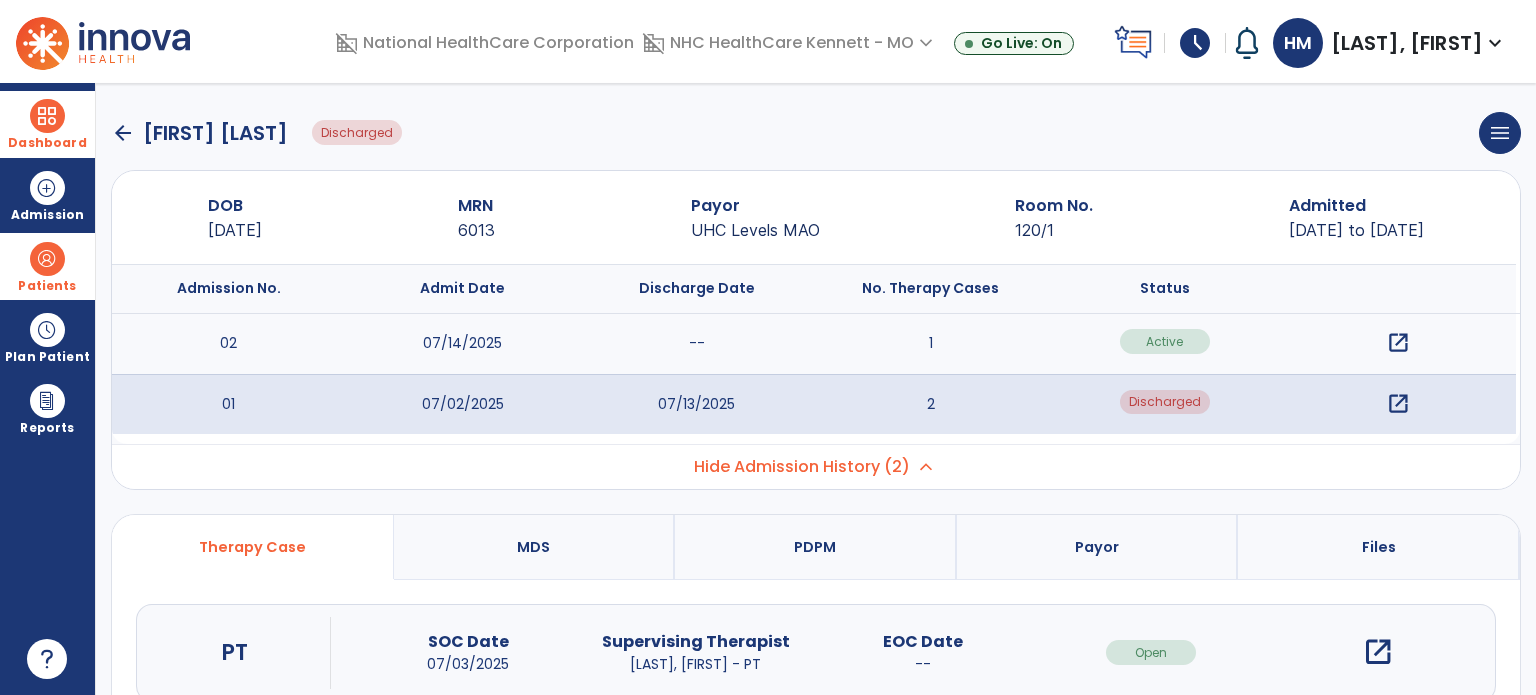 click on "open_in_new" at bounding box center [1398, 404] 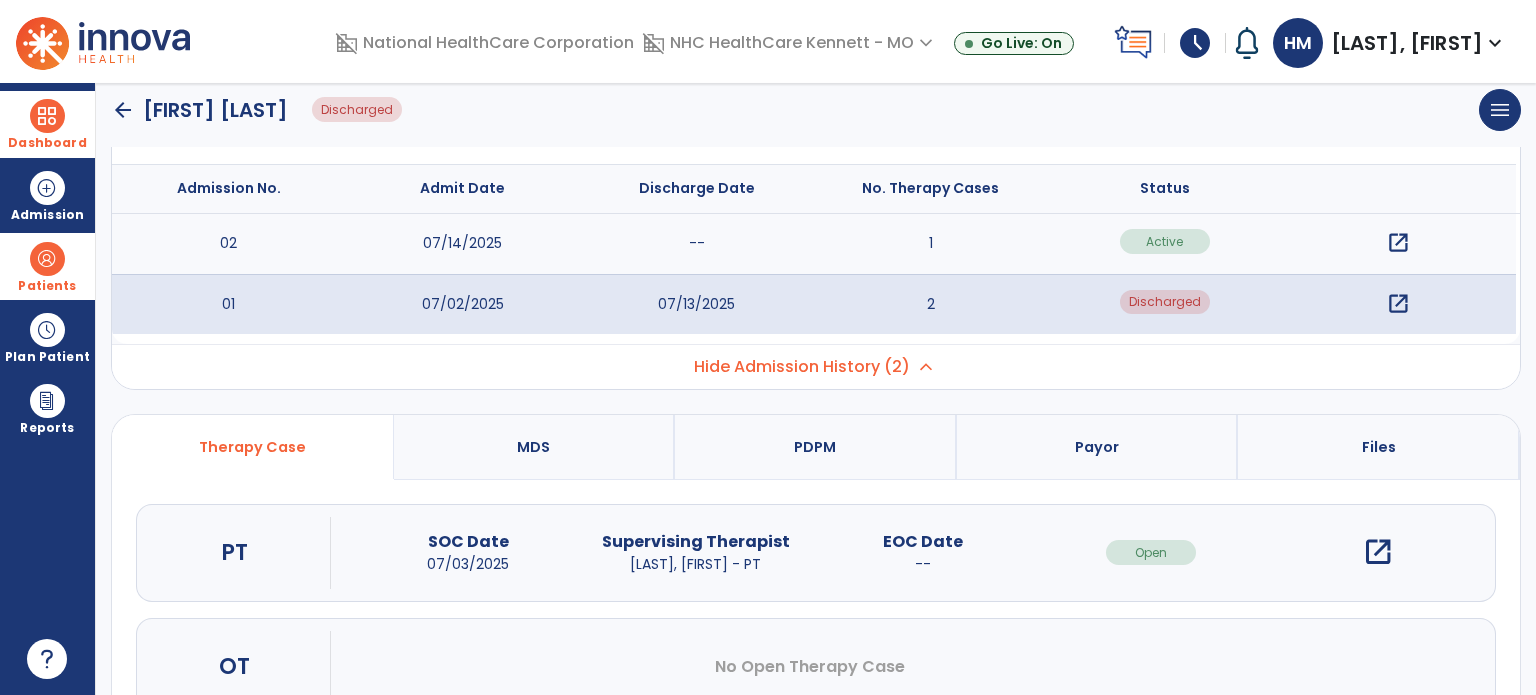 scroll, scrollTop: 7, scrollLeft: 0, axis: vertical 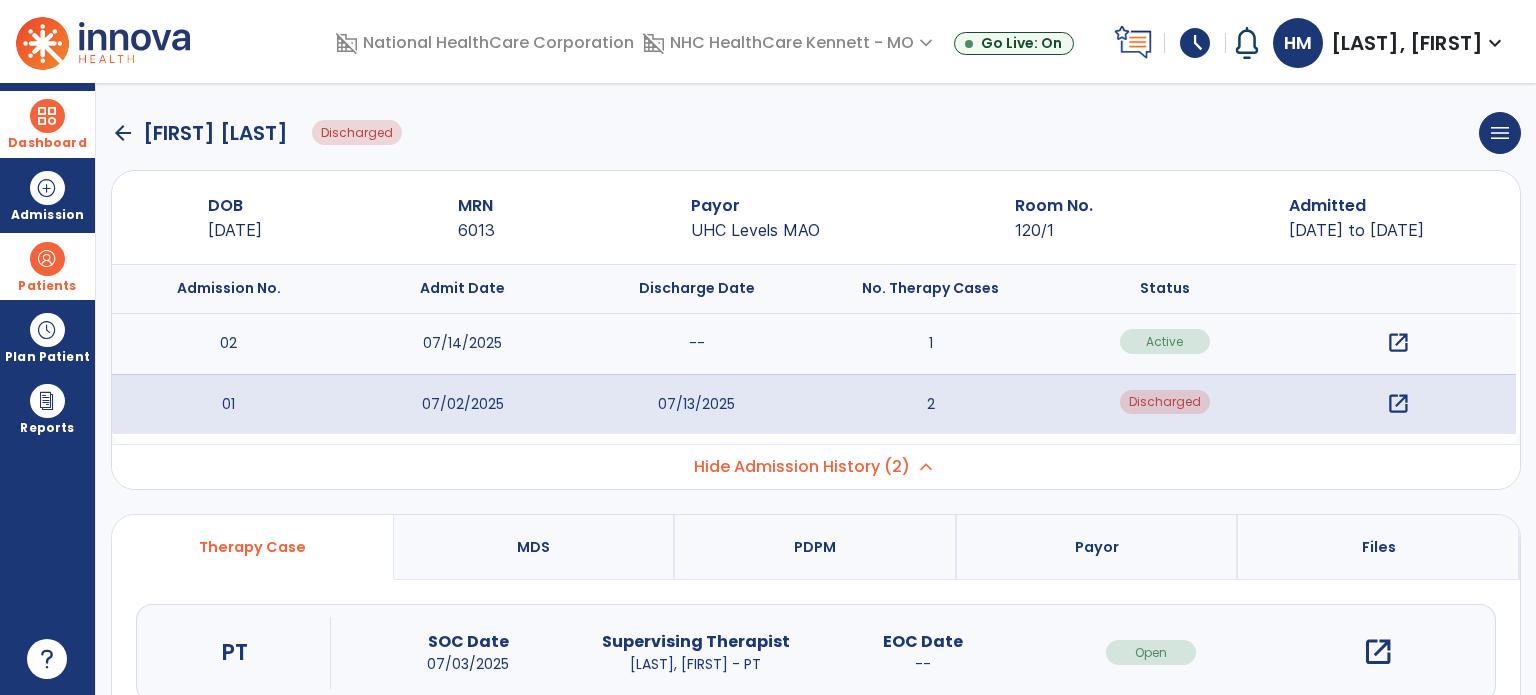 click on "open_in_new" at bounding box center (1398, 404) 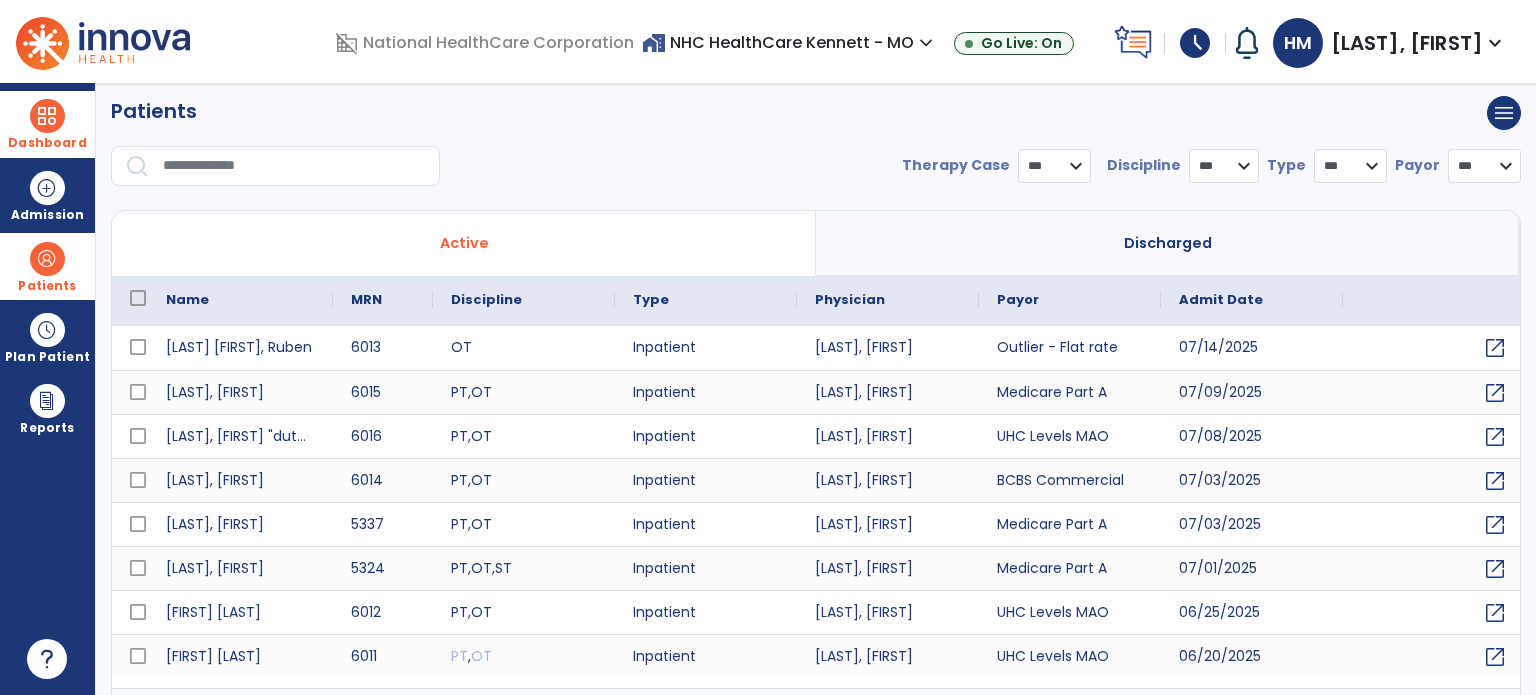 select on "***" 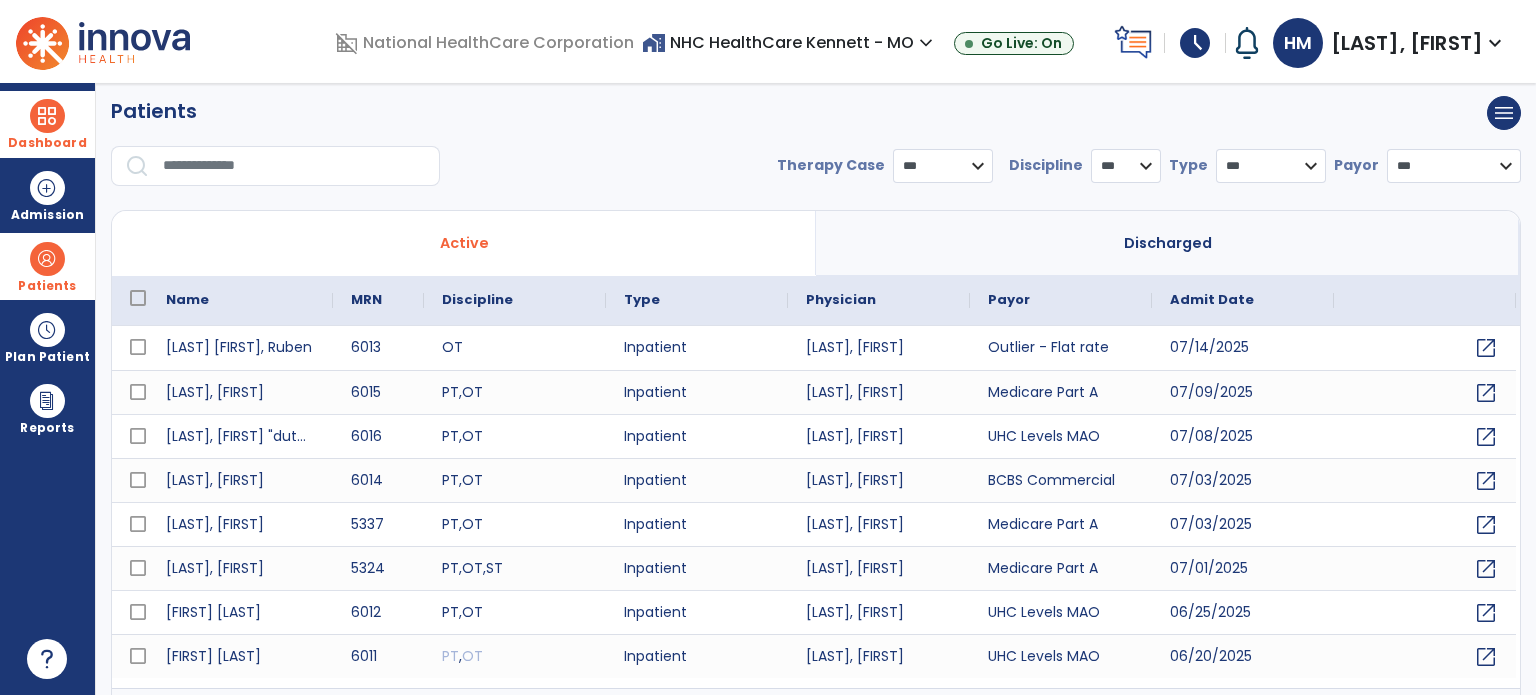 click on "Discharged" at bounding box center [1168, 243] 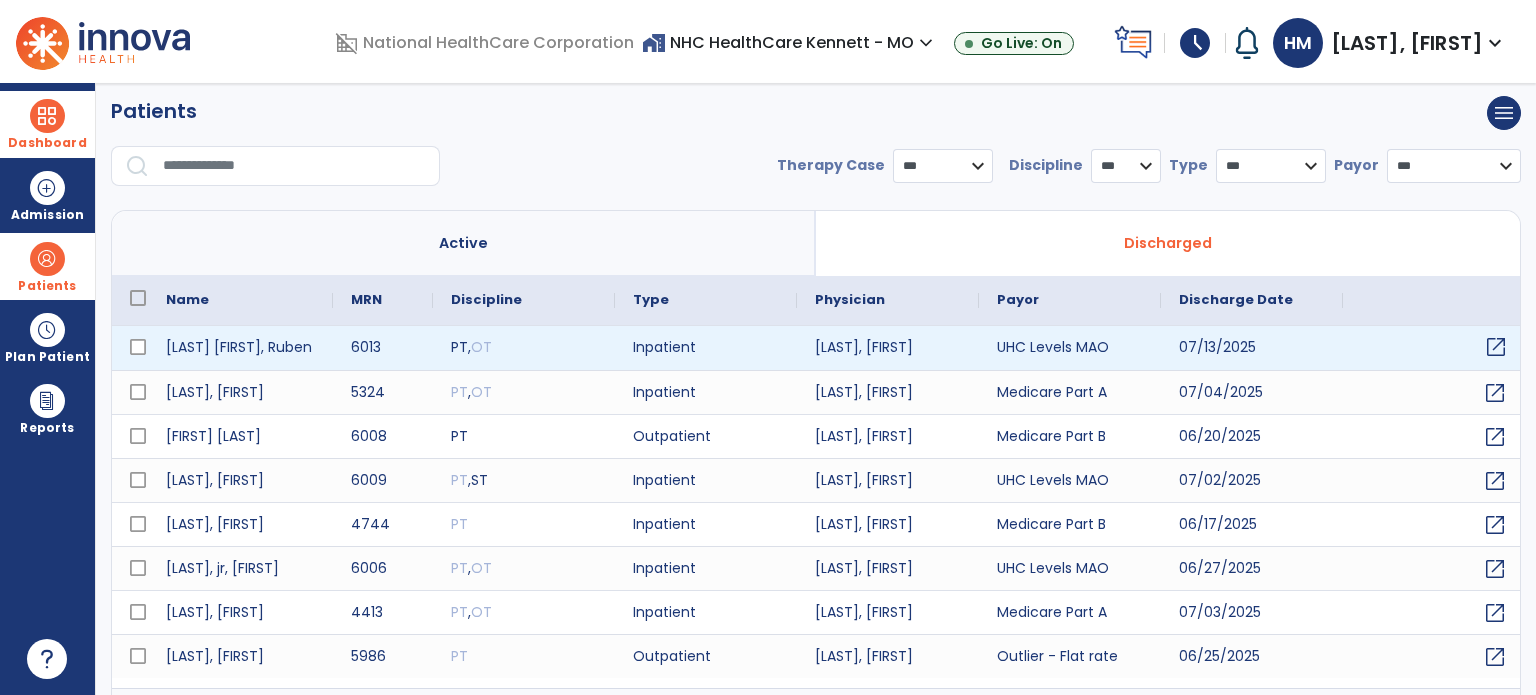 click on "open_in_new" at bounding box center [1496, 347] 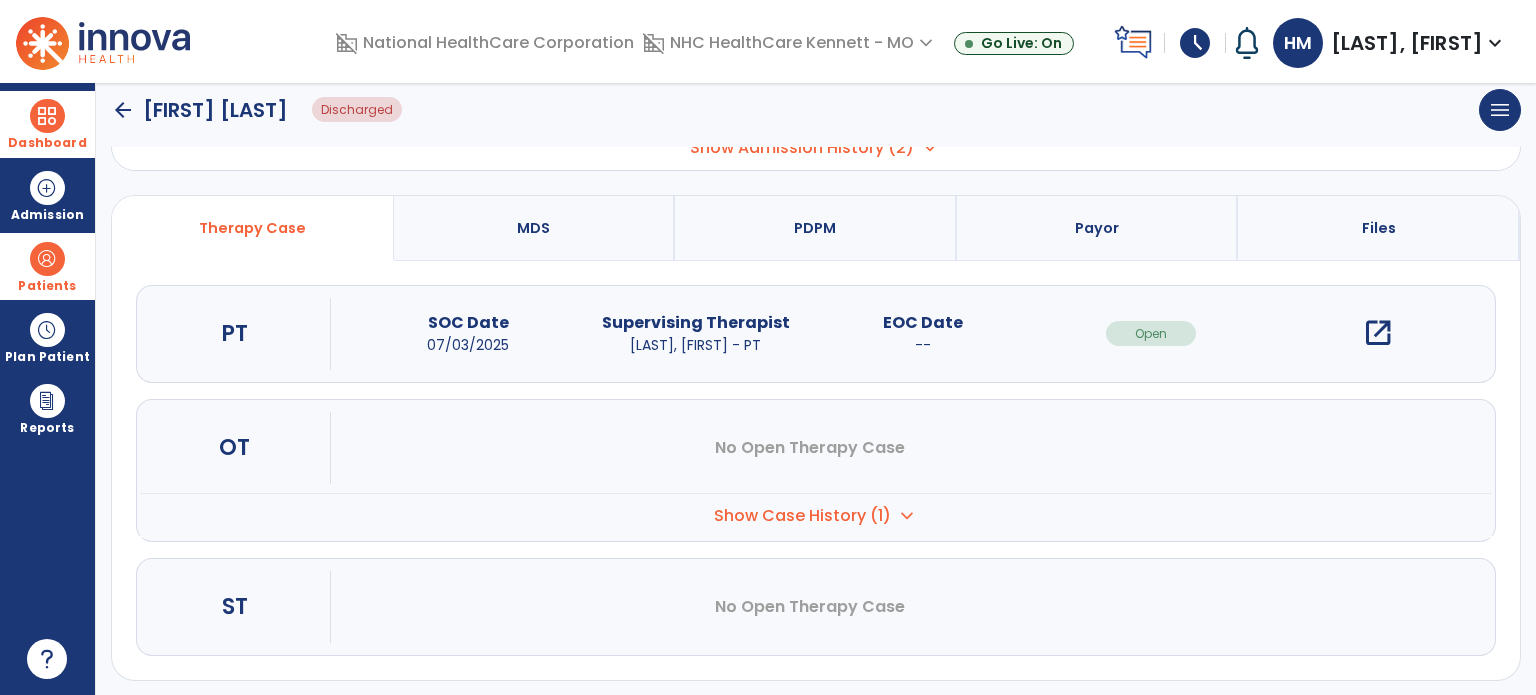 scroll, scrollTop: 152, scrollLeft: 0, axis: vertical 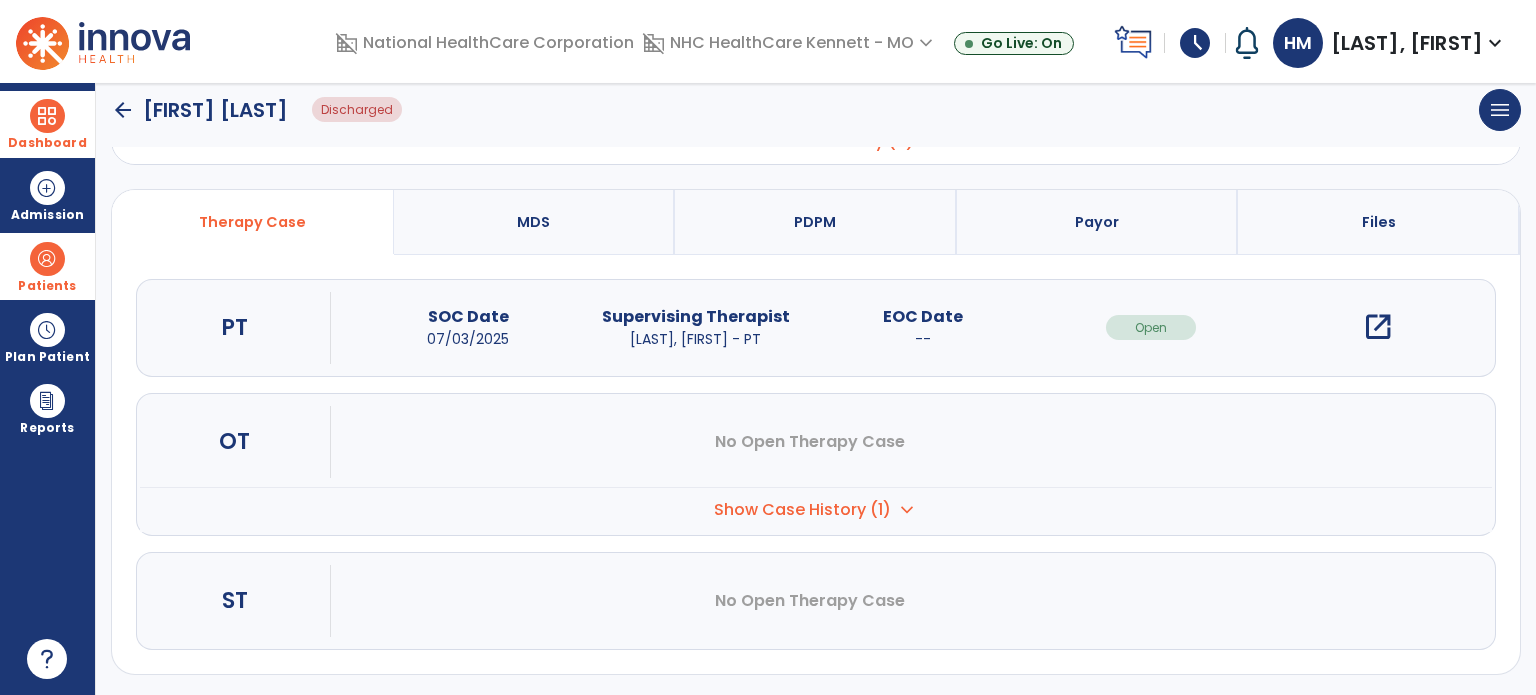 click on "open_in_new" at bounding box center (1378, 327) 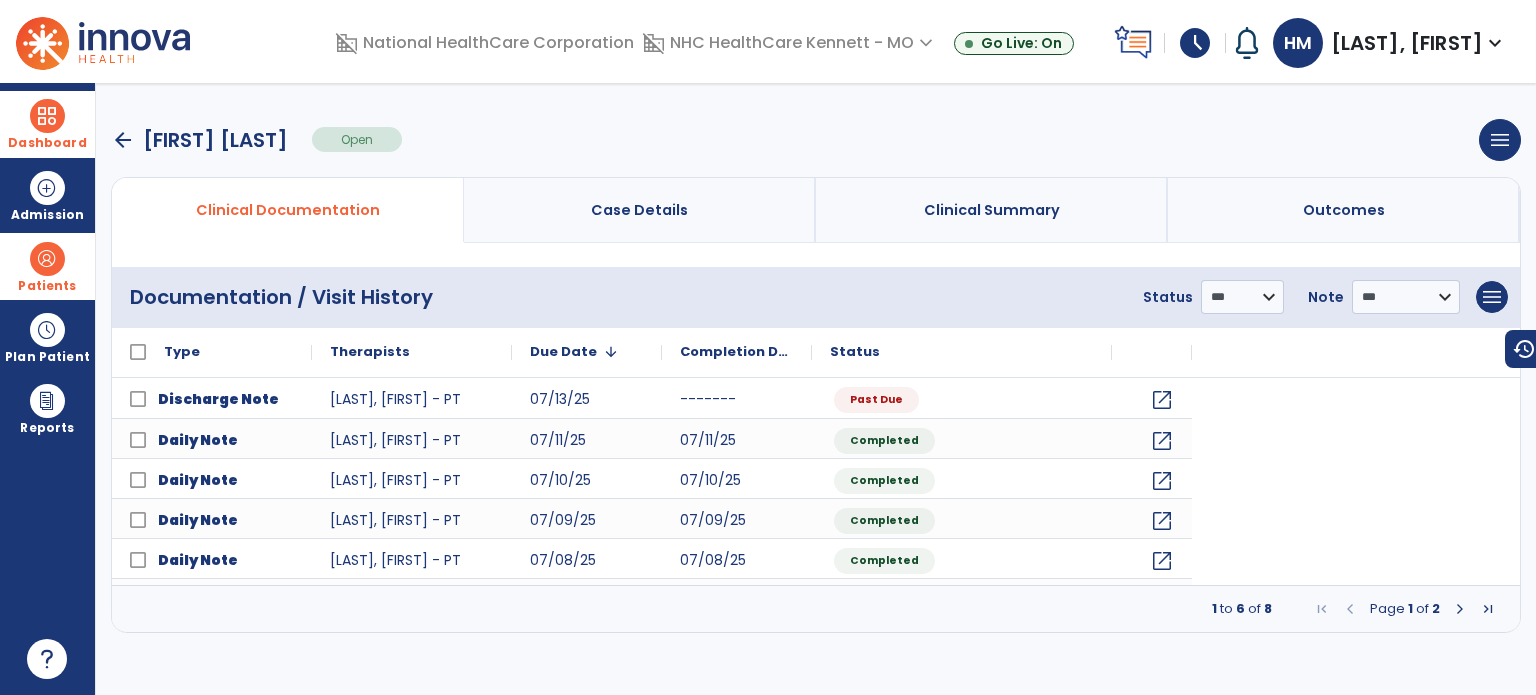scroll, scrollTop: 0, scrollLeft: 0, axis: both 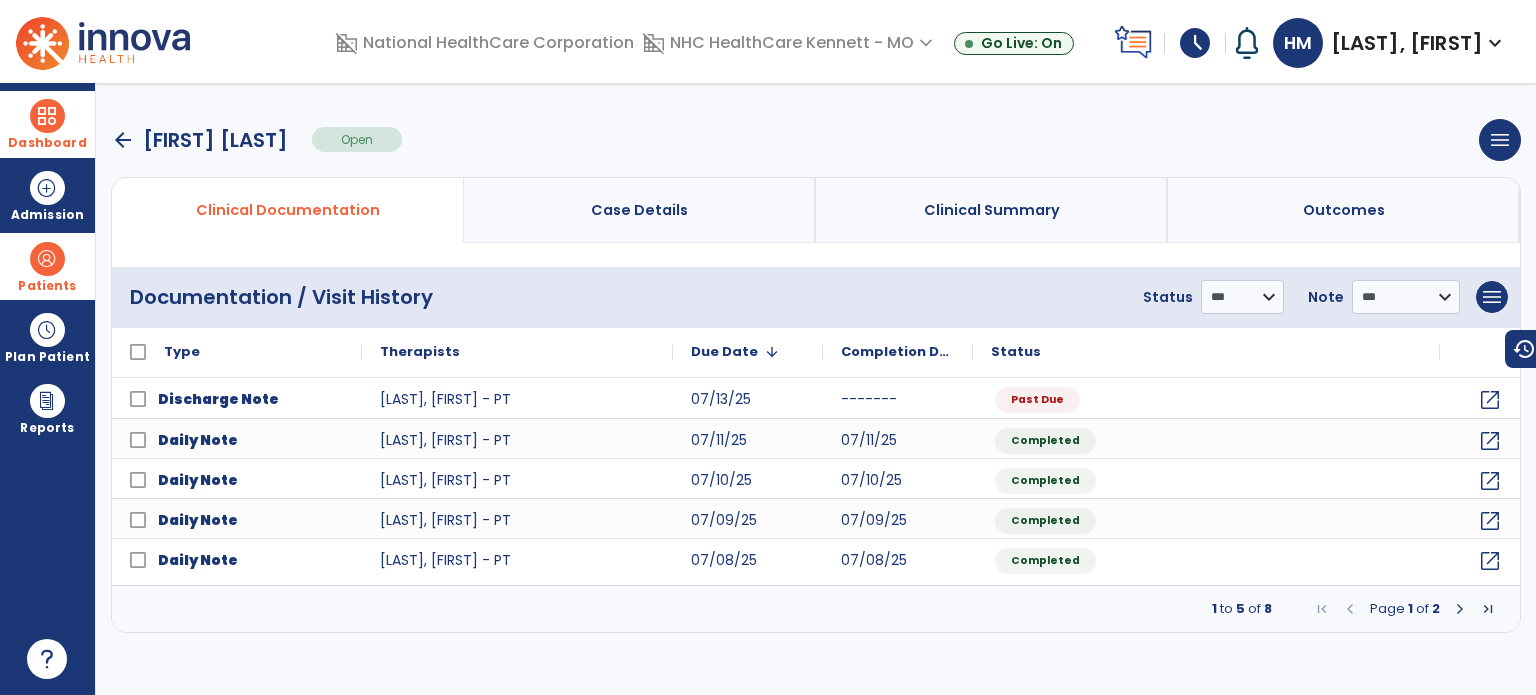 click on "arrow_back" at bounding box center [123, 140] 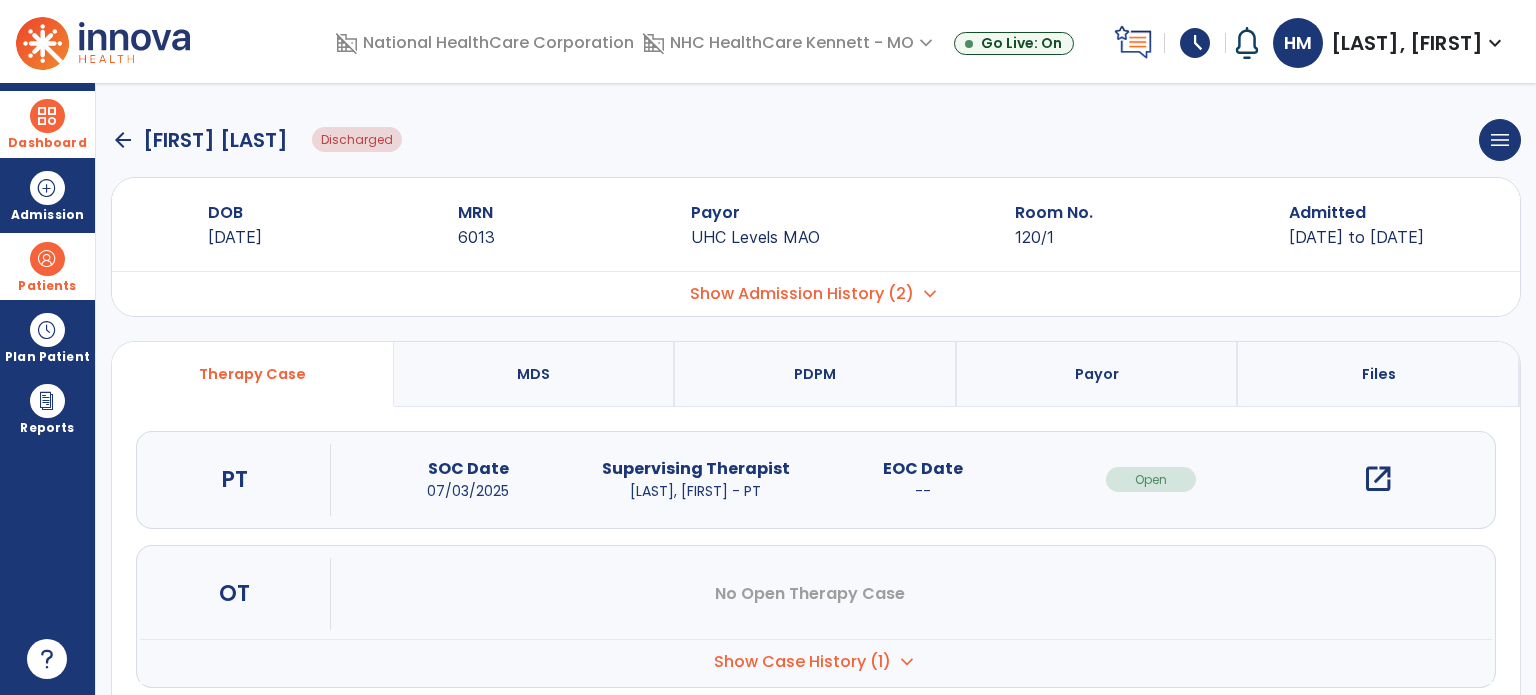 click on "open_in_new" at bounding box center [1378, 479] 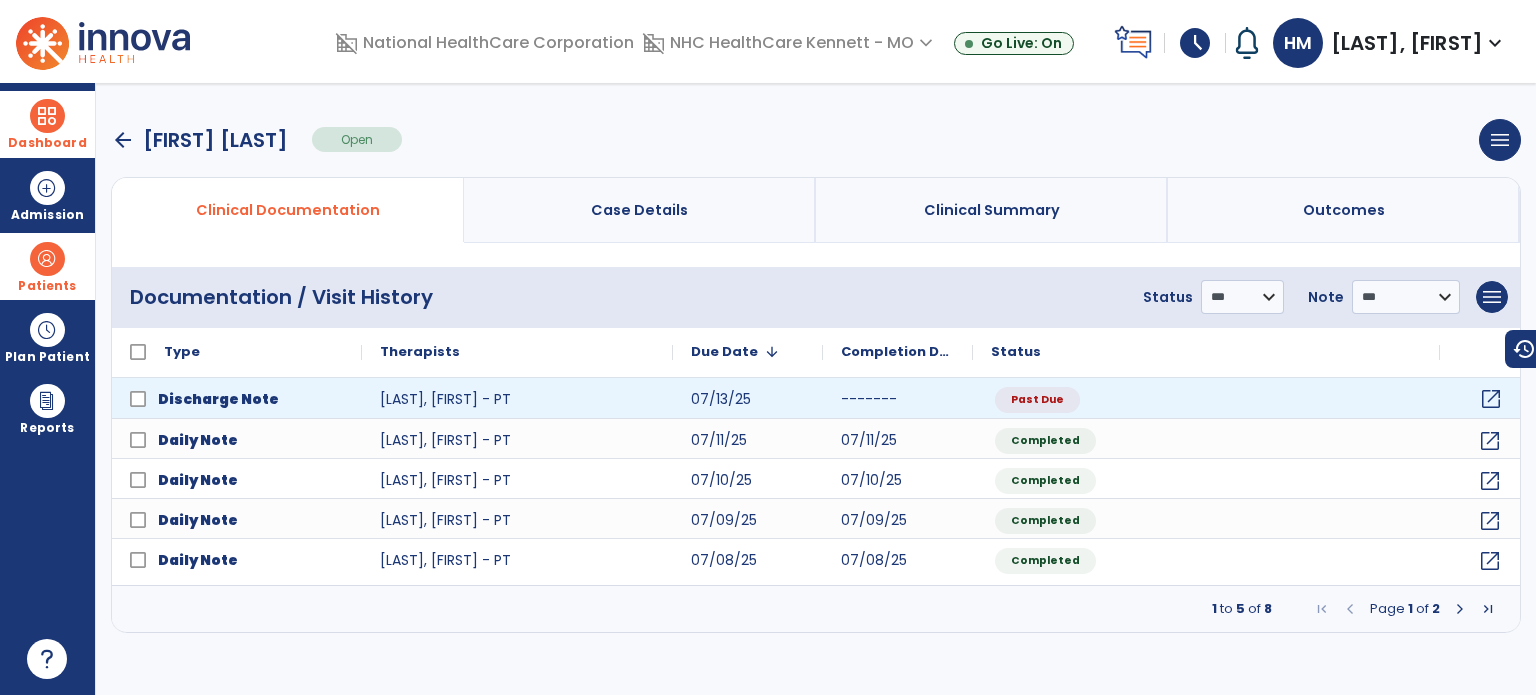 click on "open_in_new" 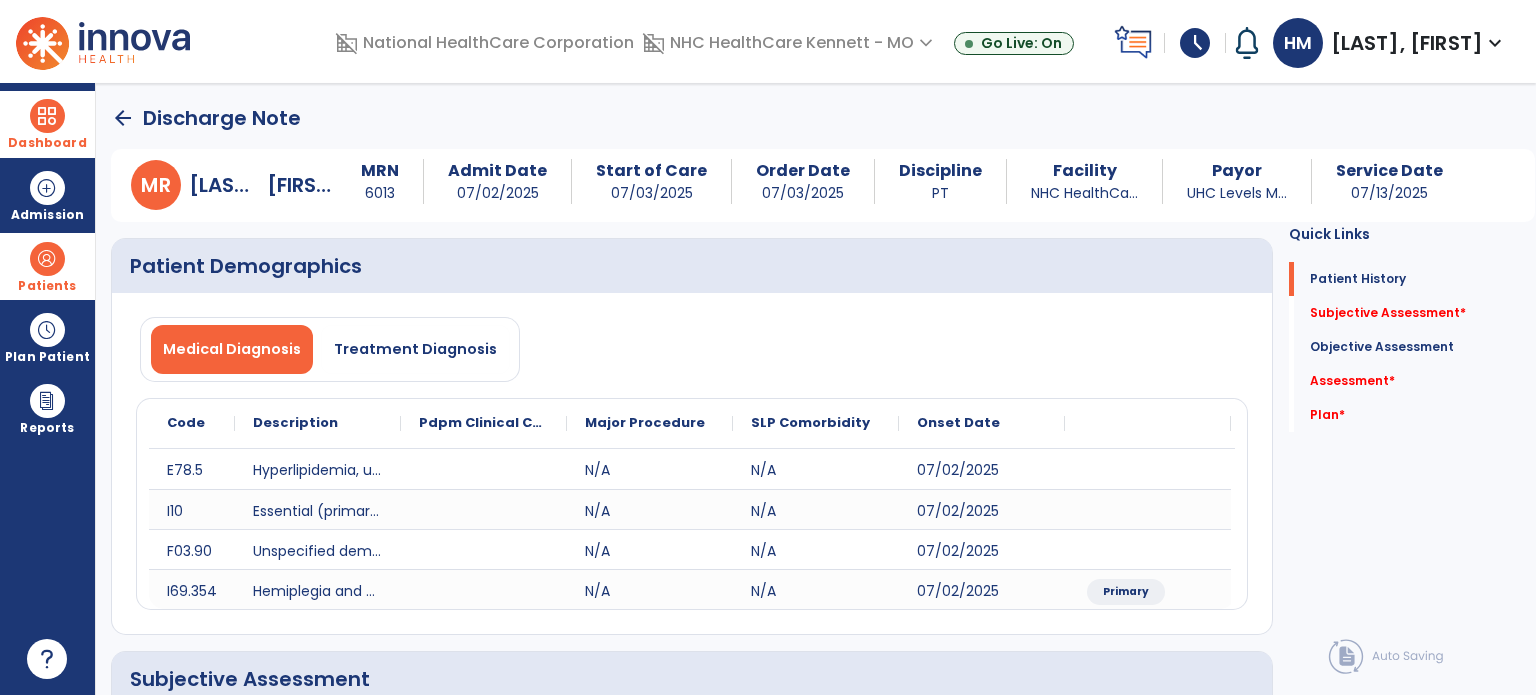 scroll, scrollTop: 300, scrollLeft: 0, axis: vertical 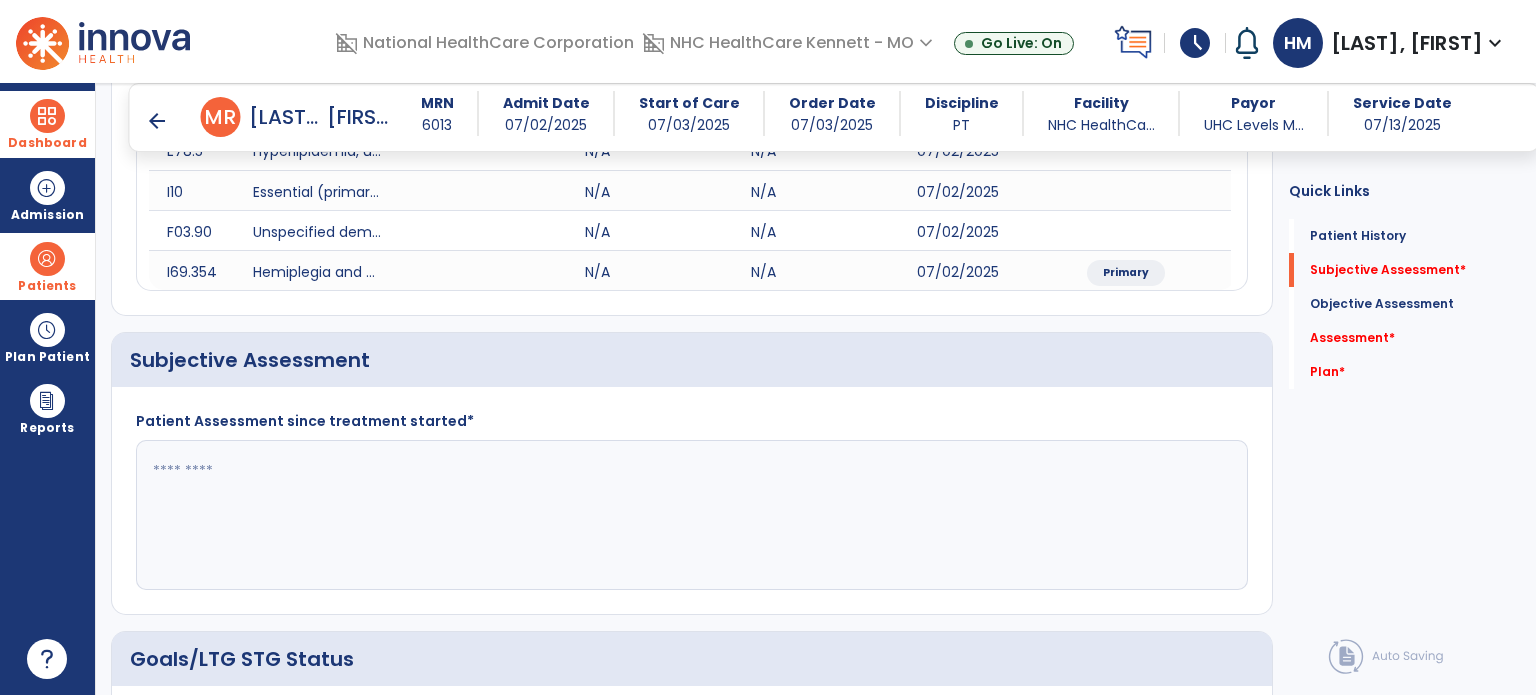 click 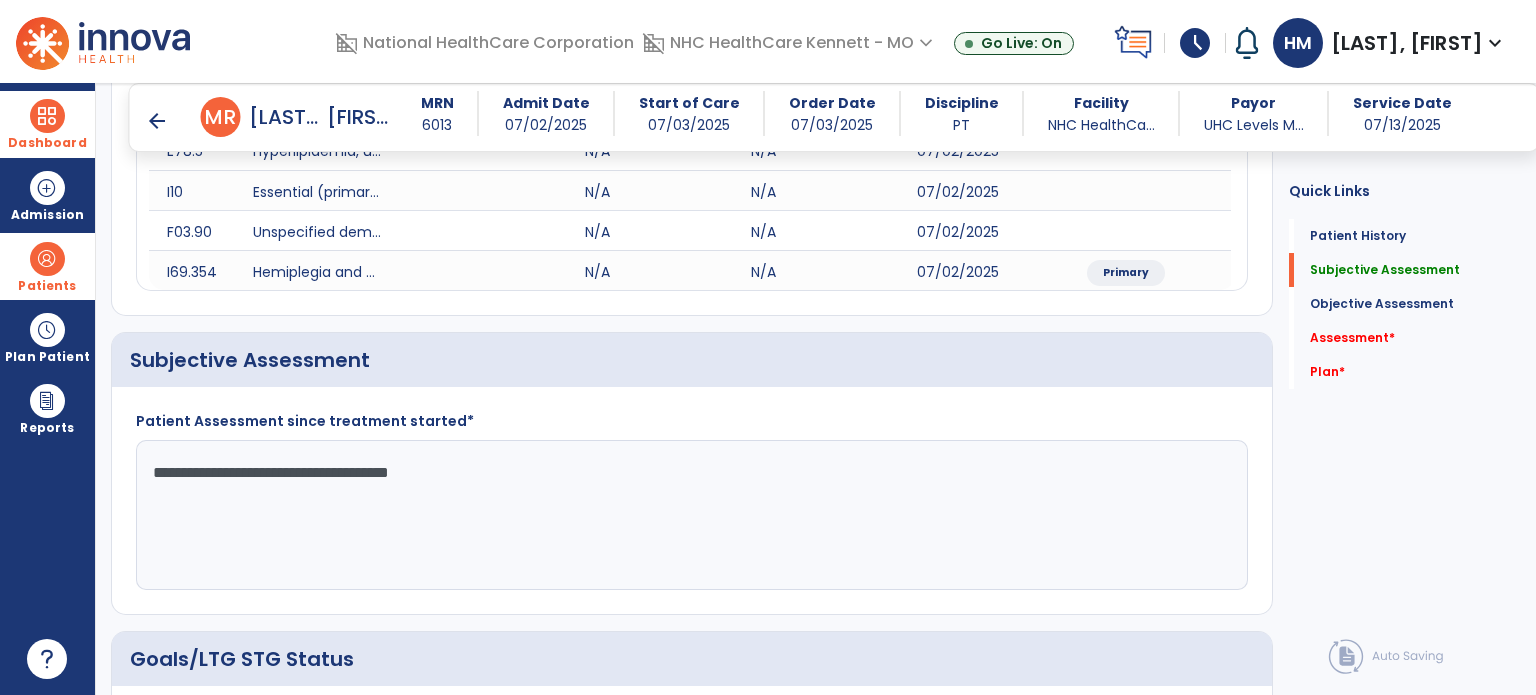 scroll, scrollTop: 800, scrollLeft: 0, axis: vertical 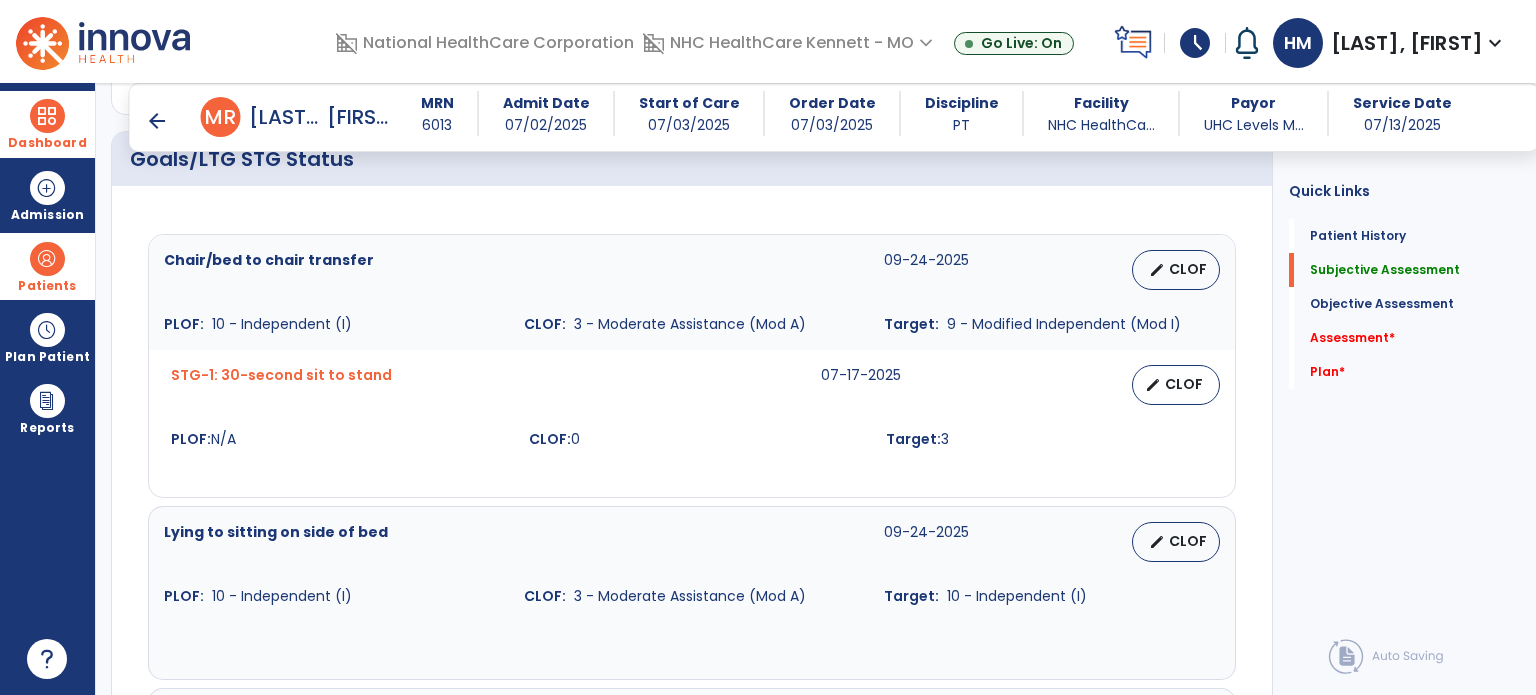 type on "**********" 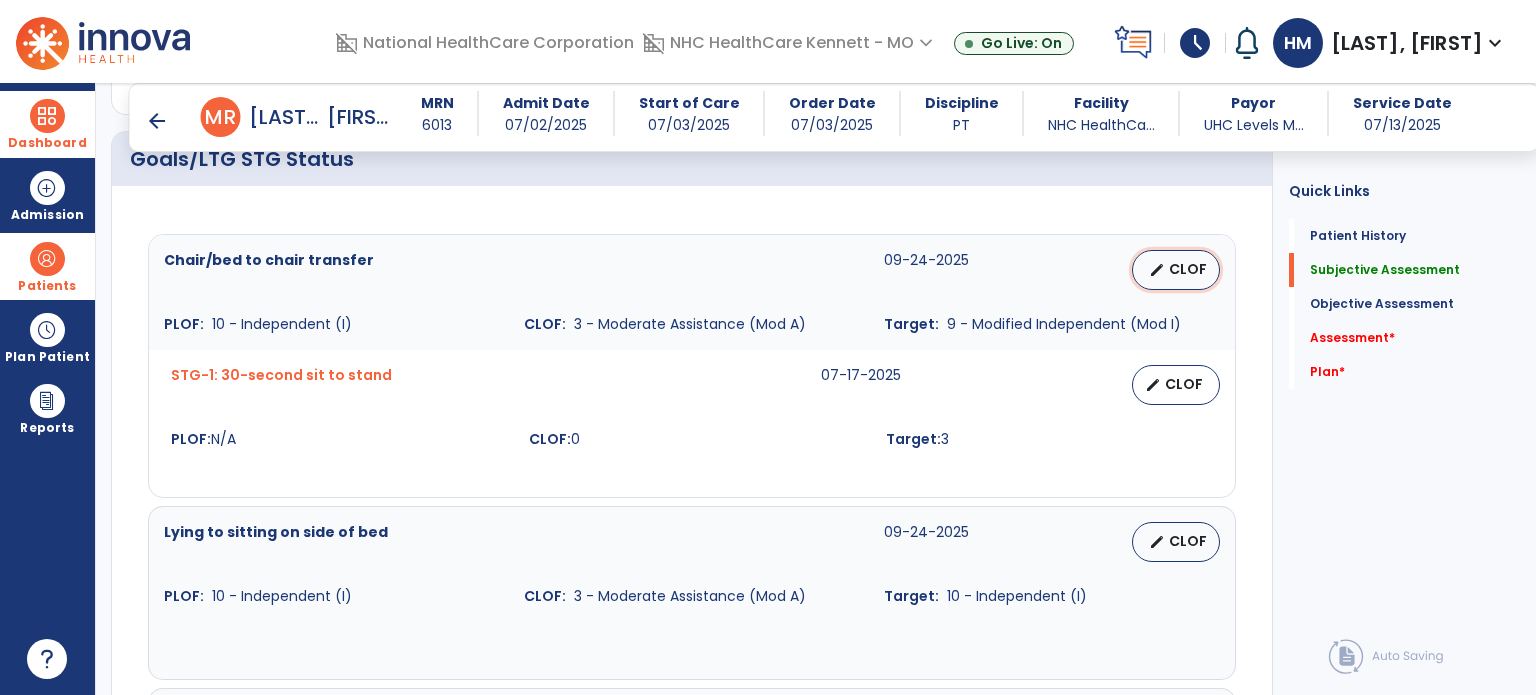 click on "edit   CLOF" at bounding box center [1176, 270] 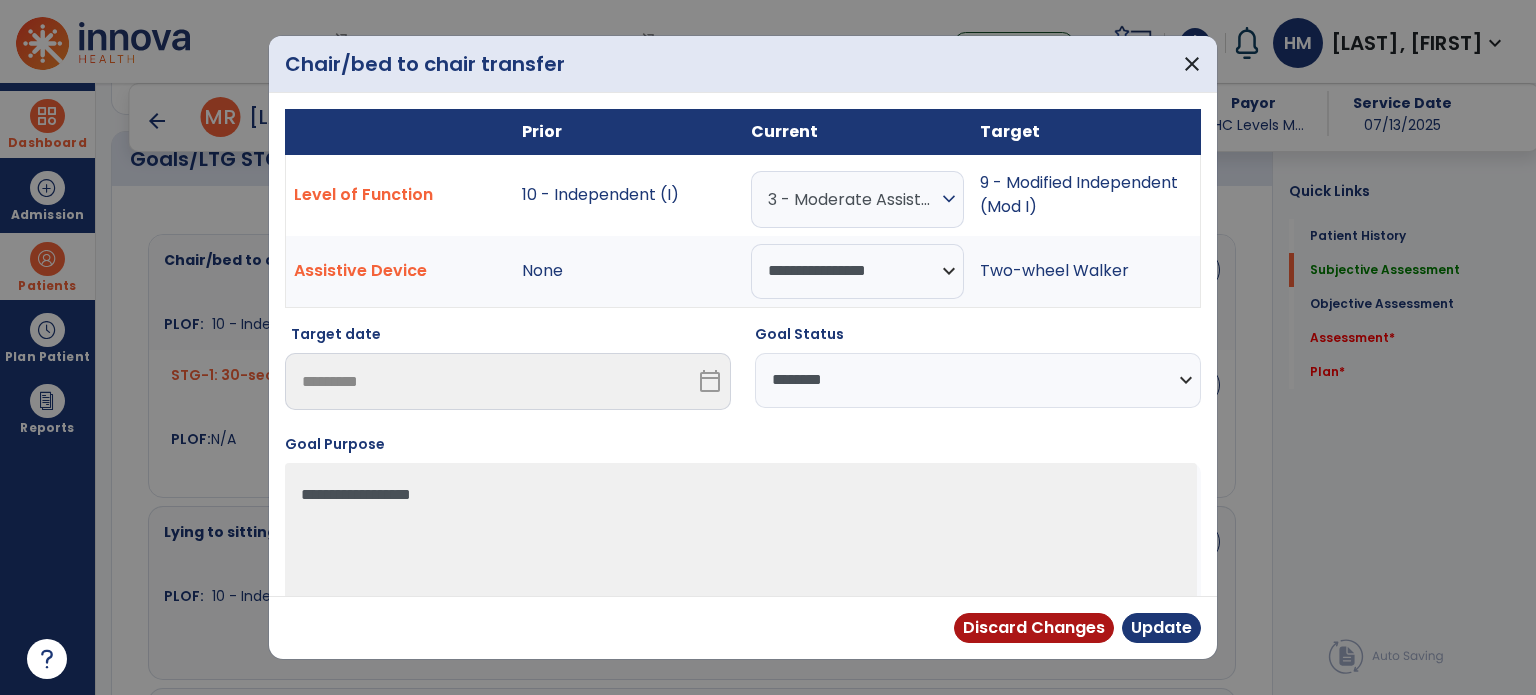 click on "3 - Moderate Assistance (Mod A)" at bounding box center [852, 199] 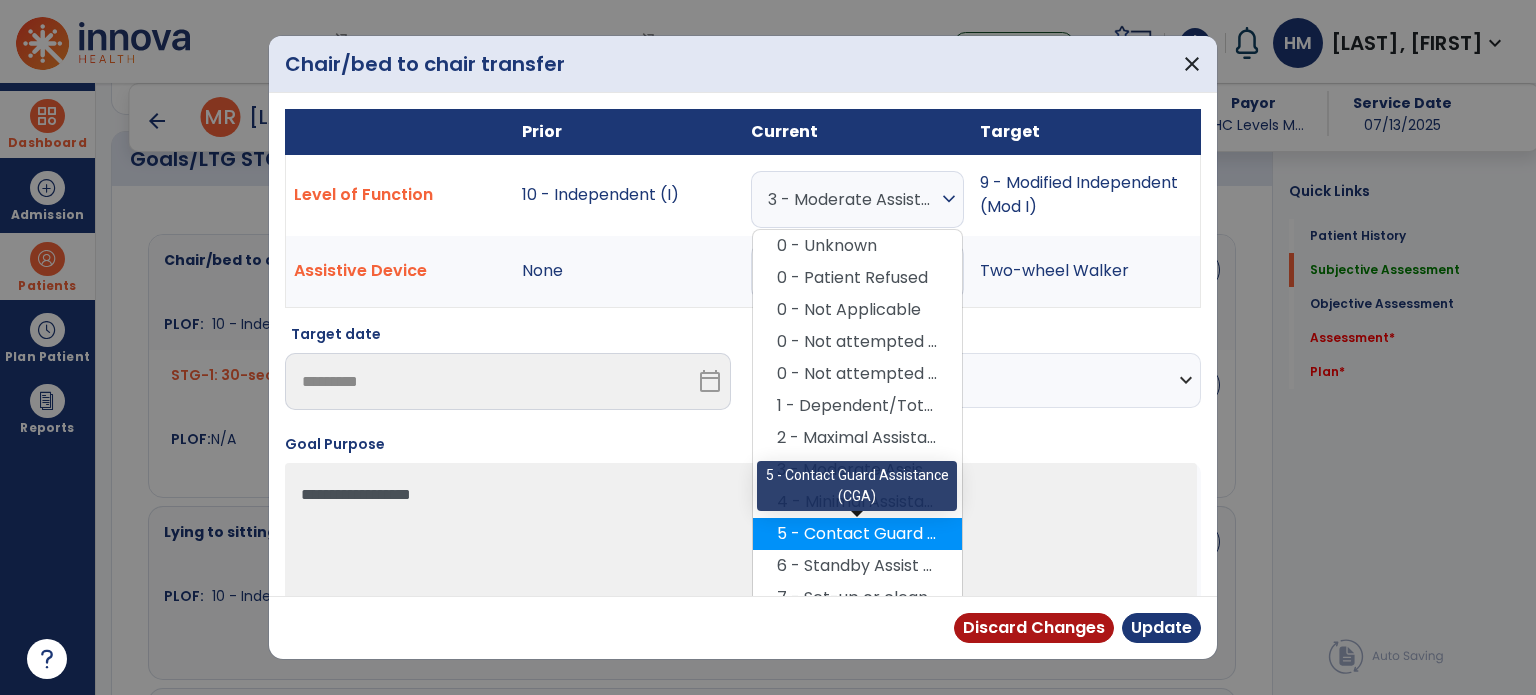 click on "5 - Contact Guard Assistance (CGA)" at bounding box center [857, 534] 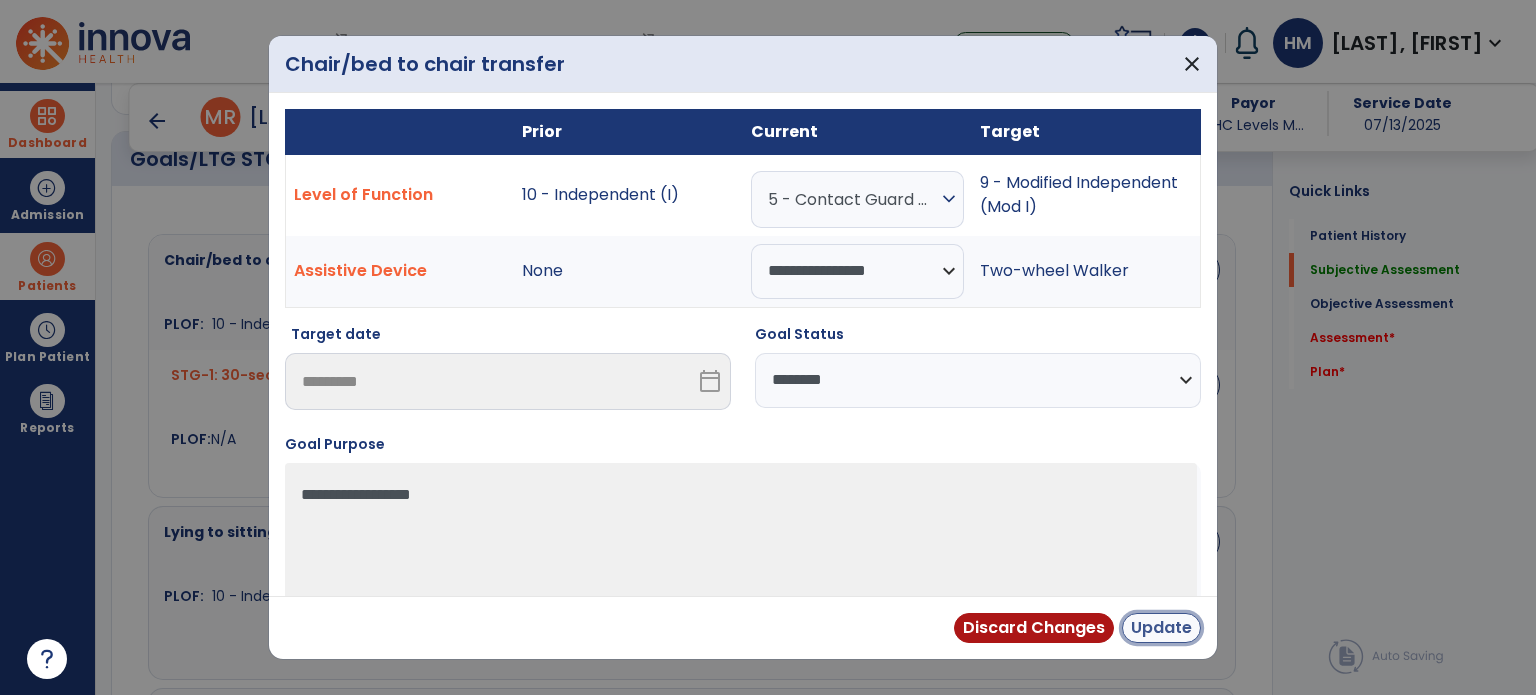 click on "Update" at bounding box center (1161, 628) 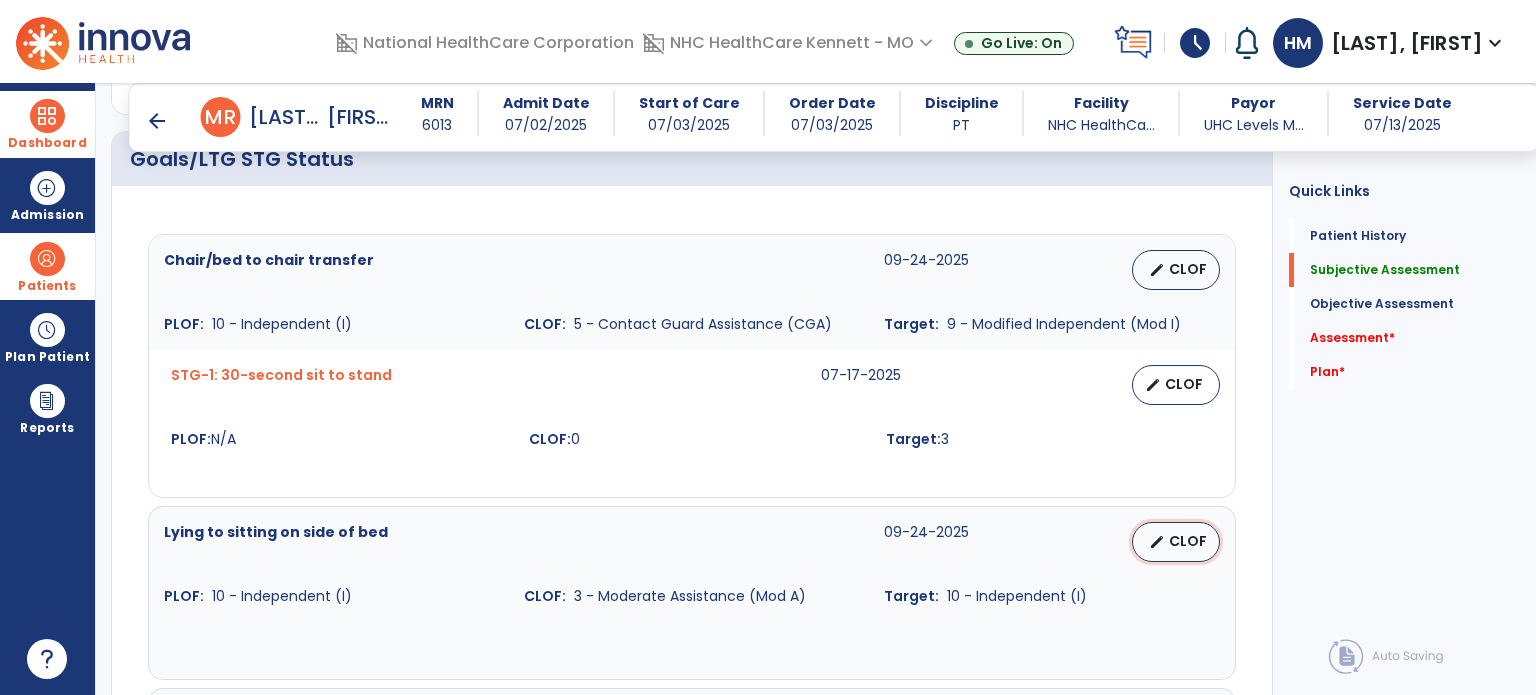 click on "CLOF" at bounding box center [1188, 541] 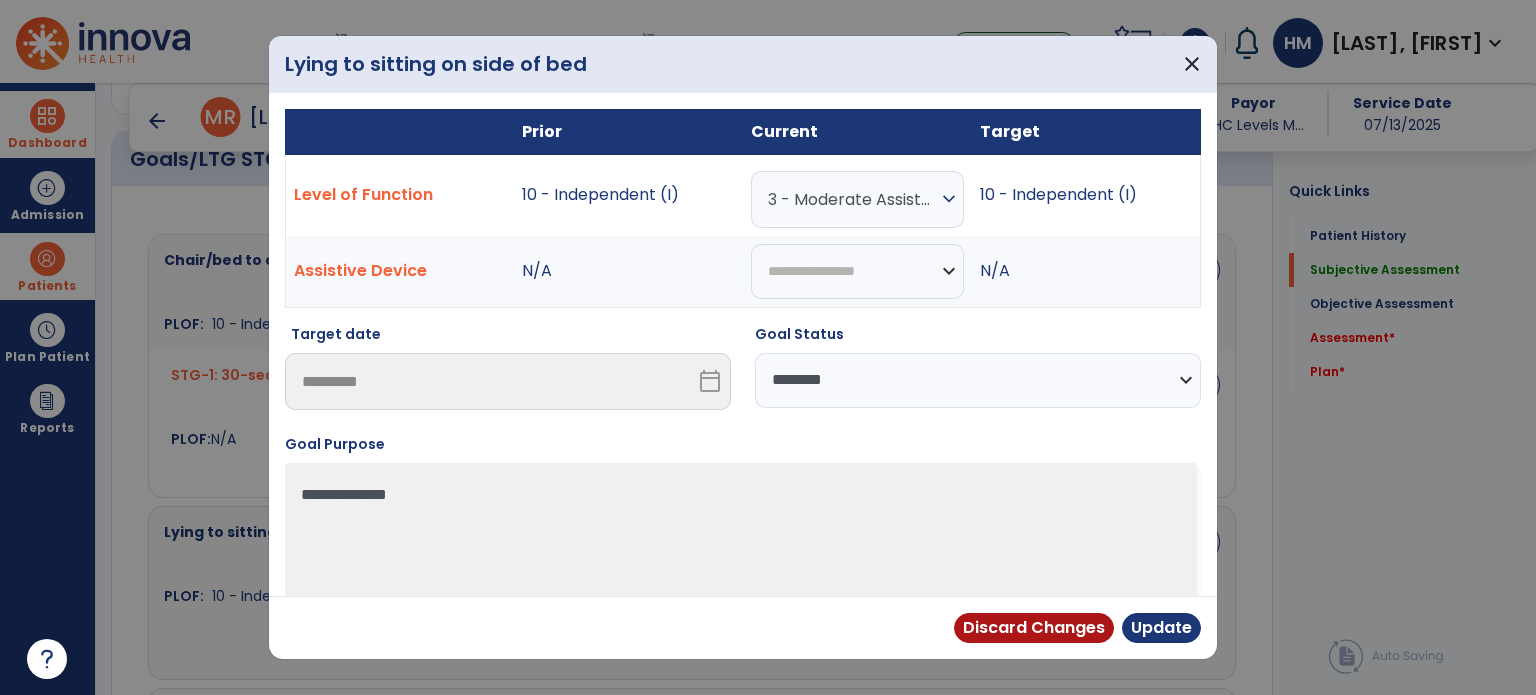 click on "3 - Moderate Assistance (Mod A)" at bounding box center (852, 199) 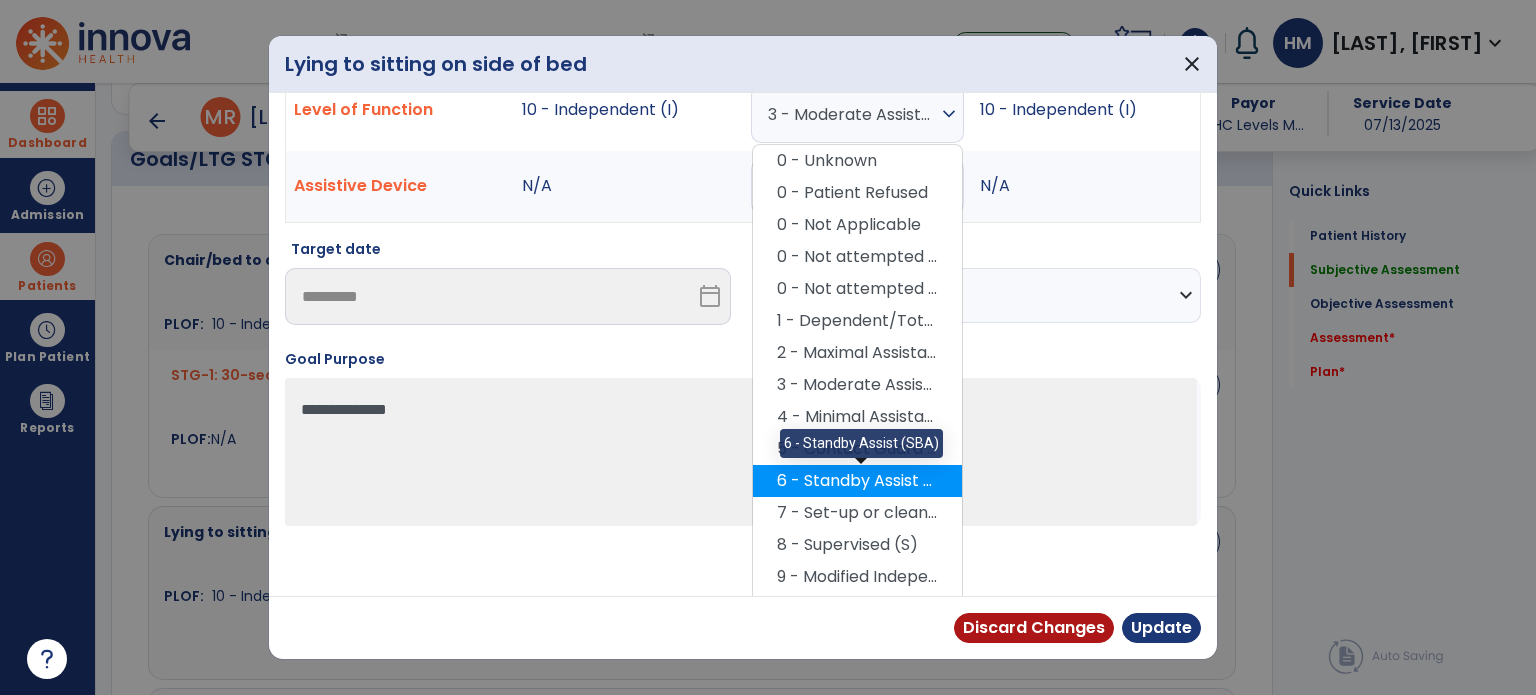scroll, scrollTop: 100, scrollLeft: 0, axis: vertical 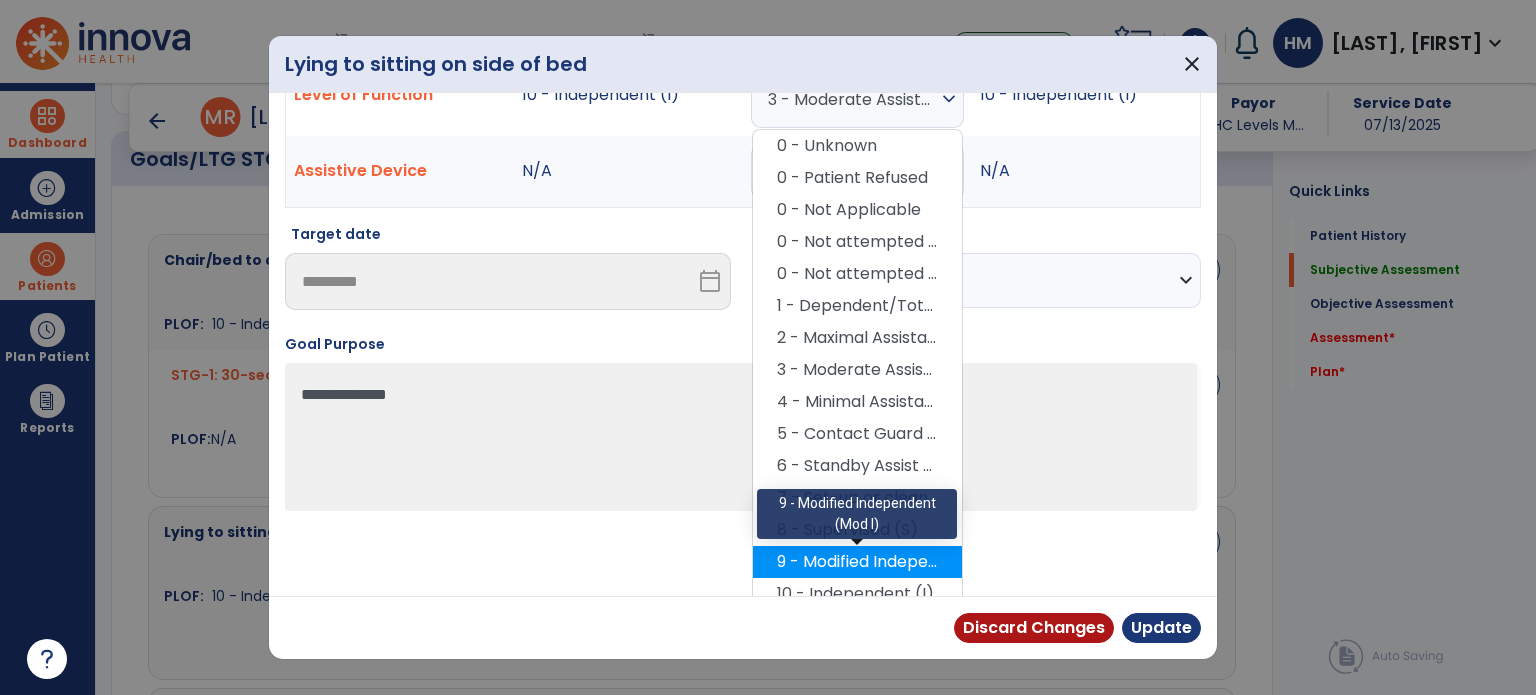 click on "9 - Modified Independent (Mod I)" at bounding box center (857, 562) 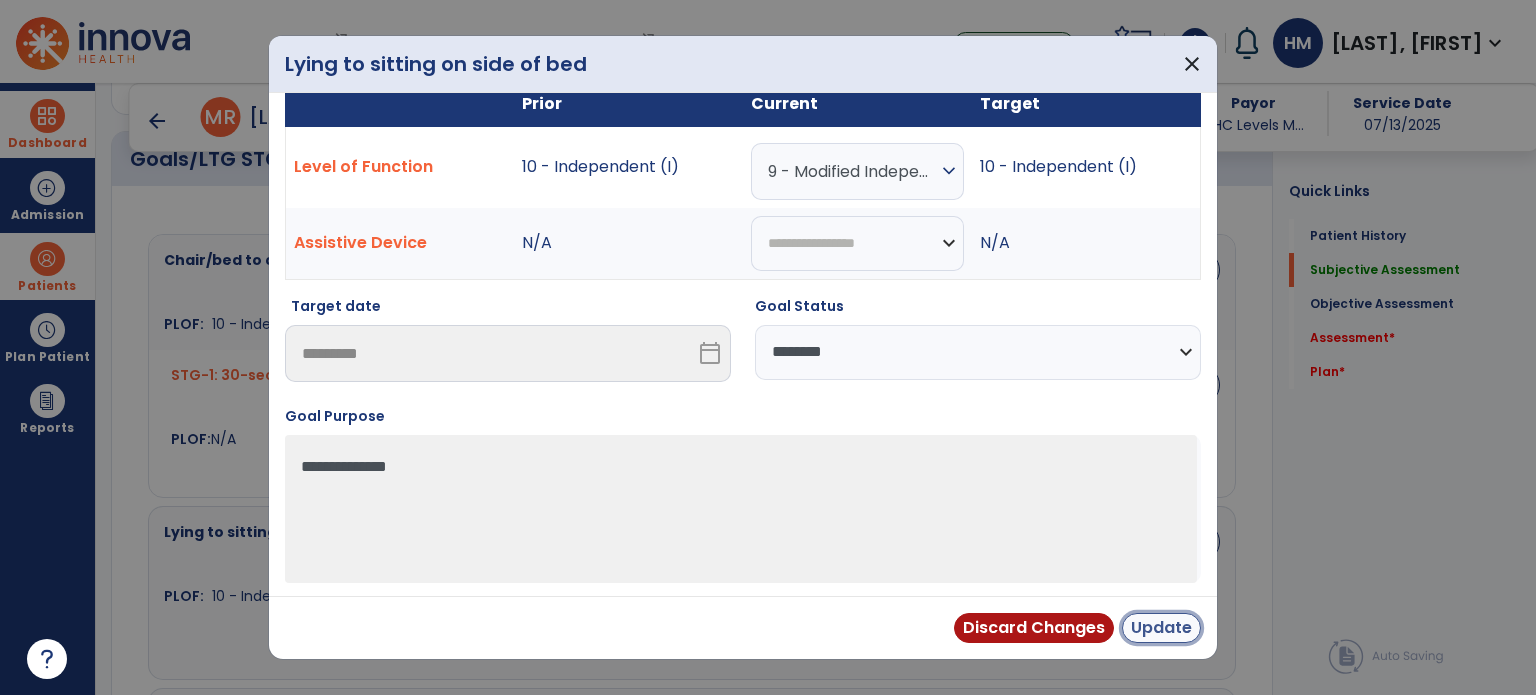 click on "Update" at bounding box center (1161, 628) 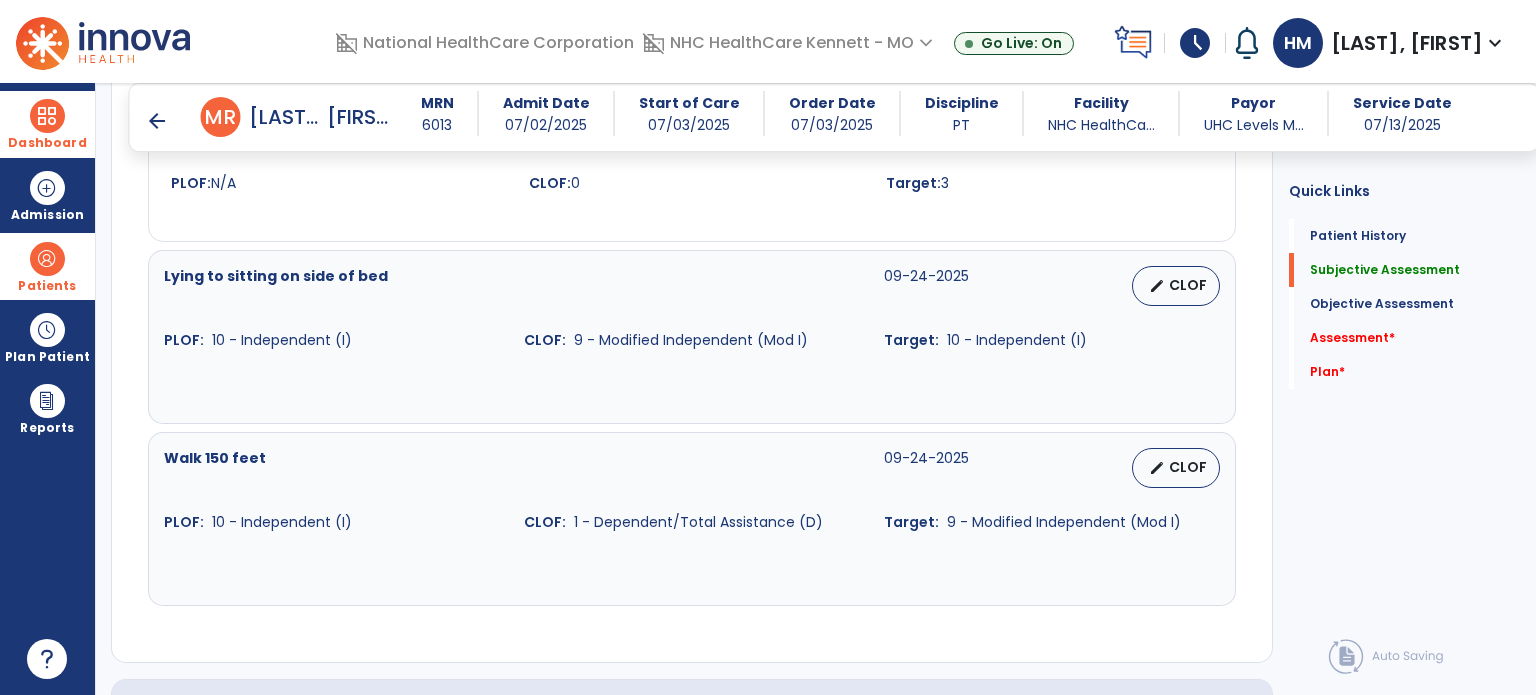 scroll, scrollTop: 1100, scrollLeft: 0, axis: vertical 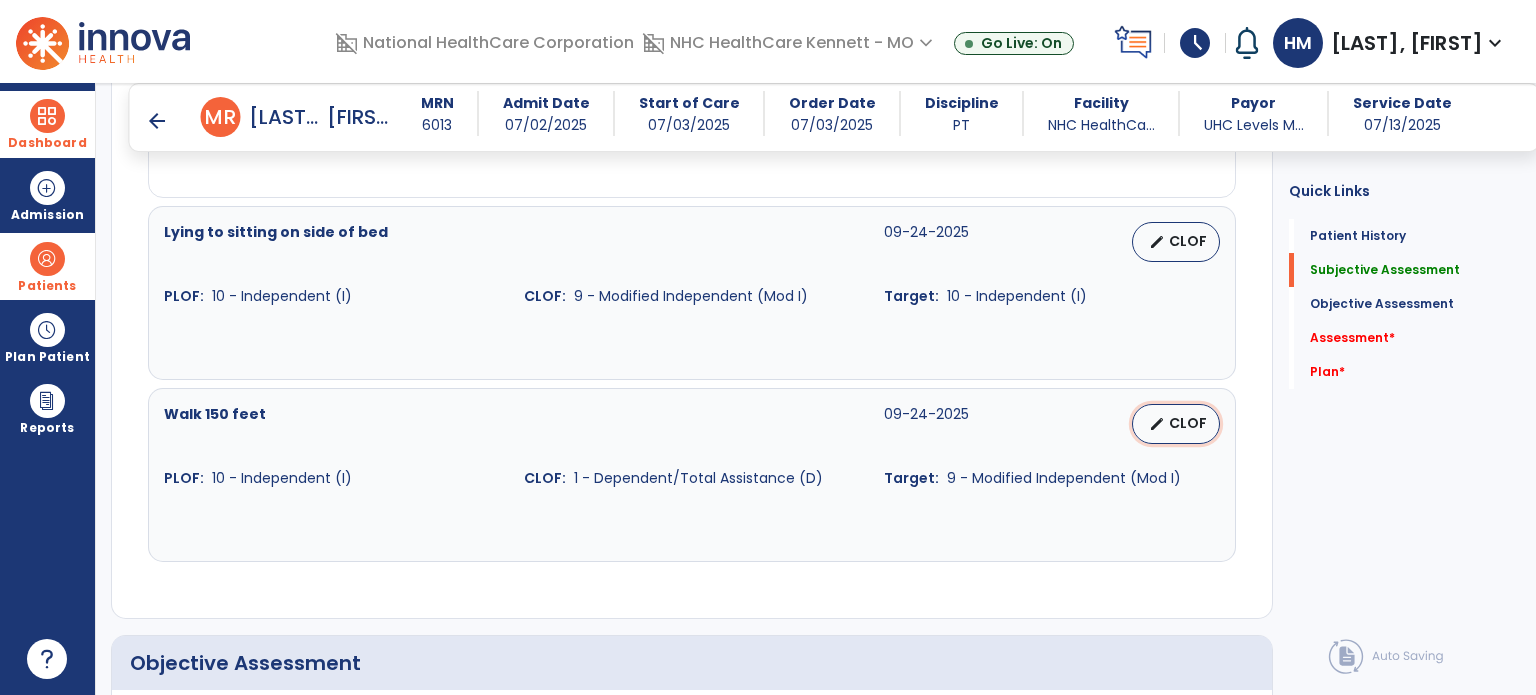 click on "CLOF" at bounding box center (1188, 423) 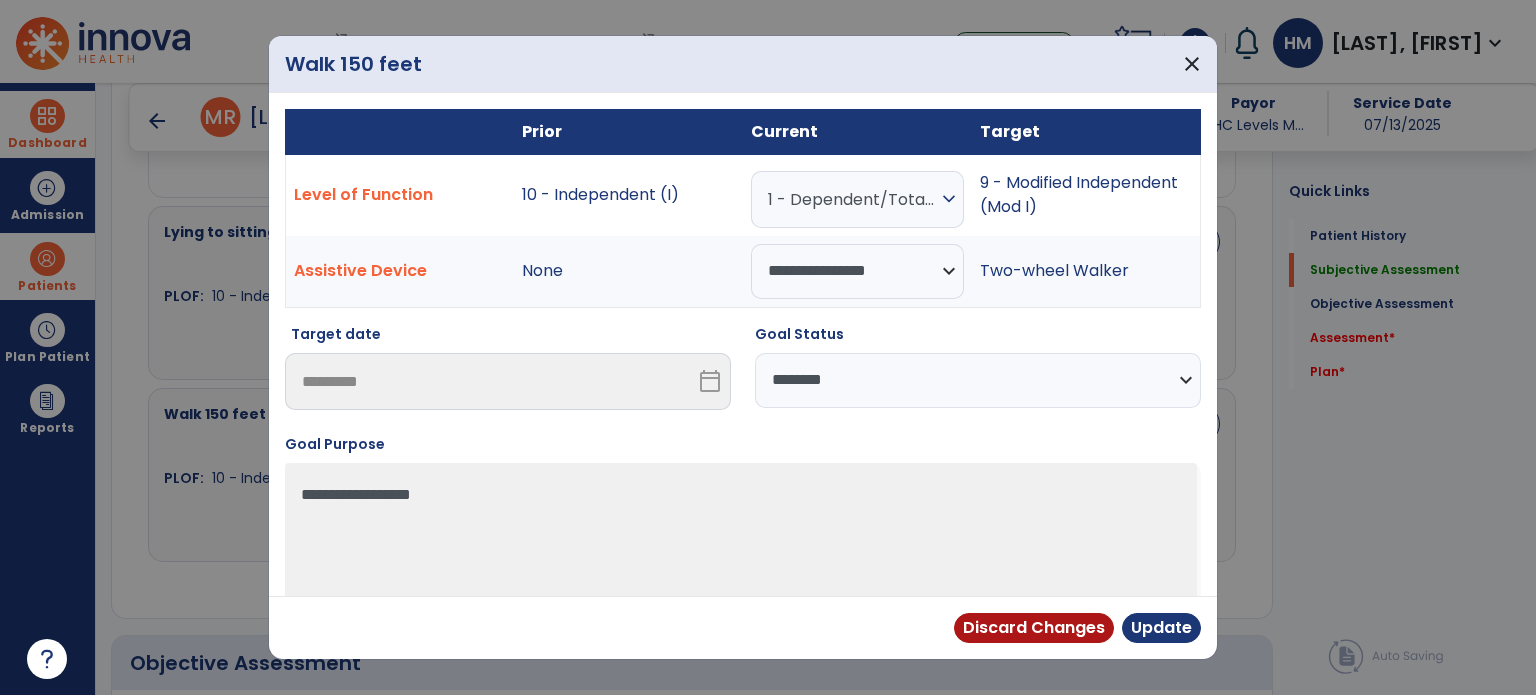 click on "1 - Dependent/Total Assistance (D)" at bounding box center [852, 199] 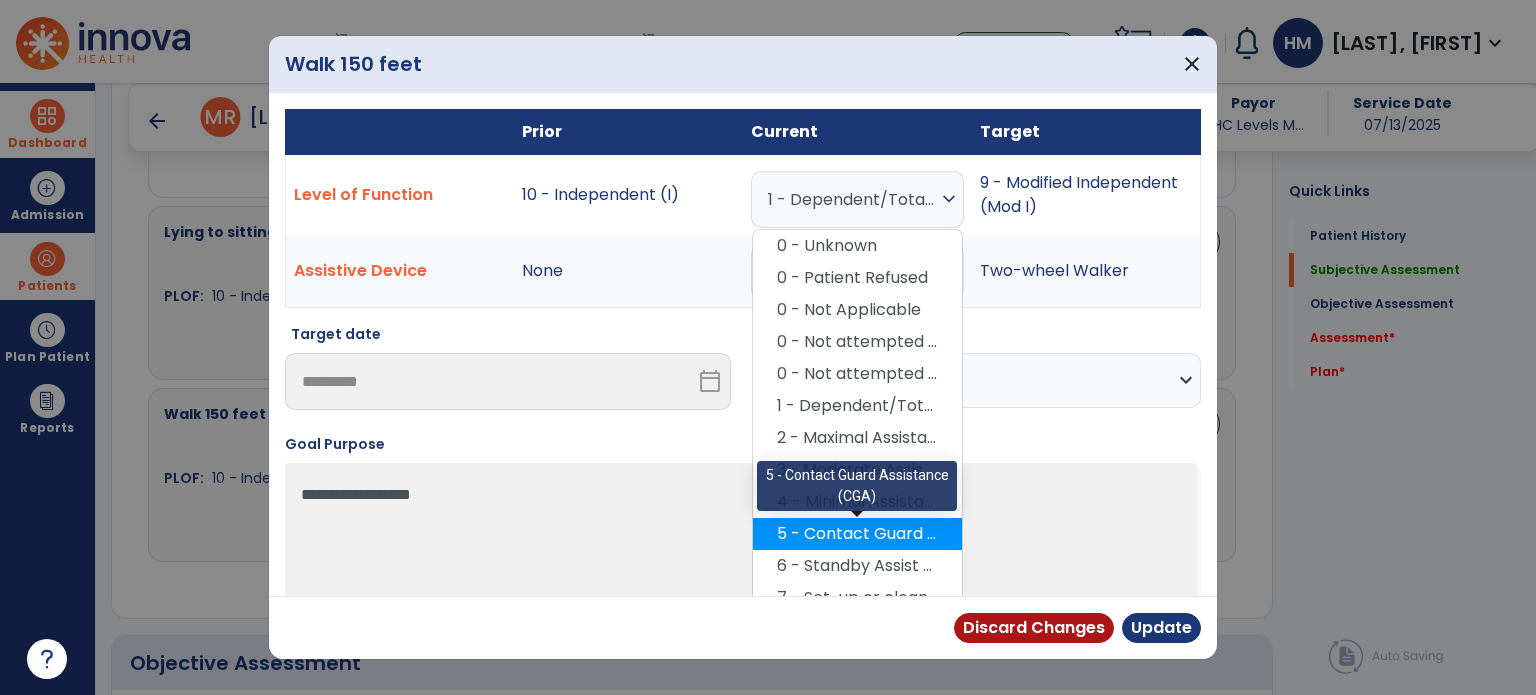 click on "5 - Contact Guard Assistance (CGA)" at bounding box center (857, 534) 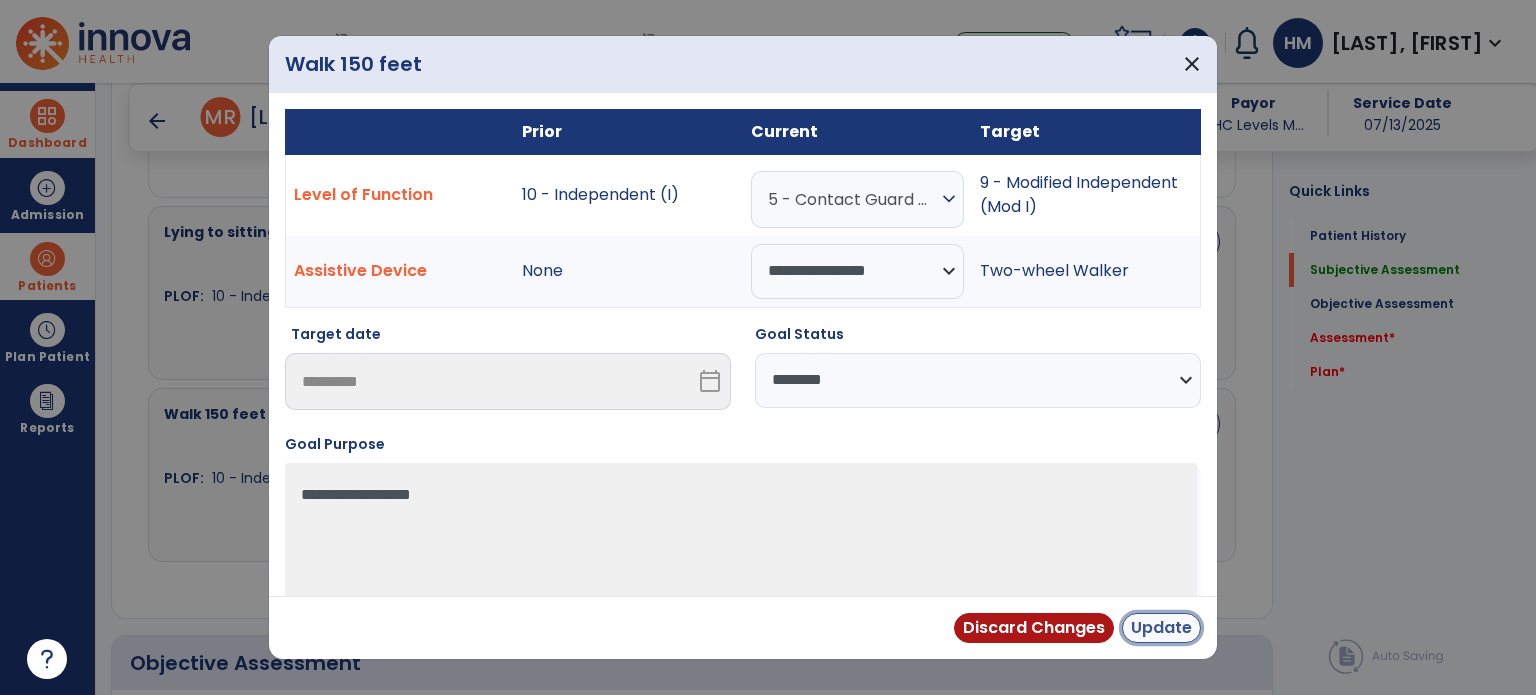 click on "Update" at bounding box center (1161, 628) 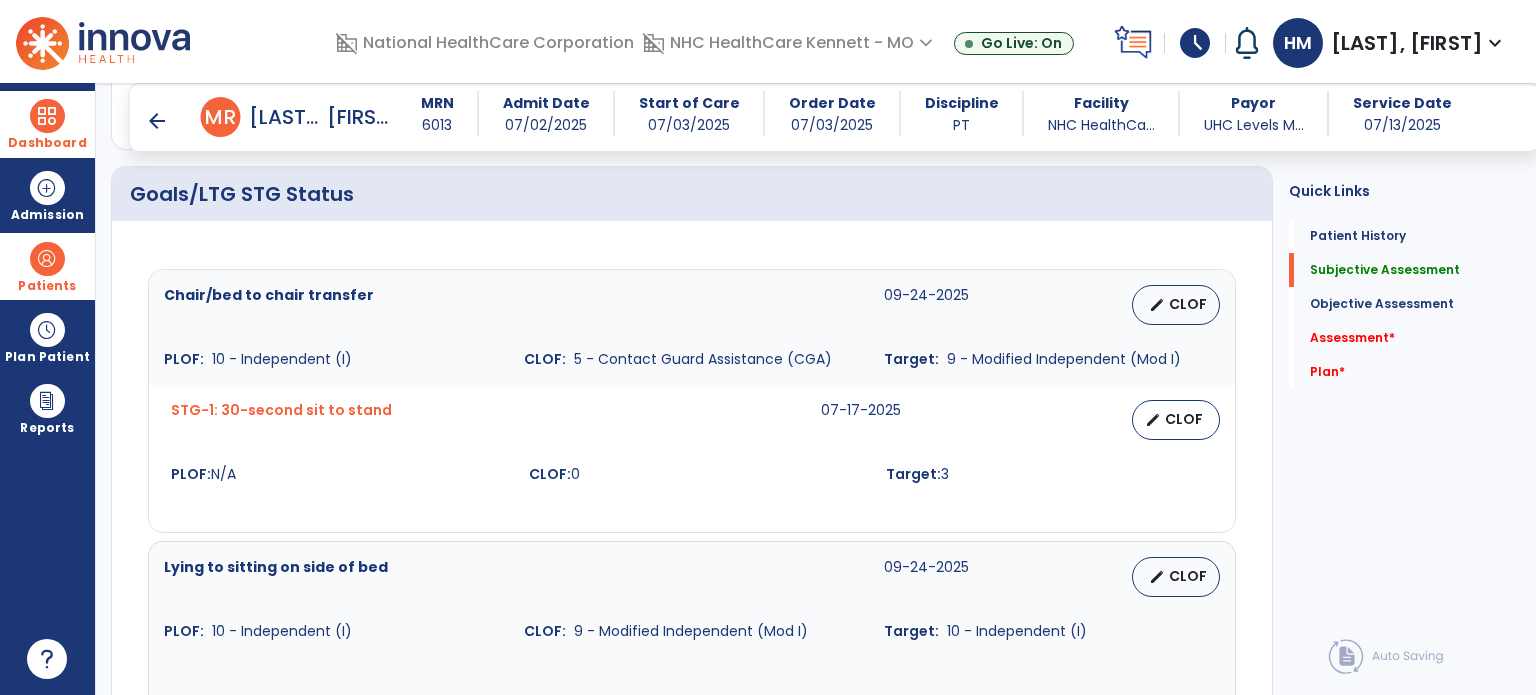scroll, scrollTop: 800, scrollLeft: 0, axis: vertical 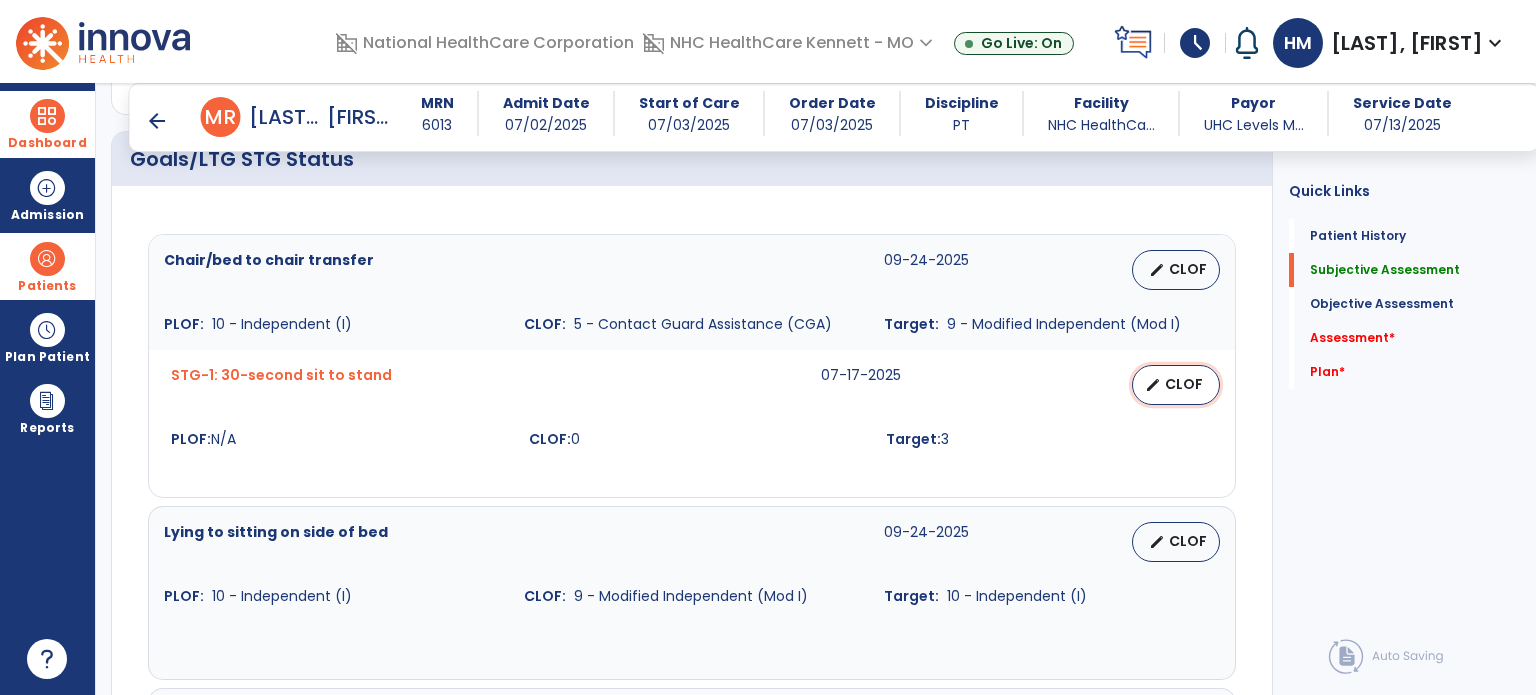 click on "edit   CLOF" at bounding box center (1176, 385) 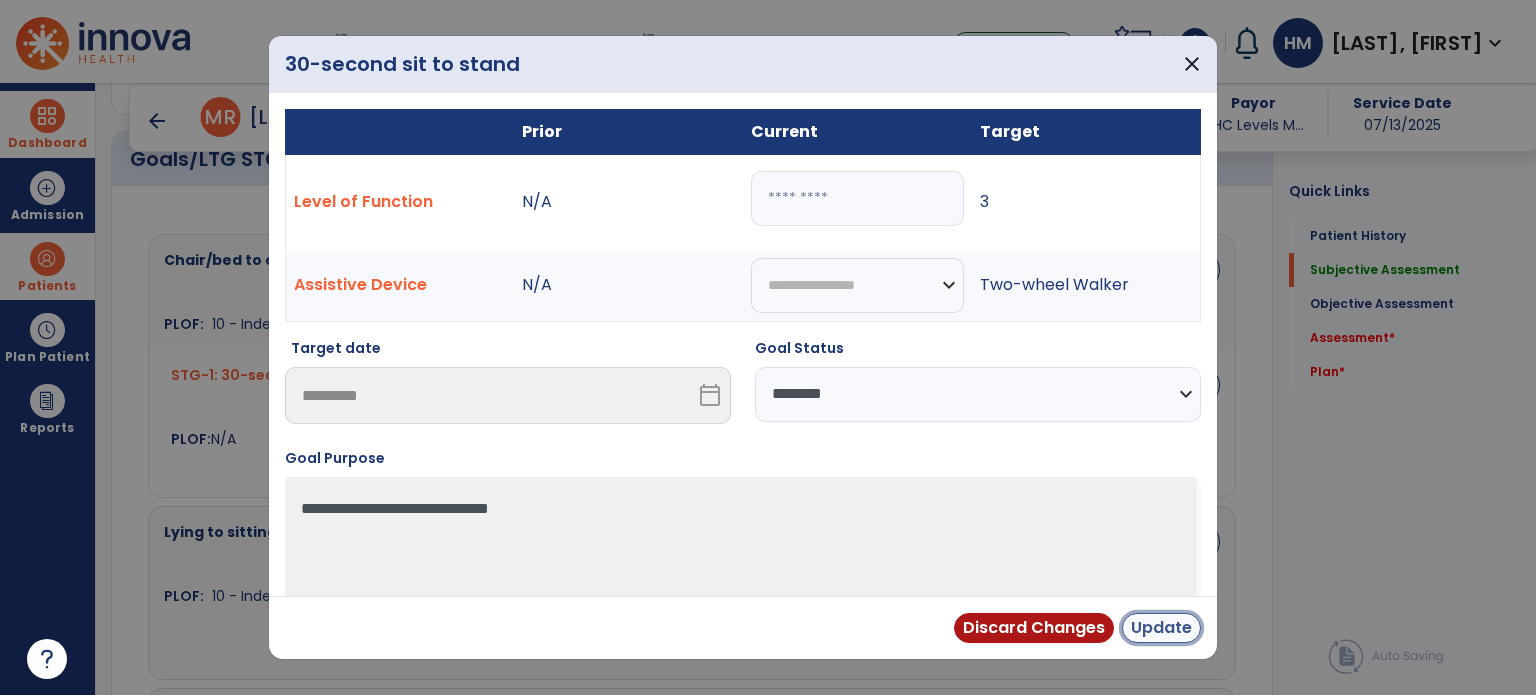 click on "Update" at bounding box center [1161, 628] 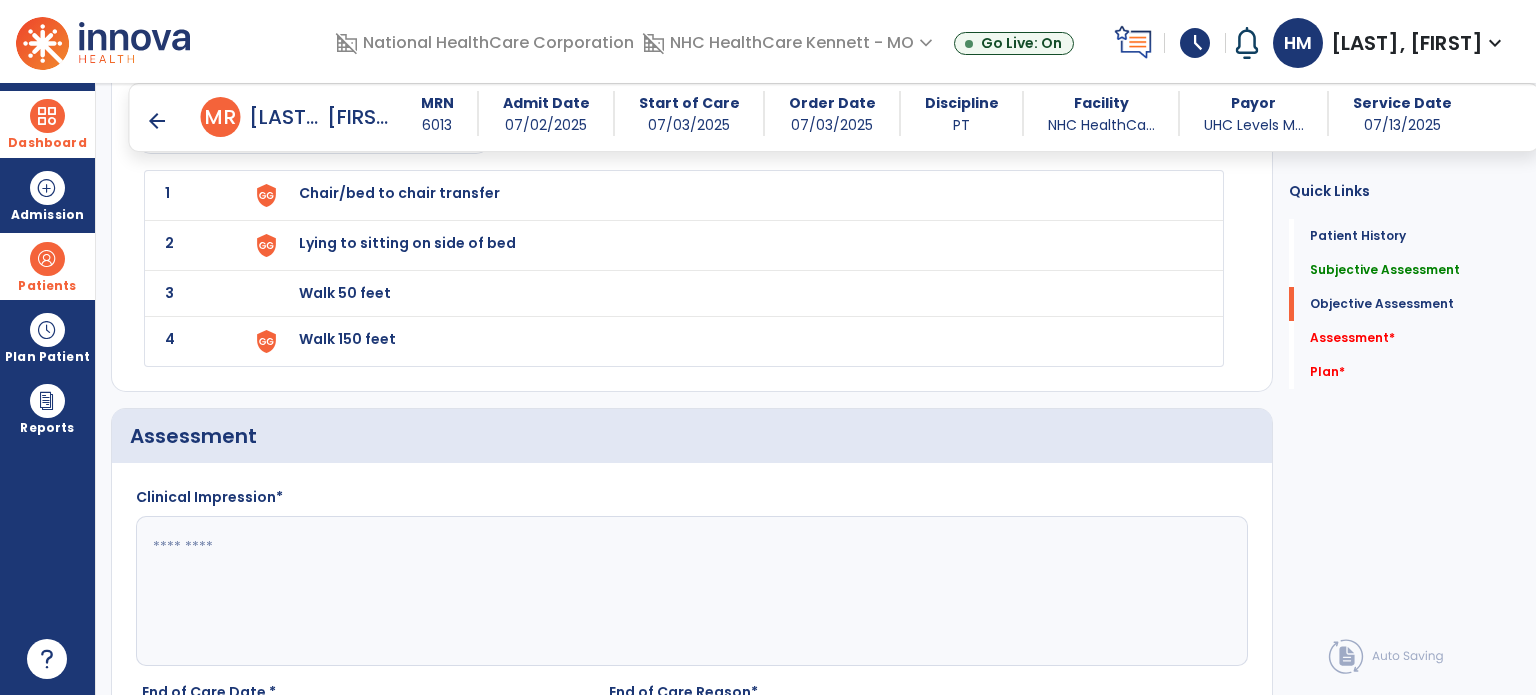 scroll, scrollTop: 1500, scrollLeft: 0, axis: vertical 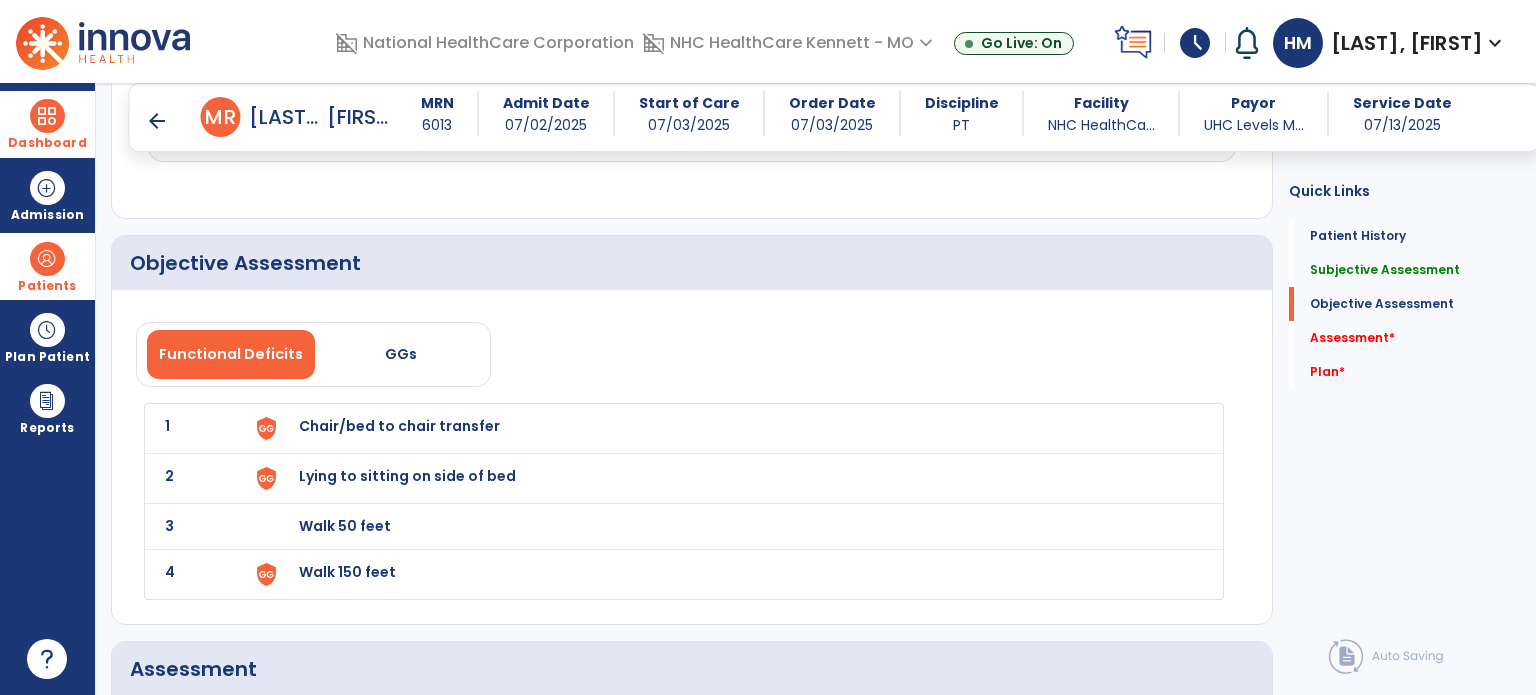 click on "Chair/bed to chair transfer" at bounding box center [399, 426] 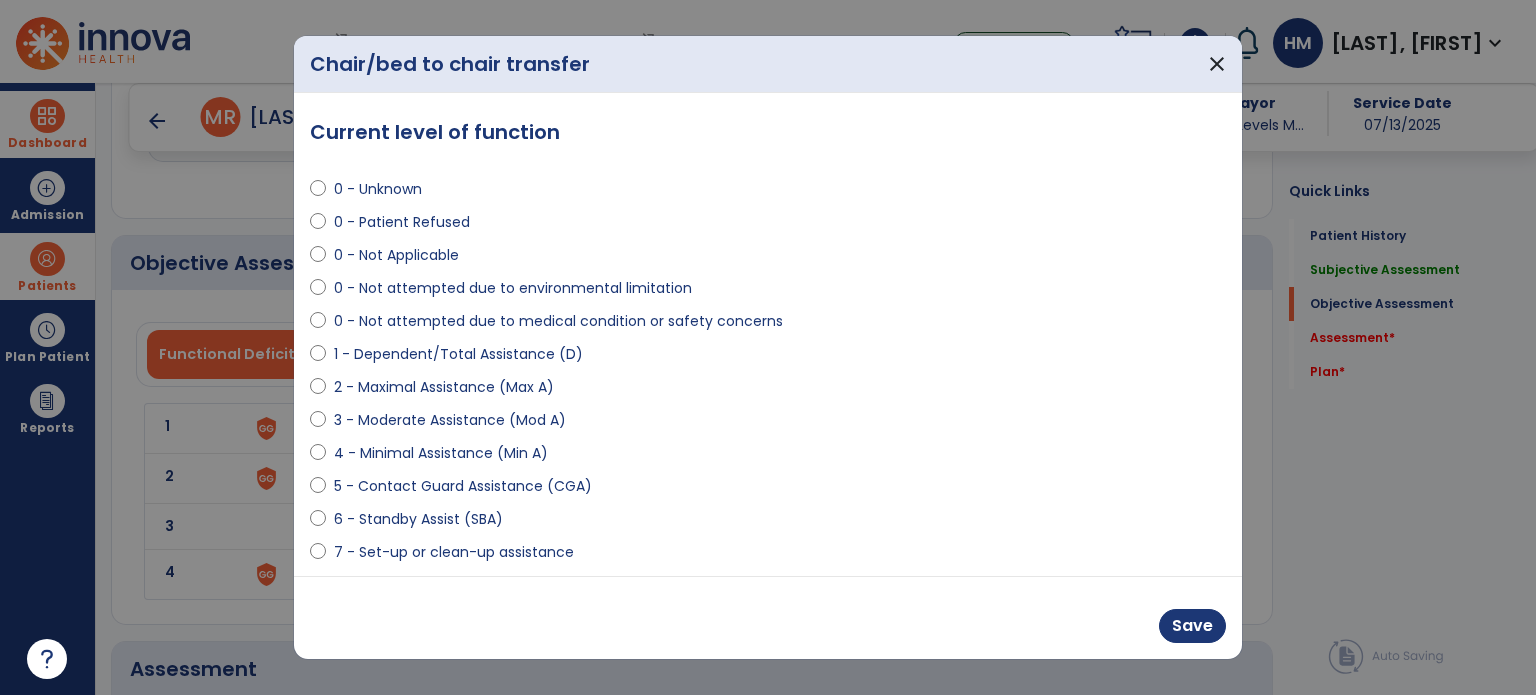 select on "**********" 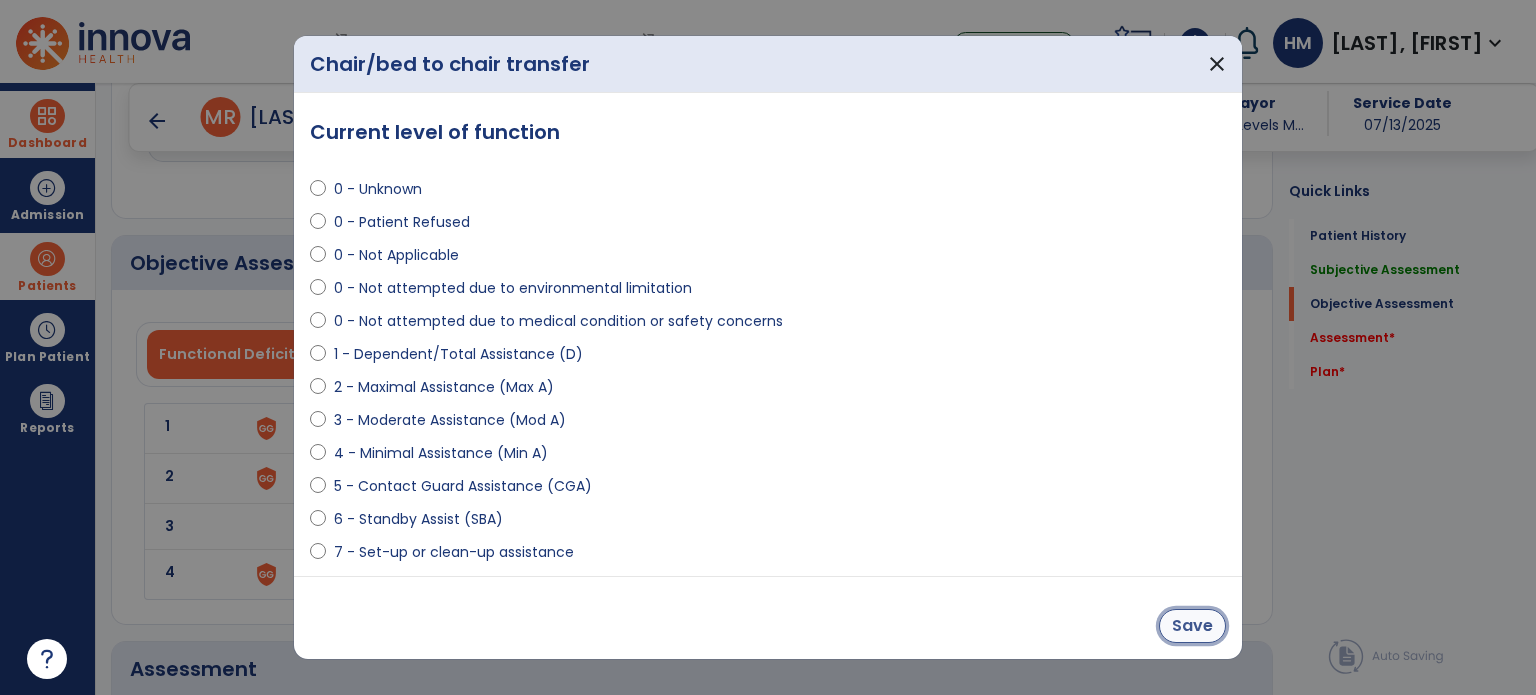 click on "Save" at bounding box center [1192, 626] 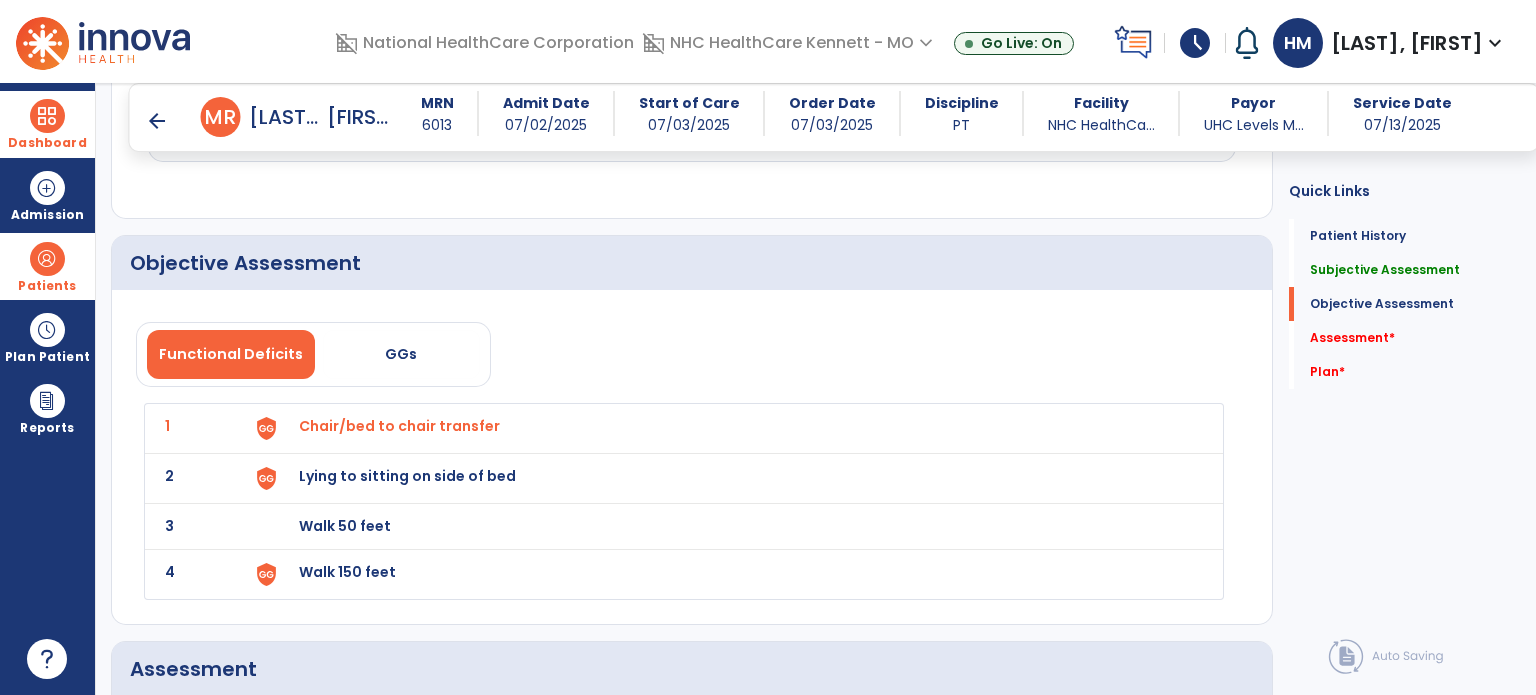 click on "Lying to sitting on side of bed" at bounding box center [399, 426] 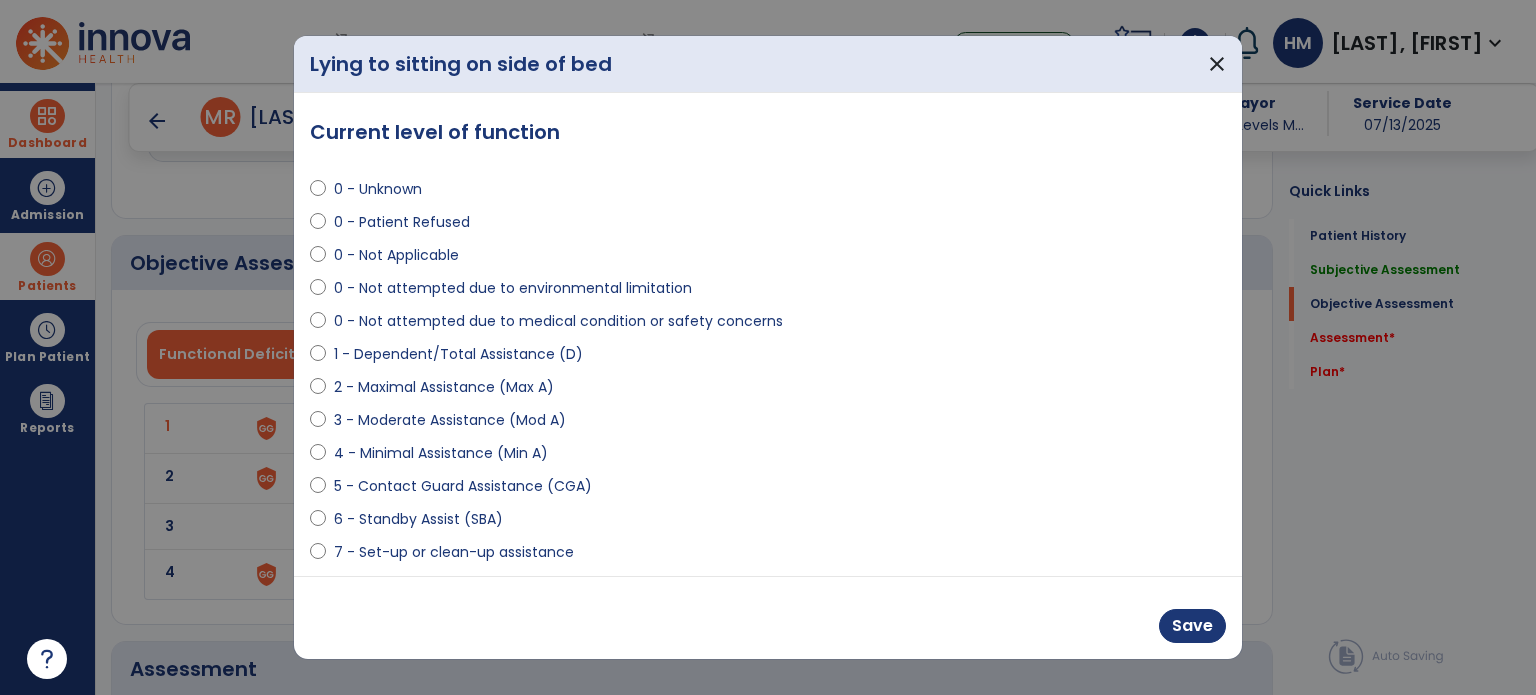 scroll, scrollTop: 200, scrollLeft: 0, axis: vertical 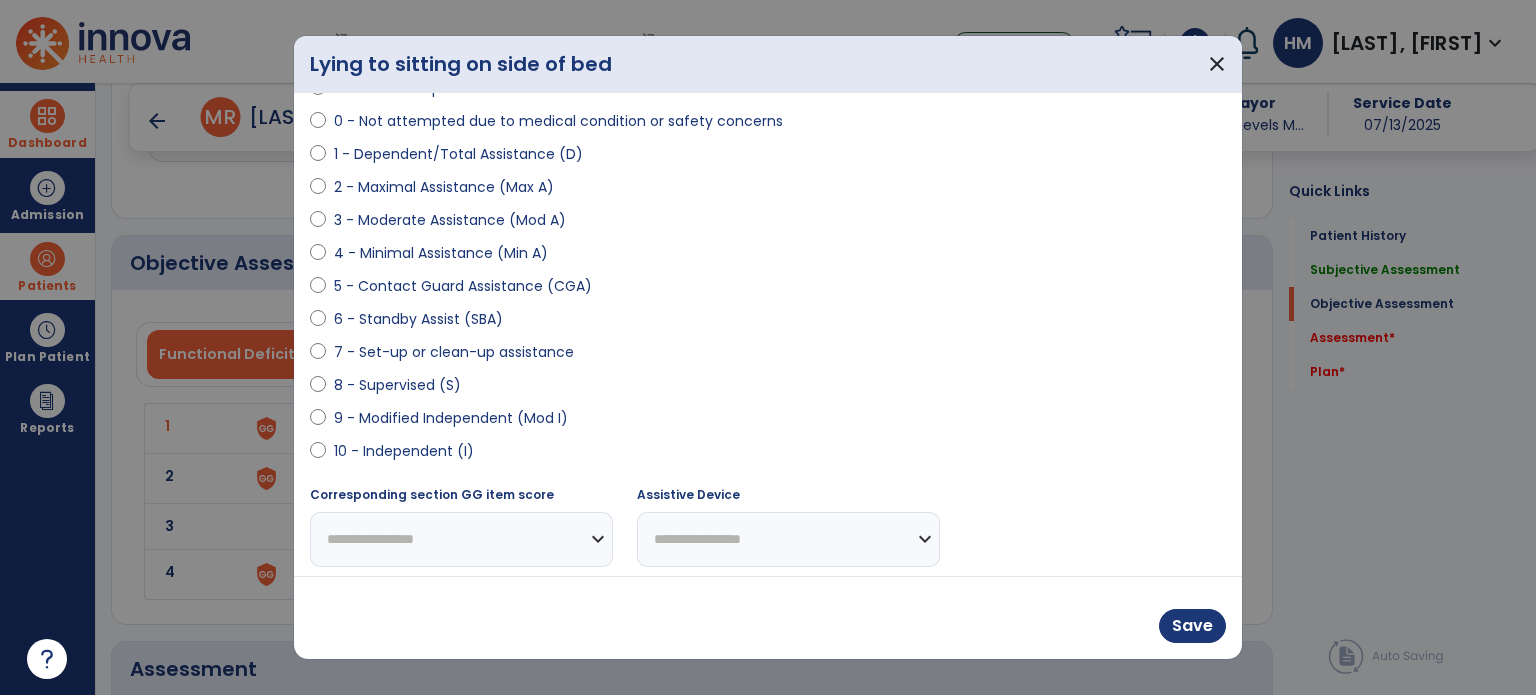 select on "**********" 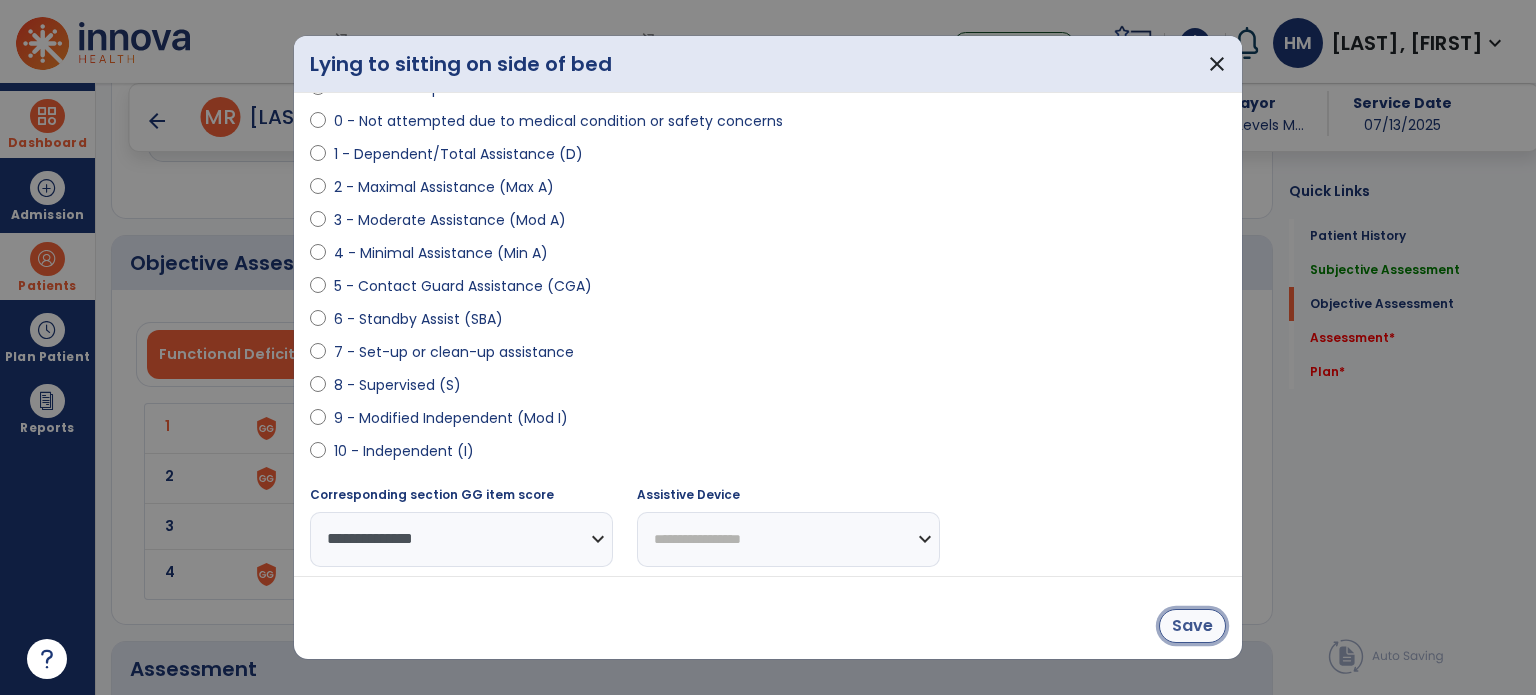 click on "Save" at bounding box center [1192, 626] 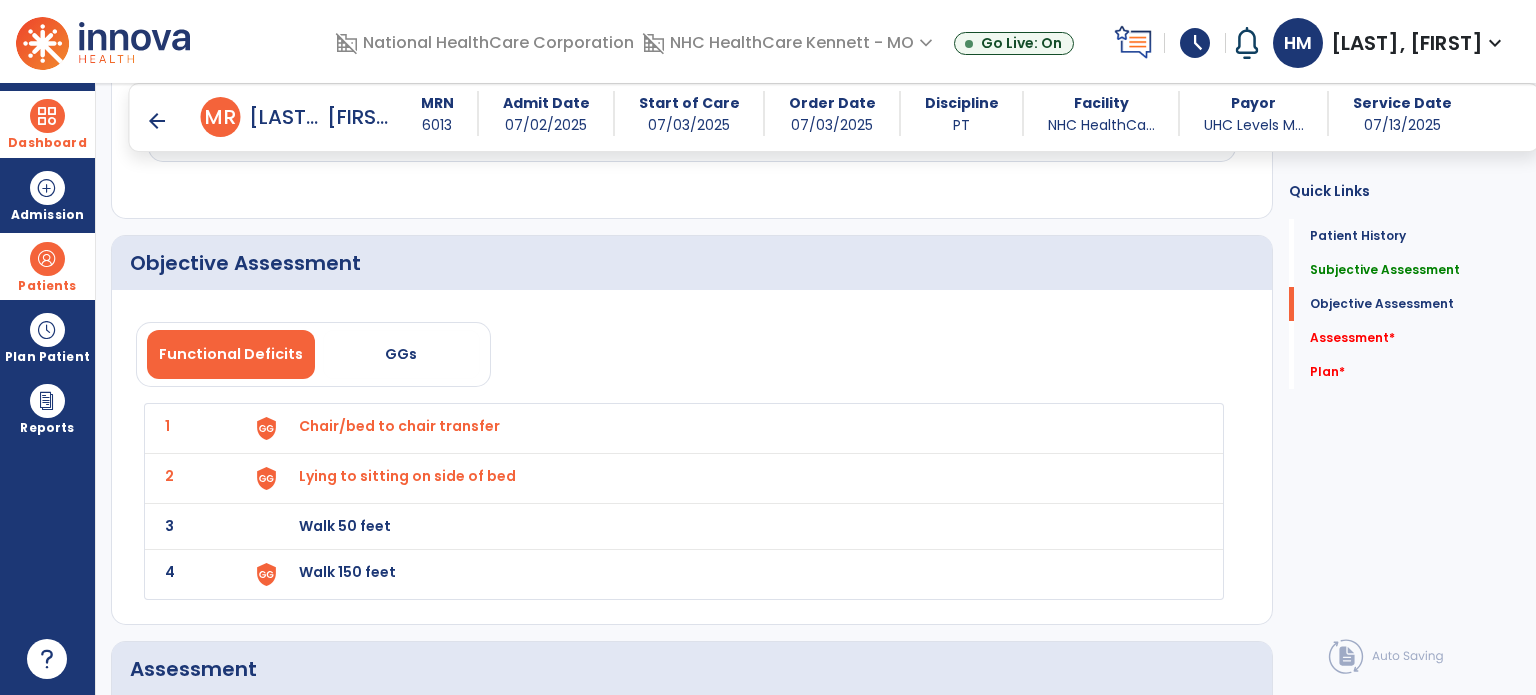 click on "Walk 50 feet" at bounding box center (399, 426) 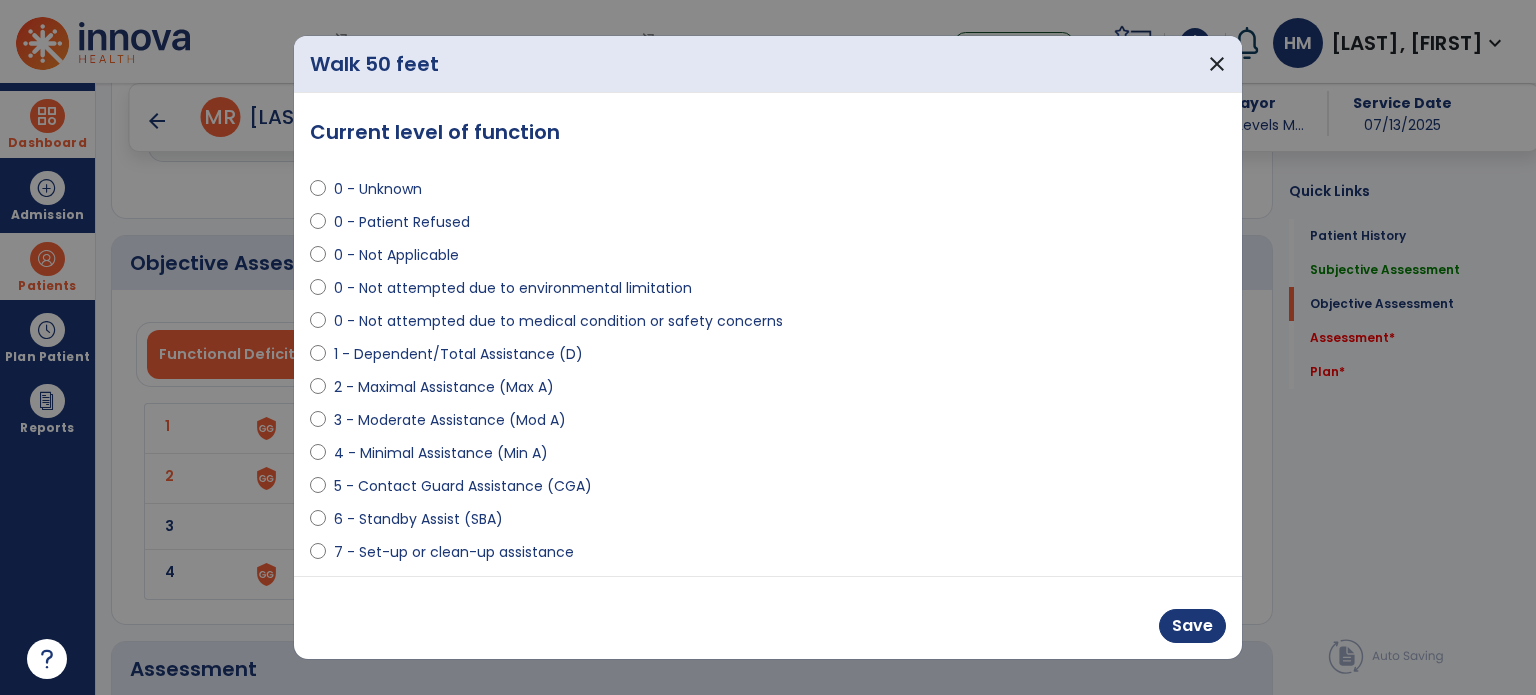 click on "6 - Standby Assist (SBA)" at bounding box center (418, 519) 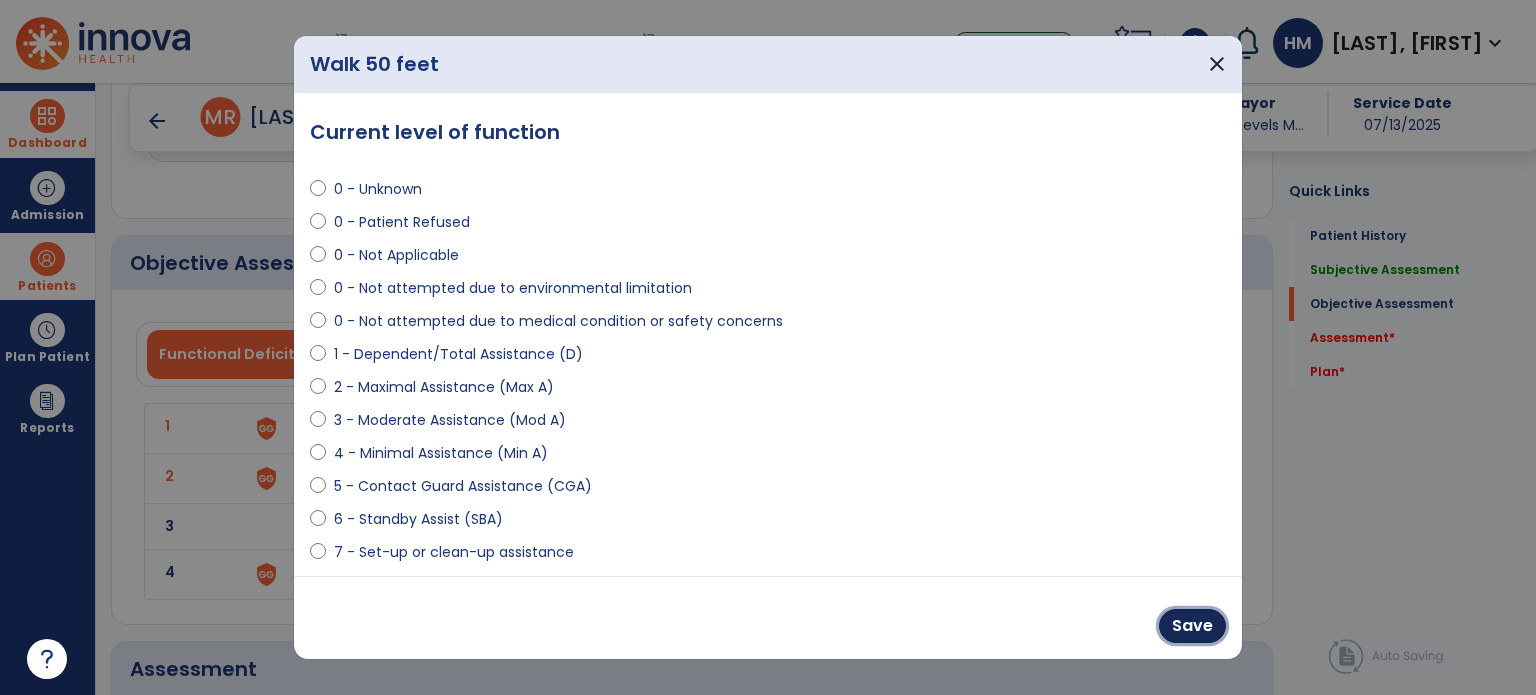 click on "Save" at bounding box center [1192, 626] 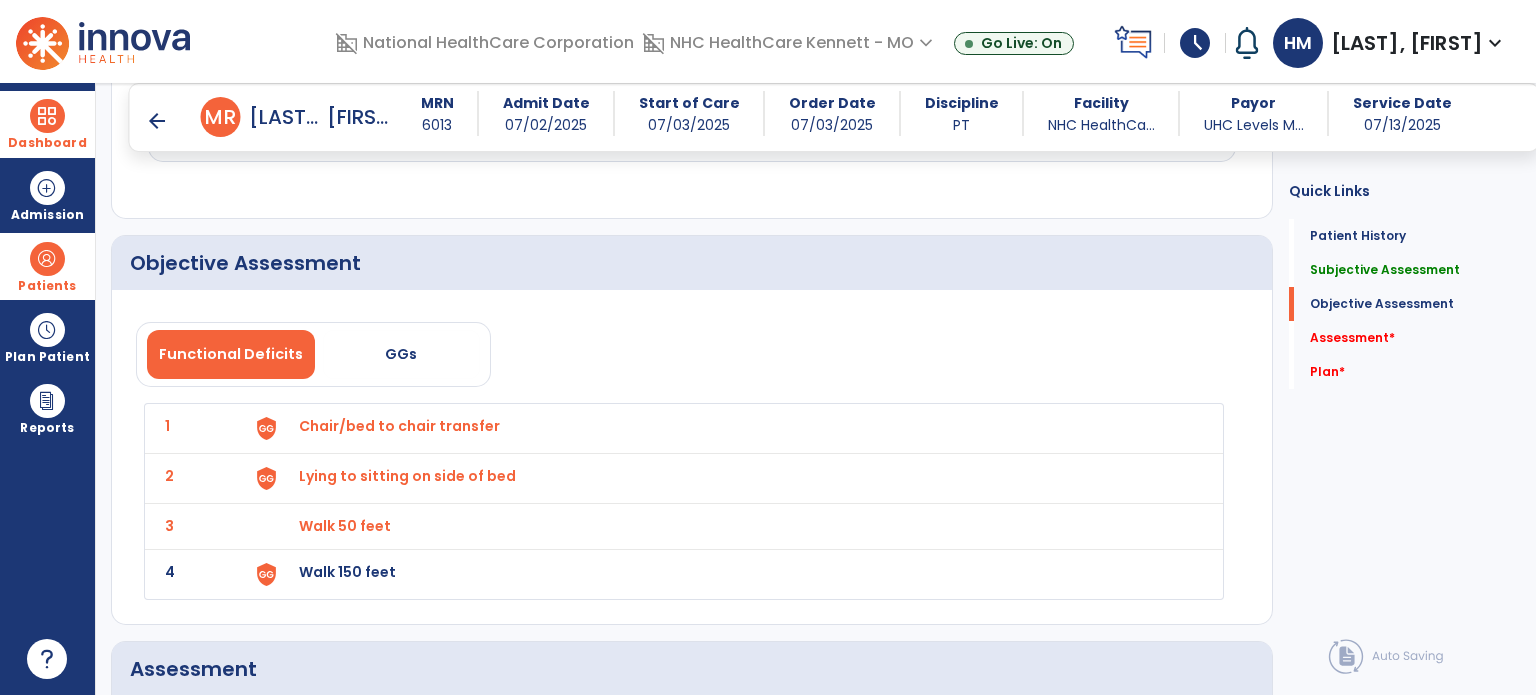 click on "Walk 150 feet" at bounding box center [399, 426] 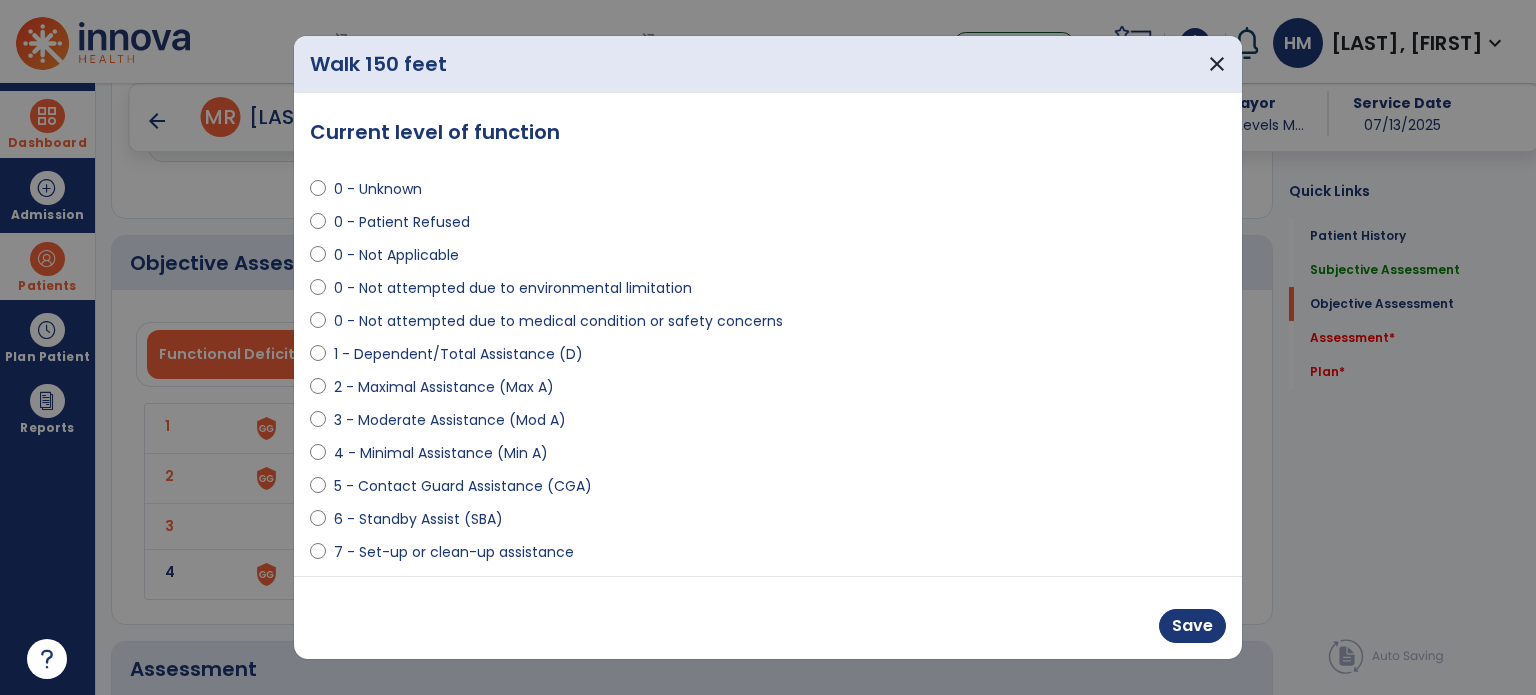 click on "**********" at bounding box center [768, 335] 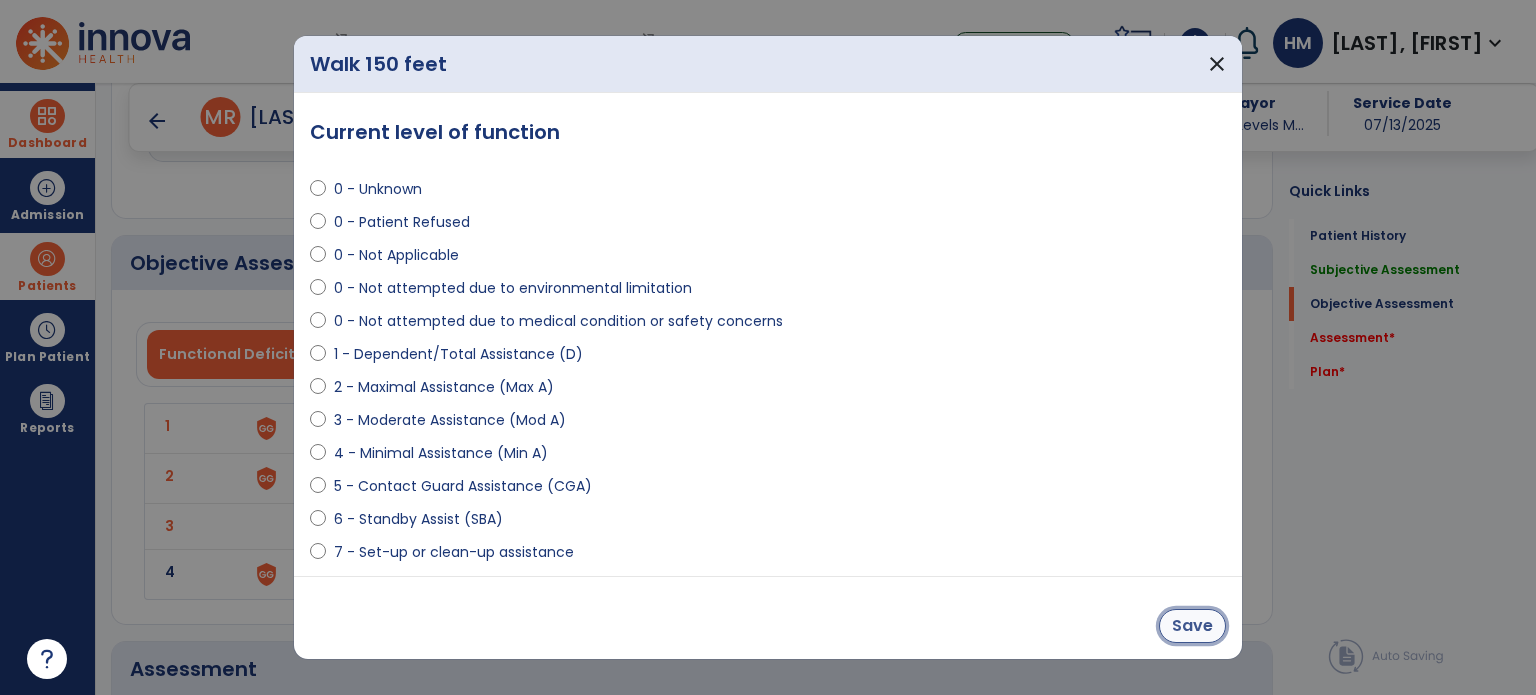 click on "Save" at bounding box center (1192, 626) 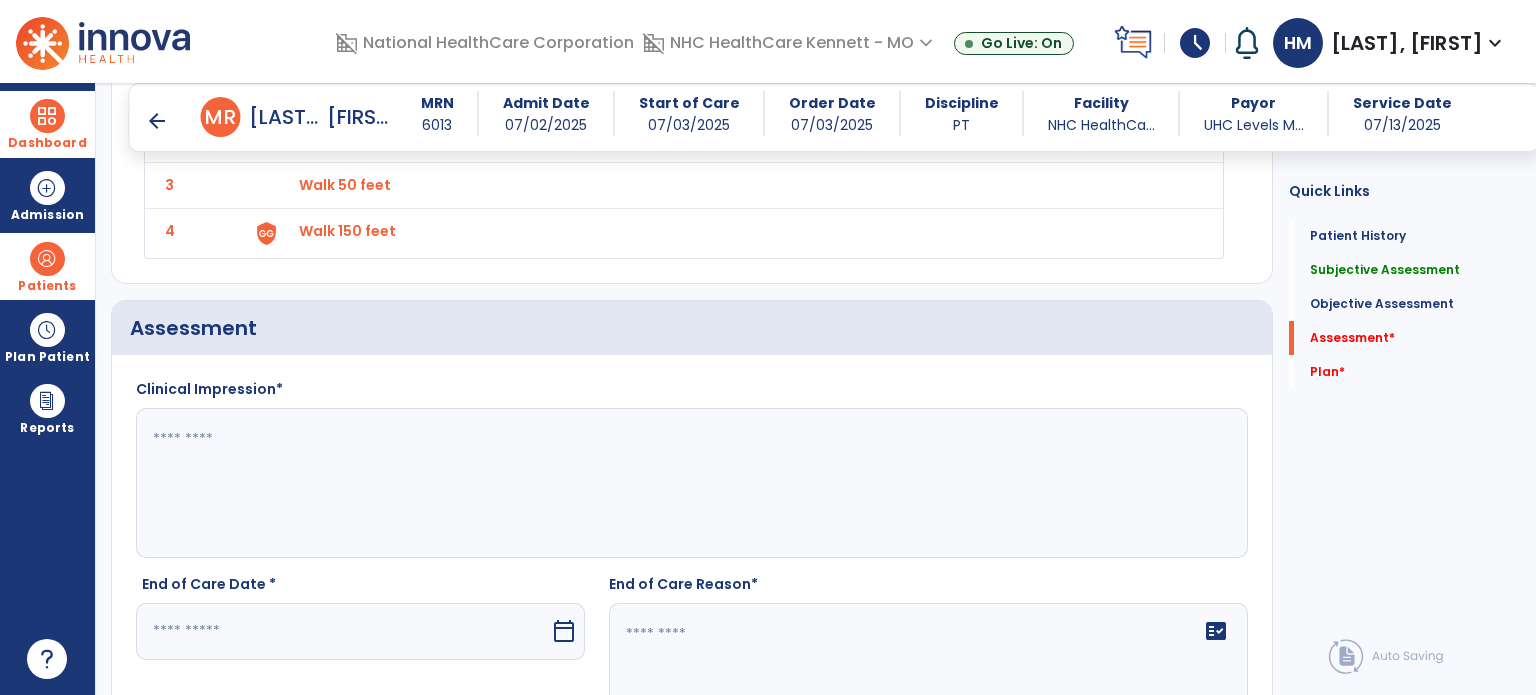scroll, scrollTop: 1900, scrollLeft: 0, axis: vertical 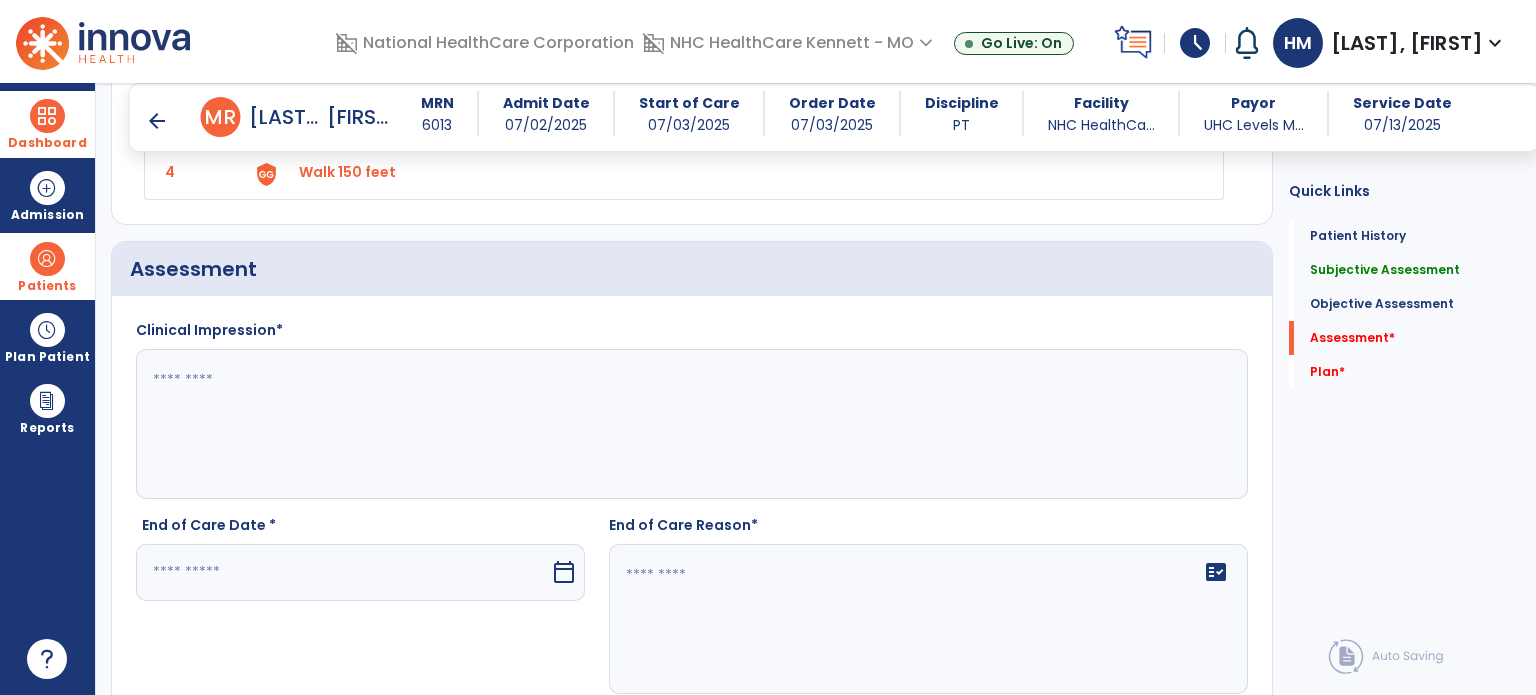 click 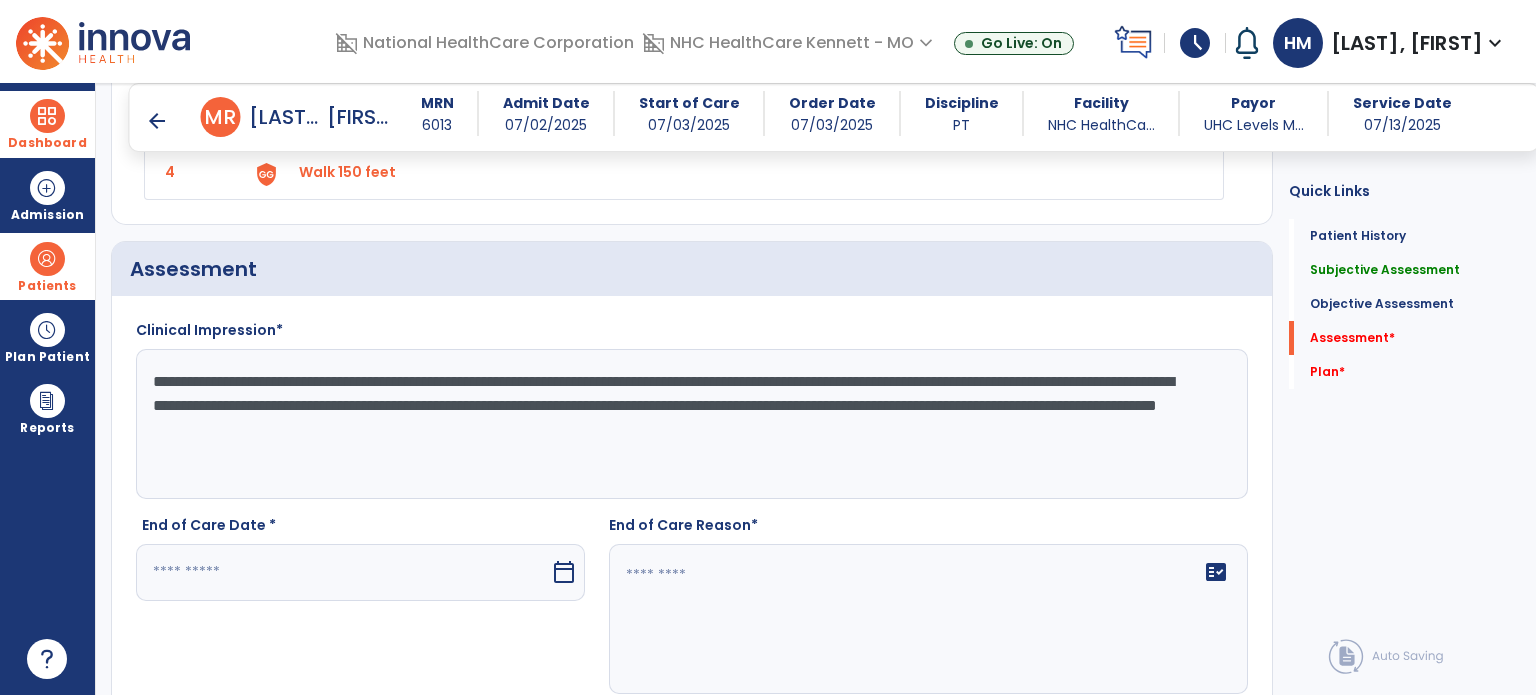 type on "**********" 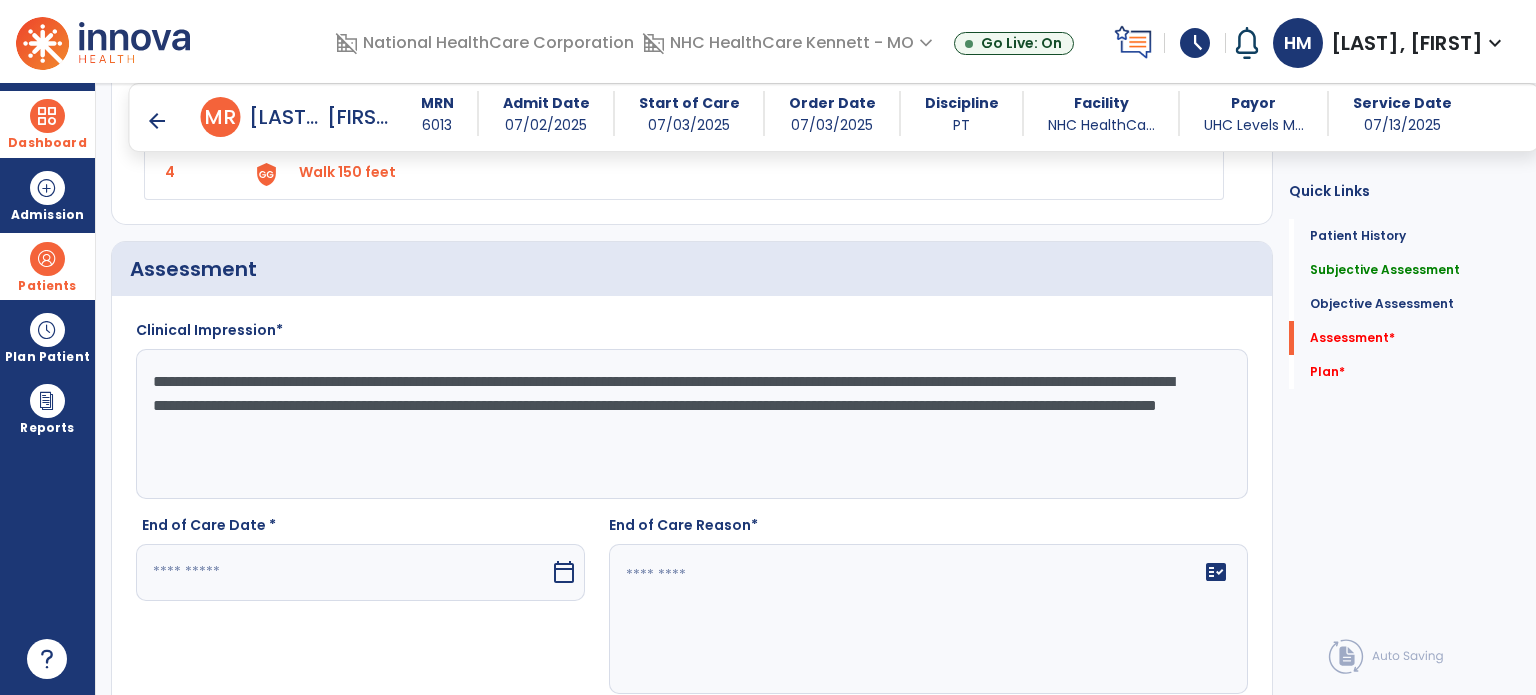 click at bounding box center (343, 572) 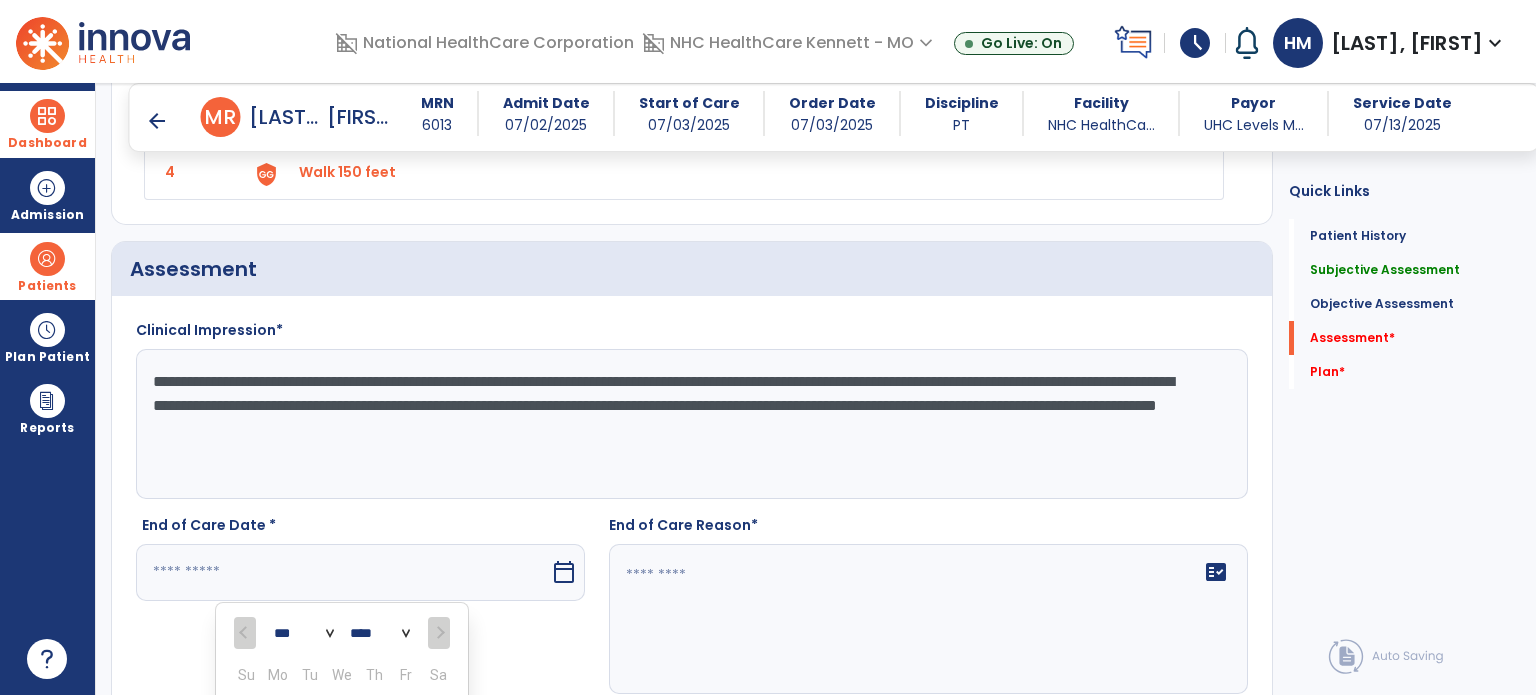 scroll, scrollTop: 2276, scrollLeft: 0, axis: vertical 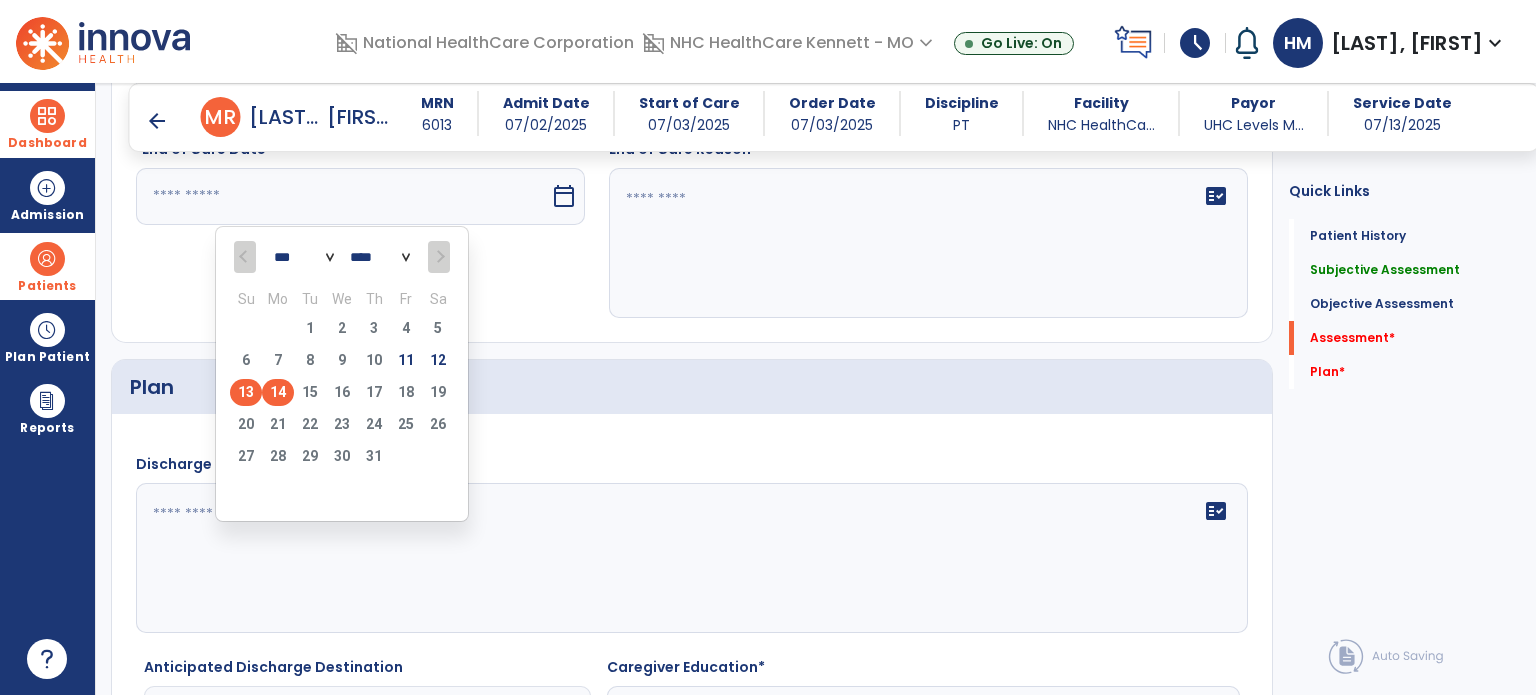 click on "13" at bounding box center [246, 392] 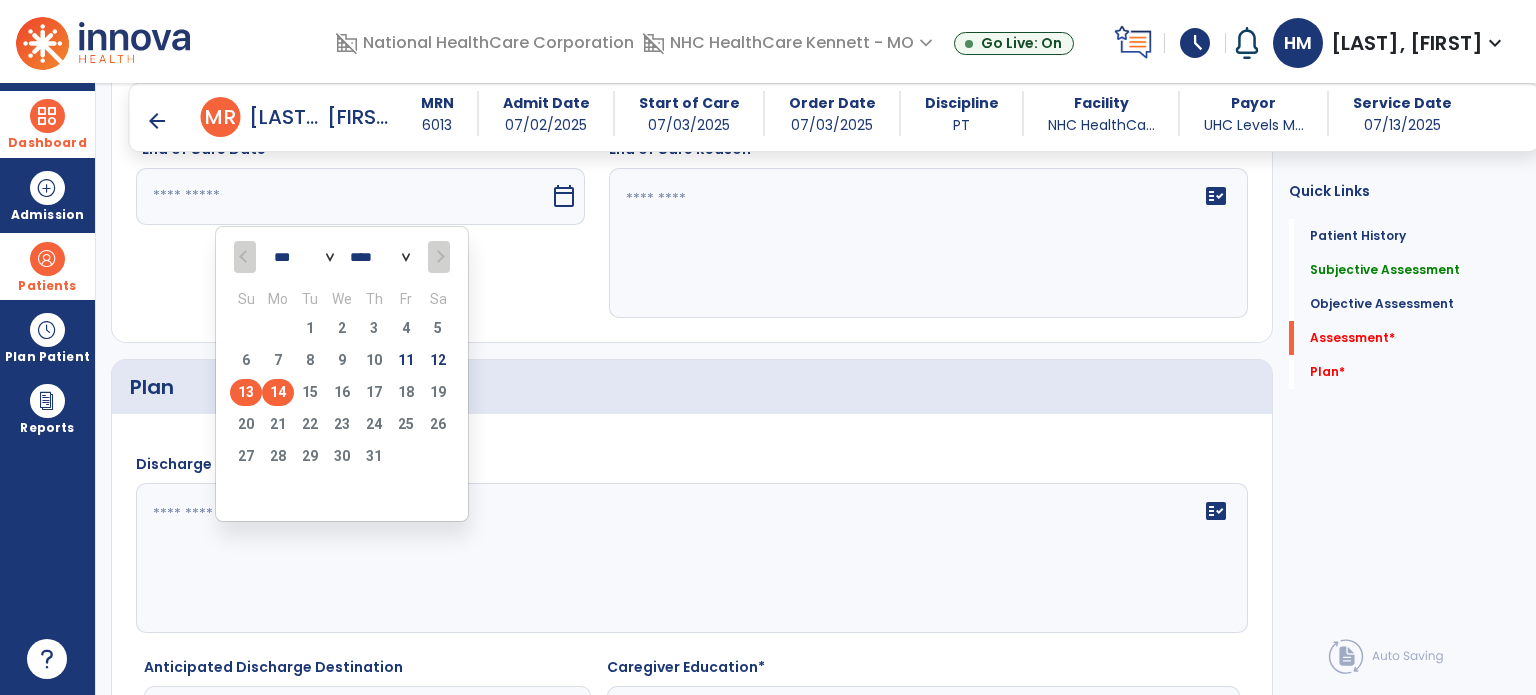 type on "*********" 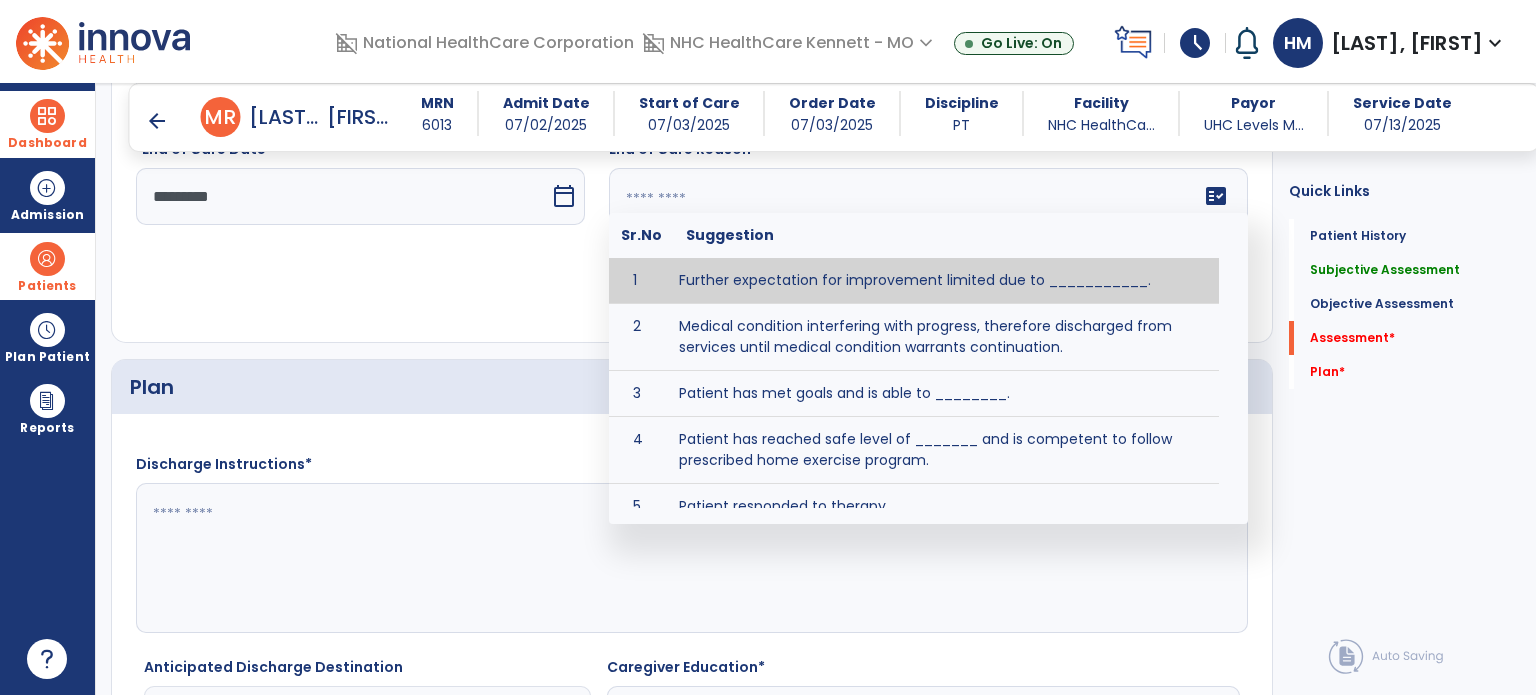 drag, startPoint x: 802, startPoint y: 191, endPoint x: 789, endPoint y: 218, distance: 29.966648 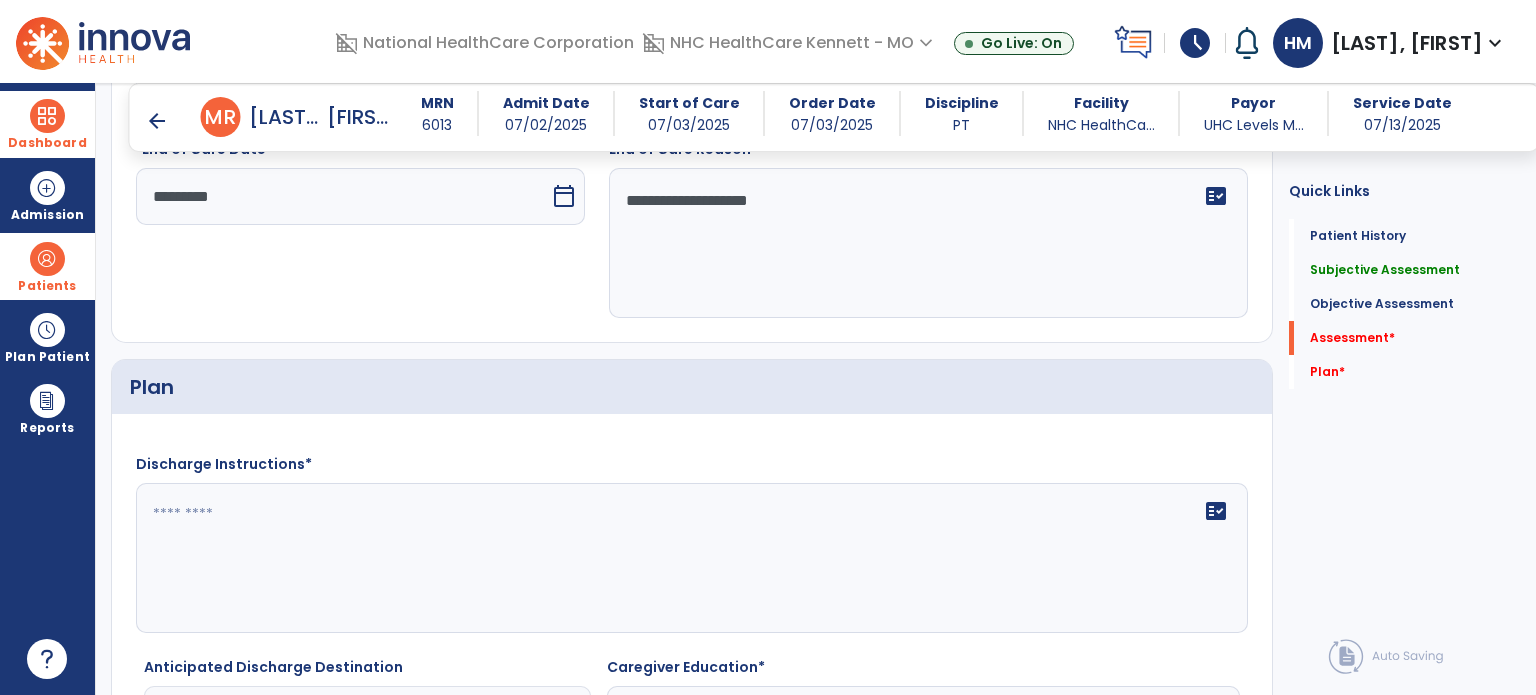 type on "**********" 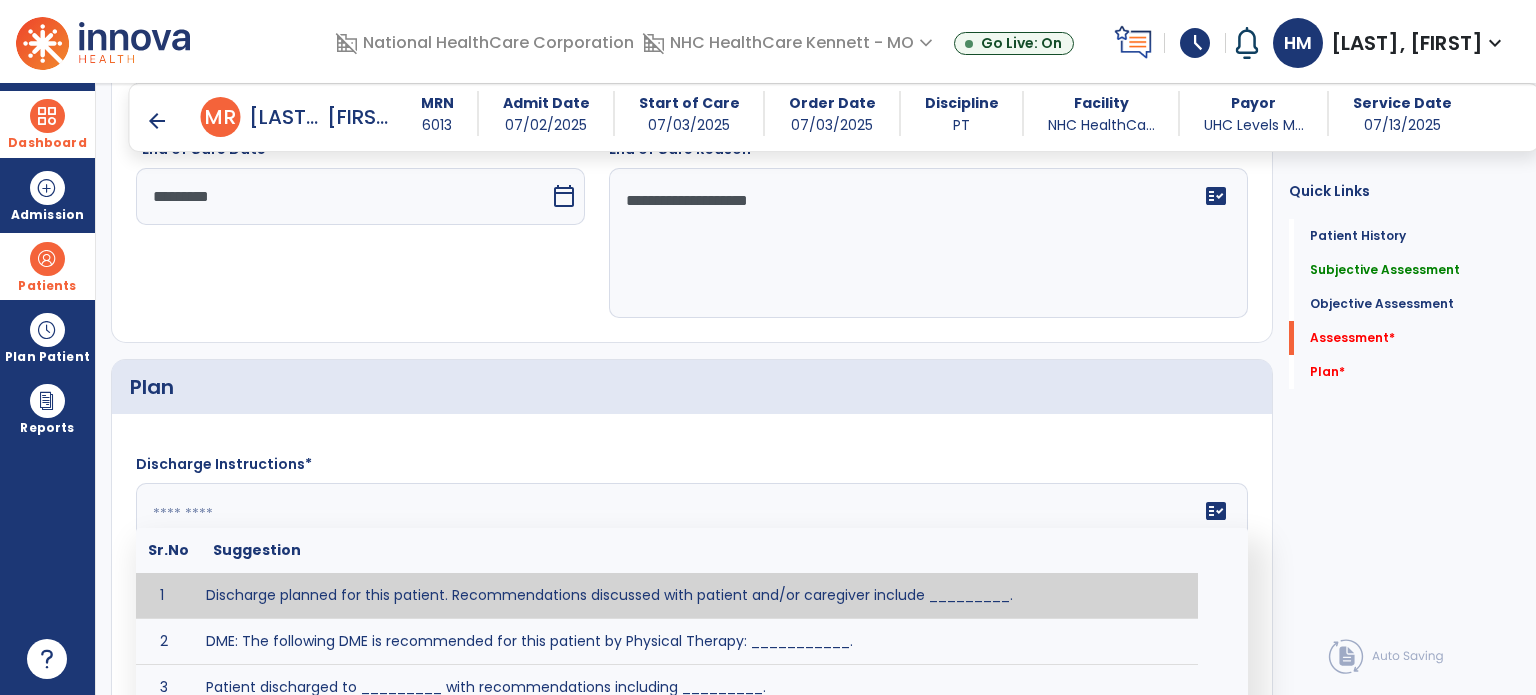 click on "fact_check  Sr.No Suggestion 1 Discharge planned for this patient. Recommendations discussed with patient and/or caregiver include _________. 2 DME: The following DME is recommended for this patient by Physical Therapy: ___________. 3 Patient discharged to _________ with recommendations including _________. 4 Patient discharged unexpectedly to __________. Recommendations include ____________." 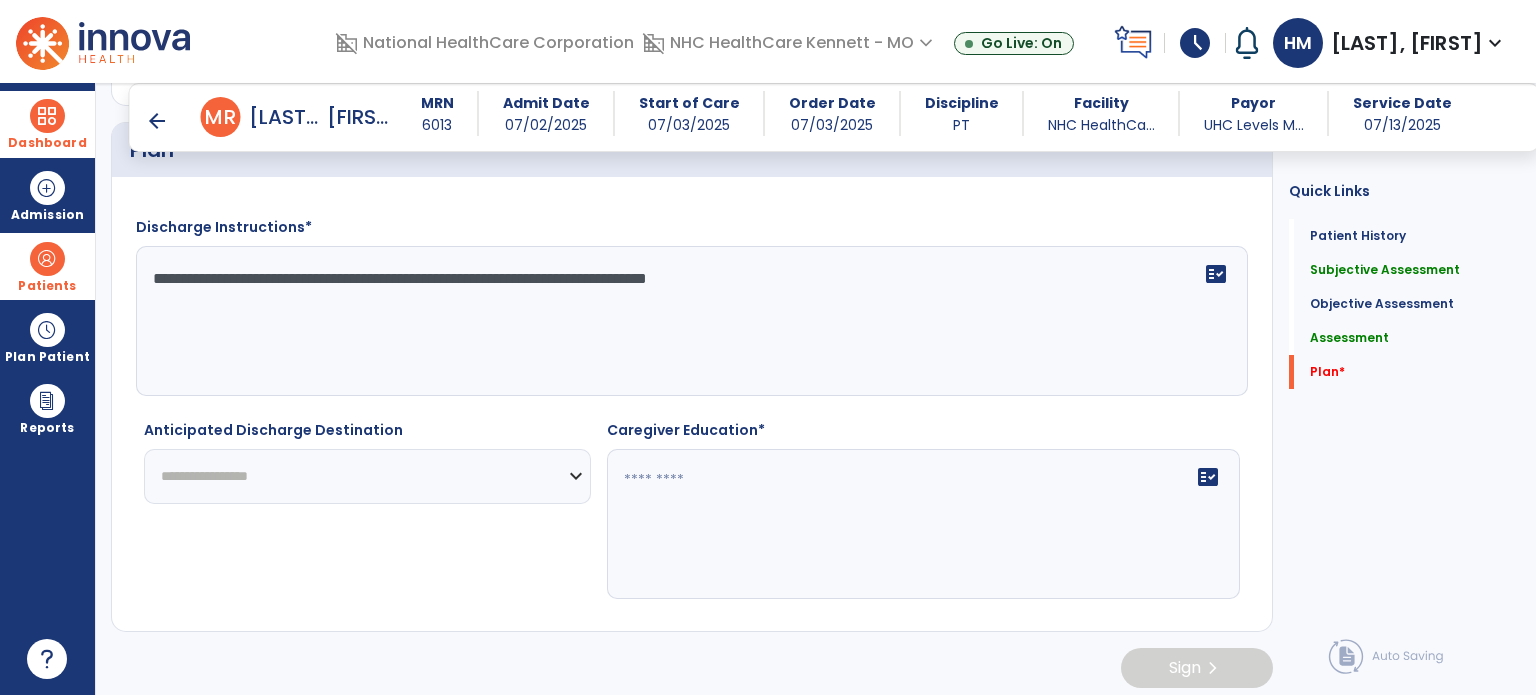 scroll, scrollTop: 2514, scrollLeft: 0, axis: vertical 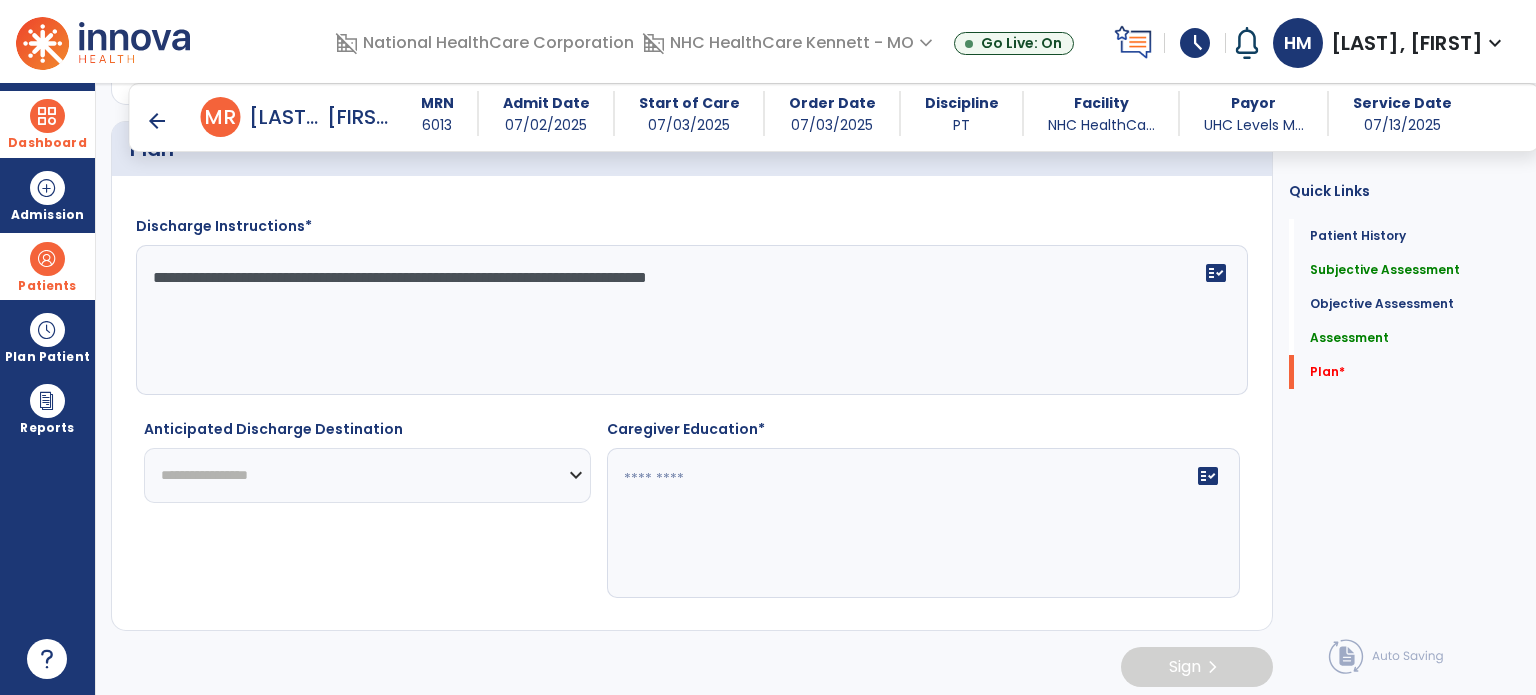 type on "**********" 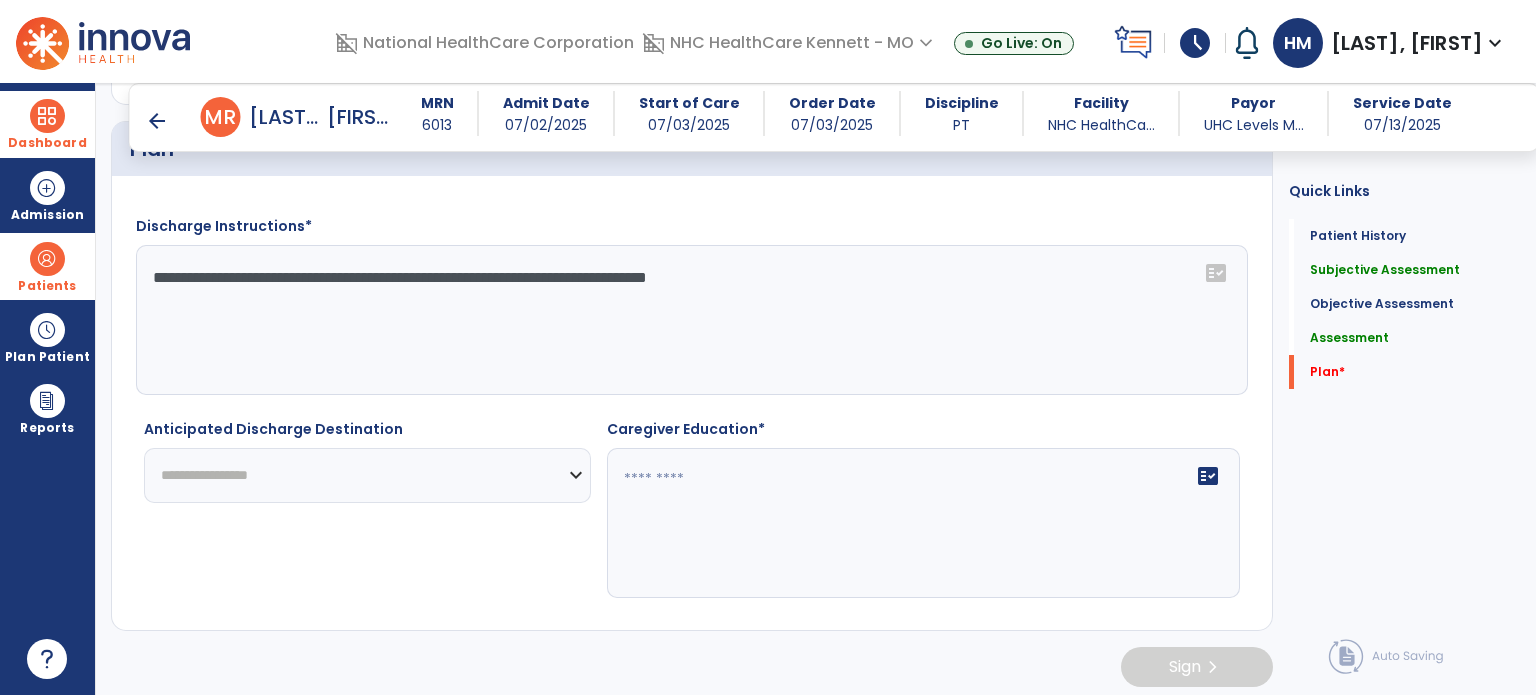 select on "***" 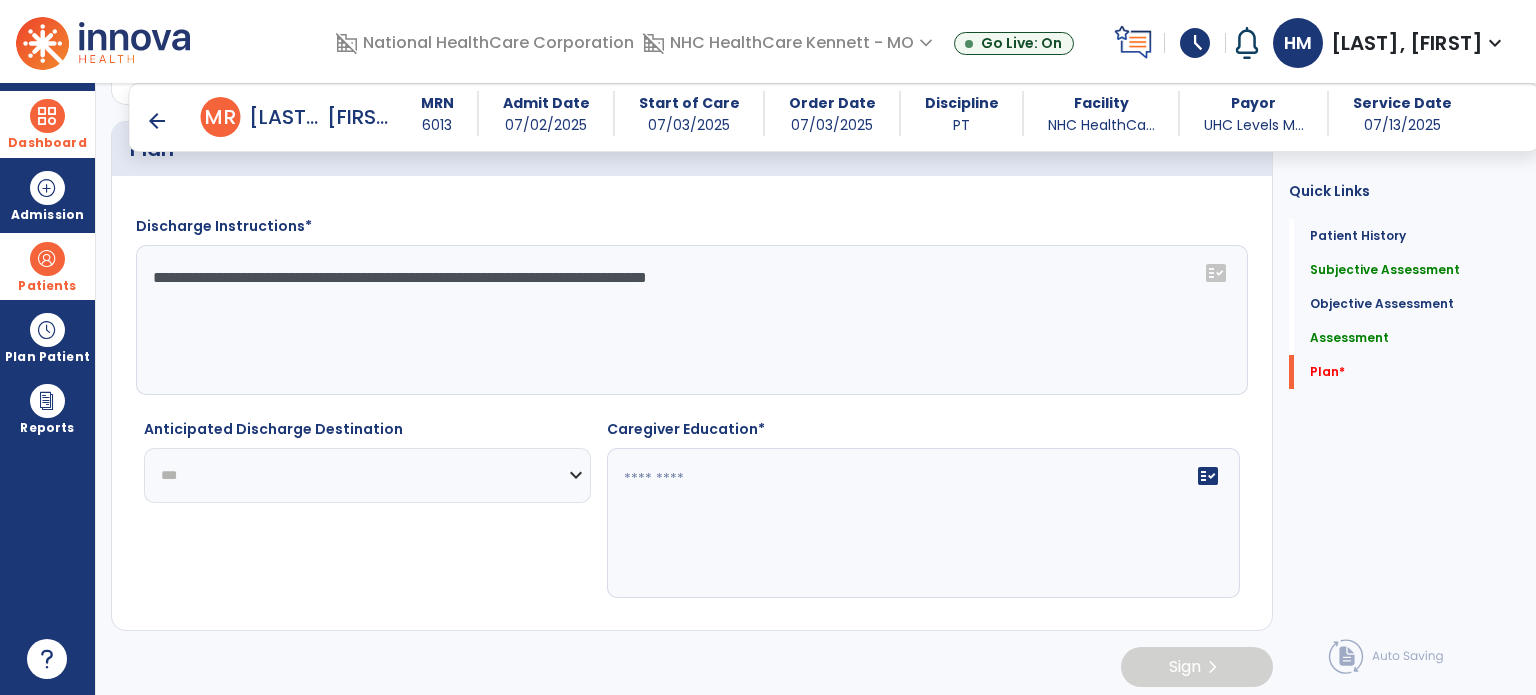 click on "**********" 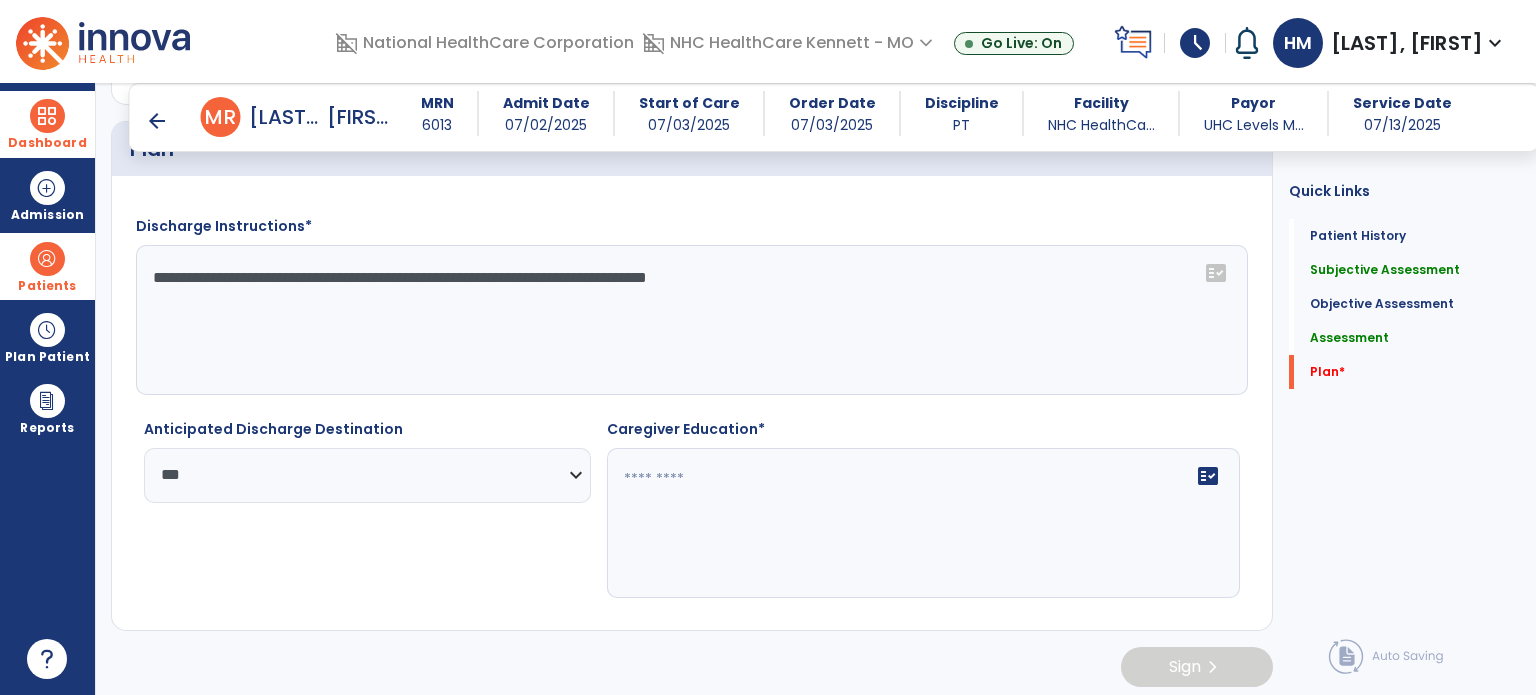 click on "fact_check" 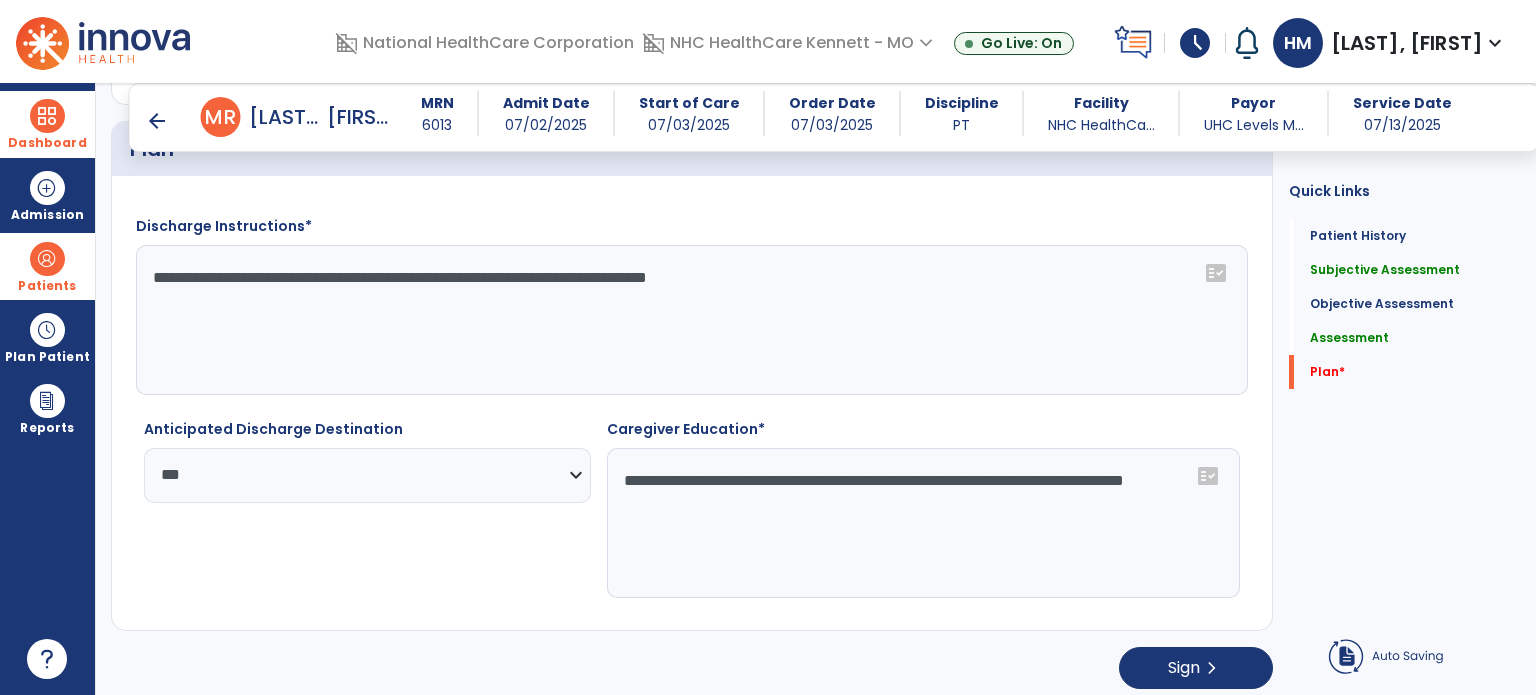 type on "**********" 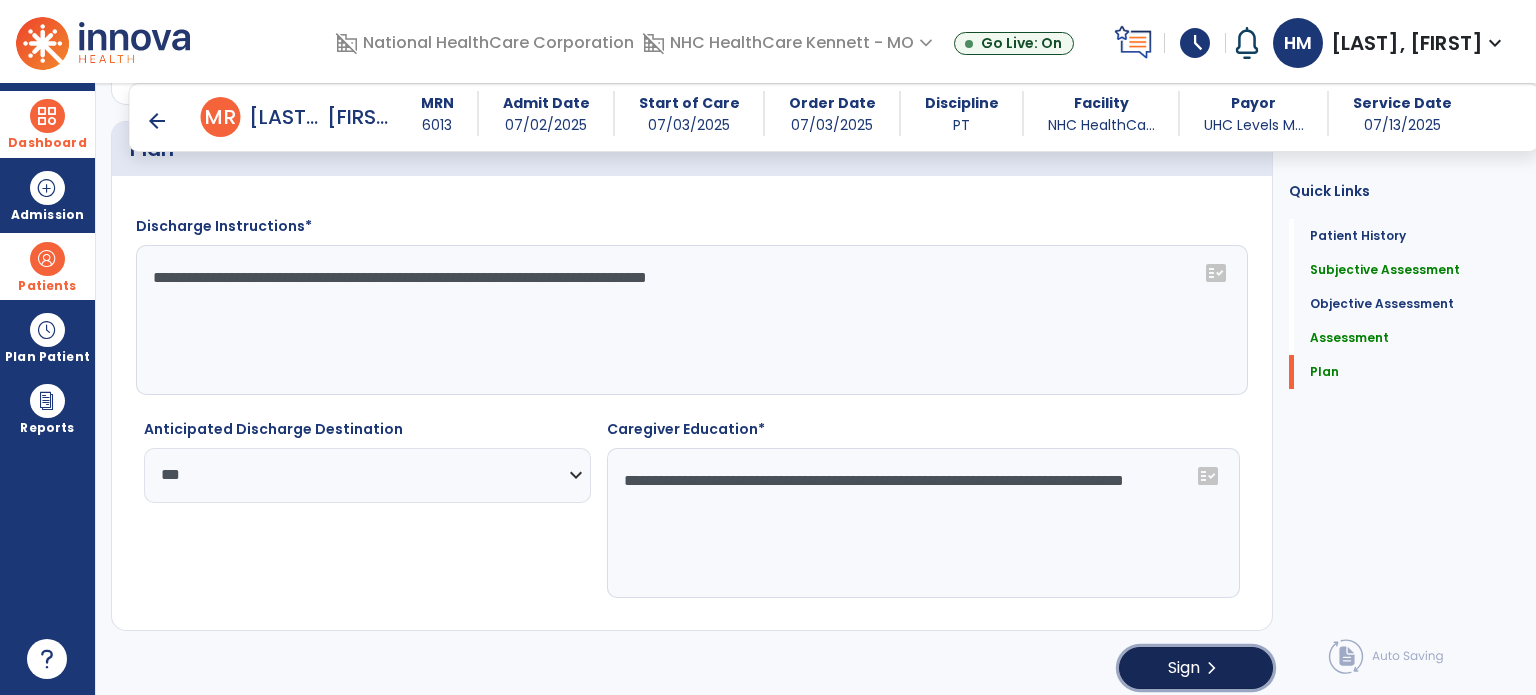 click on "chevron_right" 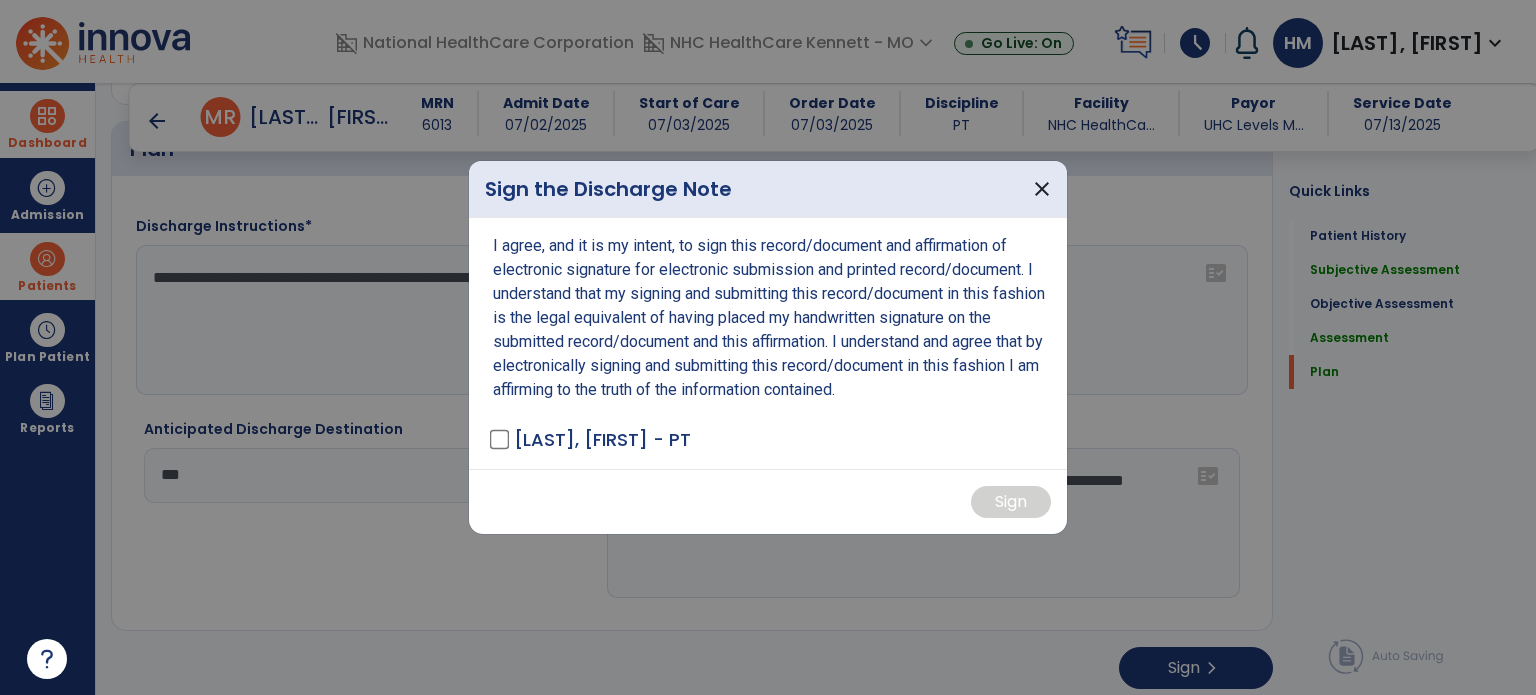 click on "I agree, and it is my intent, to sign this record/document and affirmation of electronic signature for electronic submission and printed record/document. I understand that my signing and submitting this record/document in this fashion is the legal equivalent of having placed my handwritten signature on the submitted record/document and this affirmation. I understand and agree that by electronically signing and submitting this record/document in this fashion I am affirming to the truth of the information contained.  [LAST], [FIRST]  - PT" at bounding box center (768, 343) 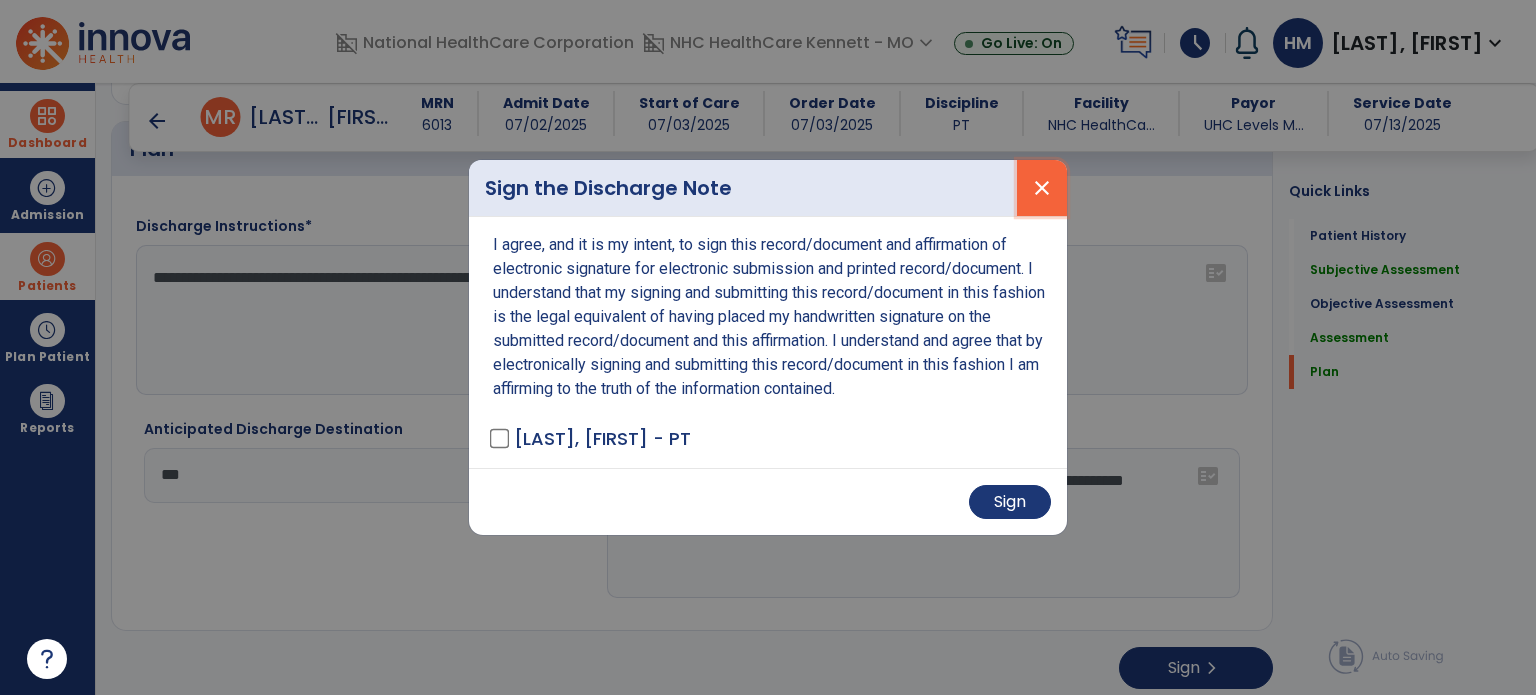click on "close" at bounding box center (1042, 188) 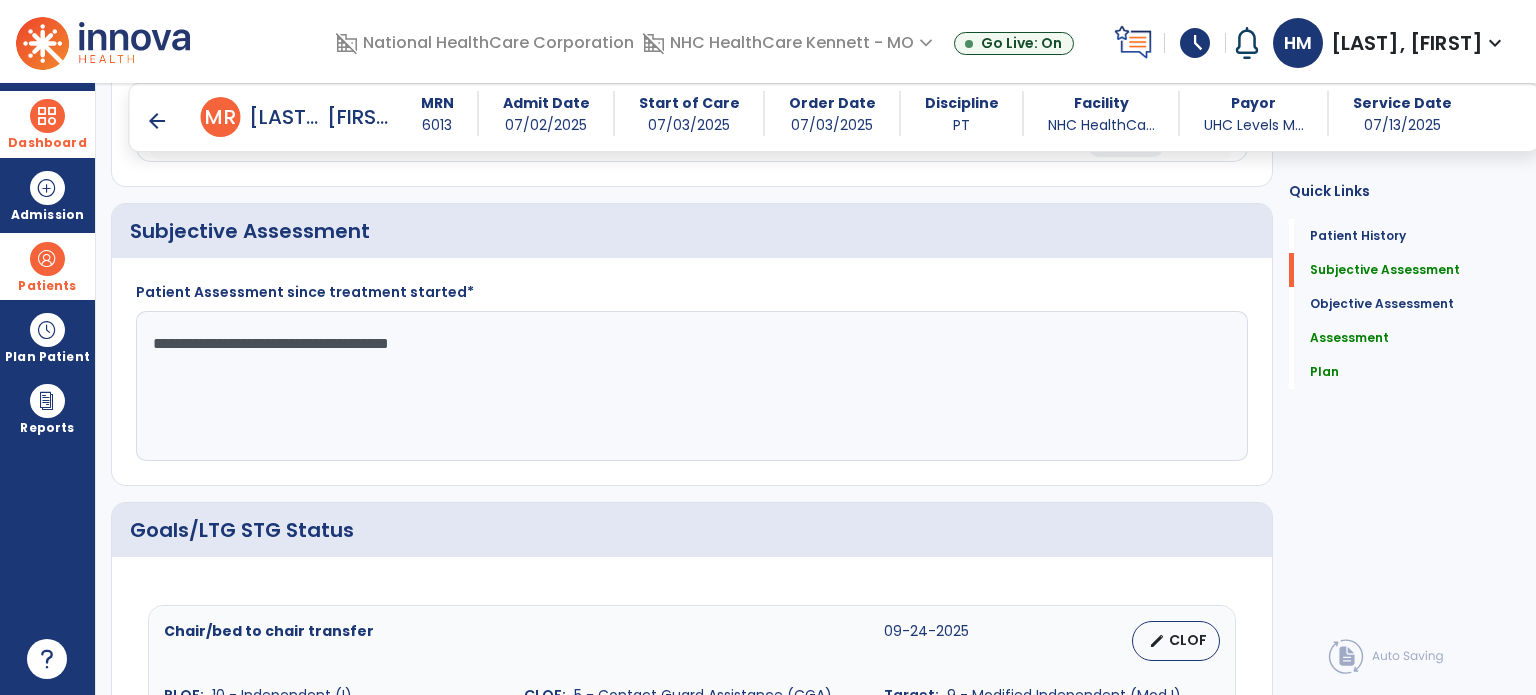 scroll, scrollTop: 600, scrollLeft: 0, axis: vertical 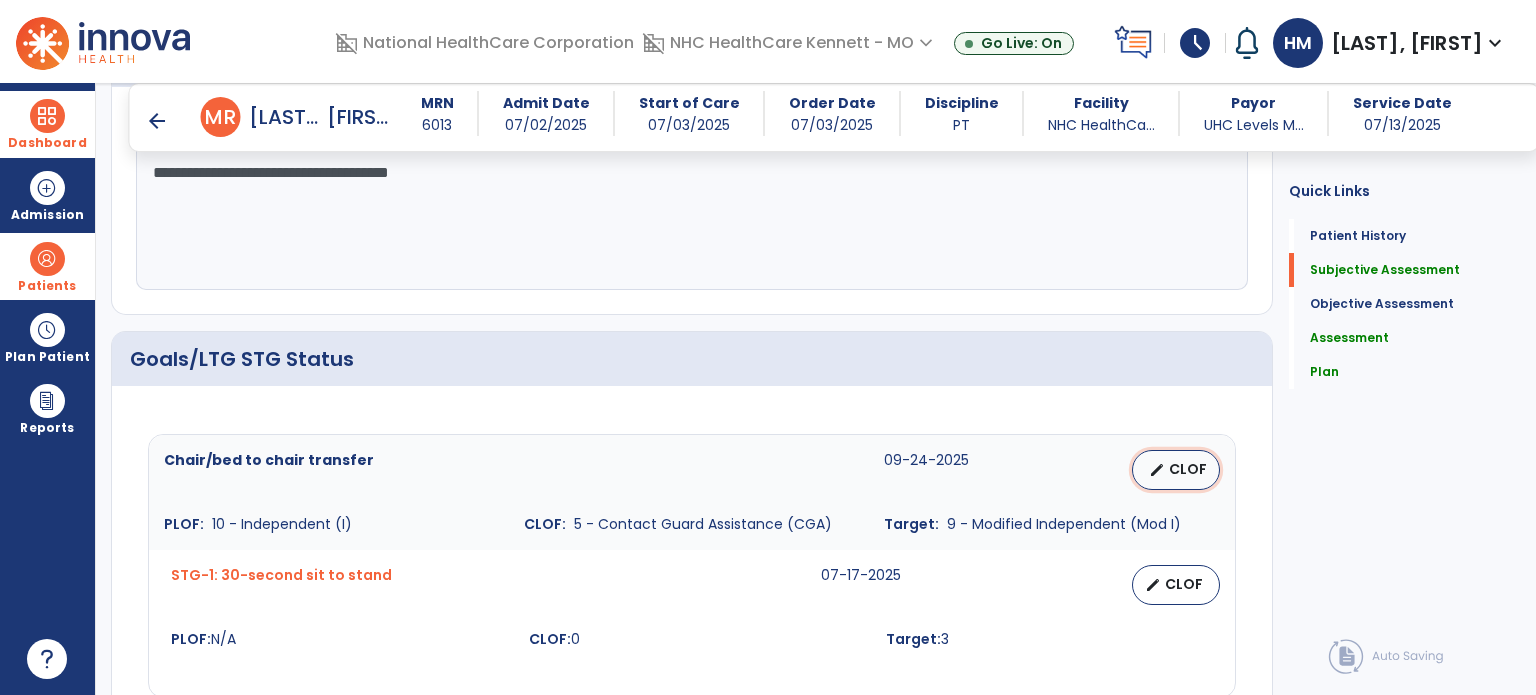 click on "edit" at bounding box center (1157, 470) 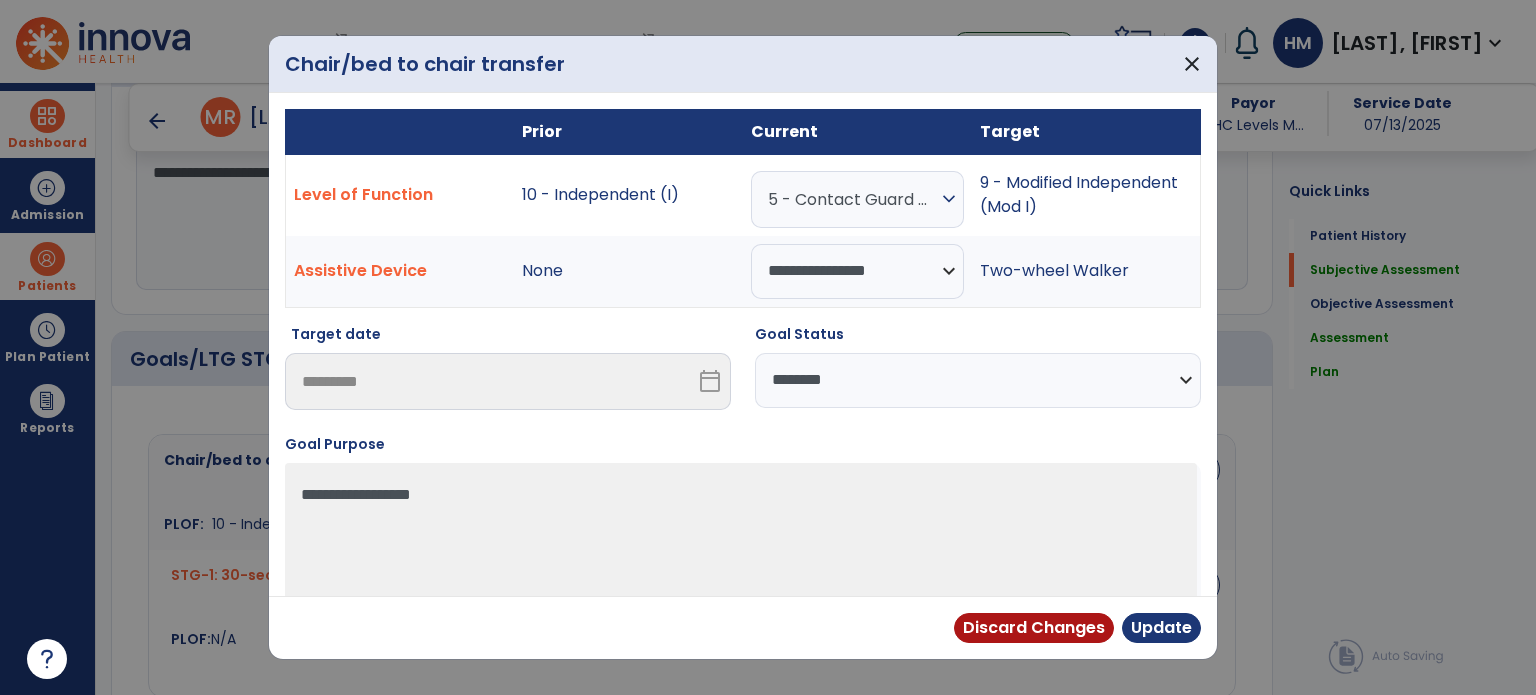 click on "**********" at bounding box center (978, 380) 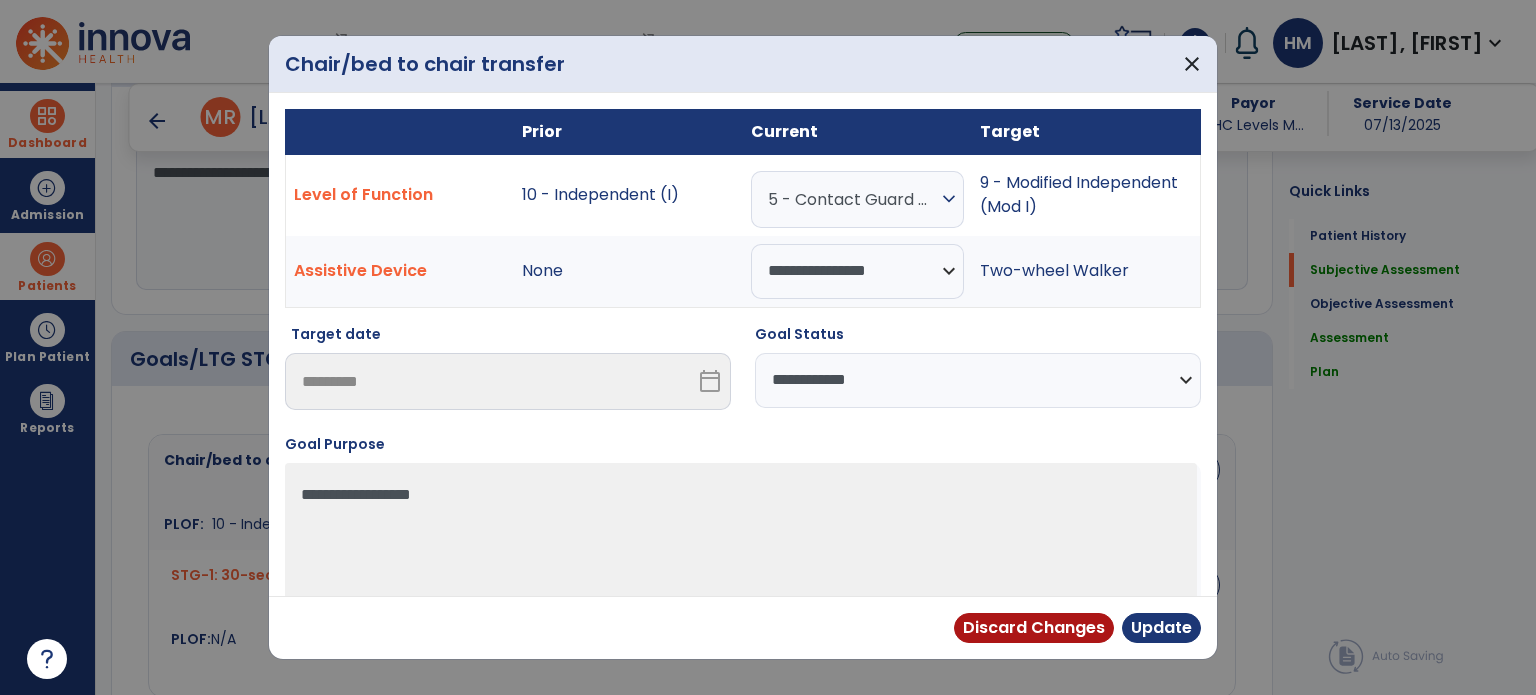 click on "**********" at bounding box center [978, 380] 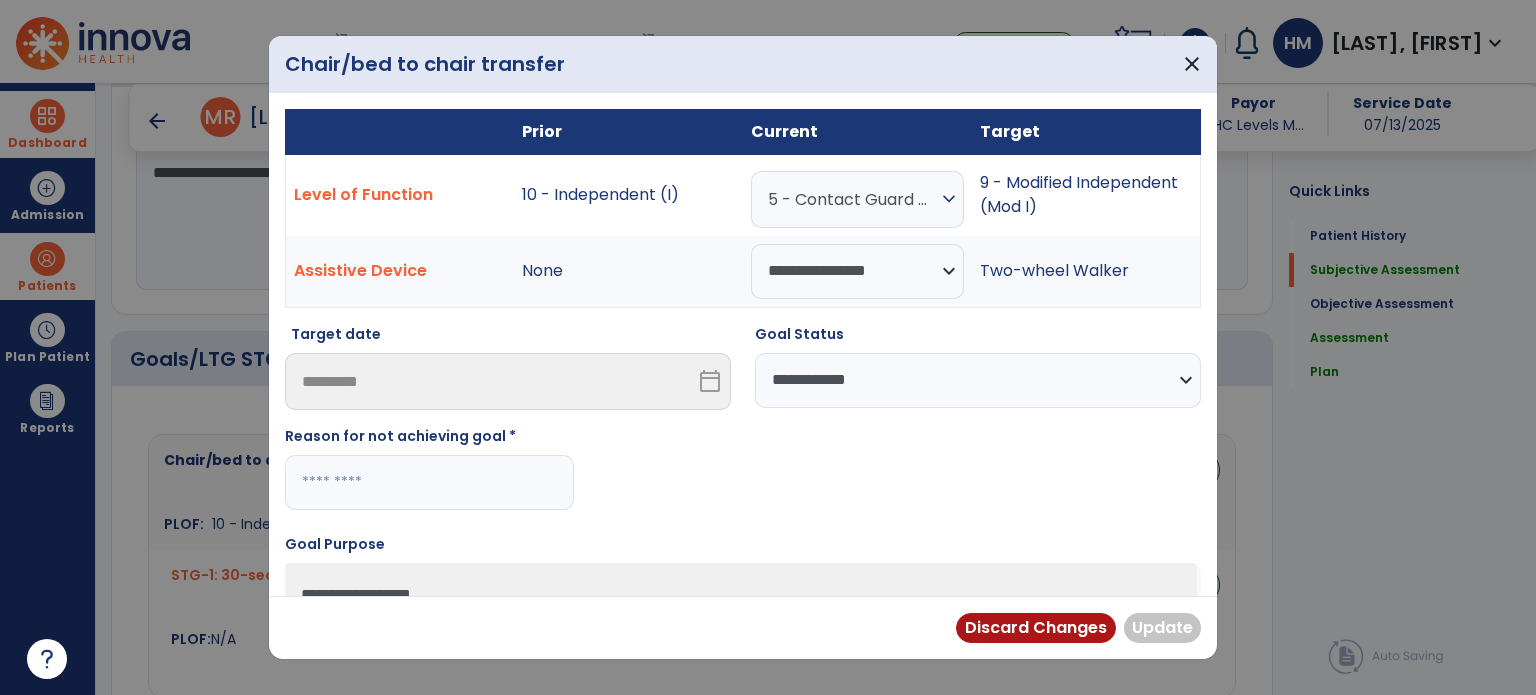 click at bounding box center [429, 482] 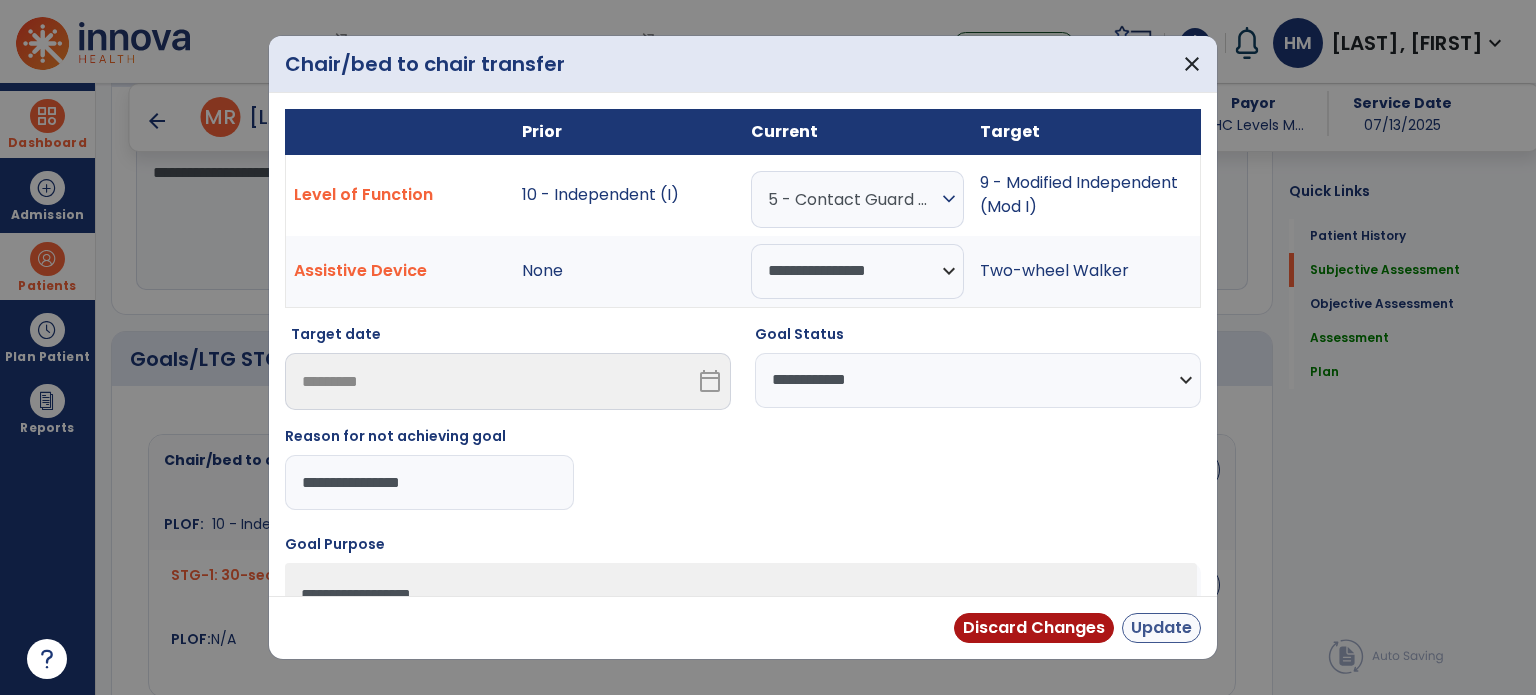 type on "**********" 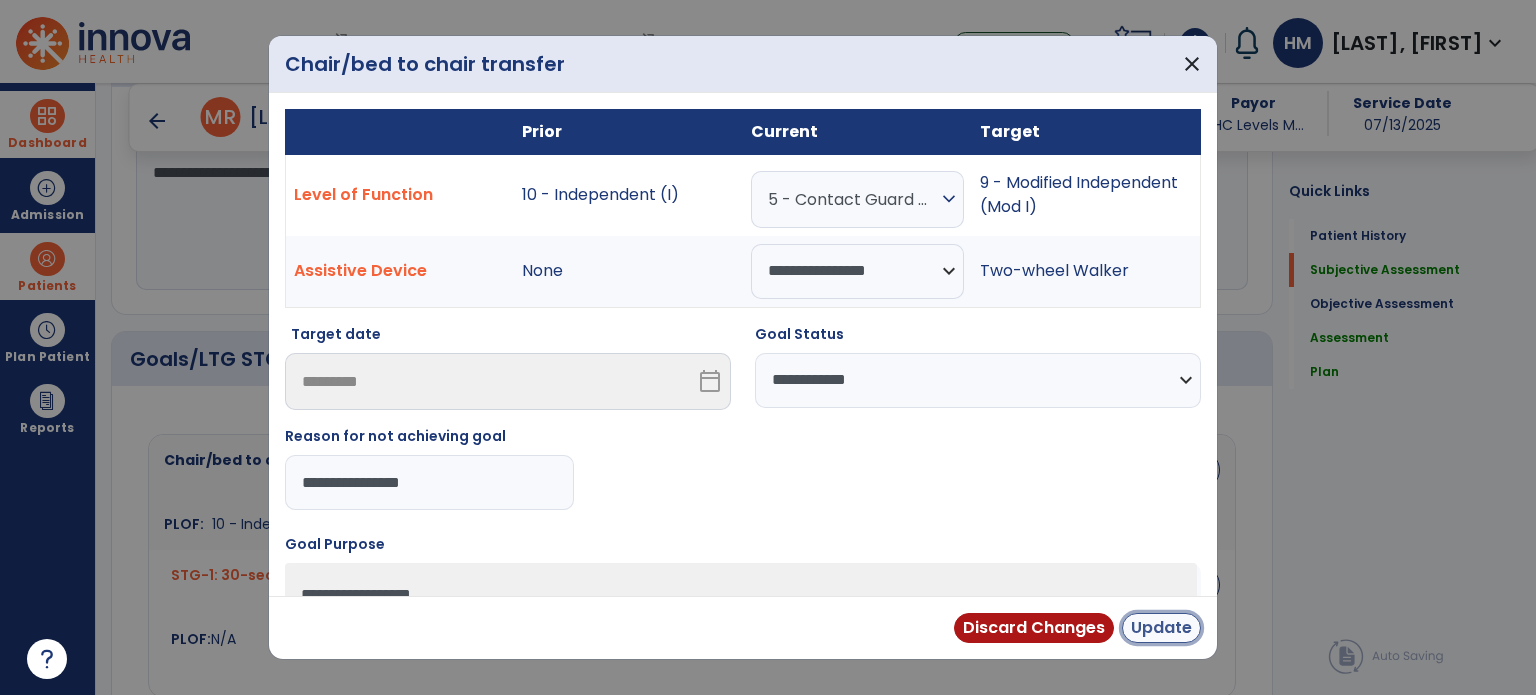 click on "Update" at bounding box center (1161, 628) 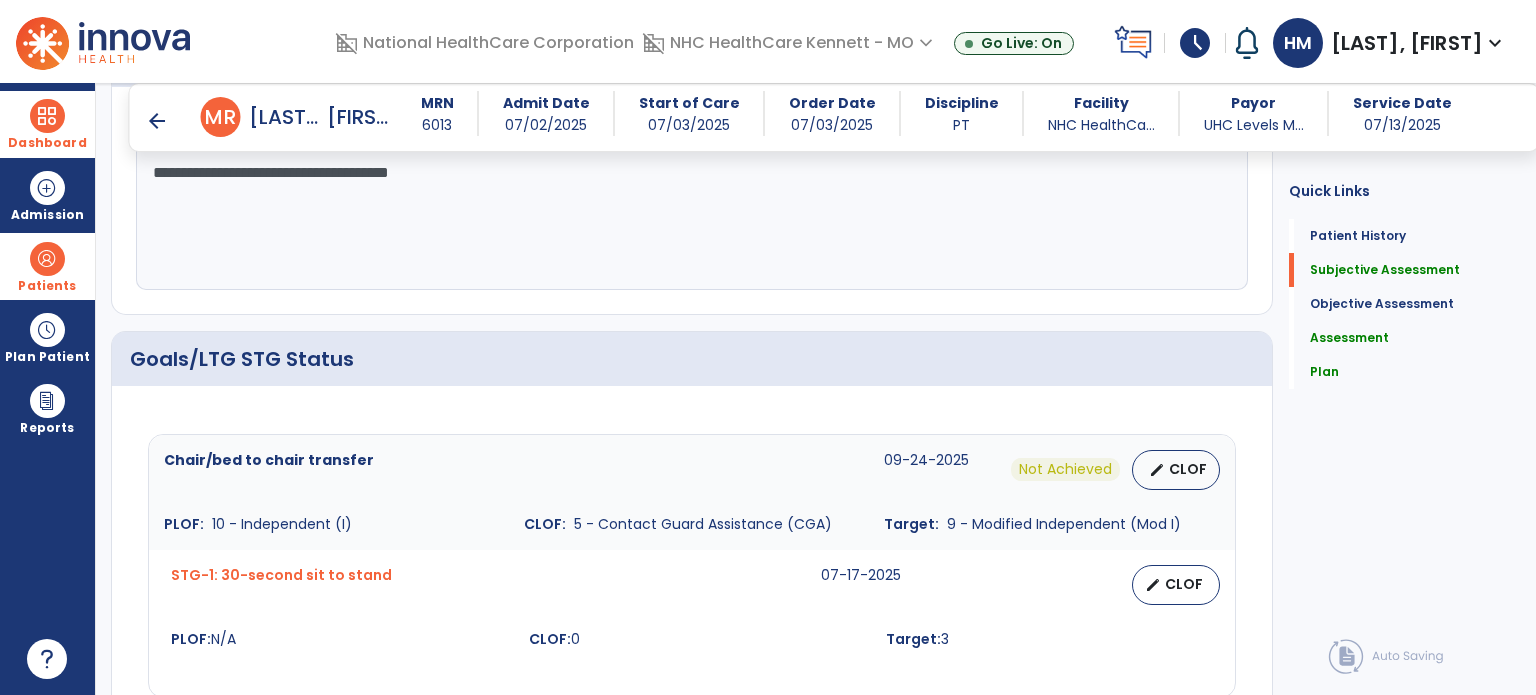 scroll, scrollTop: 700, scrollLeft: 0, axis: vertical 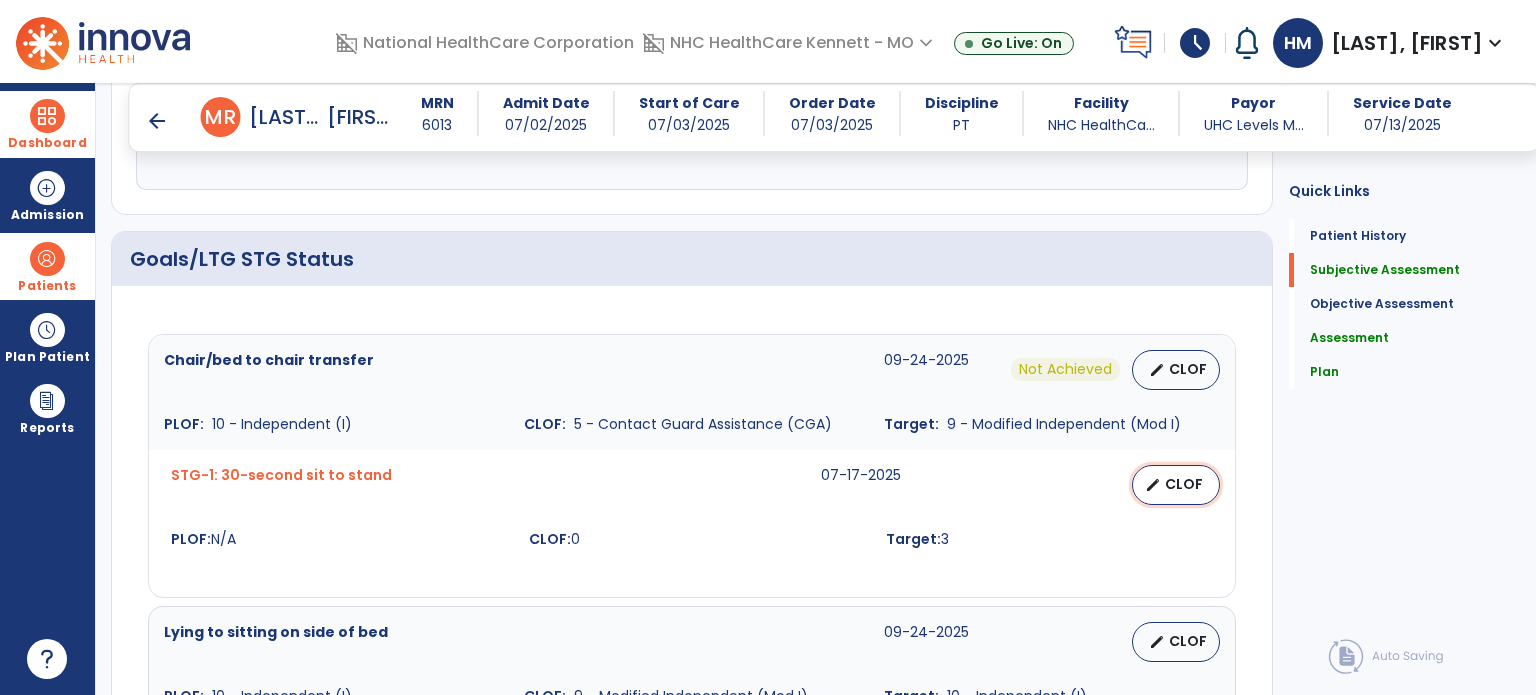 click on "CLOF" at bounding box center (1184, 484) 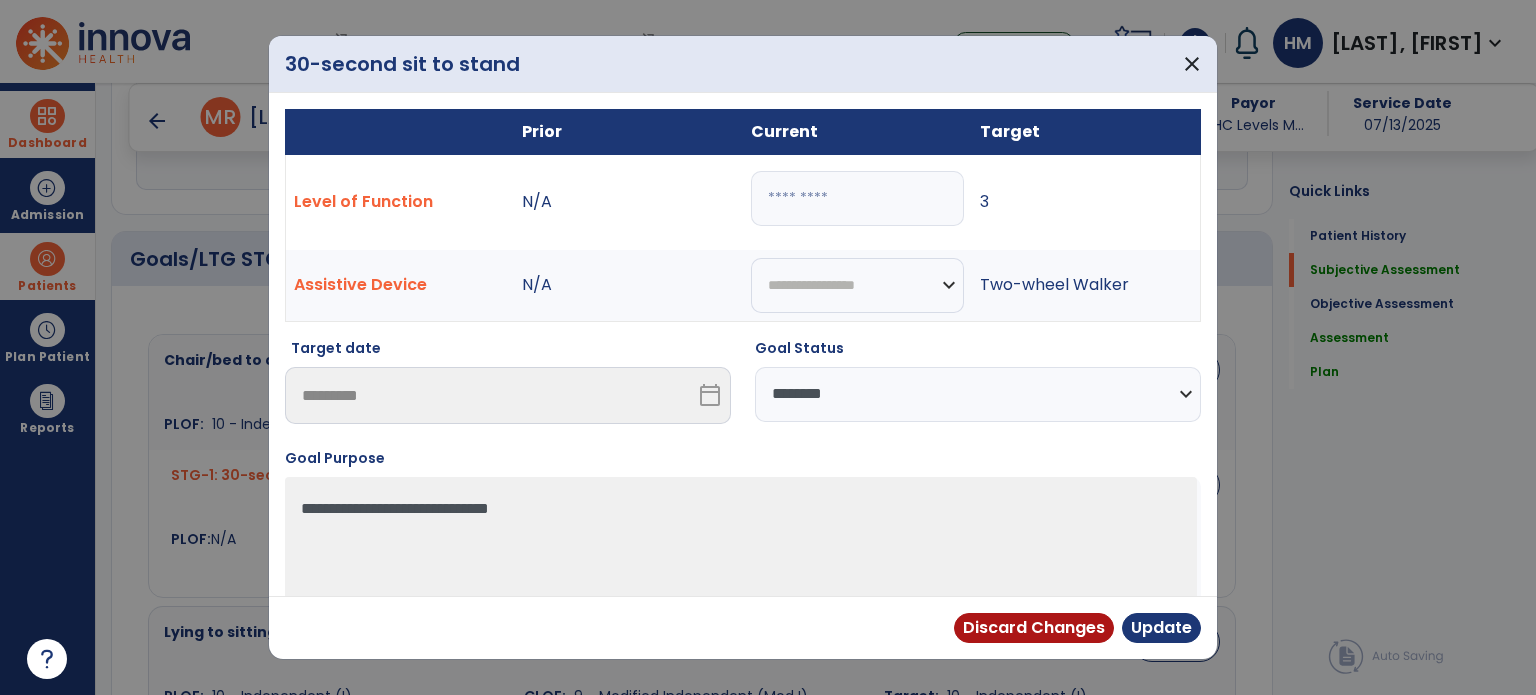 drag, startPoint x: 793, startPoint y: 190, endPoint x: 691, endPoint y: 218, distance: 105.773346 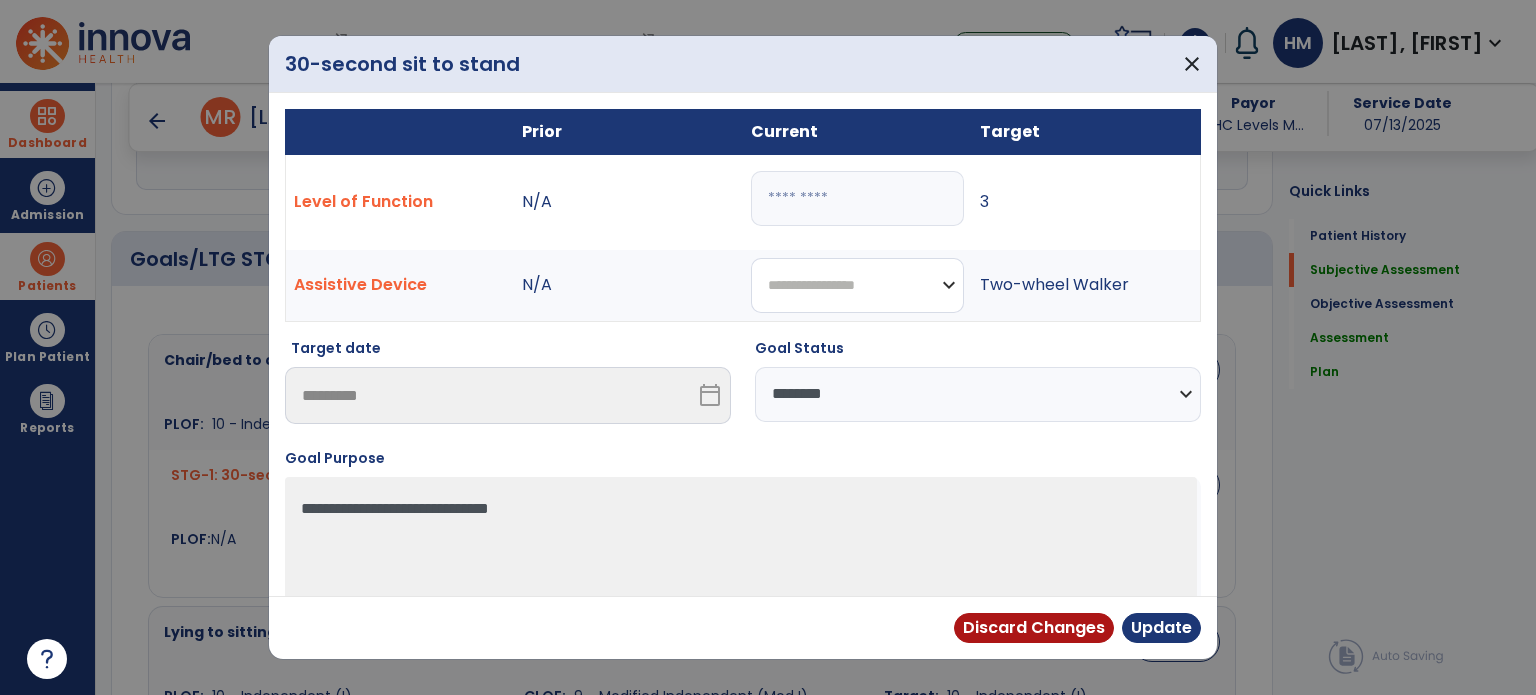 click on "**********" at bounding box center [857, 285] 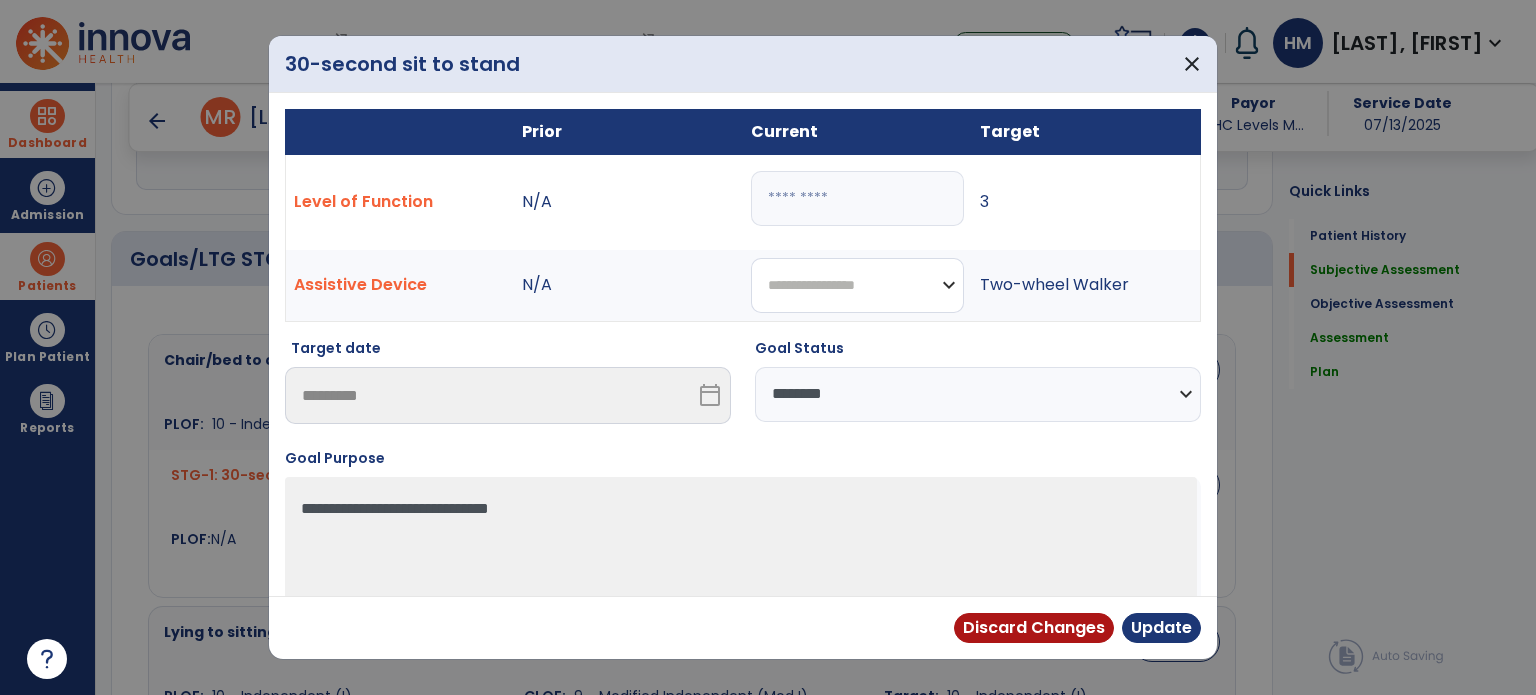 select on "**********" 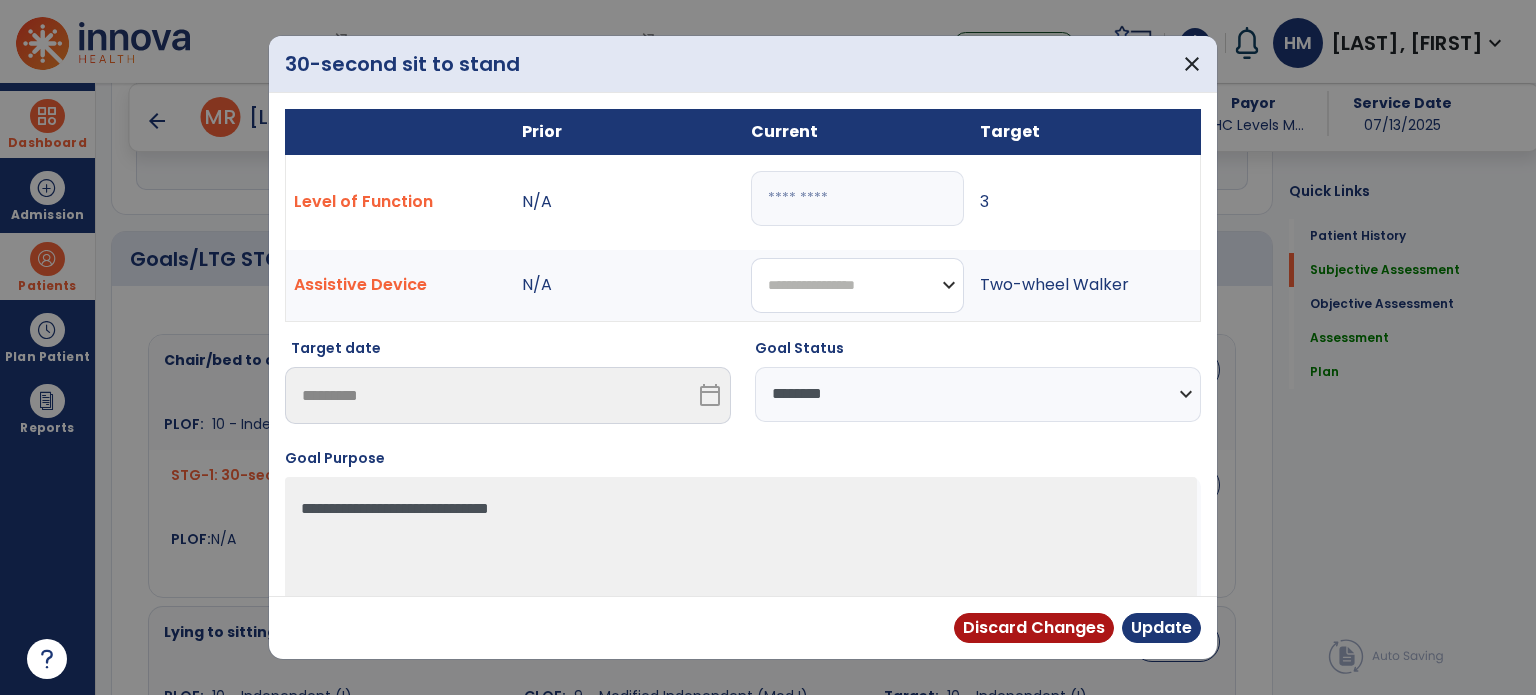 click on "**********" at bounding box center [857, 285] 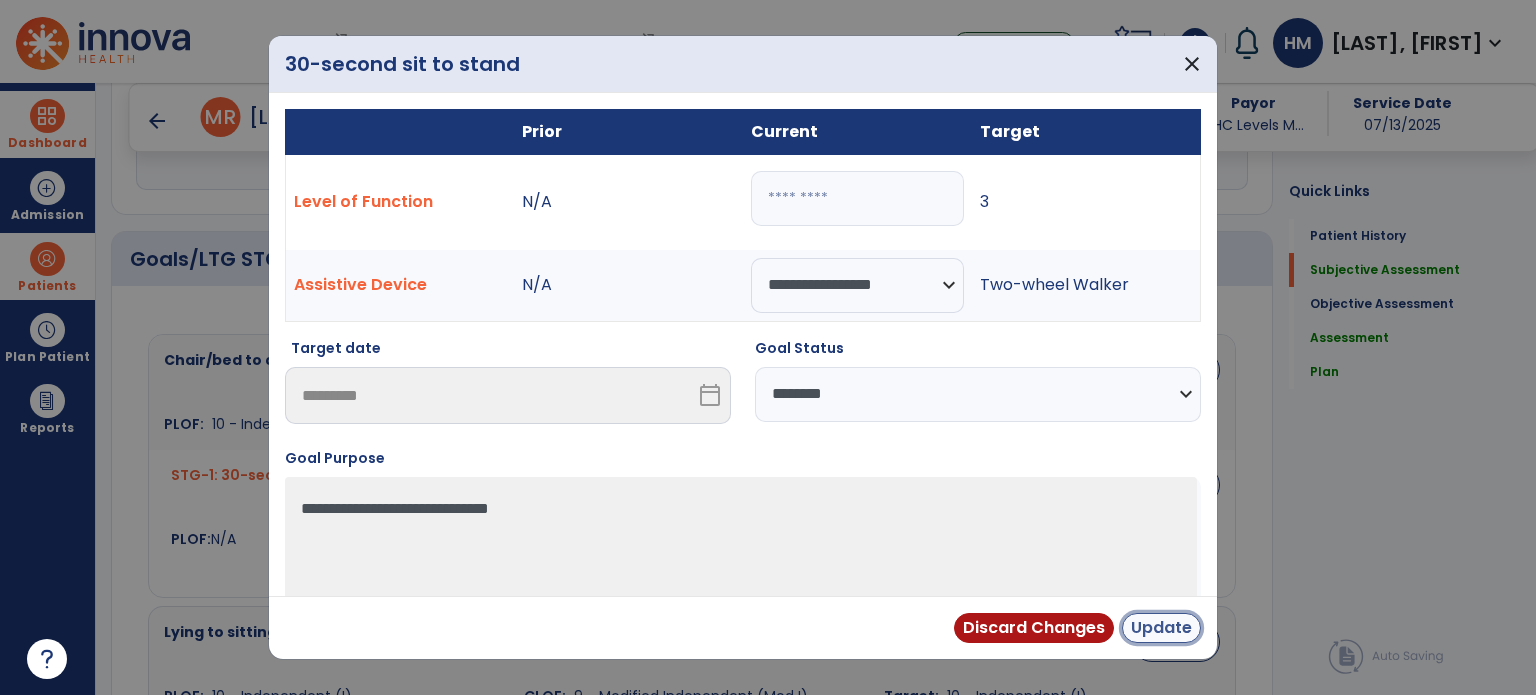 click on "Update" at bounding box center [1161, 628] 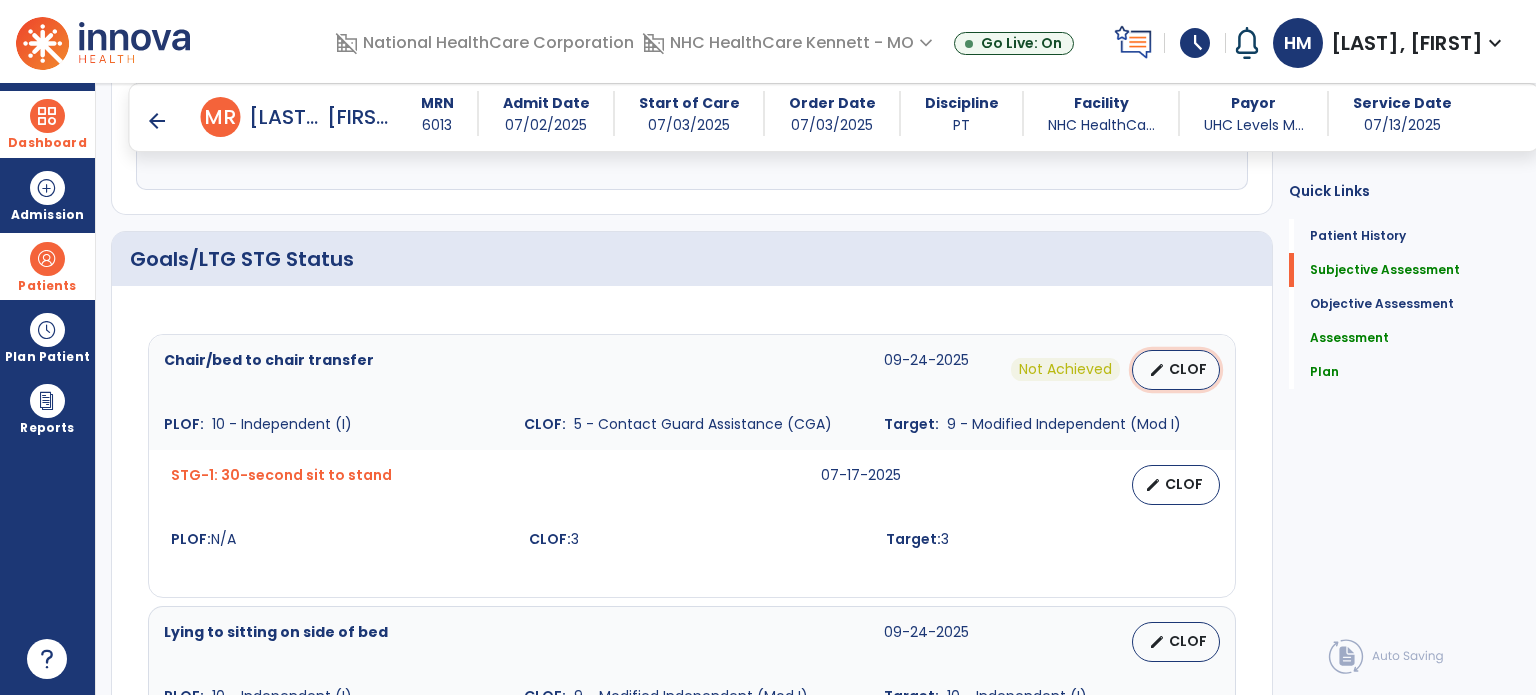 click on "edit   CLOF" at bounding box center [1176, 370] 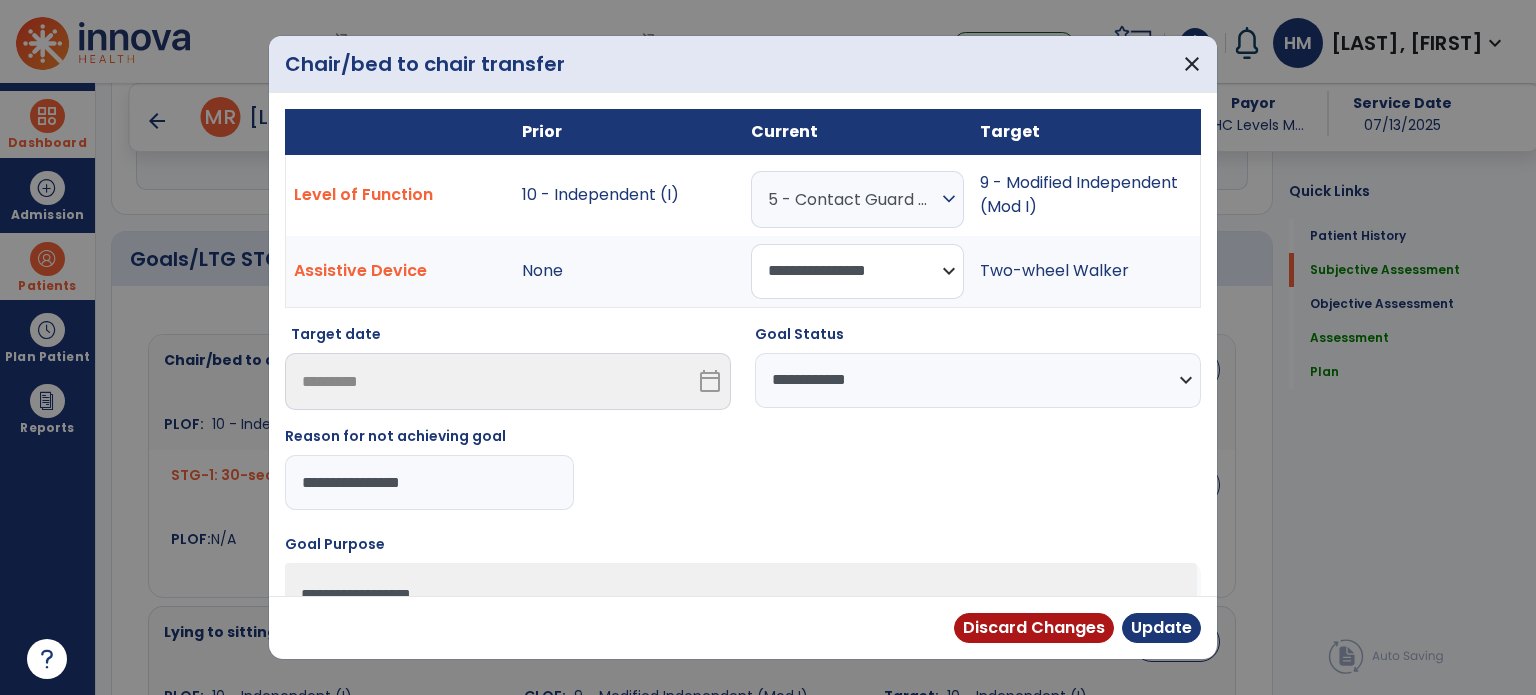 click on "**********" at bounding box center [857, 271] 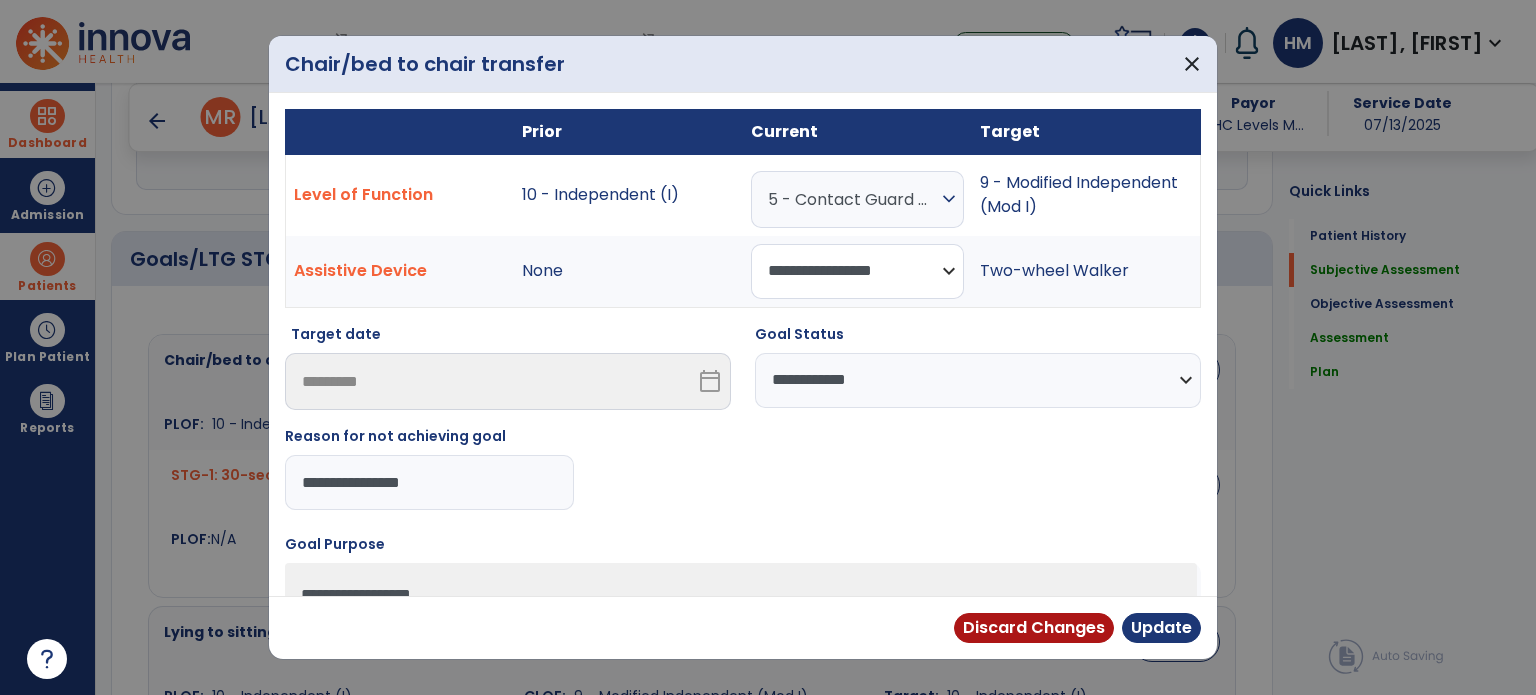 click on "**********" at bounding box center [857, 271] 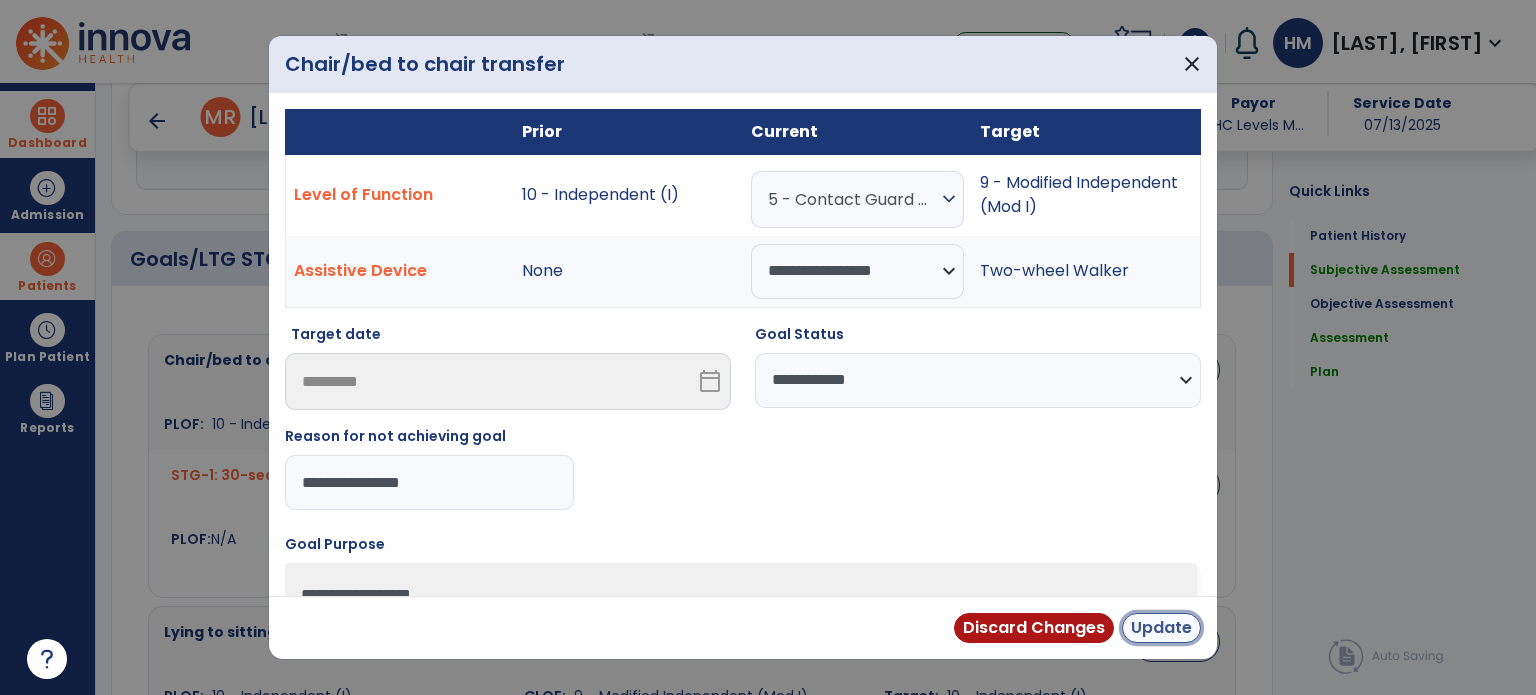 click on "Update" at bounding box center (1161, 628) 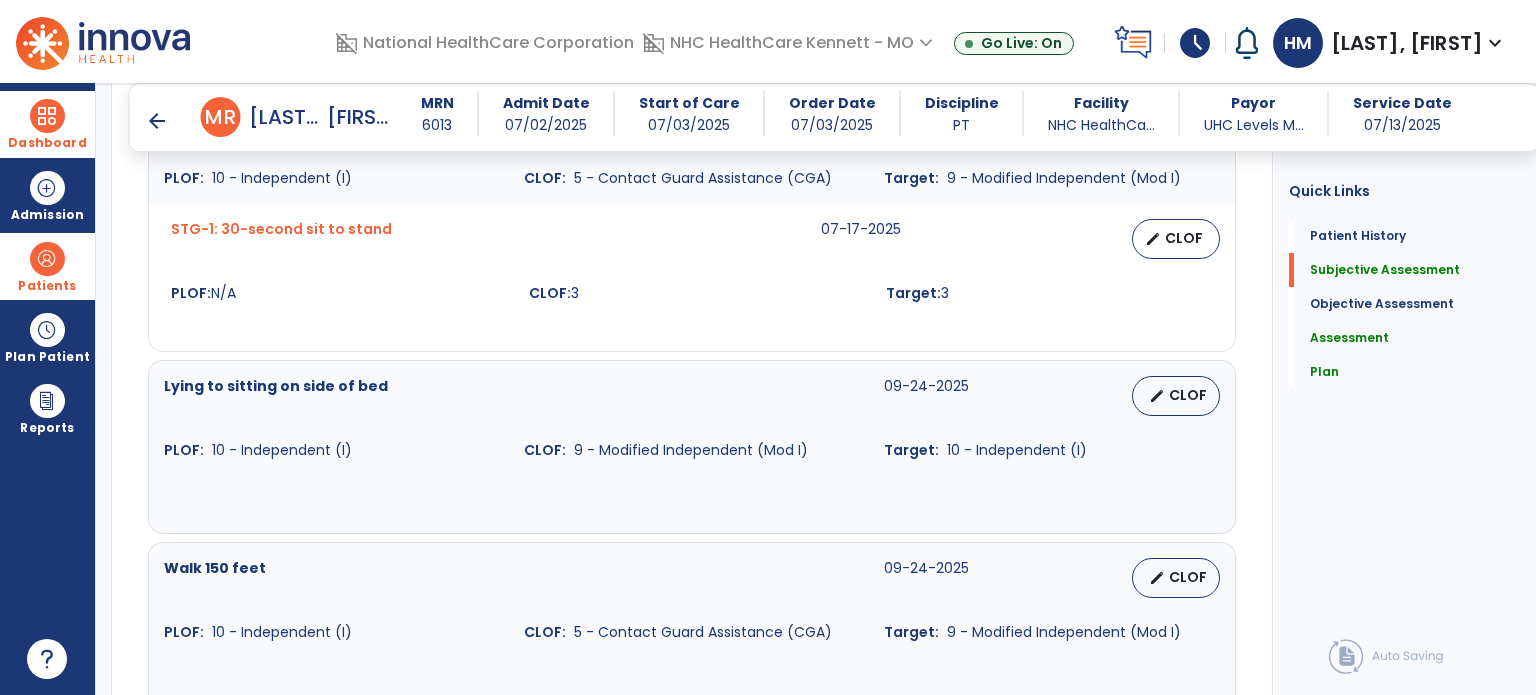 scroll, scrollTop: 1000, scrollLeft: 0, axis: vertical 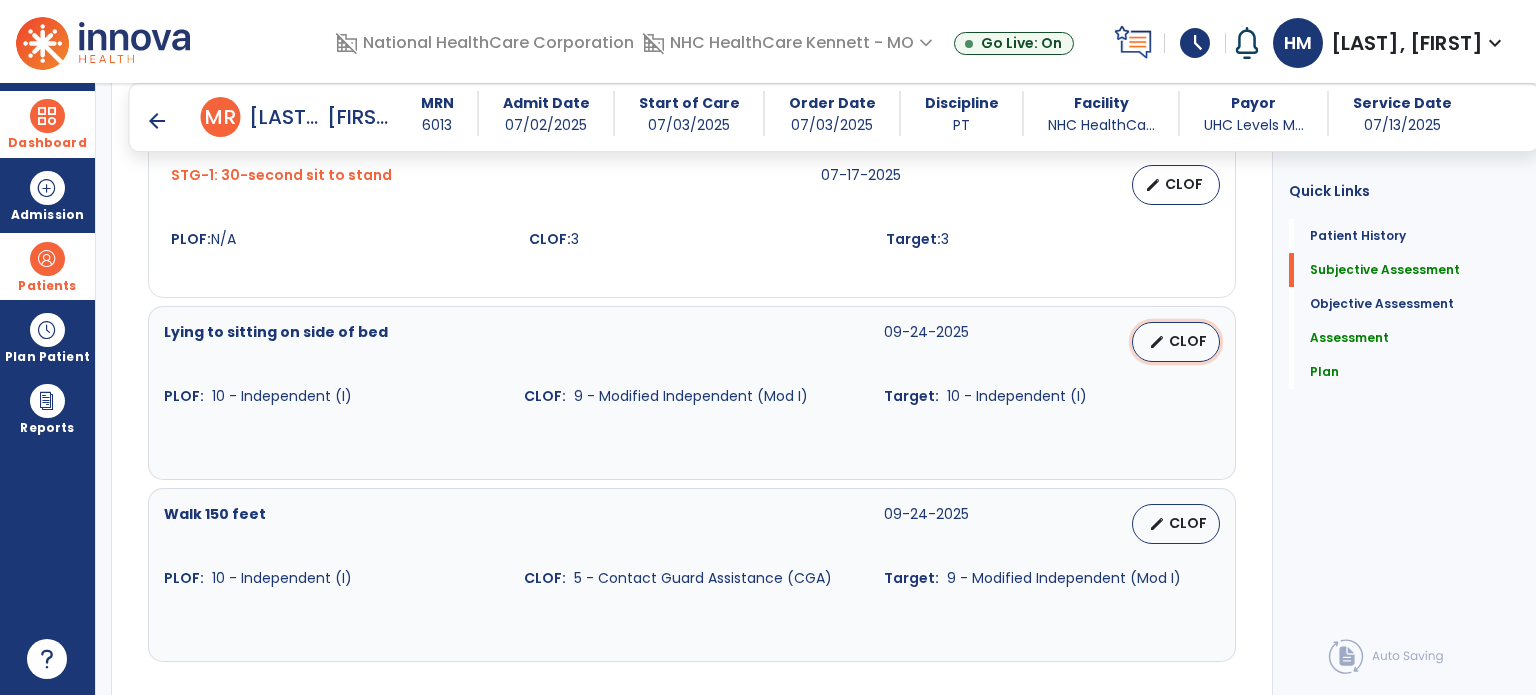 click on "CLOF" at bounding box center [1188, 341] 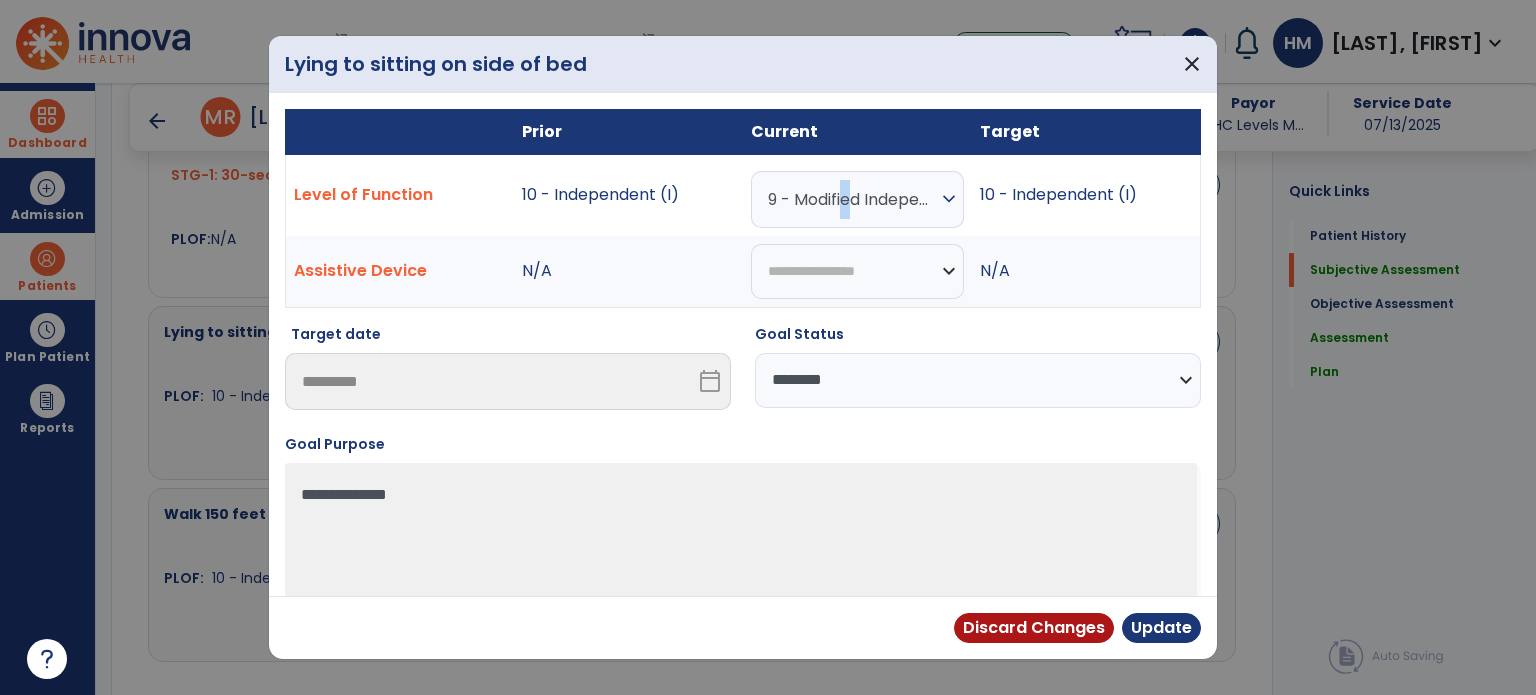 click on "9 - Modified Independent (Mod I)" at bounding box center [852, 199] 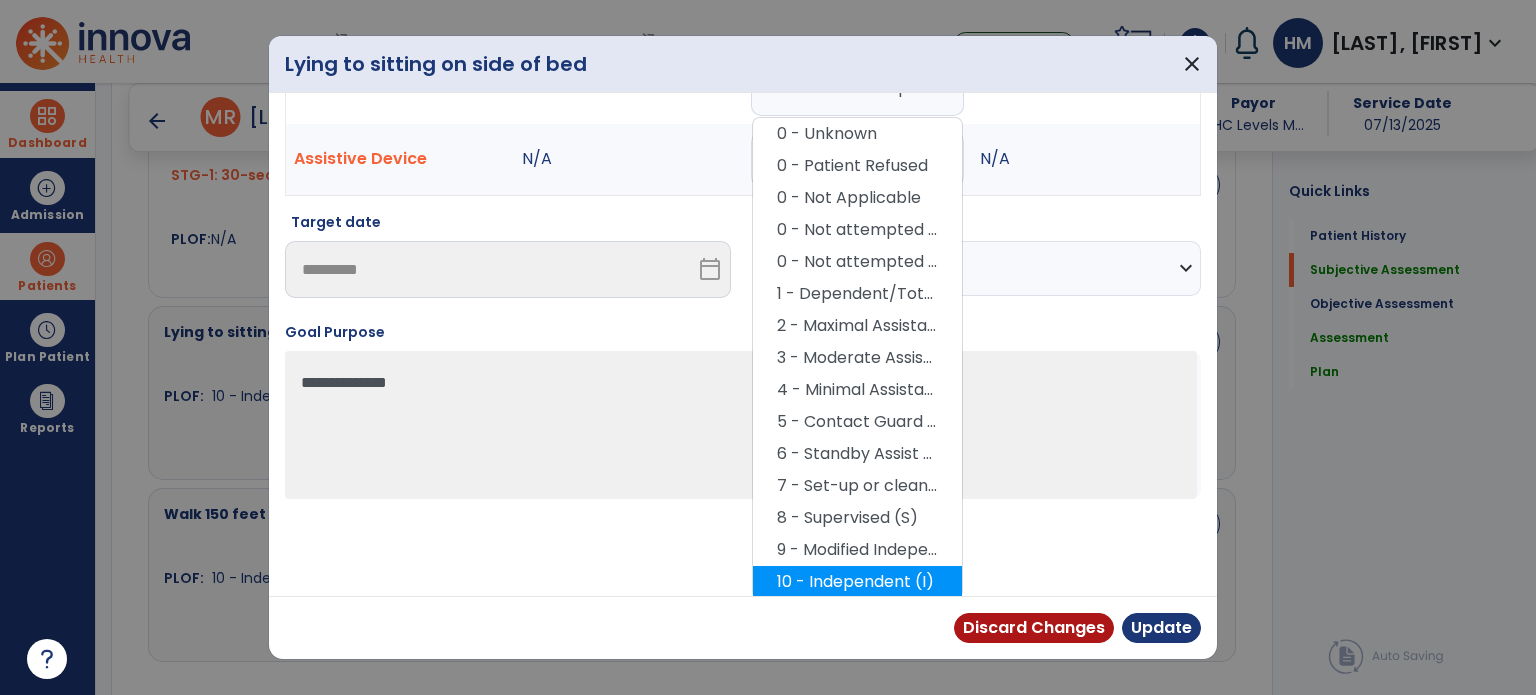 click on "10 - Independent (I)" at bounding box center [857, 582] 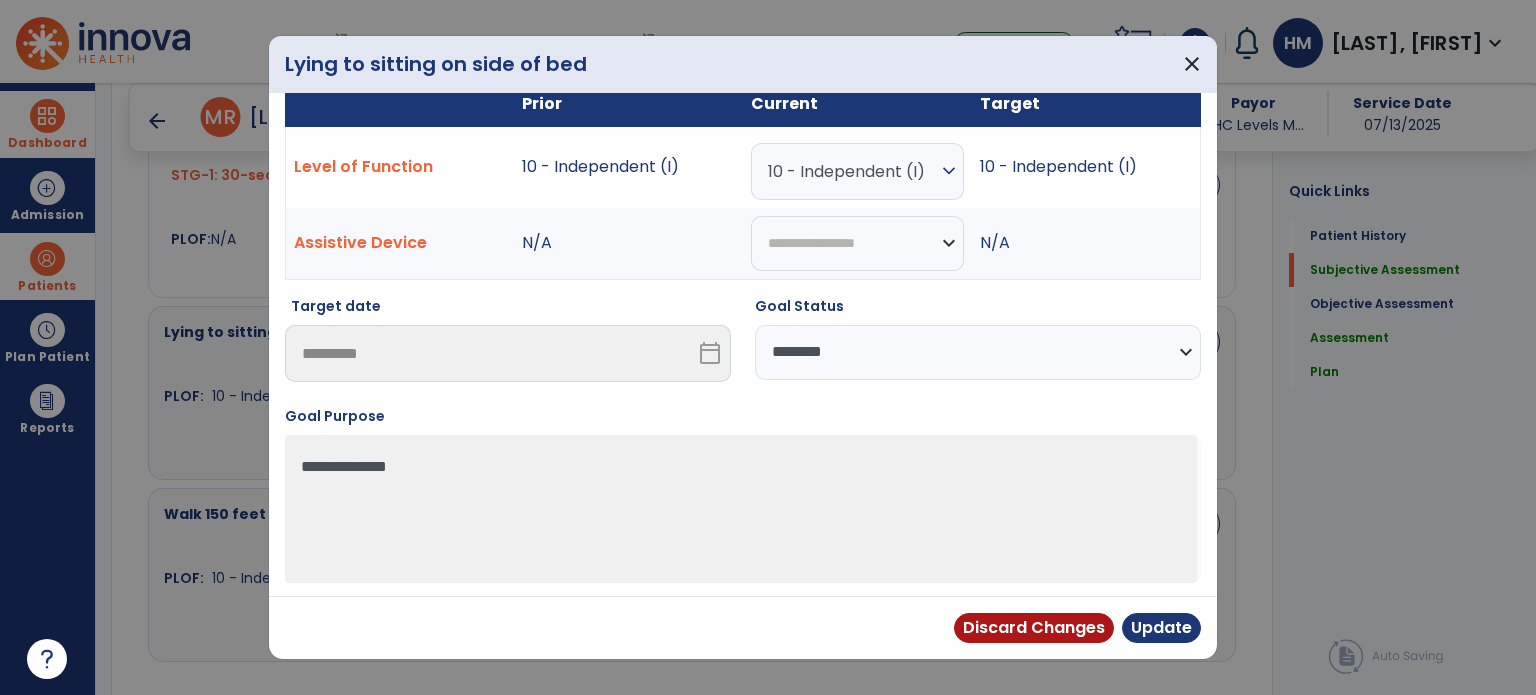 click on "**********" at bounding box center (978, 352) 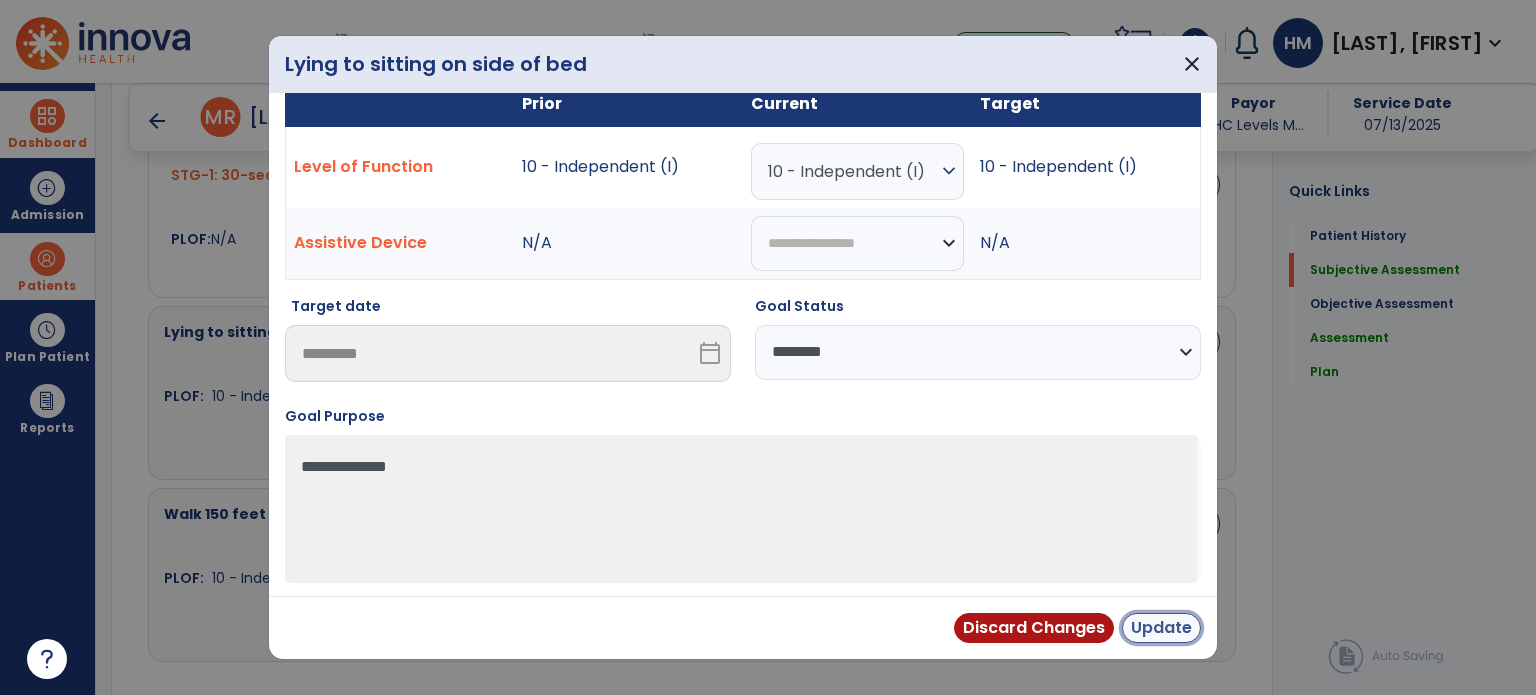 click on "Update" at bounding box center (1161, 628) 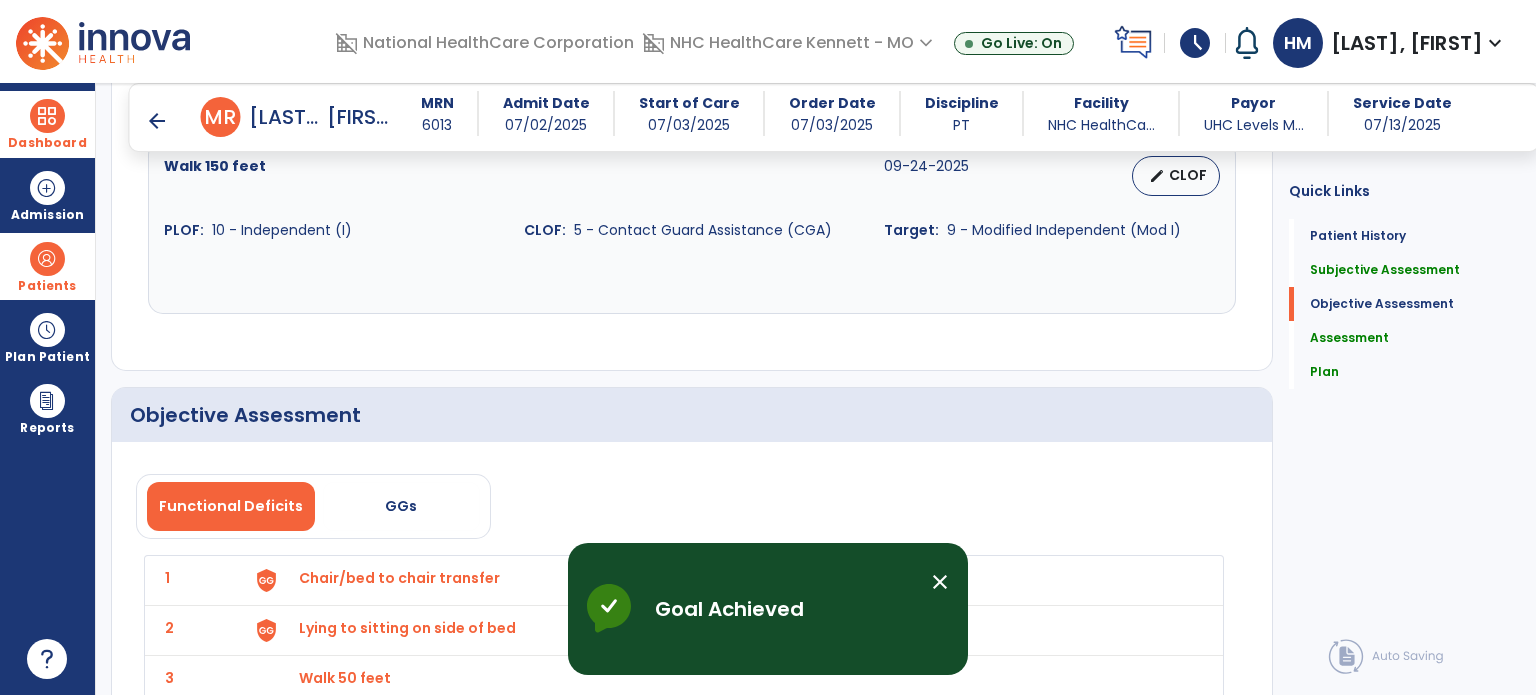 scroll, scrollTop: 1300, scrollLeft: 0, axis: vertical 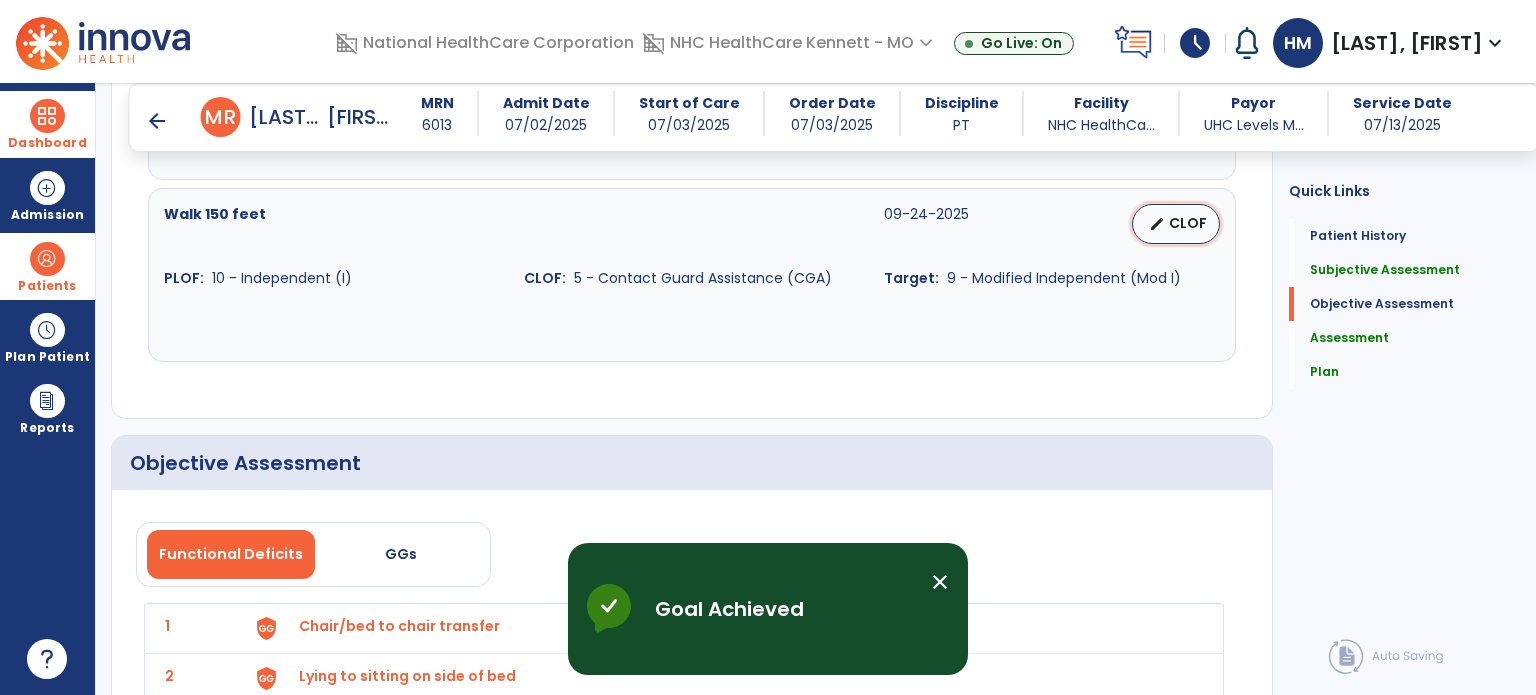 click on "CLOF" at bounding box center (1188, 223) 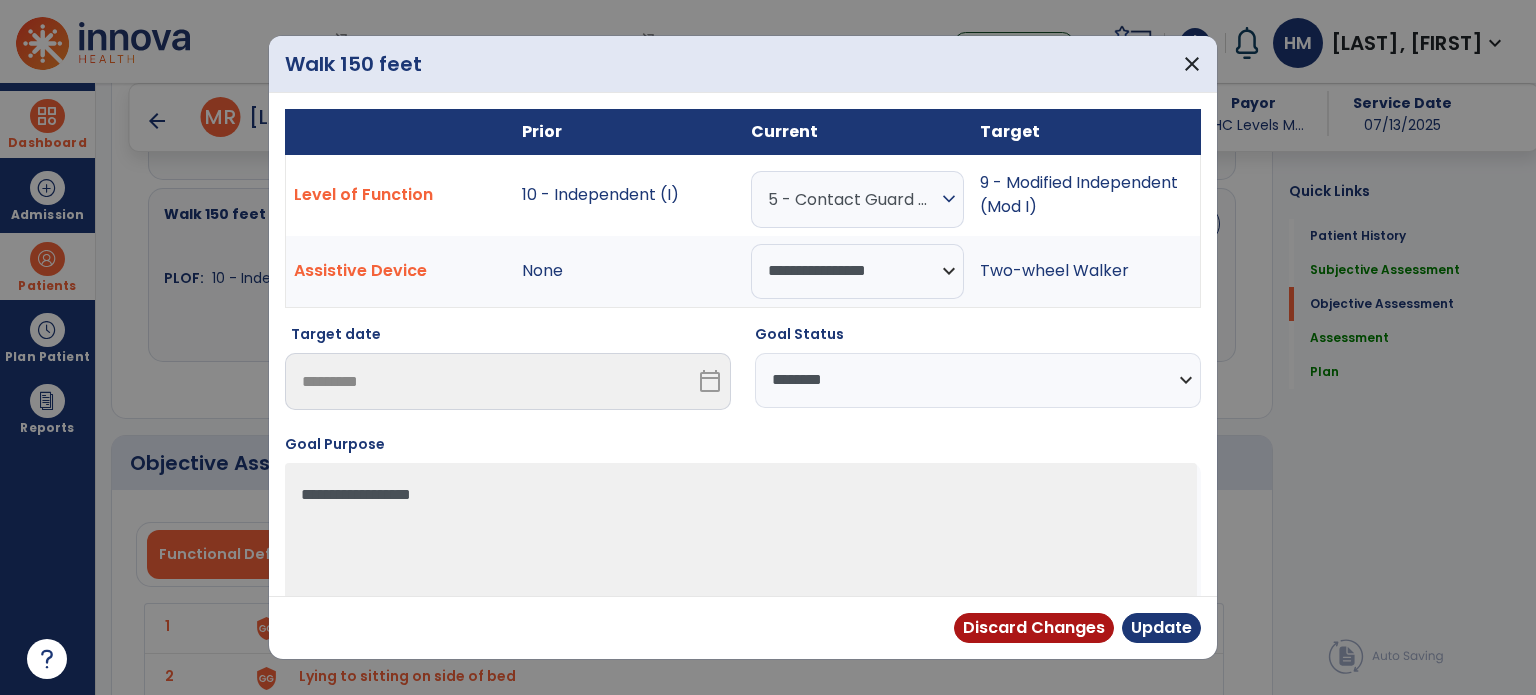 click on "**********" at bounding box center (978, 380) 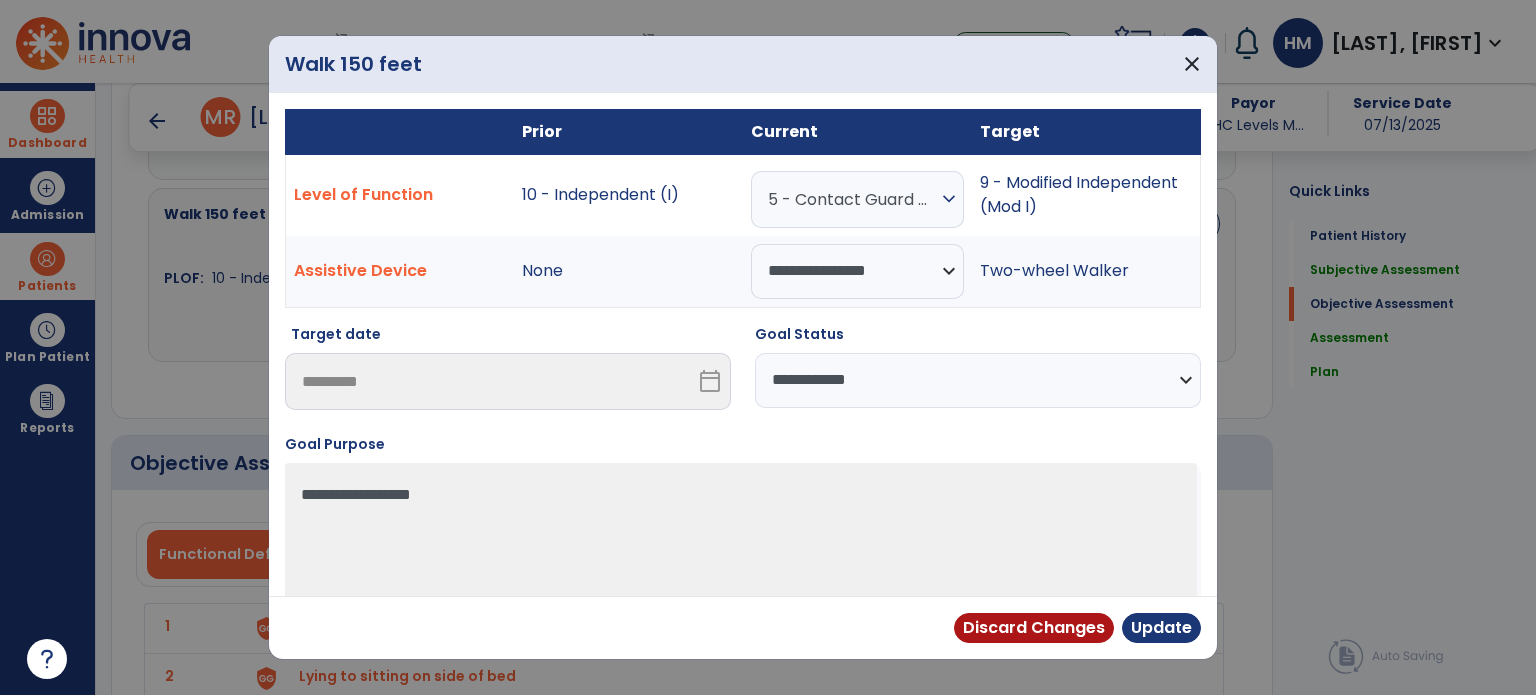 click on "**********" at bounding box center (978, 380) 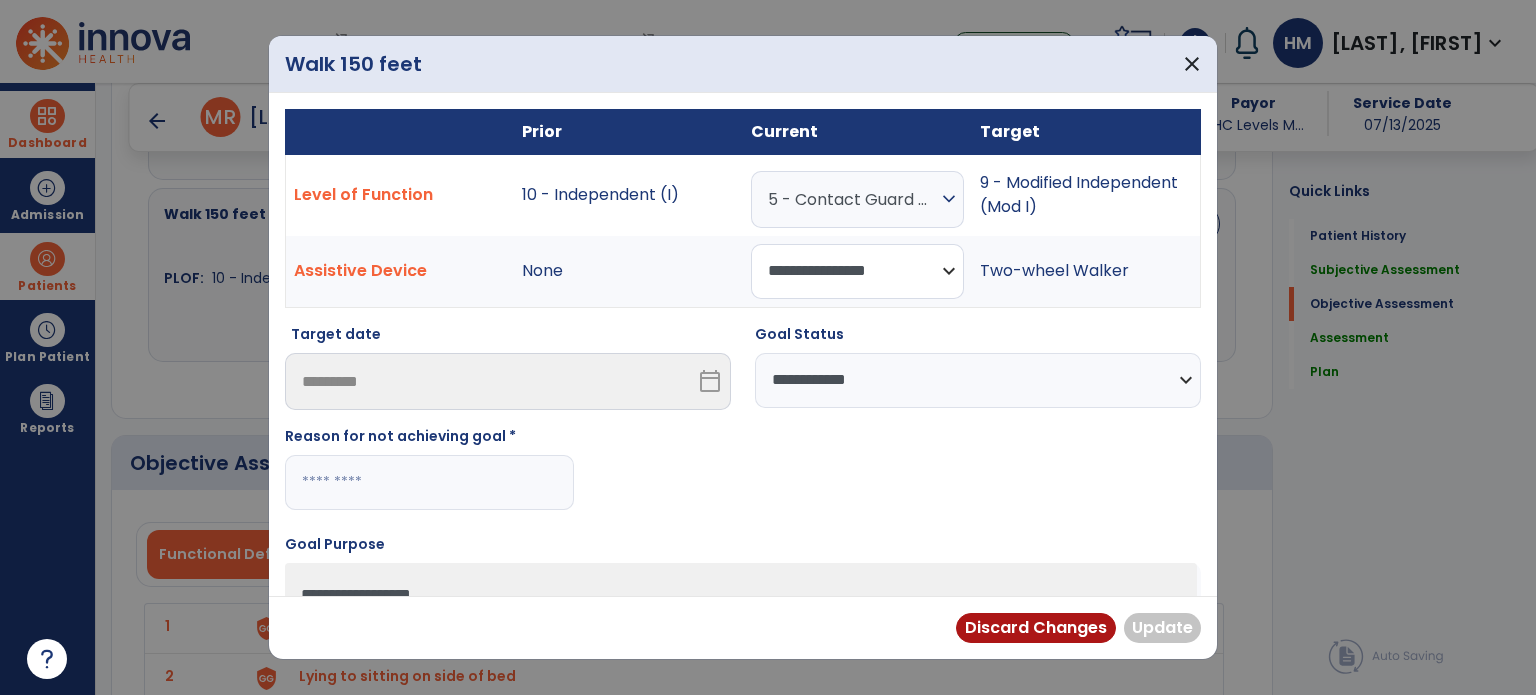 click on "**********" at bounding box center [857, 271] 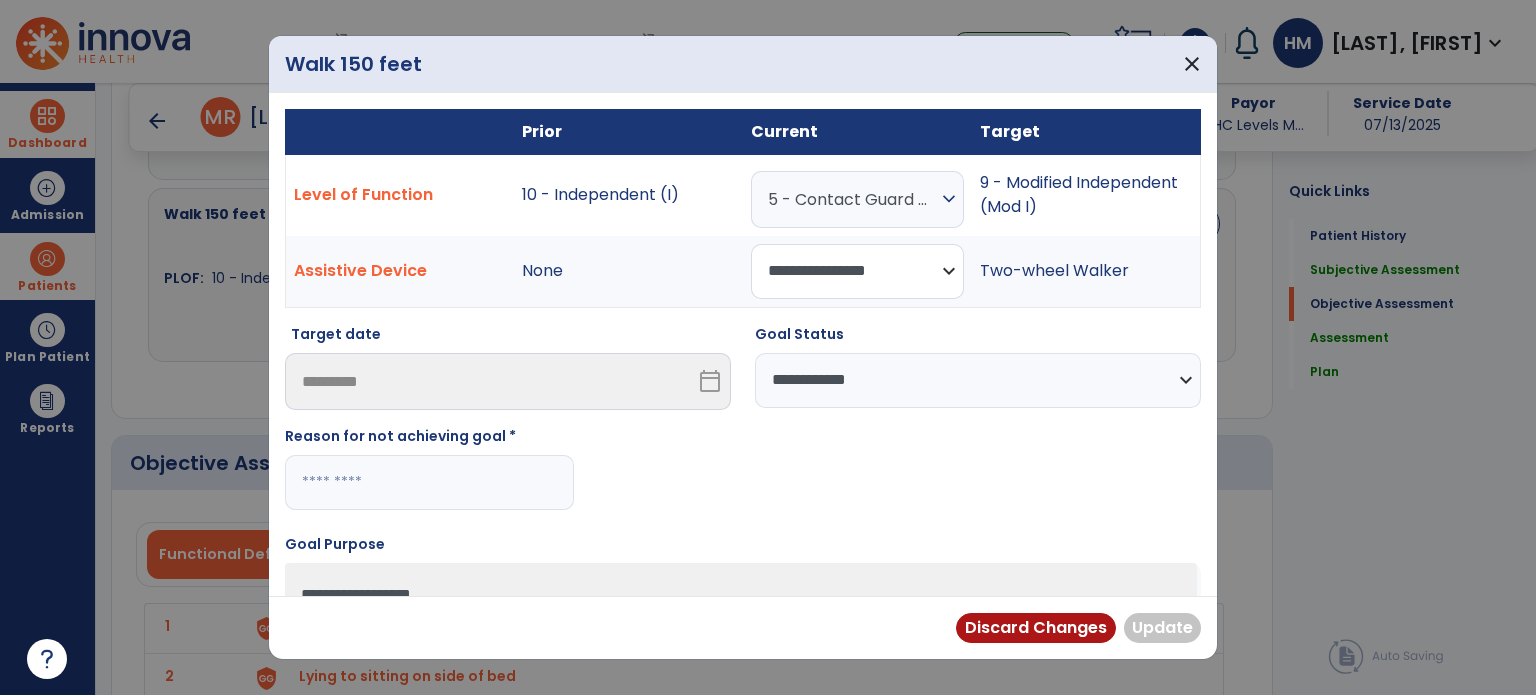 select on "**********" 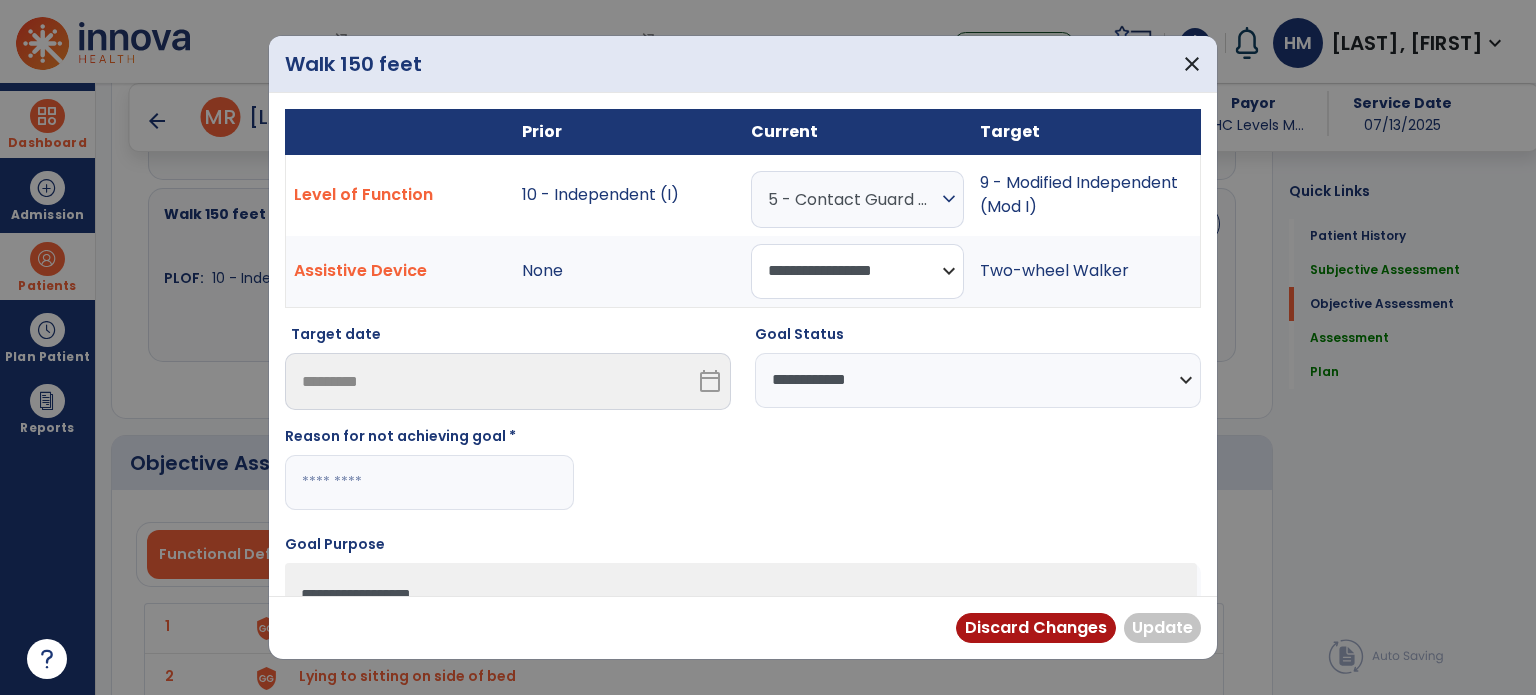 click on "**********" at bounding box center [857, 271] 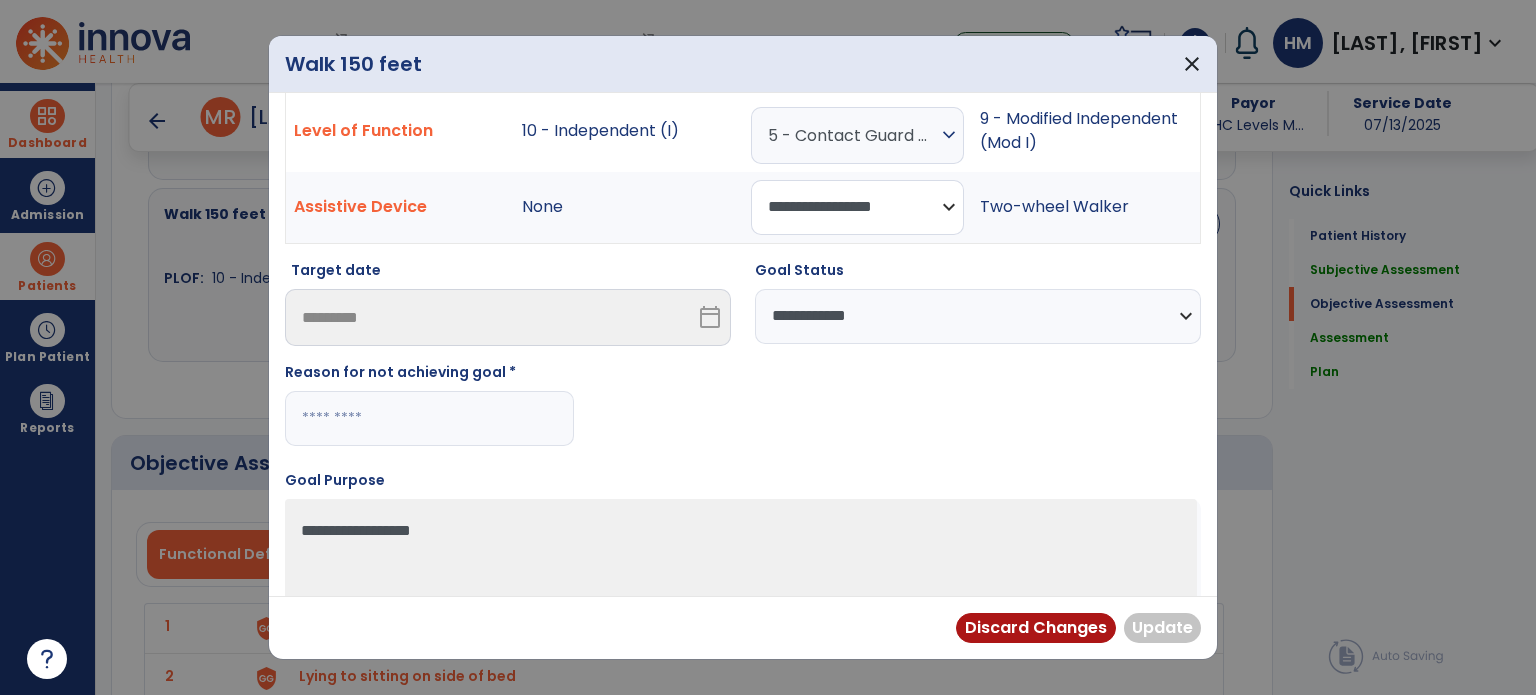 scroll, scrollTop: 0, scrollLeft: 0, axis: both 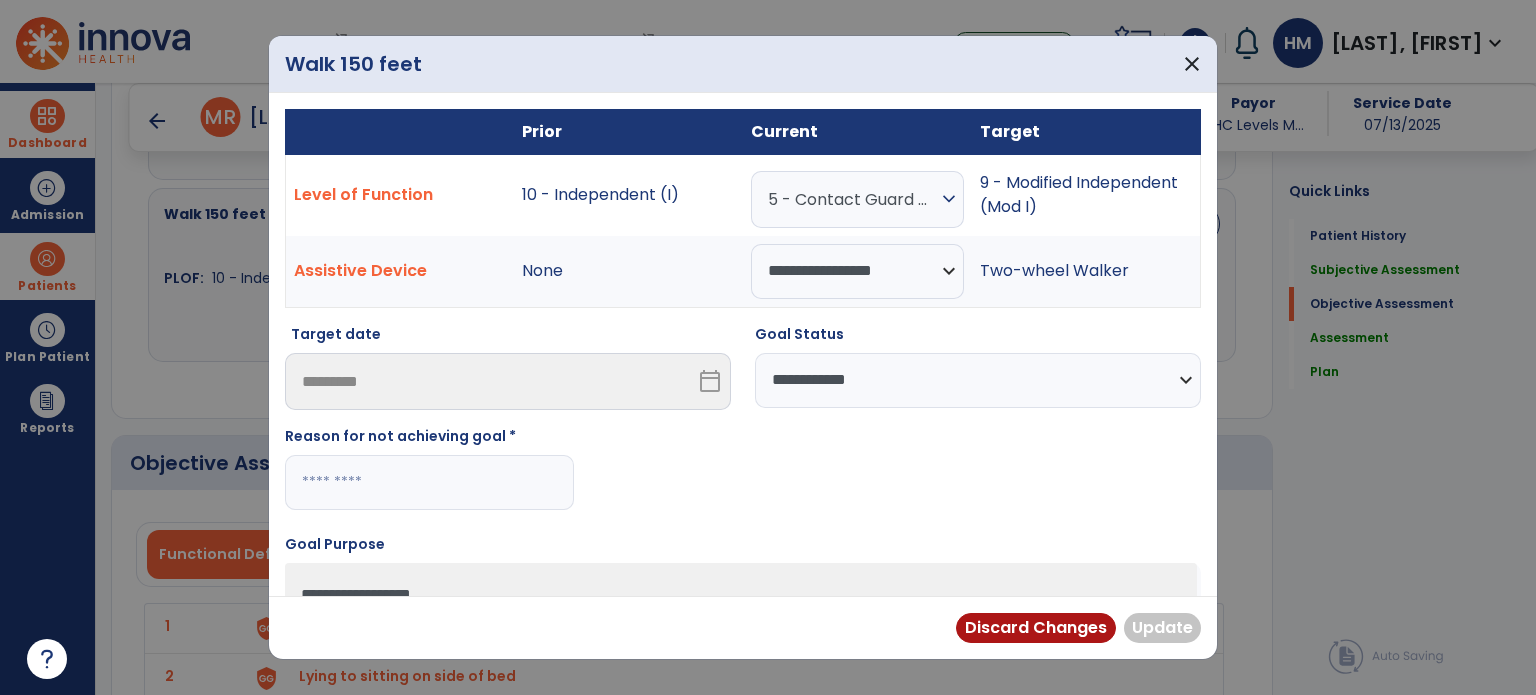 click on "**********" at bounding box center (978, 380) 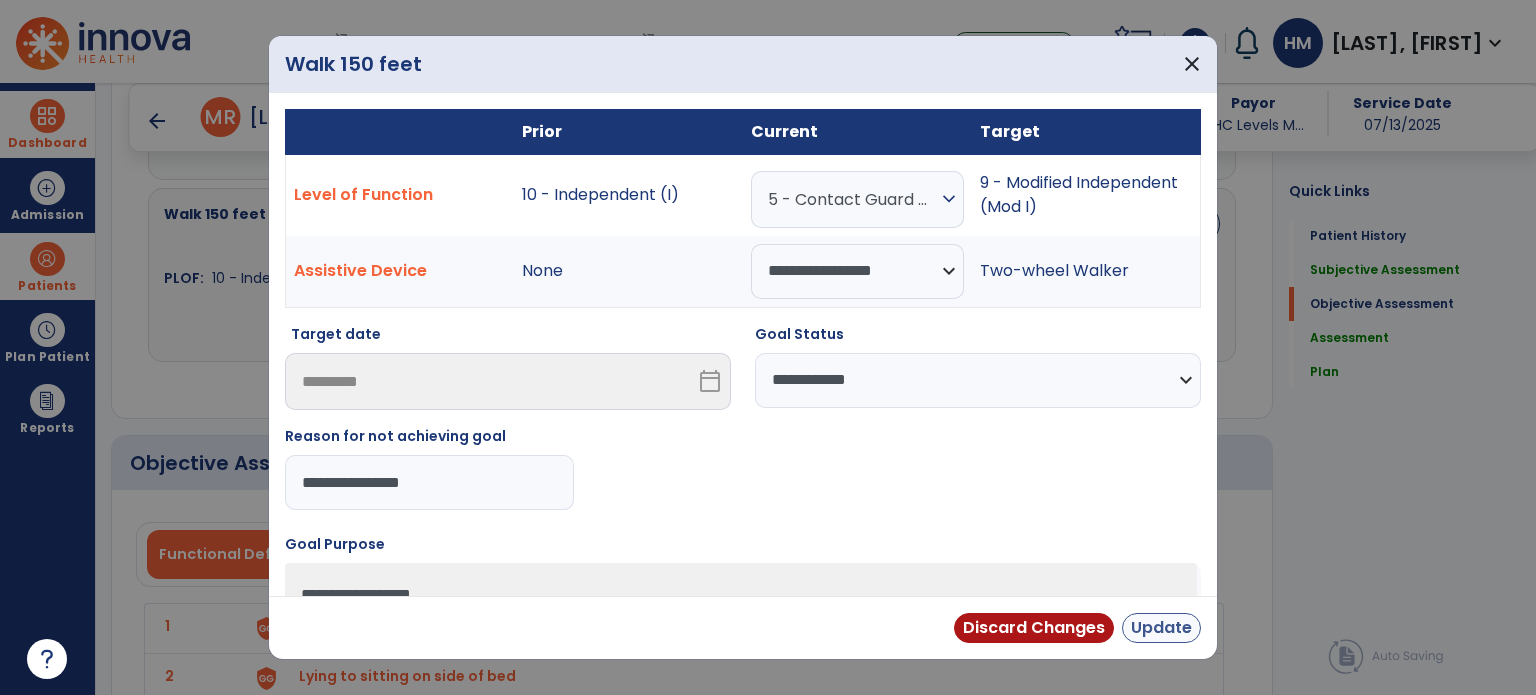 type on "**********" 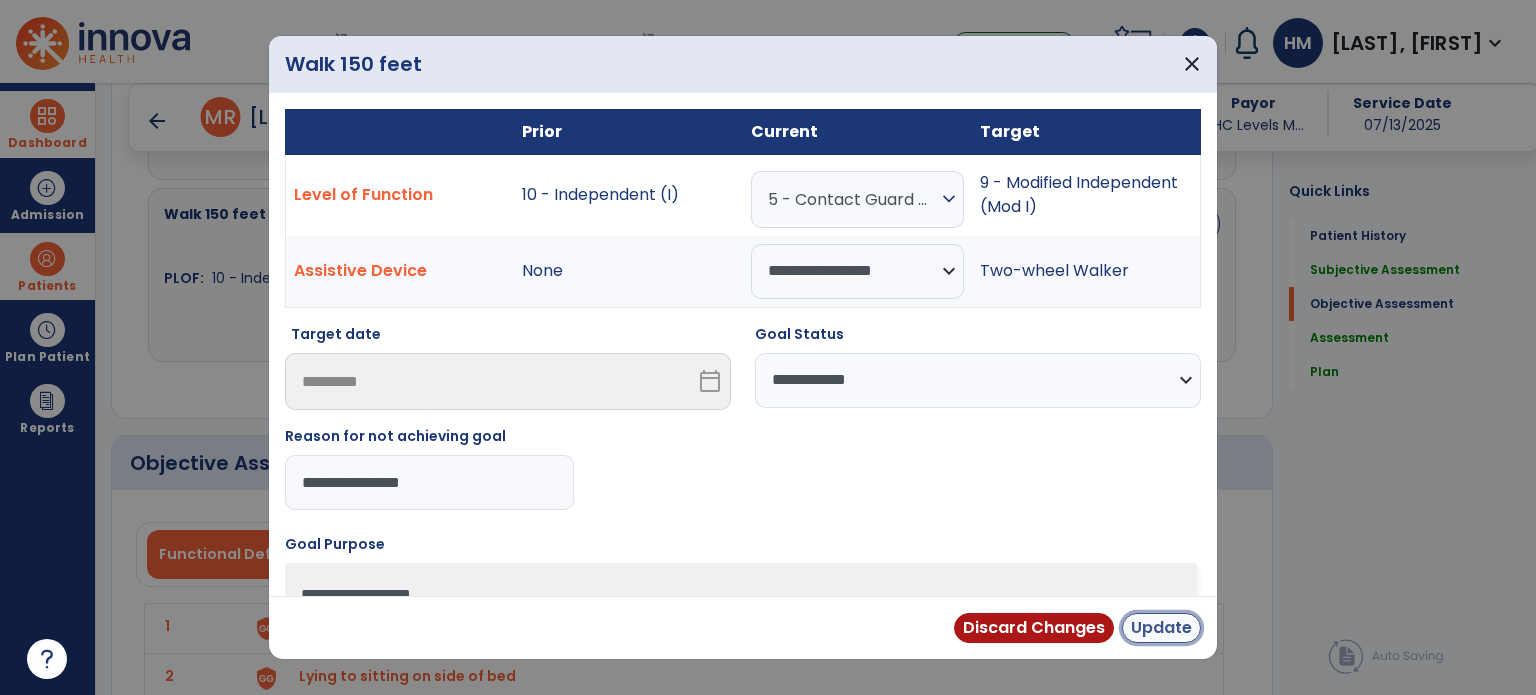 click on "Update" at bounding box center (1161, 628) 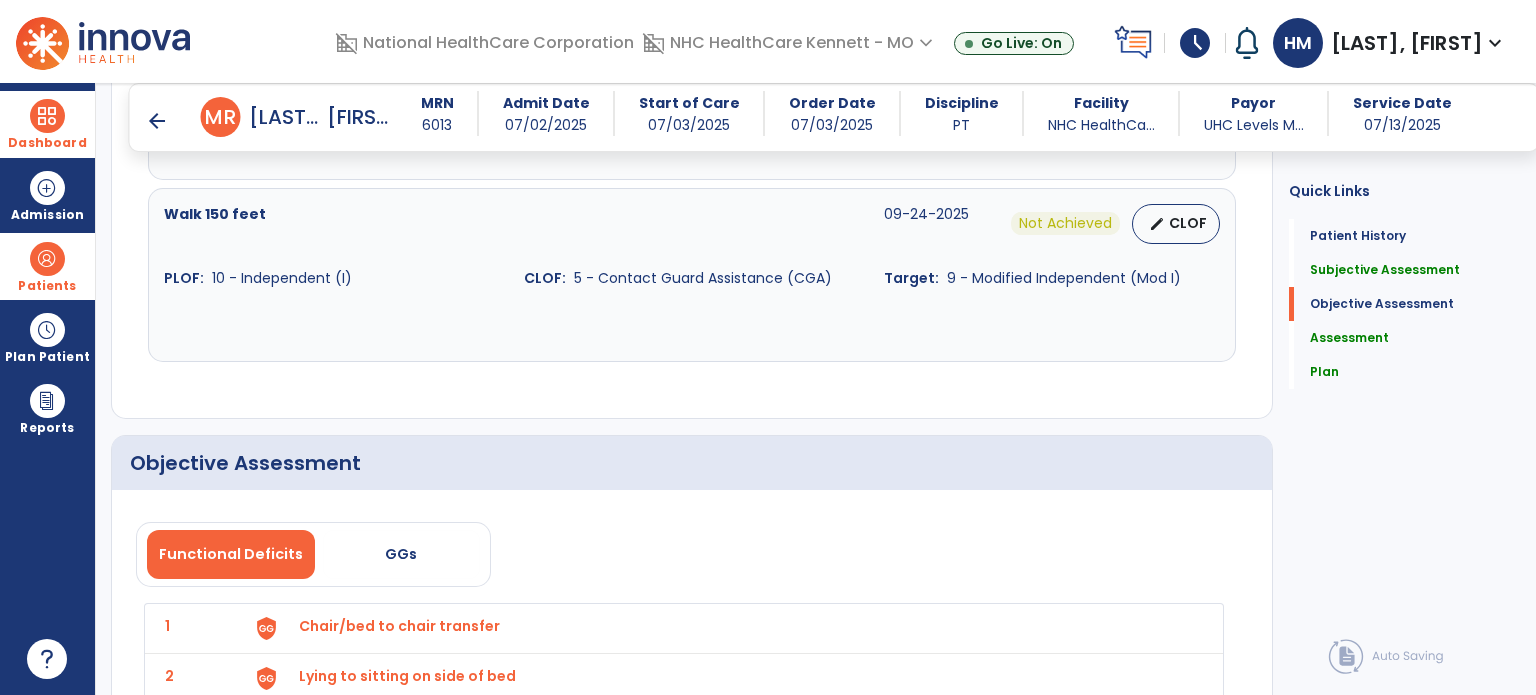 scroll, scrollTop: 1600, scrollLeft: 0, axis: vertical 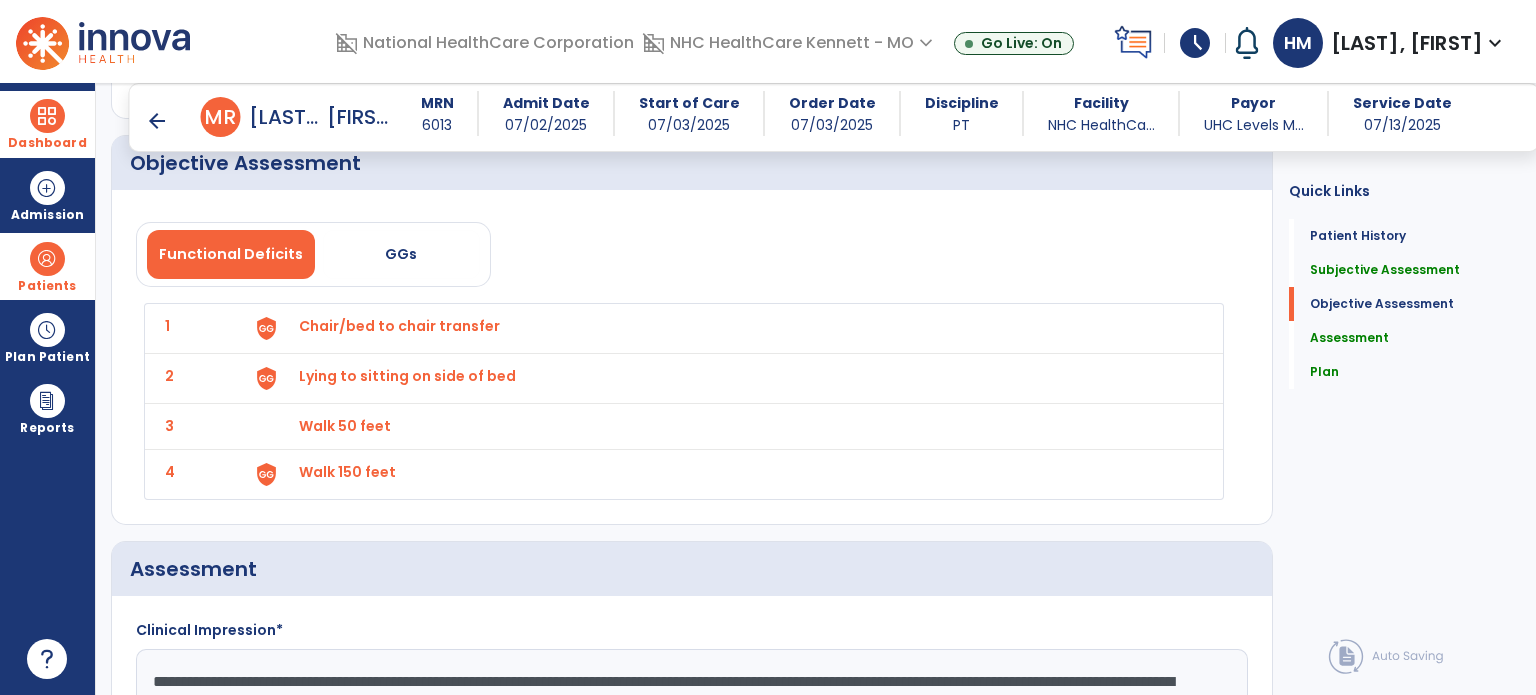 click on "1 Chair/bed to chair transfer" 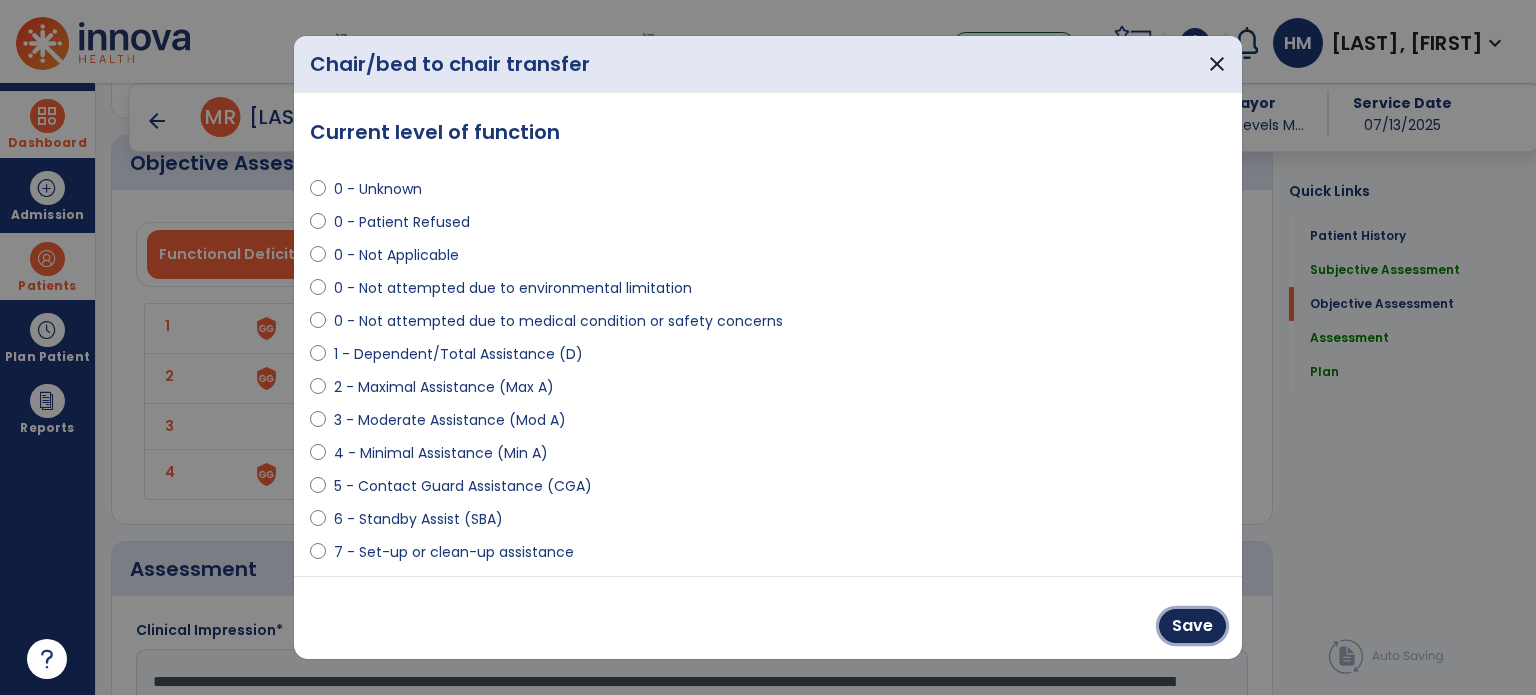 click on "Save" at bounding box center [1192, 626] 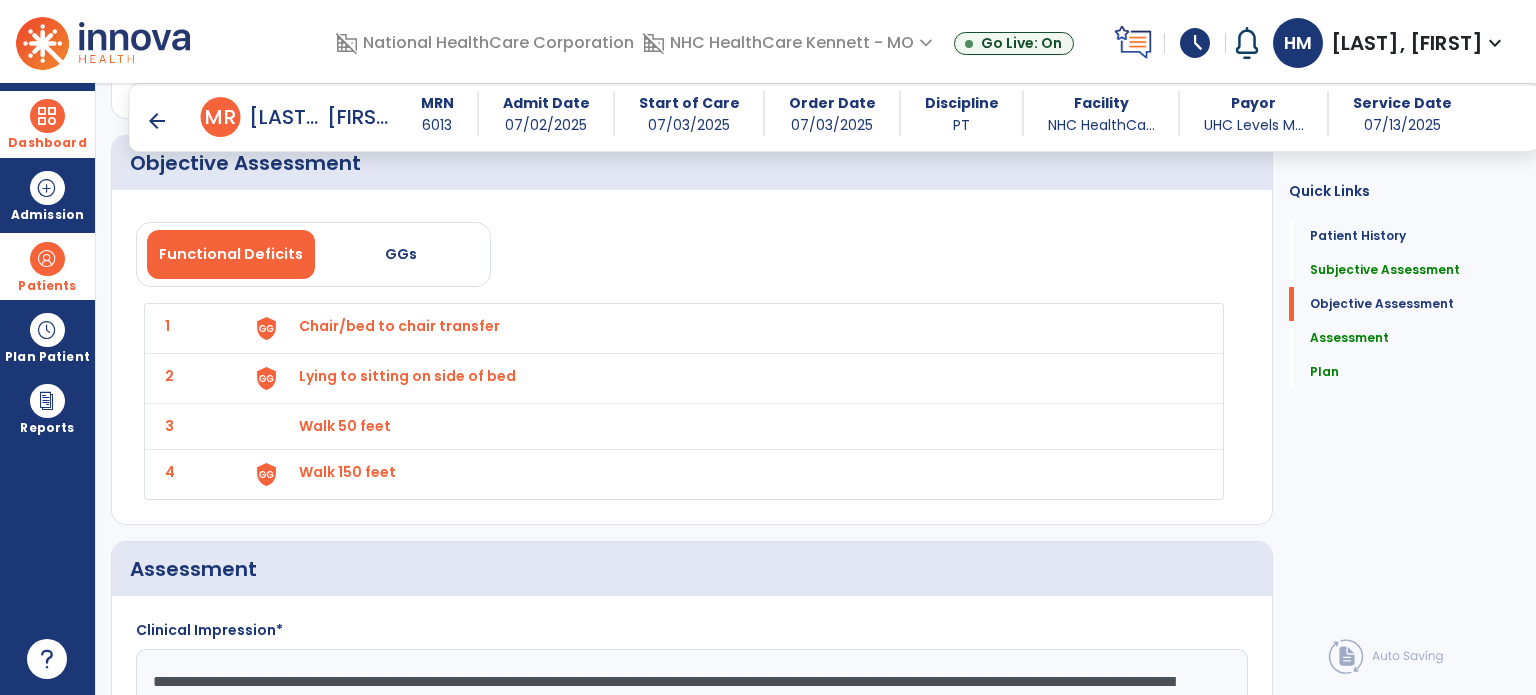 click on "Lying to sitting on side of bed" at bounding box center (399, 326) 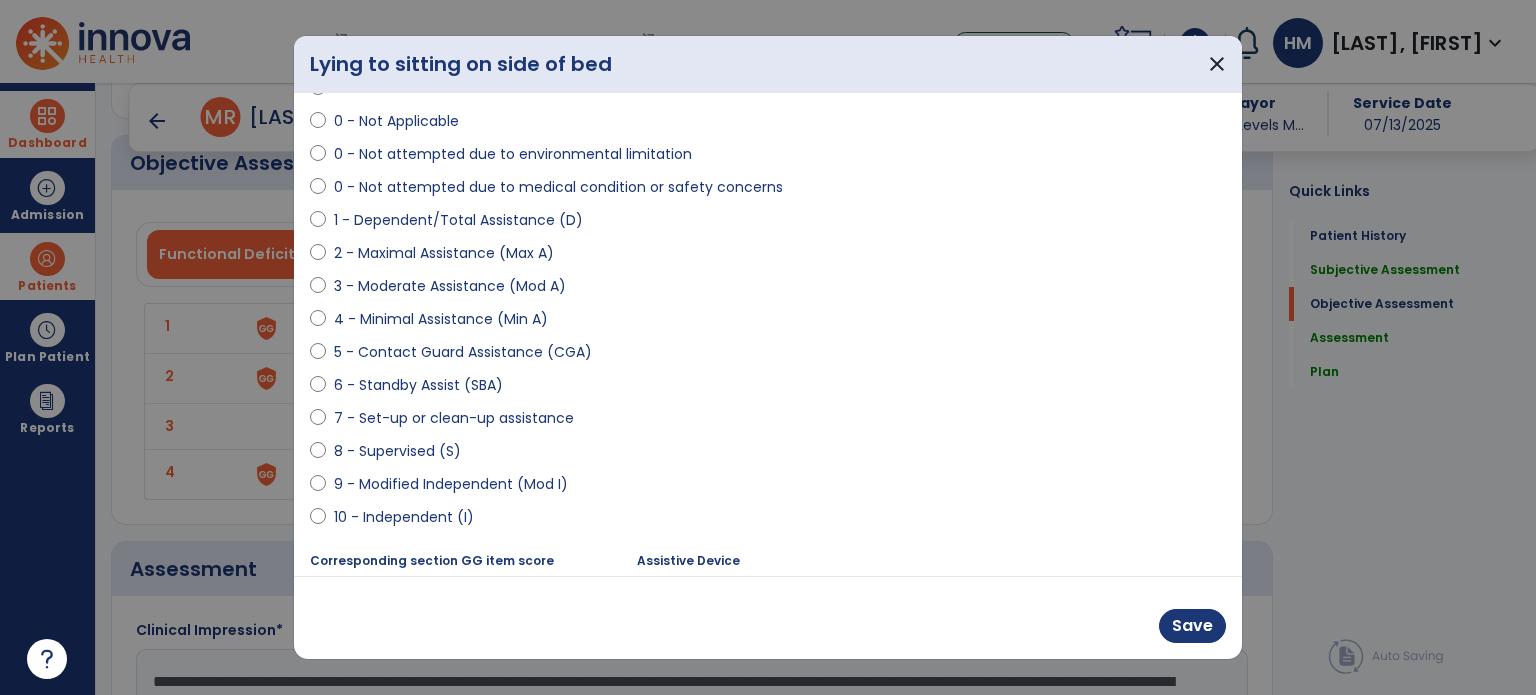scroll, scrollTop: 204, scrollLeft: 0, axis: vertical 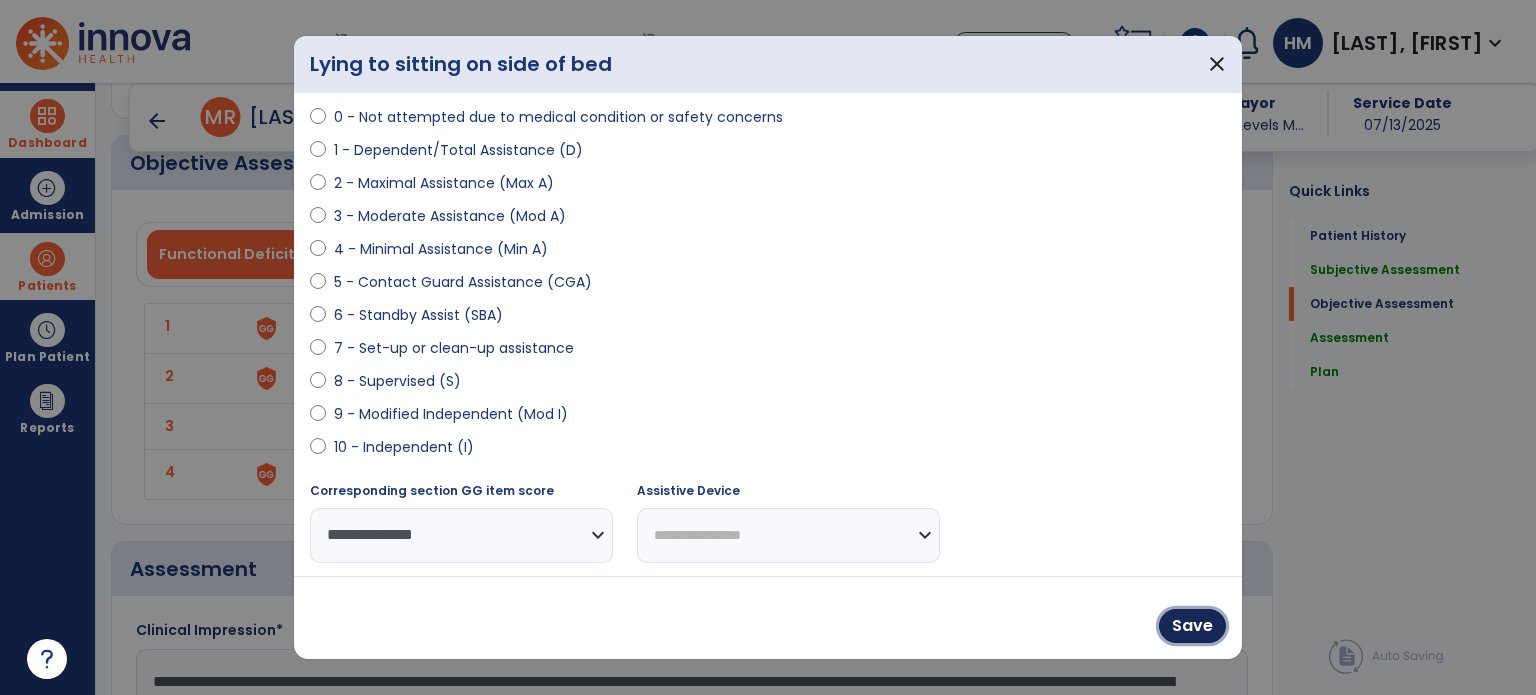 click on "Save" at bounding box center [1192, 626] 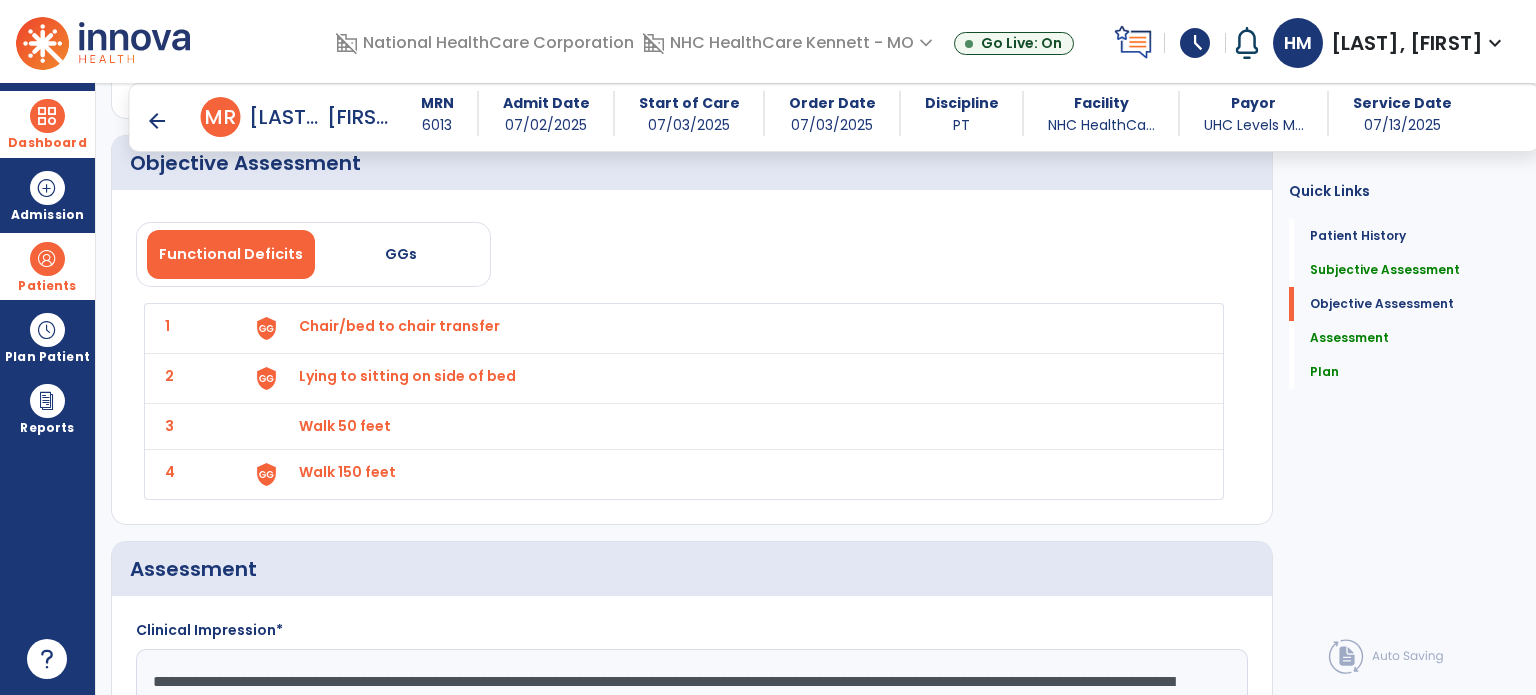 click on "Walk 50 feet" at bounding box center [399, 326] 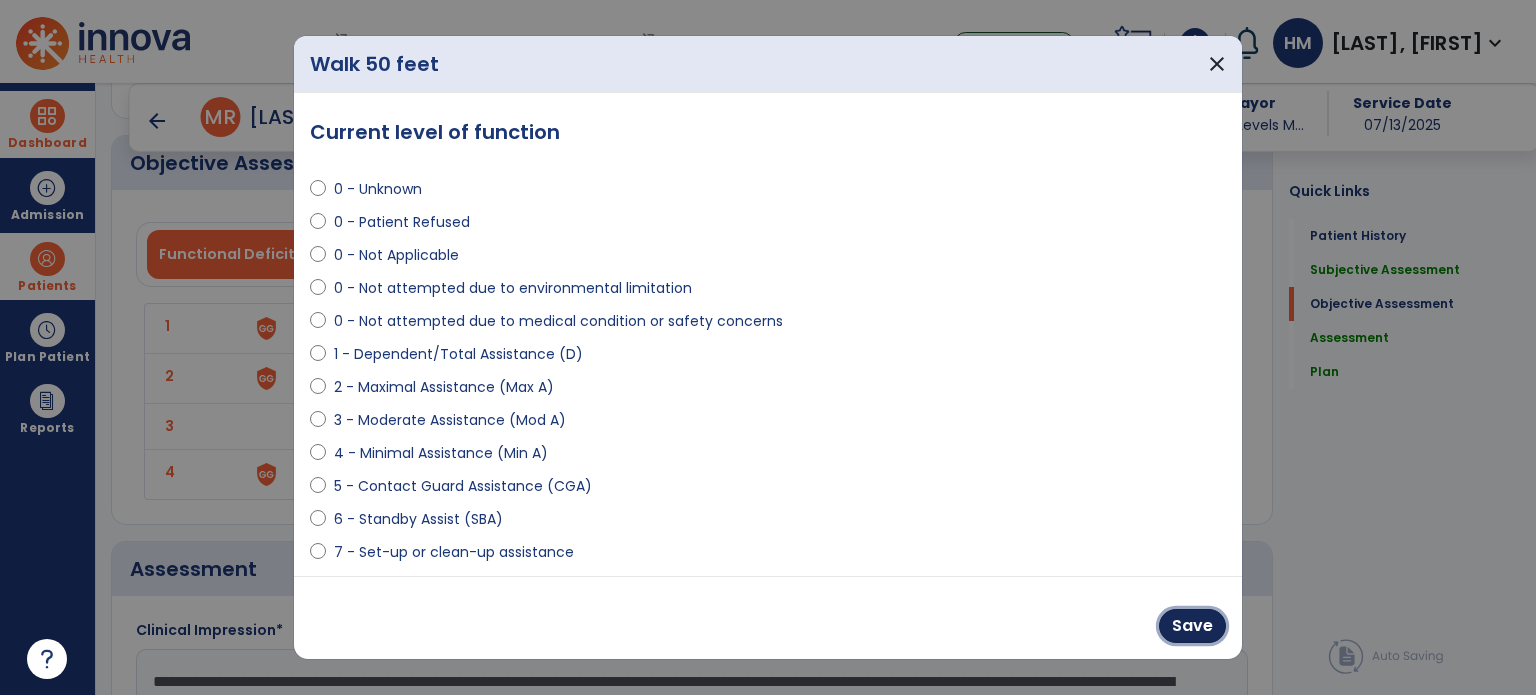 click on "Save" at bounding box center [1192, 626] 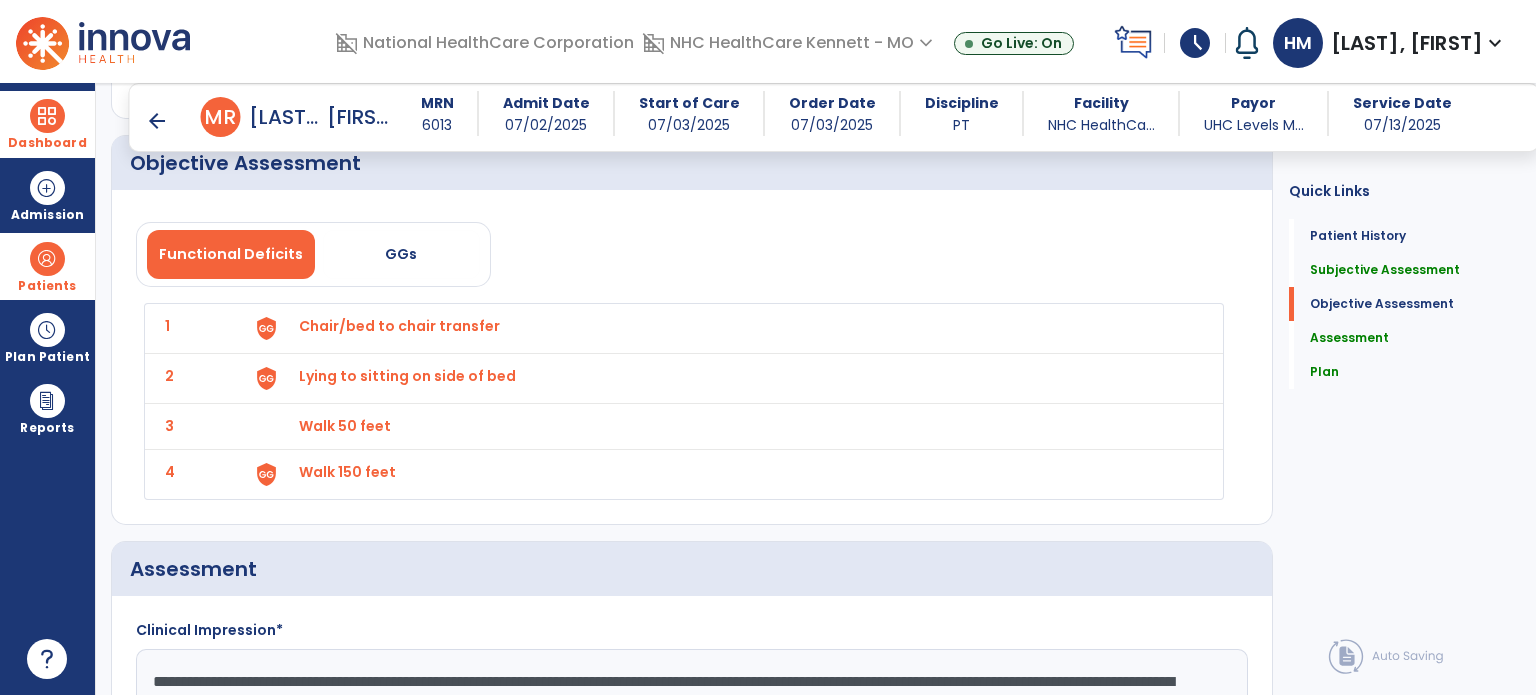 click on "Walk 150 feet" at bounding box center (399, 326) 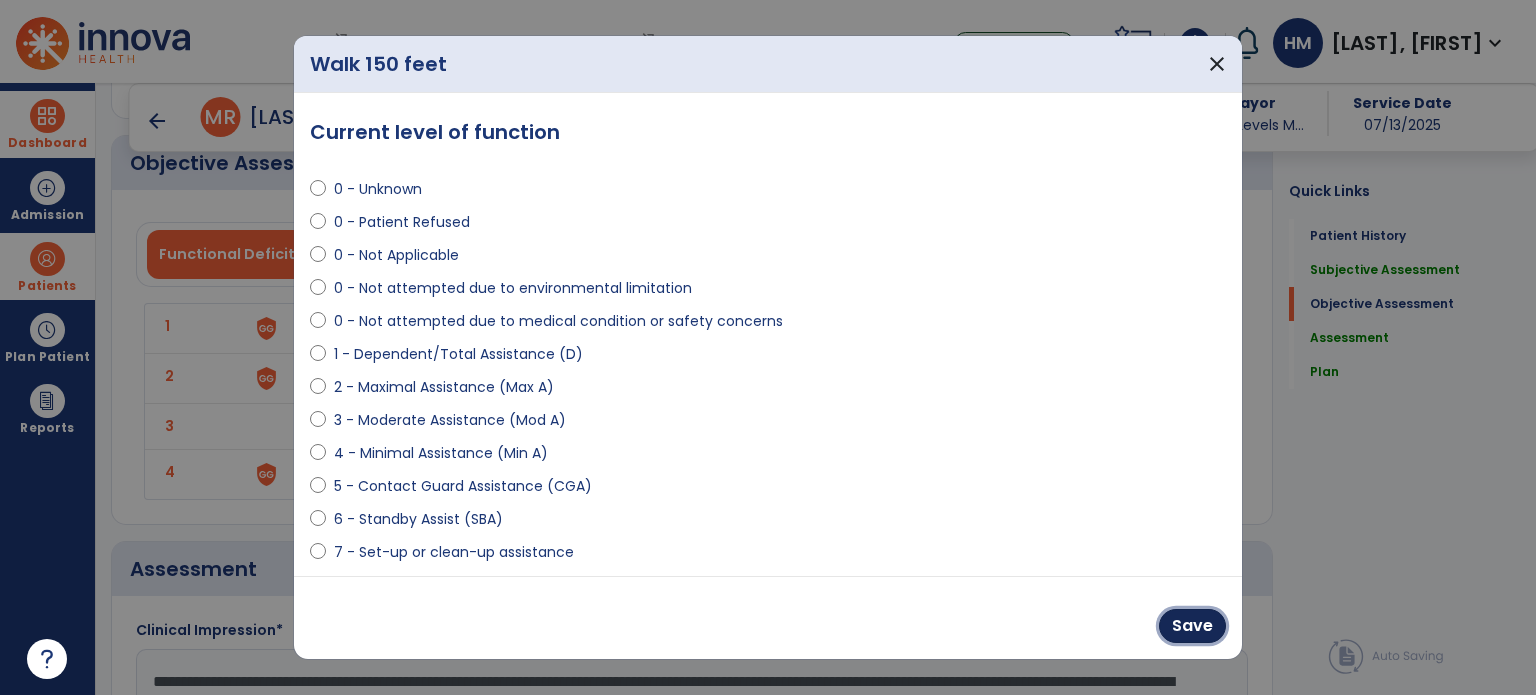 click on "Save" at bounding box center (1192, 626) 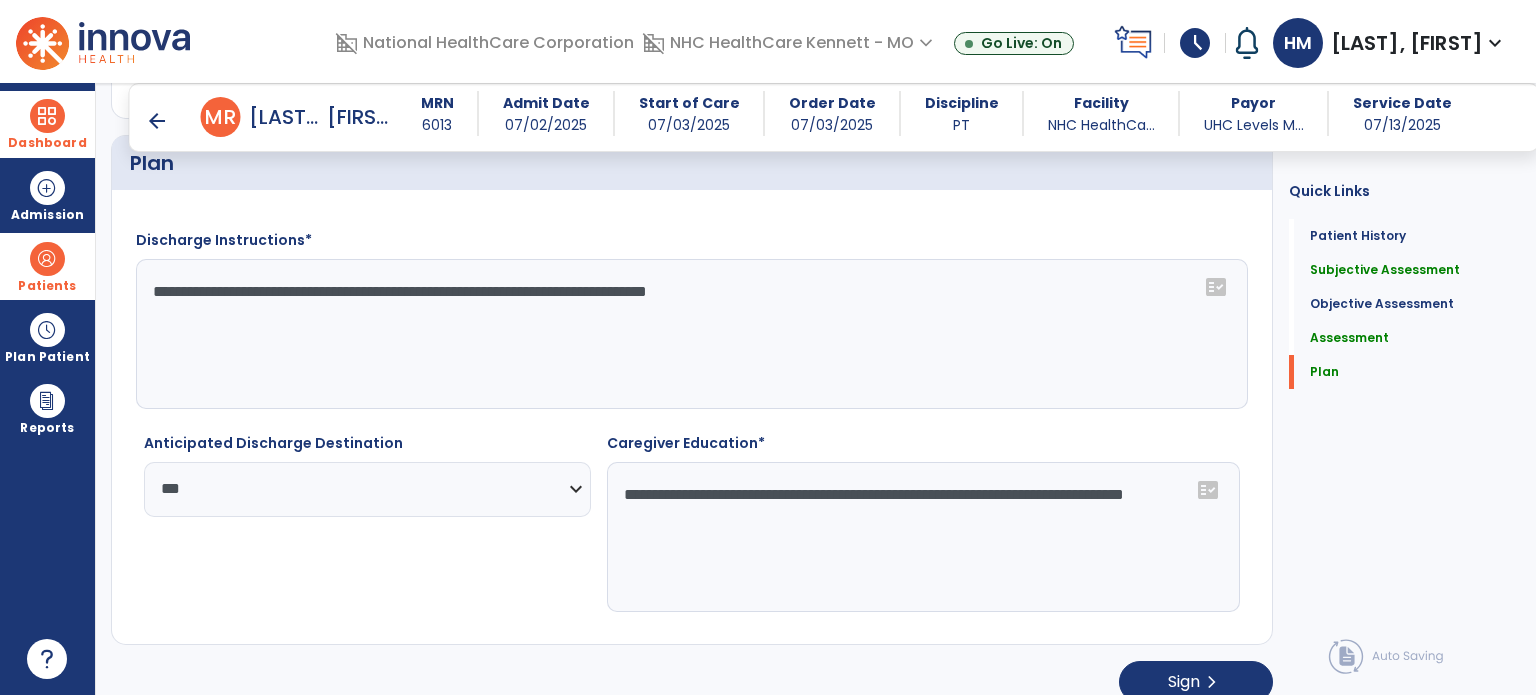 scroll, scrollTop: 2516, scrollLeft: 0, axis: vertical 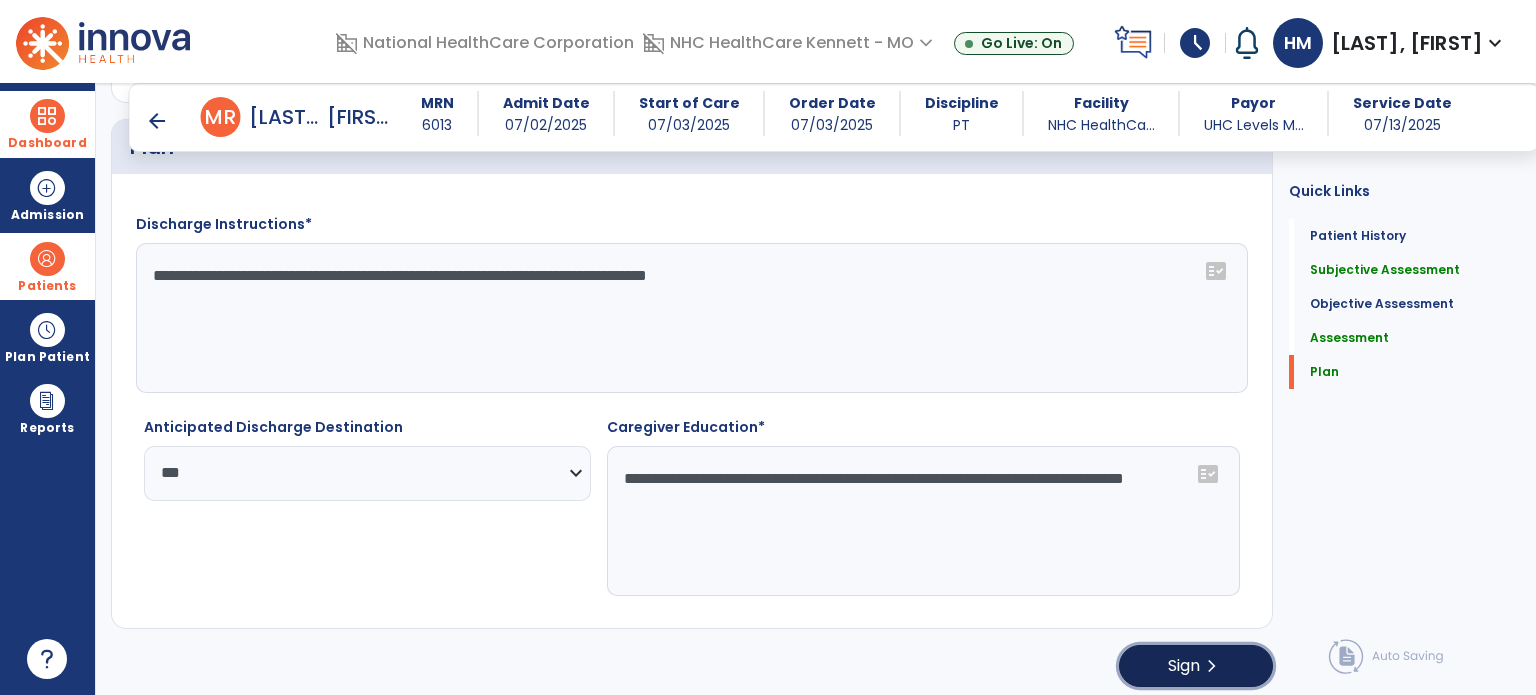 click on "Sign  chevron_right" 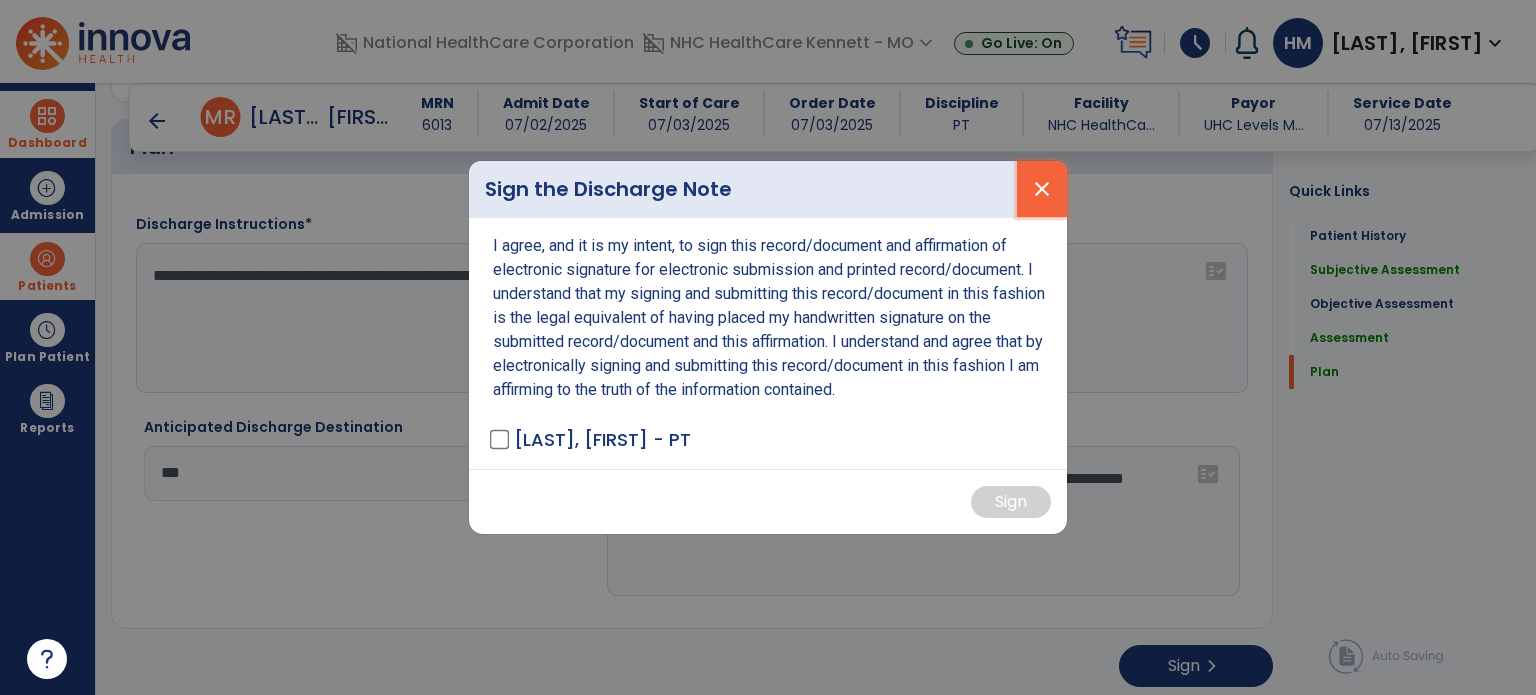click on "close" at bounding box center [1042, 189] 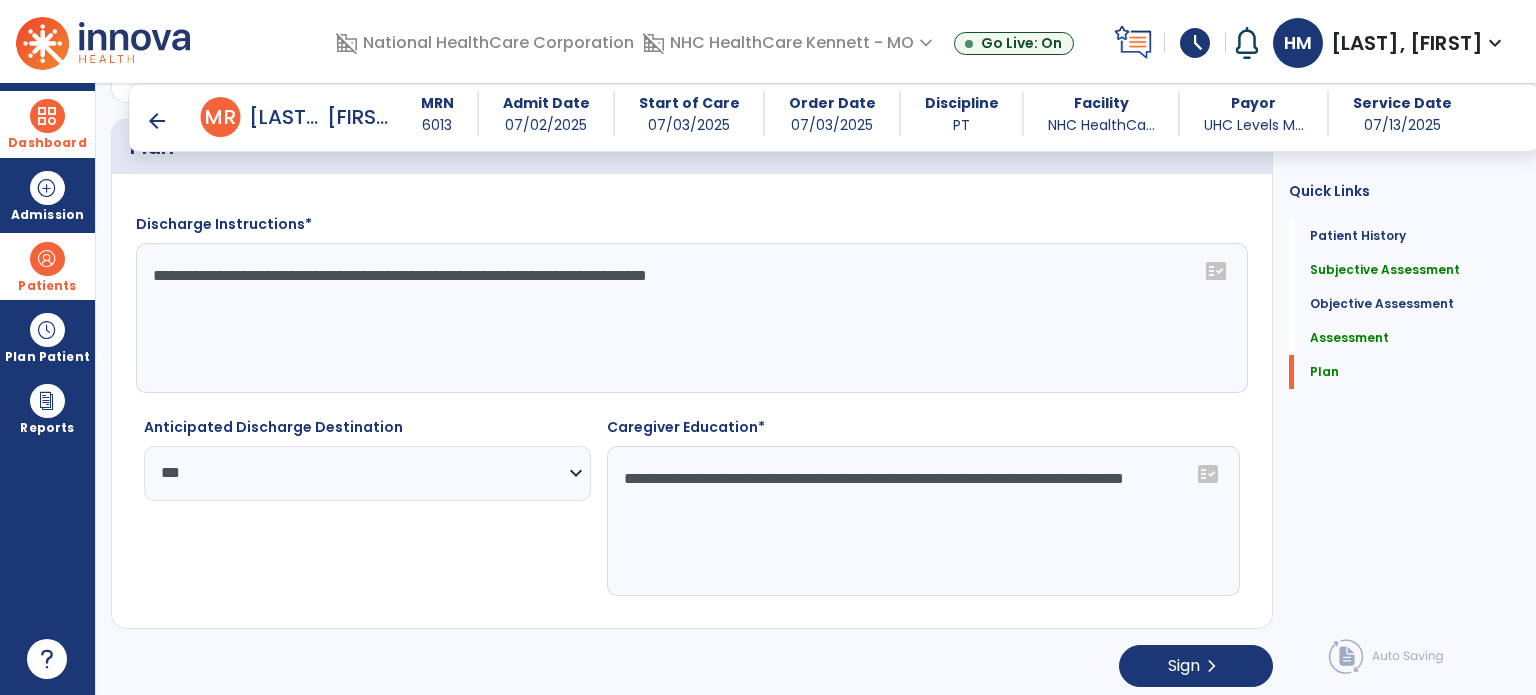 click on "**********" 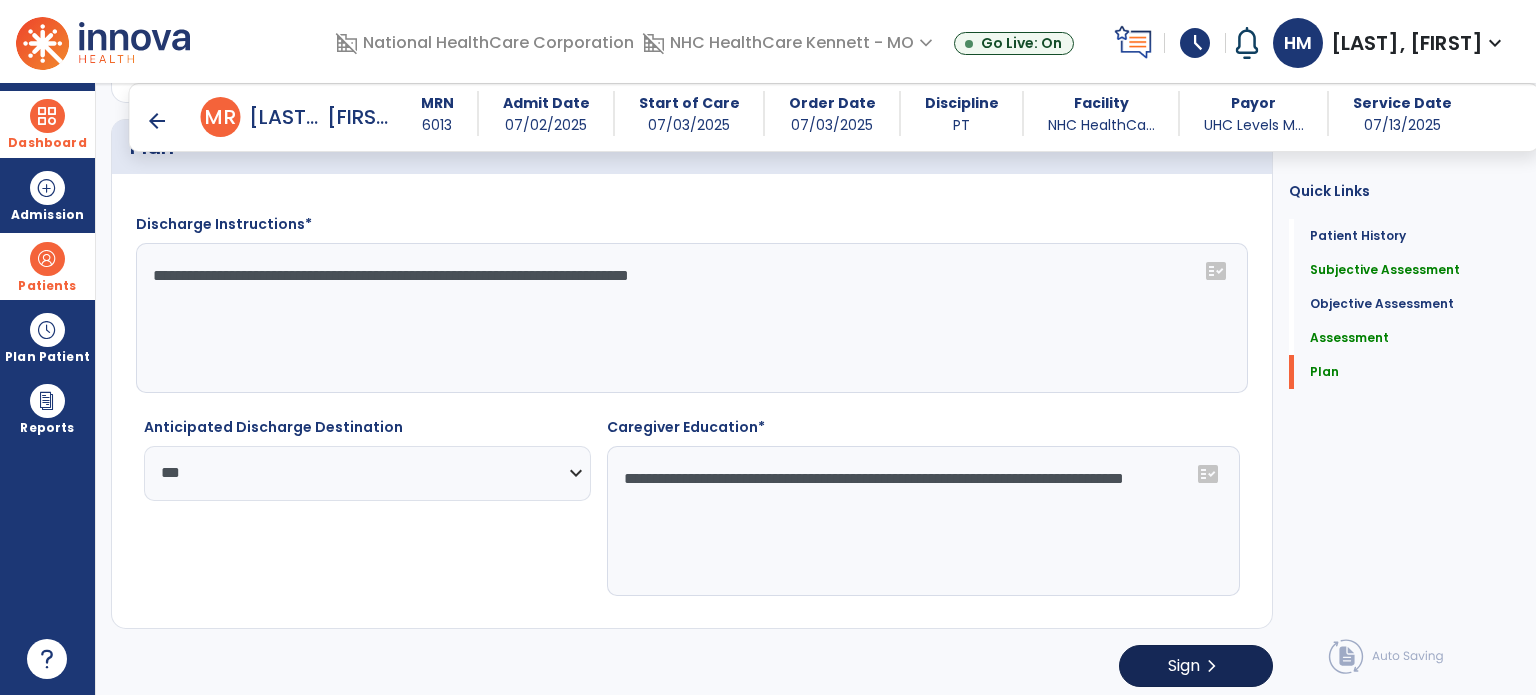type on "**********" 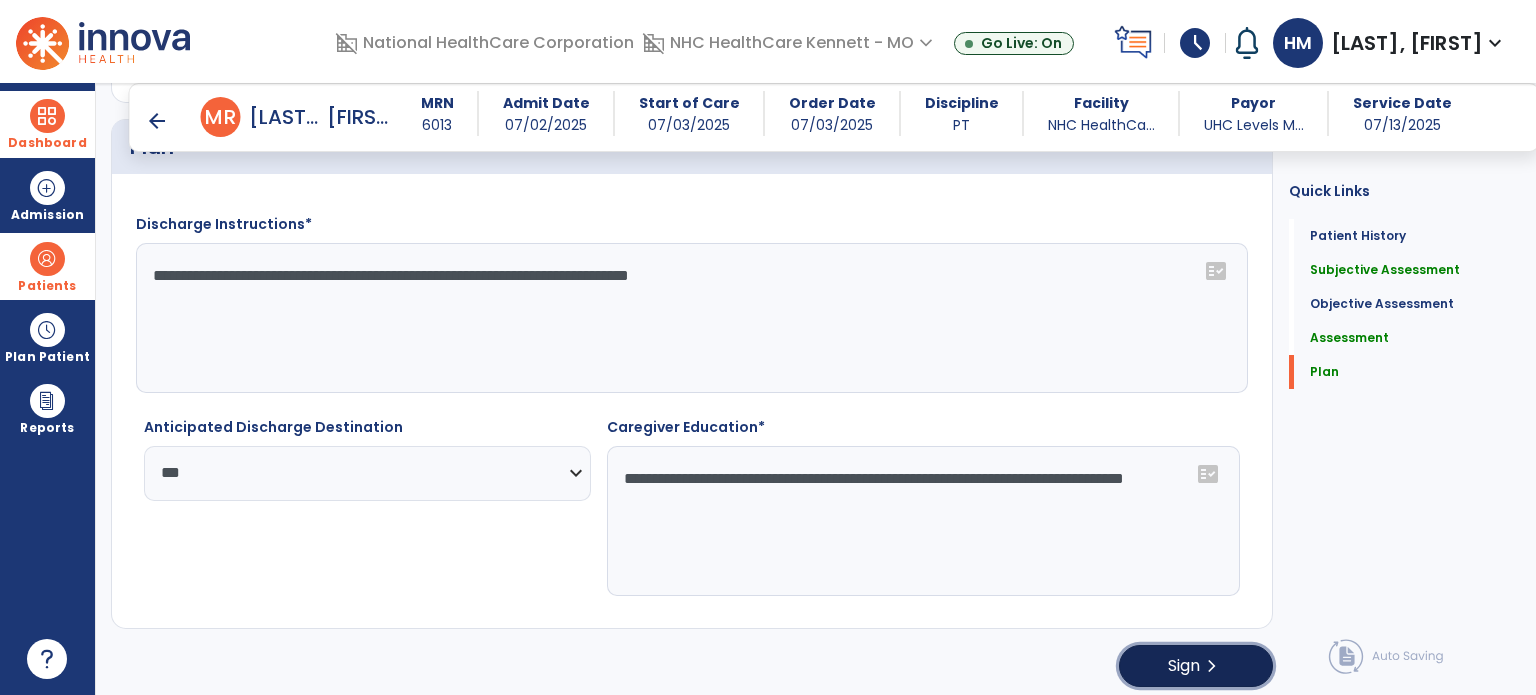 click on "chevron_right" 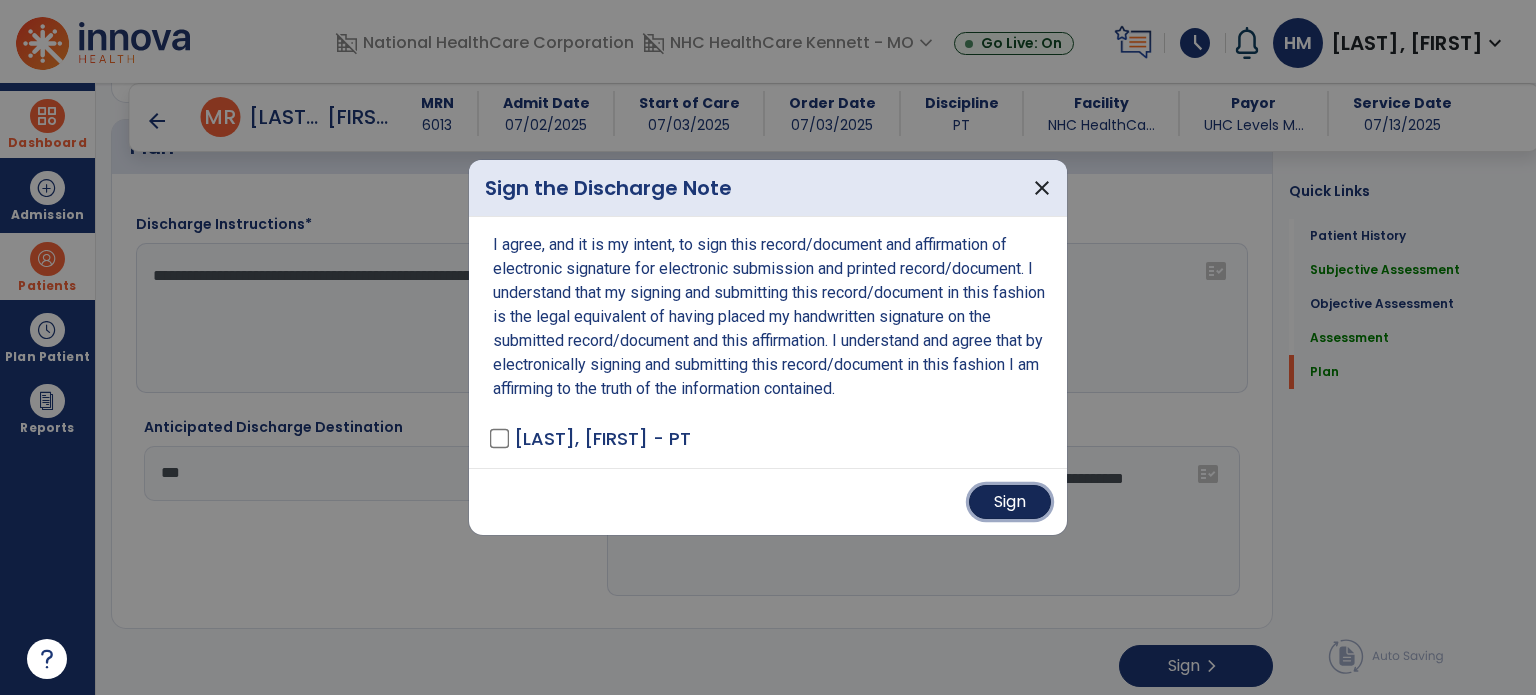 click on "Sign" at bounding box center (1010, 502) 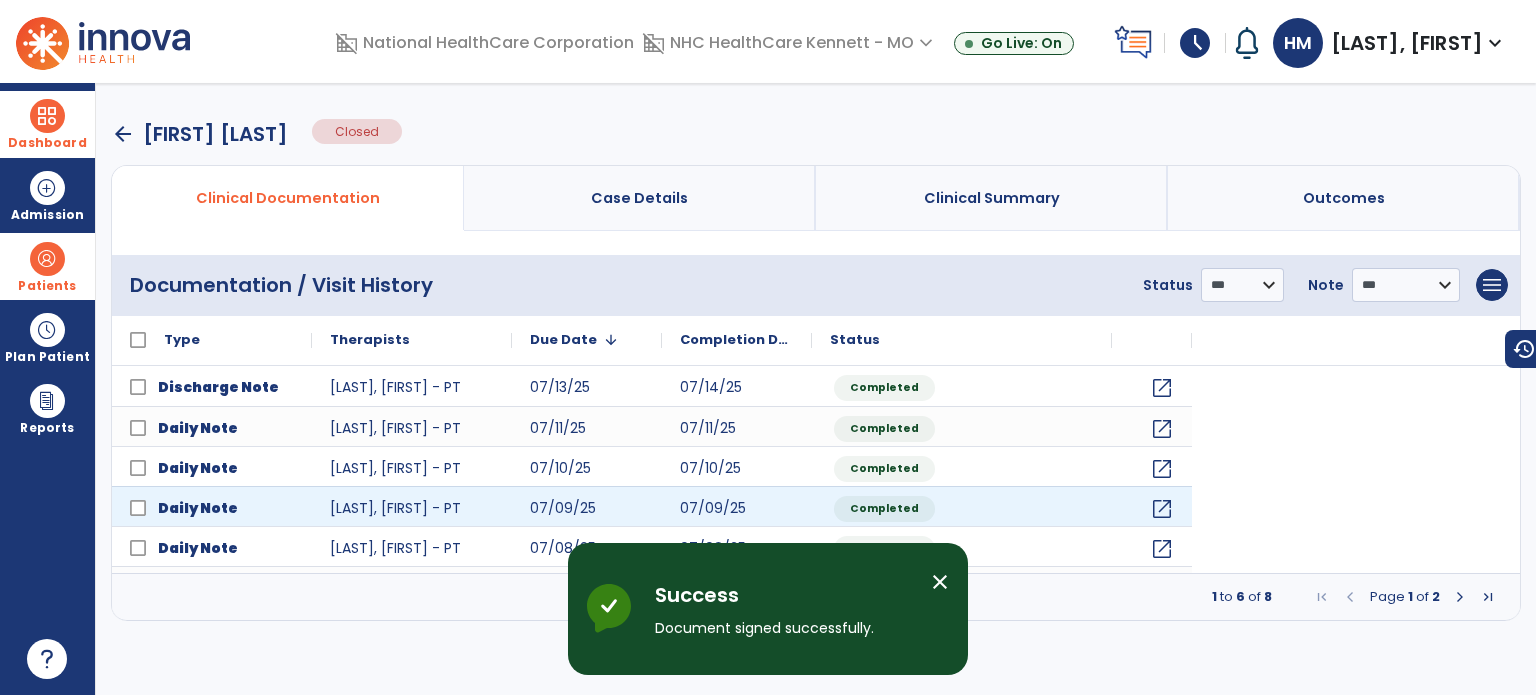 scroll, scrollTop: 0, scrollLeft: 0, axis: both 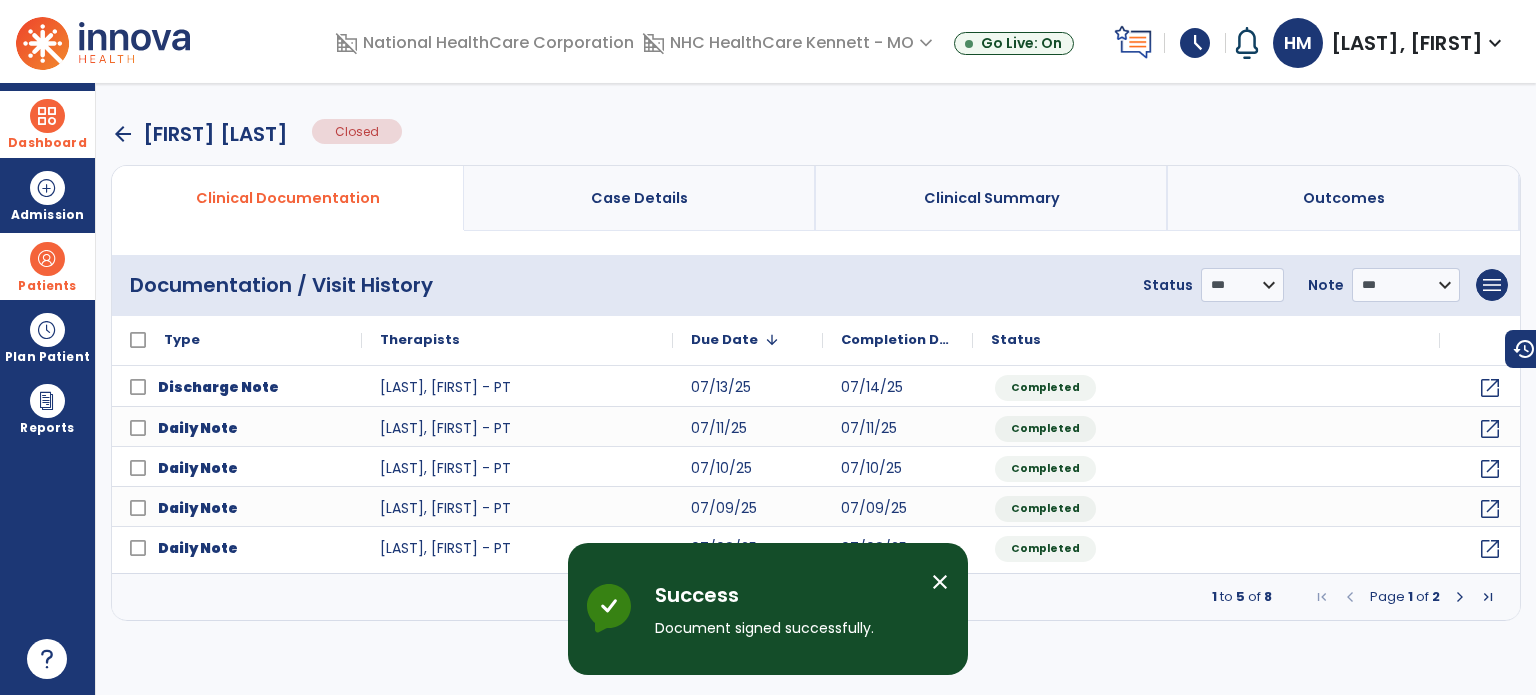 click at bounding box center (1460, 597) 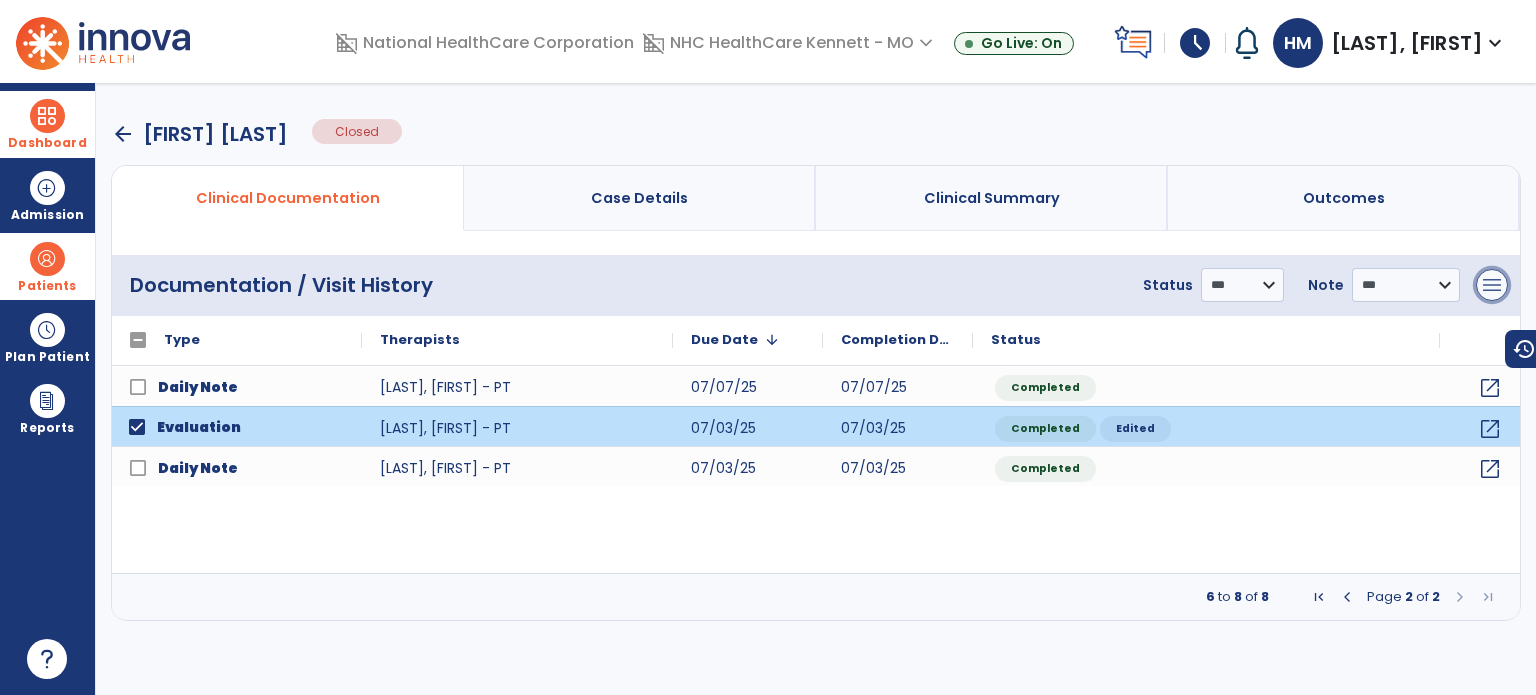 click on "menu" at bounding box center (1492, 285) 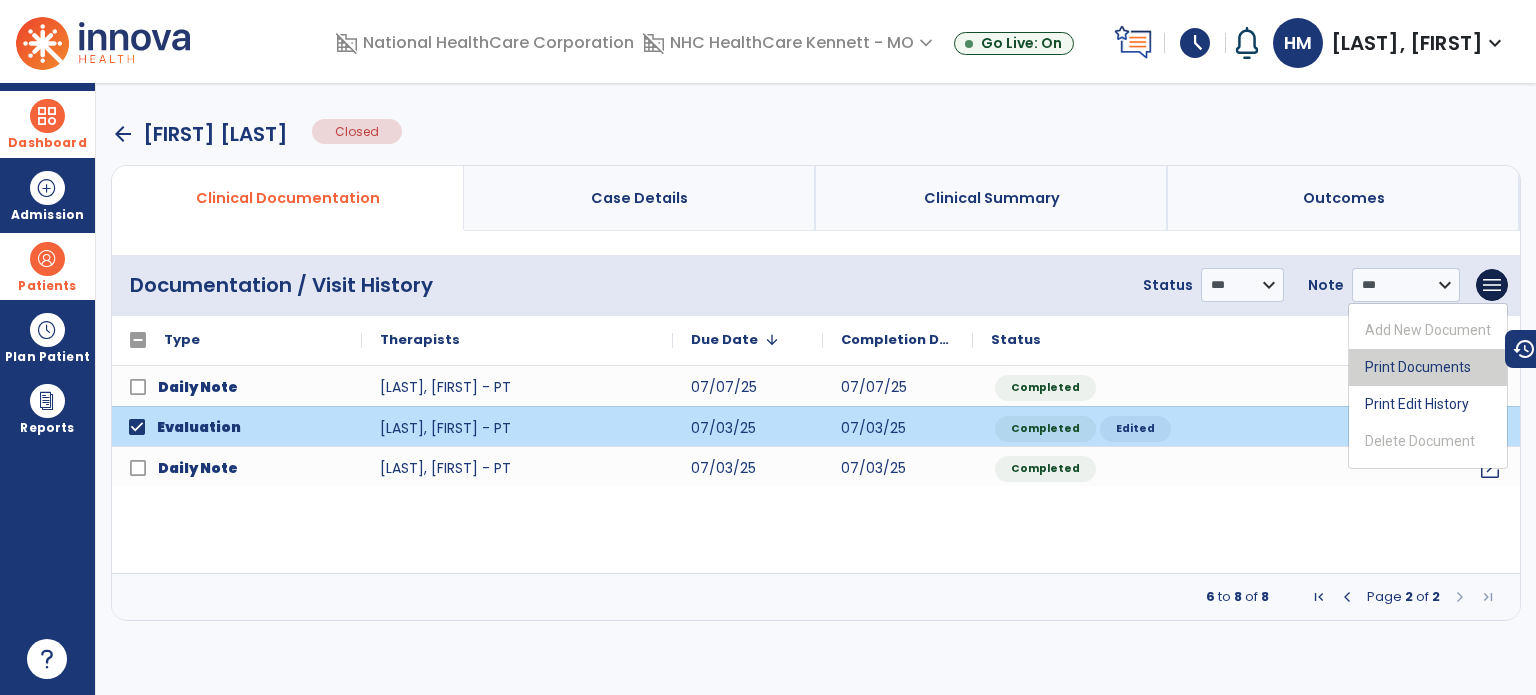 click on "Print Documents" at bounding box center [1428, 367] 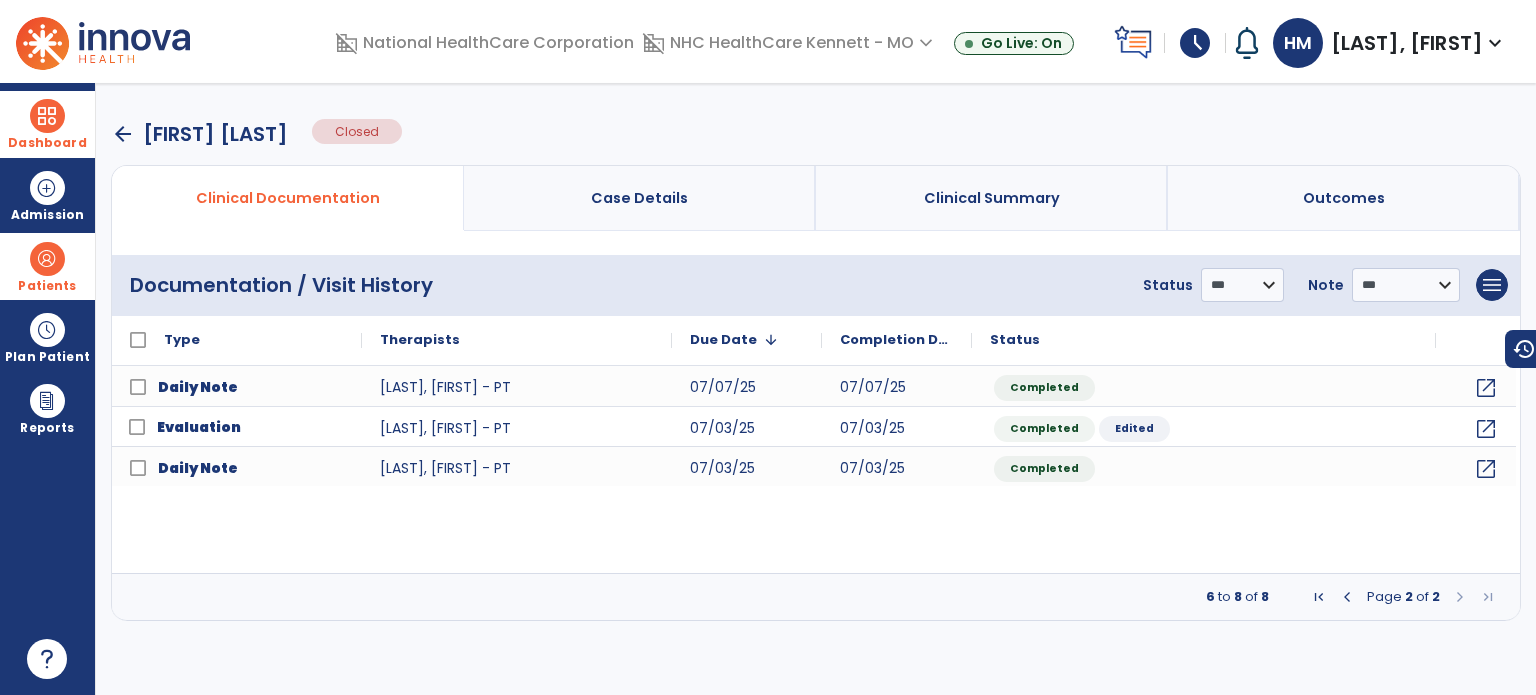click on "arrow_back" at bounding box center (123, 134) 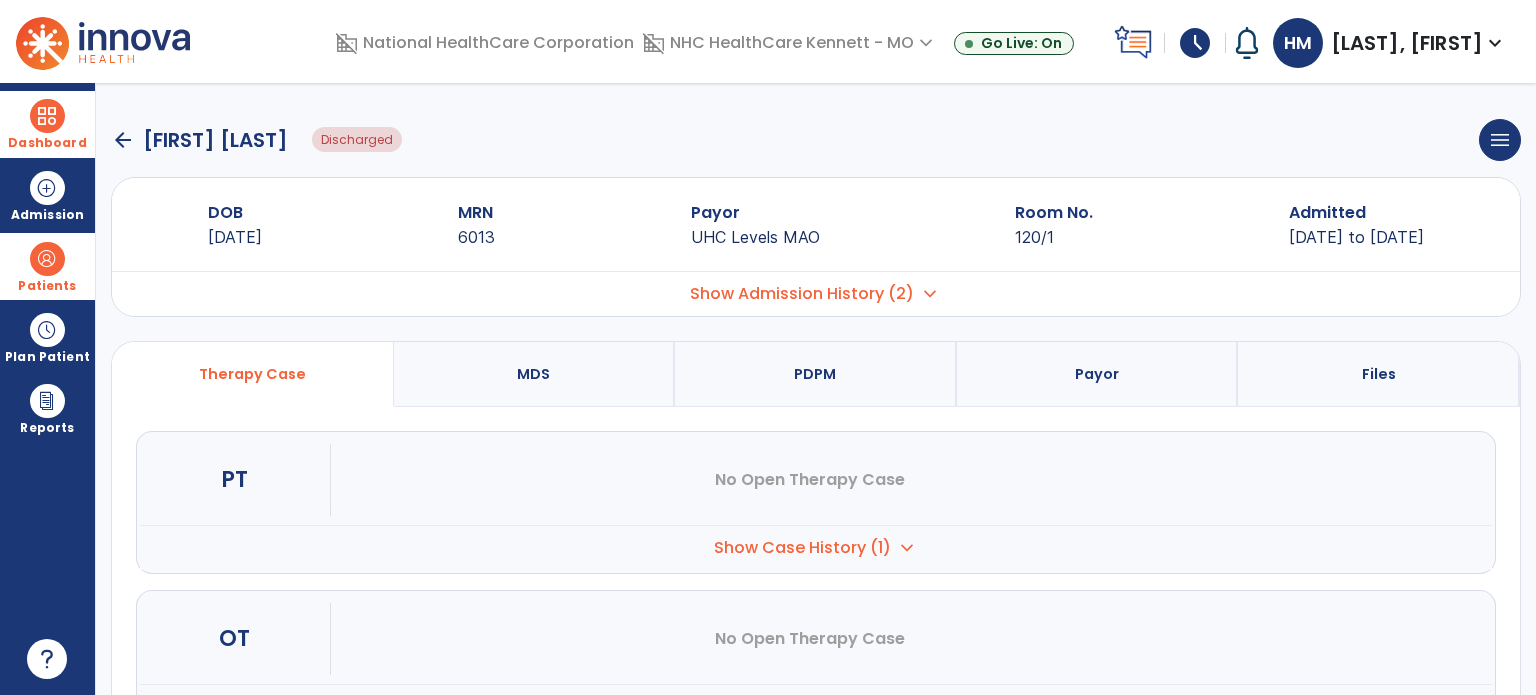 drag, startPoint x: 31, startPoint y: 127, endPoint x: 144, endPoint y: 143, distance: 114.12712 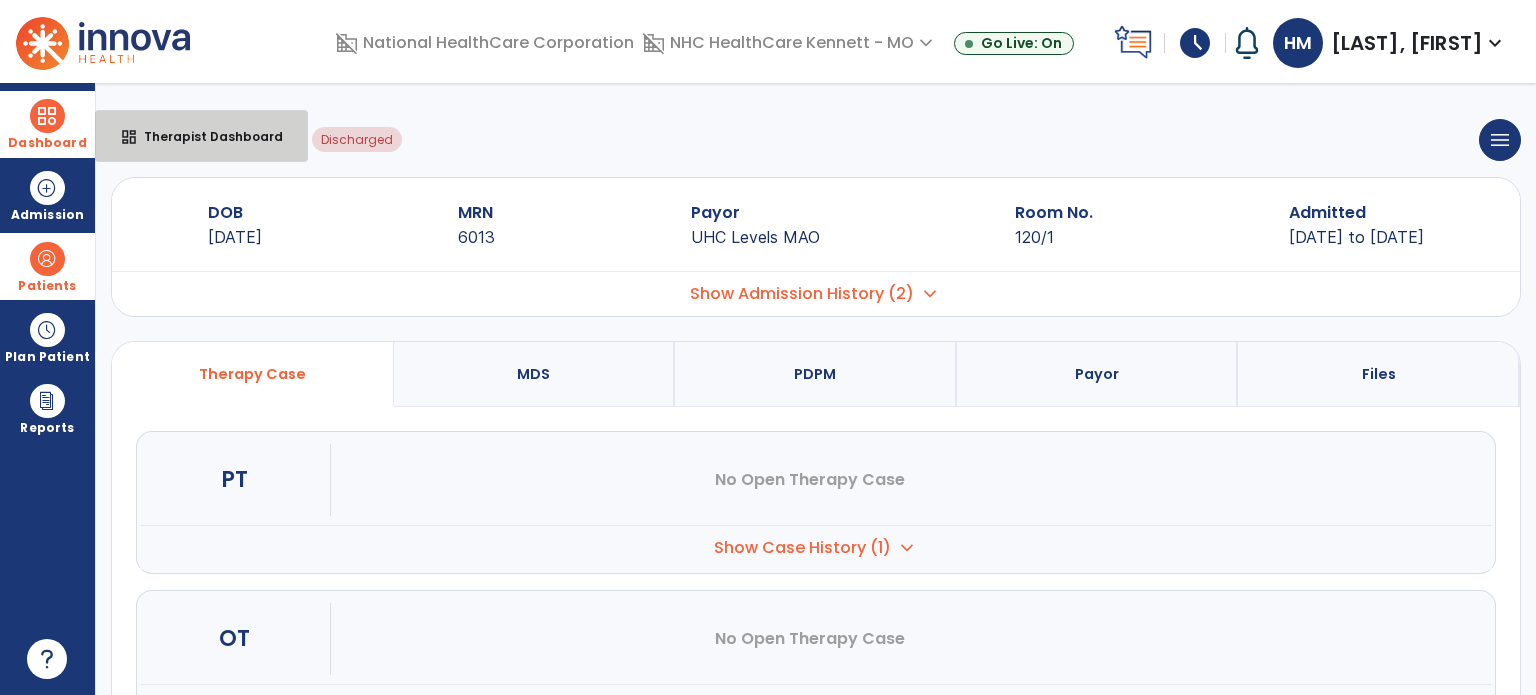 click on "Therapist Dashboard" at bounding box center (205, 136) 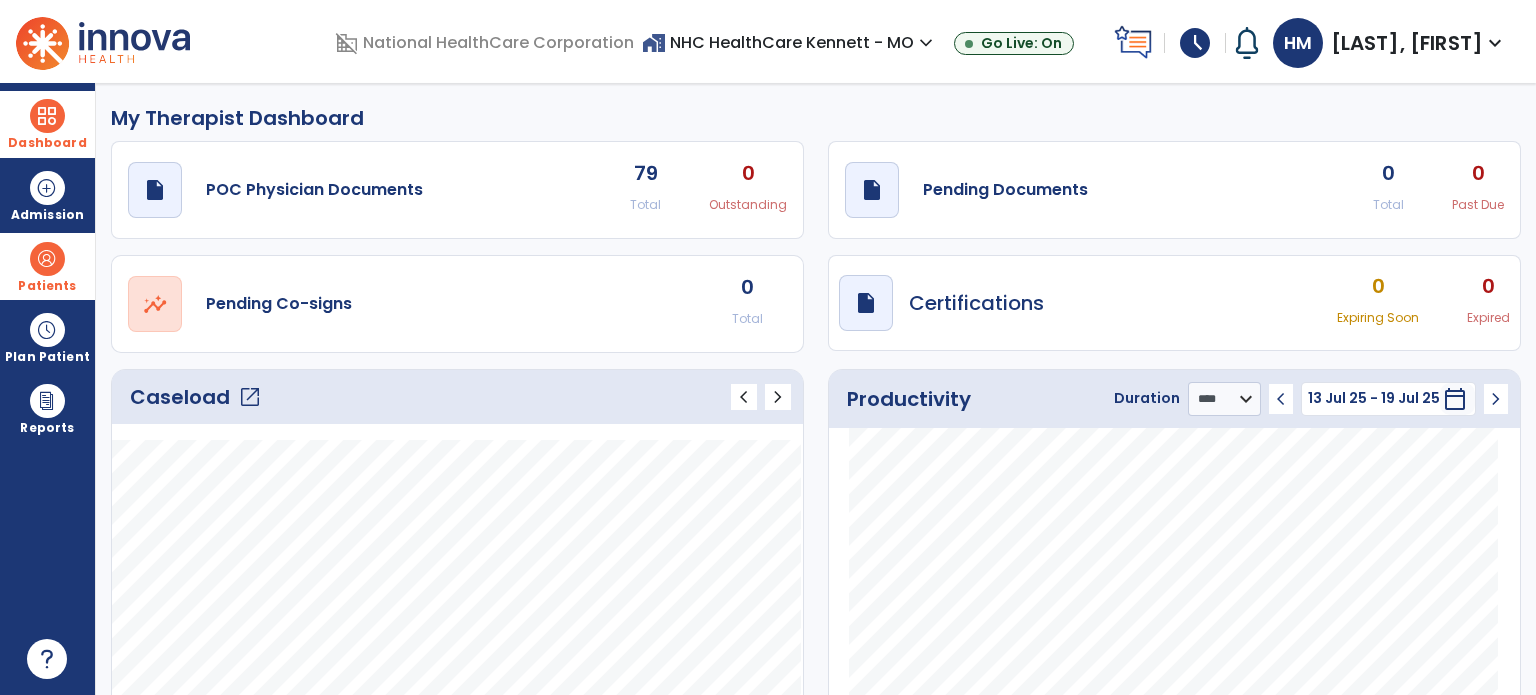 click on "Caseload   open_in_new" 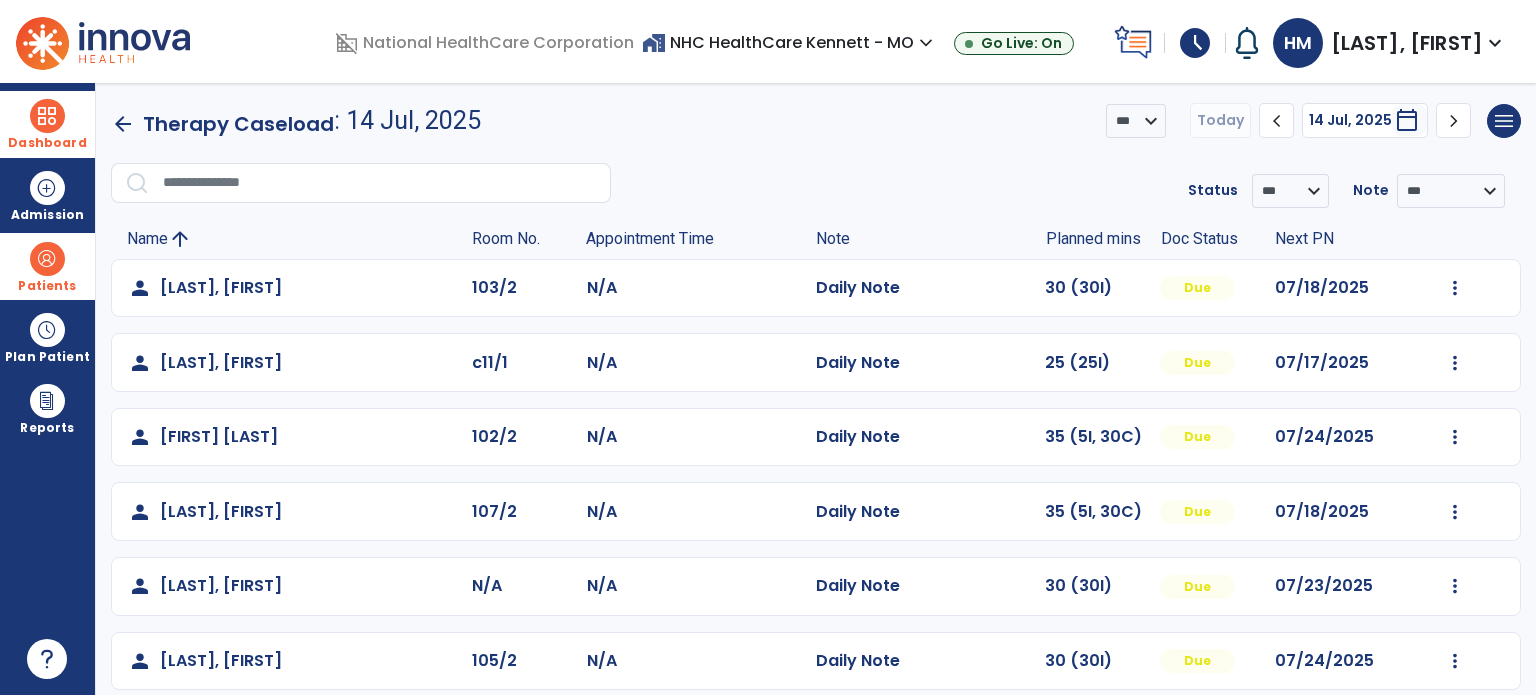 click on "Patients" at bounding box center (47, 266) 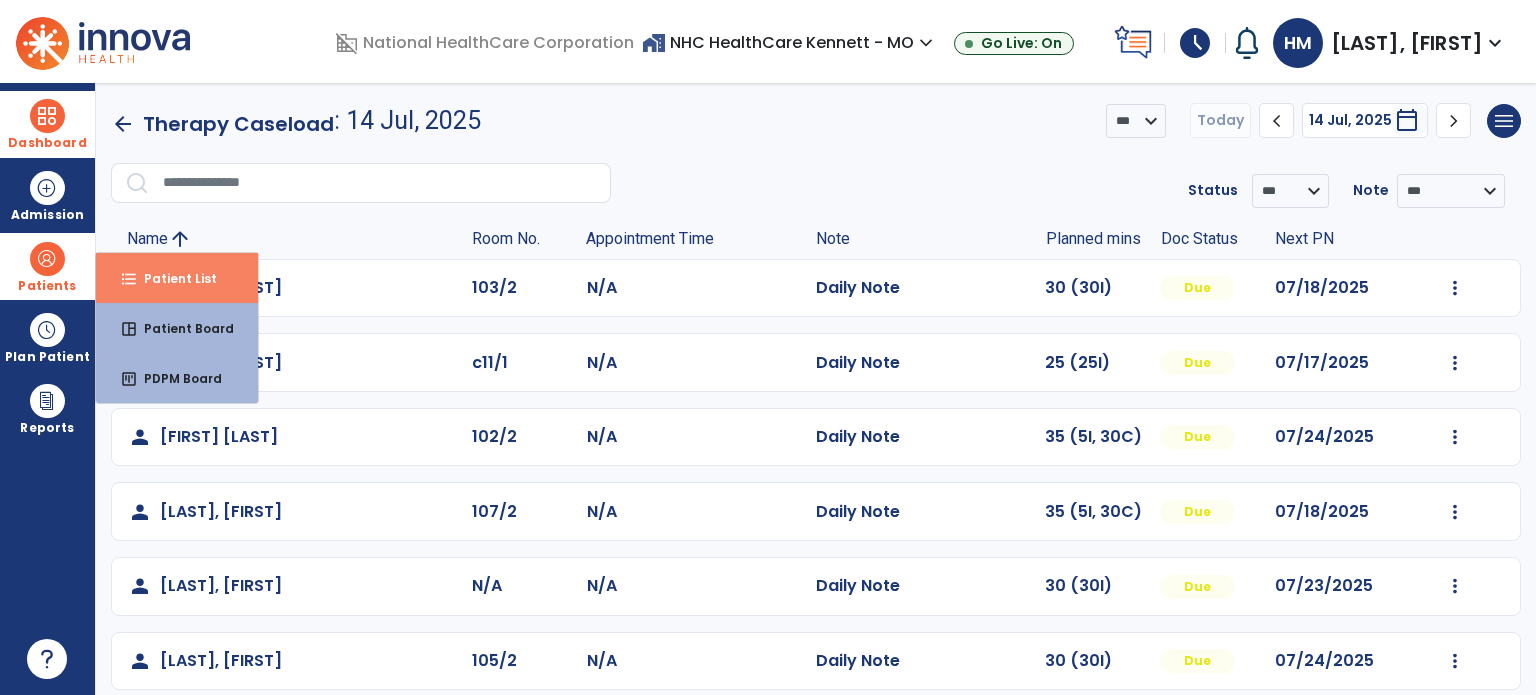 click on "format_list_bulleted  Patient List" at bounding box center (177, 278) 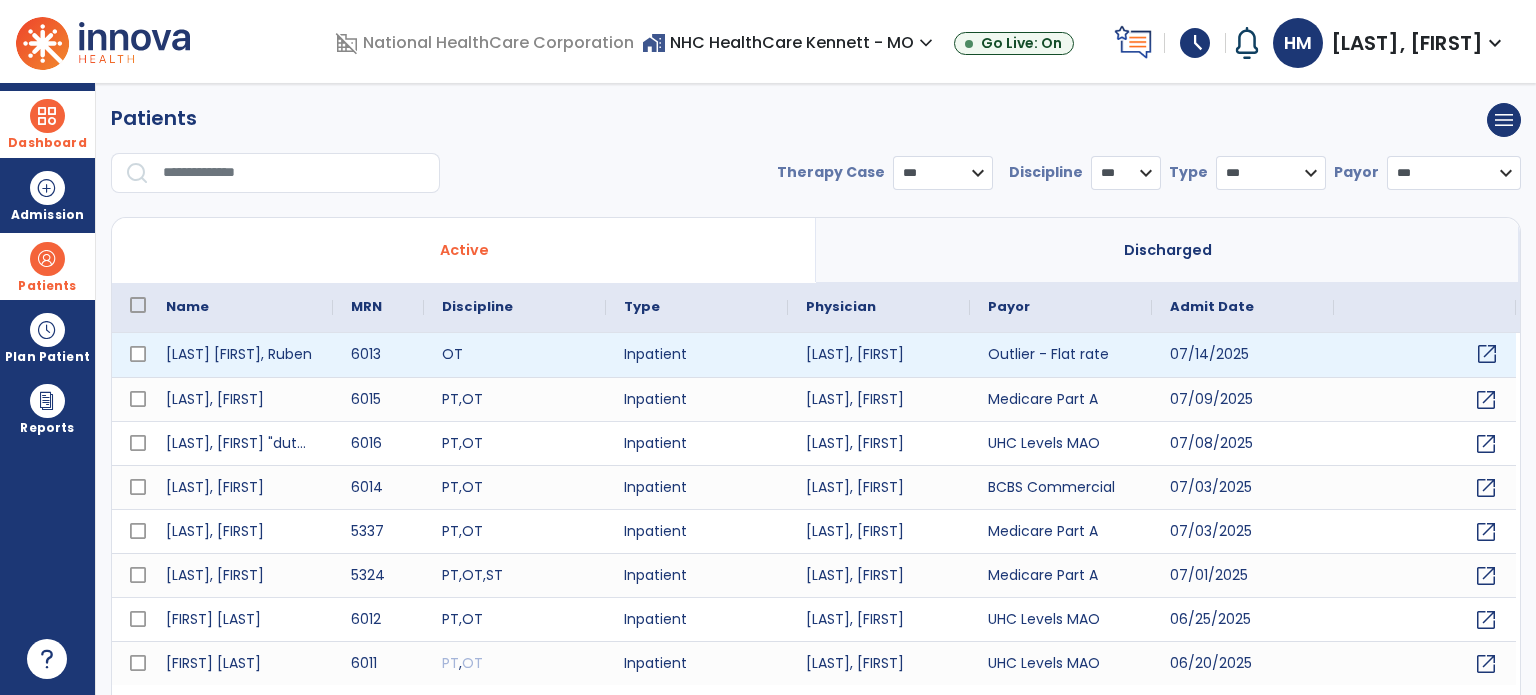 click on "open_in_new" at bounding box center (1487, 354) 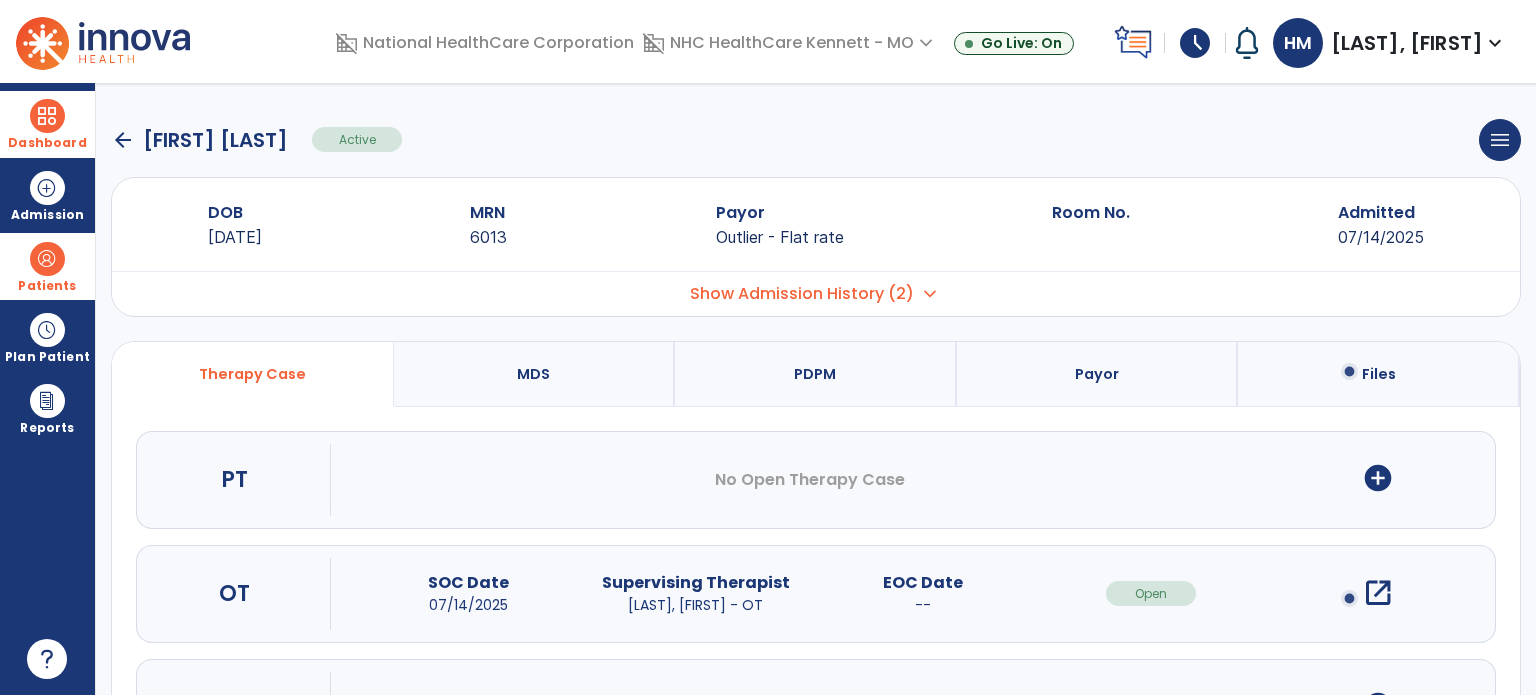 click on "domain_disabled   National HealthCare Corporation   domain_disabled   NHC HealthCare Kennett - MO   expand_more   NHC HealthCare Kennett - MO   Osage Beach Rehabilitation  Go Live: On schedule My Time:   Monday, Jul [DATE]    ***** stop  Stop   Open your timecard  arrow_right Notifications Mark as read Request to add (PT) discharge Note - Offie Willard Wed Jan [DATE] [YEAR] at [TIME] | NHC HealthCare Kennett - MO Request to add (PT) discharge Note - Ronald Collier Wed Nov [DATE] [YEAR] at [TIME] | NHC HealthCare Kennett - MO See all Notifications  HM   Maddox, Heather   expand_more   home   Home   person   Profile   help   Help   logout   Log out  Dashboard  dashboard  Therapist Dashboard Admission Patients  format_list_bulleted  Patient List  space_dashboard  Patient Board  insert_chart  PDPM Board Plan Patient  event_note  Planner  content_paste_go  Scheduler  content_paste_go  Whiteboard Reports  export_notes  Billing Exports  note_alt  EOM Report  event_note  Minutes By Payor  inbox_customize  Service Log [NUMBER]" at bounding box center [768, 347] 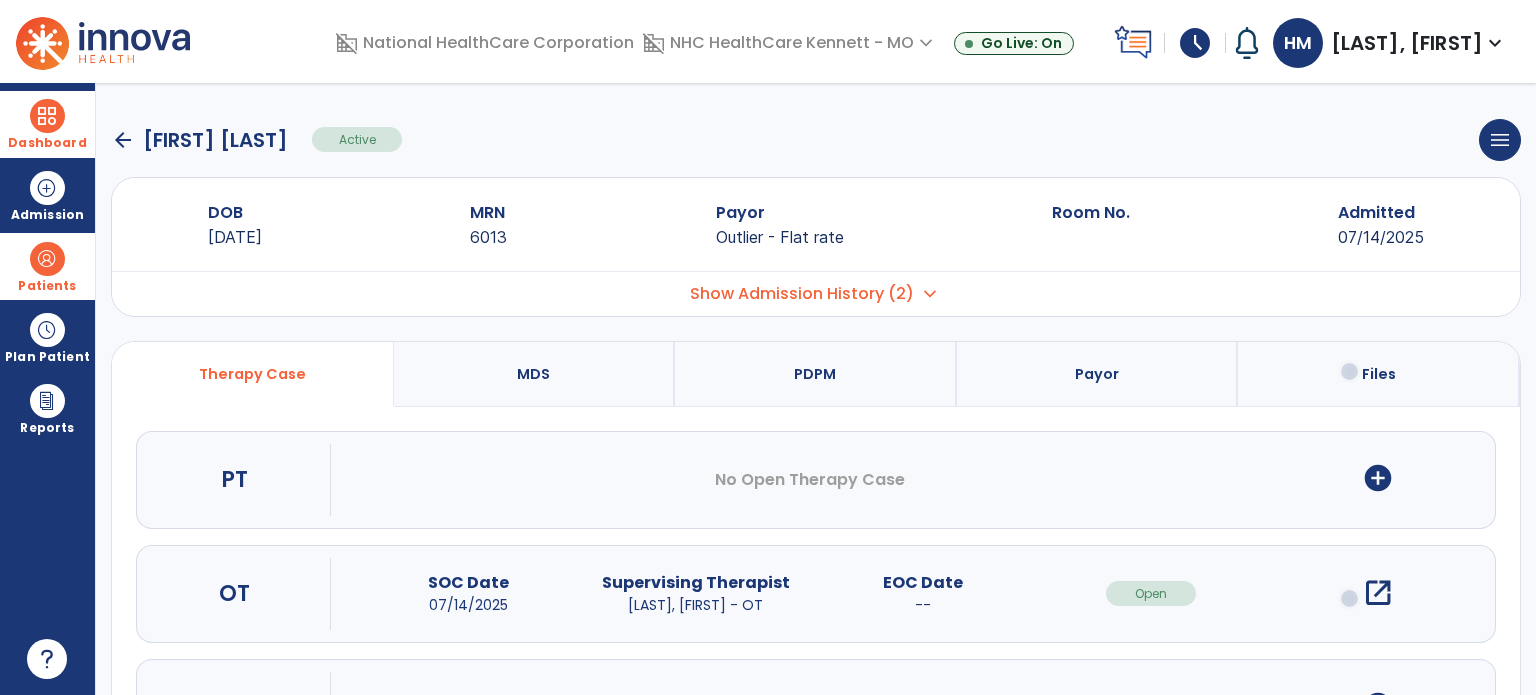 click on "add_circle" at bounding box center (1378, 478) 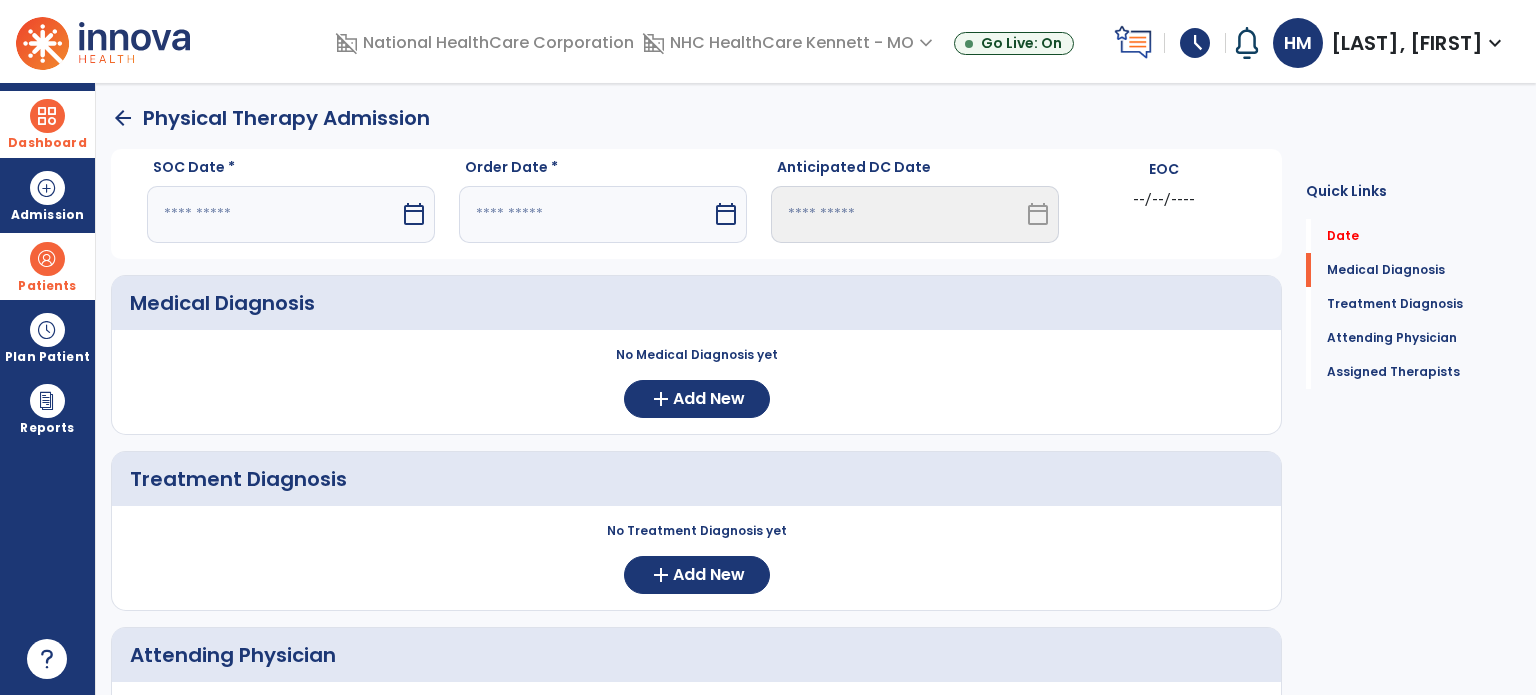 click on "calendar_today" at bounding box center [414, 214] 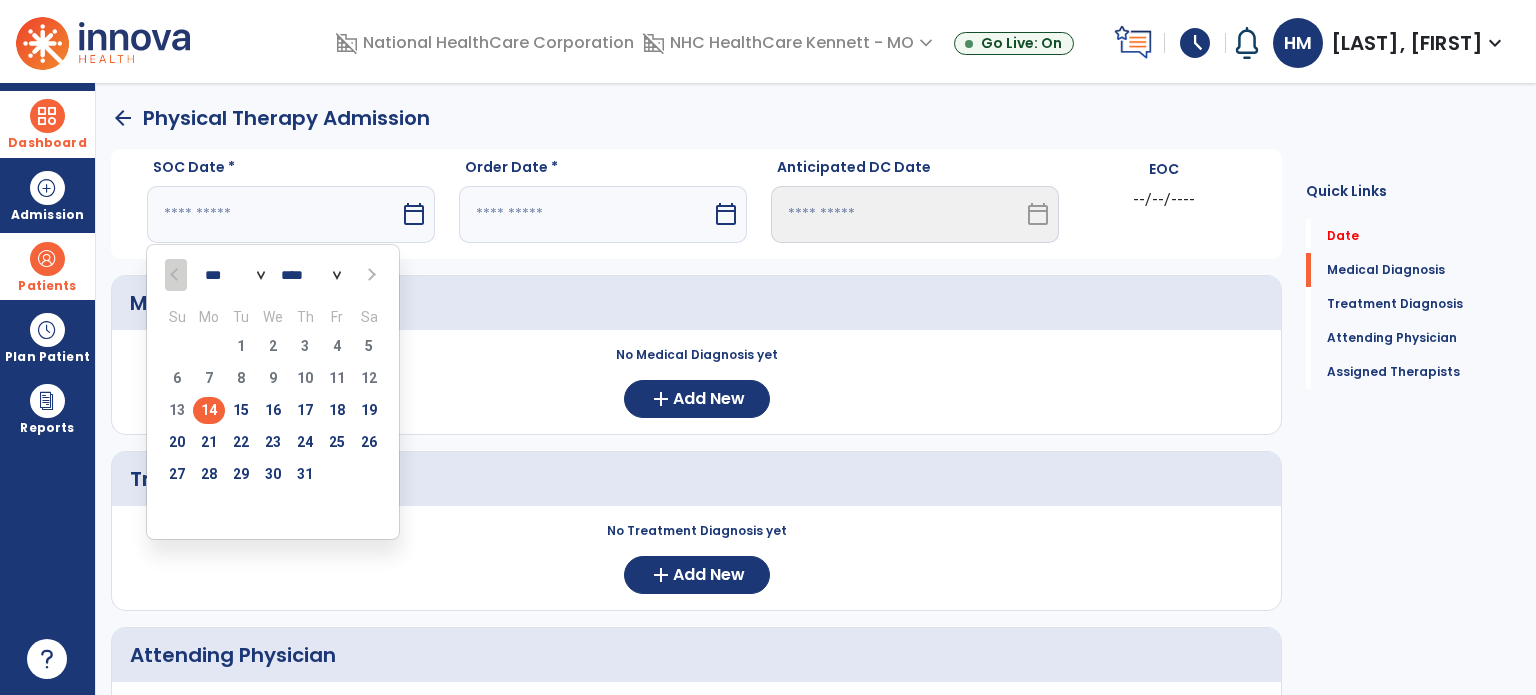 click on "14" at bounding box center [209, 410] 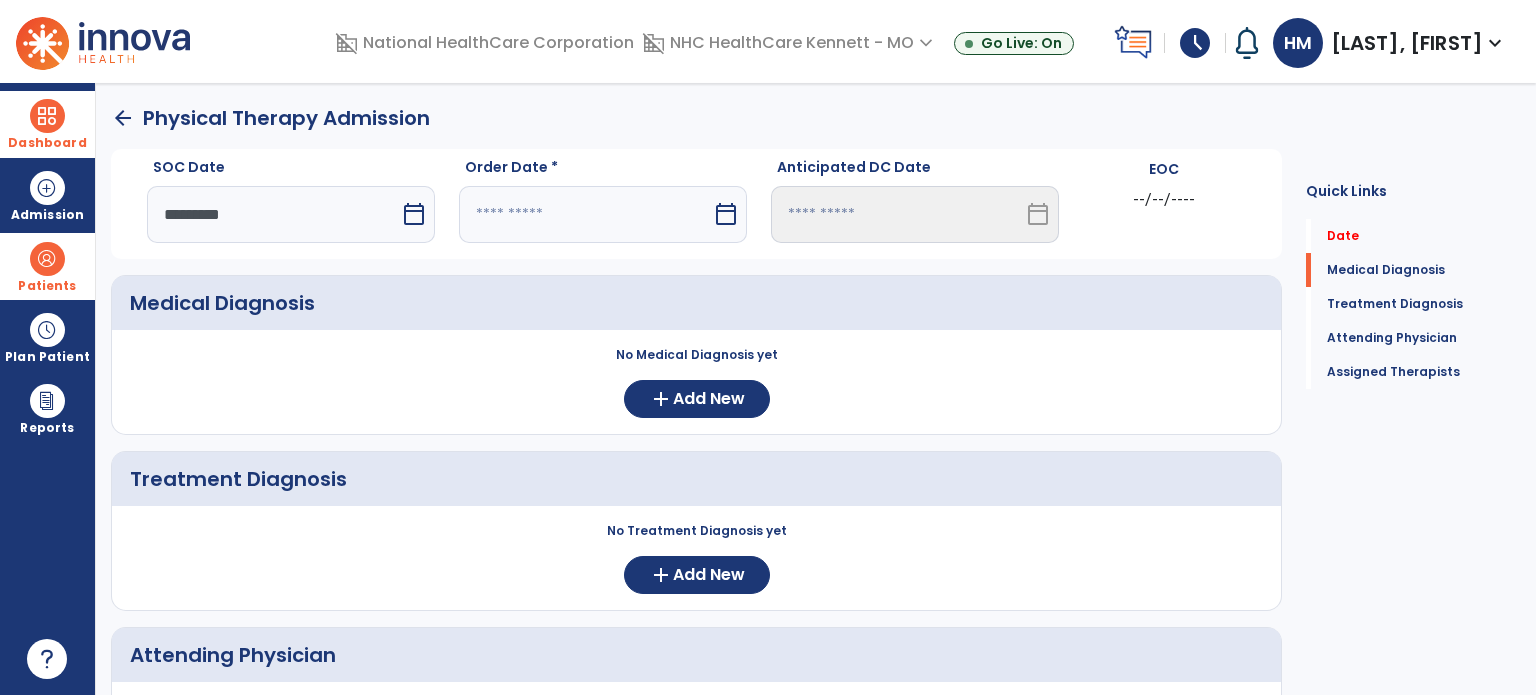 click on "calendar_today" at bounding box center (726, 214) 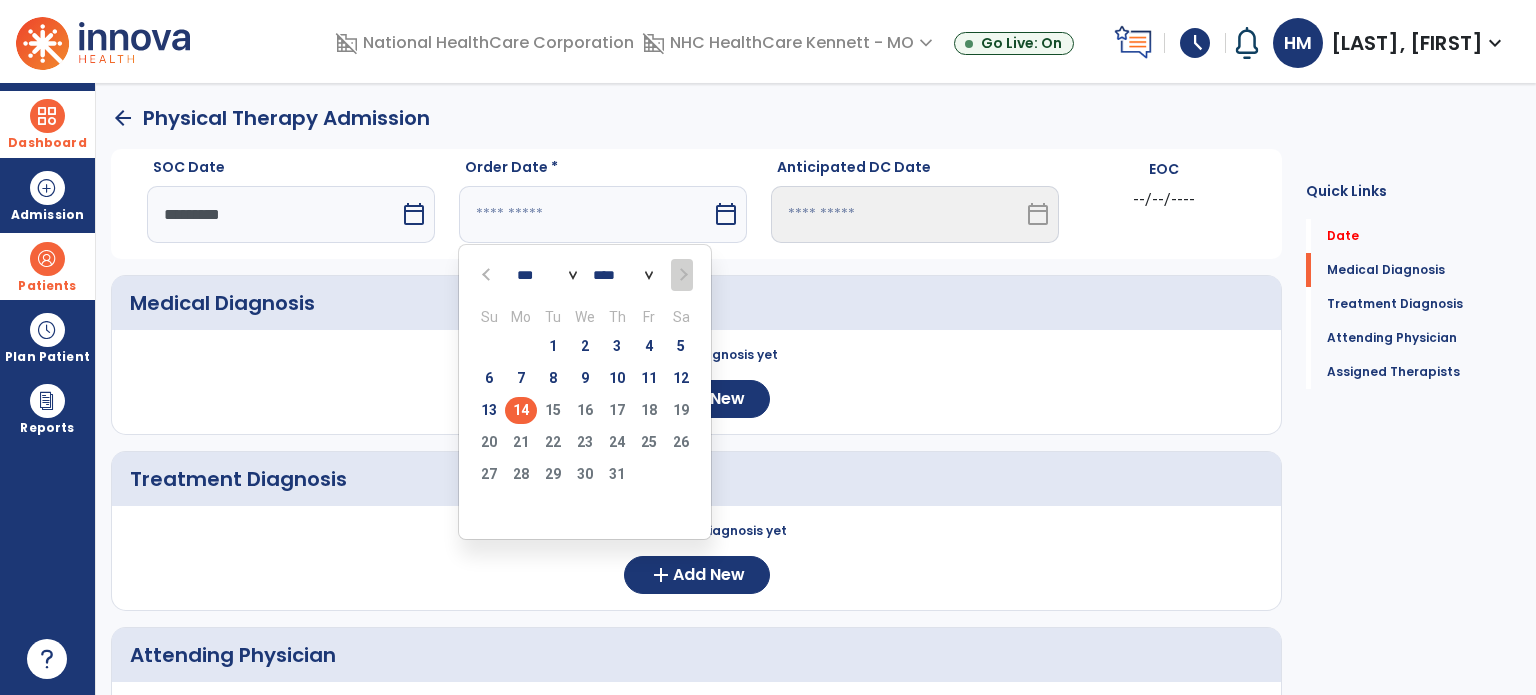 click on "14" at bounding box center (521, 410) 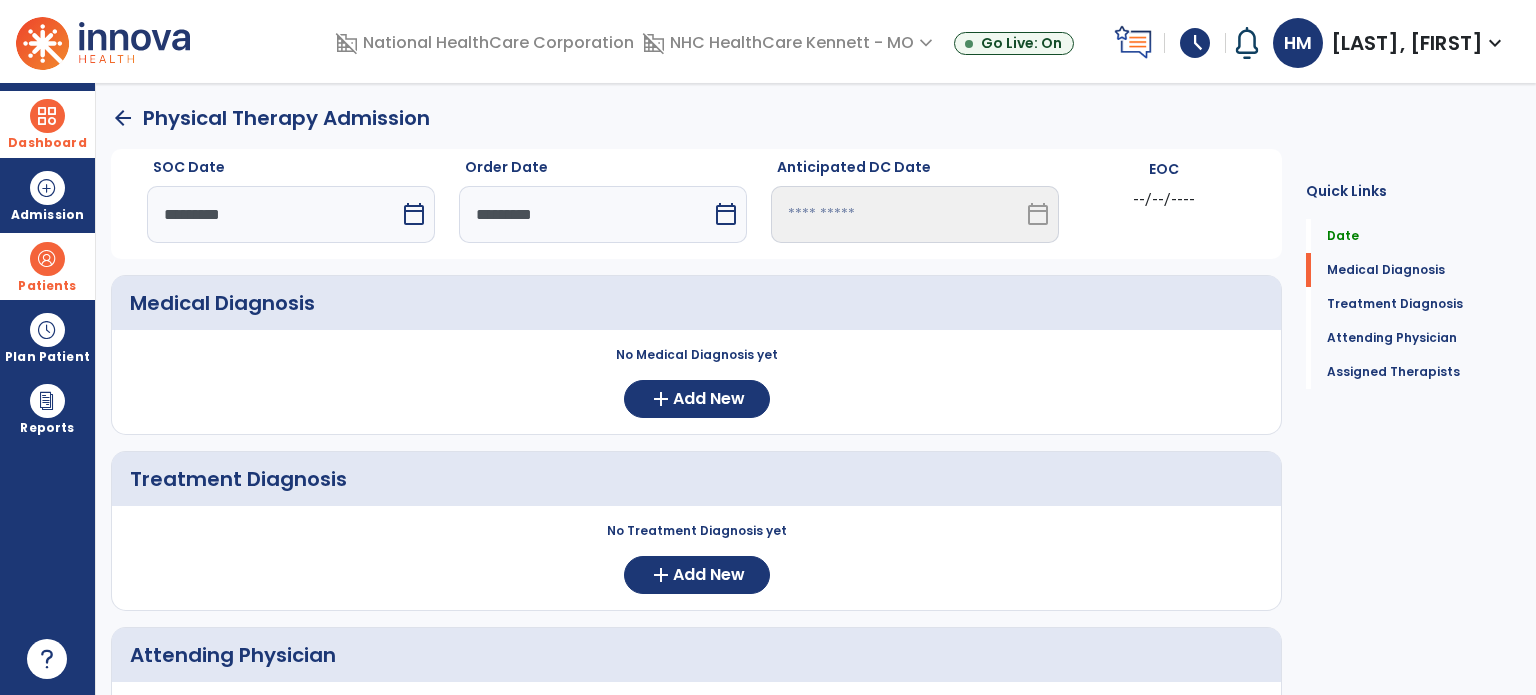 click on "add  Add New" 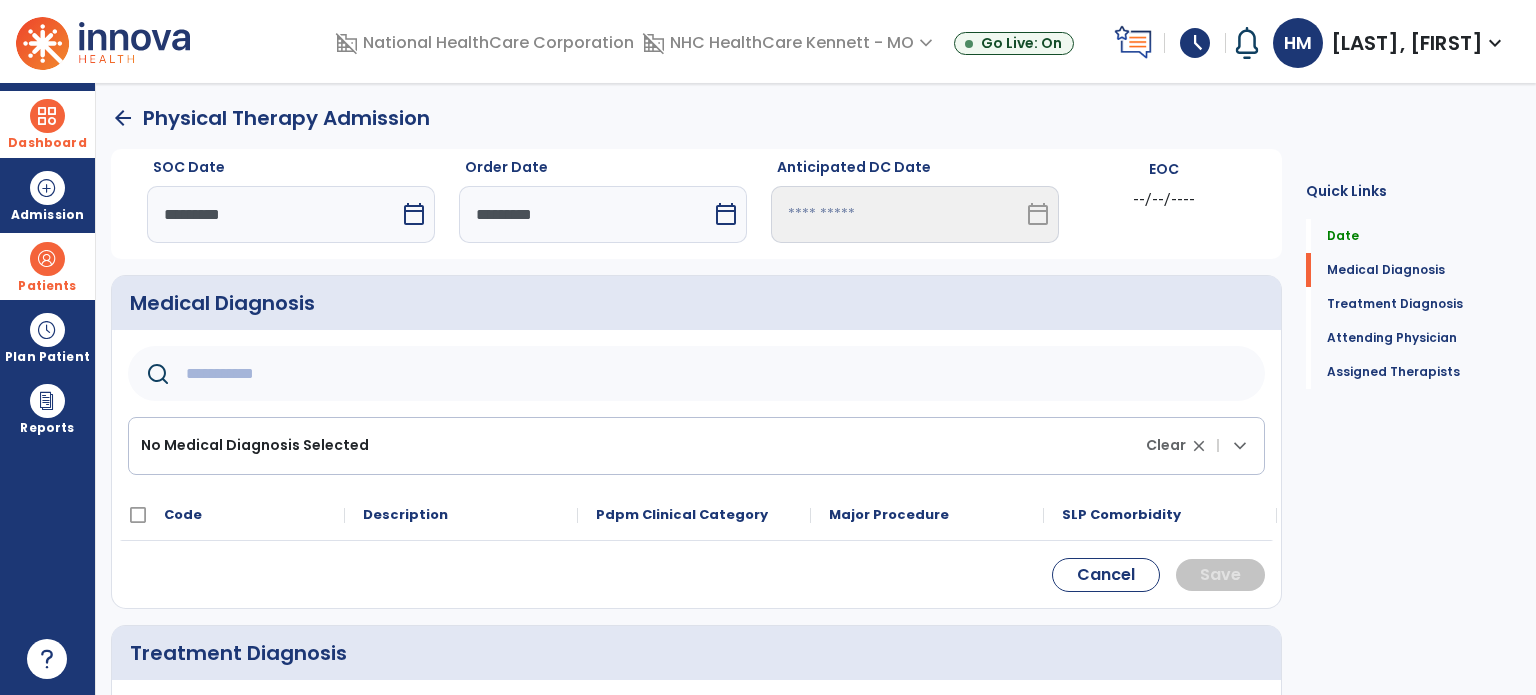 click 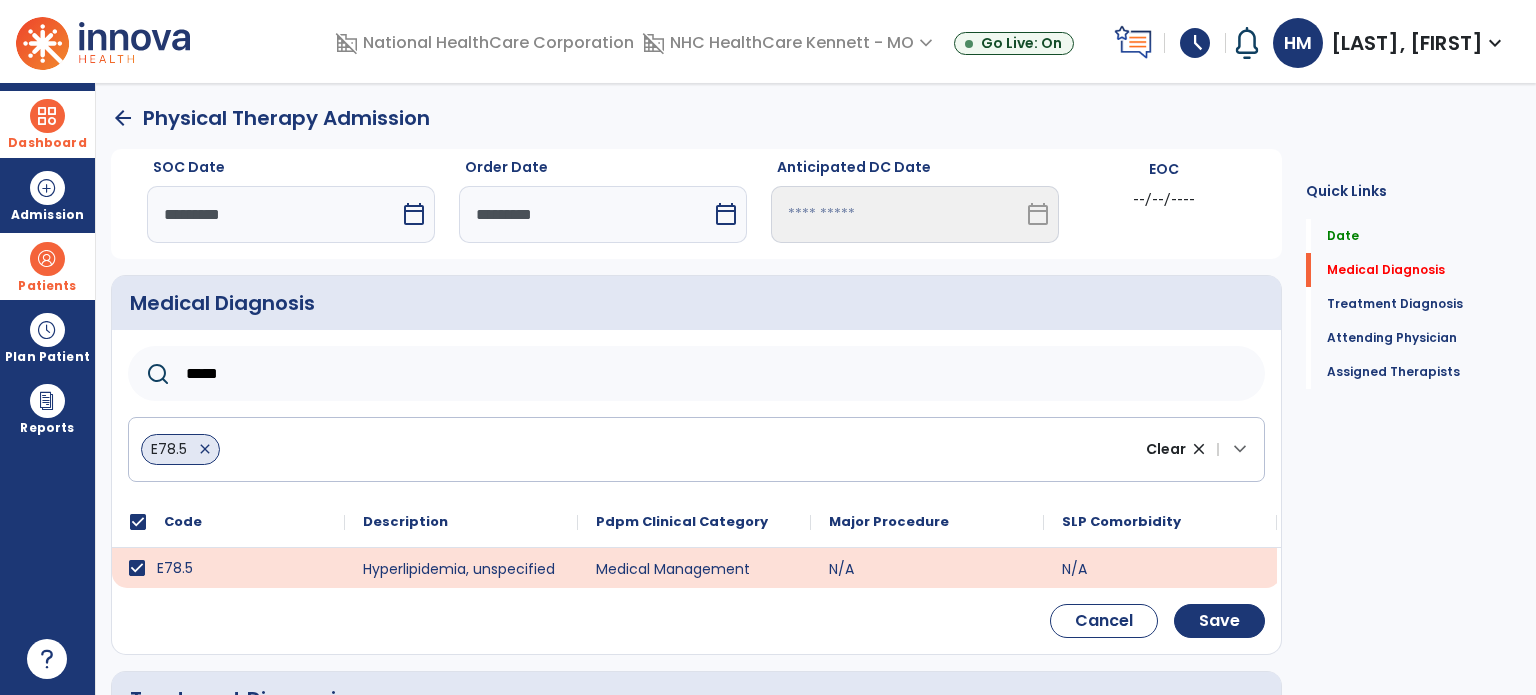 drag, startPoint x: 277, startPoint y: 393, endPoint x: 167, endPoint y: 405, distance: 110.65261 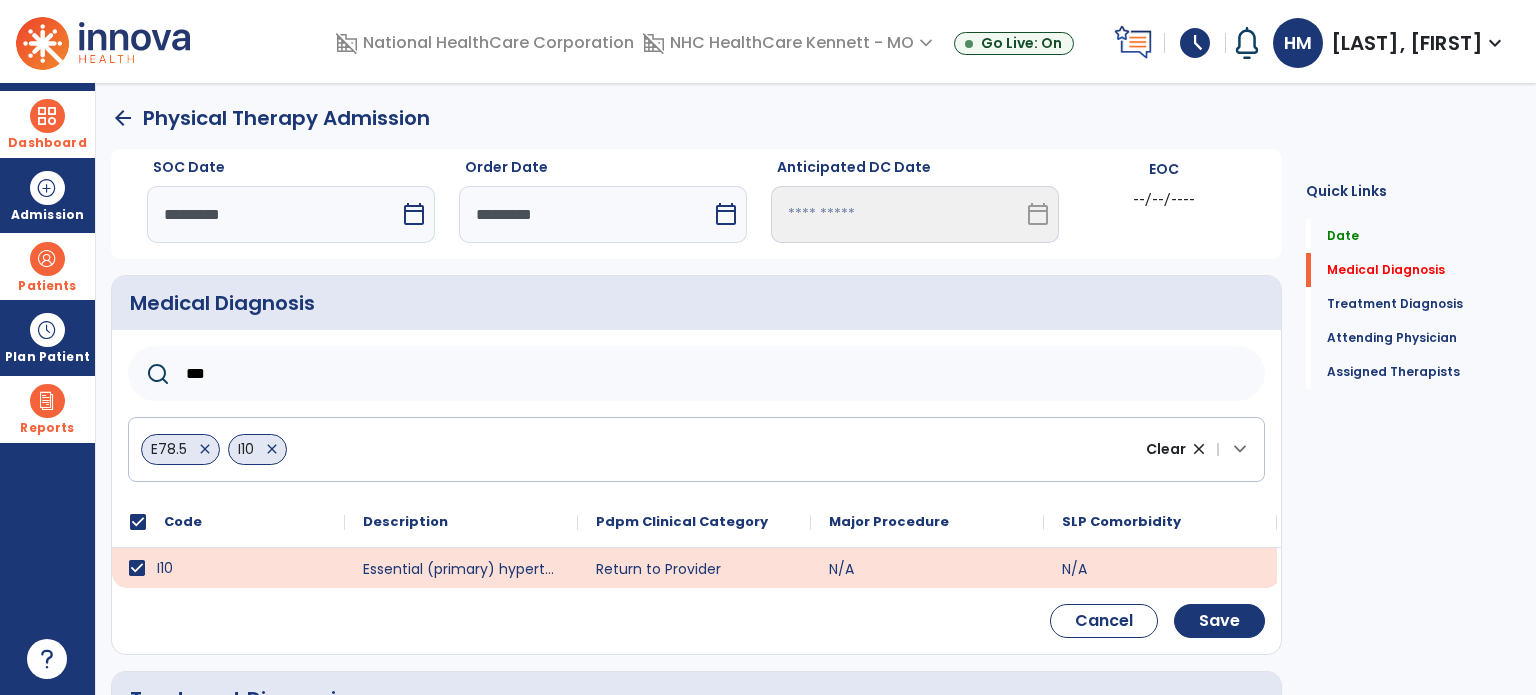 drag, startPoint x: 212, startPoint y: 375, endPoint x: 88, endPoint y: 375, distance: 124 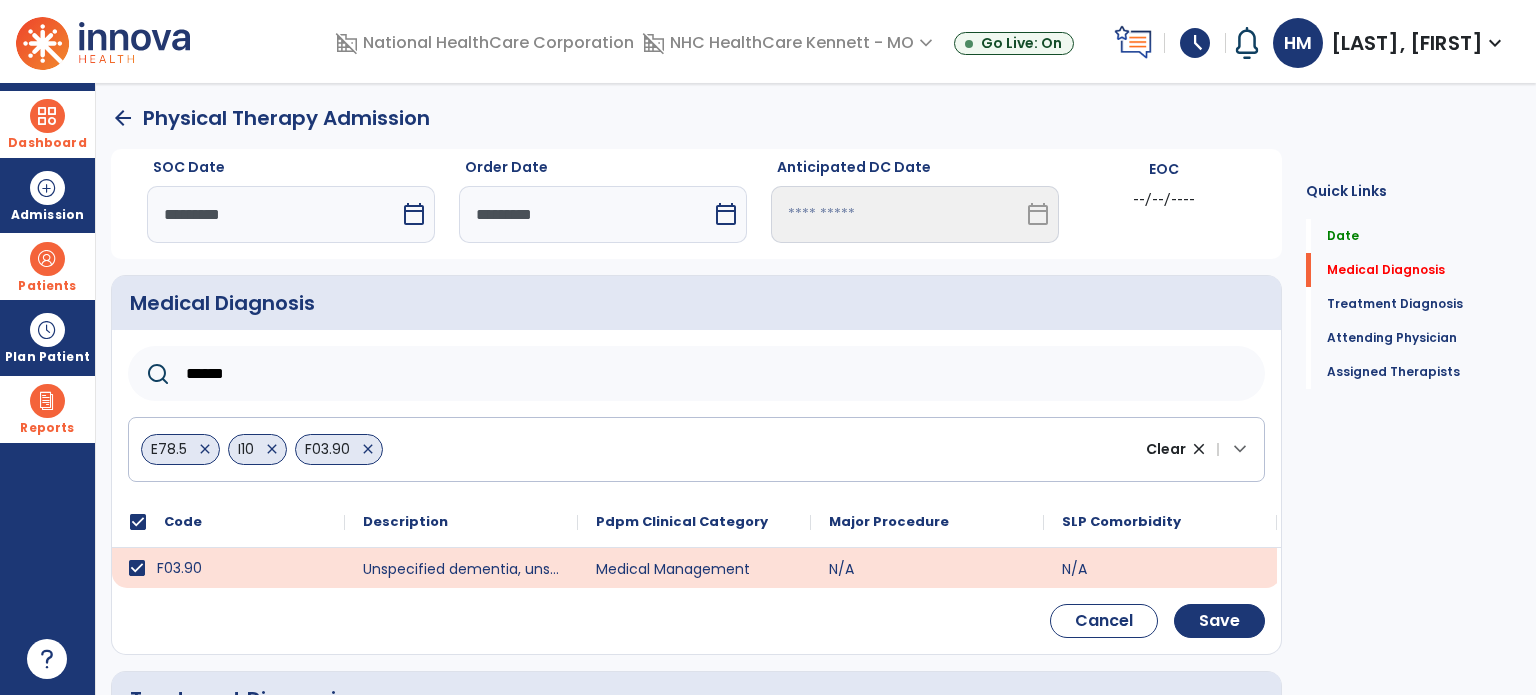 drag, startPoint x: 293, startPoint y: 380, endPoint x: 12, endPoint y: 385, distance: 281.0445 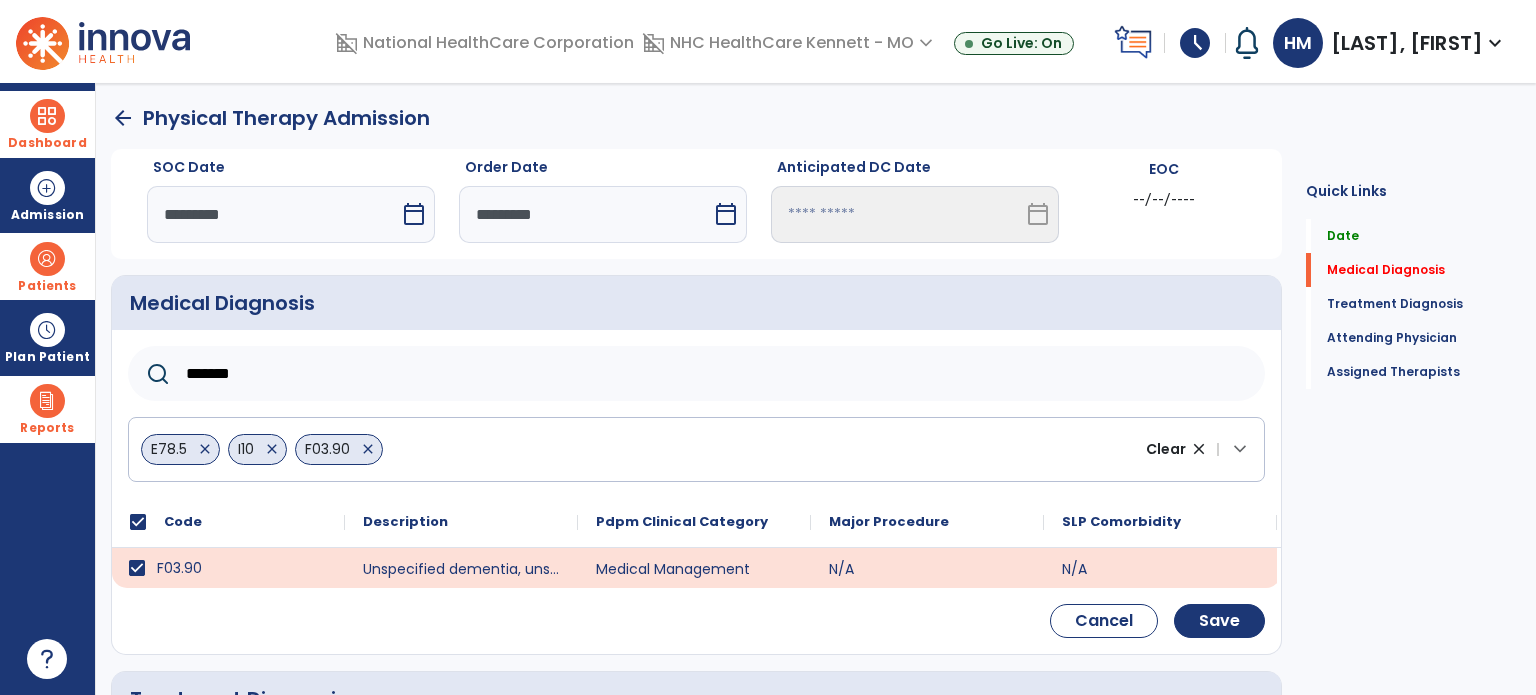 type on "*******" 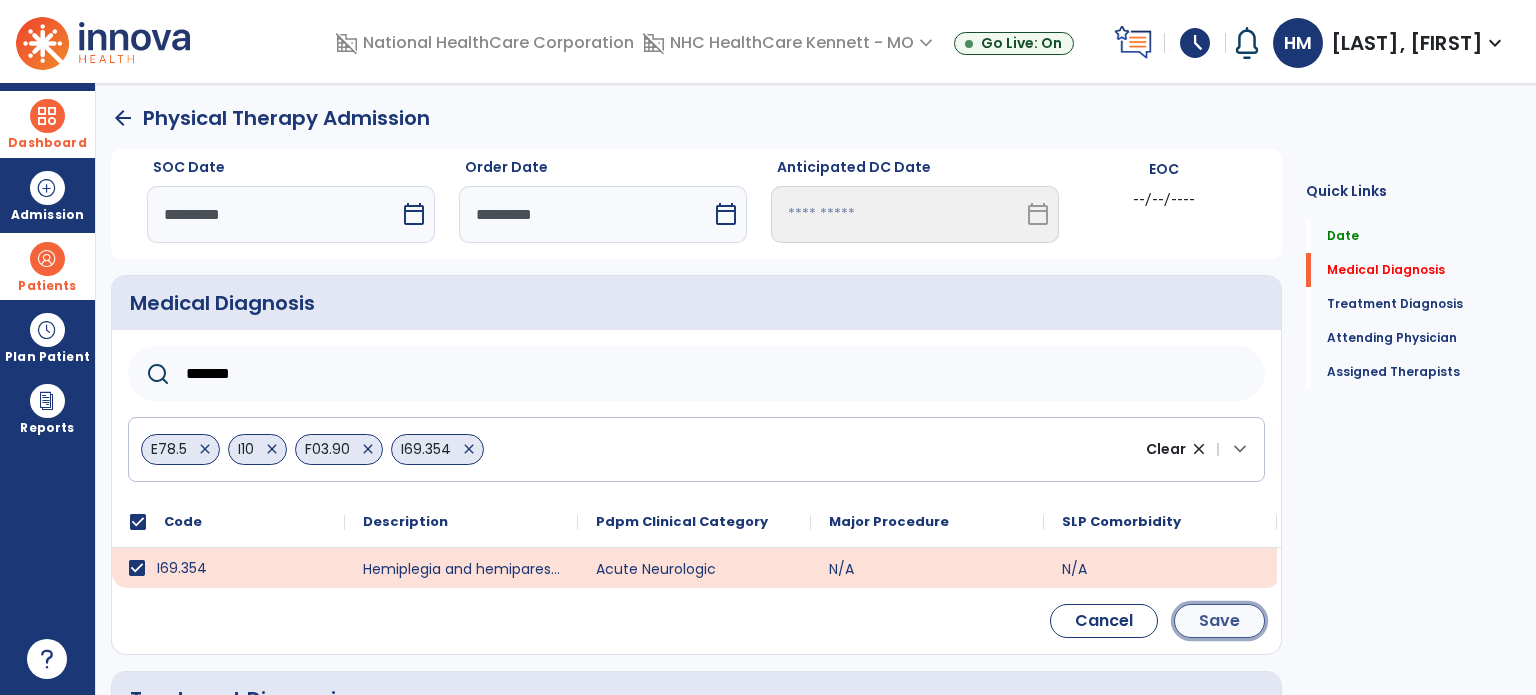 click on "Save" 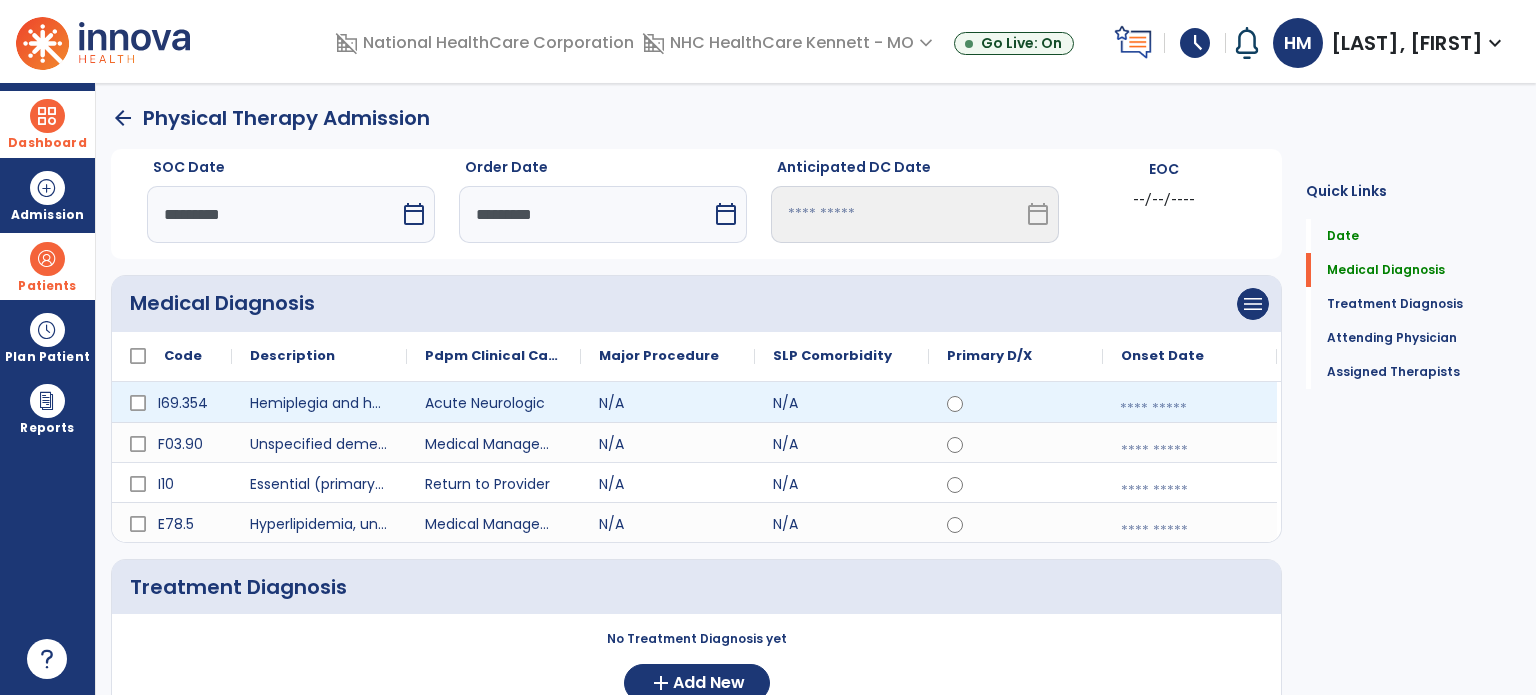 click at bounding box center (1190, 409) 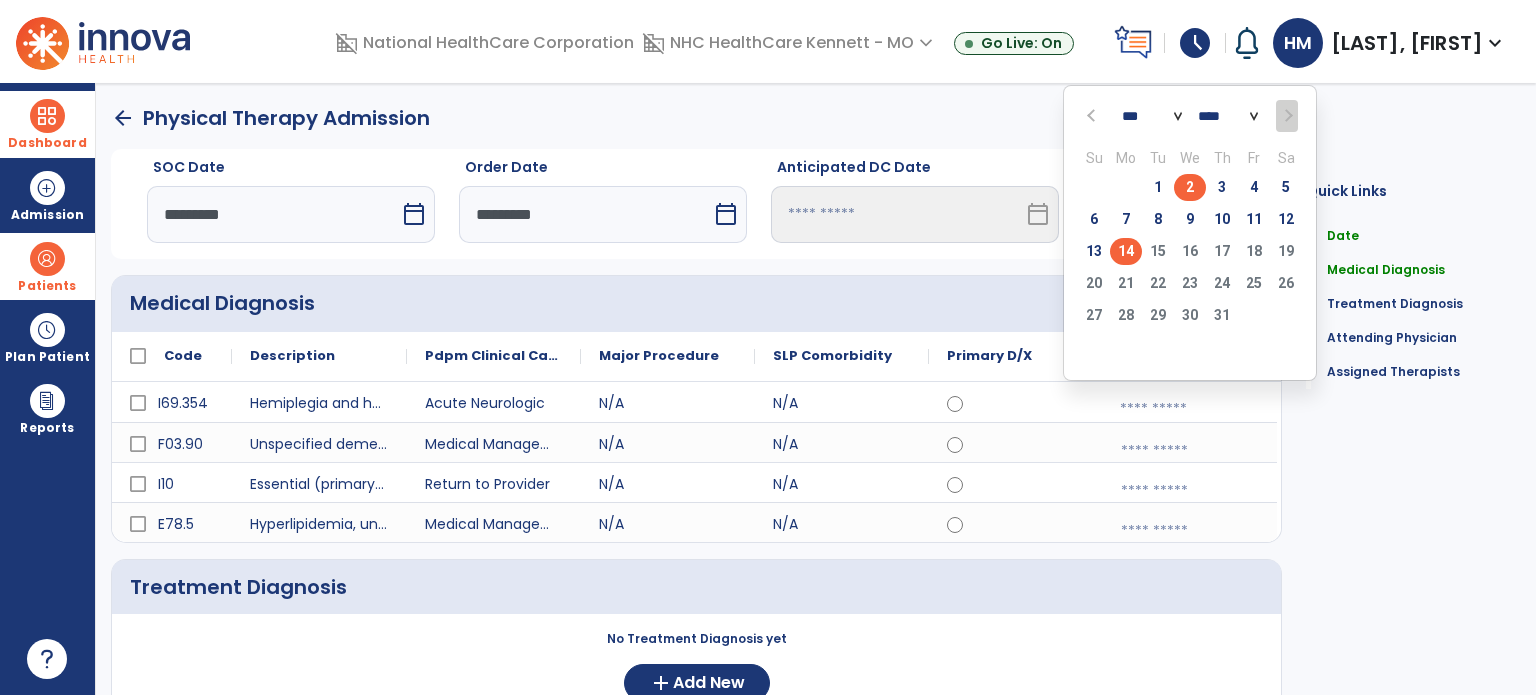 click on "2" 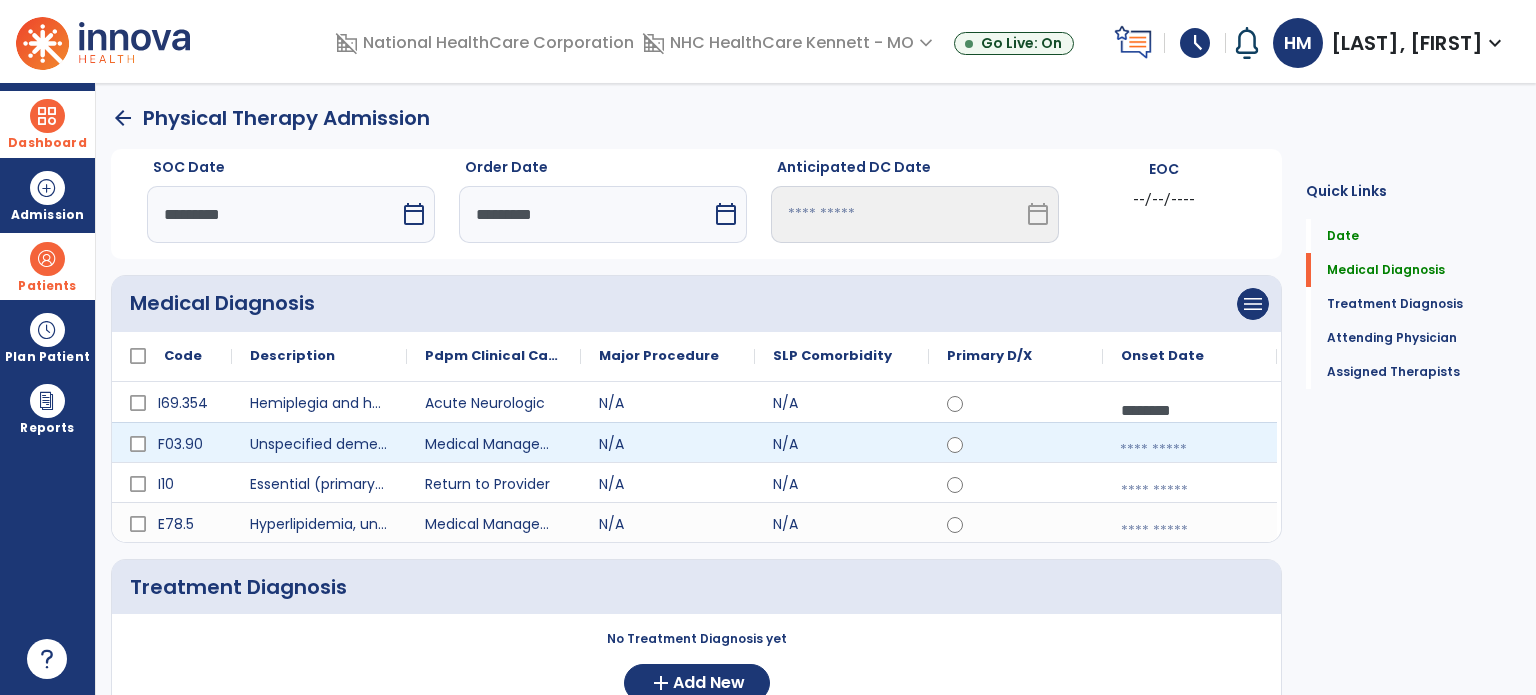 click at bounding box center (1190, 450) 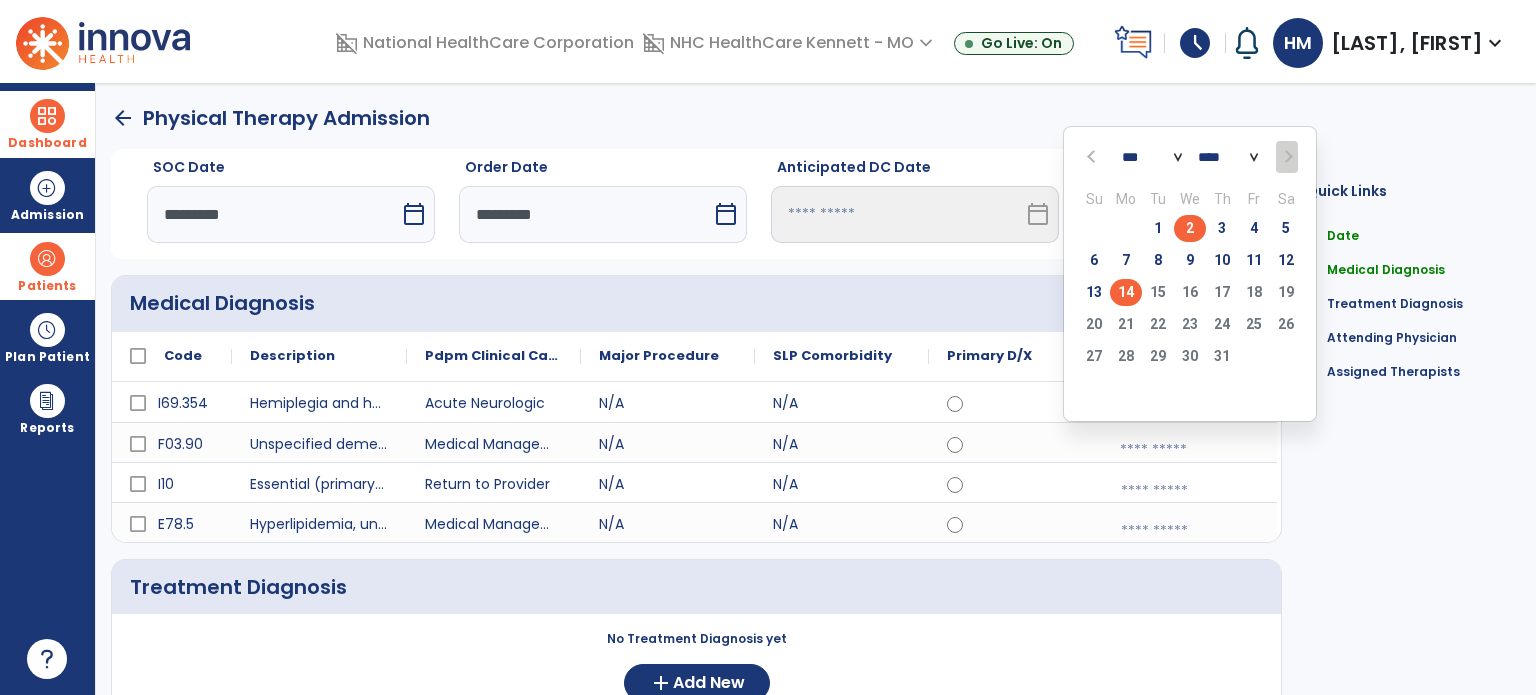 click on "2" 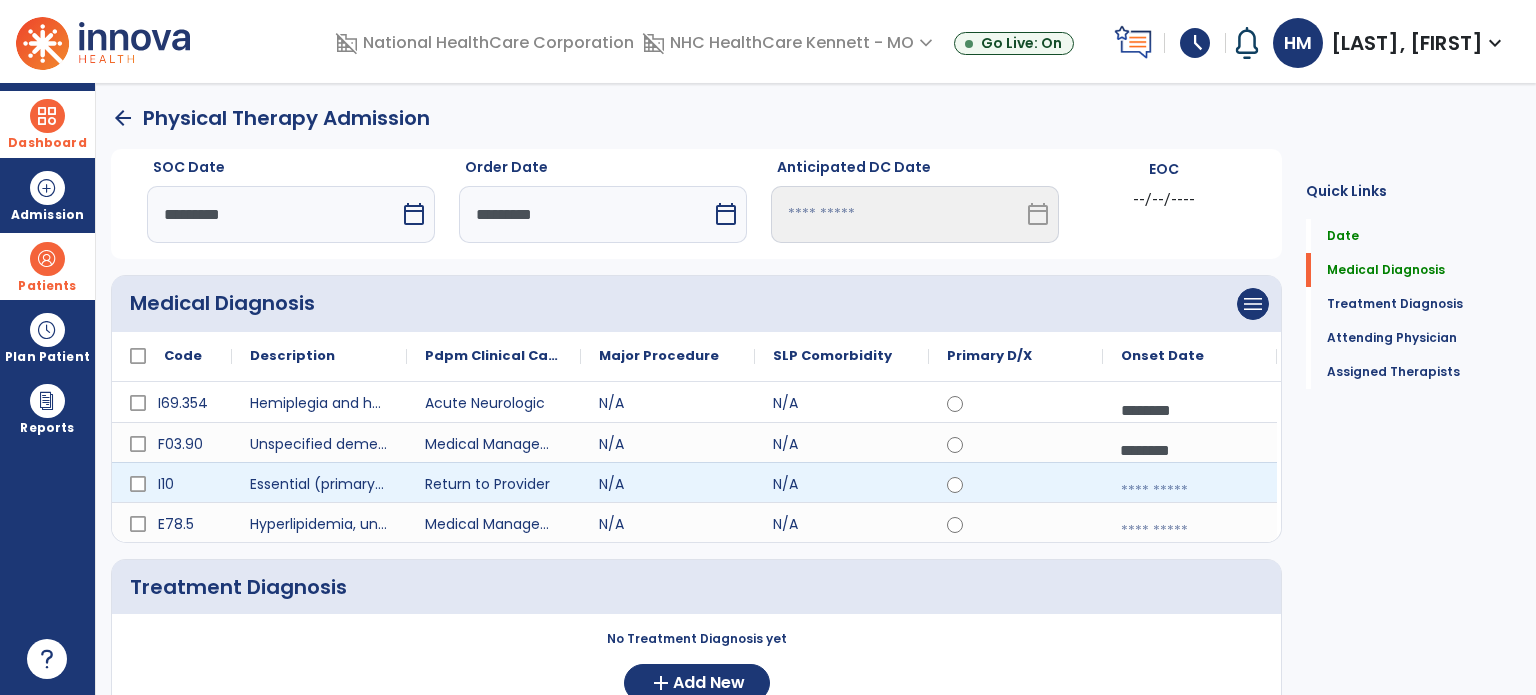 click at bounding box center [1190, 491] 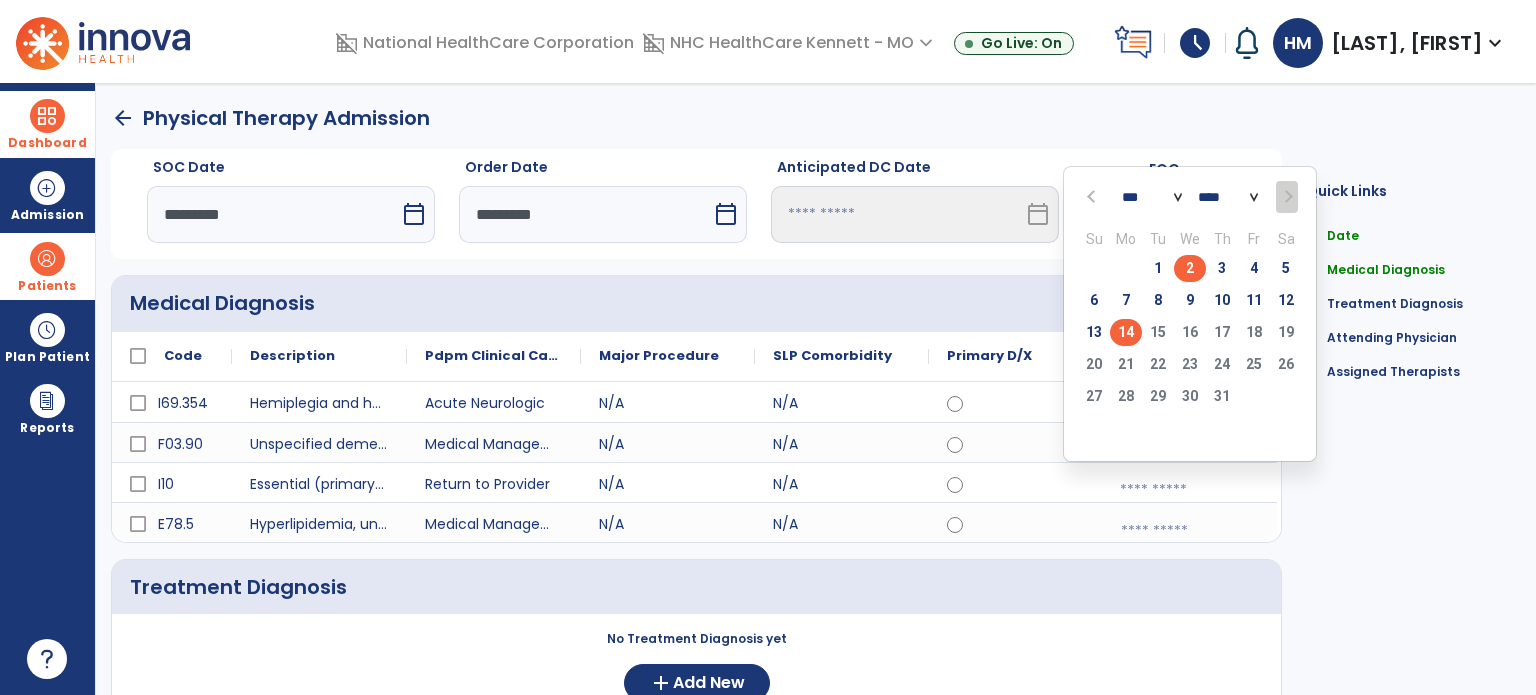 click on "2" 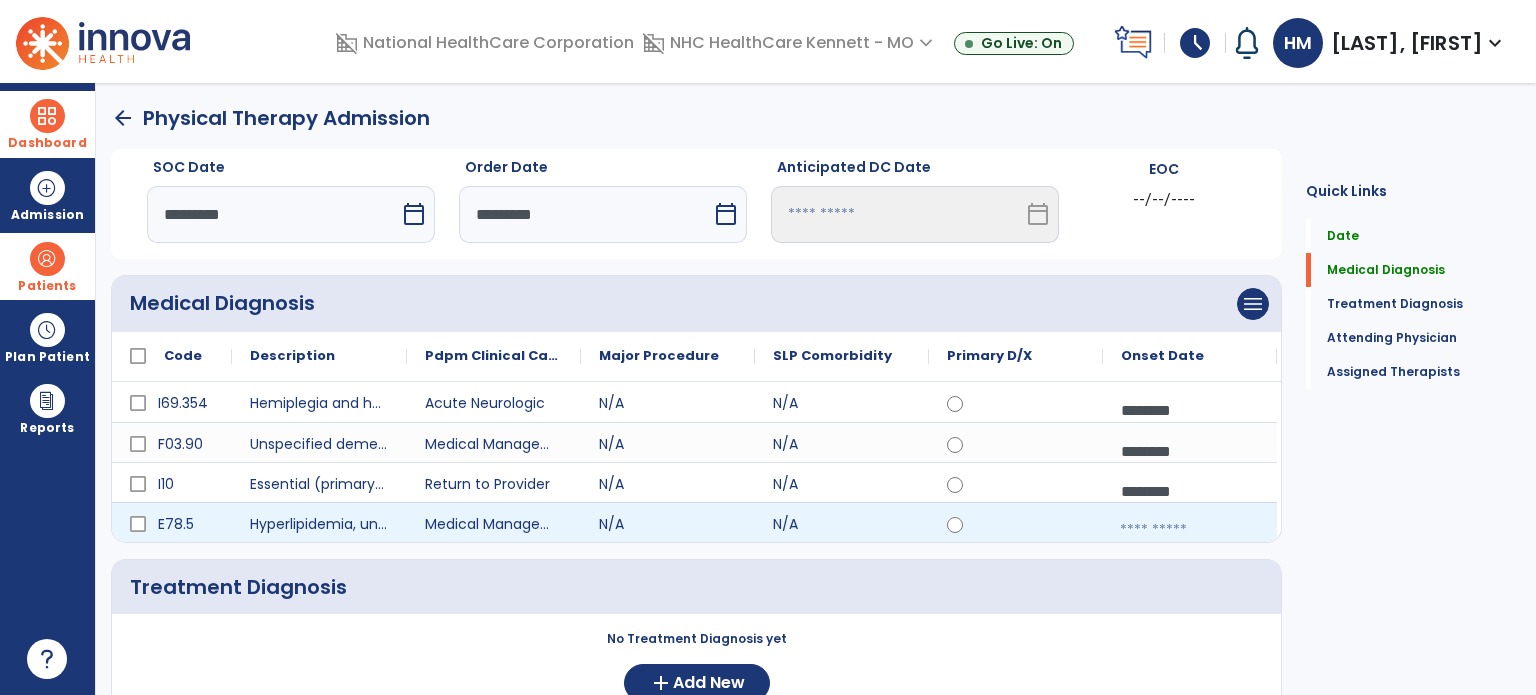 click at bounding box center [1190, 530] 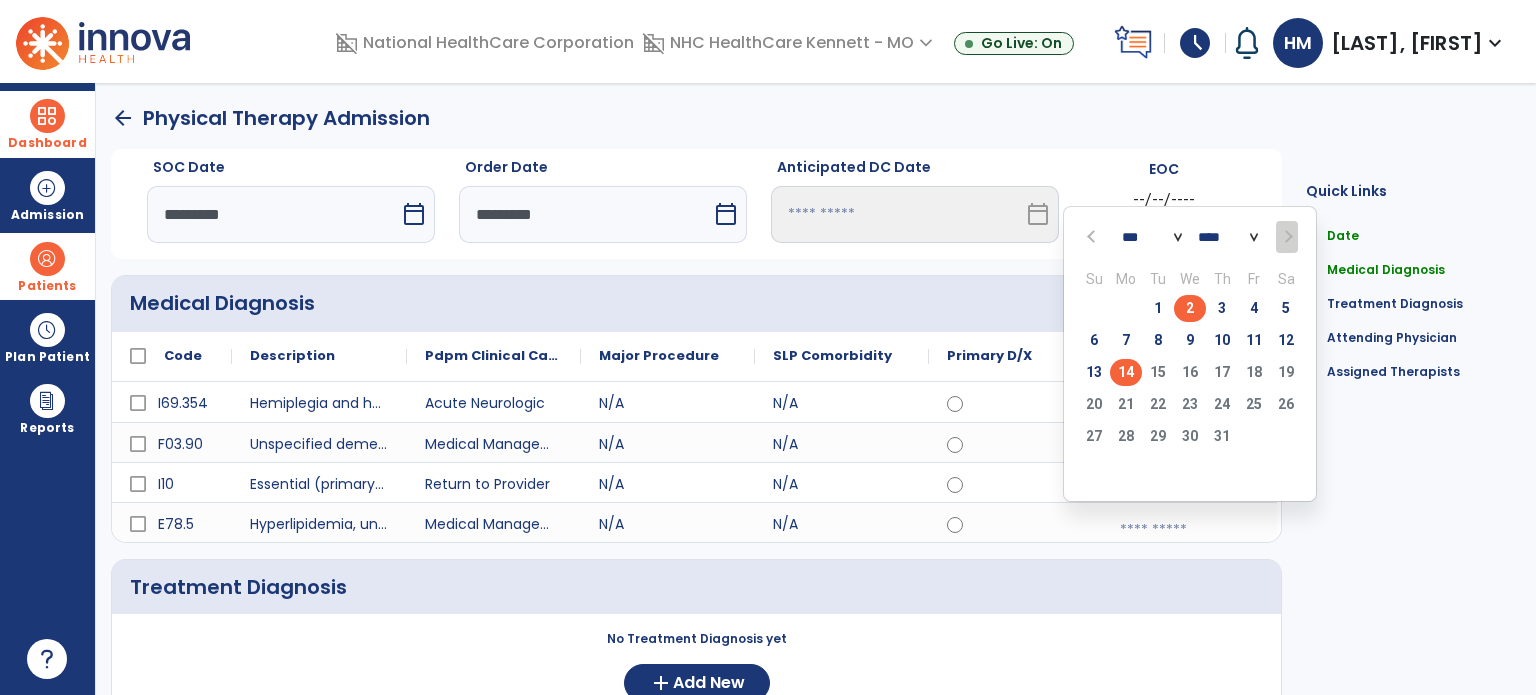 click on "2" 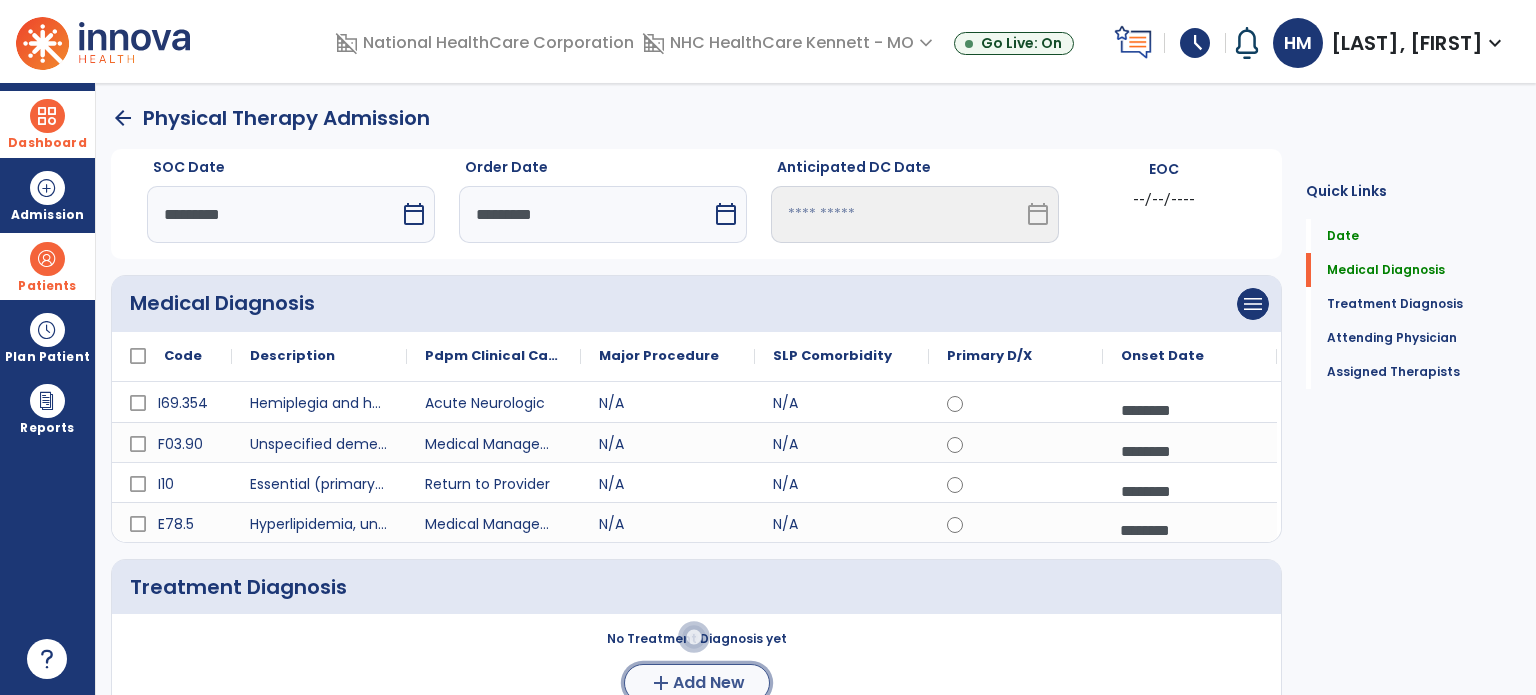 click on "add  Add New" 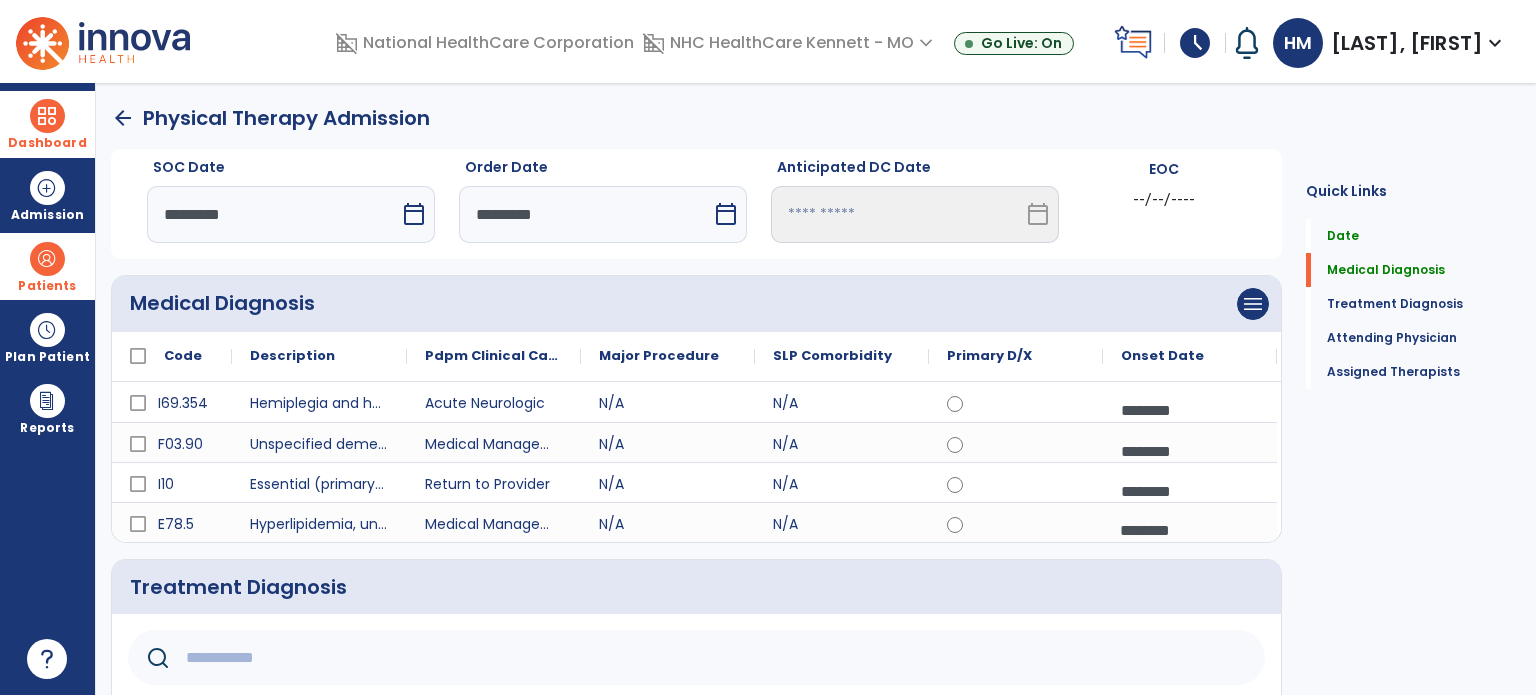click 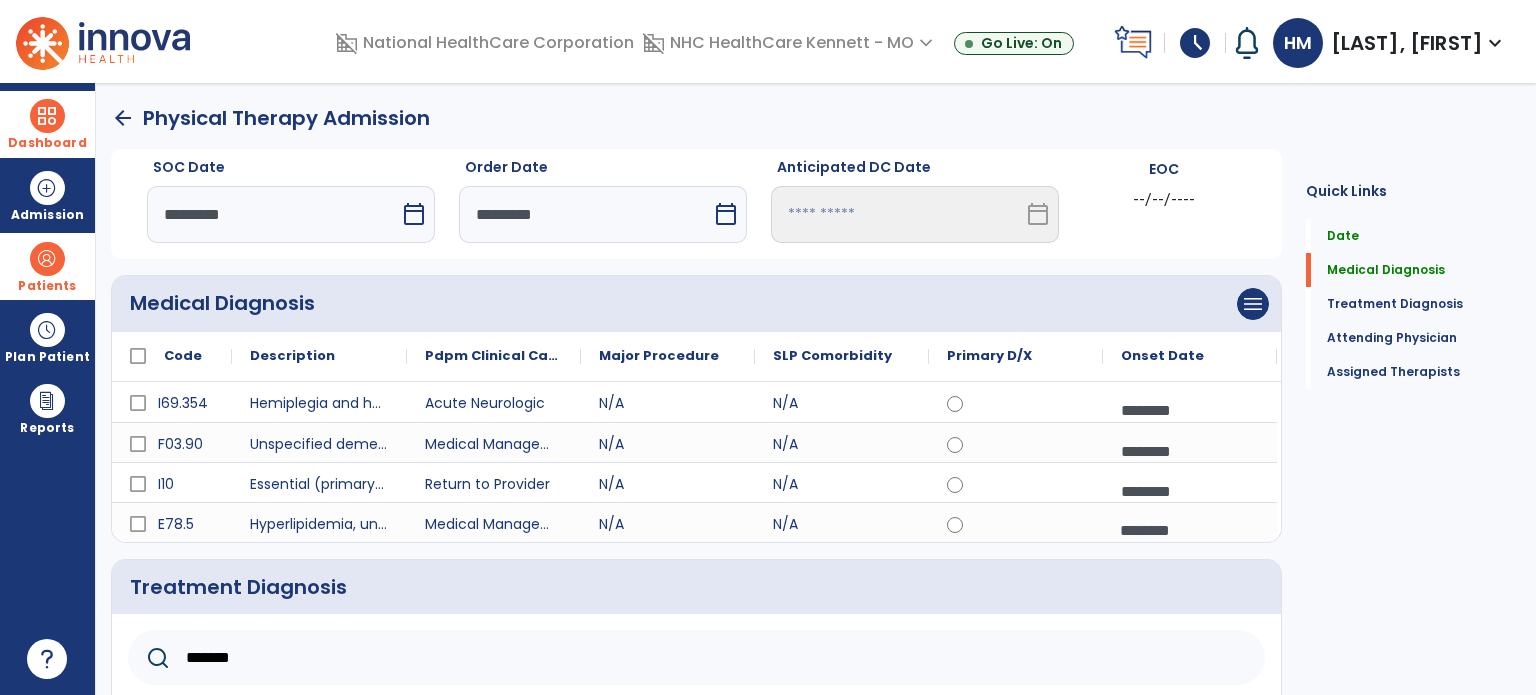 type on "*******" 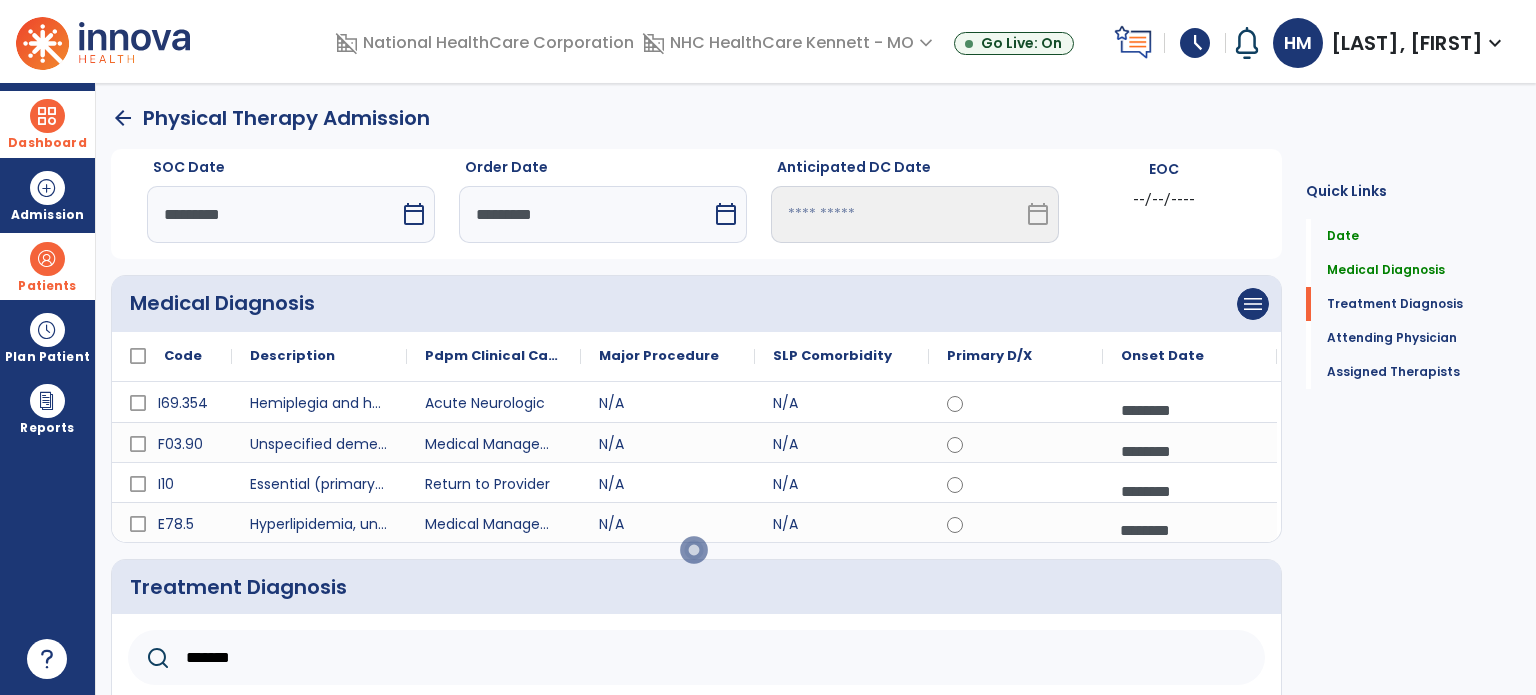 click on "I69.354" 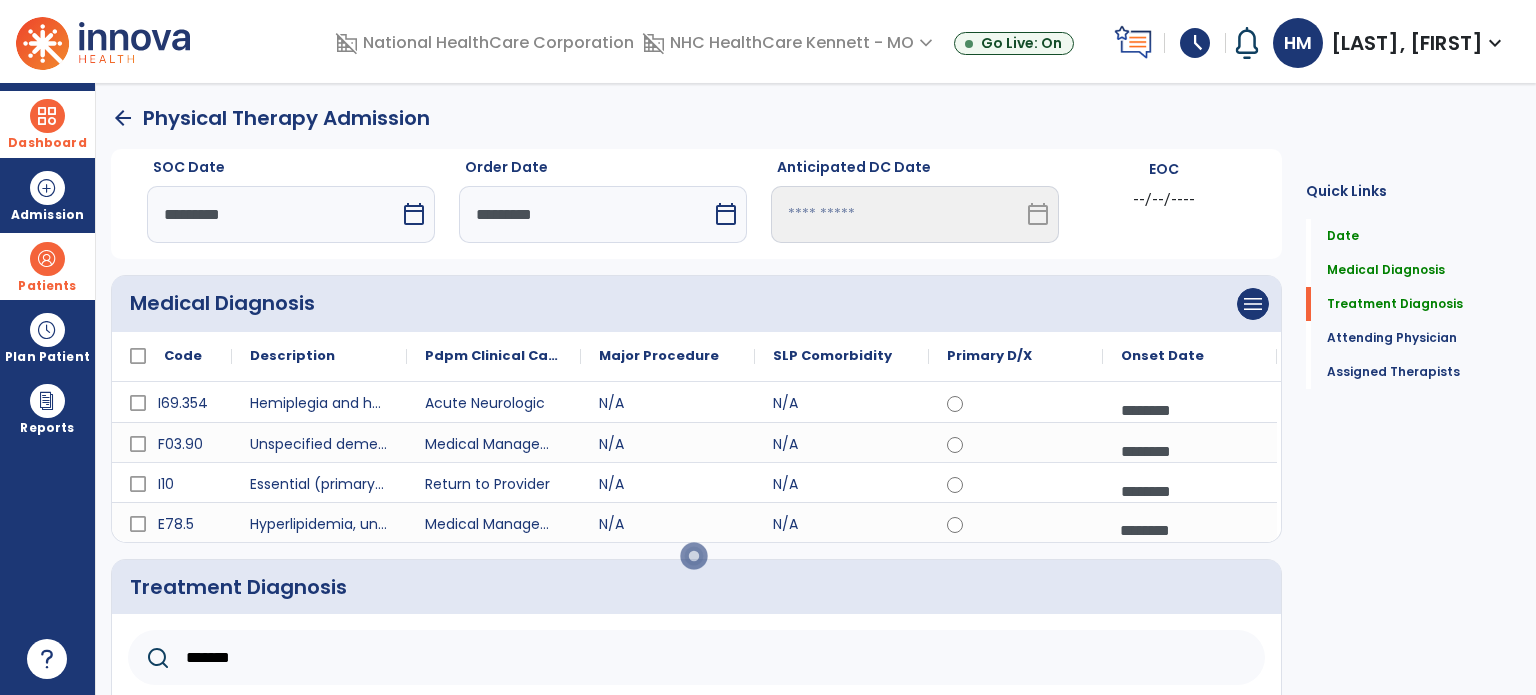 click on "Save" 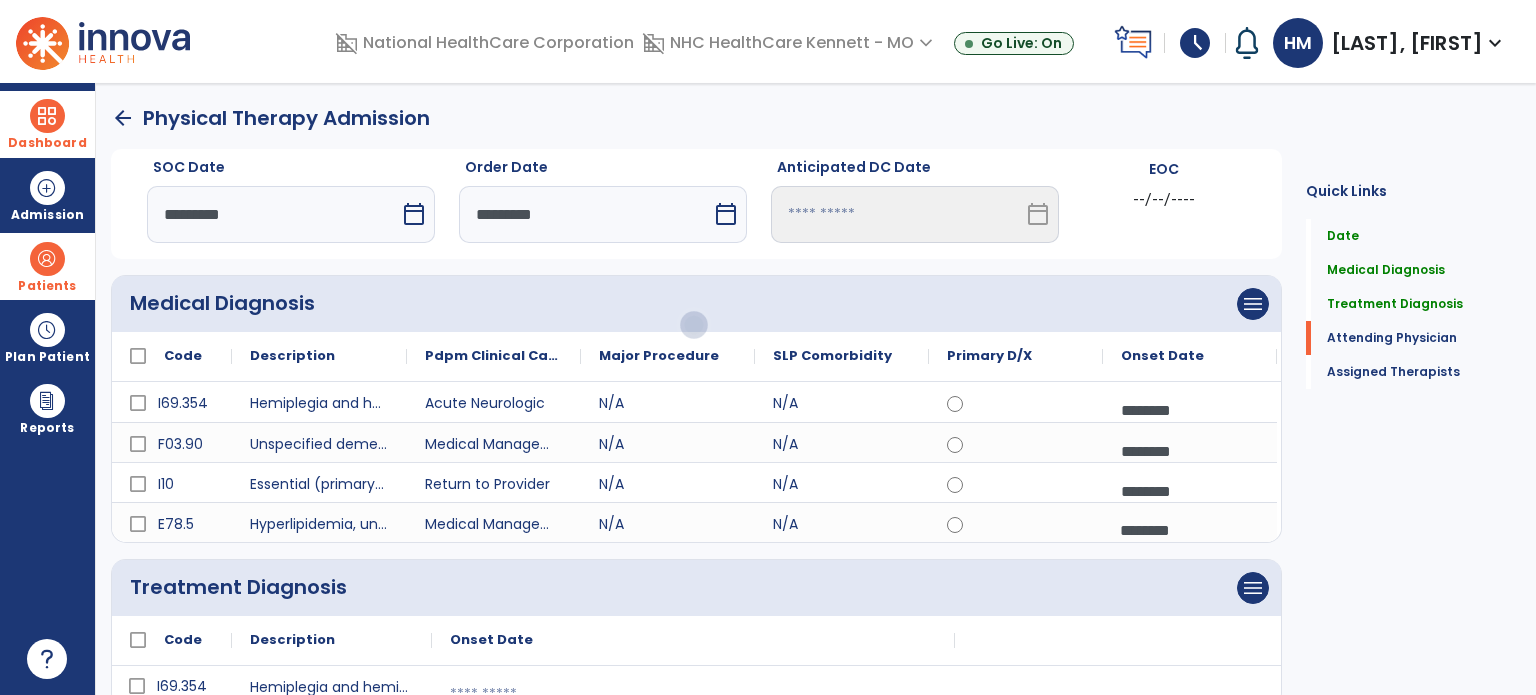 click on "Add New" 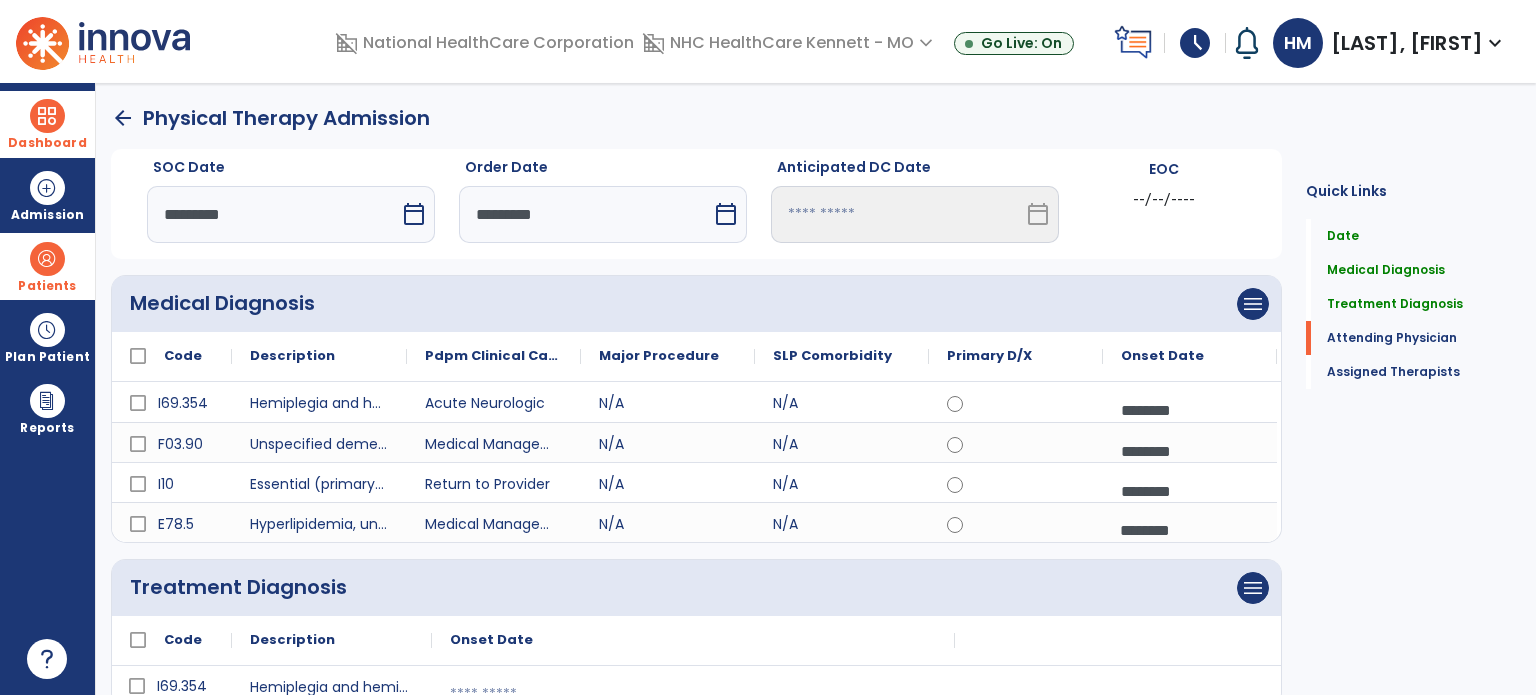 click 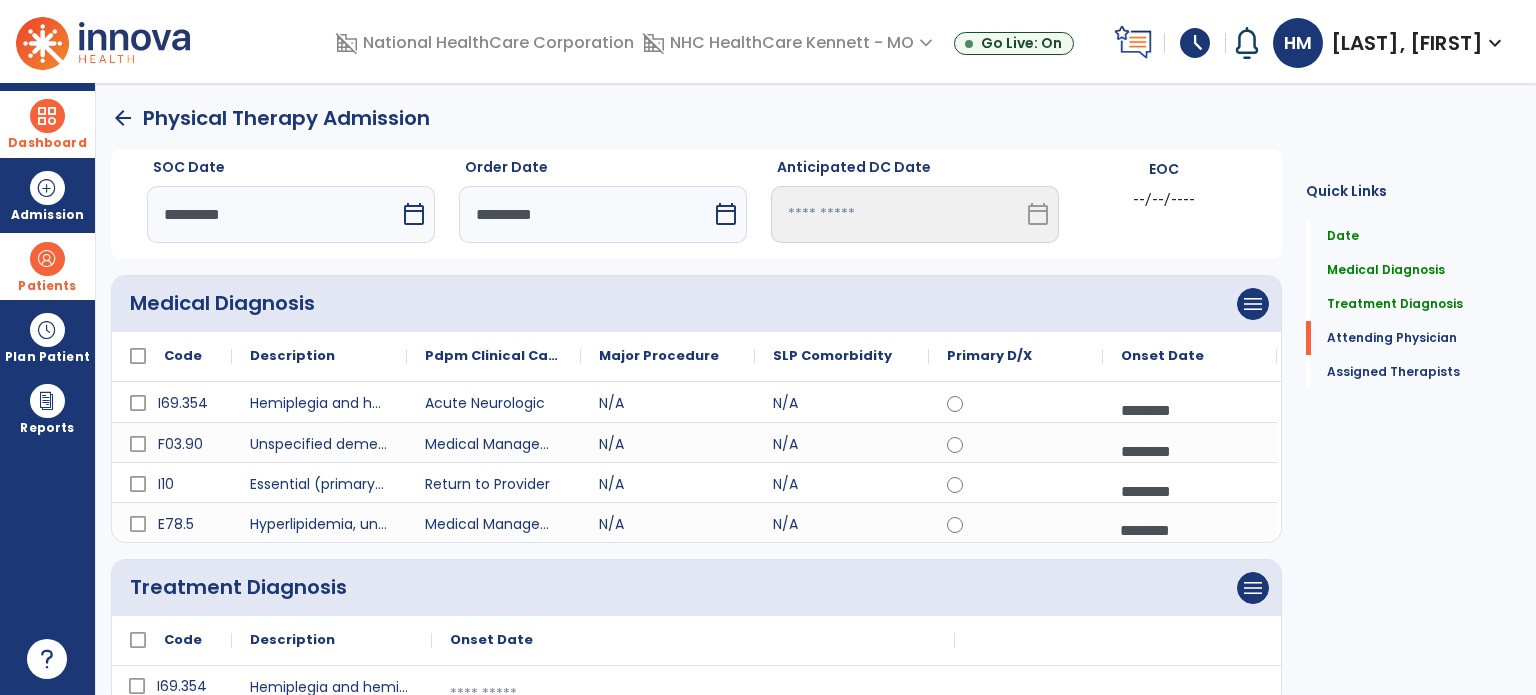 type on "**********" 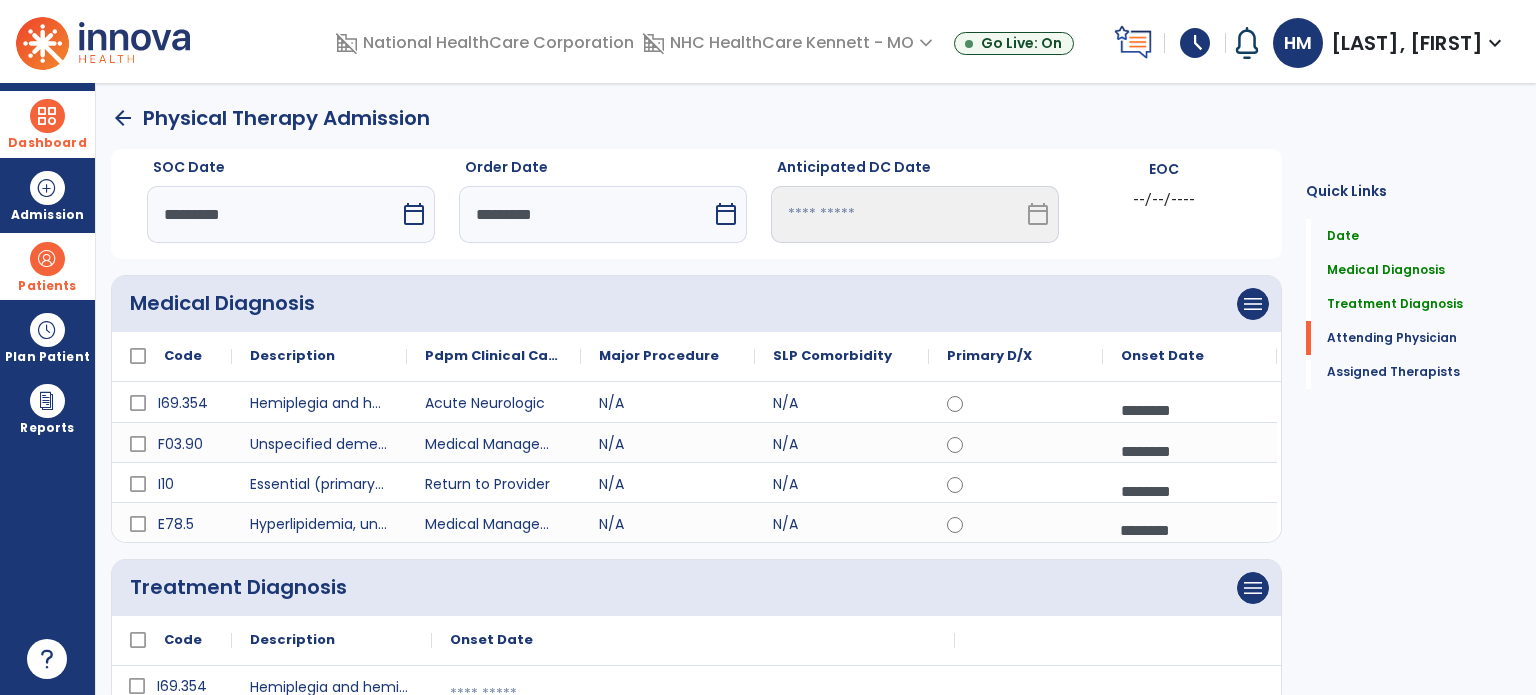 click on "[FIRST] [LAST]" 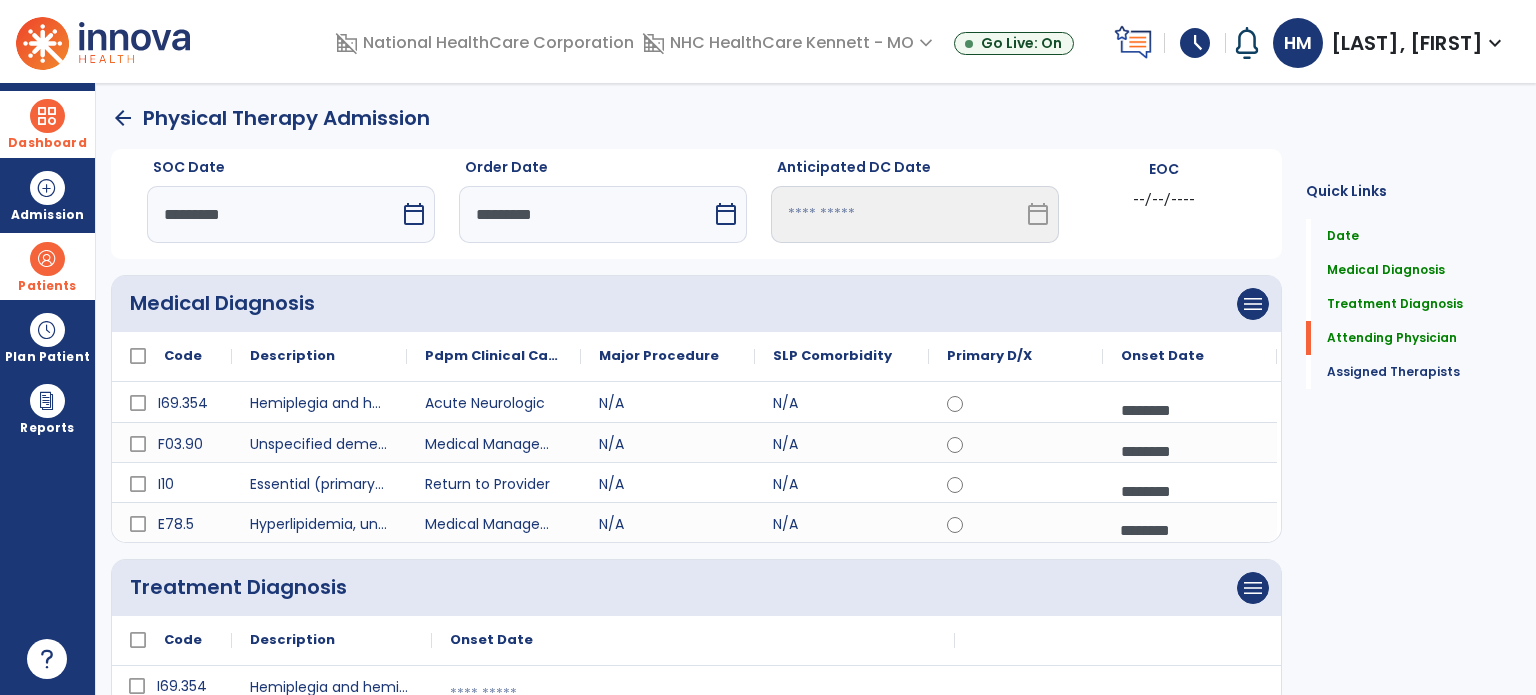 click on "save" 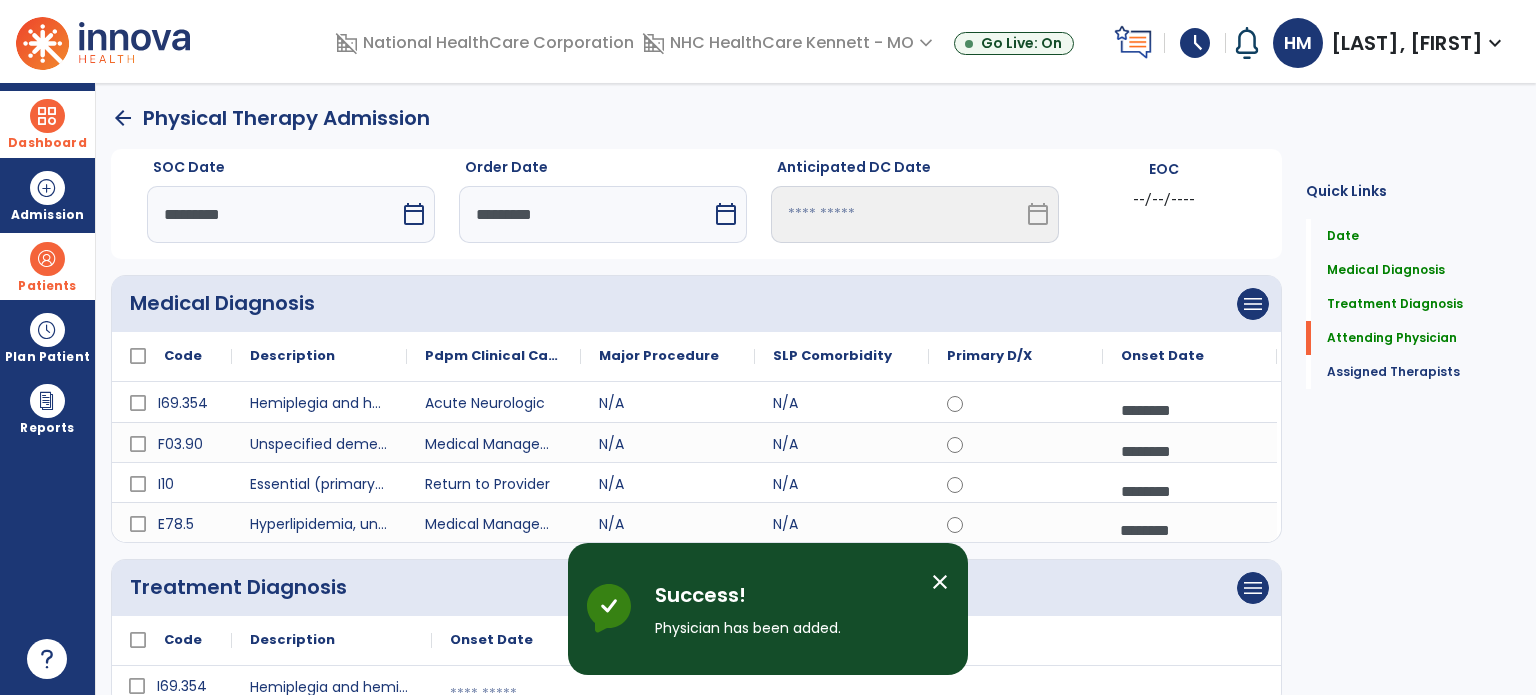 click on "Assign Therapists" 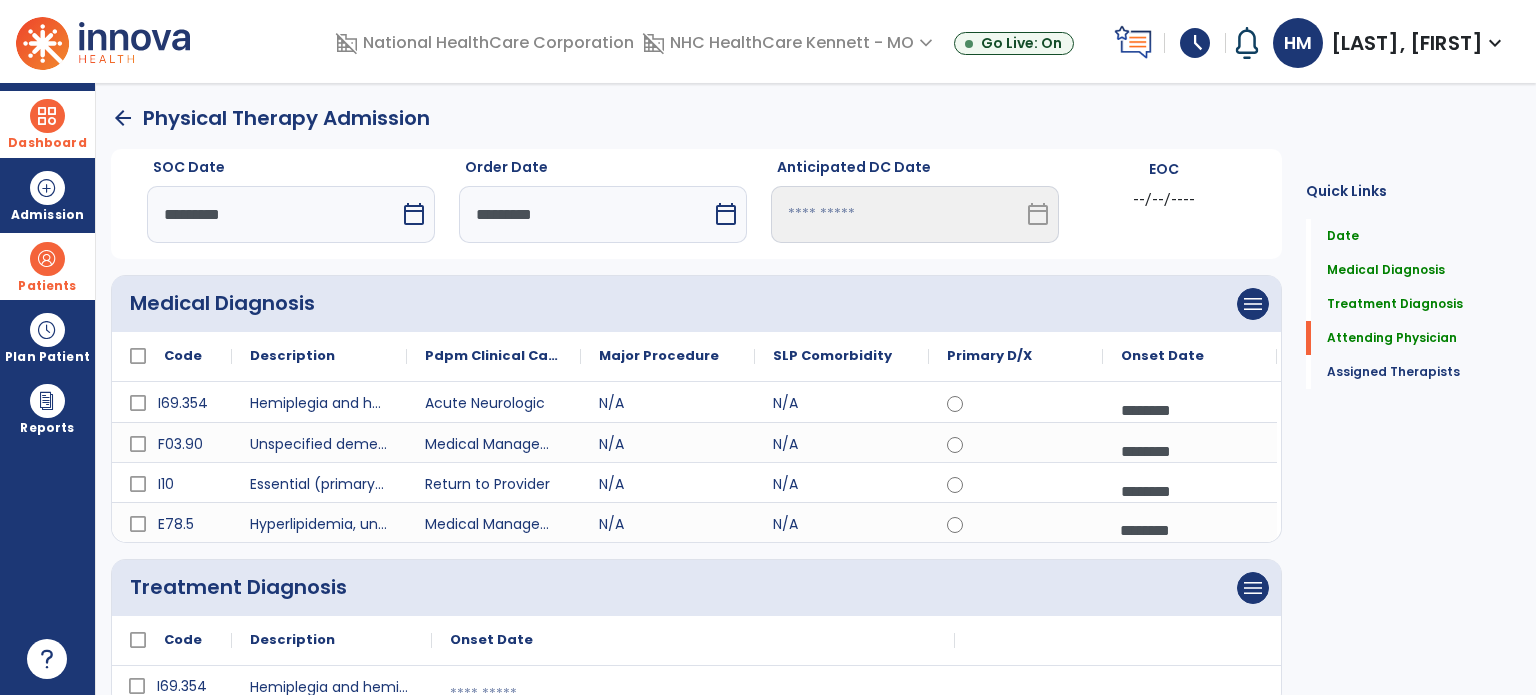 click on "Choose one Option" at bounding box center [315, 1127] 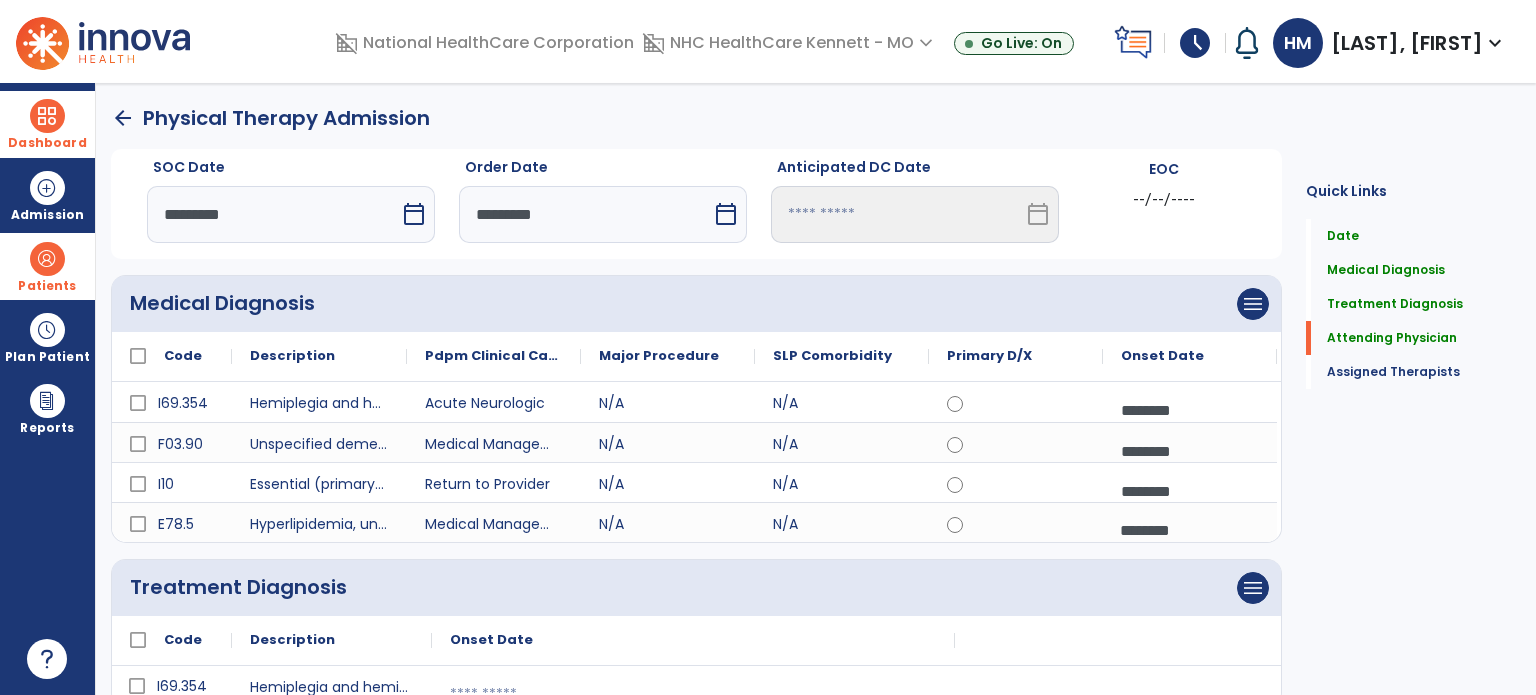 click on "License # [LICENSE_NUMBER]" 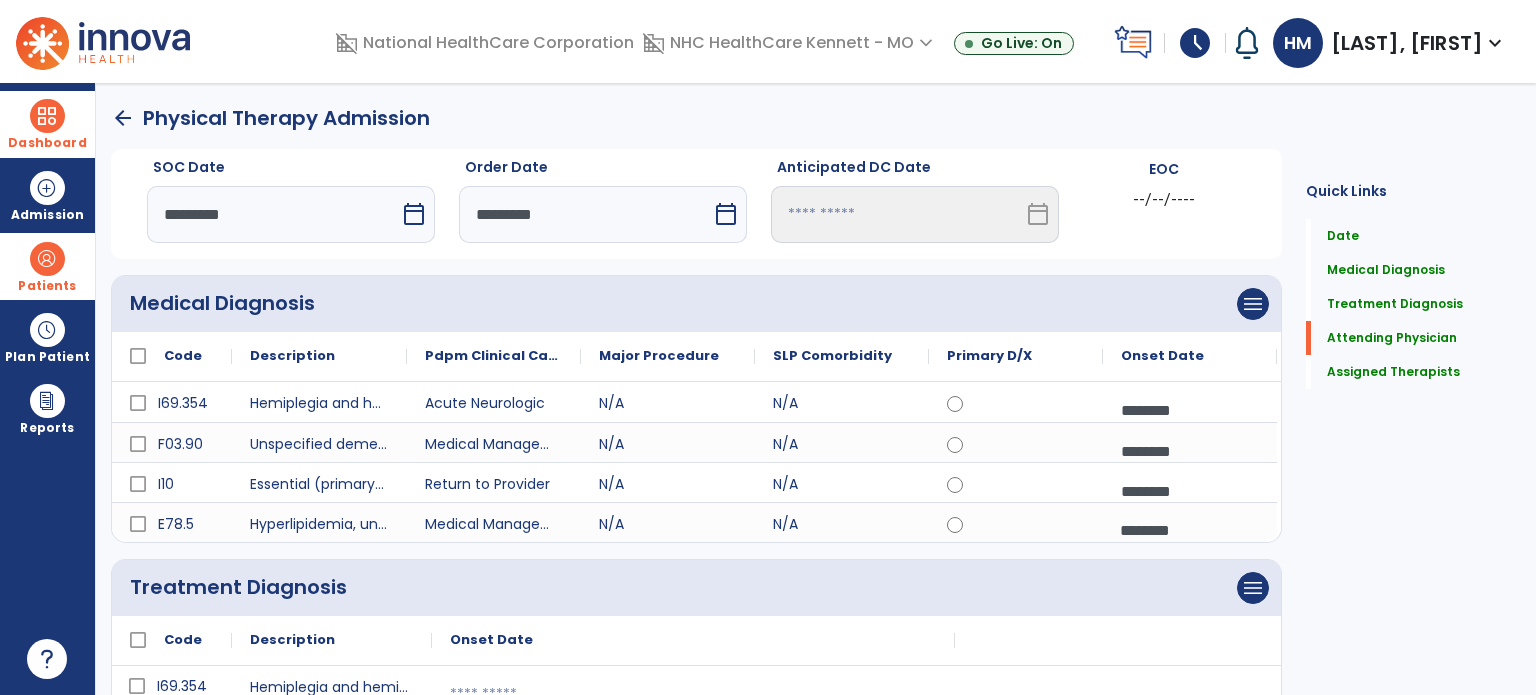 click on "Choose one Option" at bounding box center (684, 1127) 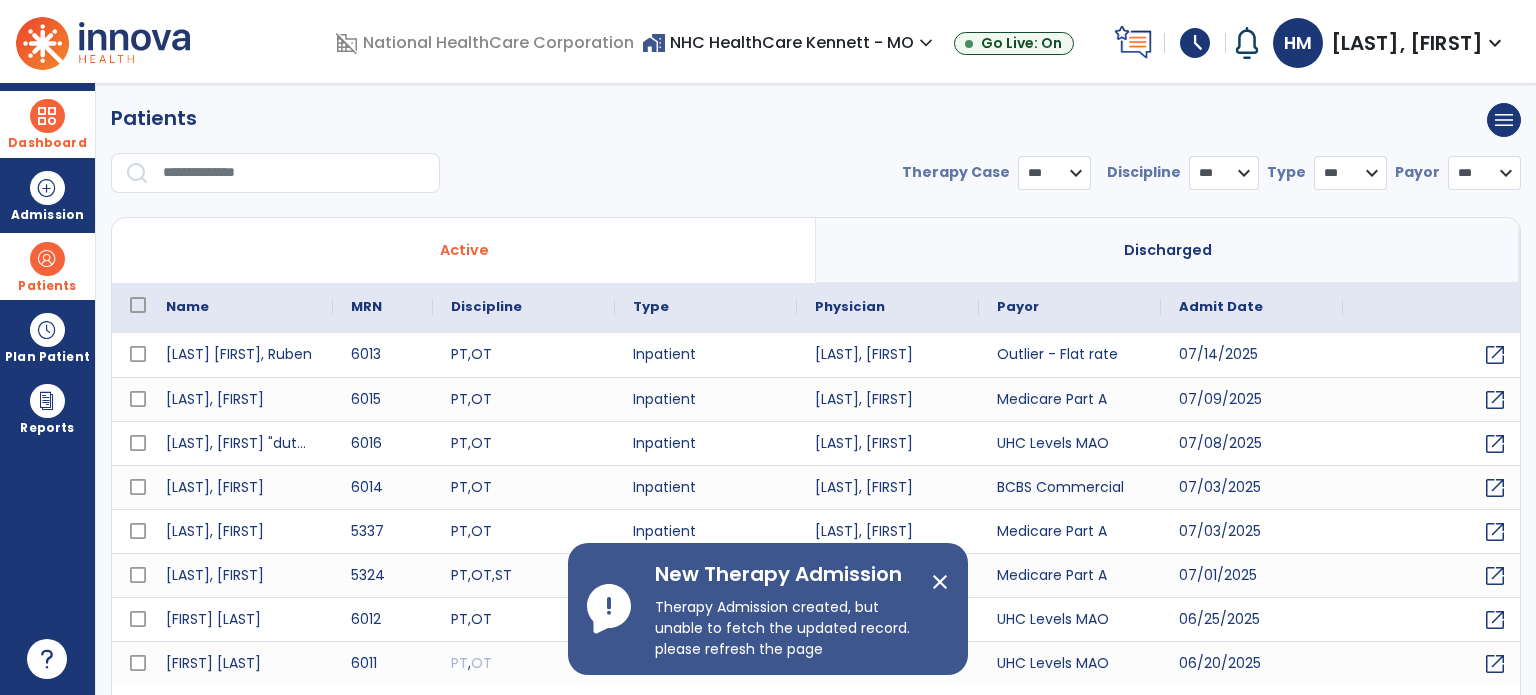select on "***" 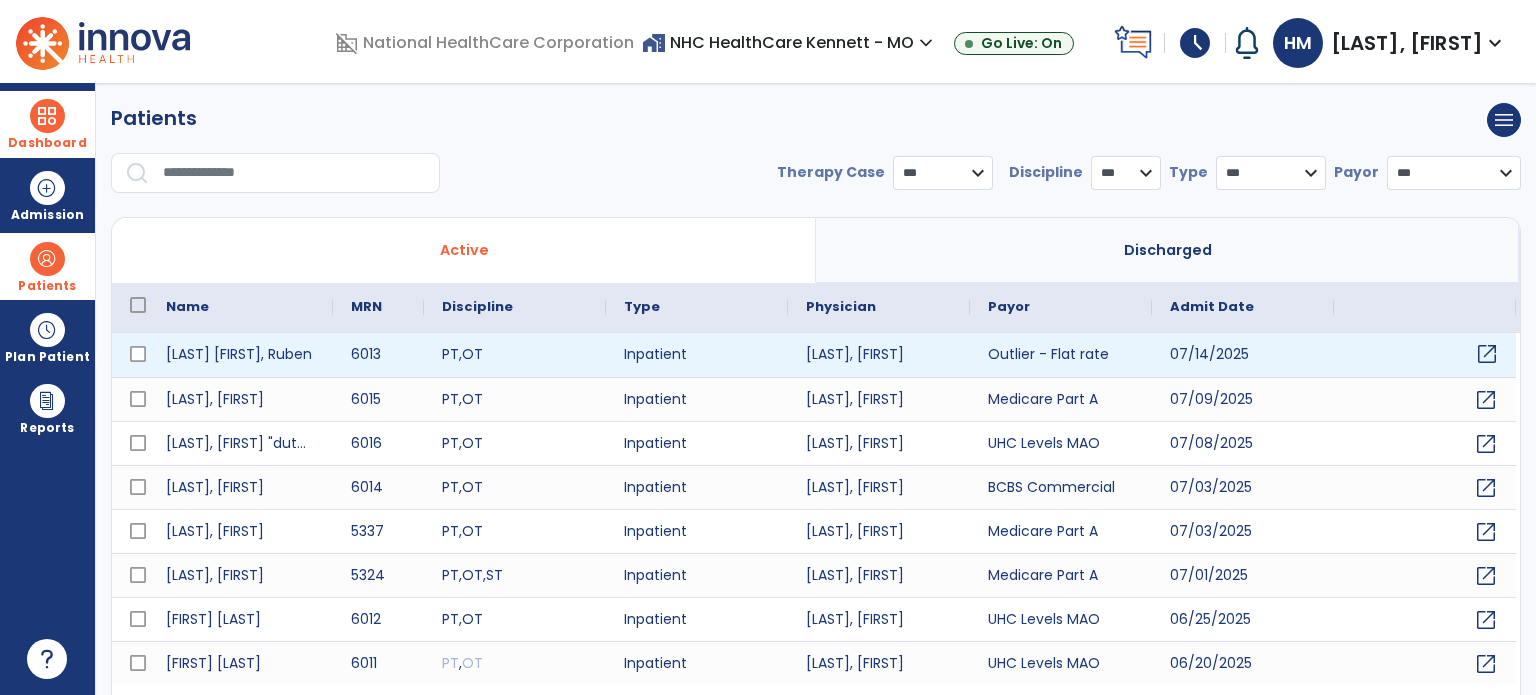 click on "open_in_new" at bounding box center (1487, 354) 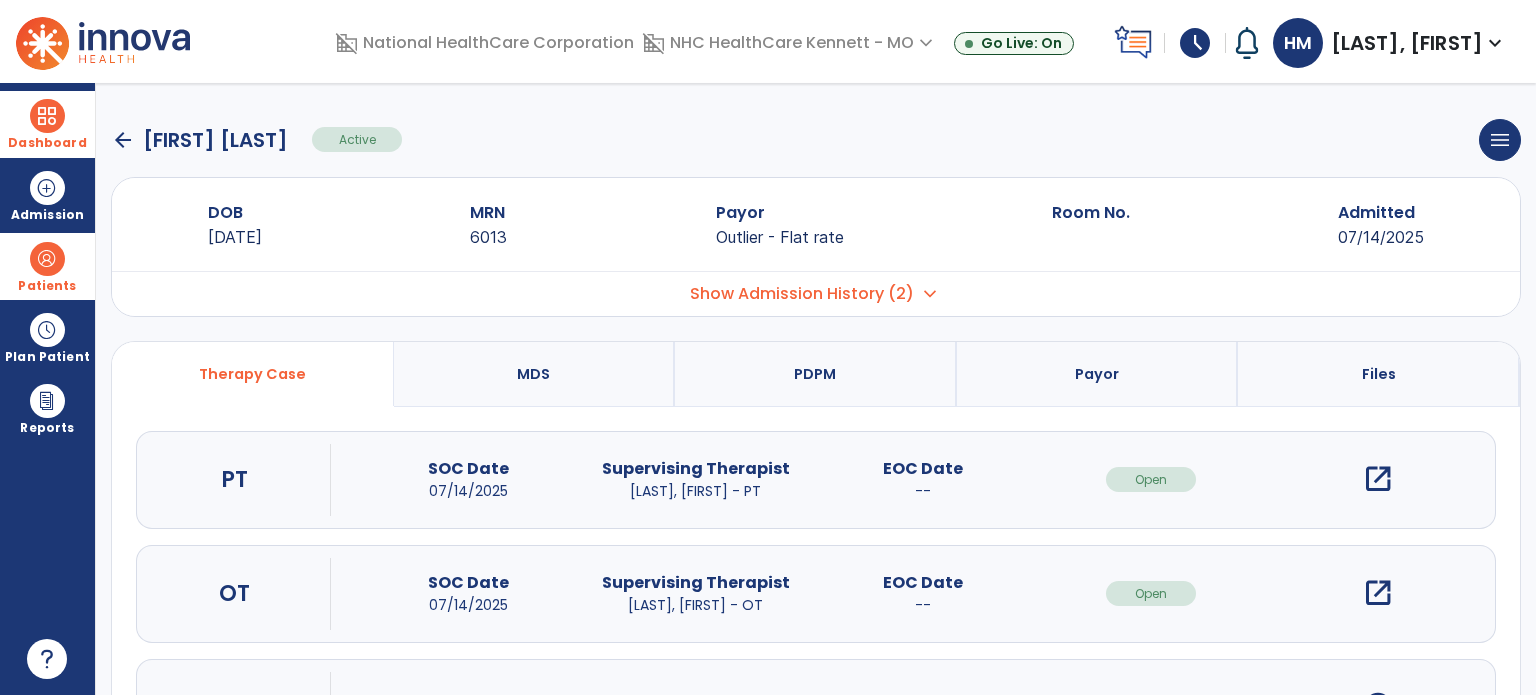 click on "open_in_new" at bounding box center (1378, 479) 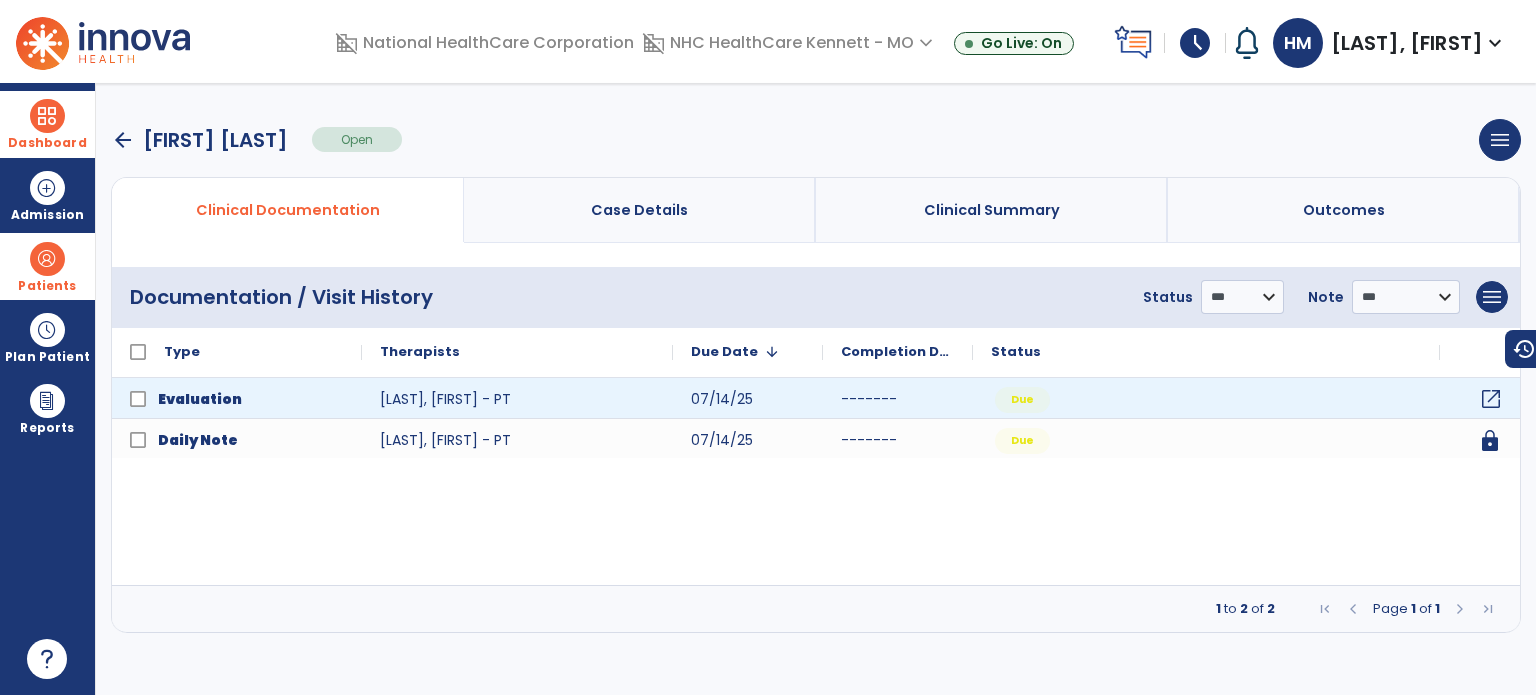 click on "open_in_new" 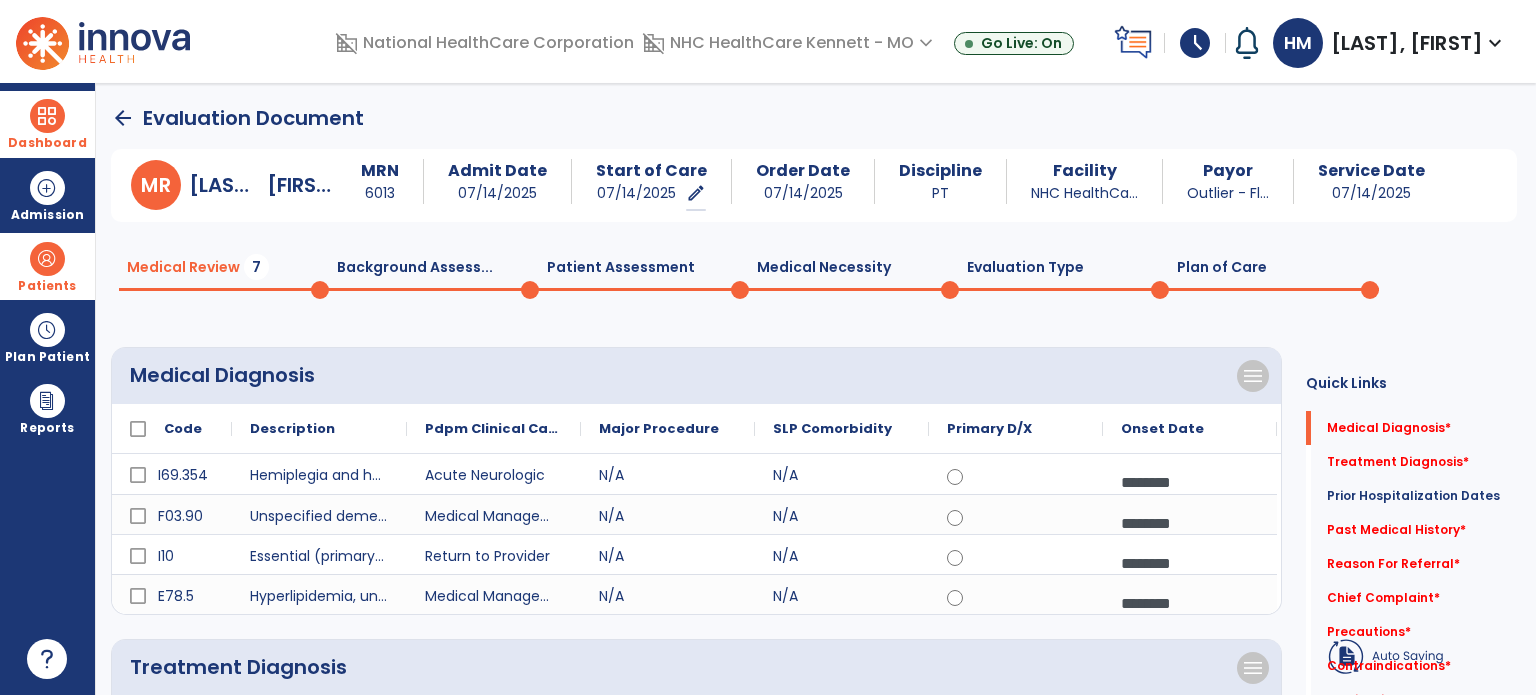 click on "Quick Links  Medical Diagnosis   *  Medical Diagnosis   *  Treatment Diagnosis   *  Treatment Diagnosis   *  Prior Hospitalization Dates   Prior Hospitalization Dates   Past Medical History   *  Past Medical History   *  Reason For Referral   *  Reason For Referral   *  Chief Complaint   *  Chief Complaint   *  Precautions   *  Precautions   *  Contraindications   *  Contraindications   *  Medications   *  Medications   *" 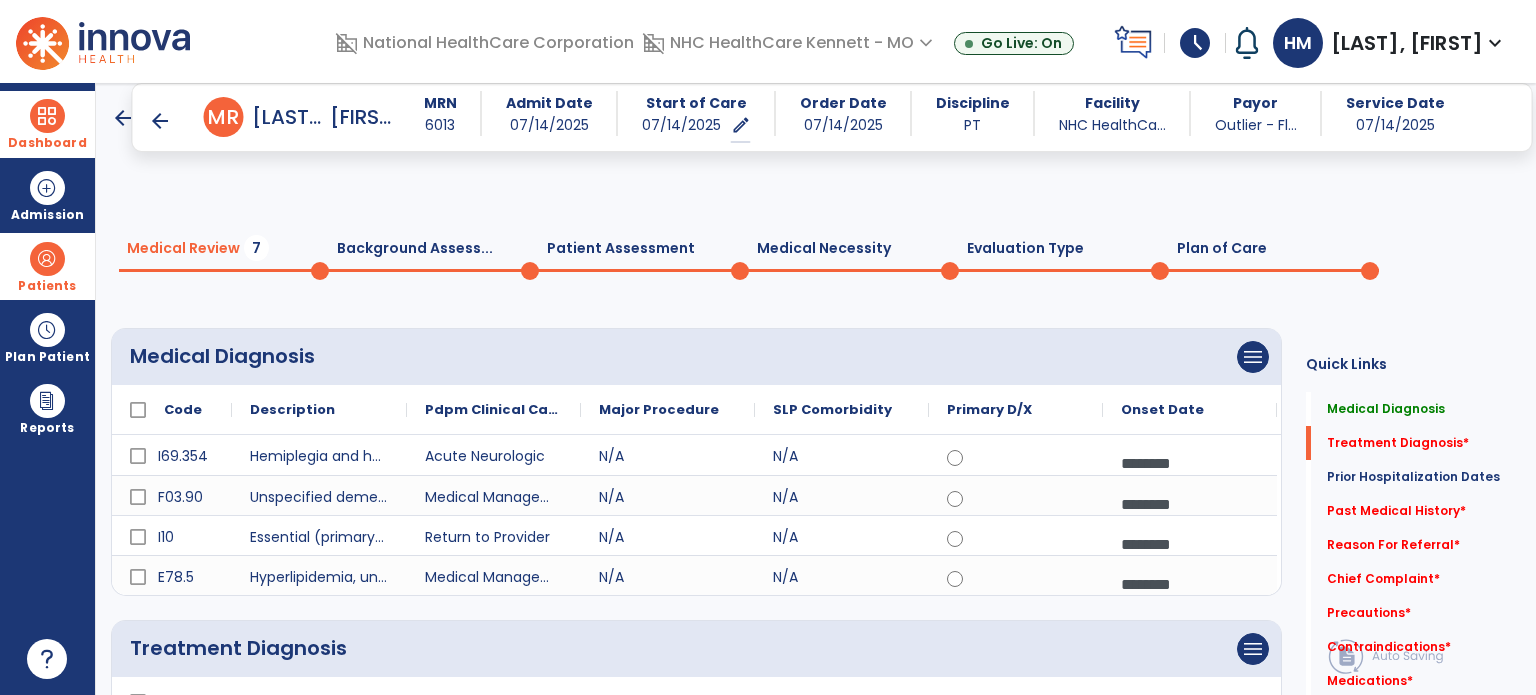 click at bounding box center (1015, 754) 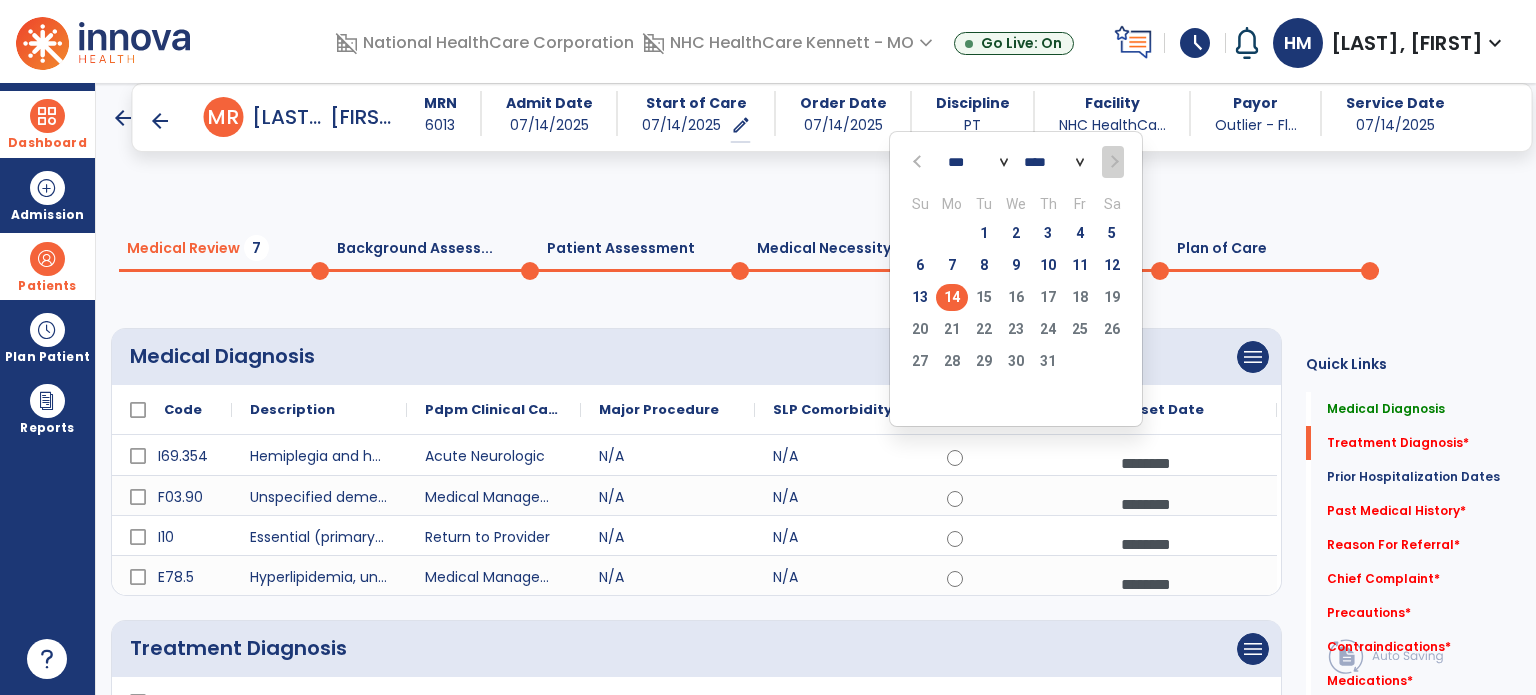 click on "14" 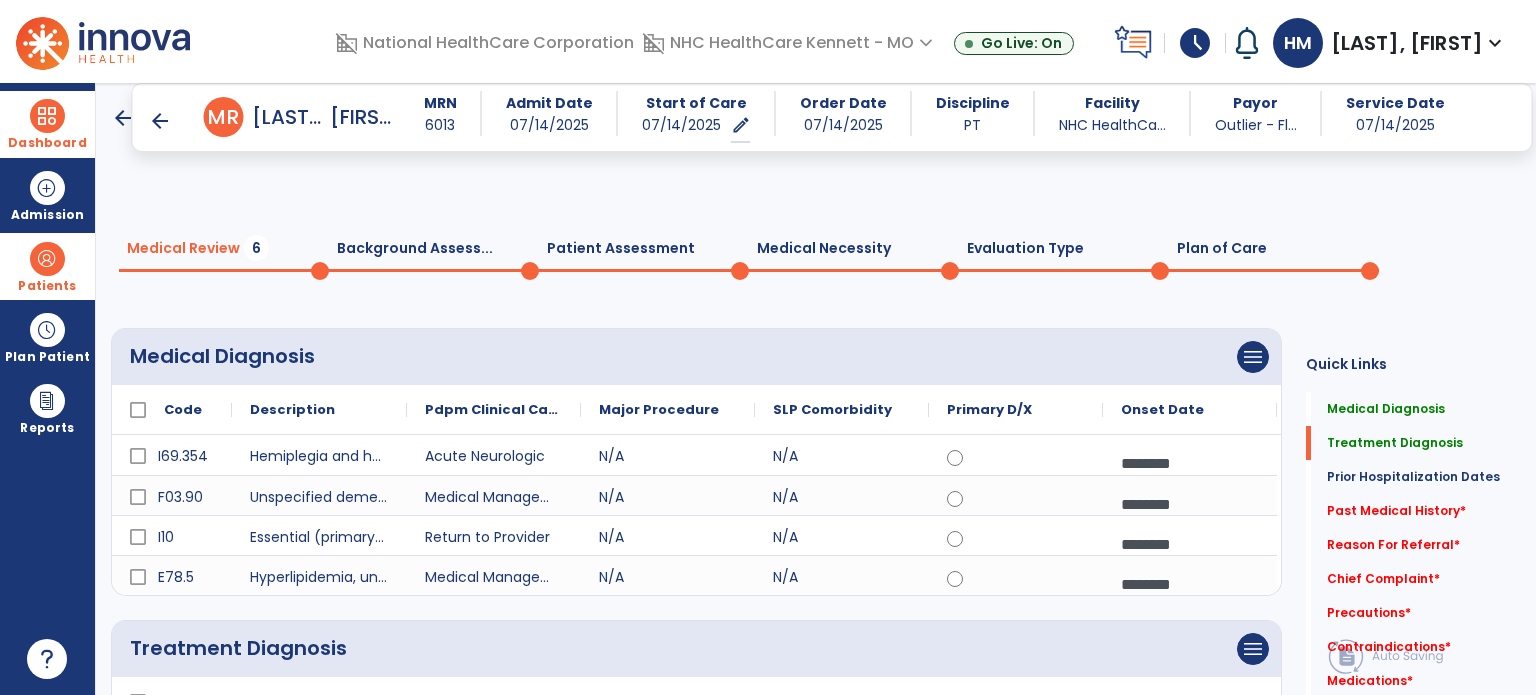 click on "Add Dates" 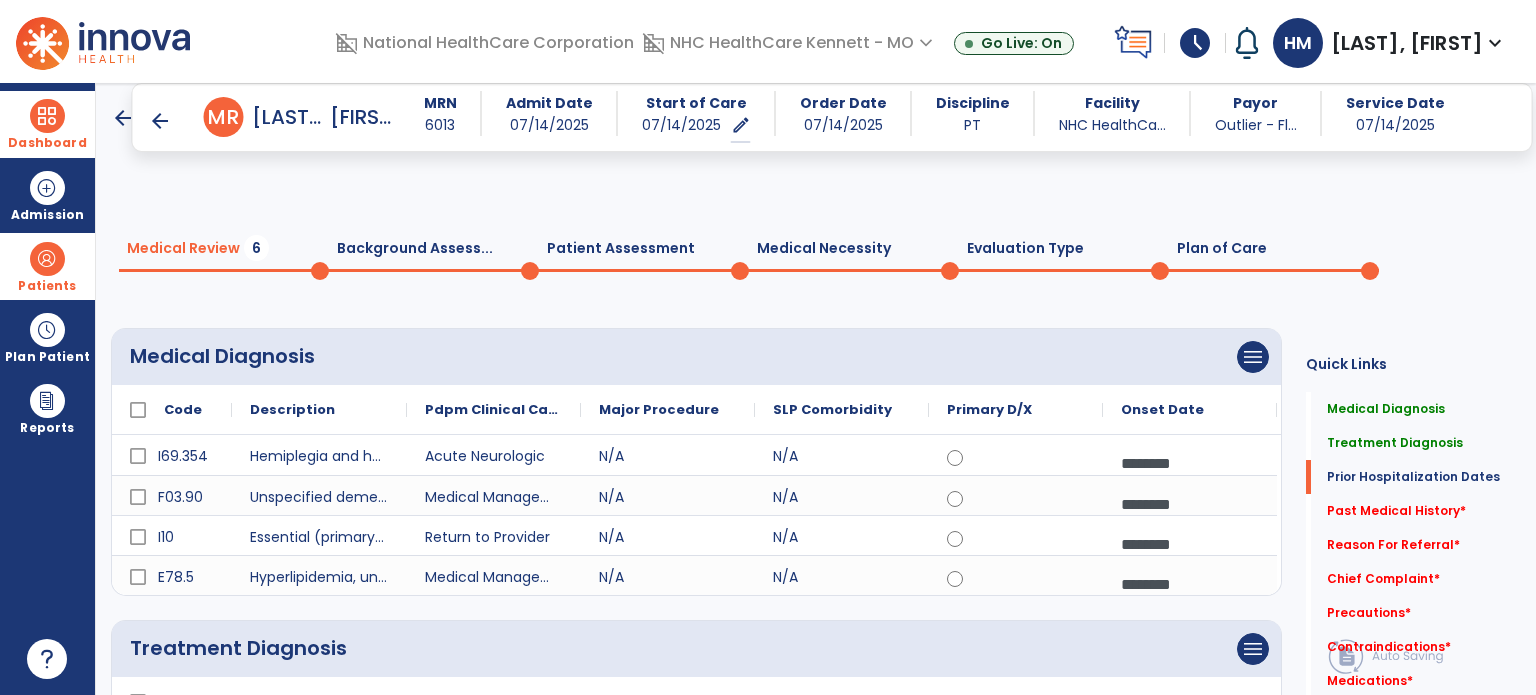click at bounding box center (157, 981) 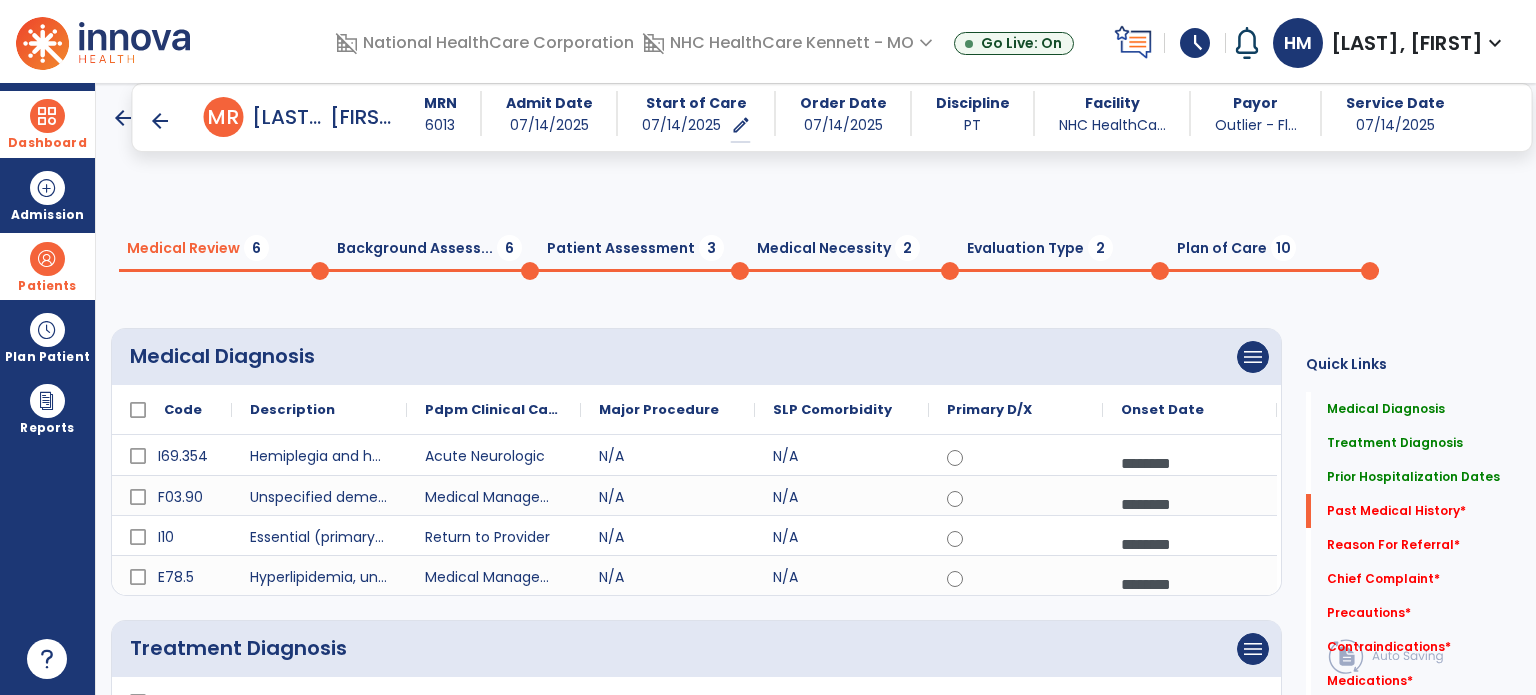 click on "add  Add New" 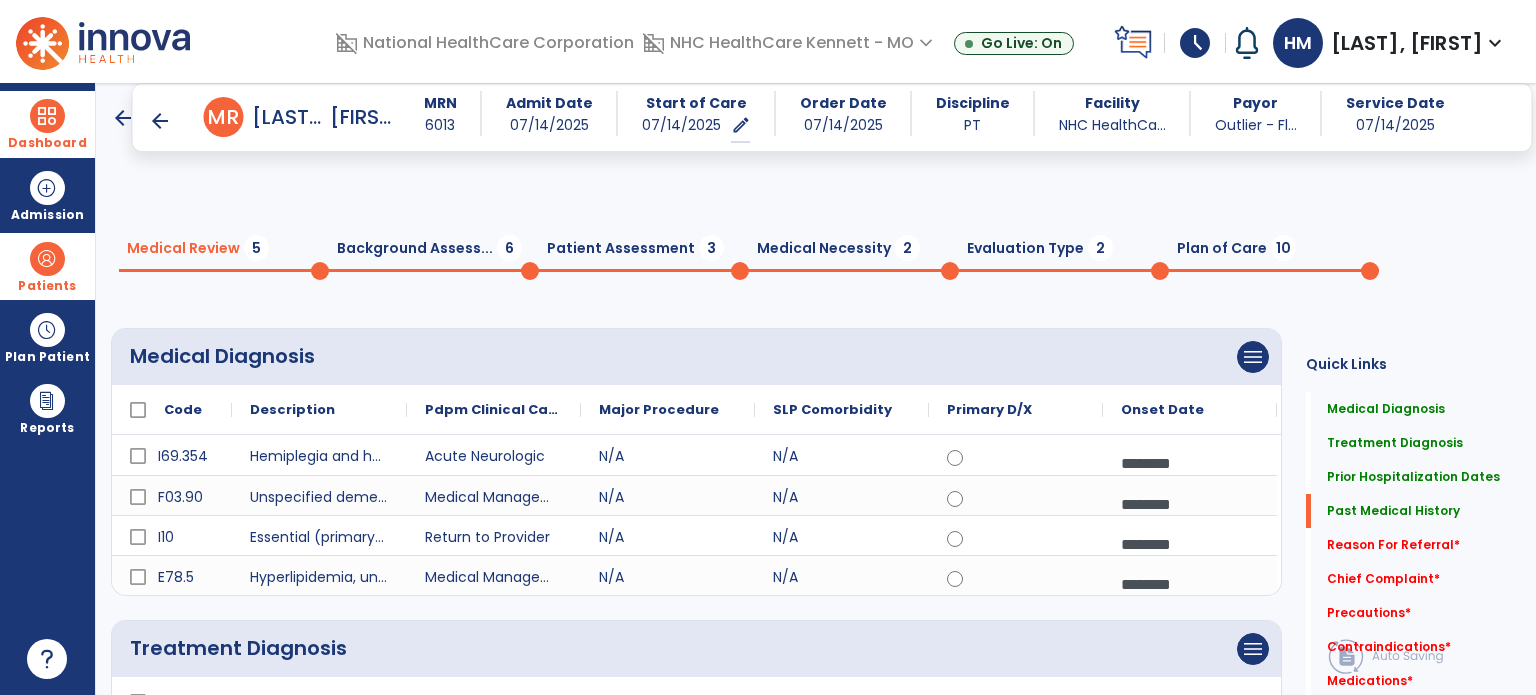 click on "fact_check" 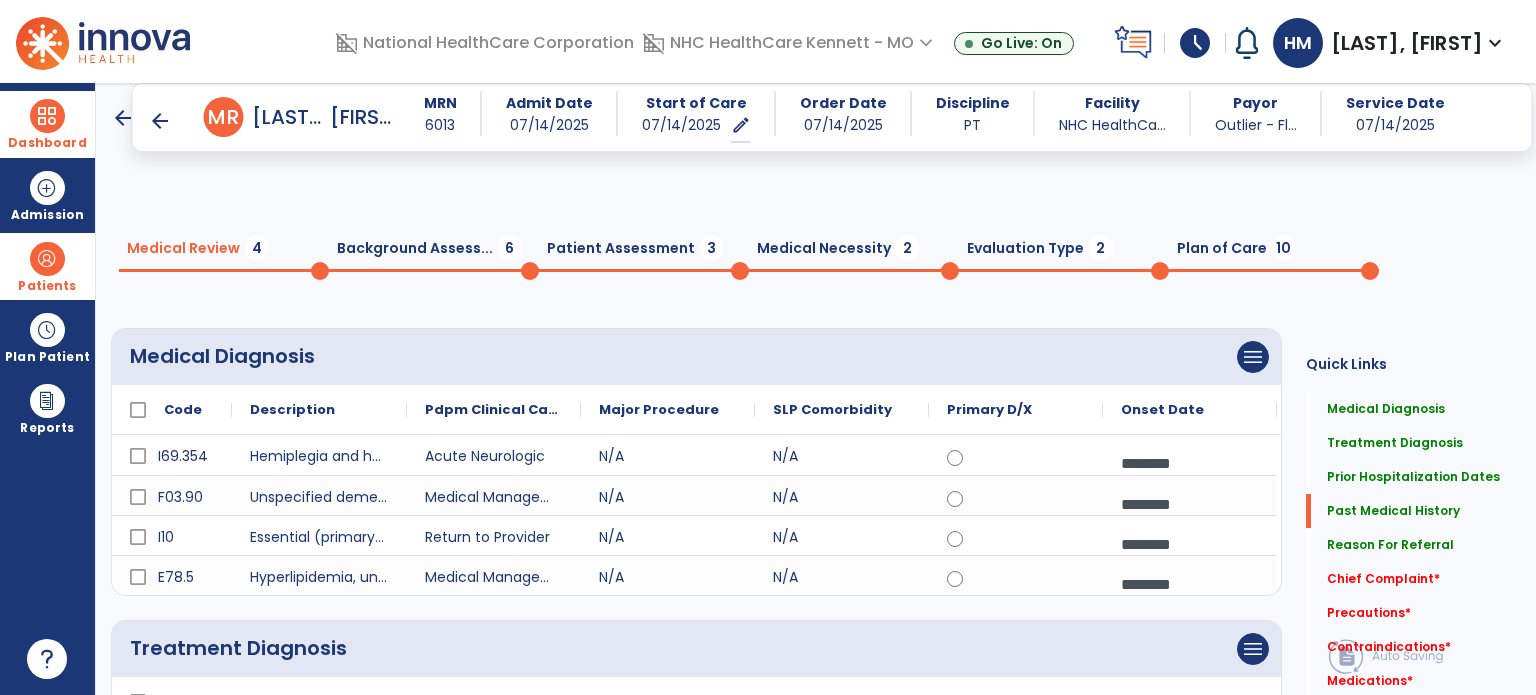 click on "**********" 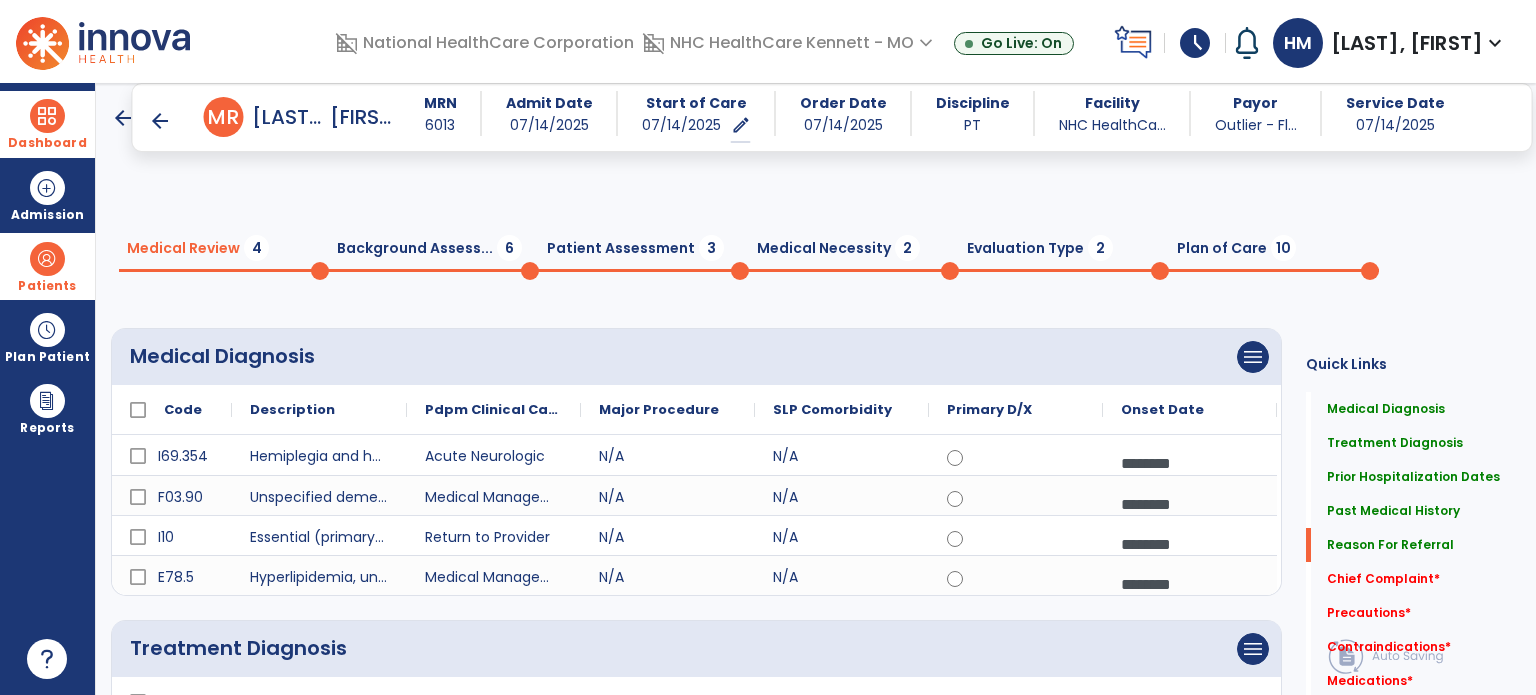 click on "**********" 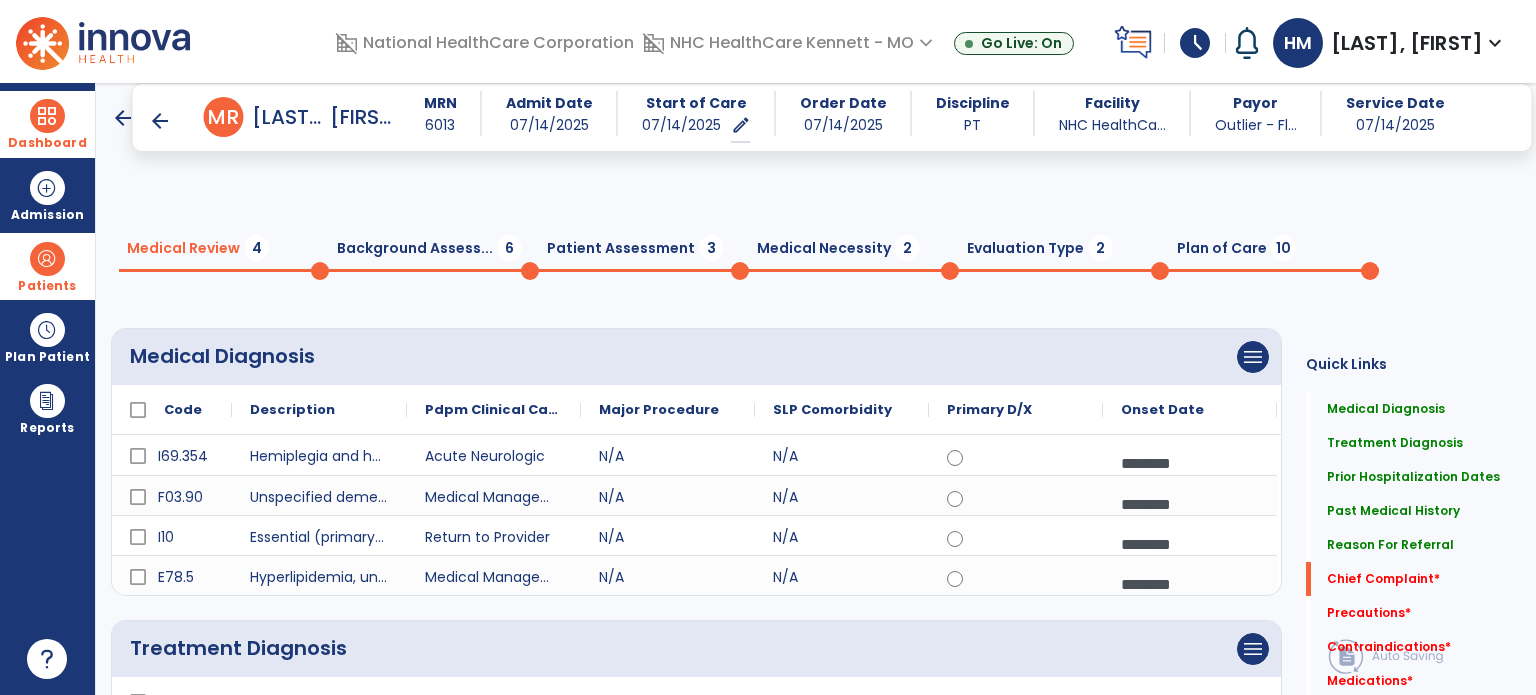 type on "**********" 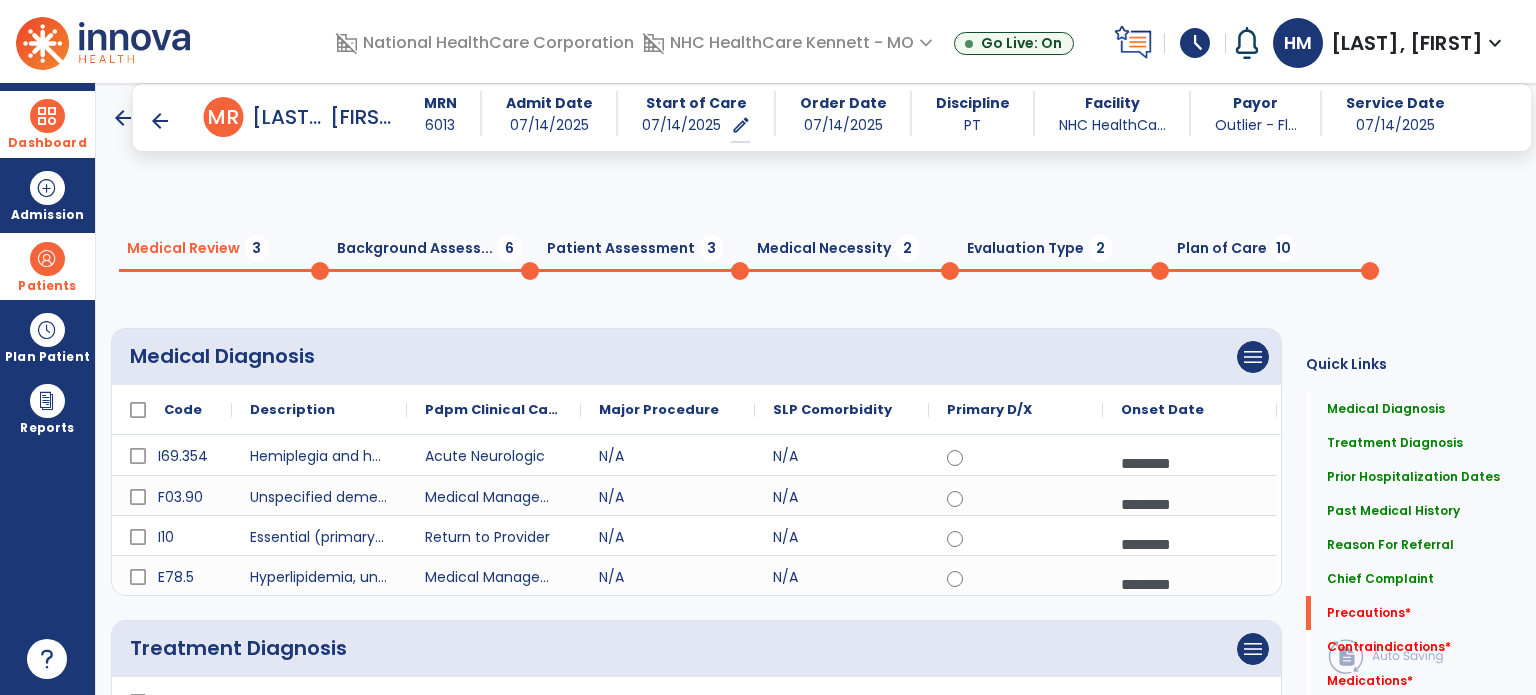 type on "**********" 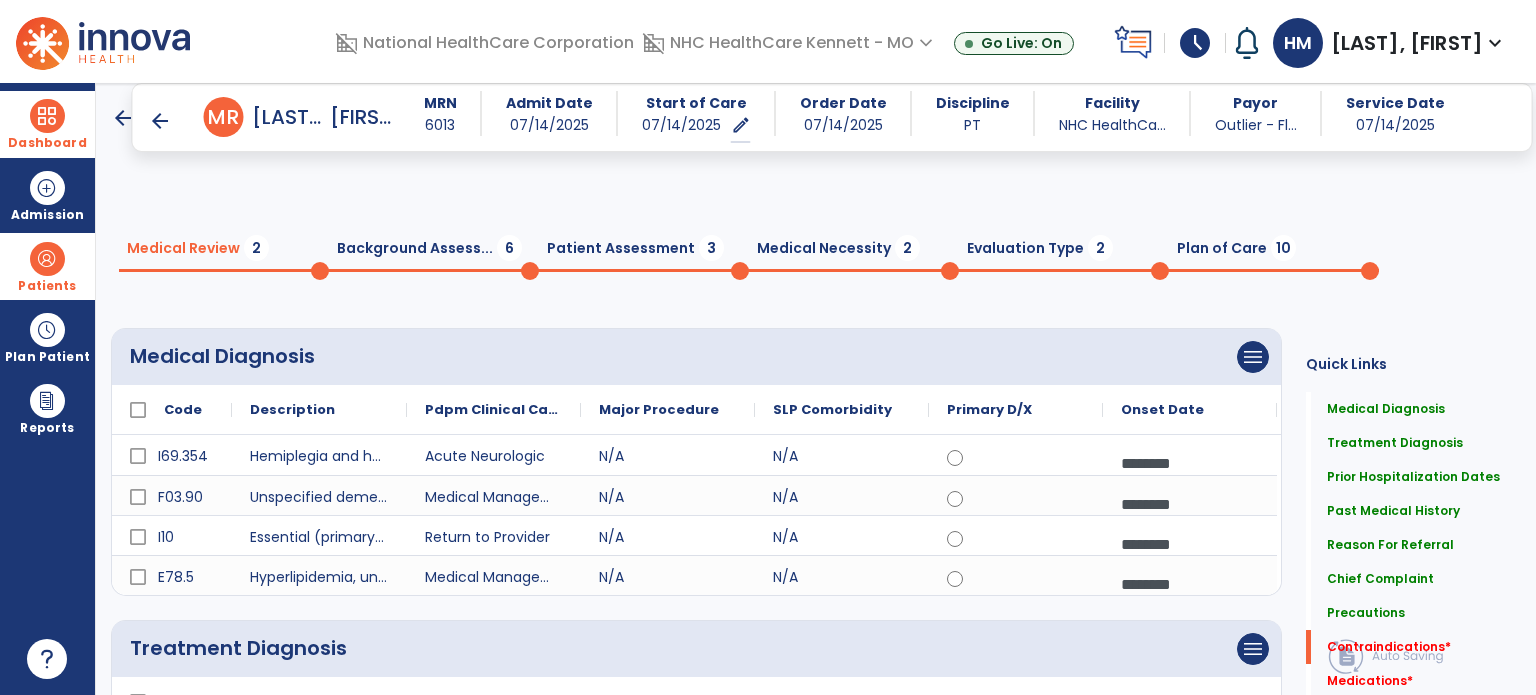 click on "add  Add New" 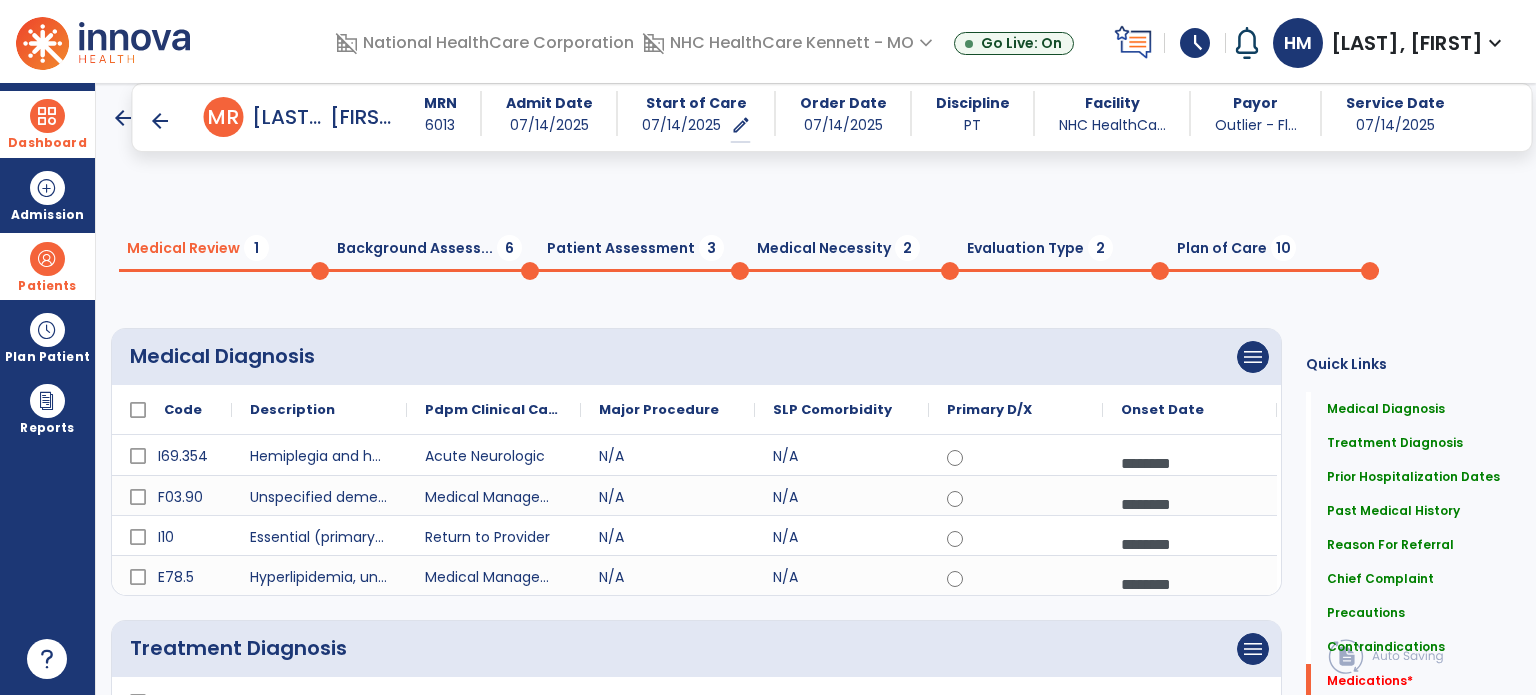 click on "Add New" 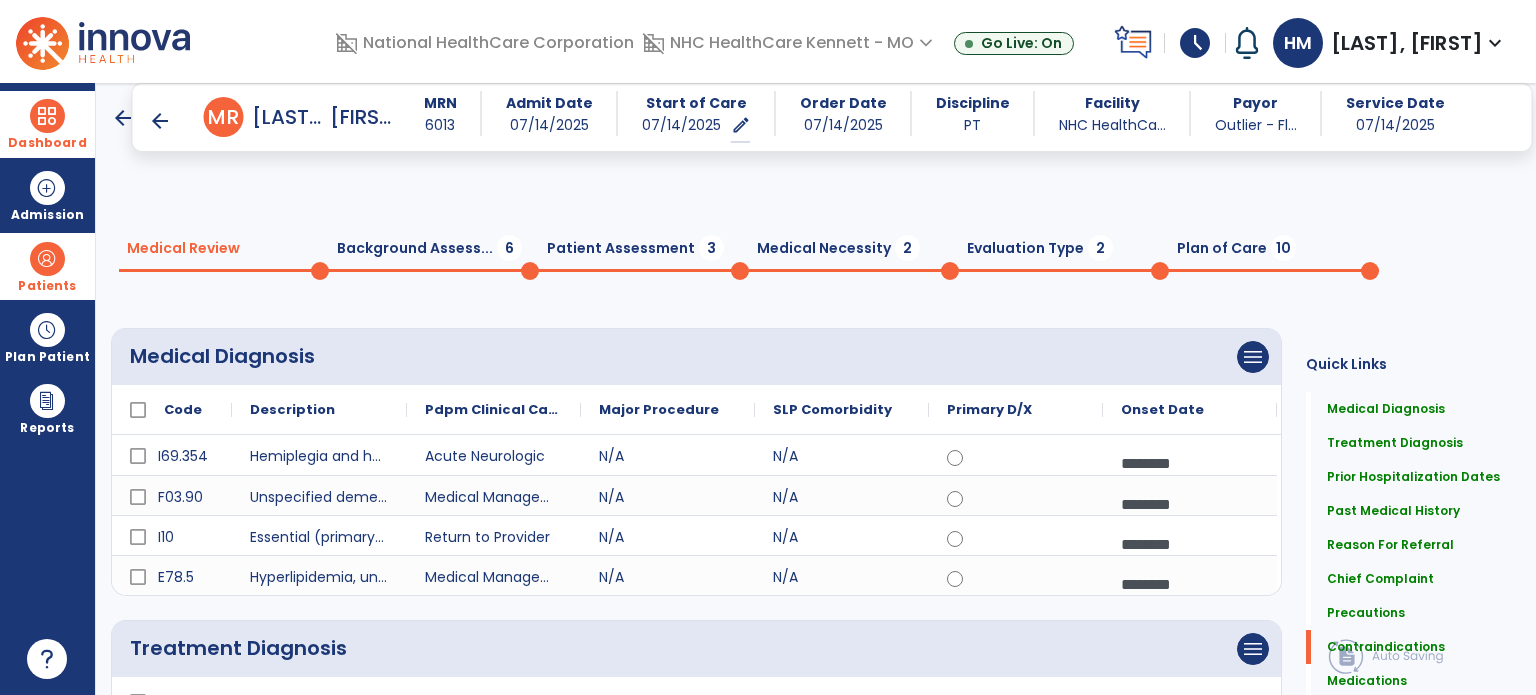 click on "Continue  chevron_right" 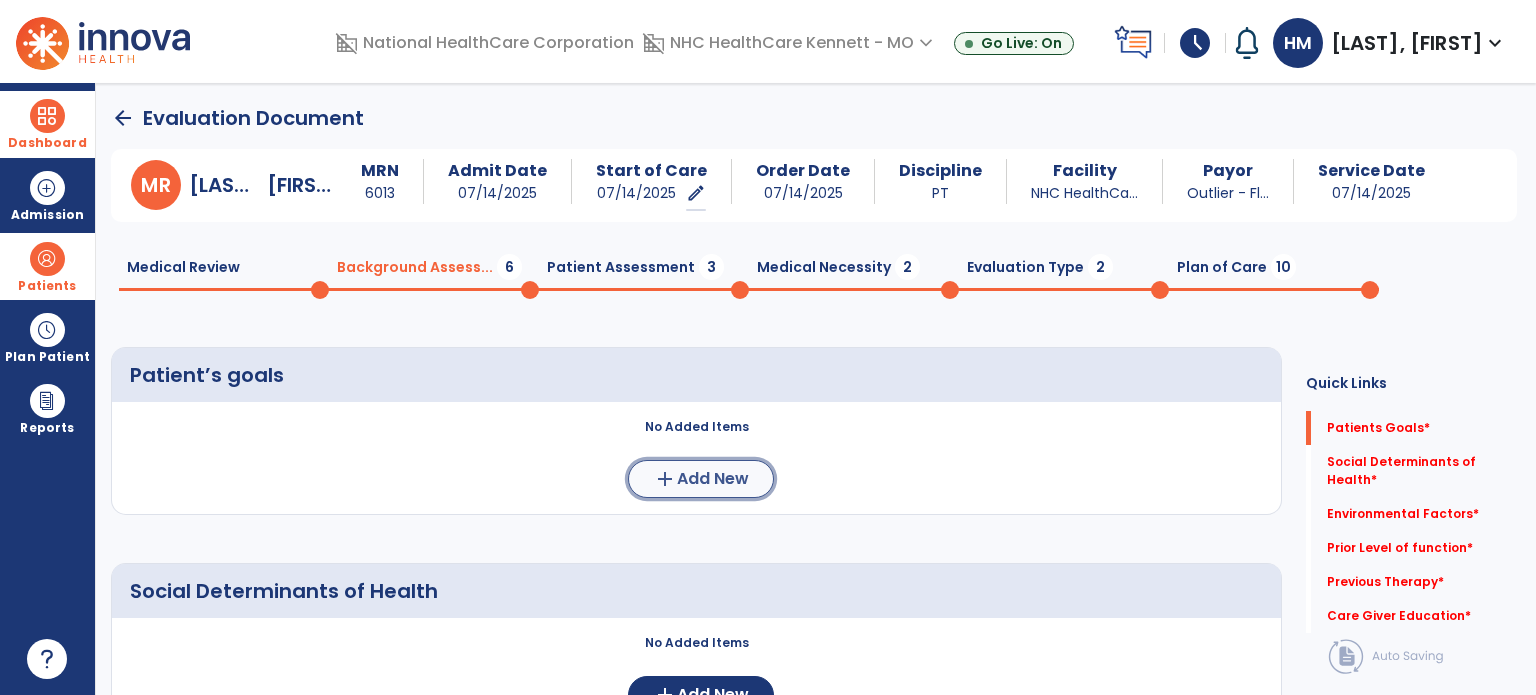 click on "Add New" 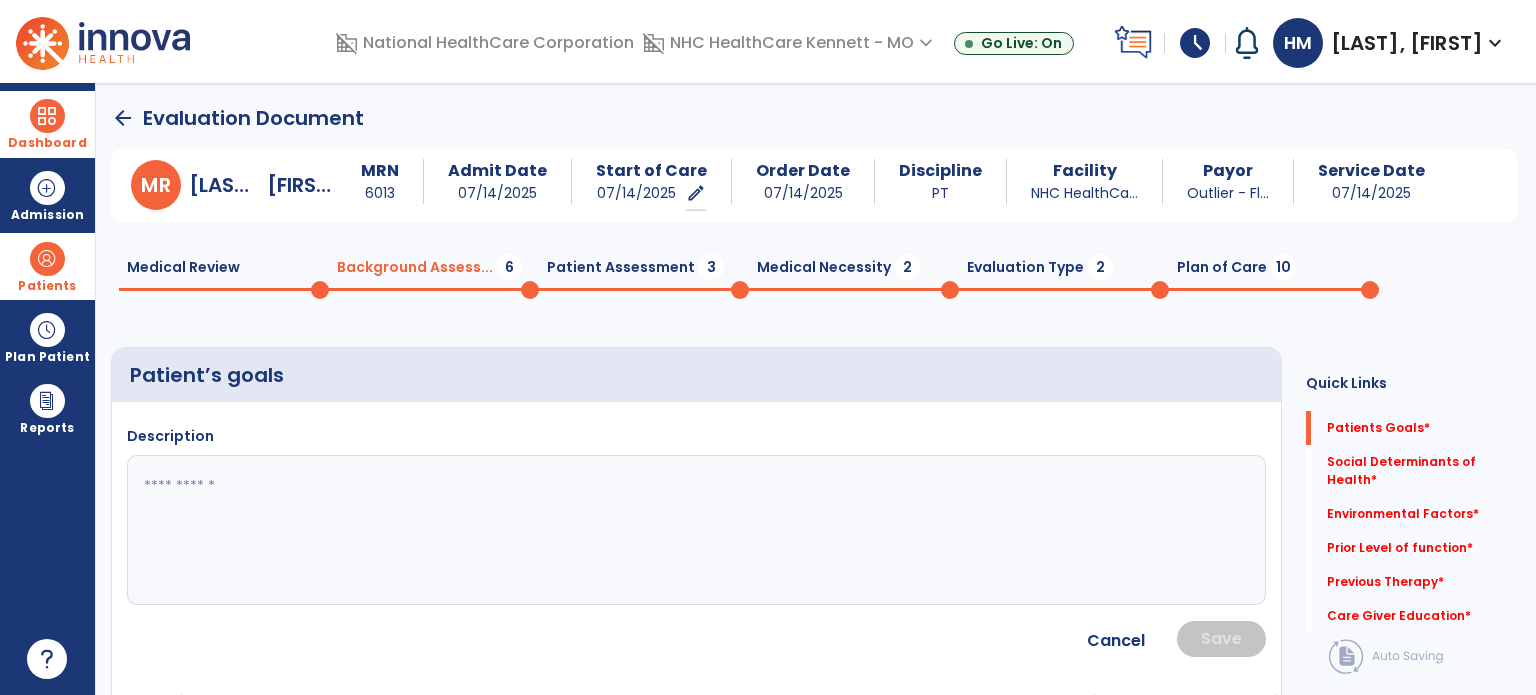 click 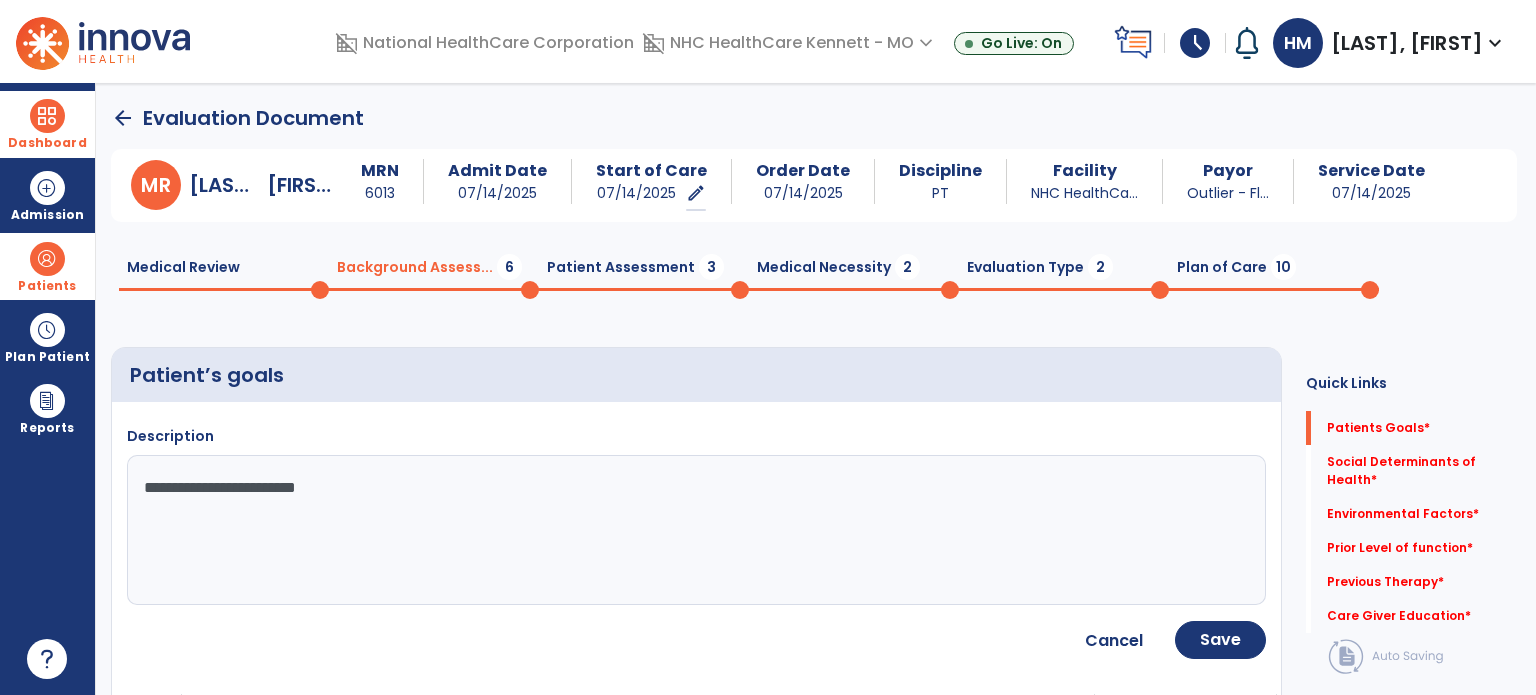 type on "**********" 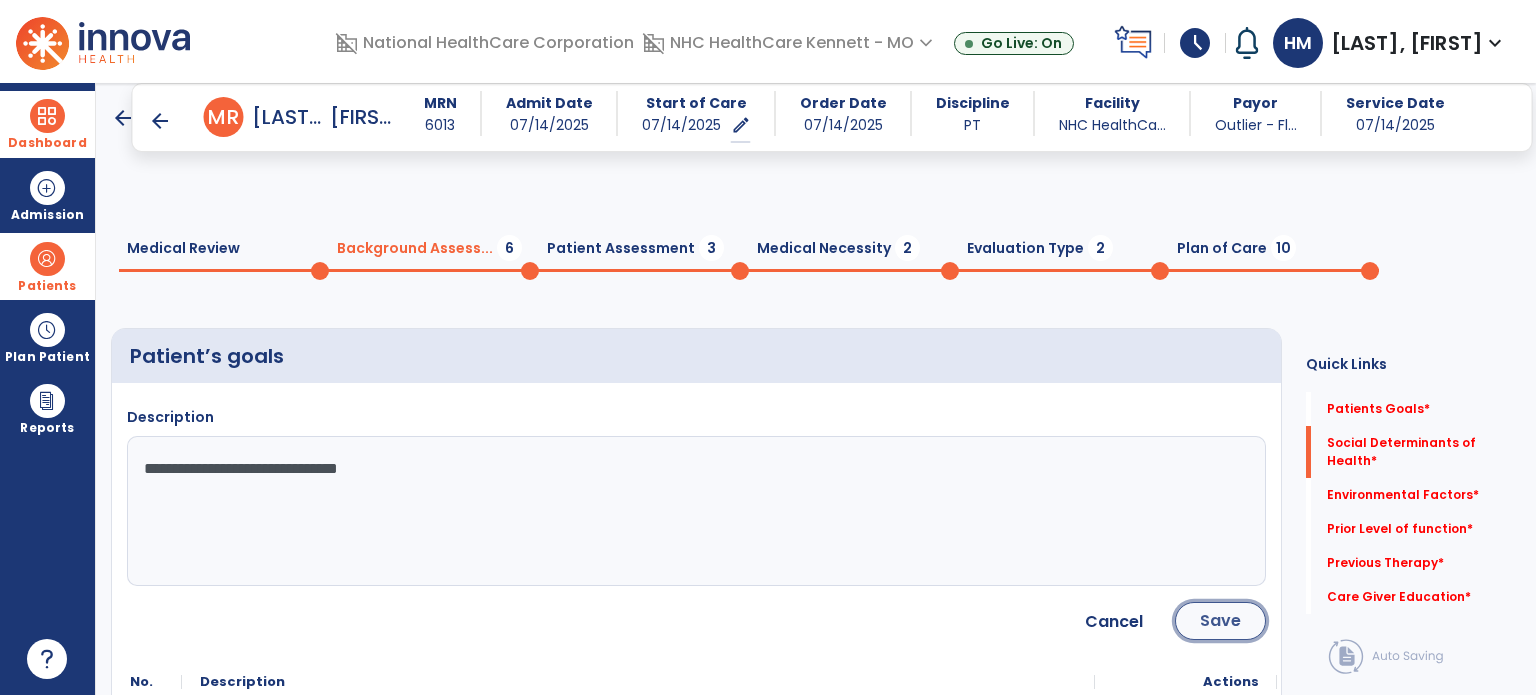 click on "Save" 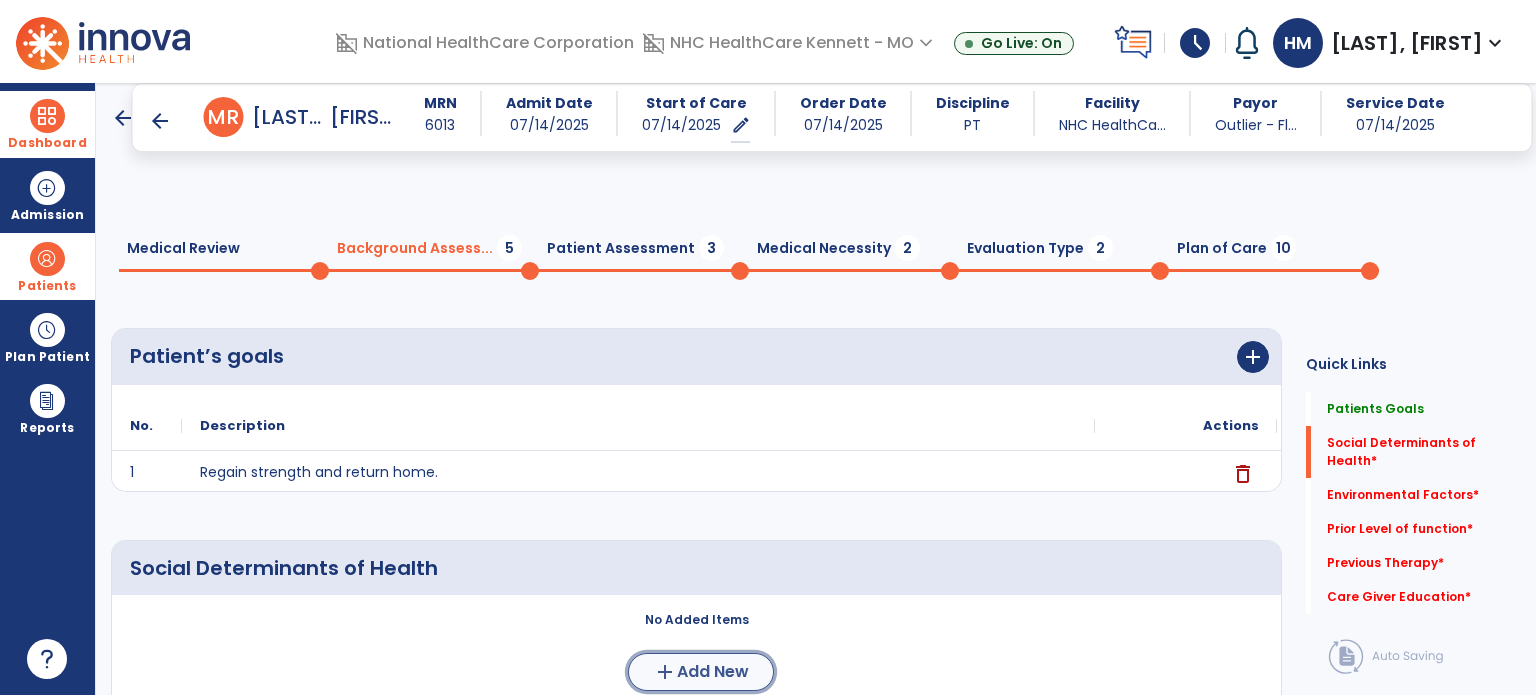 click on "Add New" 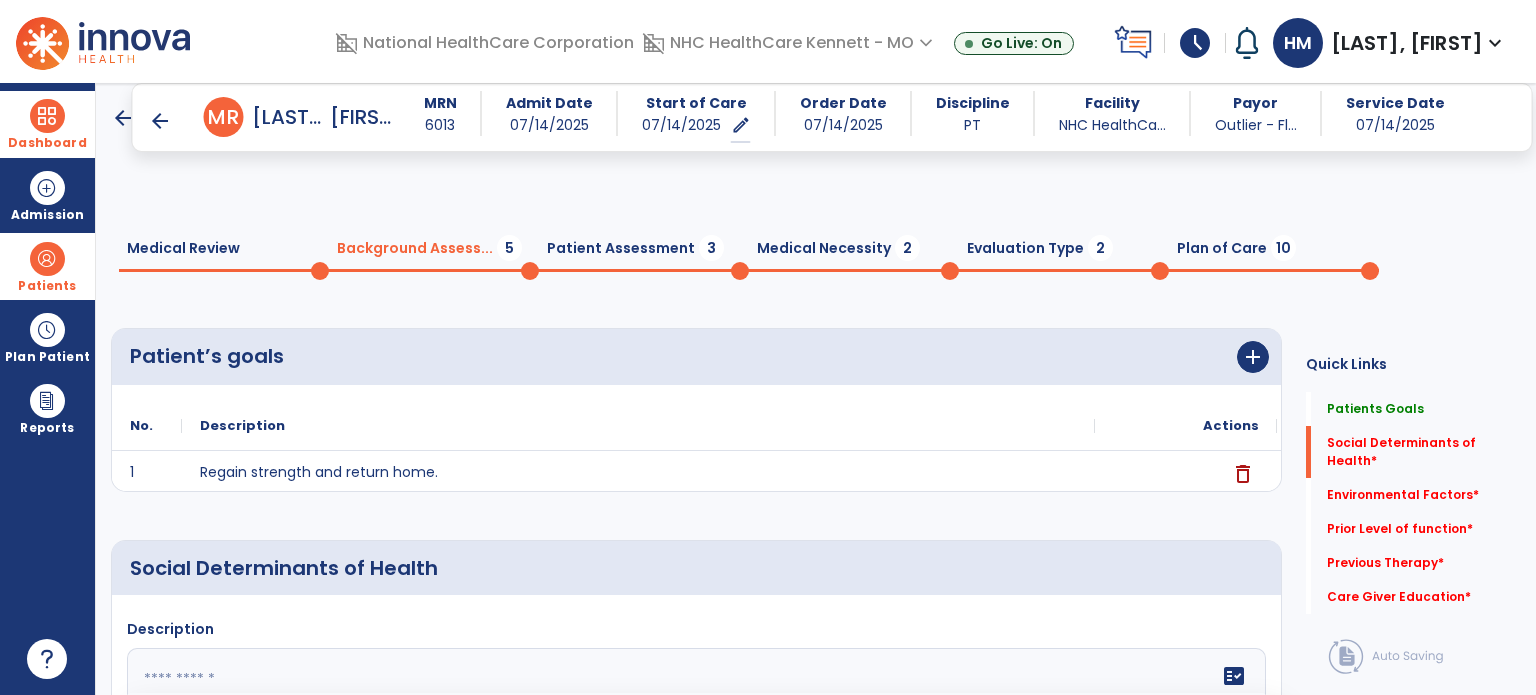 click 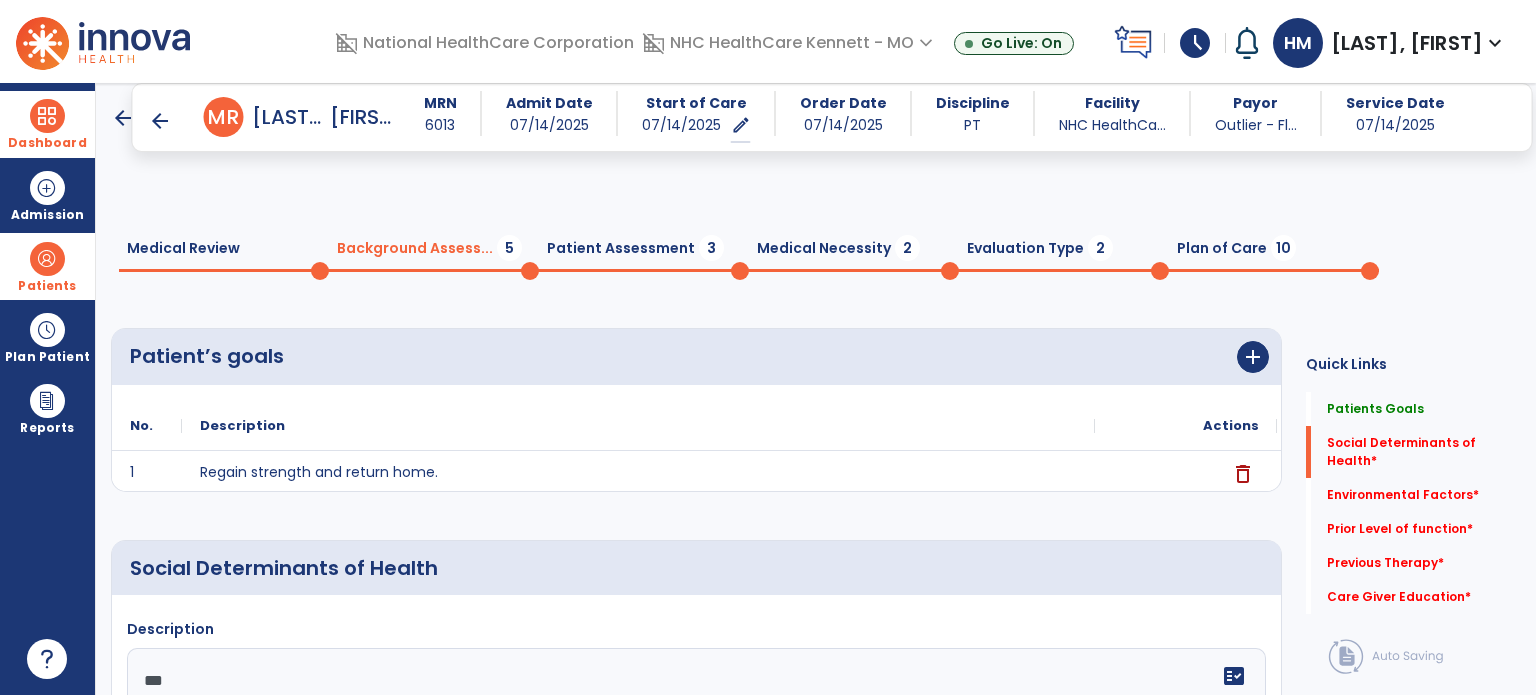 click on "Save" 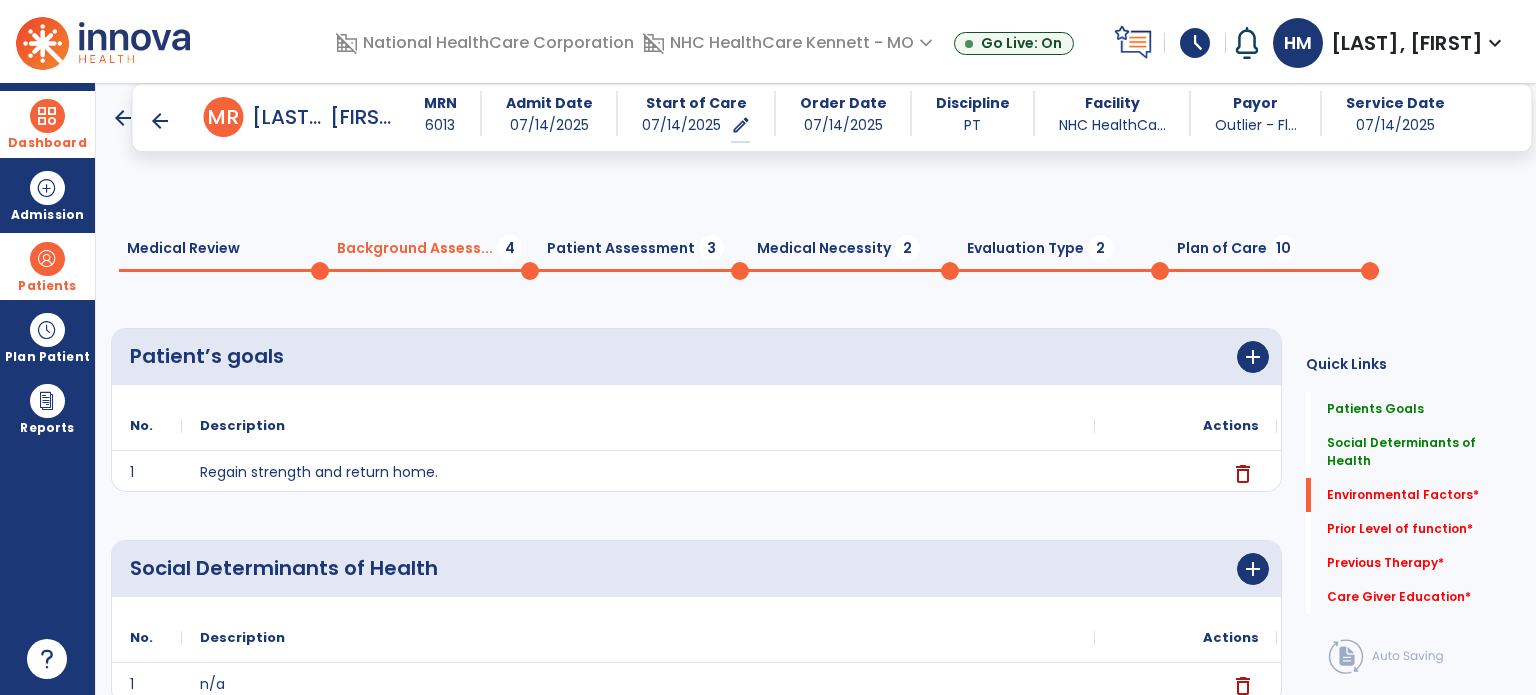 click on "Add New" 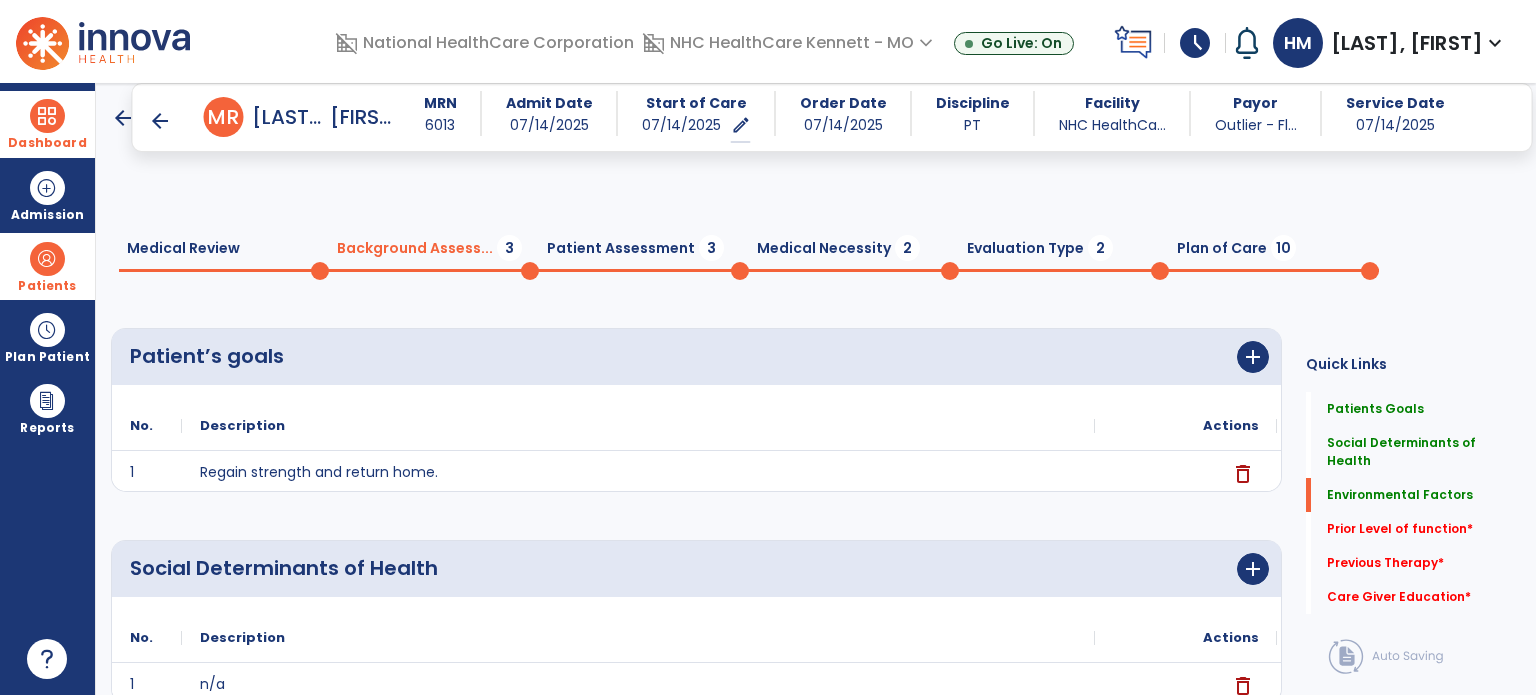 click on "fact_check  Sr.No Suggestion 1 Lived in assisted living facility and able to _______. 2 Lived in home with ______ stairs and able to navigate with _________ assistance and _______ device. 3 Lived in single story home and did not have to navigate stairs or steps. 4 Lived in SNF and began to develop increase in risk for ______. 5 Lived in SNF and skin was intact without pressure sores or wounds. 6 Lived independently at home with _________ and able to __________. 7 Wheelchair bound, non ambulatory and able to ______. 8 Worked as a __________." 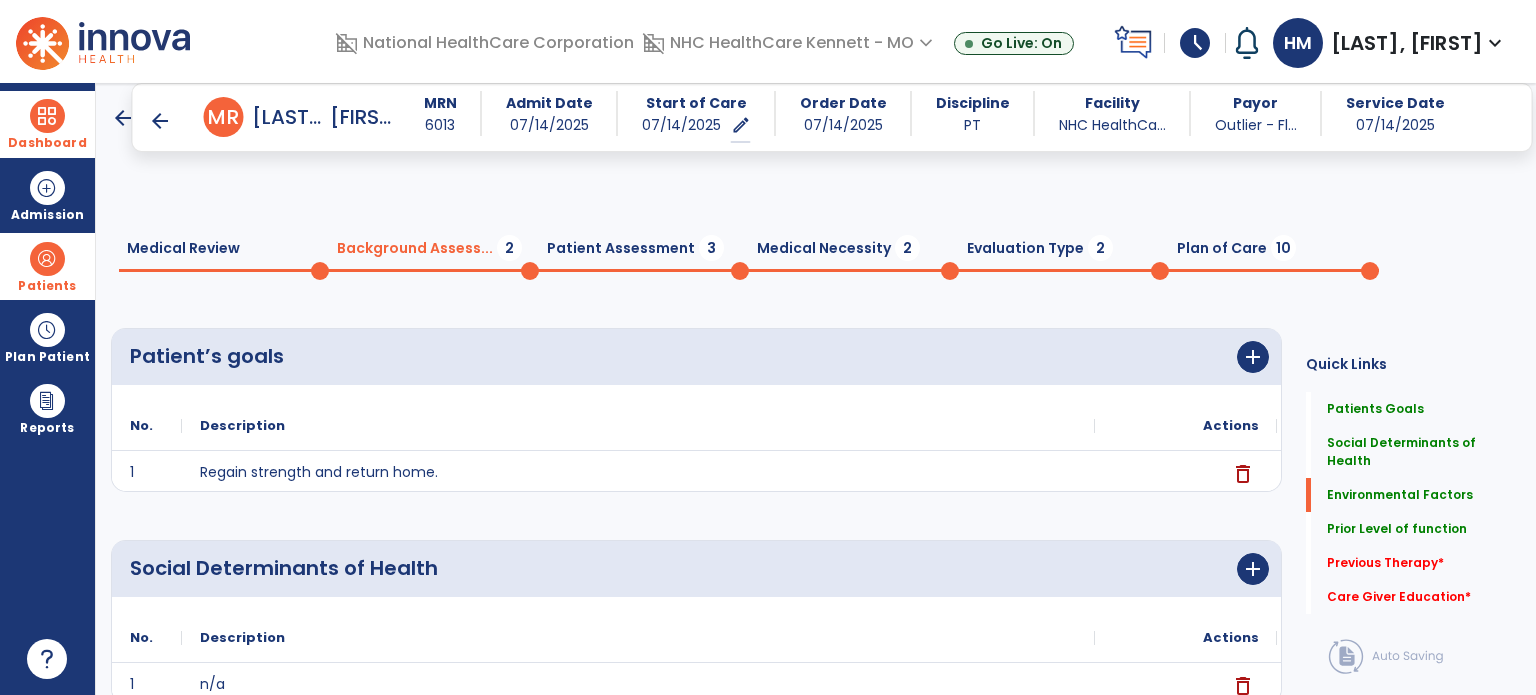 click on "**********" 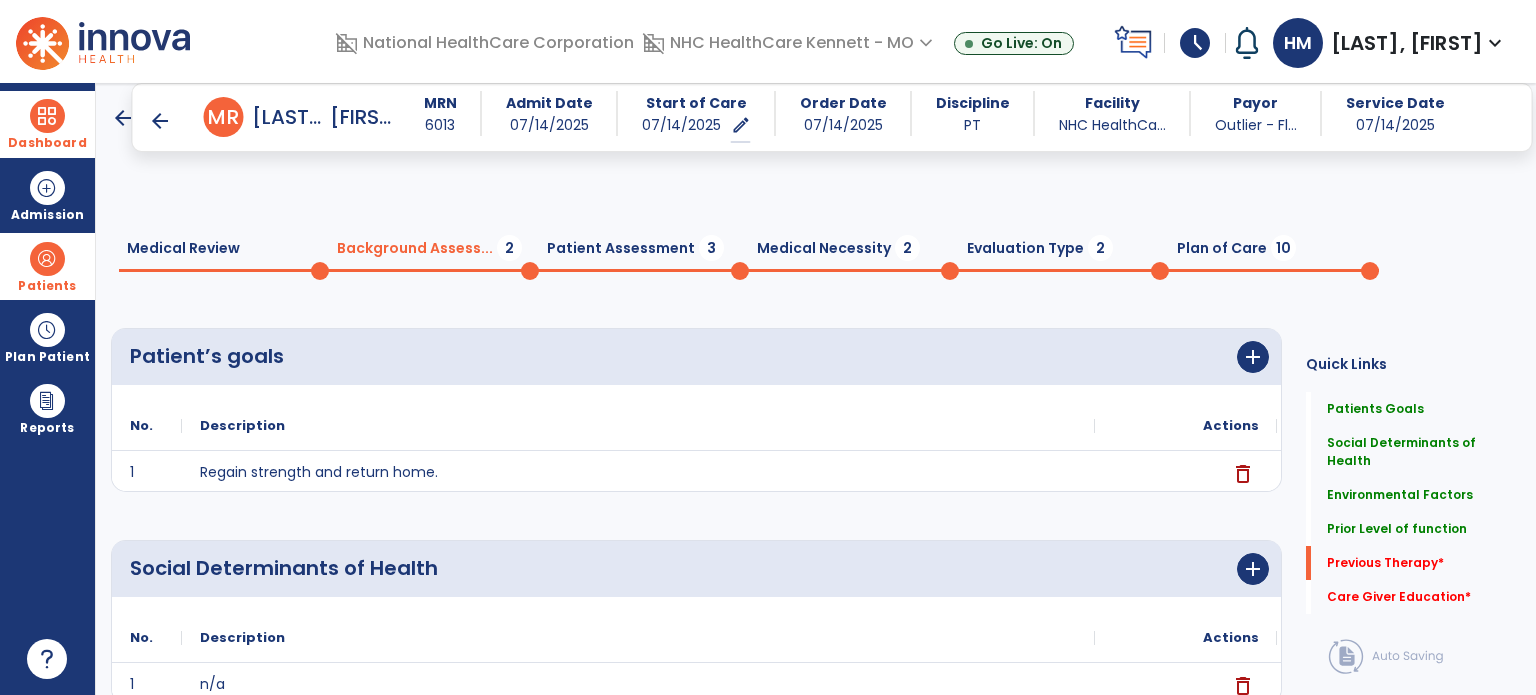 type on "**********" 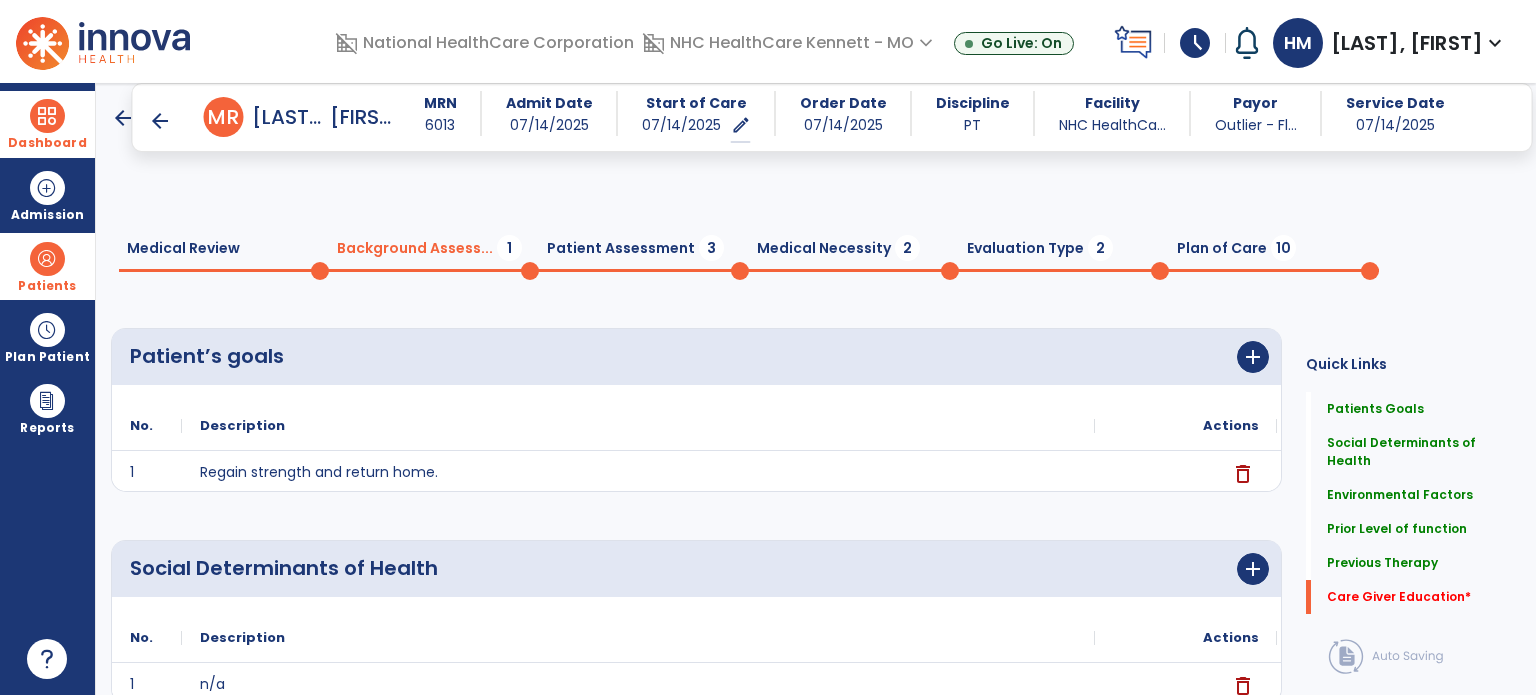 type on "**********" 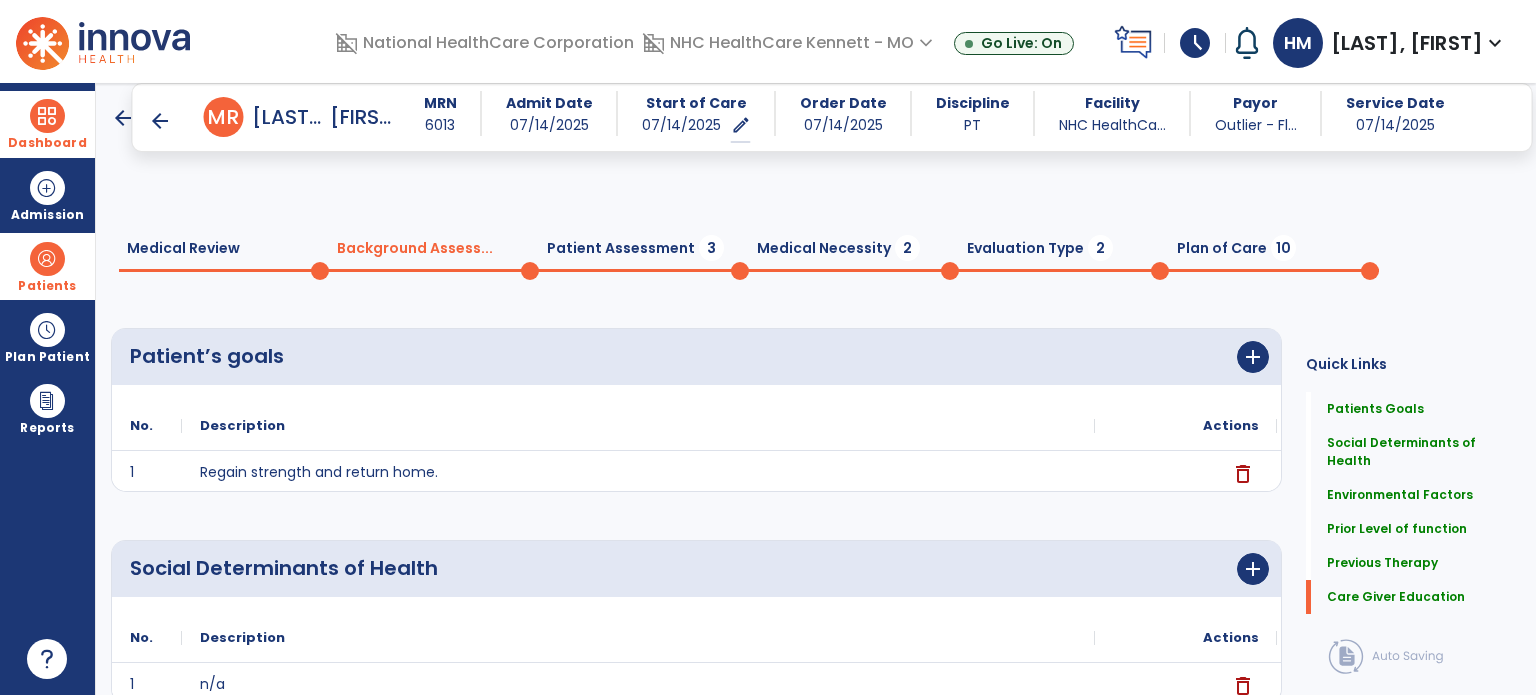 click on "Continue" 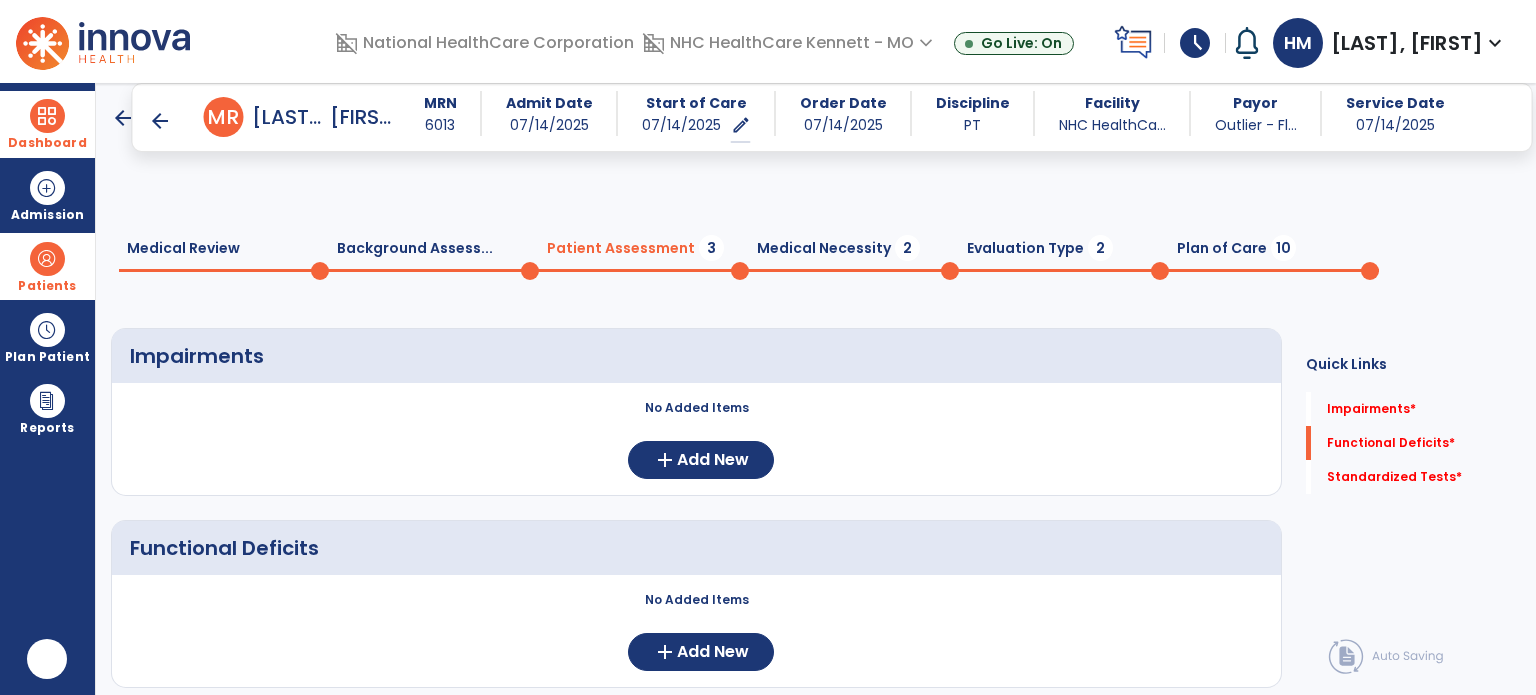 scroll, scrollTop: 0, scrollLeft: 0, axis: both 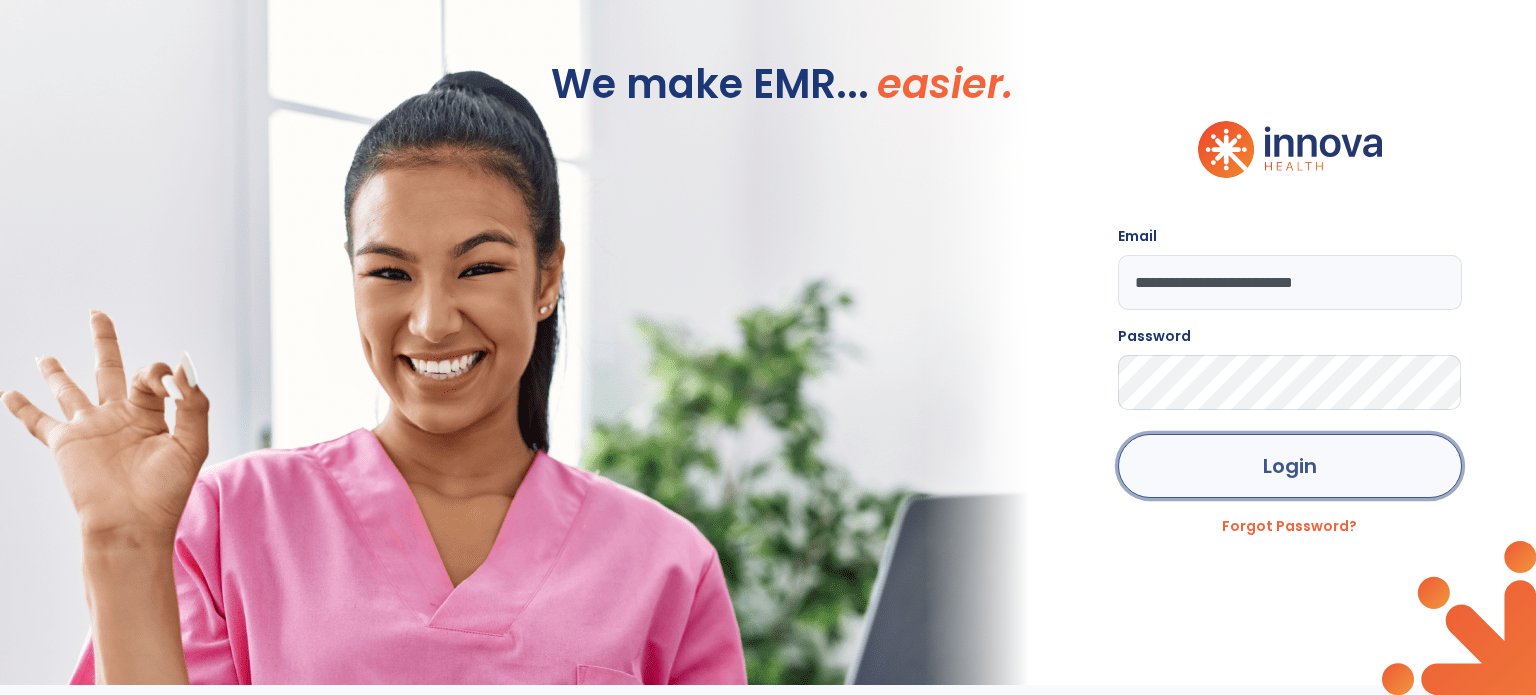 click on "Login" 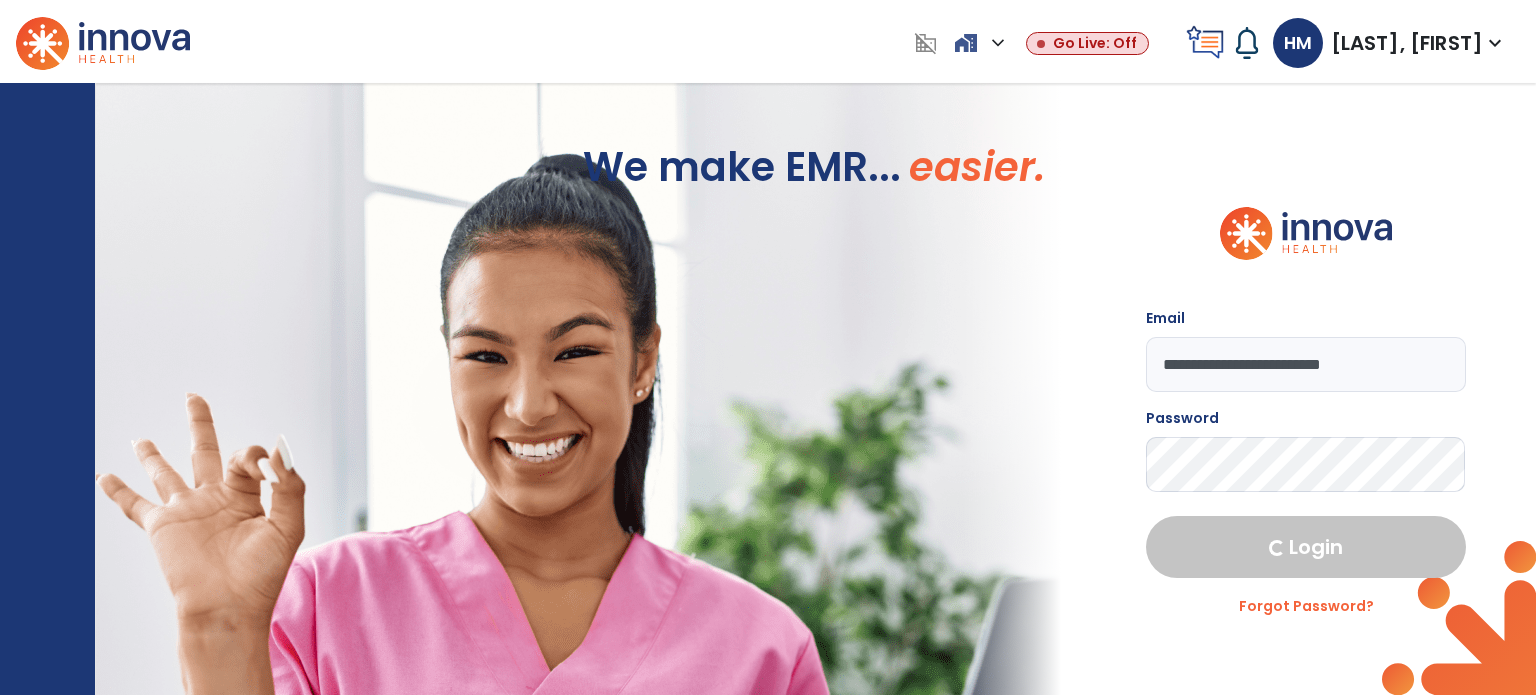 select on "****" 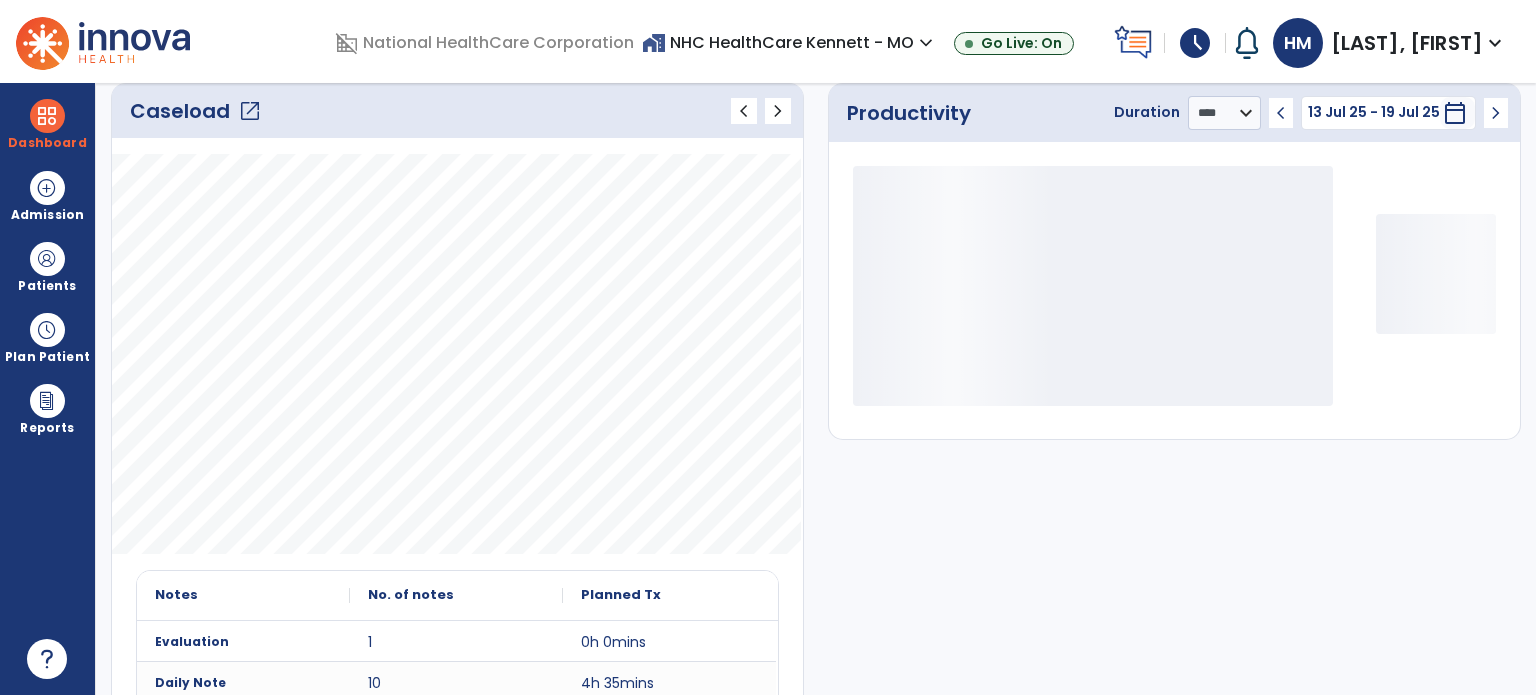 scroll, scrollTop: 300, scrollLeft: 0, axis: vertical 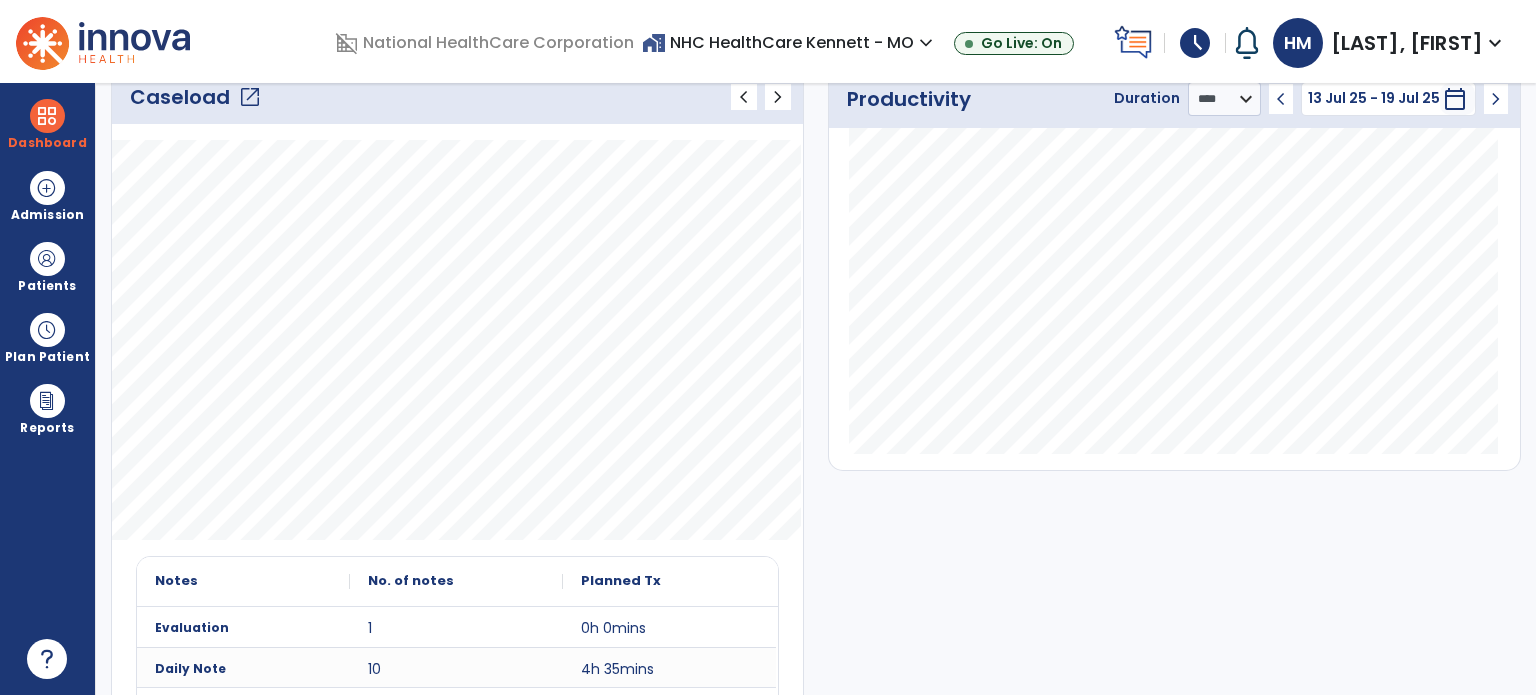 click on "Caseload   open_in_new" 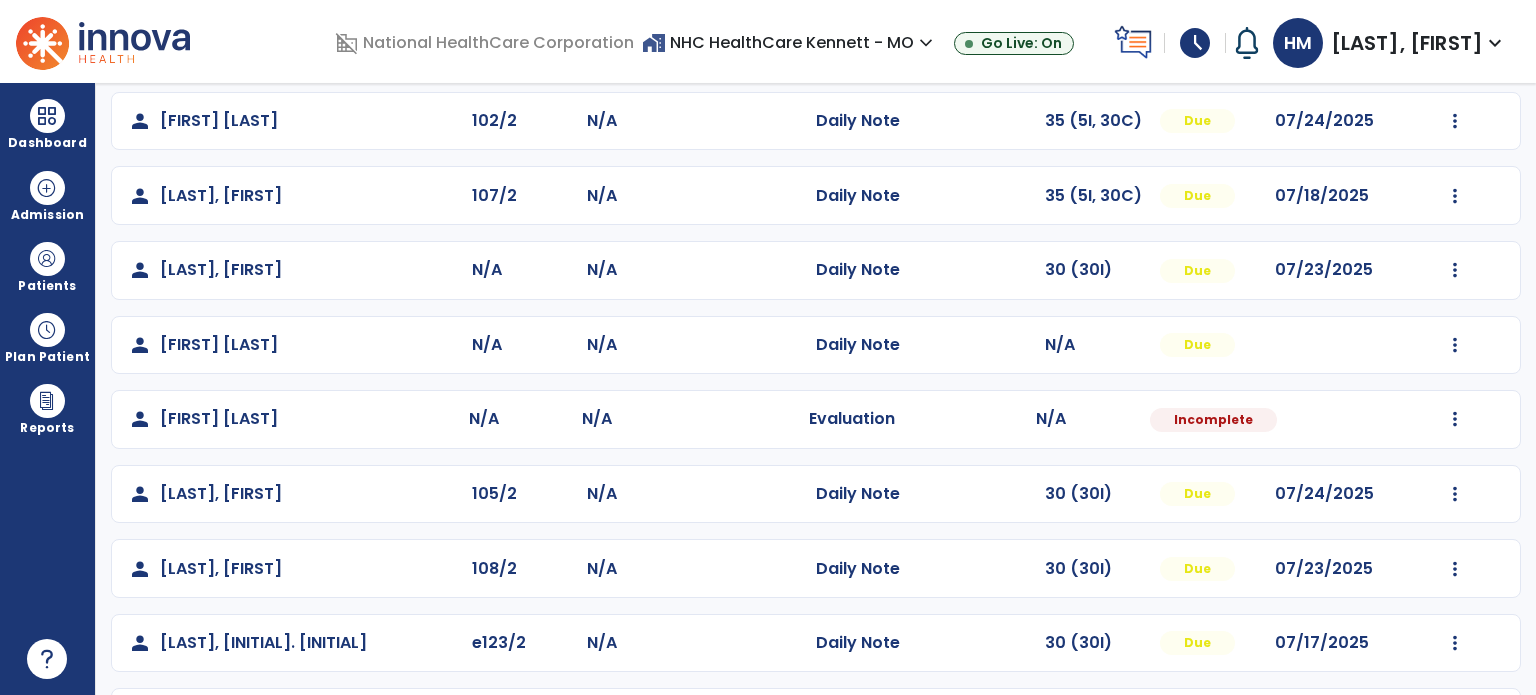 scroll, scrollTop: 393, scrollLeft: 0, axis: vertical 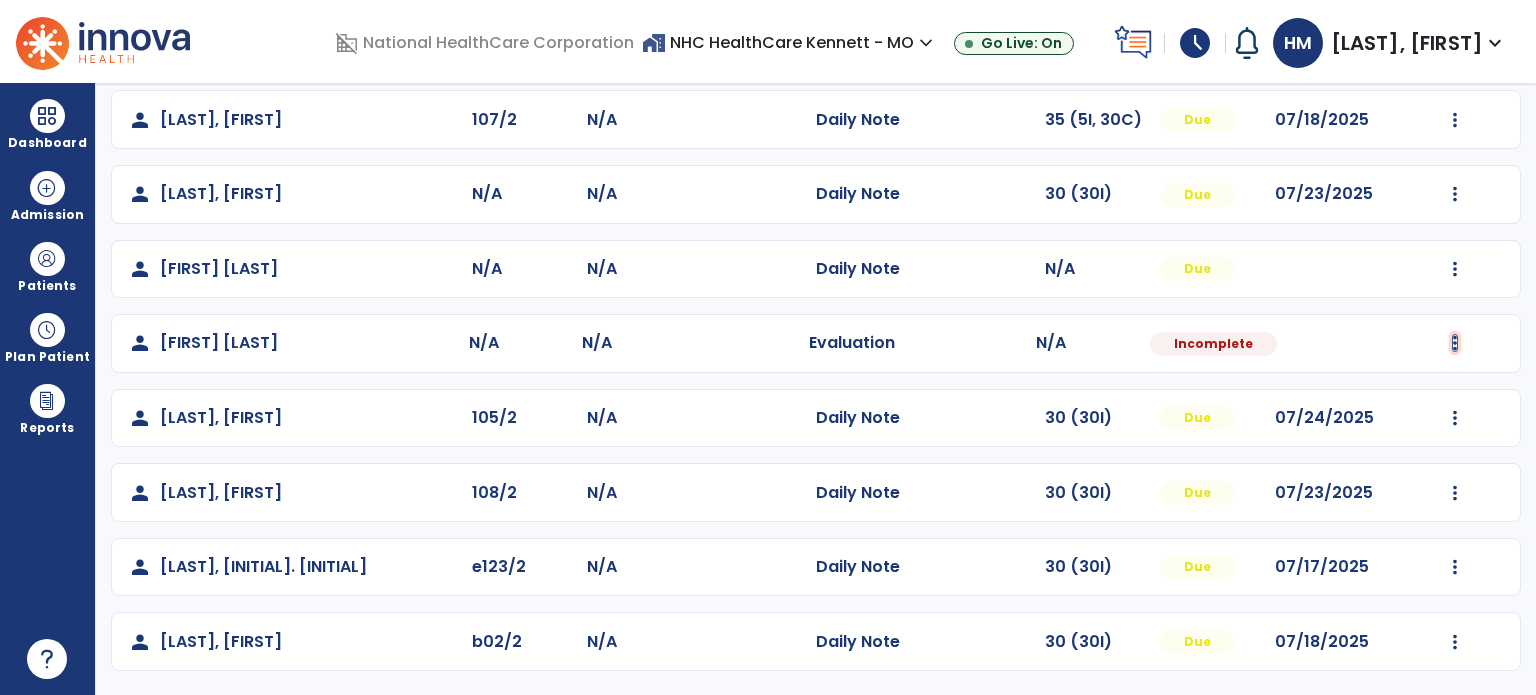 click at bounding box center (1455, -104) 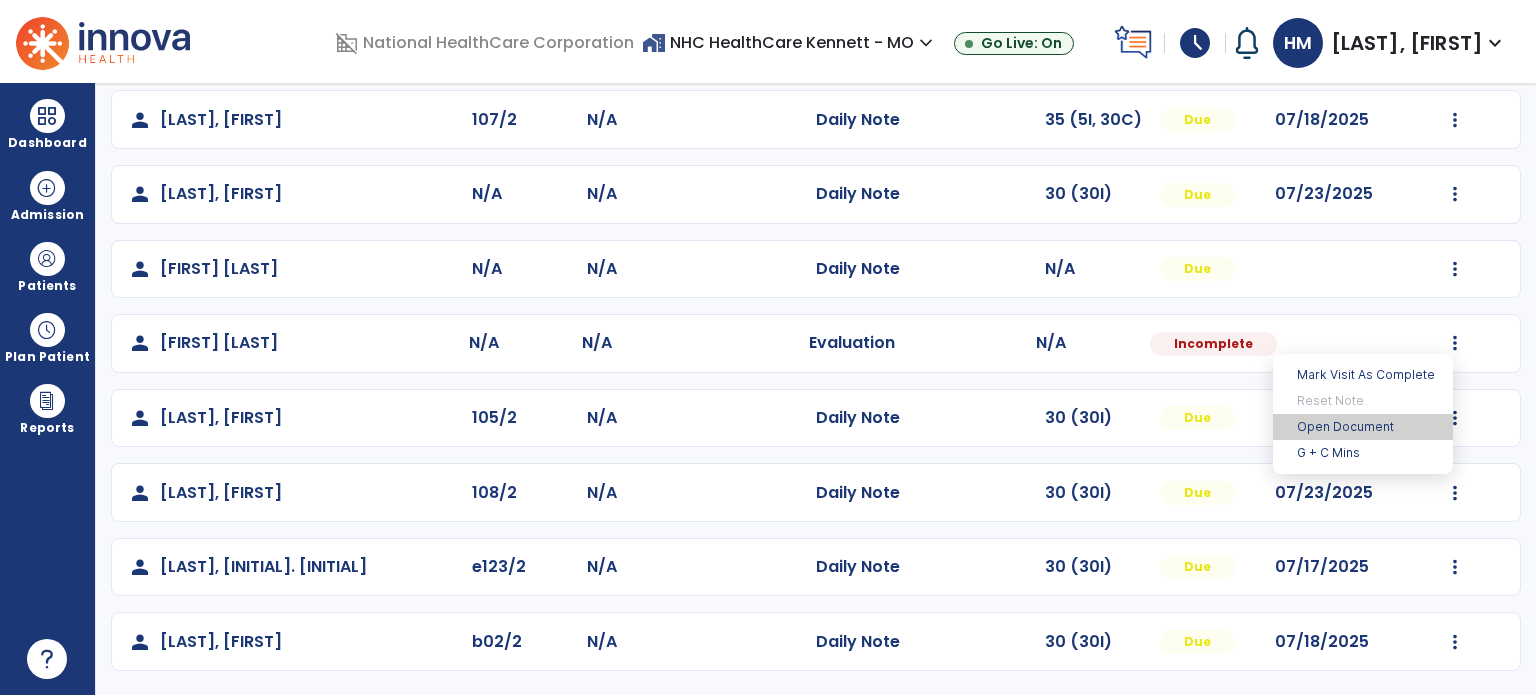 click on "Open Document" at bounding box center [1363, 427] 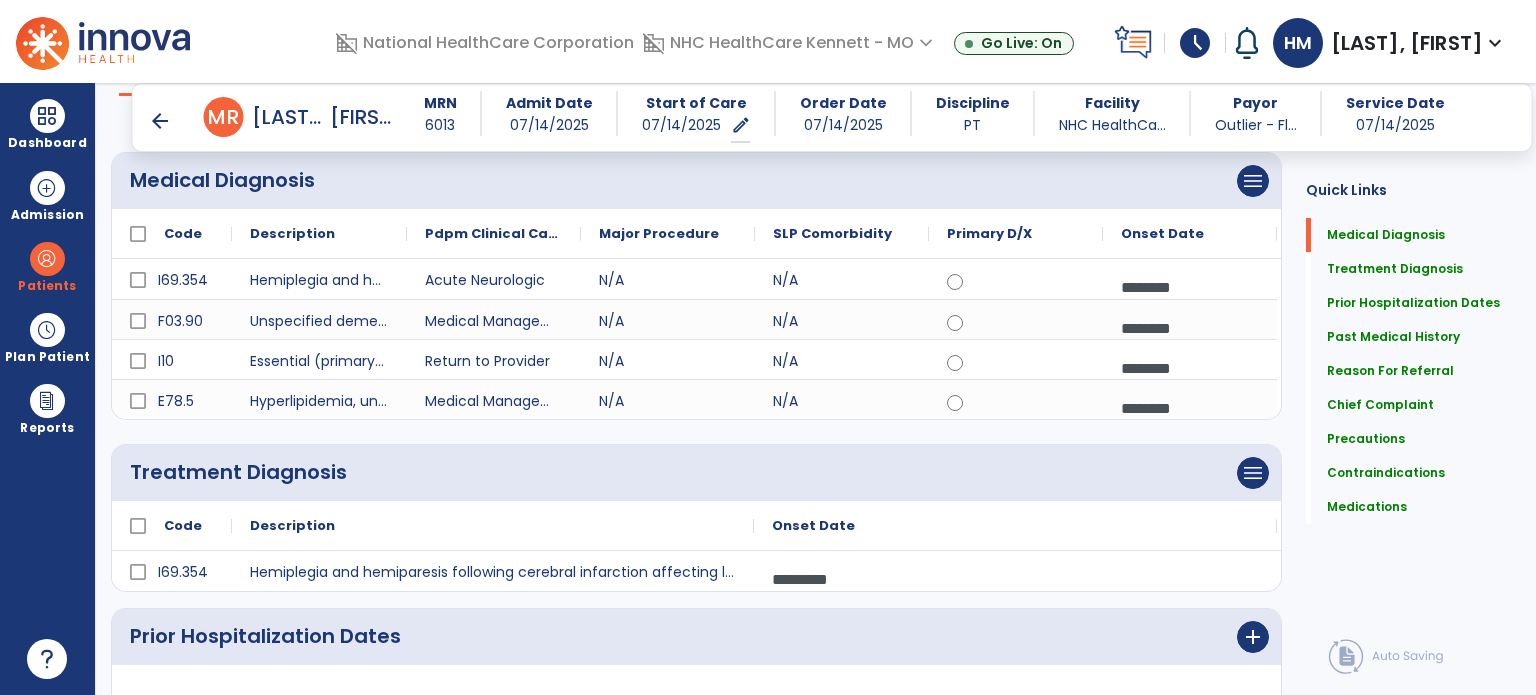 scroll, scrollTop: 0, scrollLeft: 0, axis: both 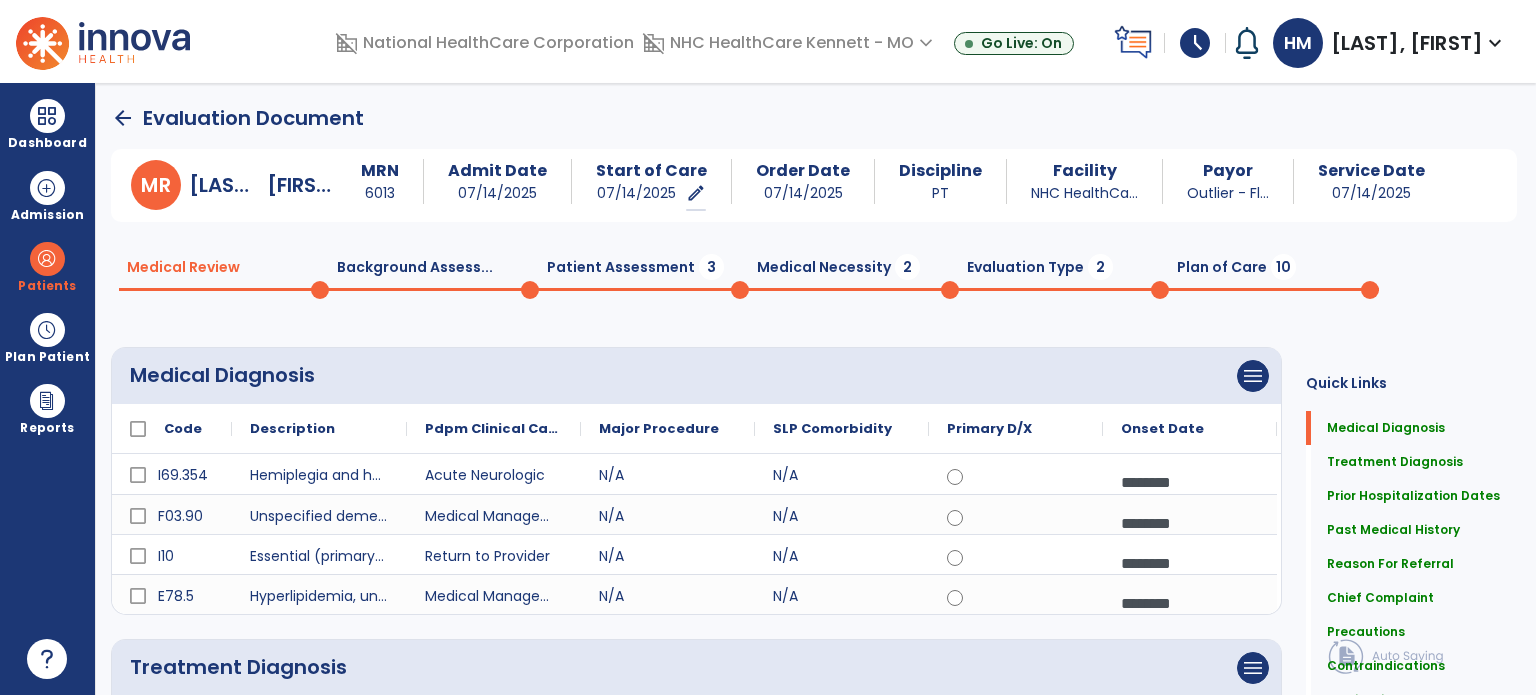 click on "Medical Necessity  2" 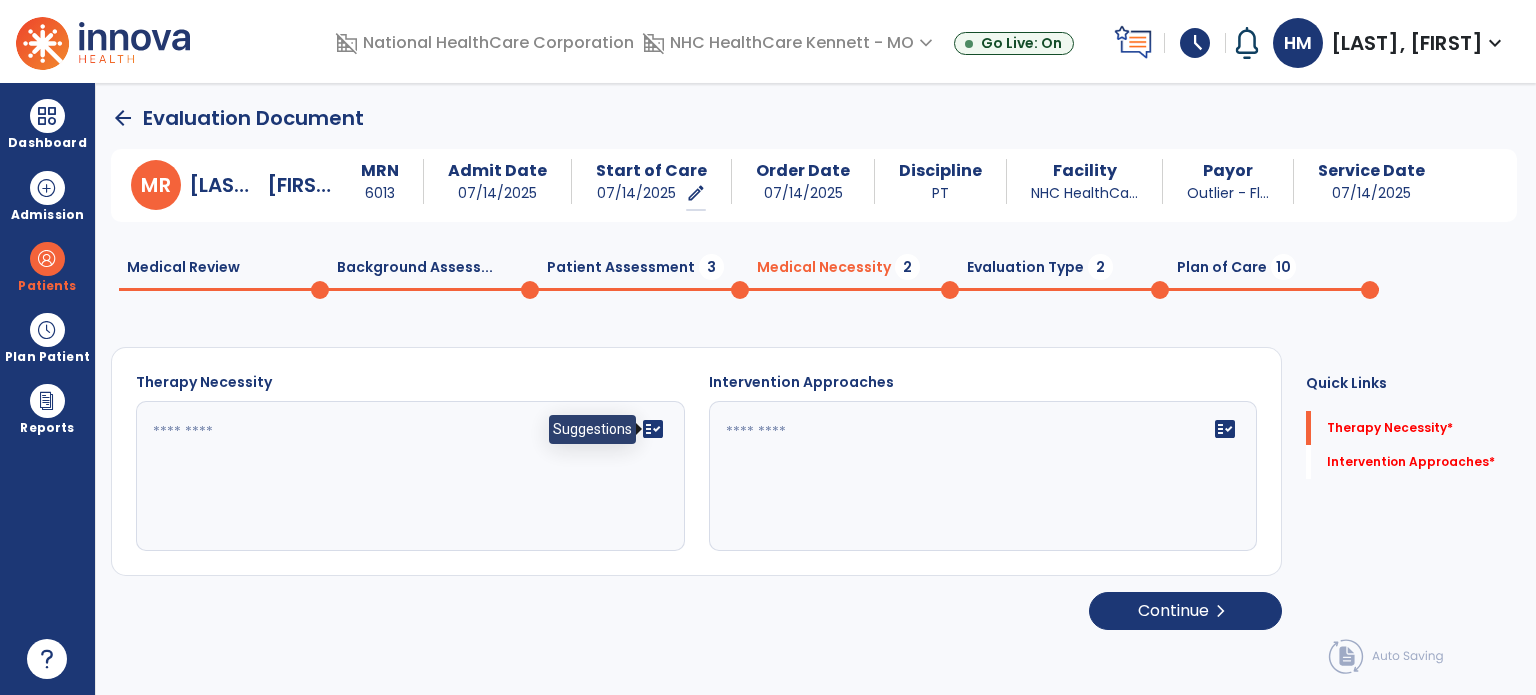 click on "fact_check" 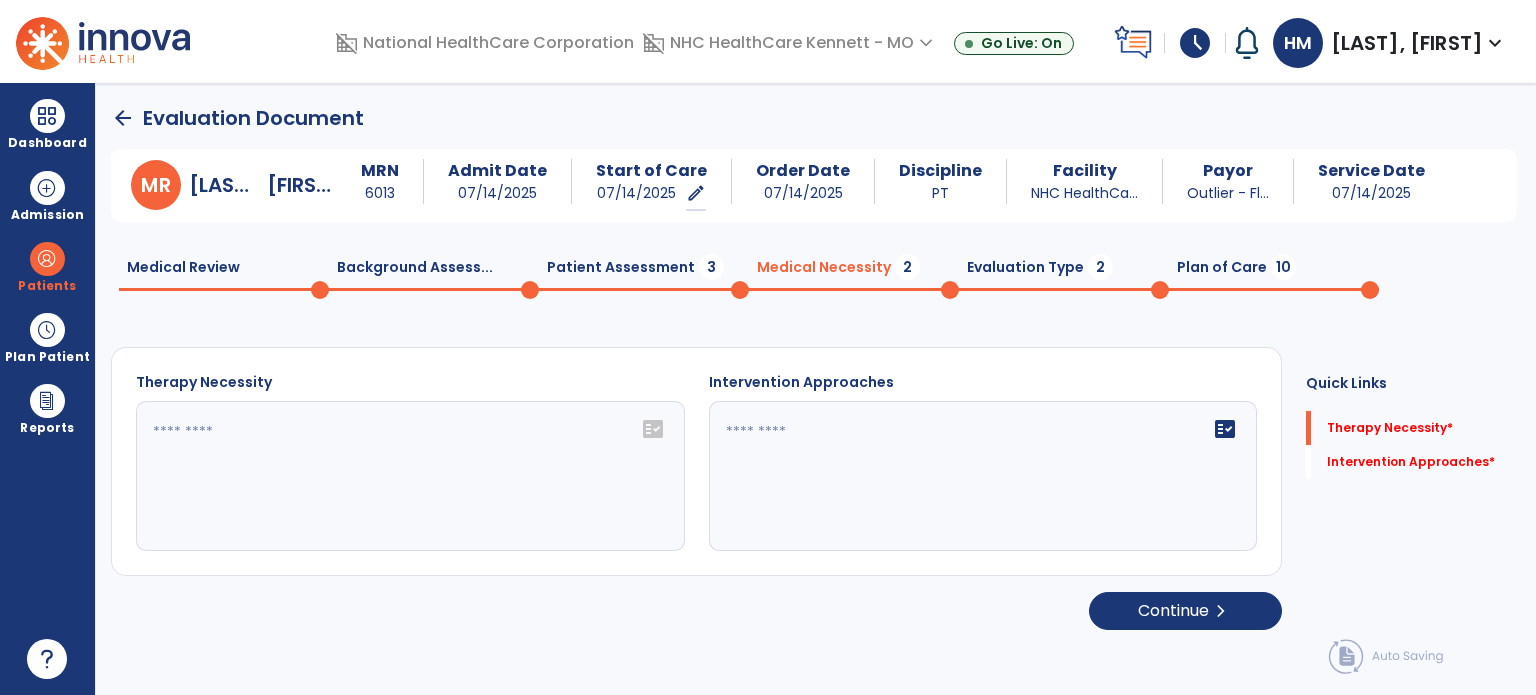 click on "fact_check" 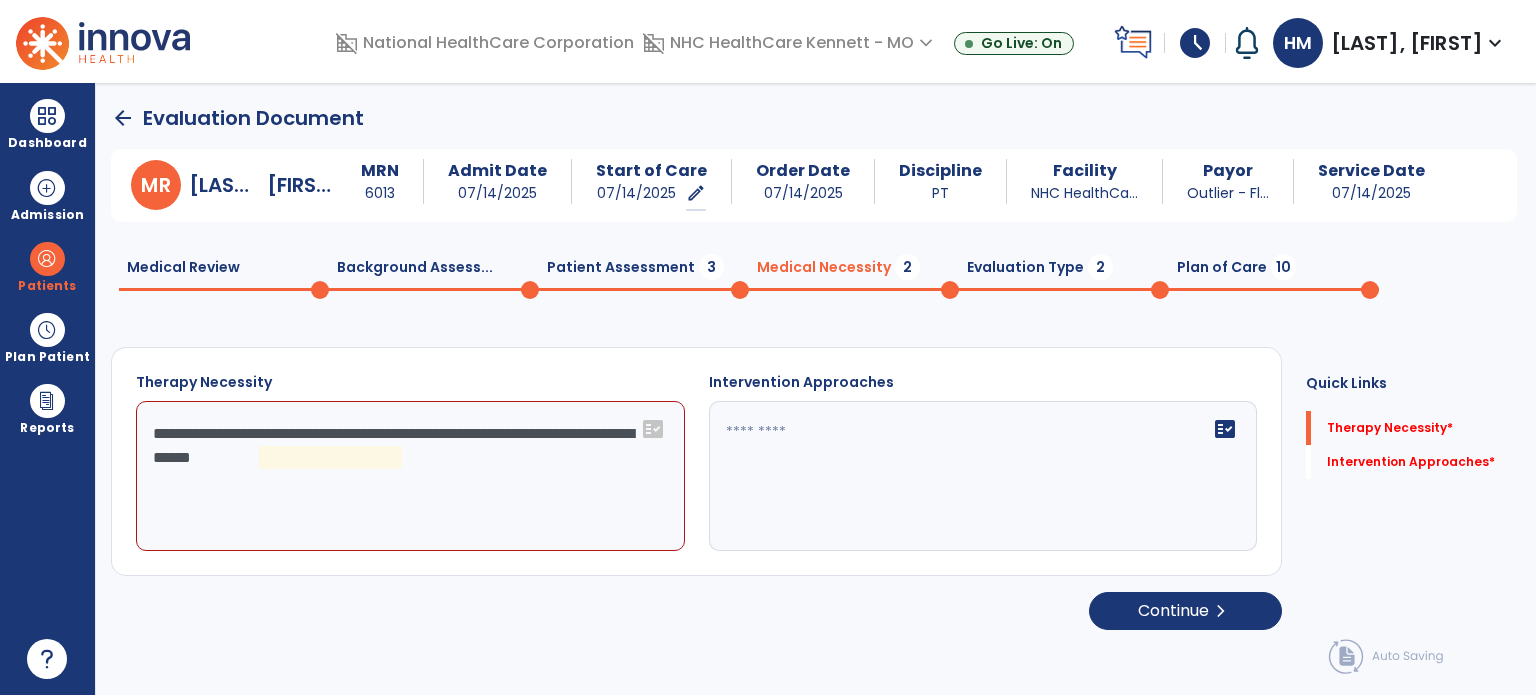 click on "**********" 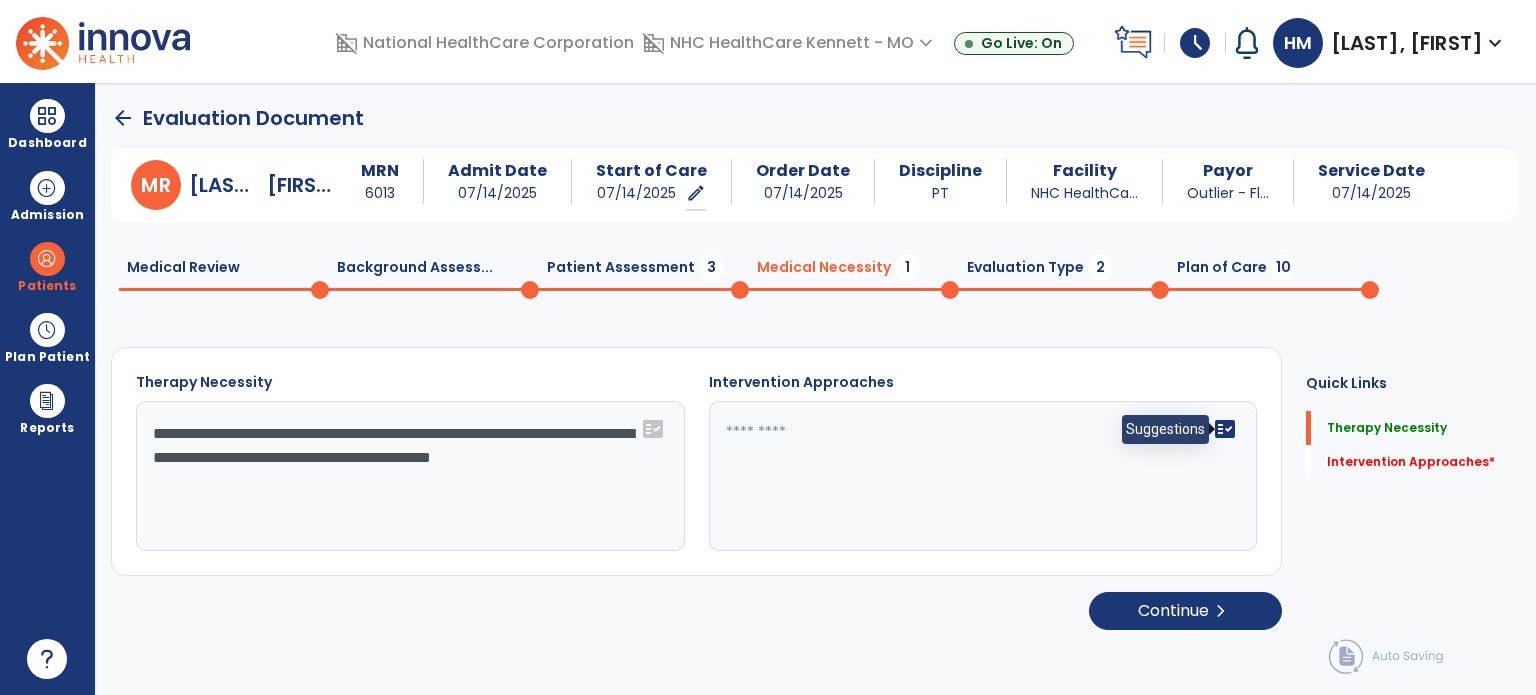 type on "**********" 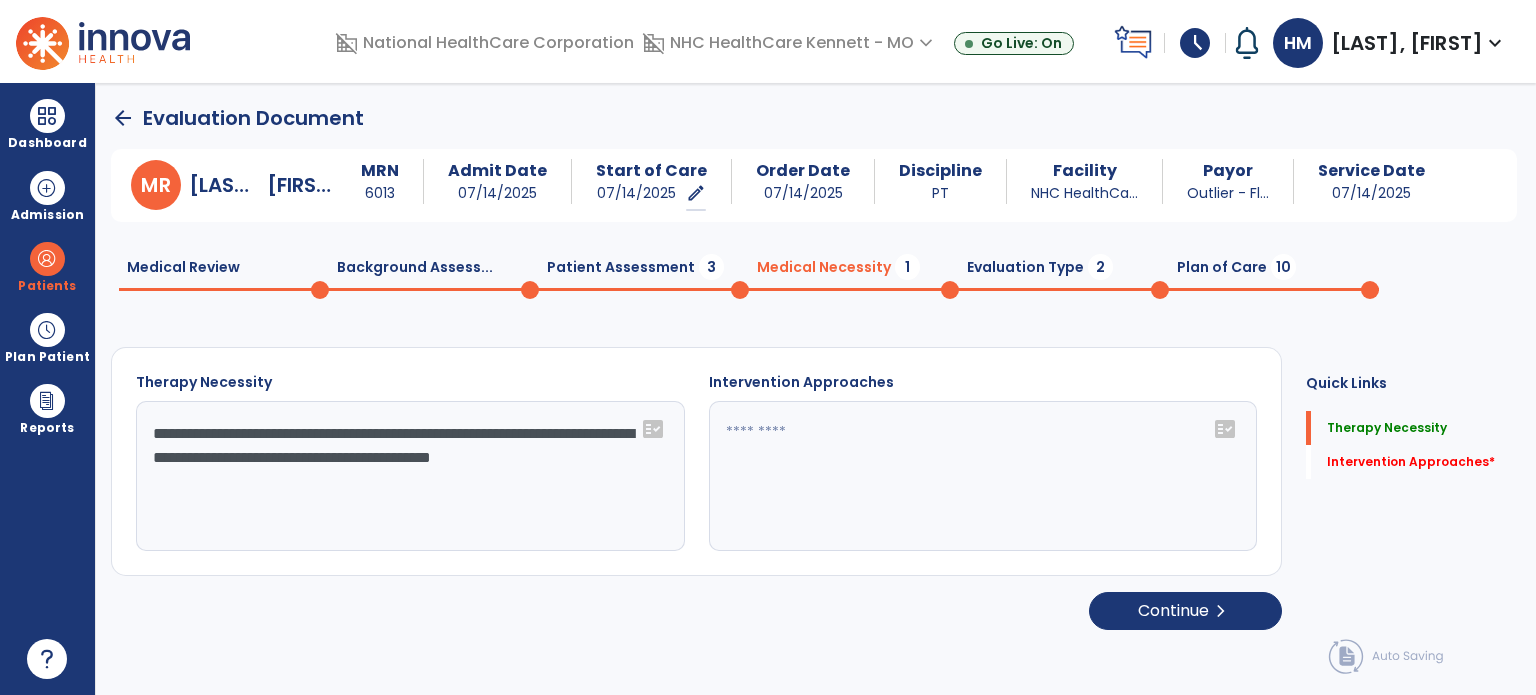 click on "fact_check" 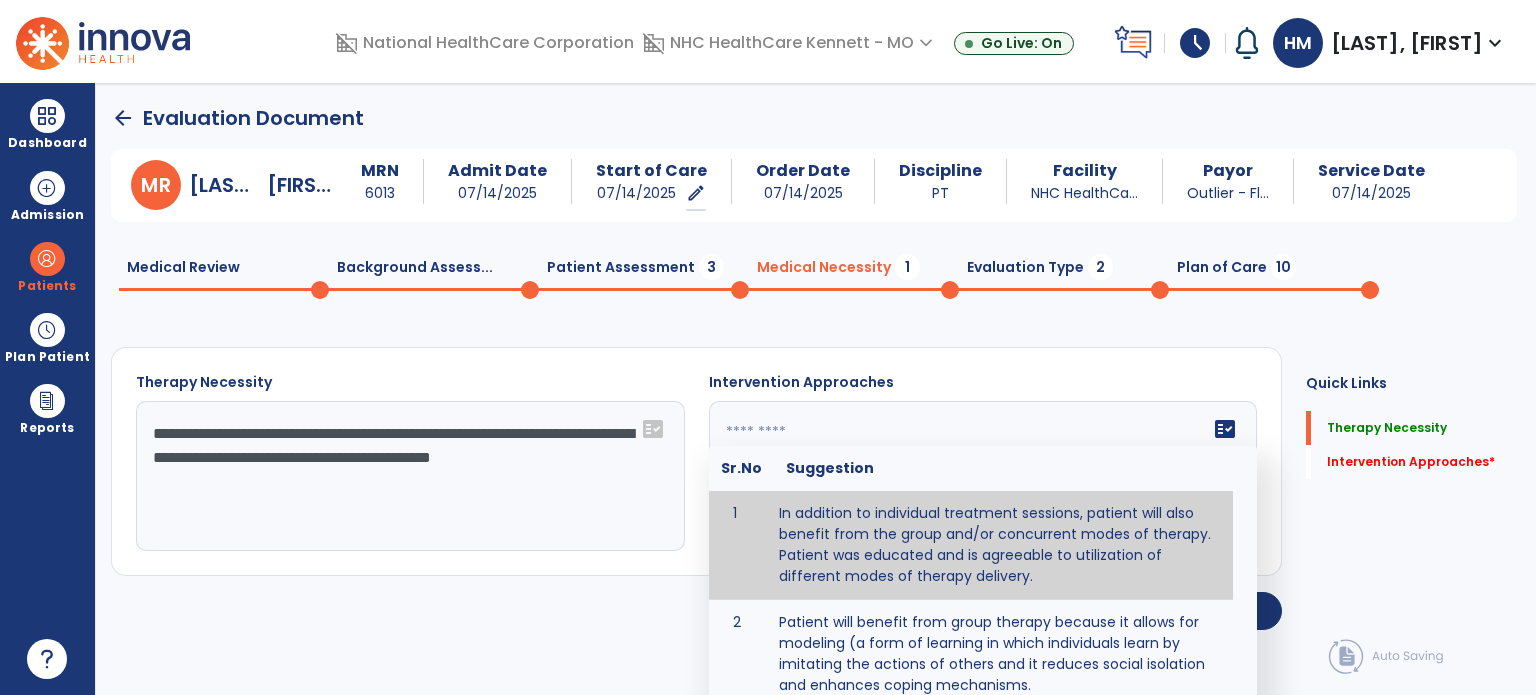 type on "**********" 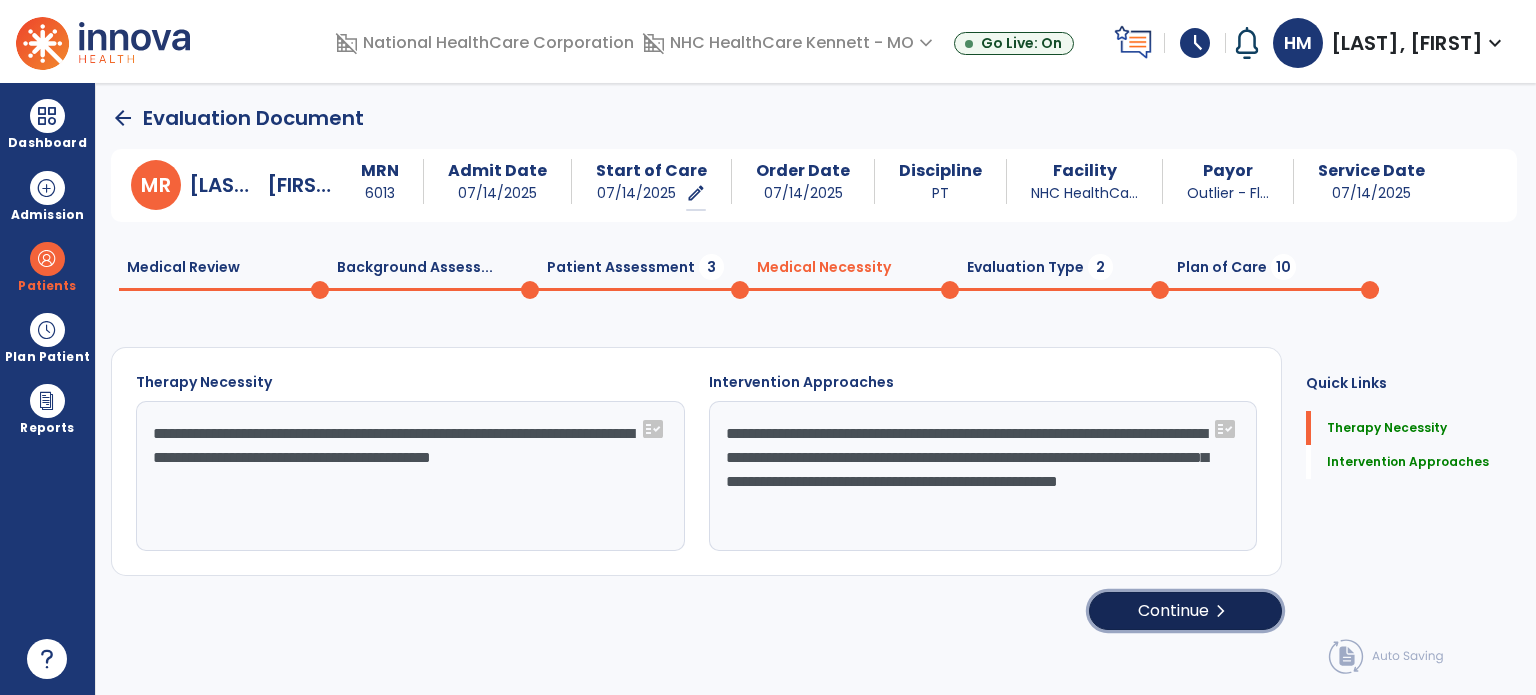 click on "Continue  chevron_right" 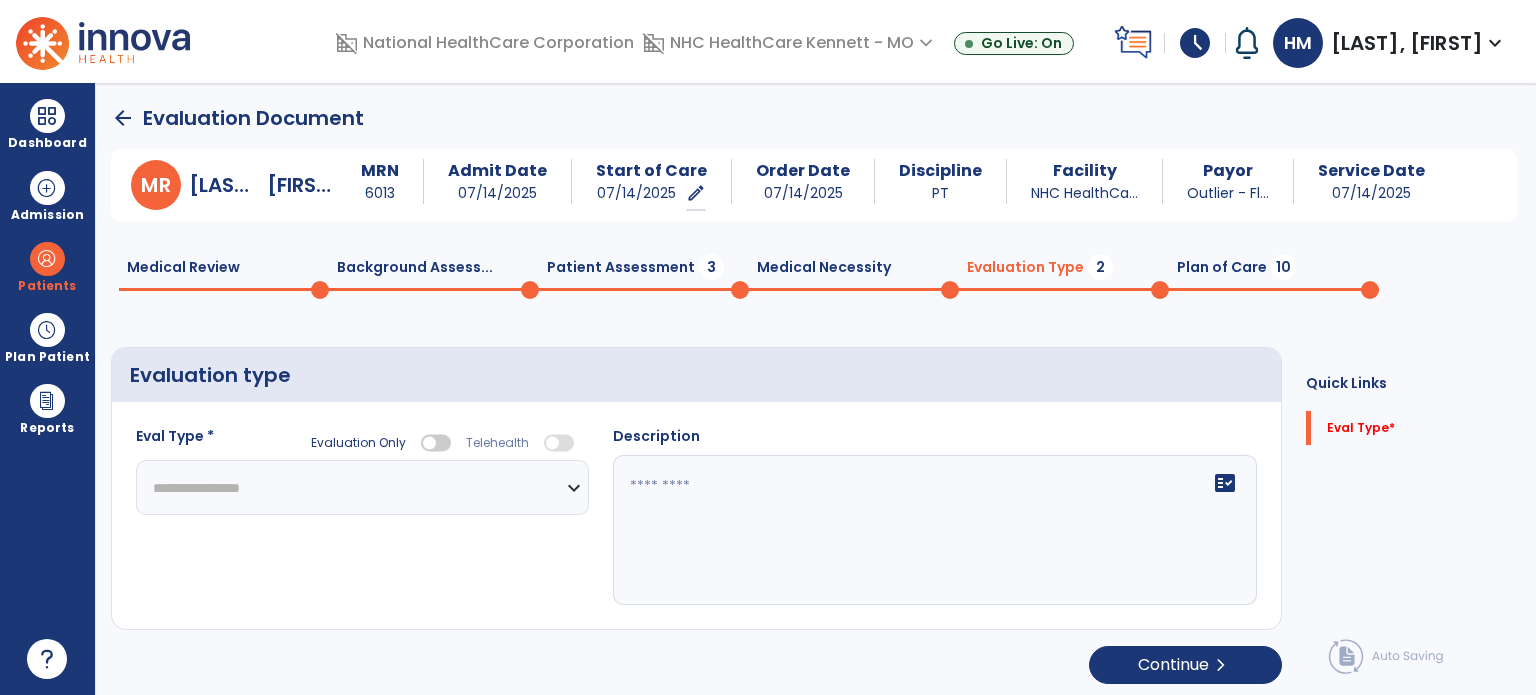 click on "**********" 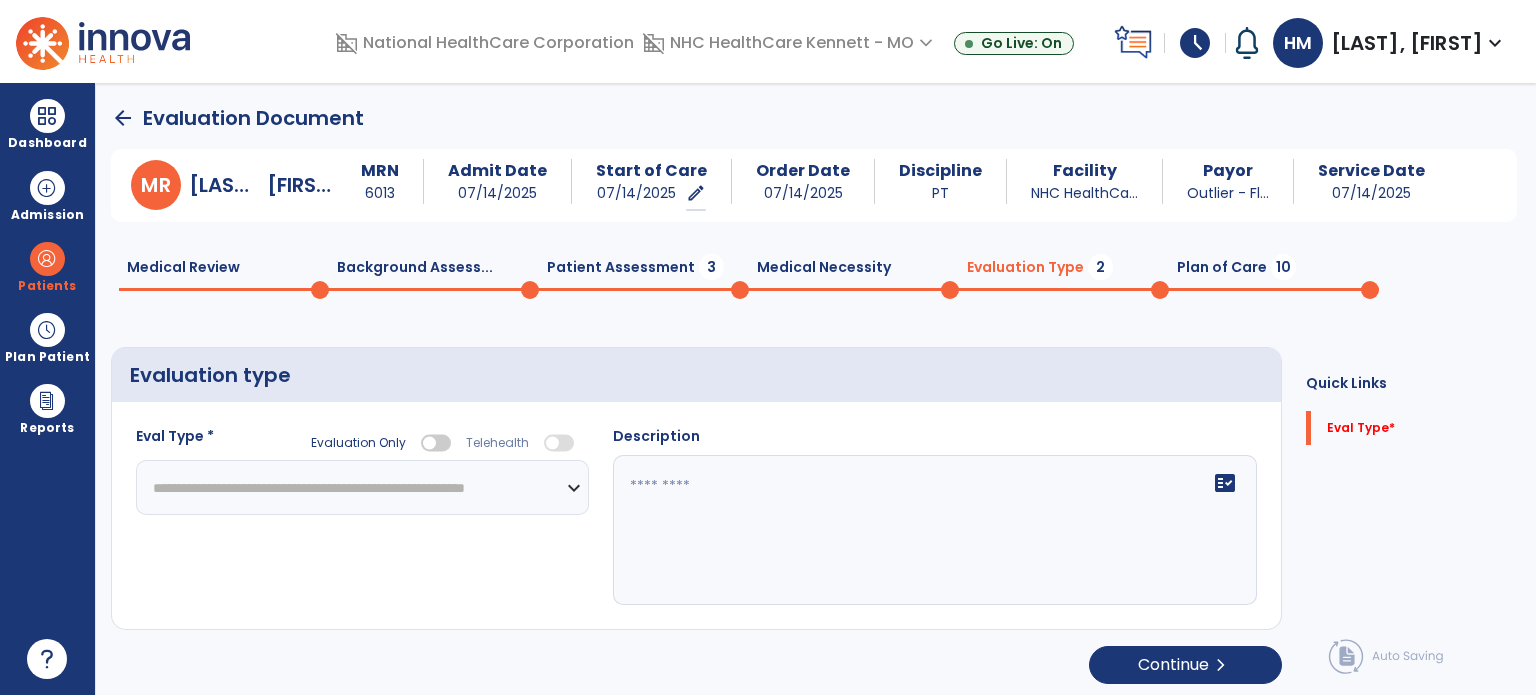click on "**********" 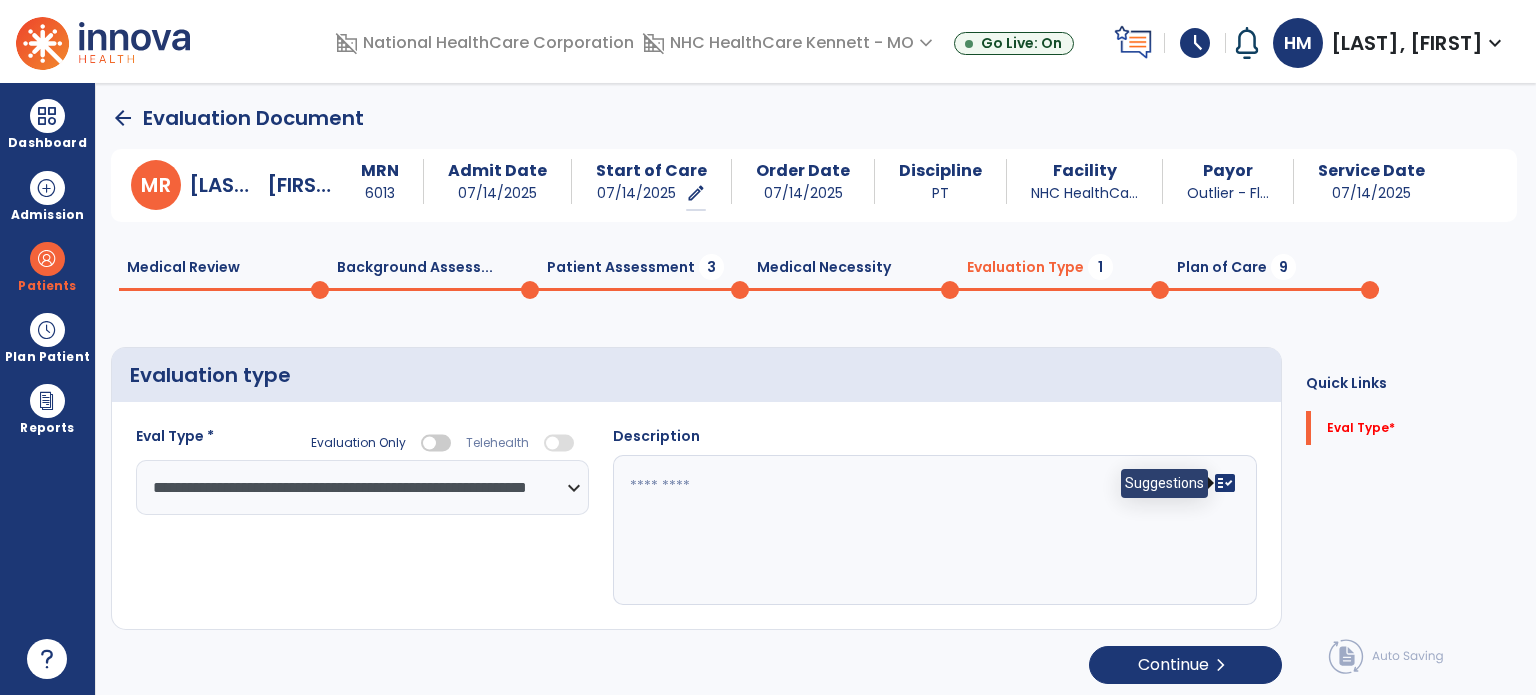 click on "fact_check" 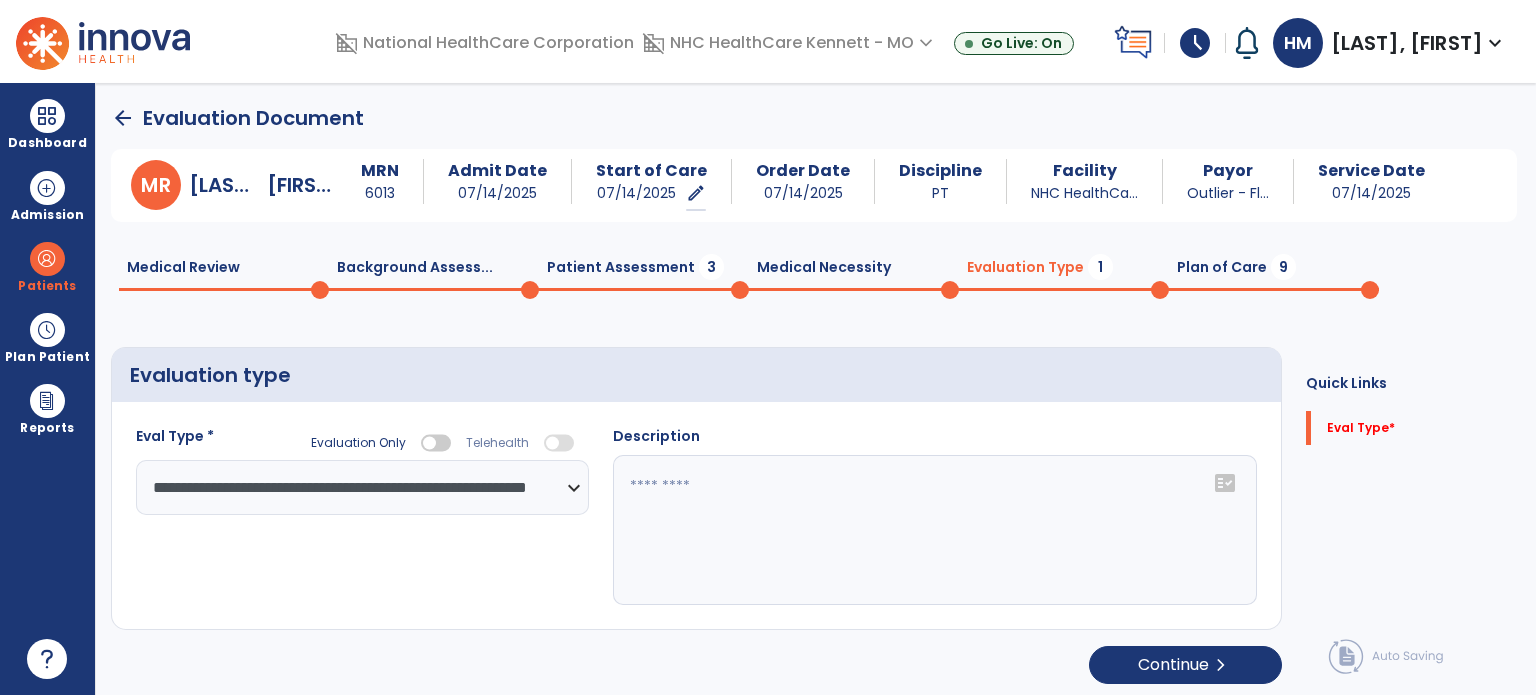 click on "fact_check" 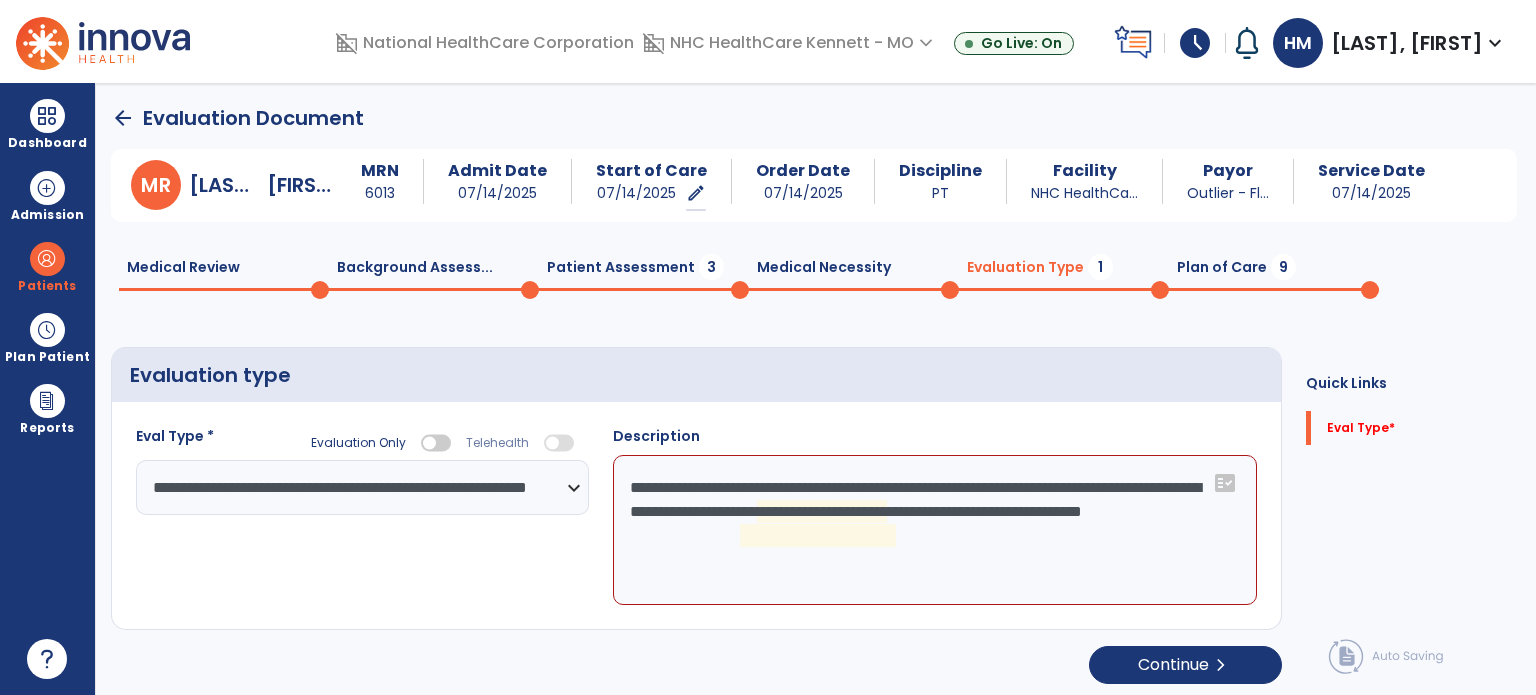 click on "**********" 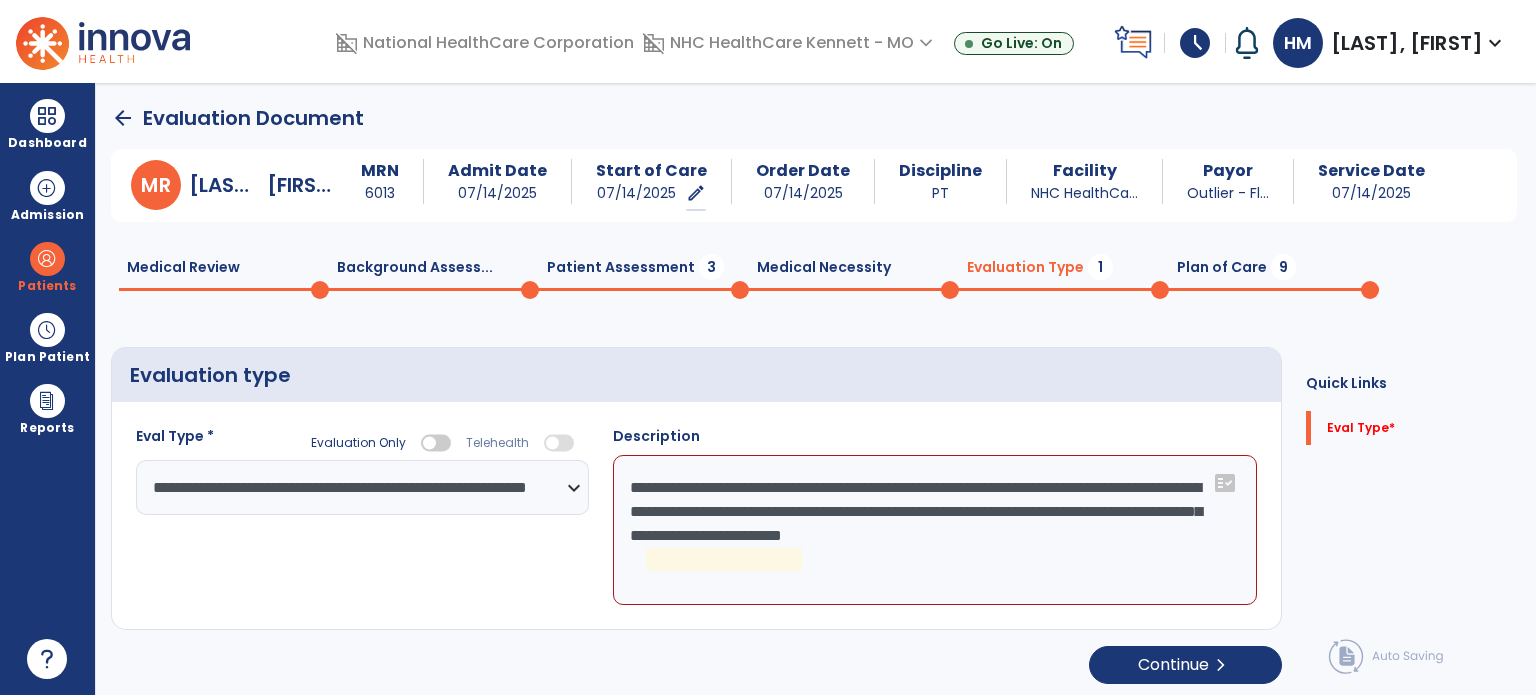 click on "**********" 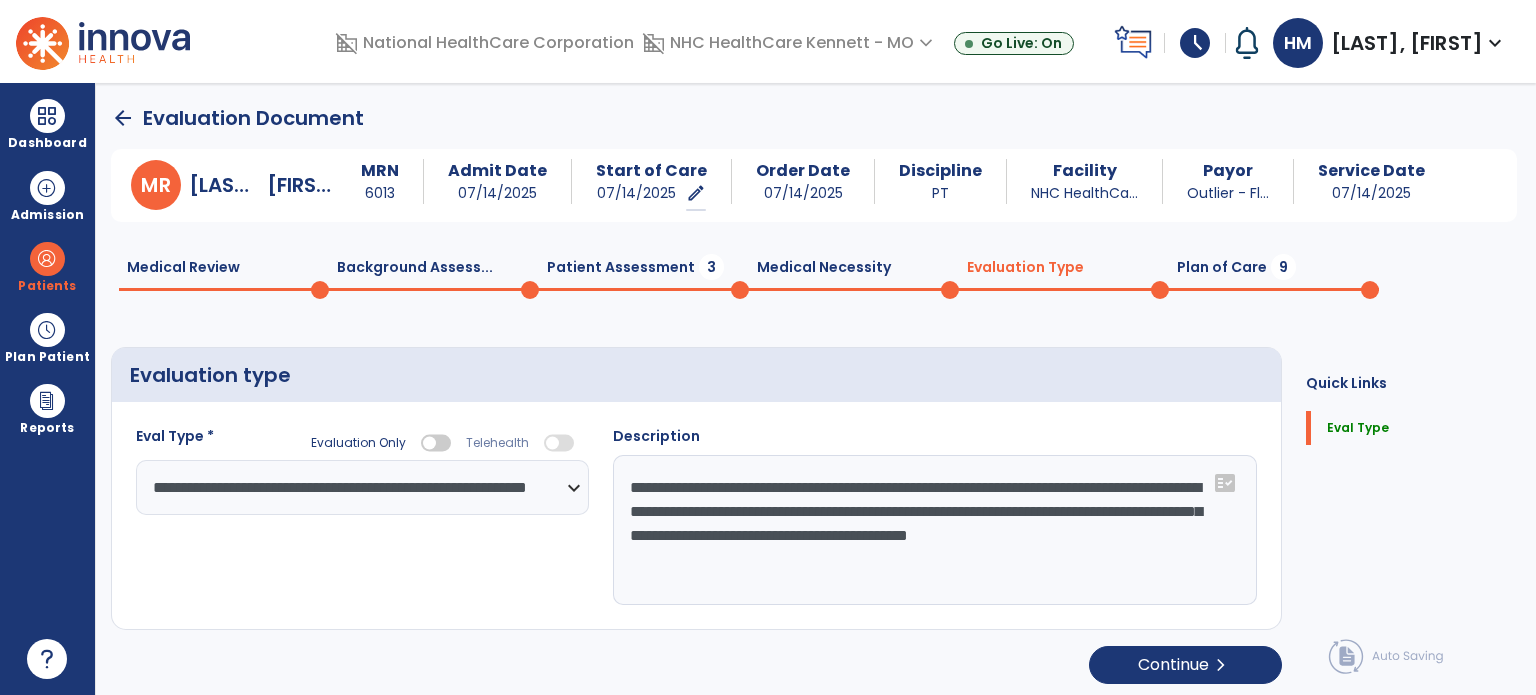 type on "**********" 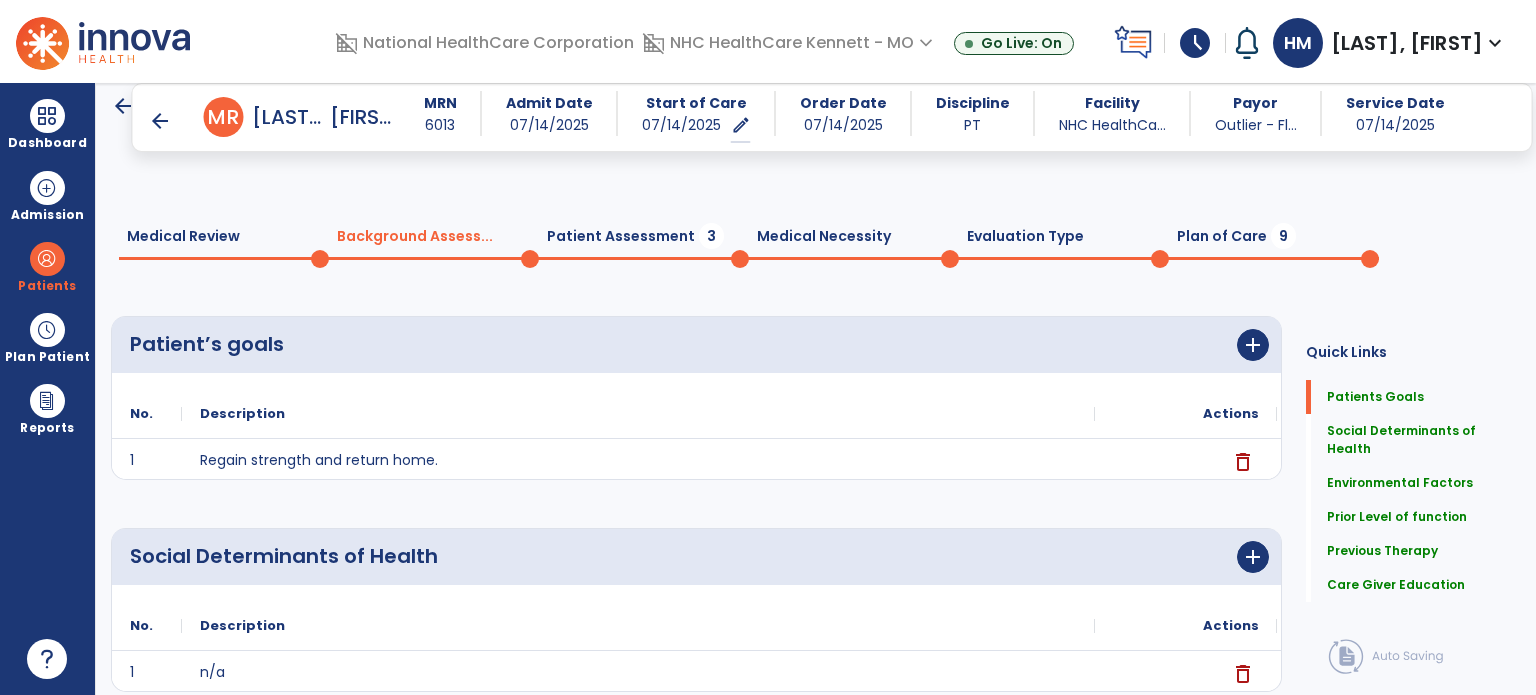 scroll, scrollTop: 0, scrollLeft: 0, axis: both 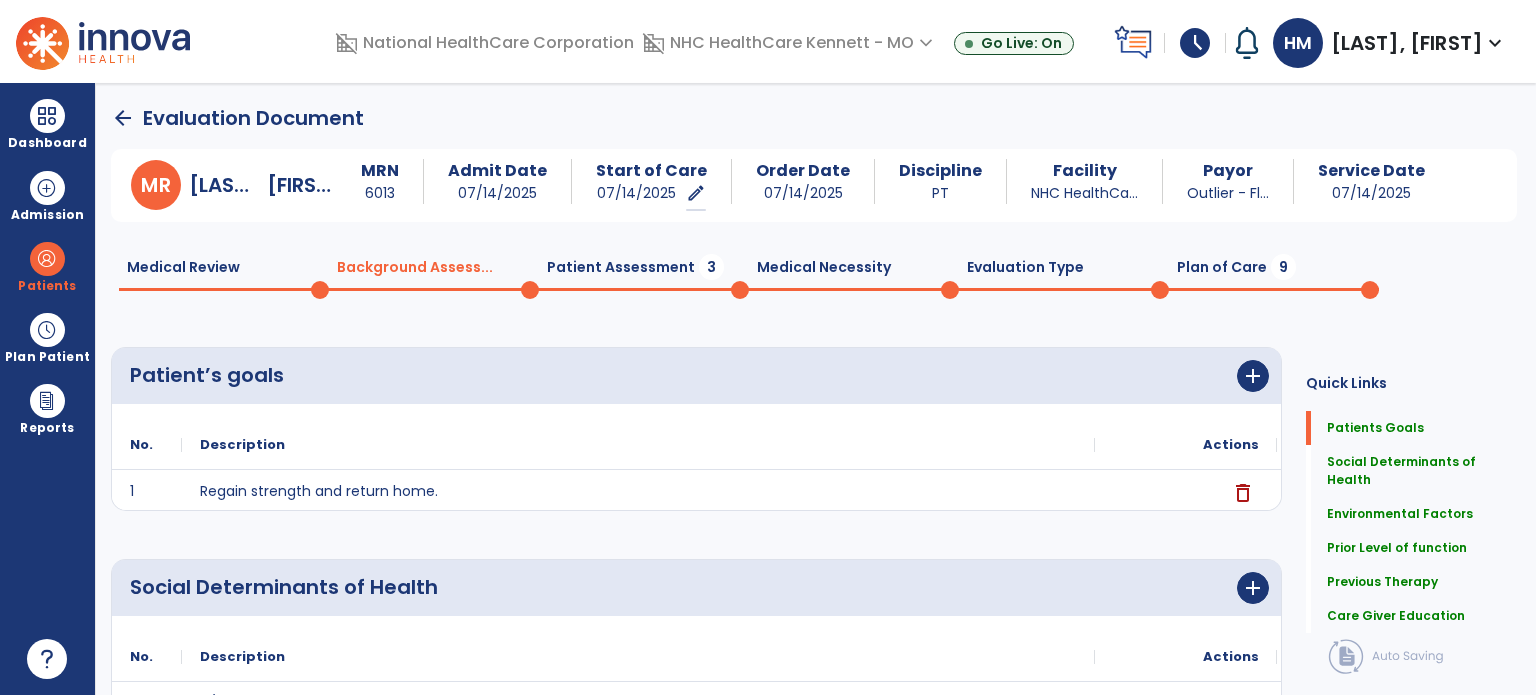 click on "Medical Necessity  0" 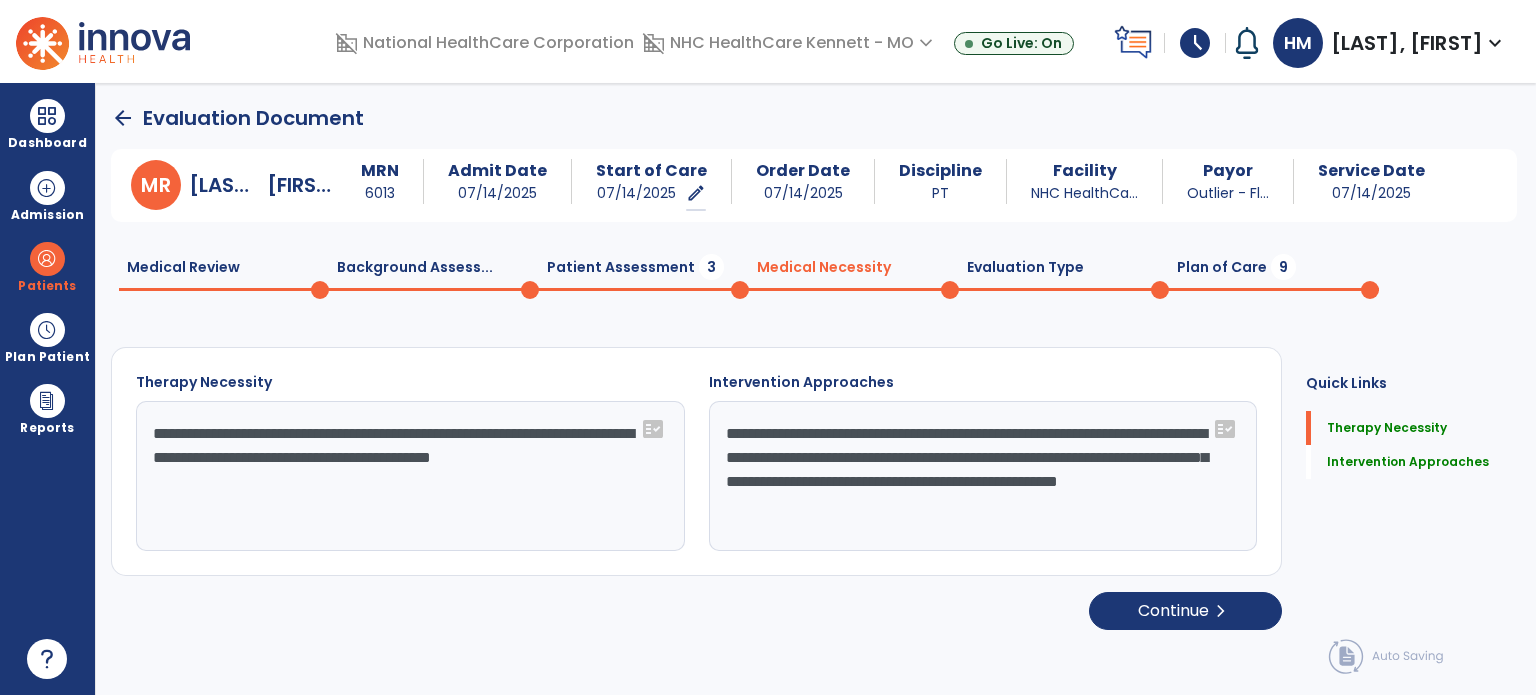 click on "**********" 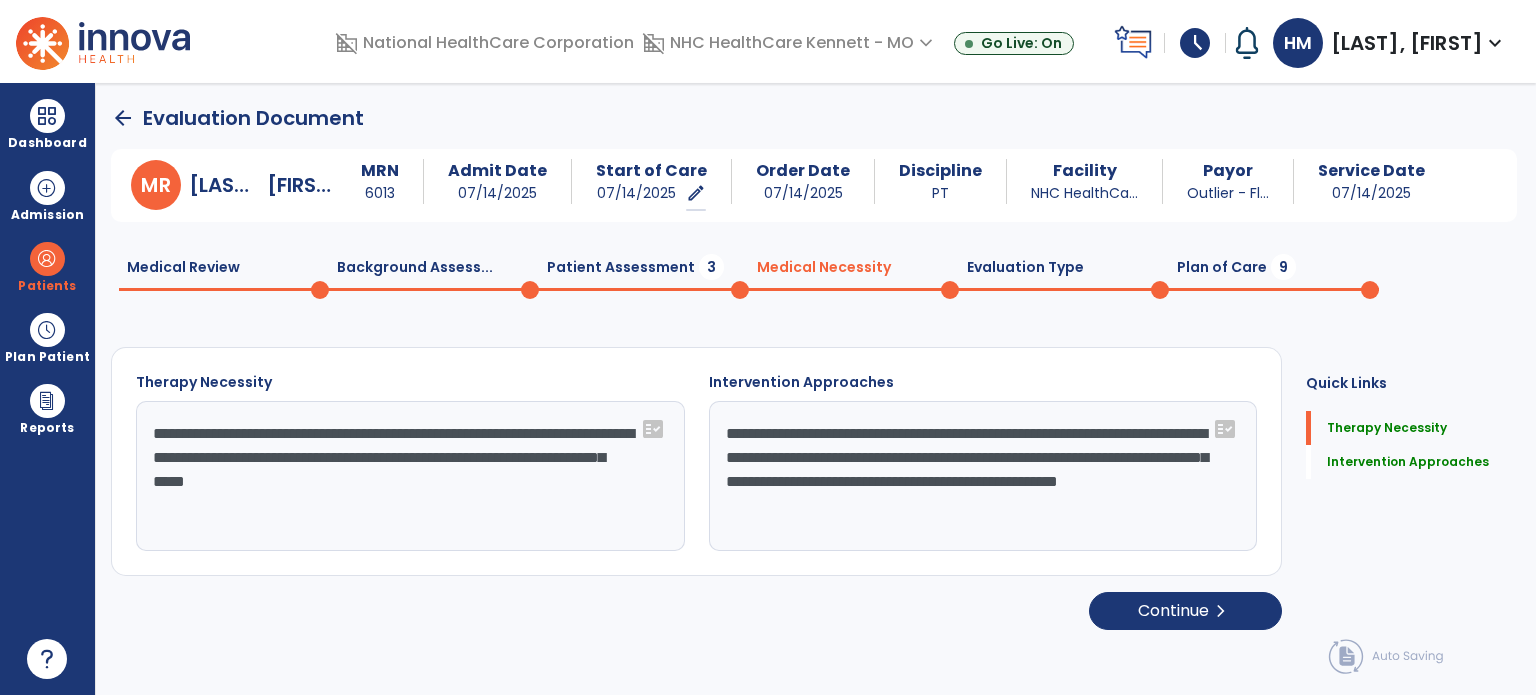 type on "**********" 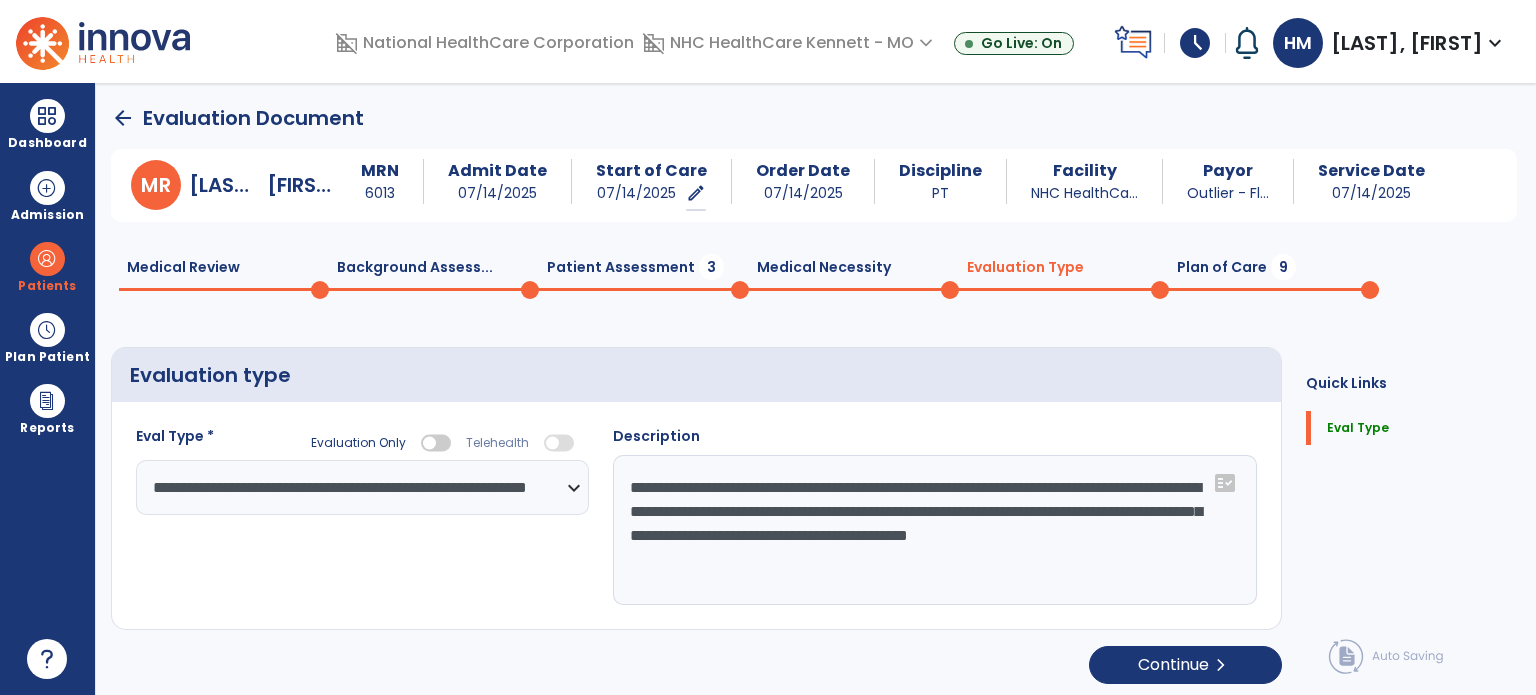 click on "Plan of Care  9" 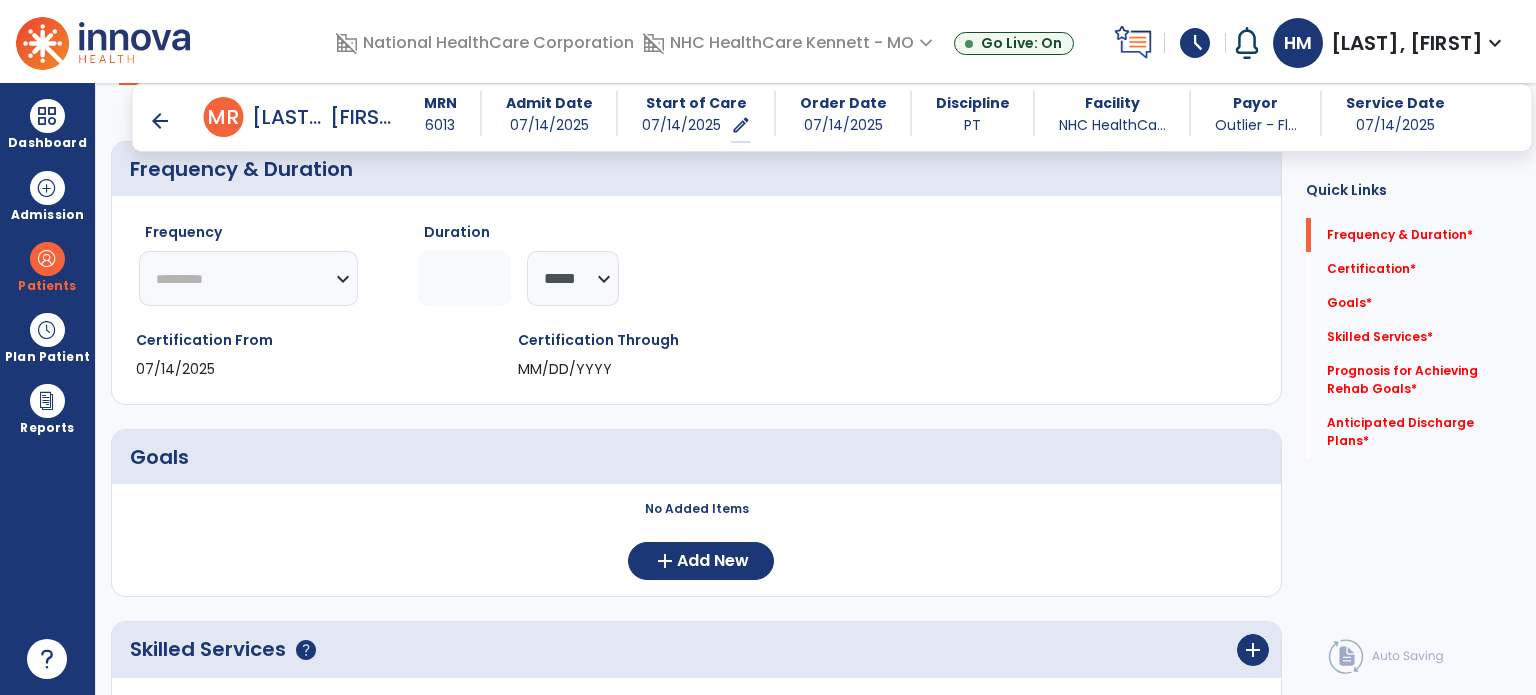 scroll, scrollTop: 200, scrollLeft: 0, axis: vertical 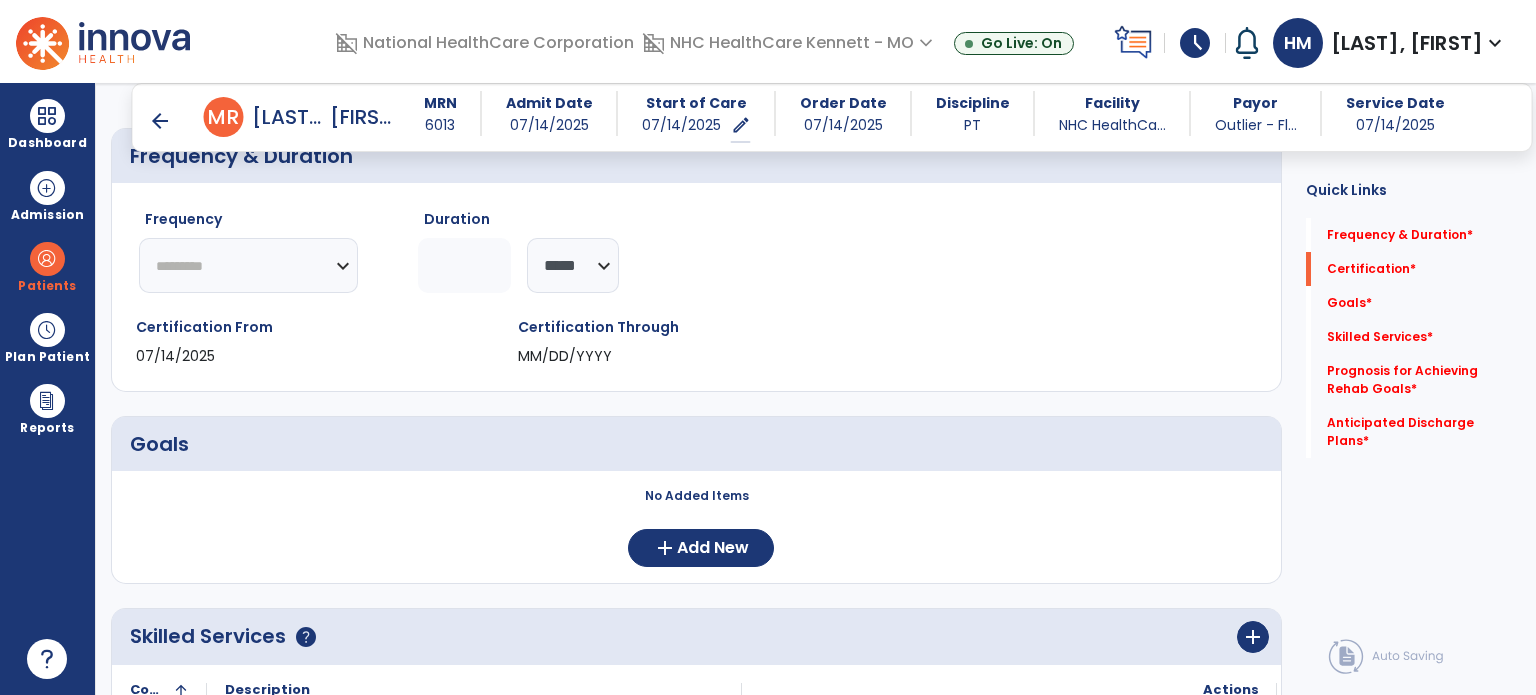 click on "********* ** ** ** ** ** ** **" 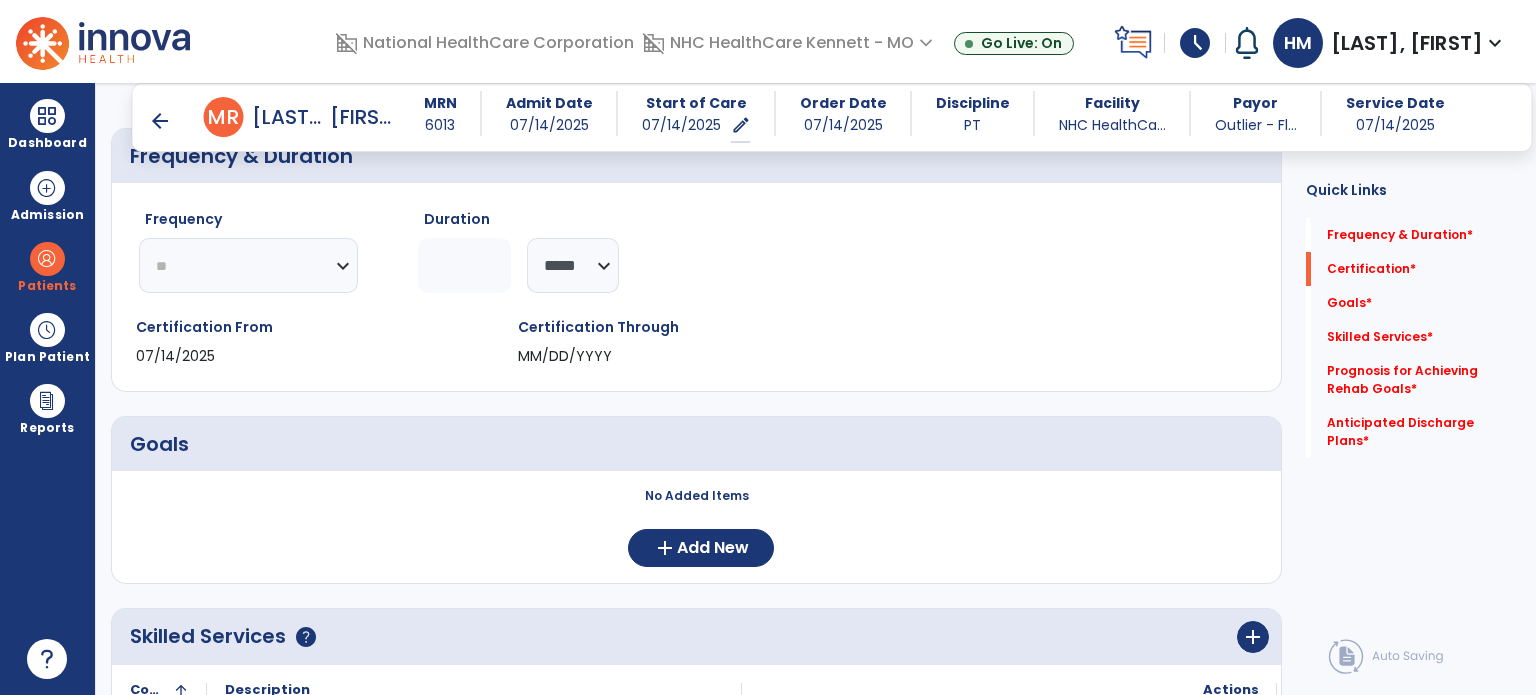 click on "********* ** ** ** ** ** ** **" 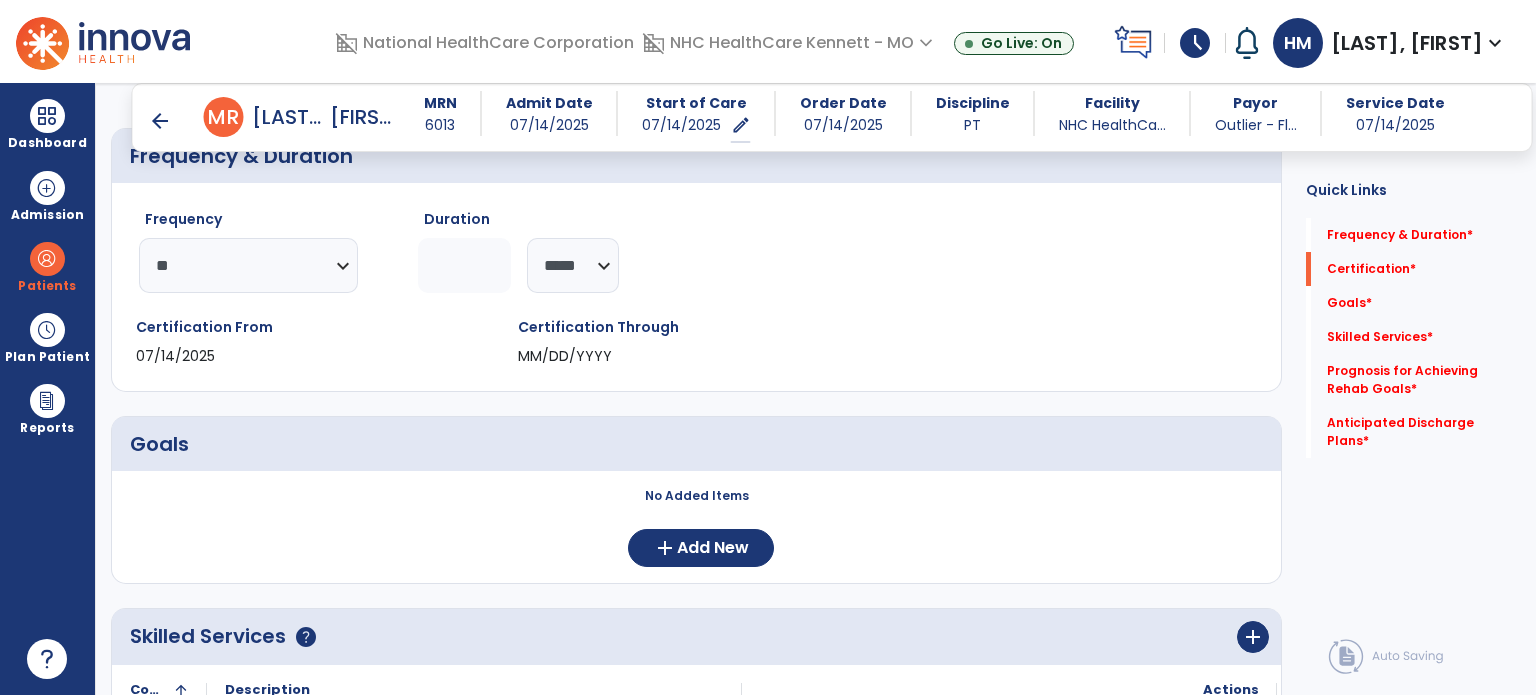 click 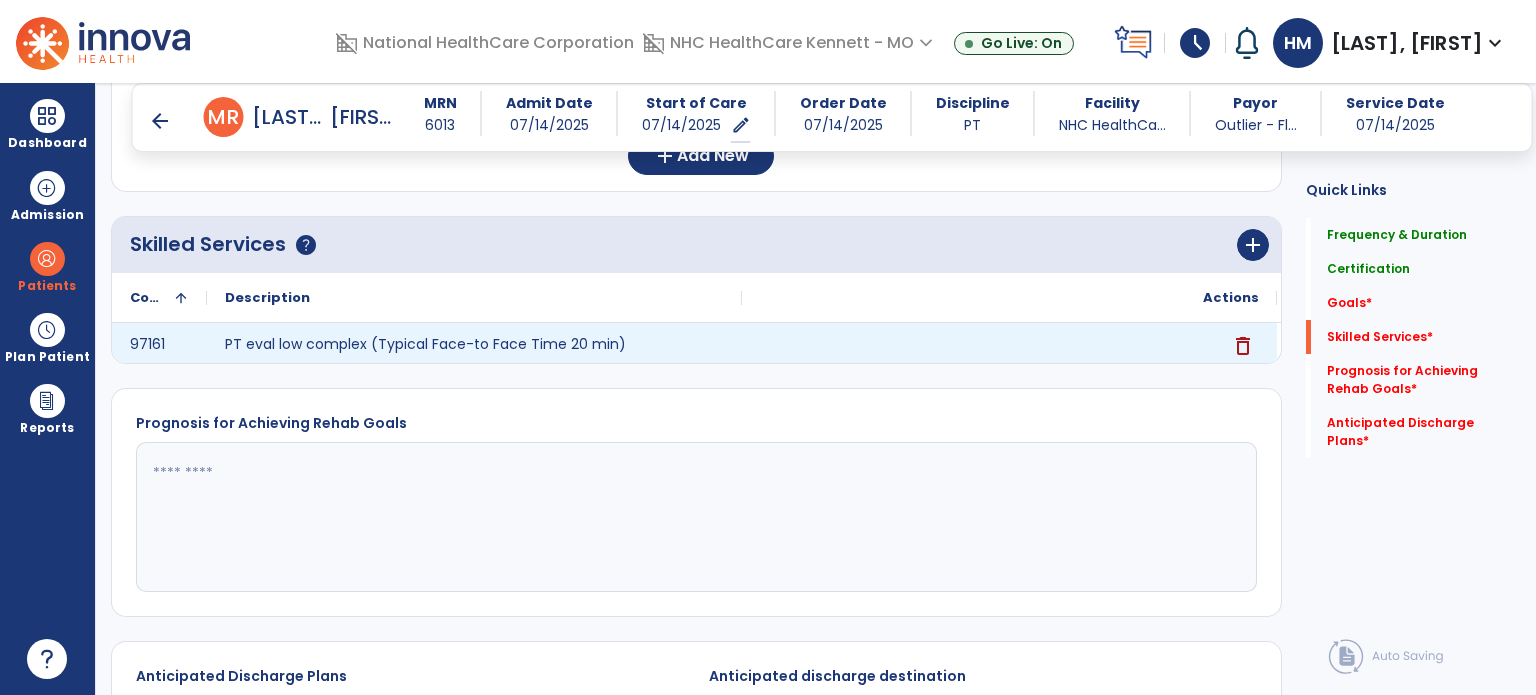 scroll, scrollTop: 600, scrollLeft: 0, axis: vertical 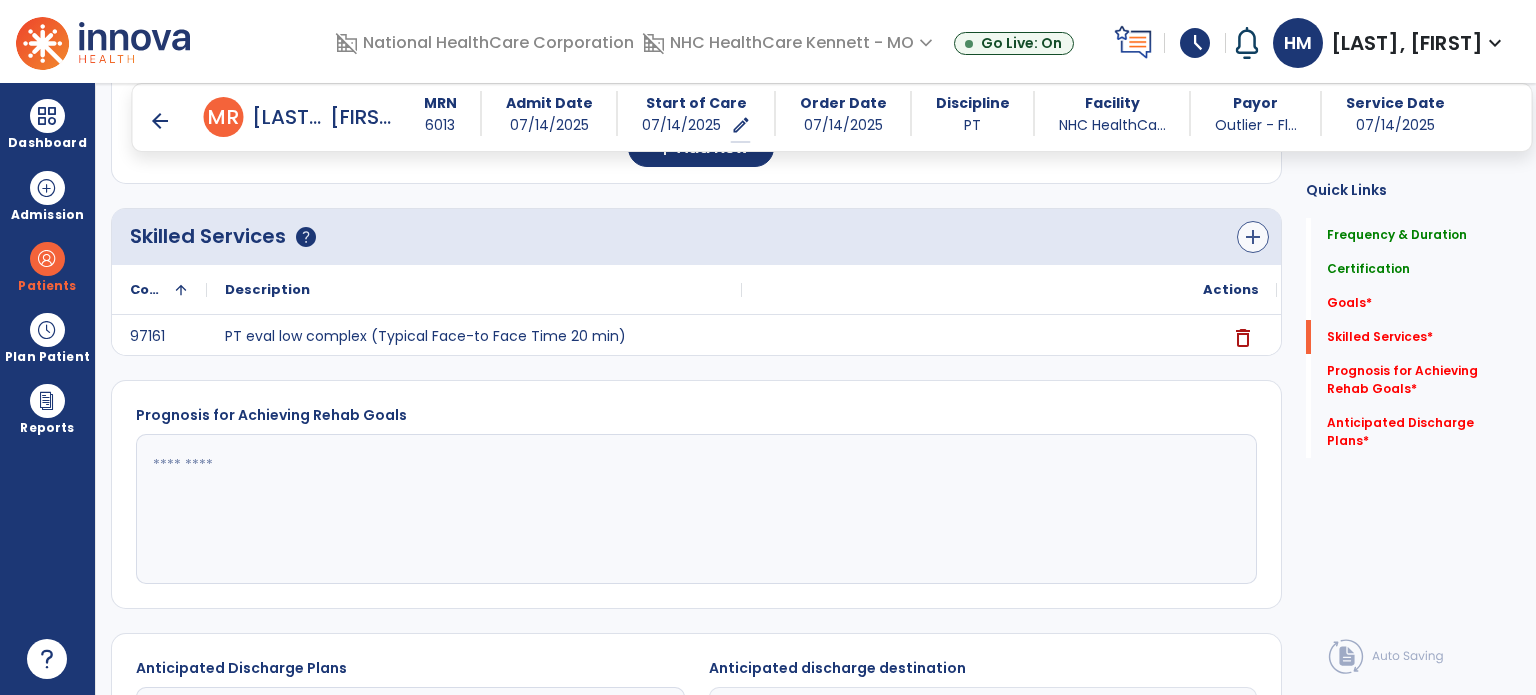type on "**" 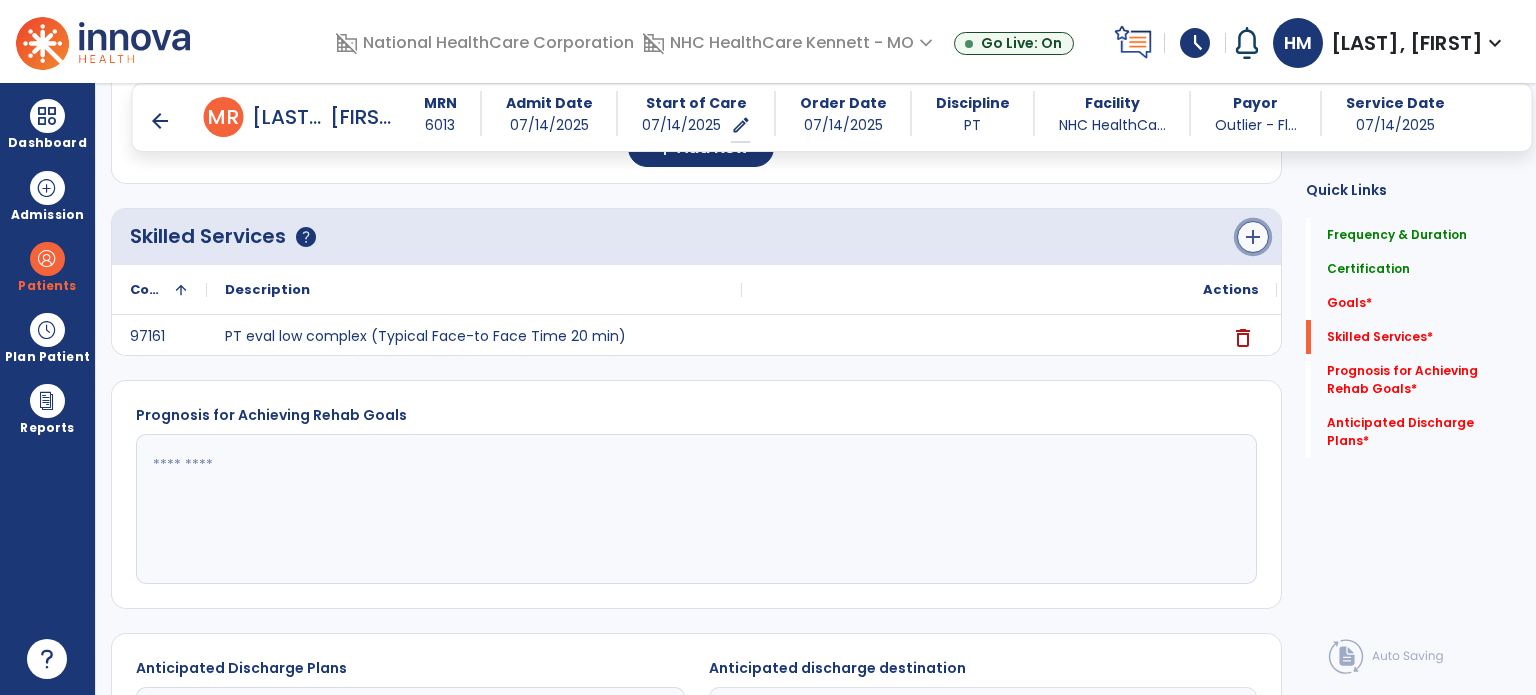 click on "add" 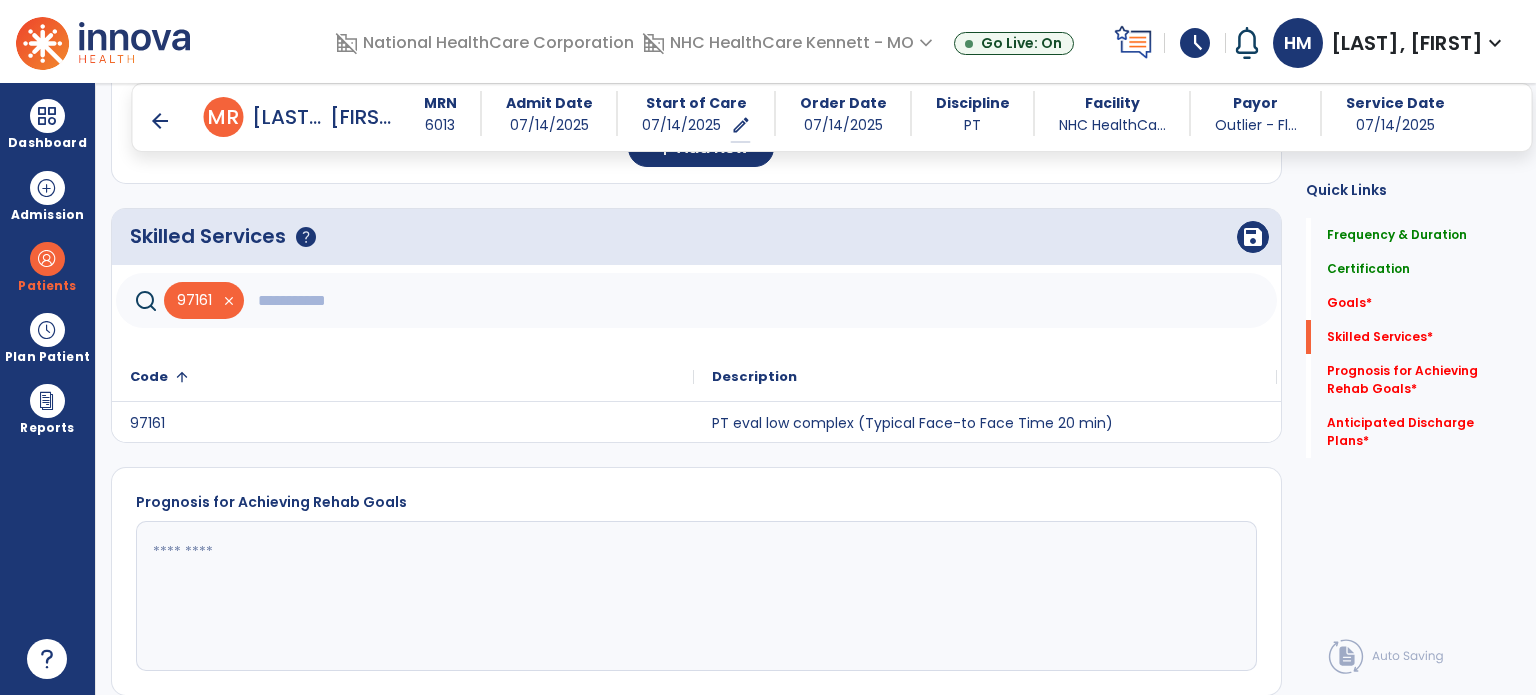 click 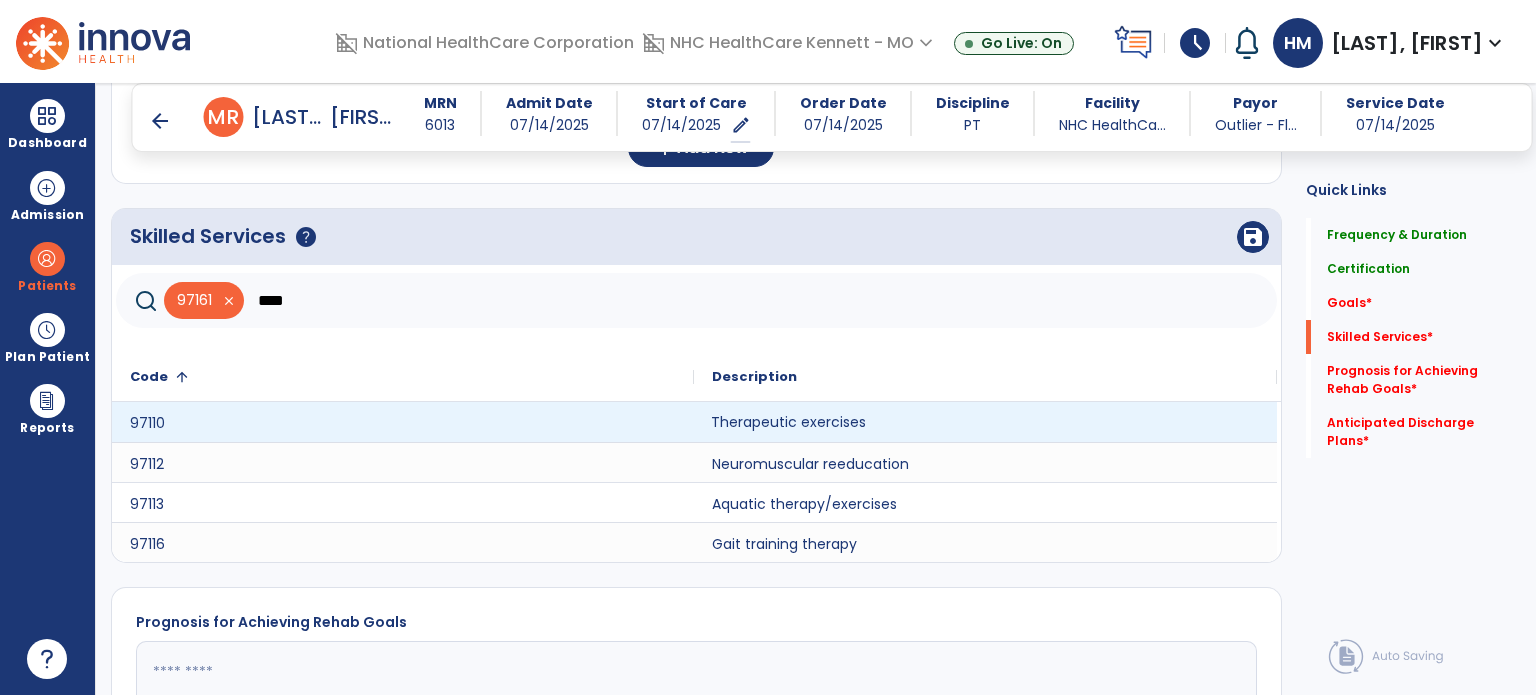 click on "Therapeutic exercises" 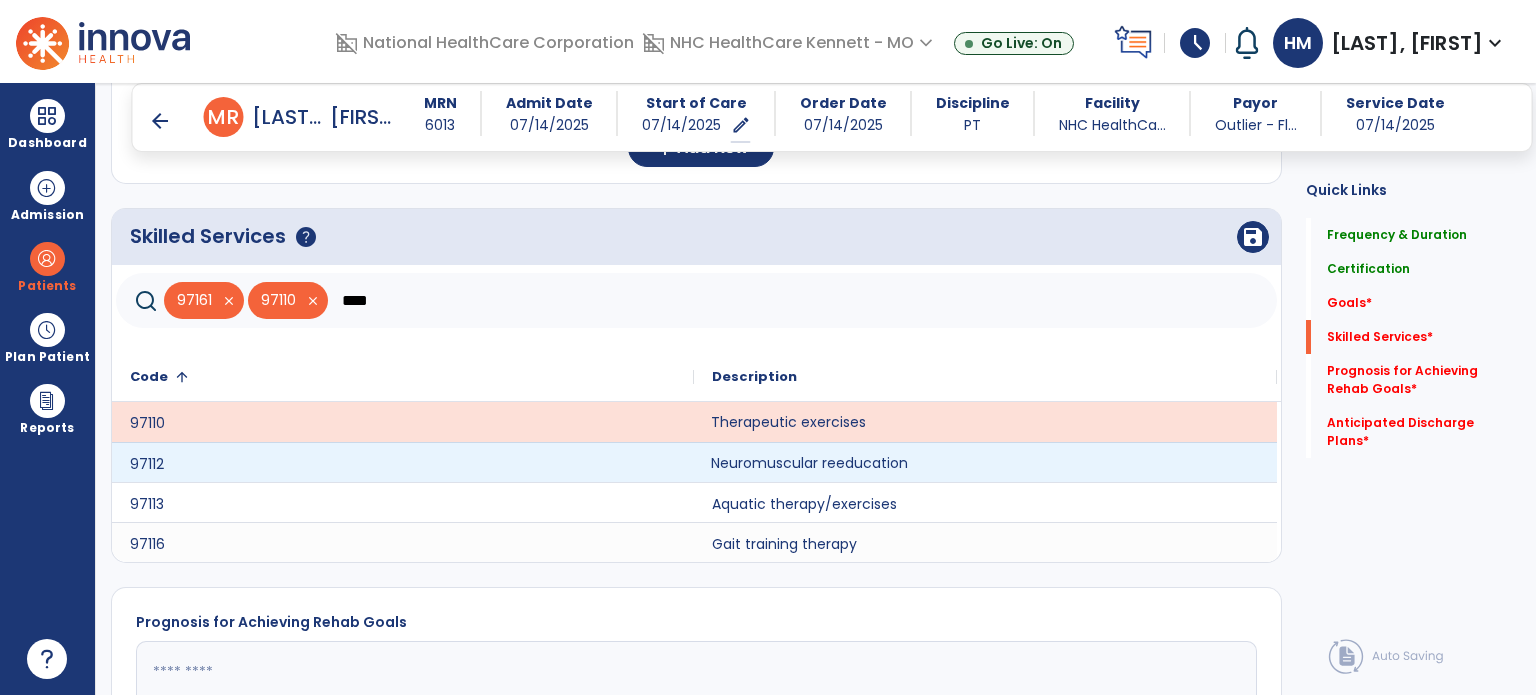 click on "Neuromuscular reeducation" 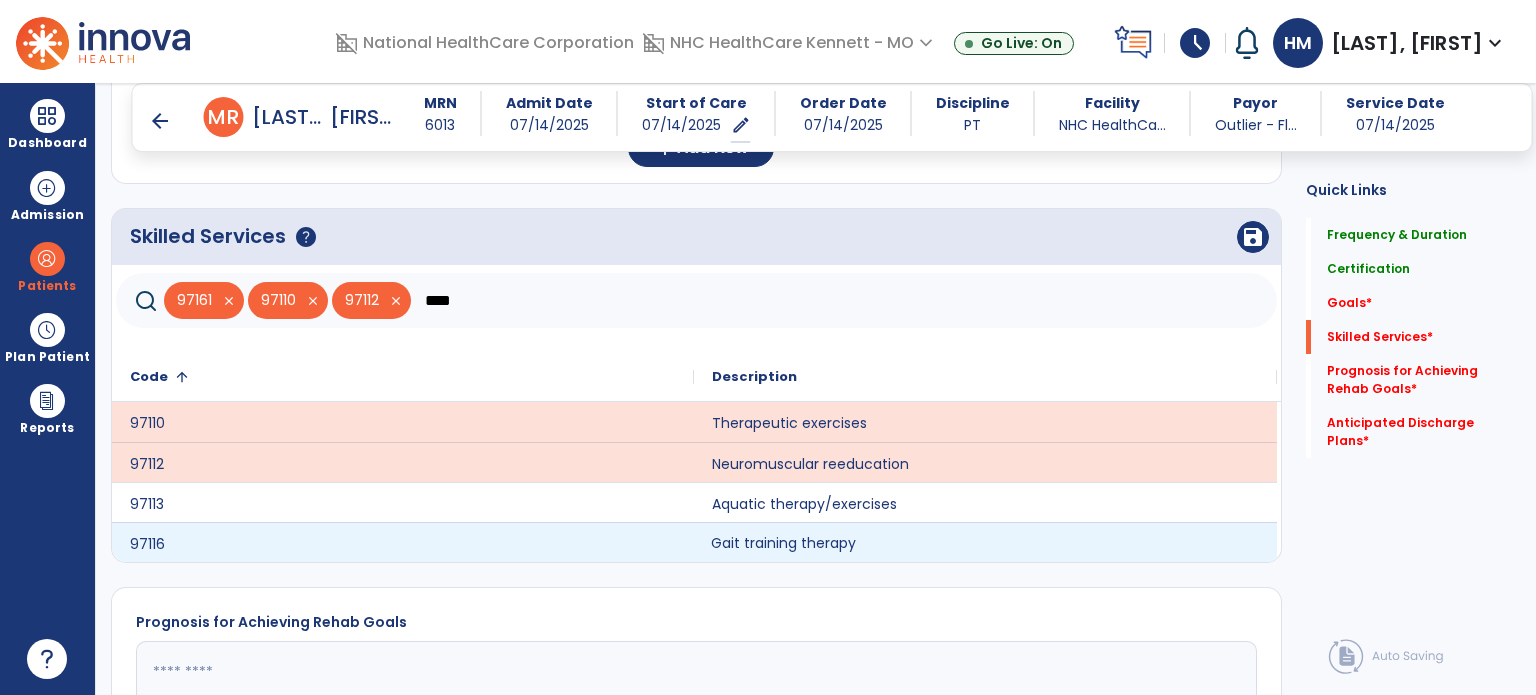 click on "Gait training therapy" 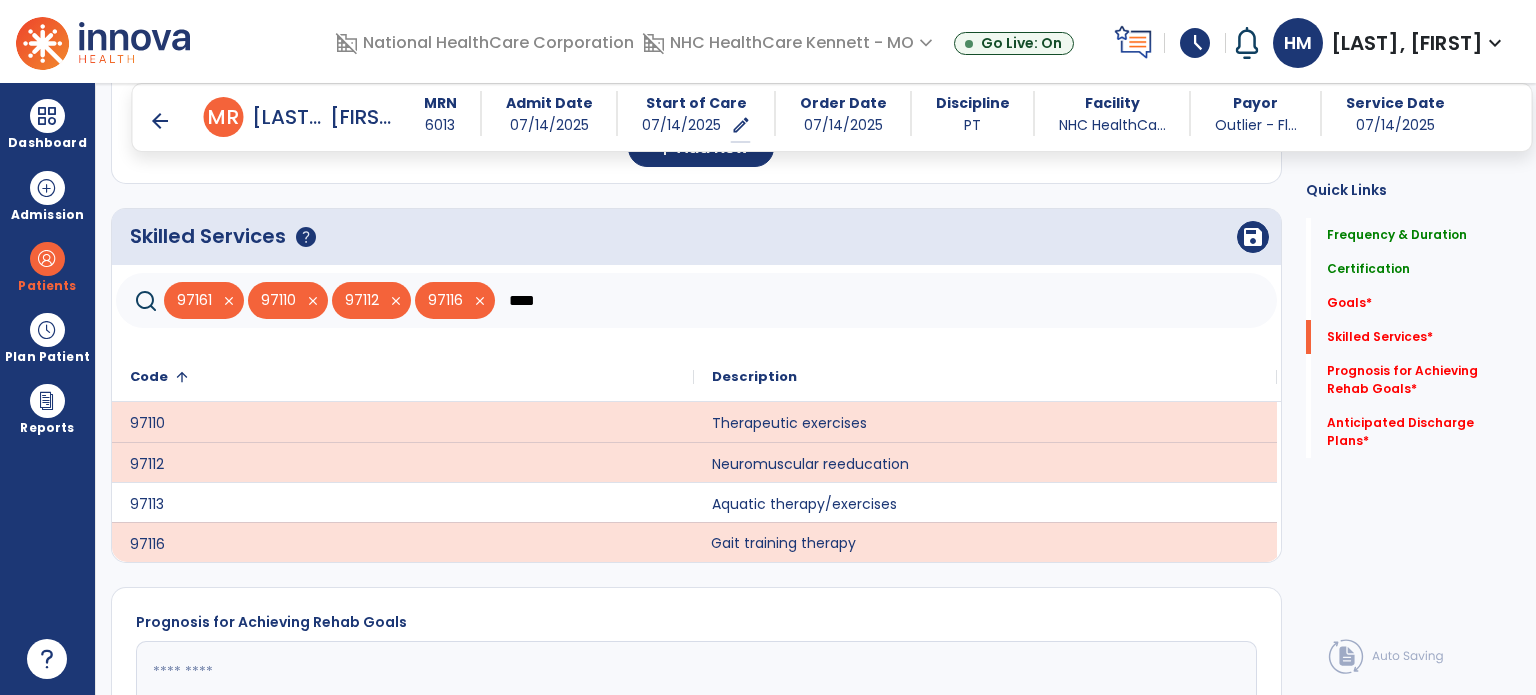 click on "****" 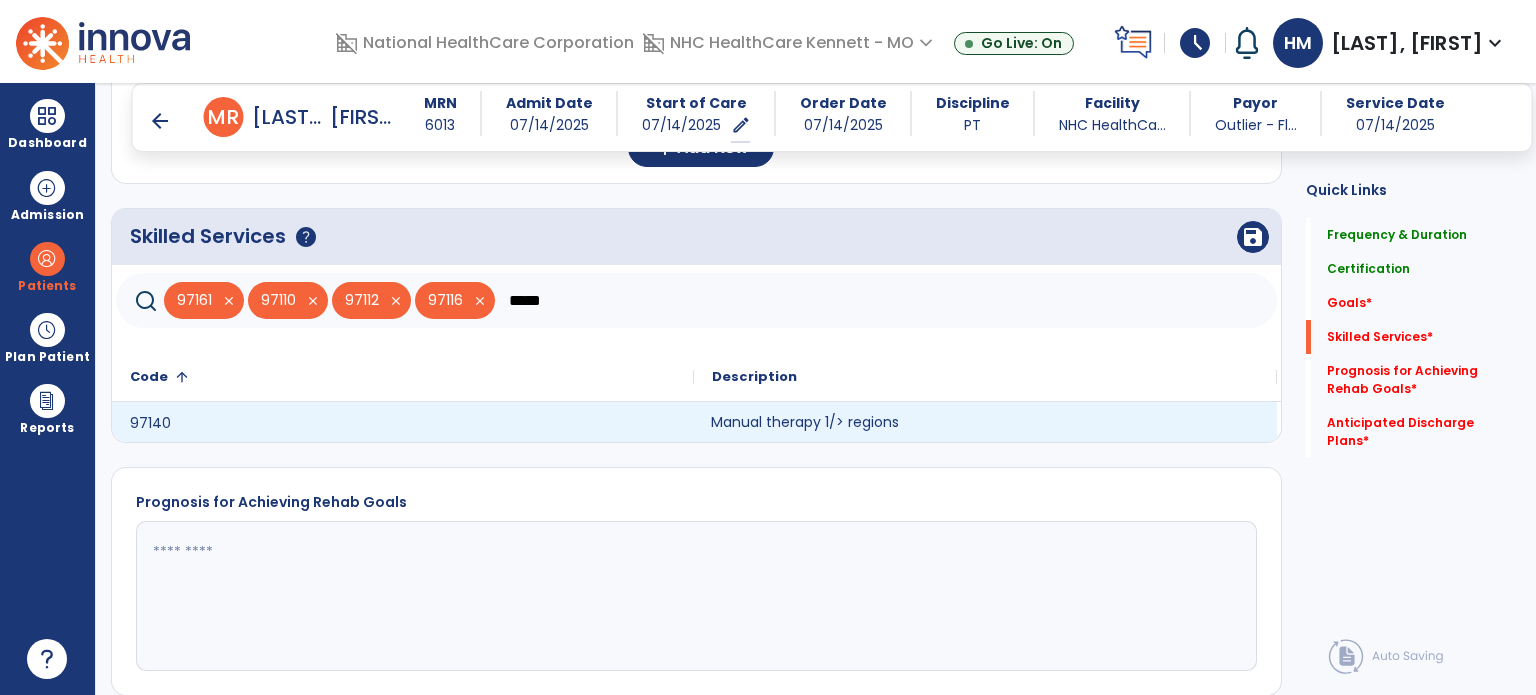 click on "Manual therapy 1/> regions" 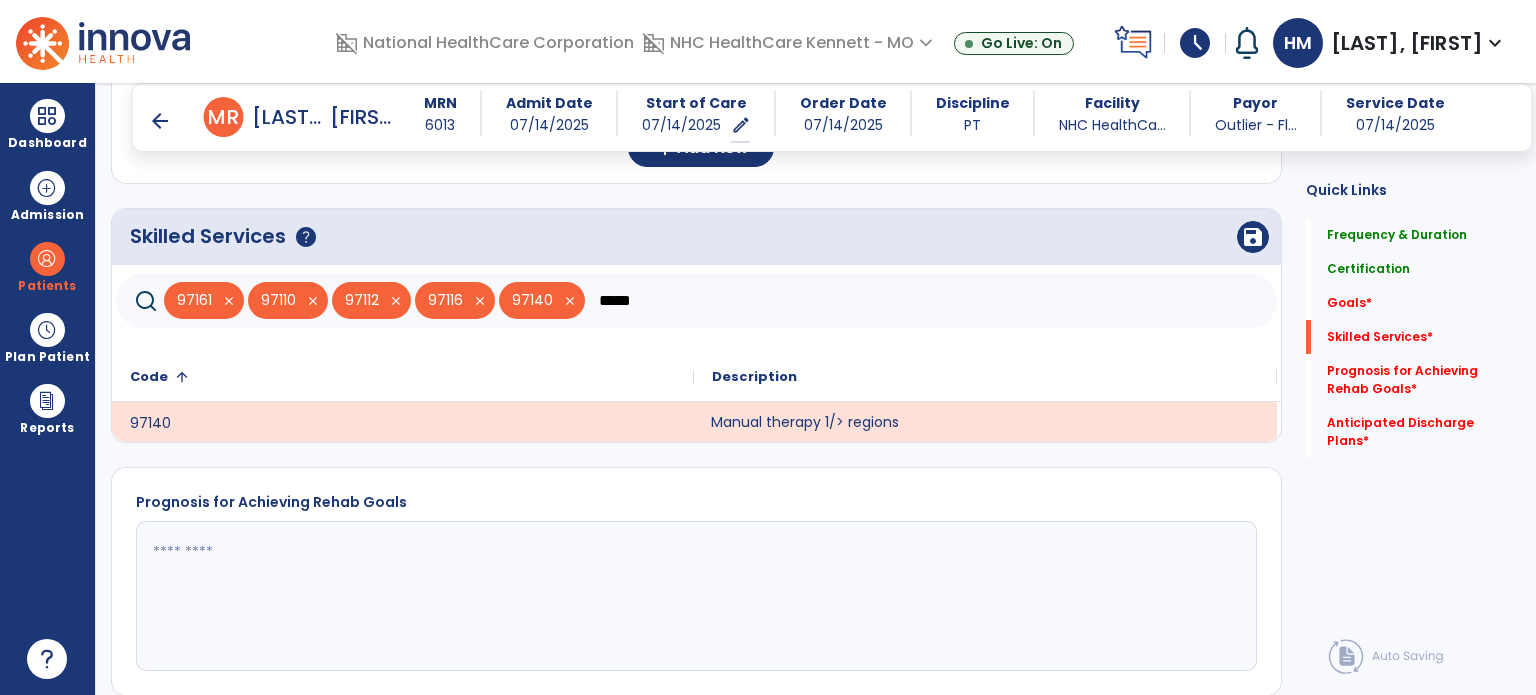 click on "*****" 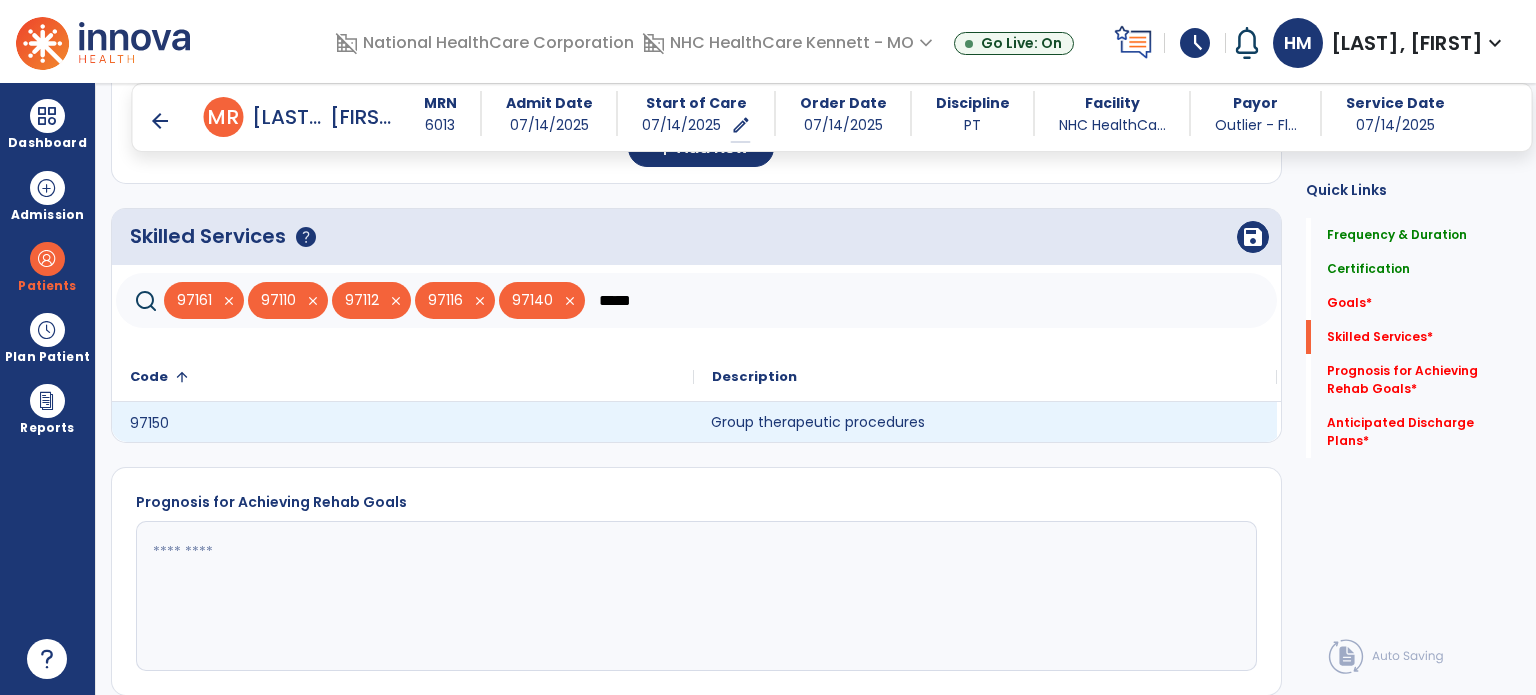 click on "Group therapeutic procedures" 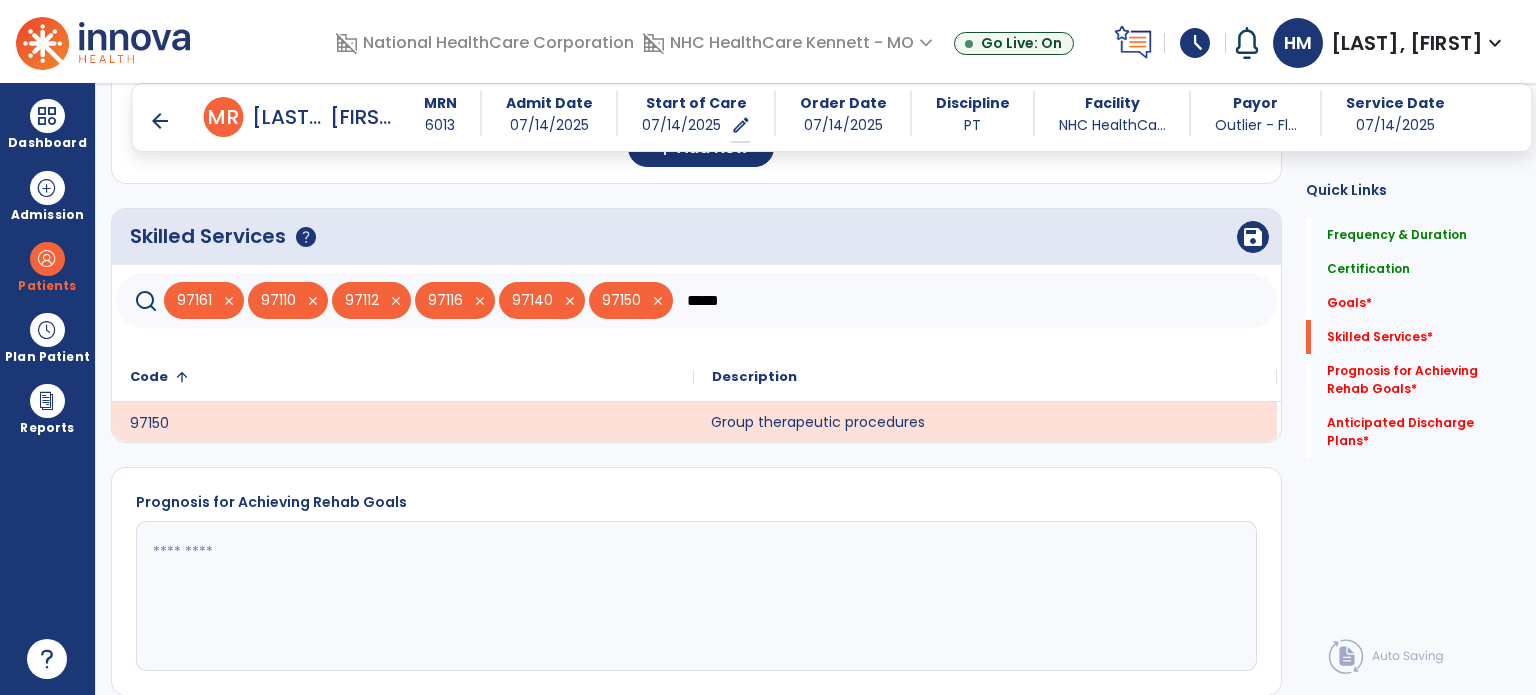 click on "*****" 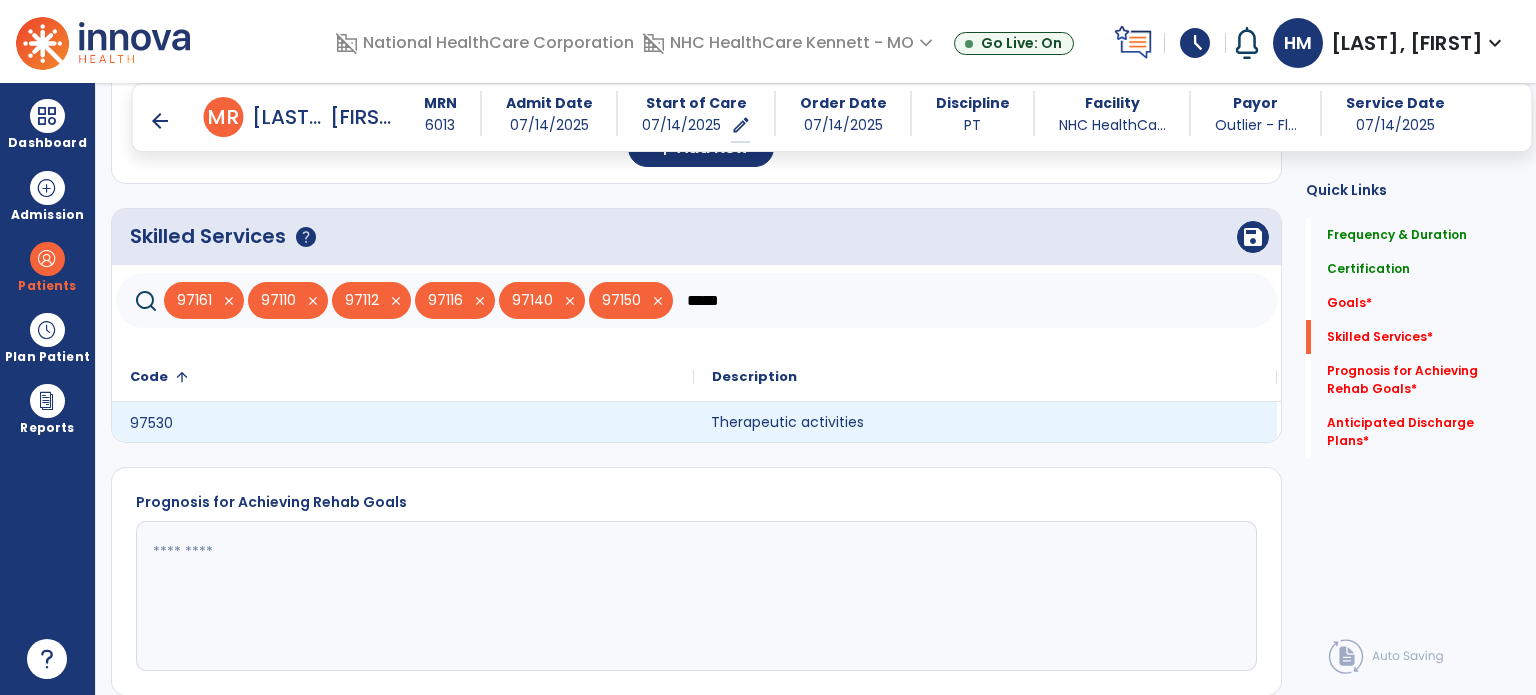 click on "Therapeutic activities" 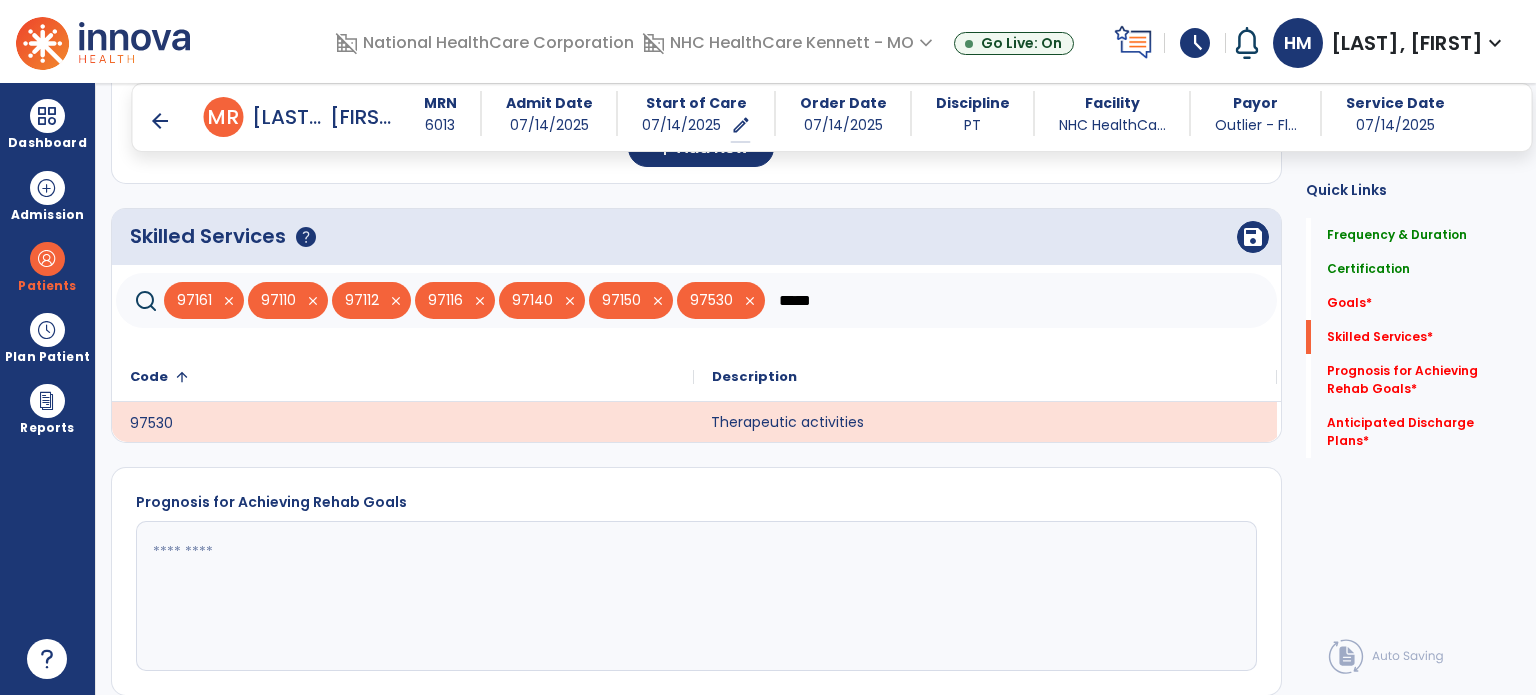 click on "*****" 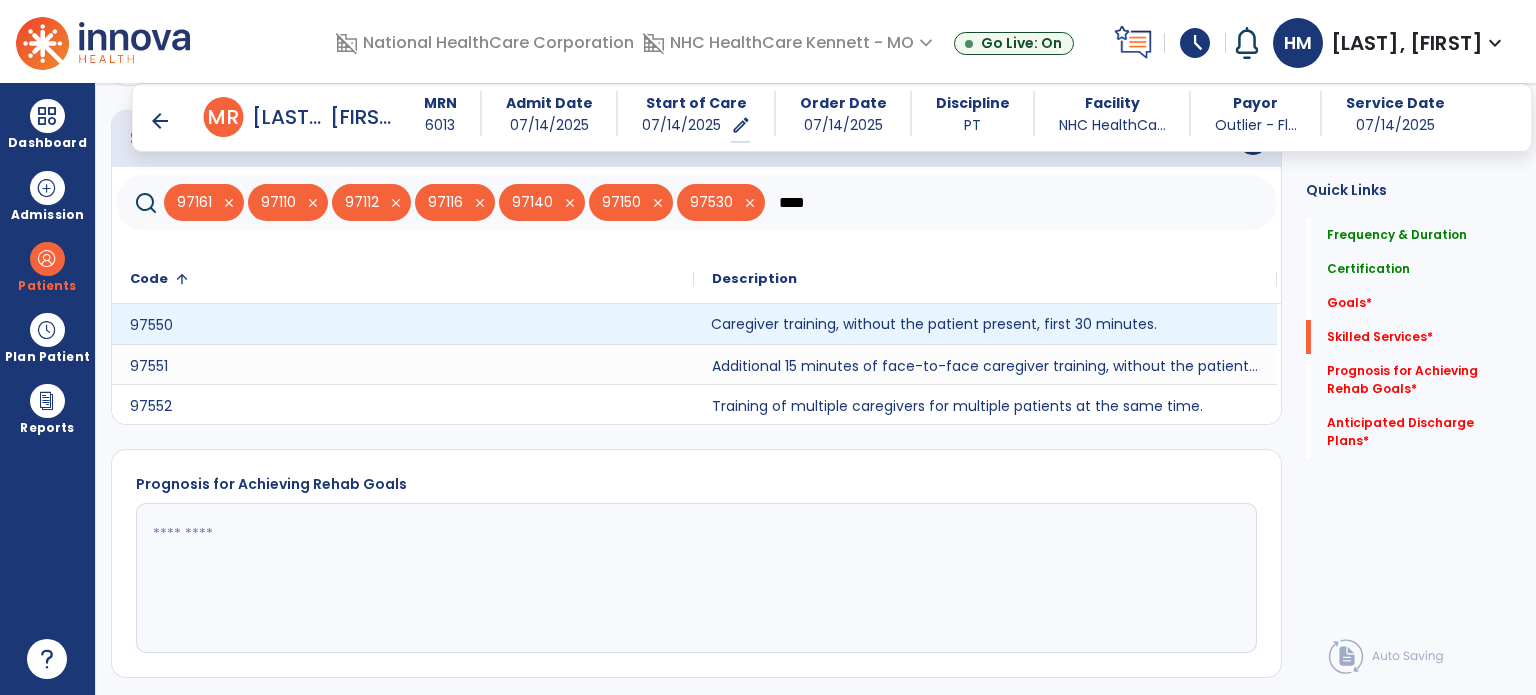 scroll, scrollTop: 800, scrollLeft: 0, axis: vertical 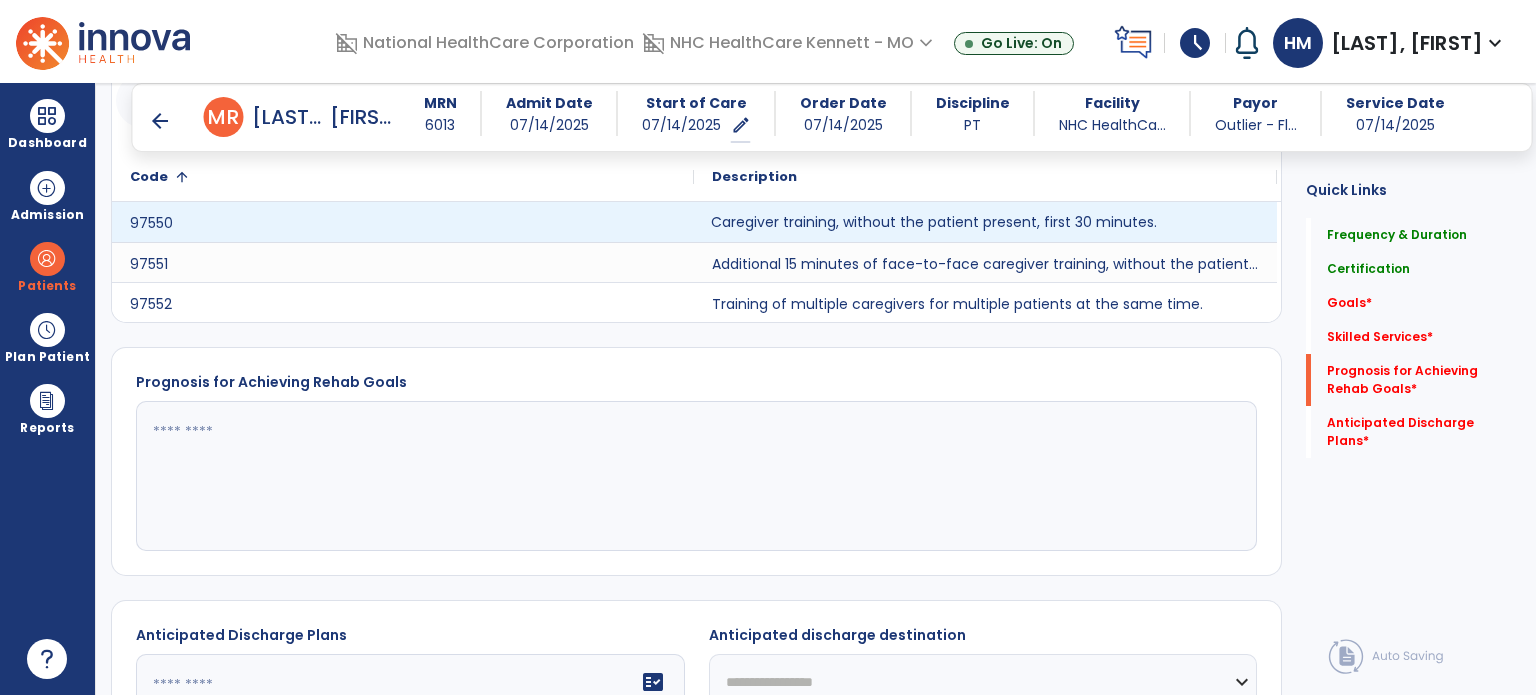 type on "****" 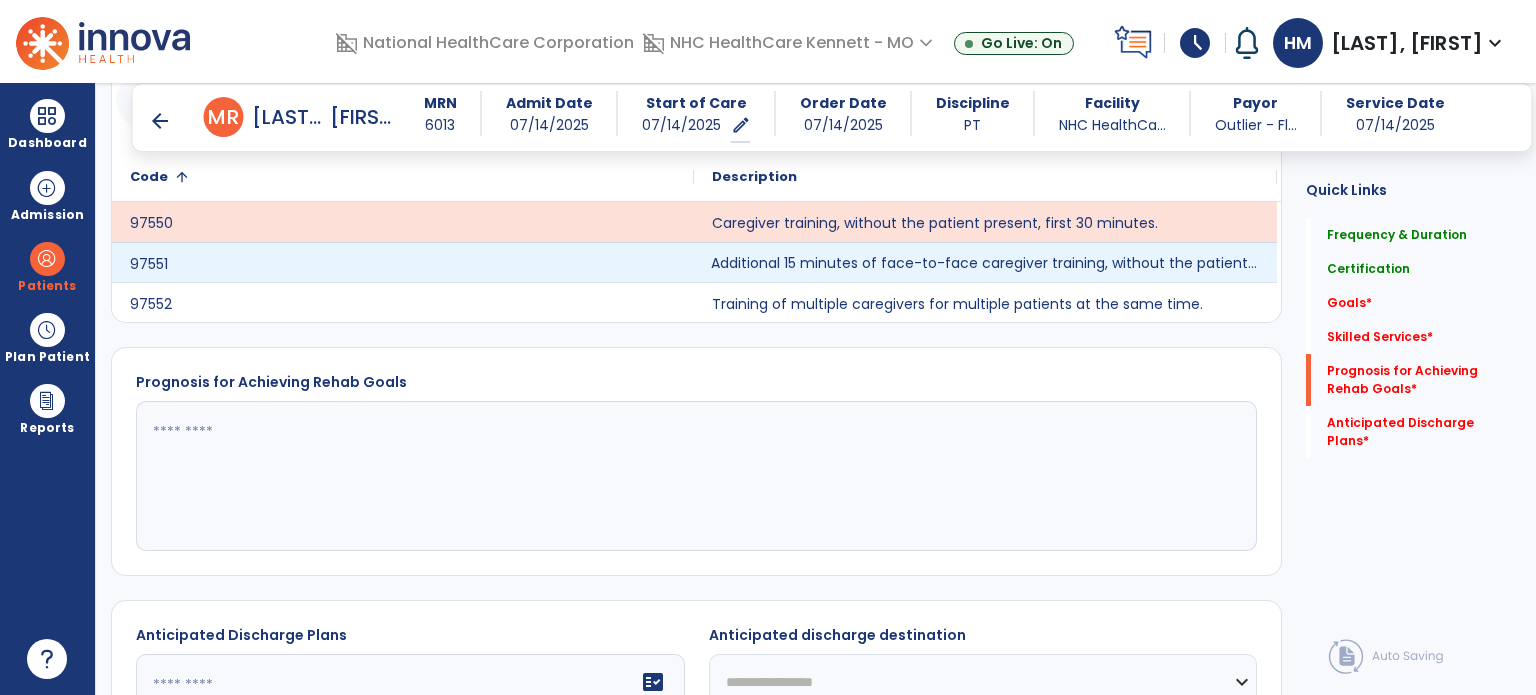 click on "Additional 15 minutes of face-to-face caregiver training, without the patient present, after 97550 is billed." 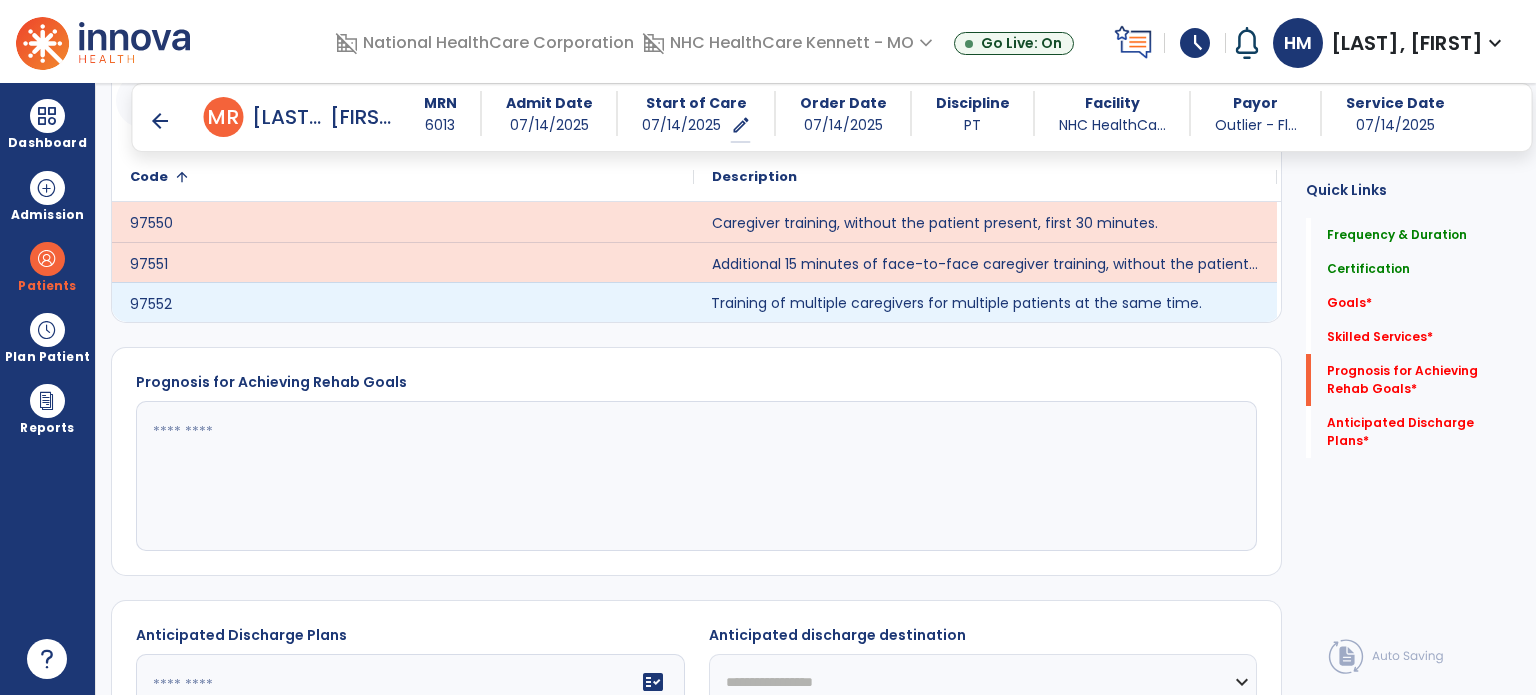 click on "Training of multiple caregivers for multiple patients at the same time." 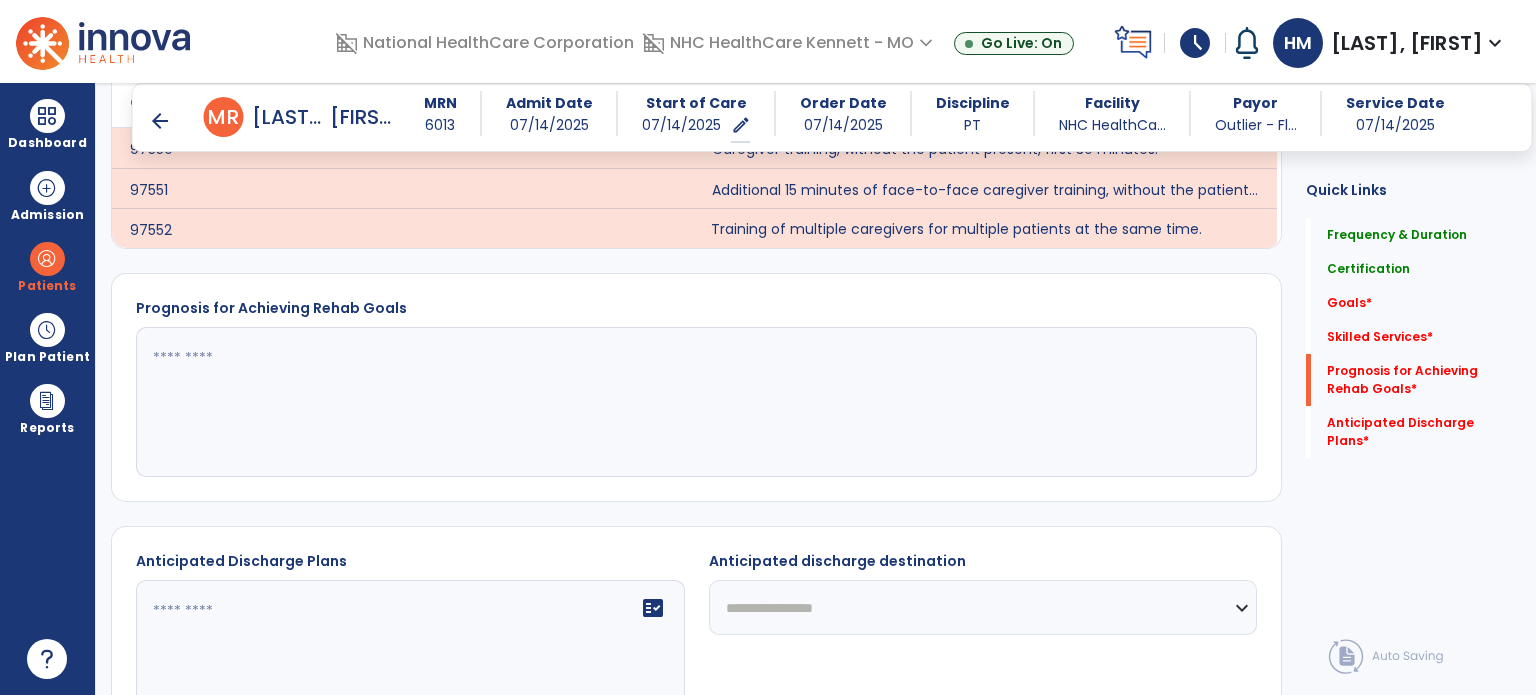 scroll, scrollTop: 900, scrollLeft: 0, axis: vertical 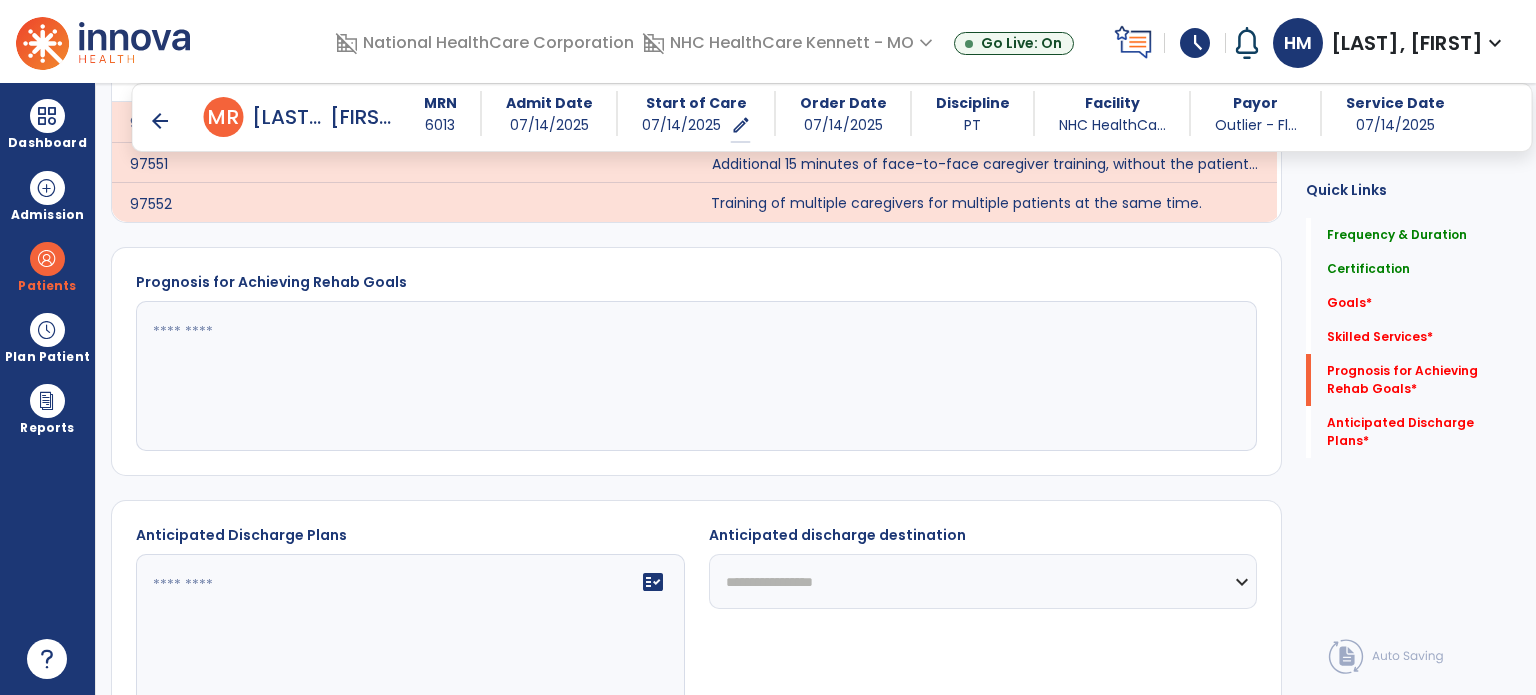 click 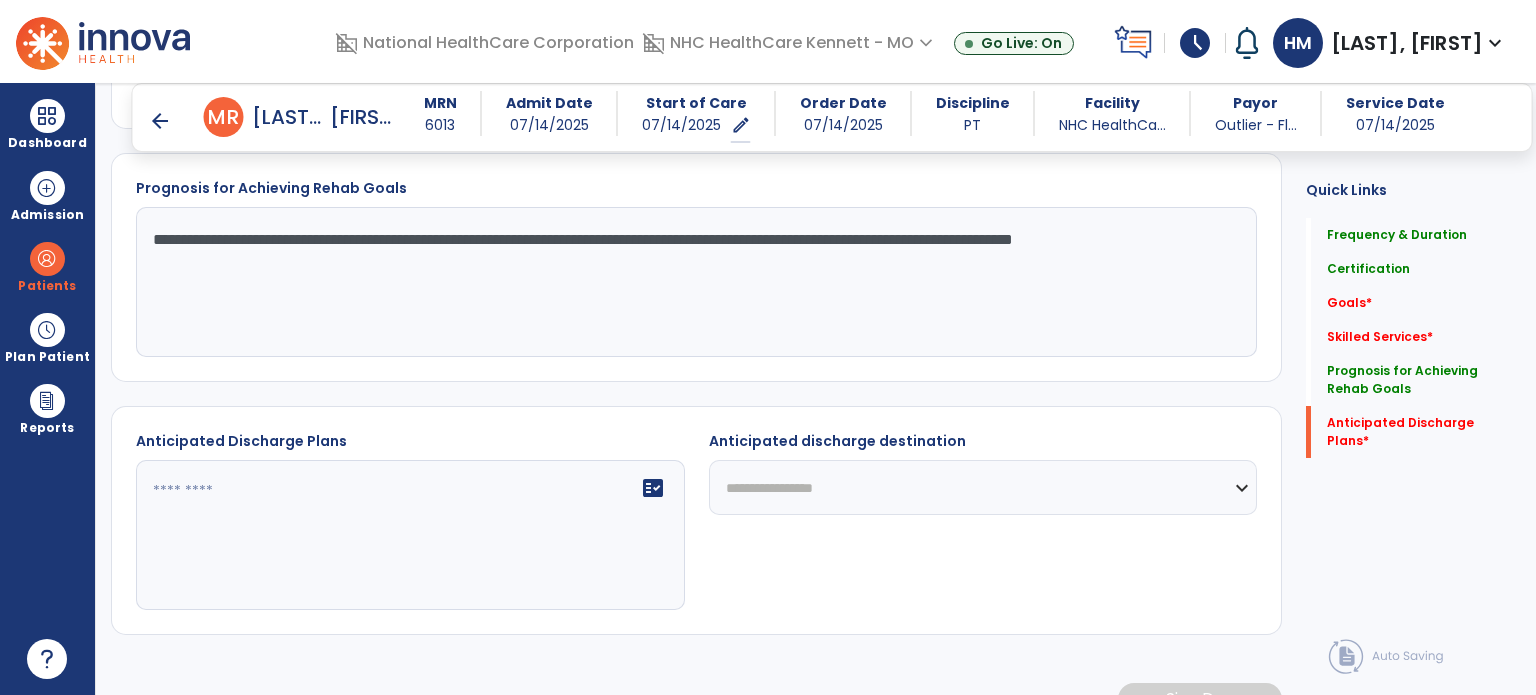 scroll, scrollTop: 993, scrollLeft: 0, axis: vertical 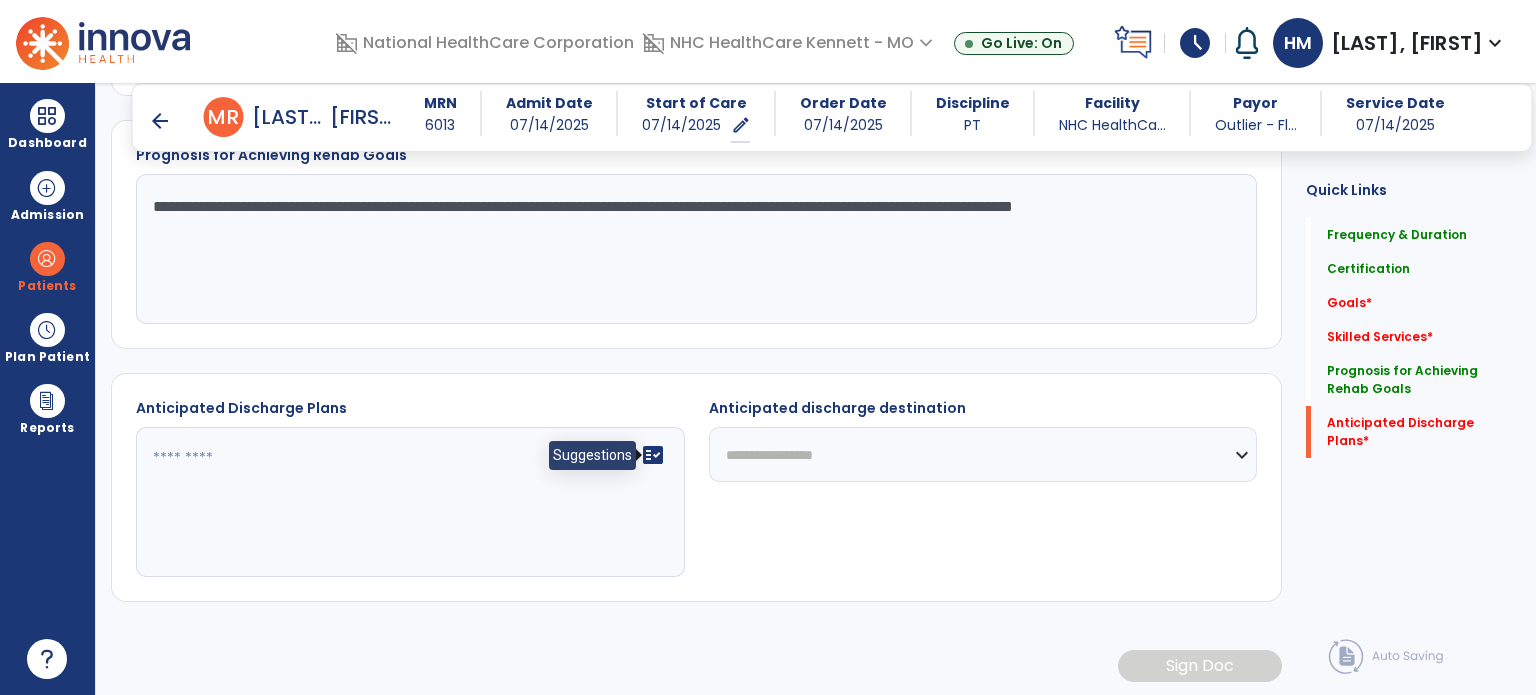 type on "**********" 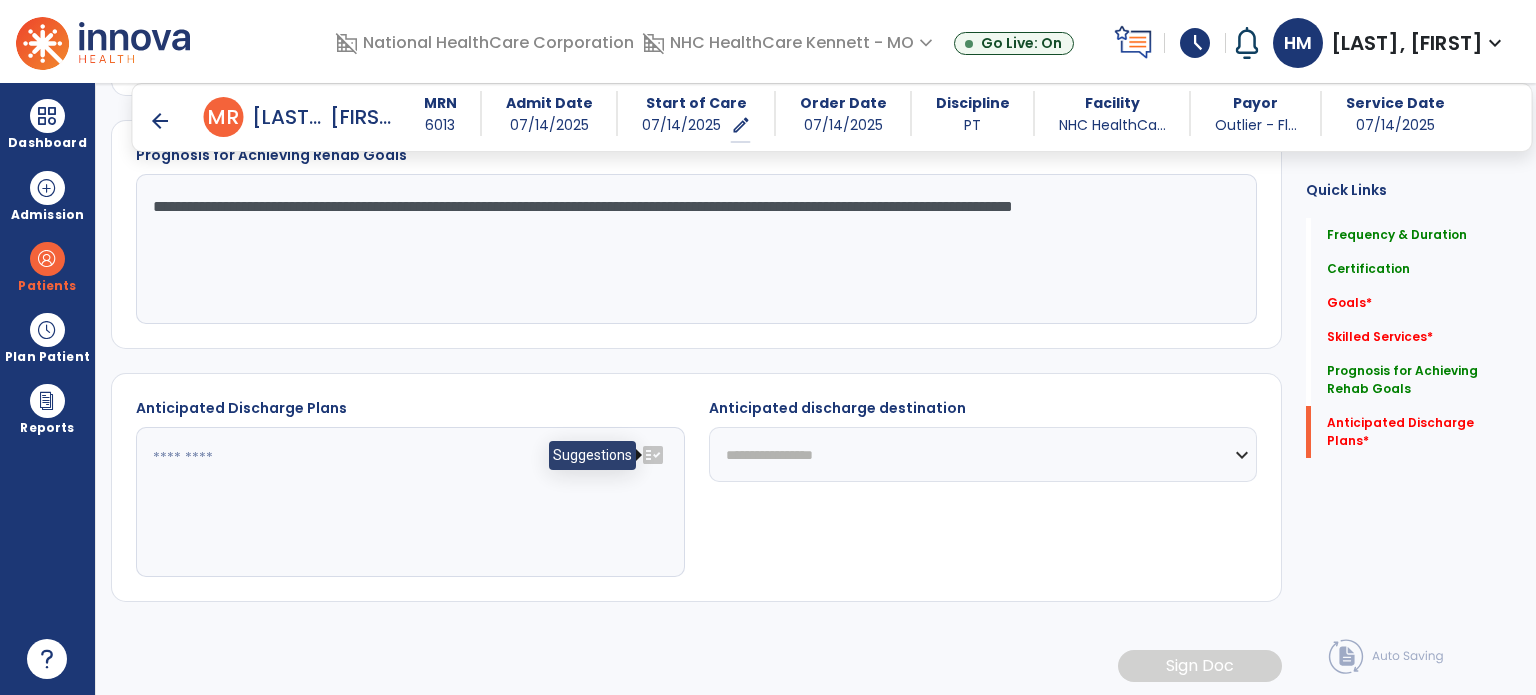 click on "fact_check" 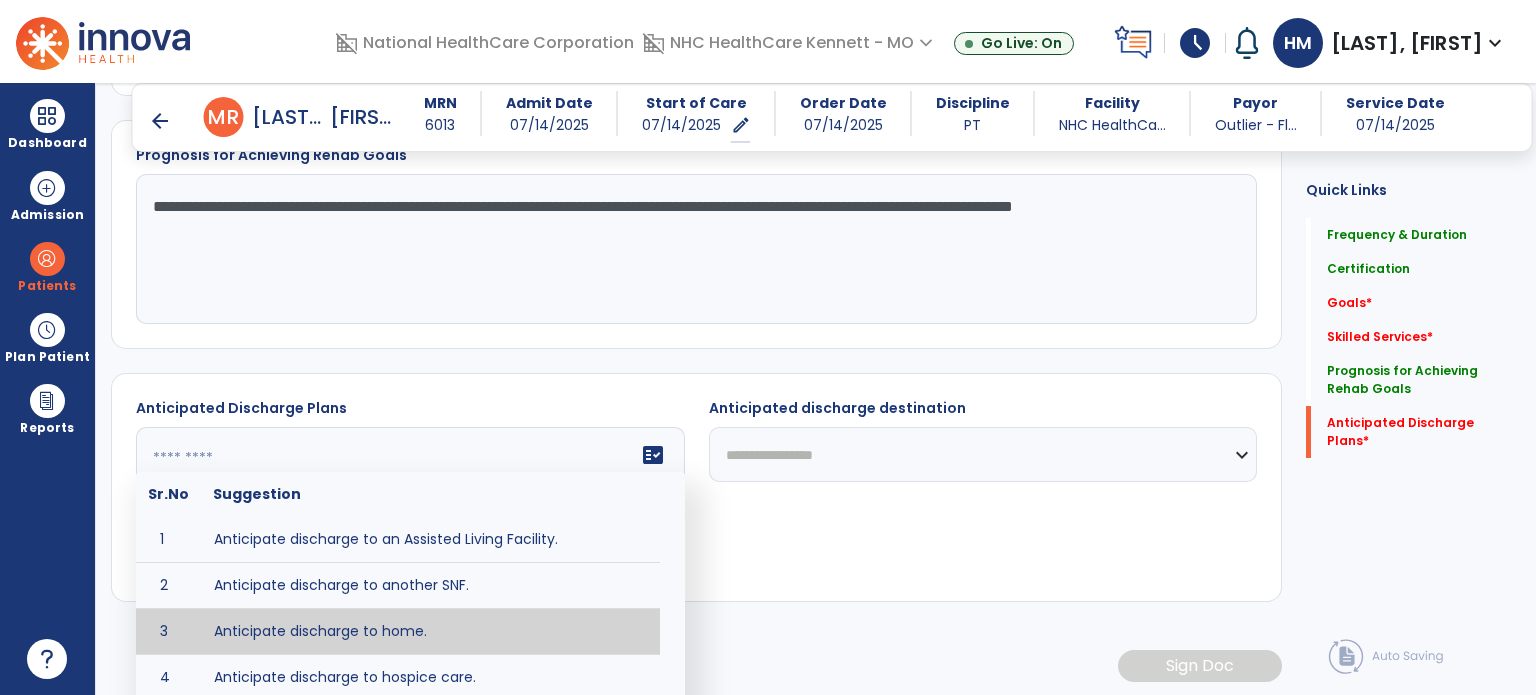 type on "**********" 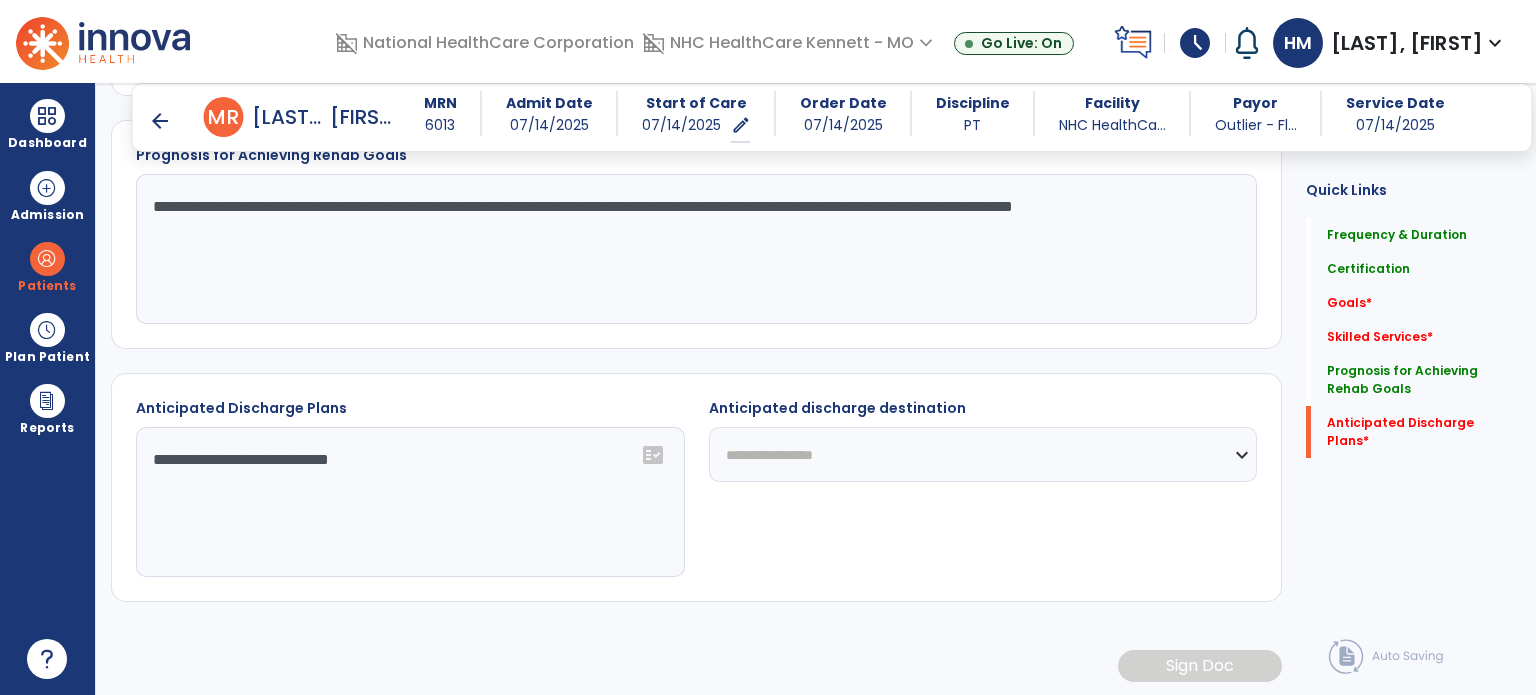 click on "**********" 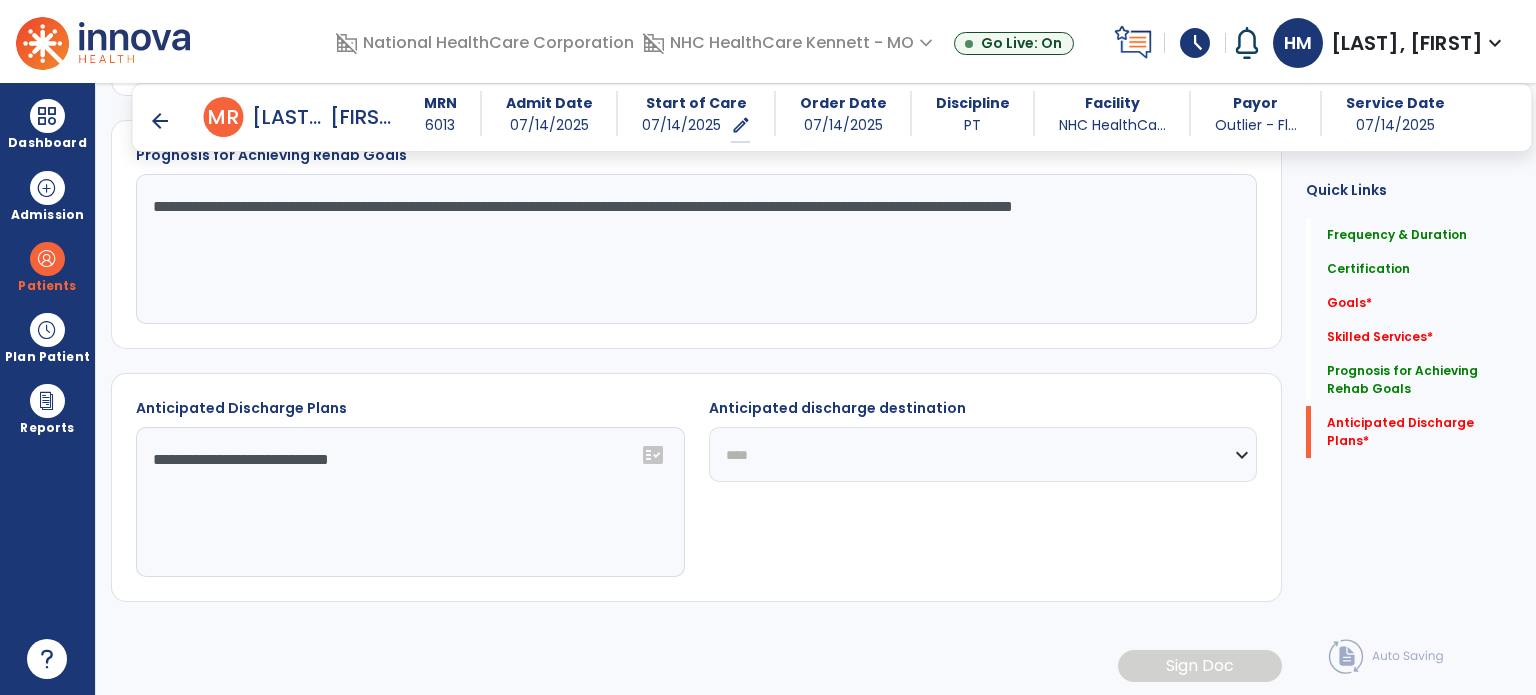 click on "**********" 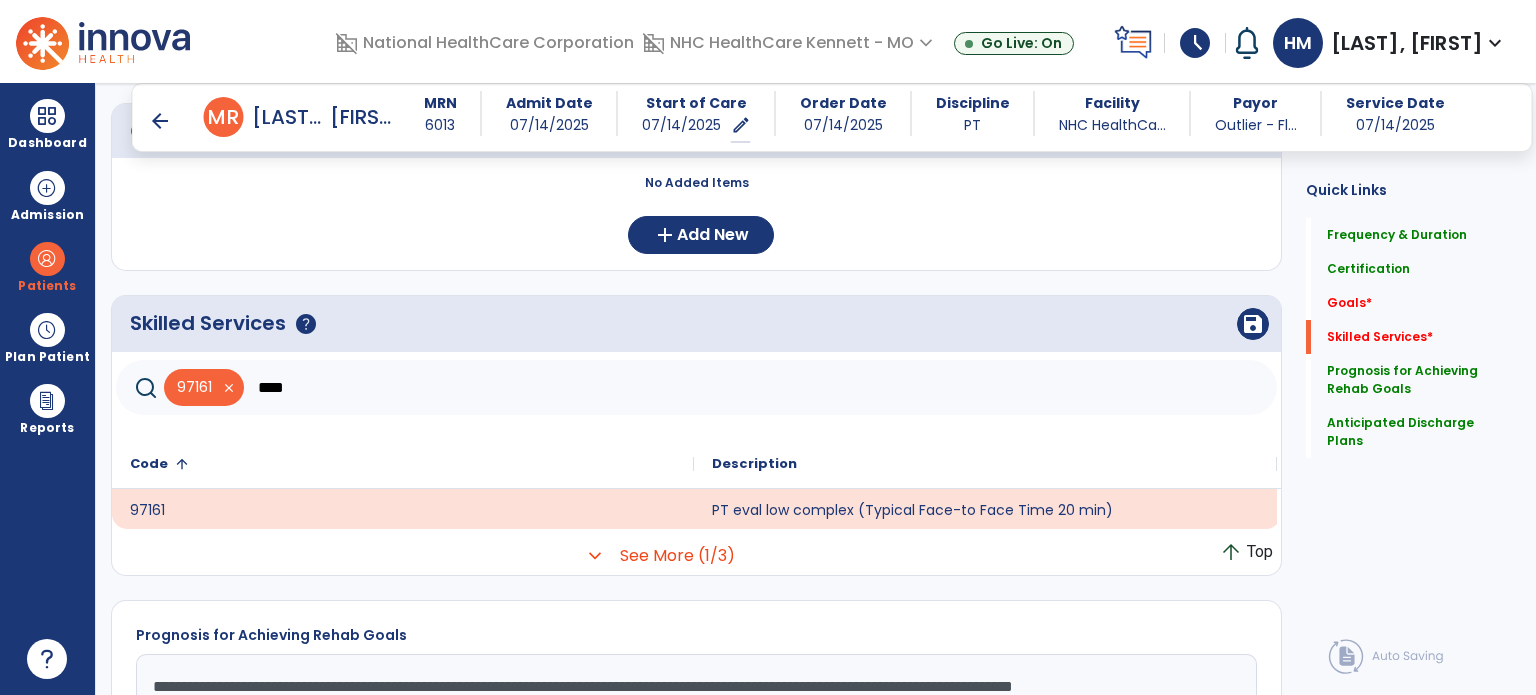 scroll, scrollTop: 493, scrollLeft: 0, axis: vertical 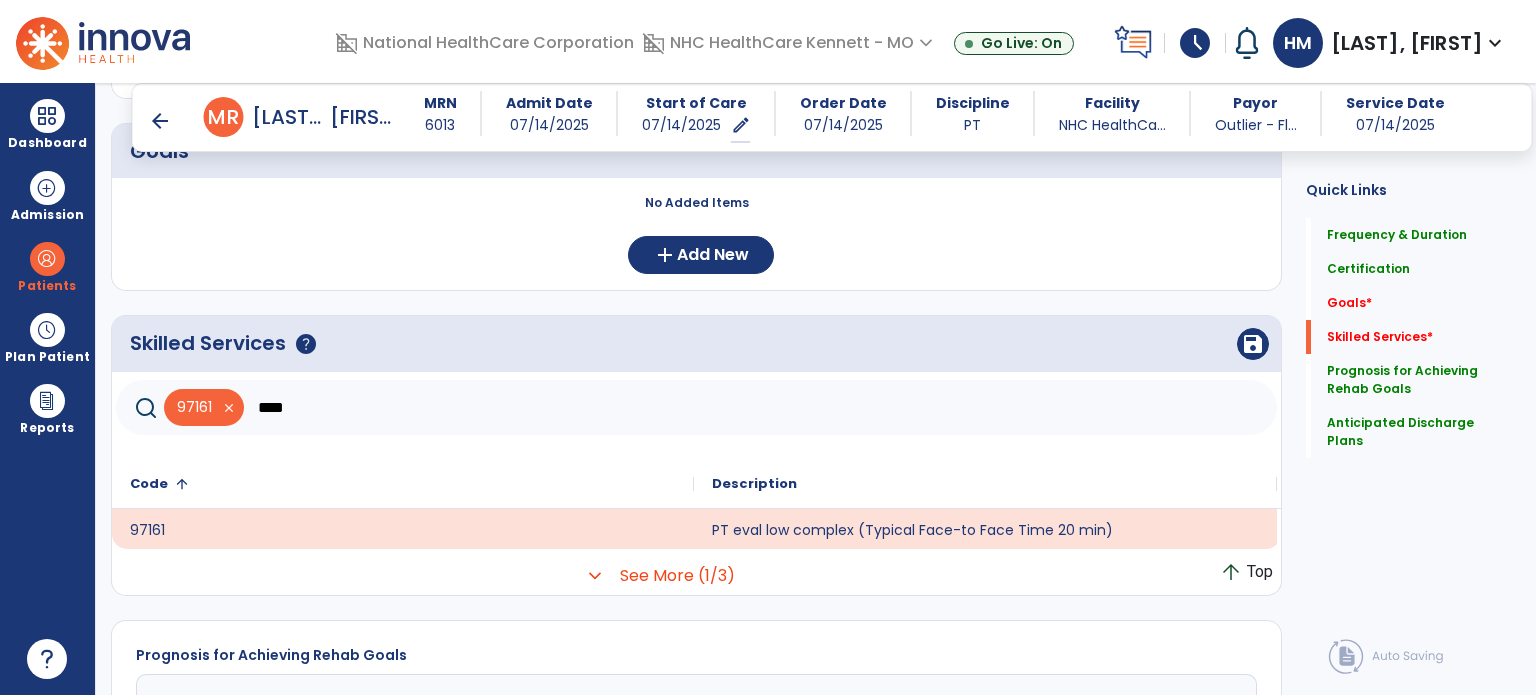 click on "****" 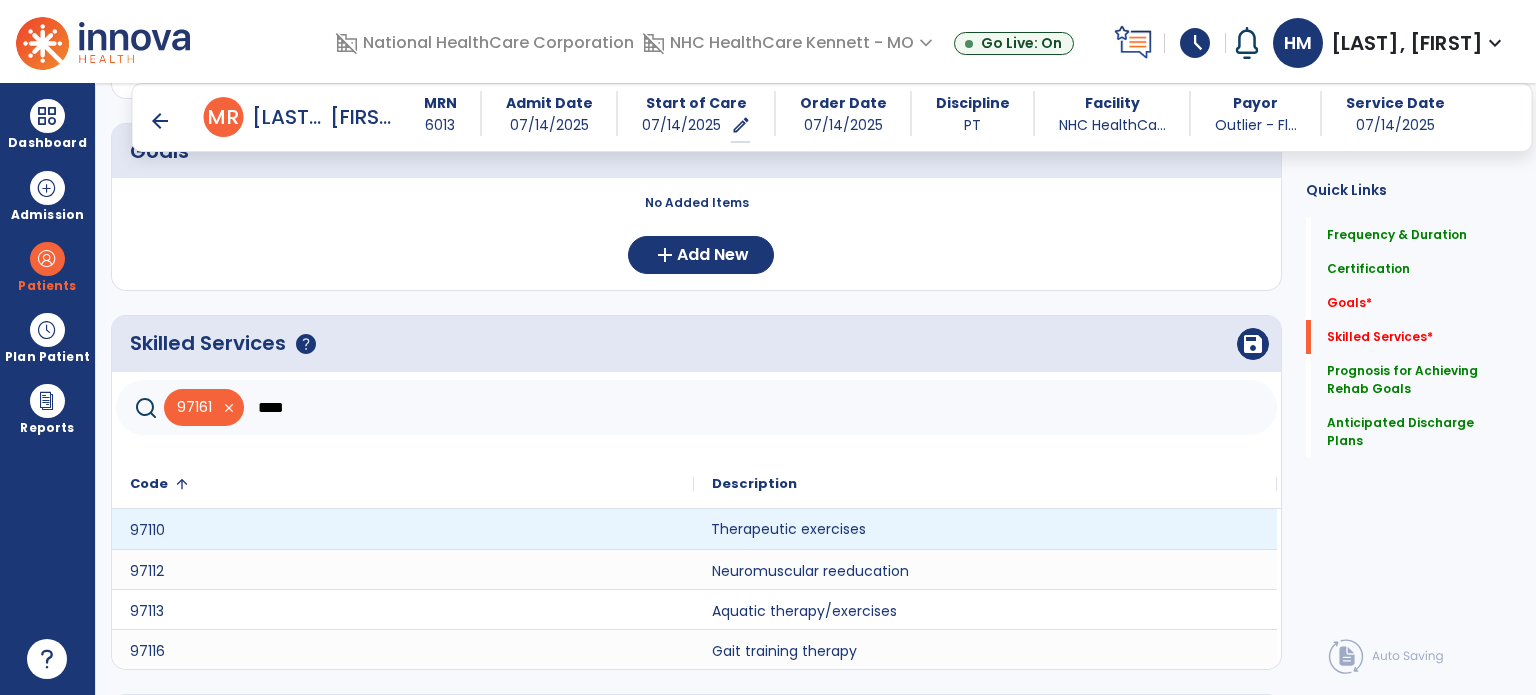 click on "Therapeutic exercises" 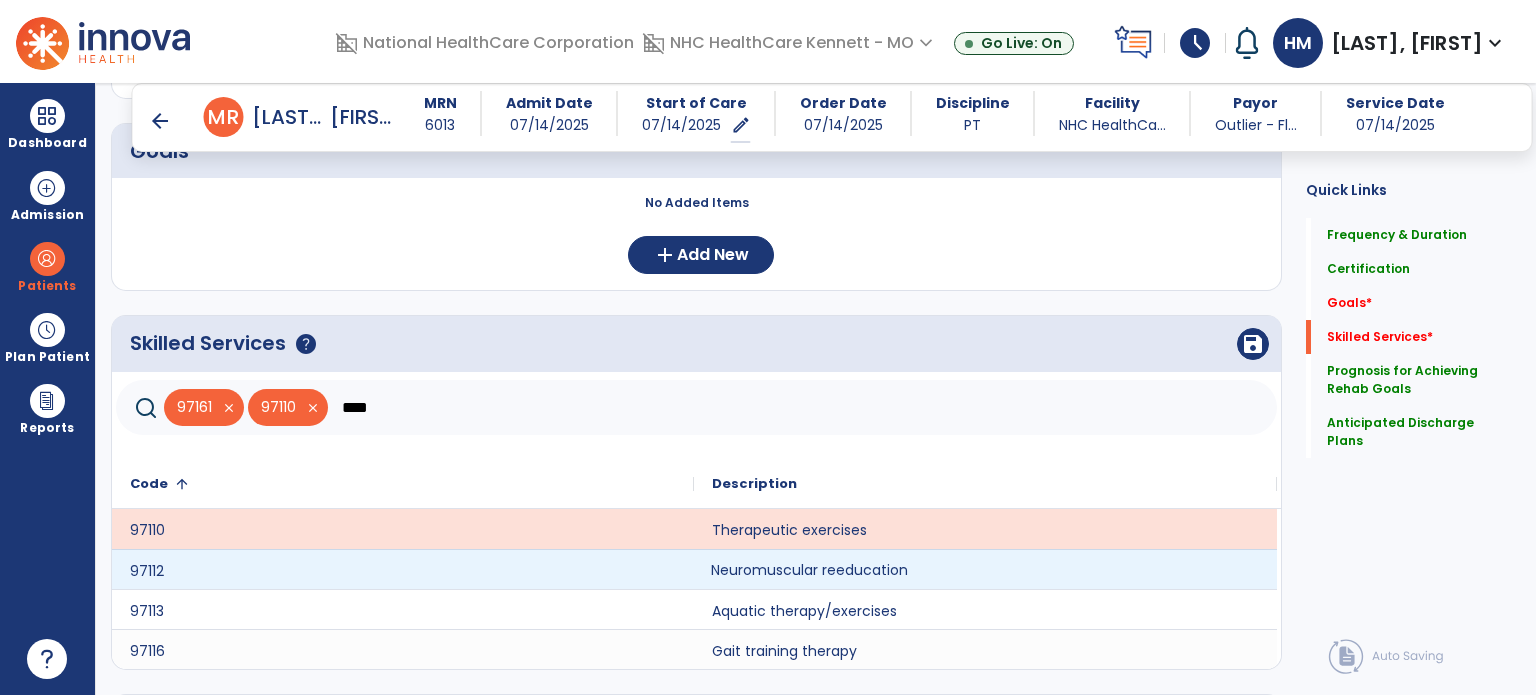 click on "Neuromuscular reeducation" 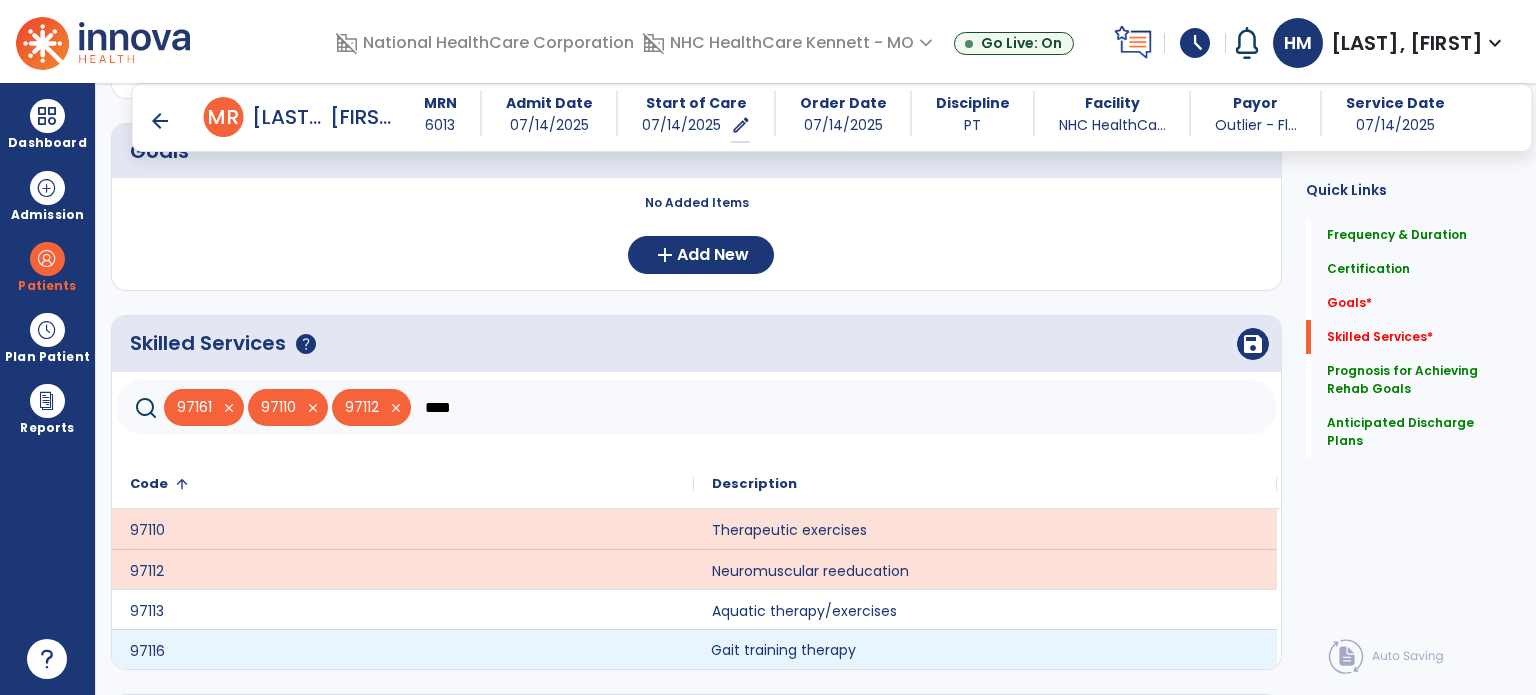 click on "Gait training therapy" 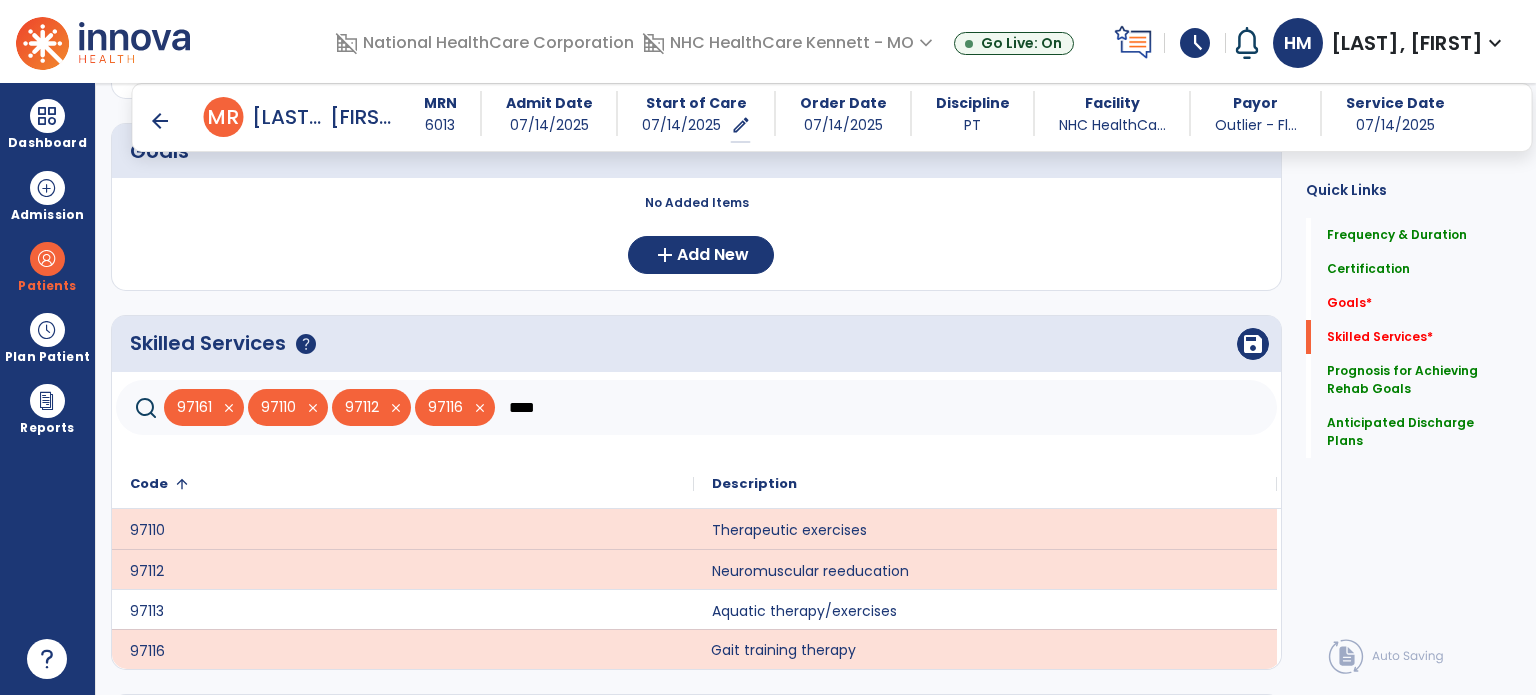 click on "****" 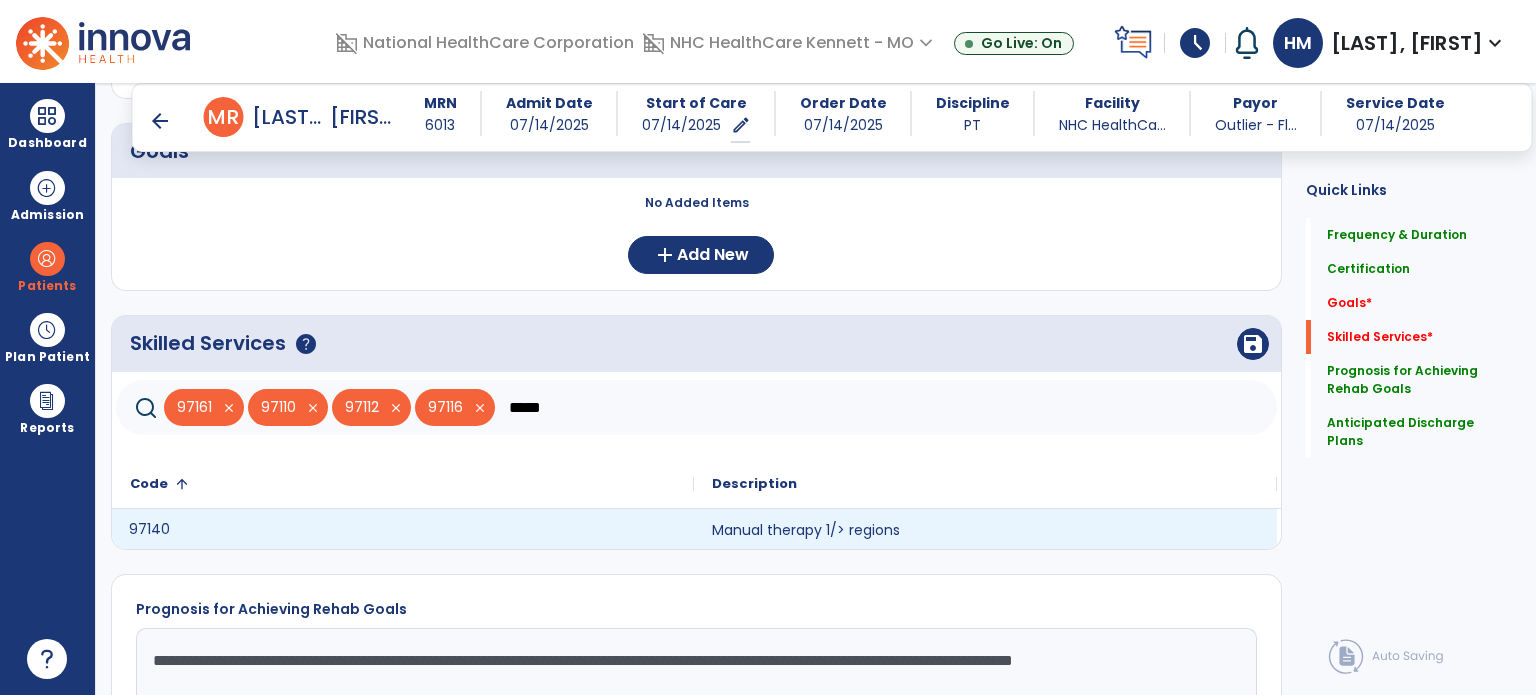click on "97140" 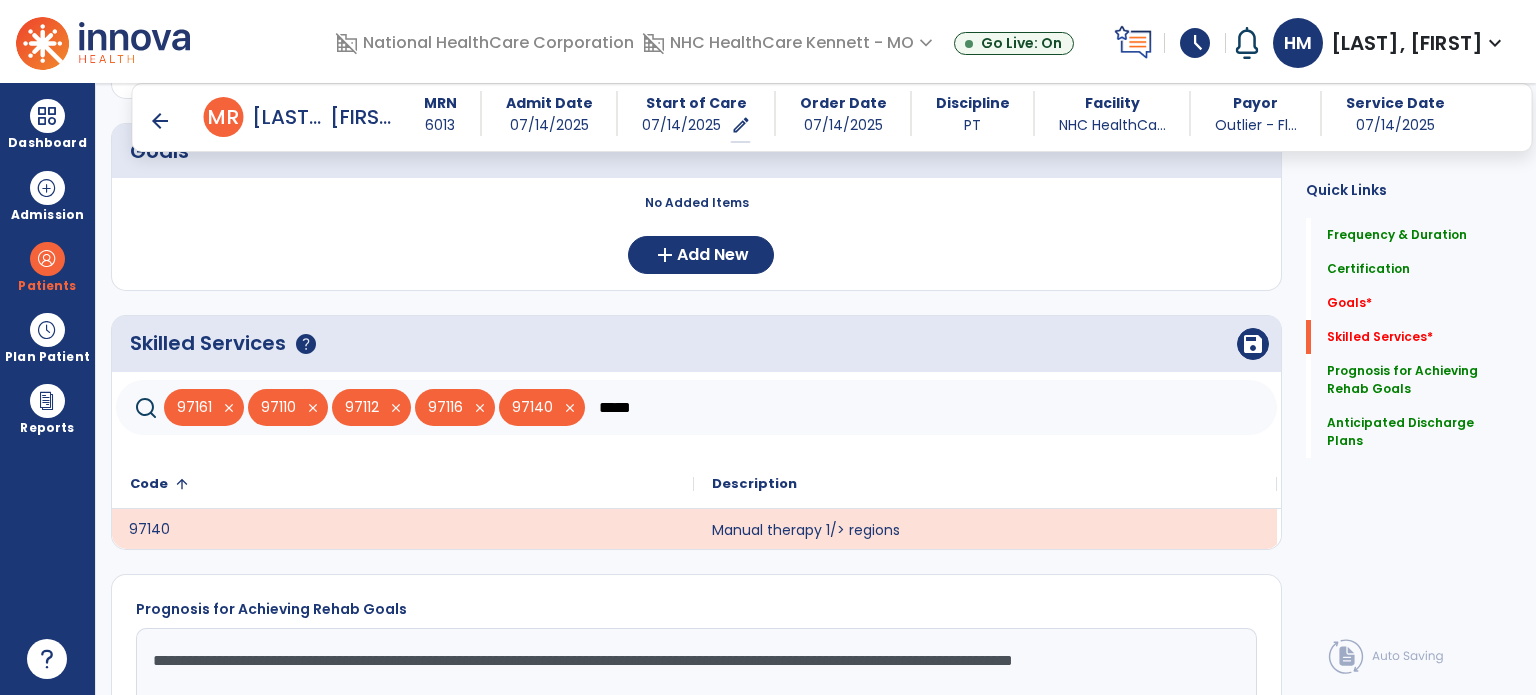 click on "*****" 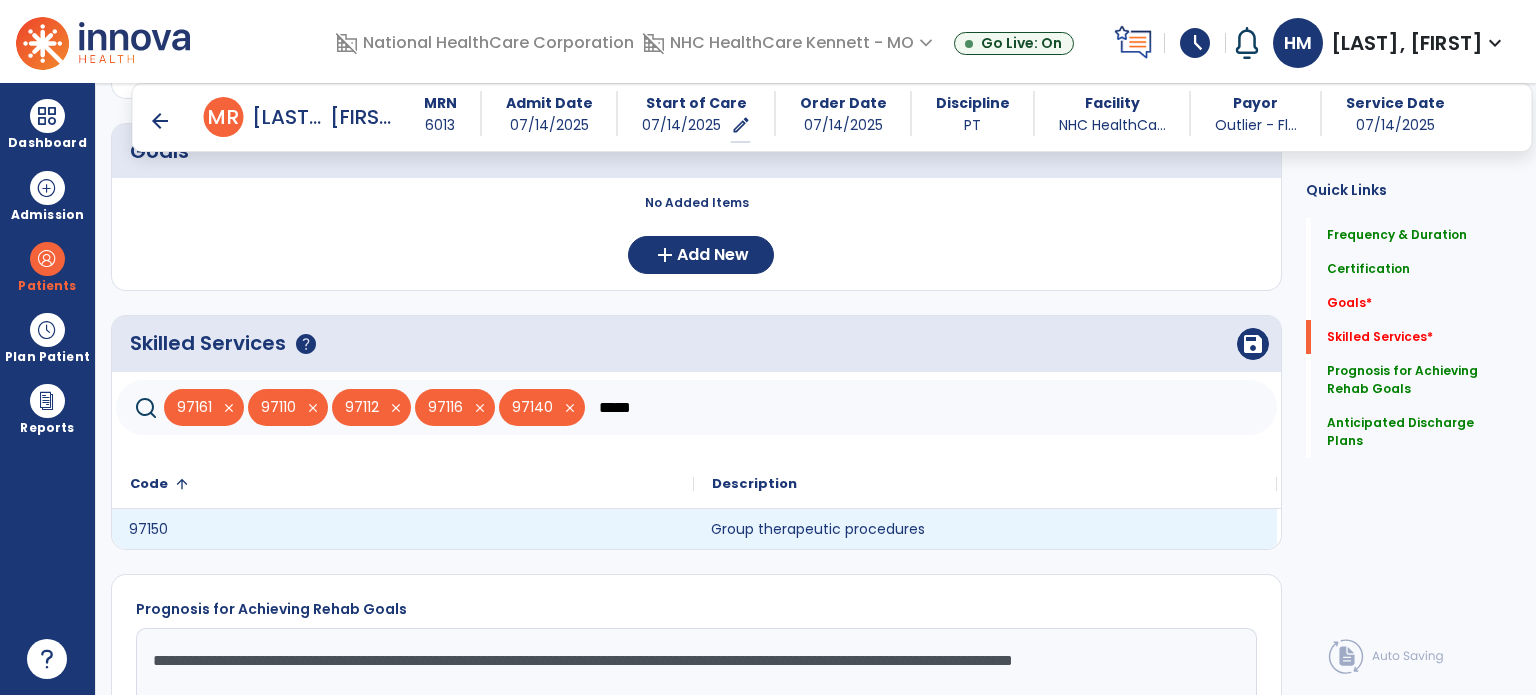 click on "Group therapeutic procedures" 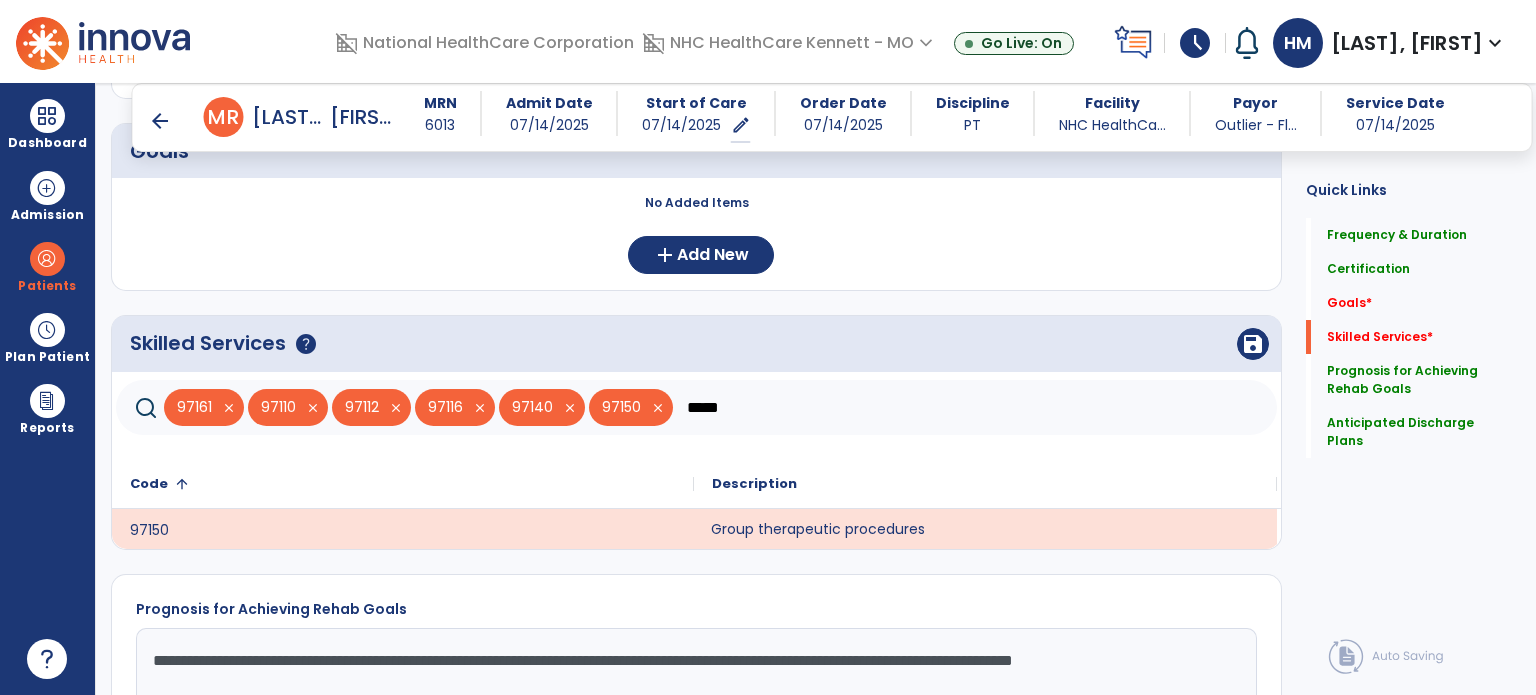 click on "*****" 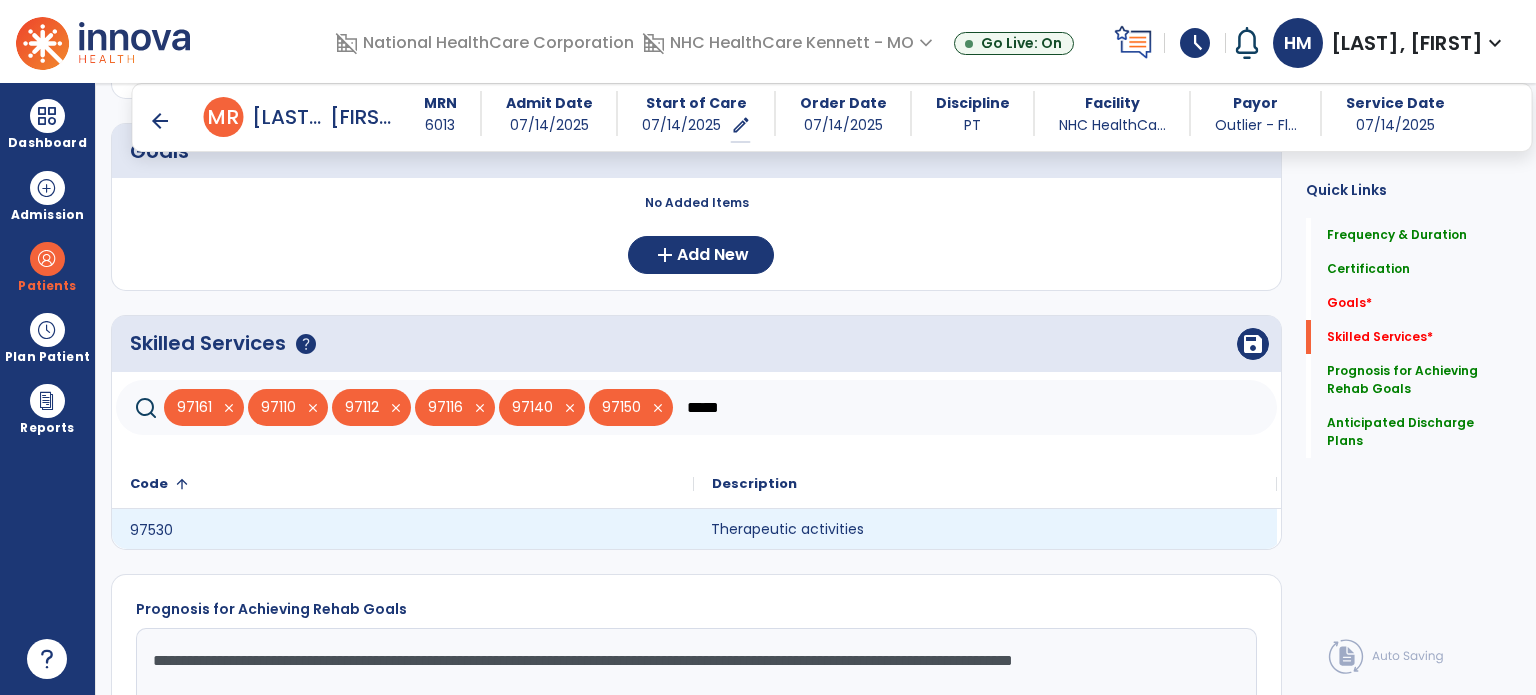 type on "*****" 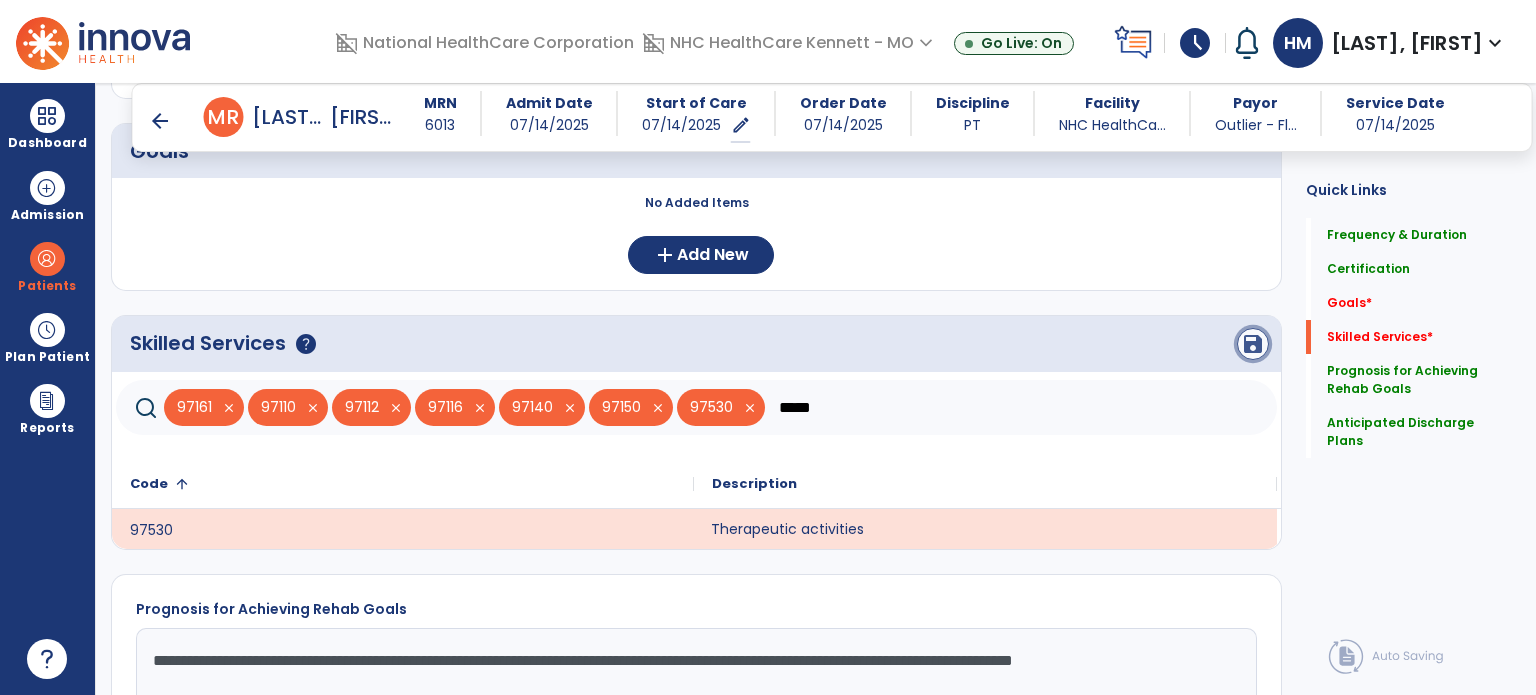 click on "save" 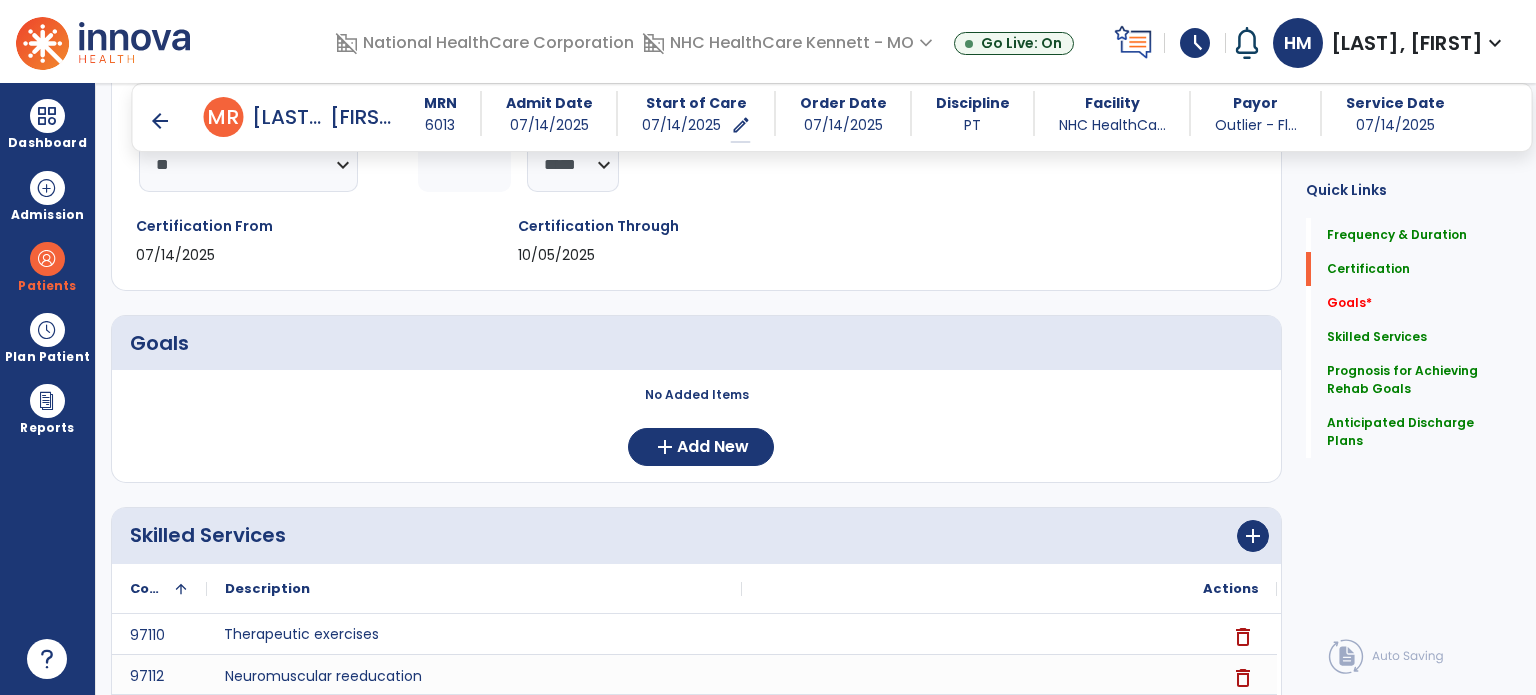 scroll, scrollTop: 0, scrollLeft: 0, axis: both 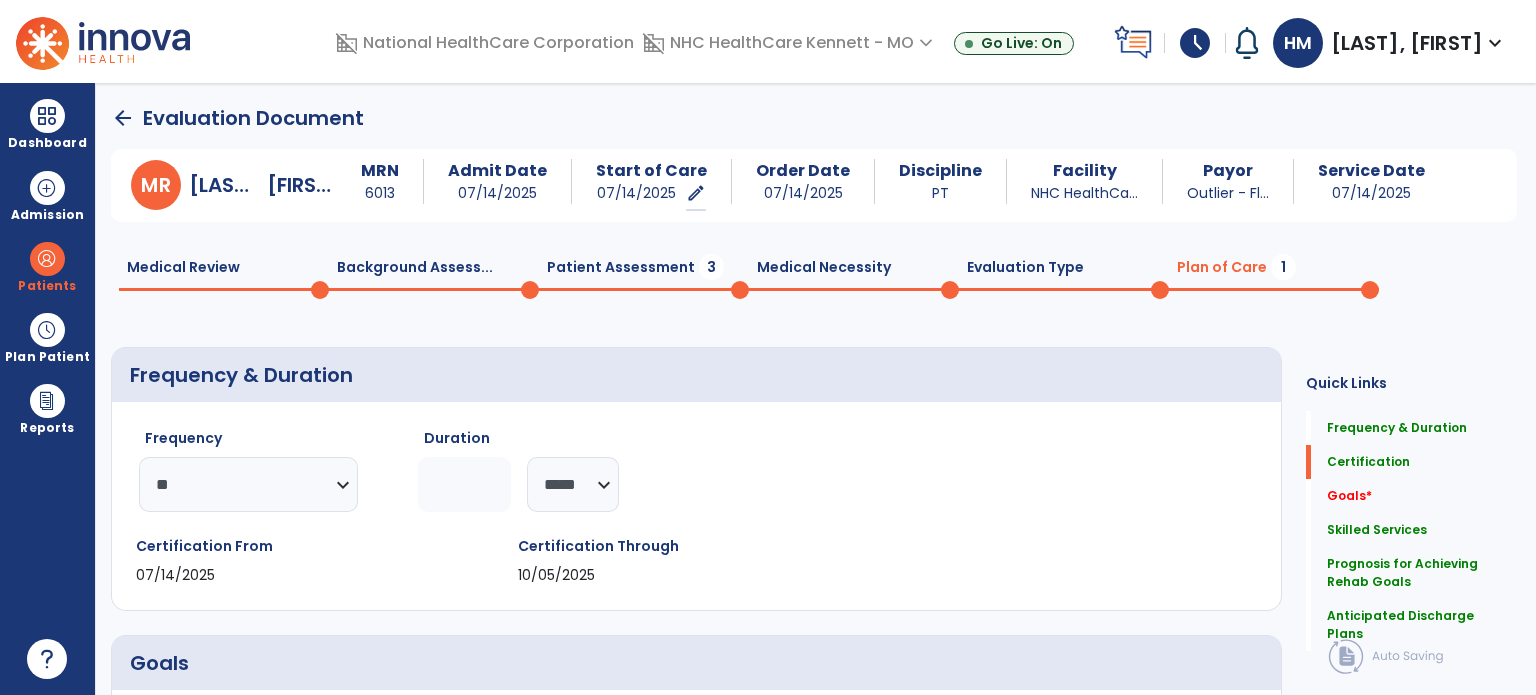 click on "Patient Assessment  3" 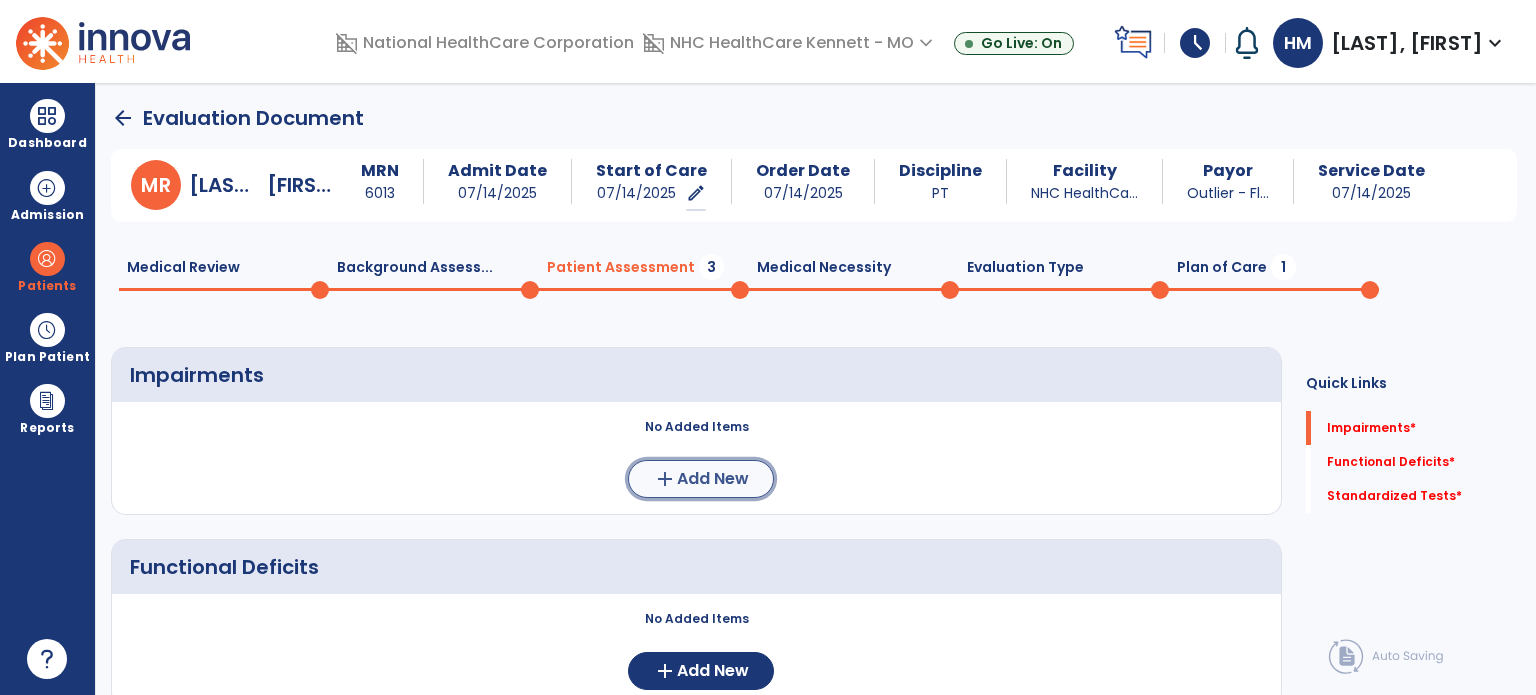 click on "add  Add New" 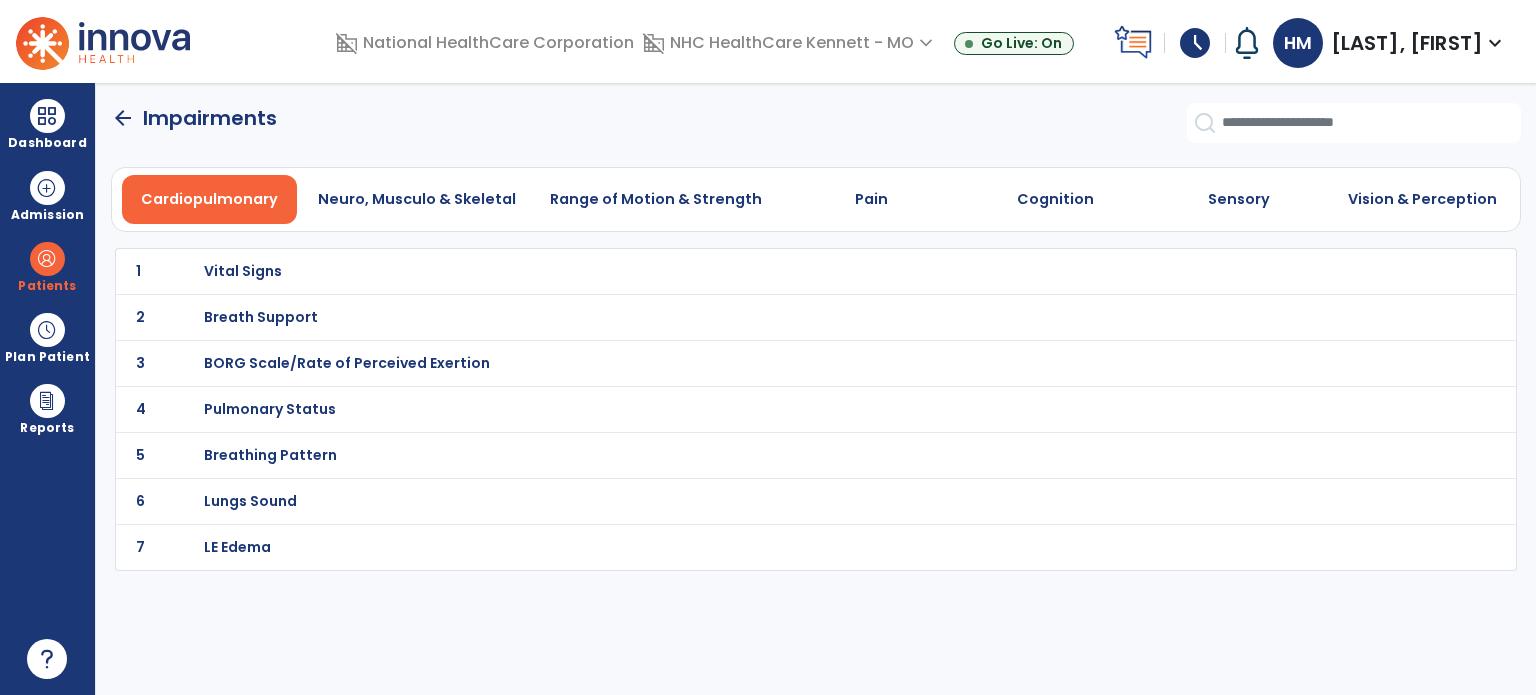 click on "BORG Scale/Rate of Perceived Exertion" at bounding box center (243, 271) 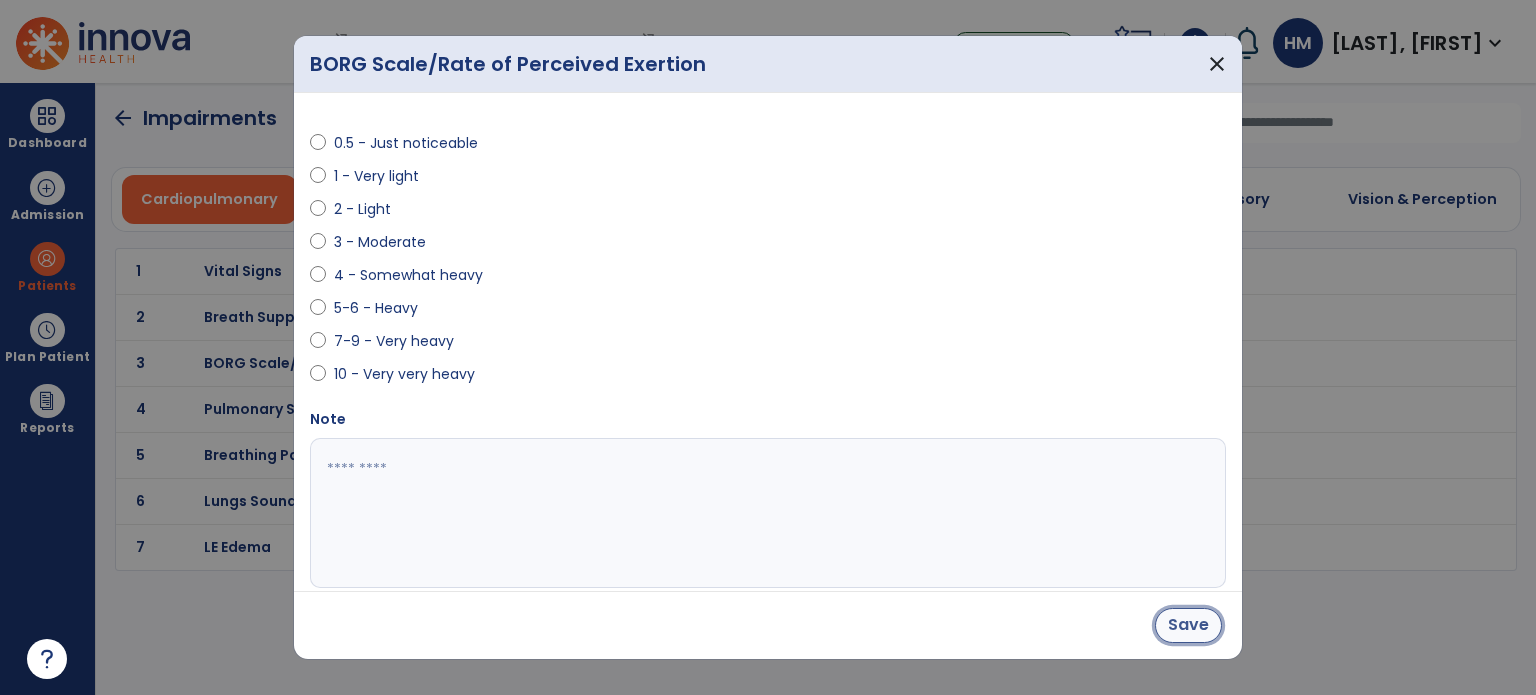 click on "Save" at bounding box center [1188, 625] 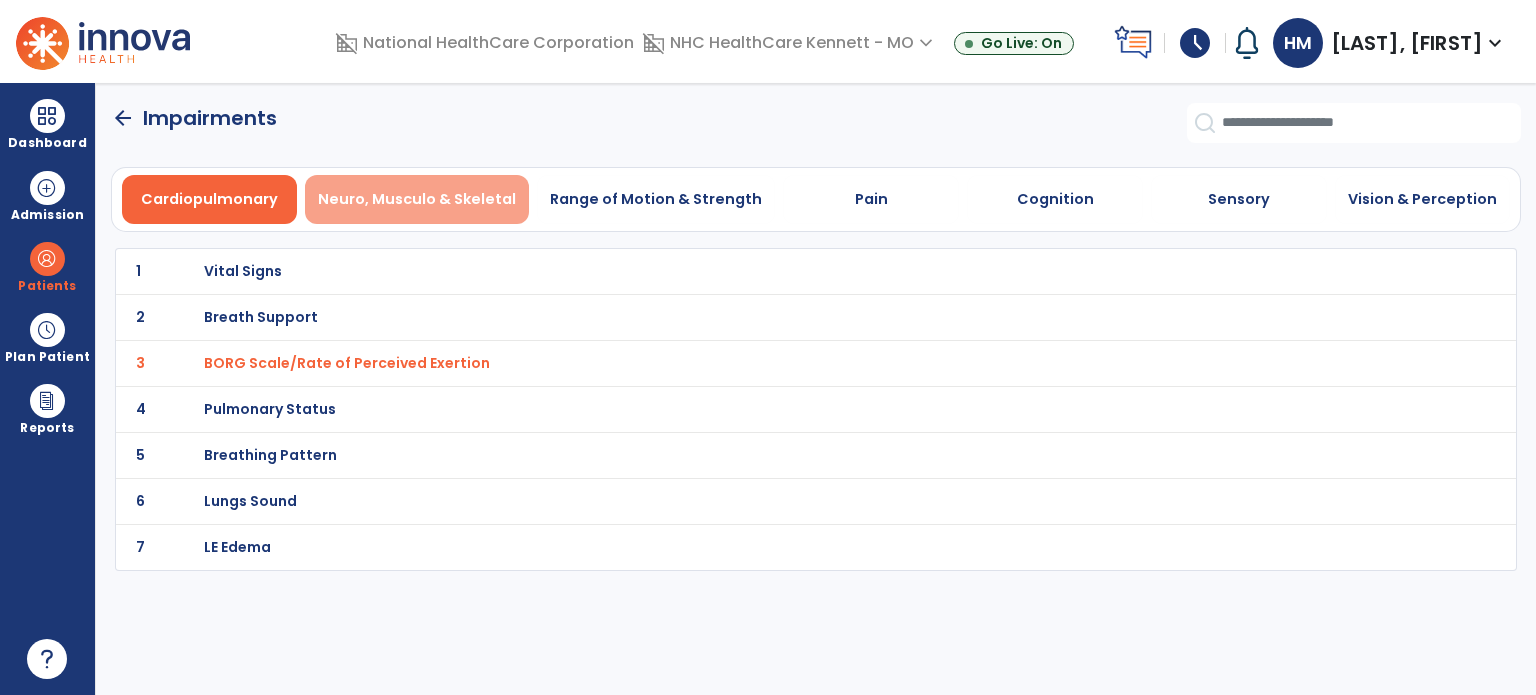 click on "Neuro, Musculo & Skeletal" at bounding box center (417, 199) 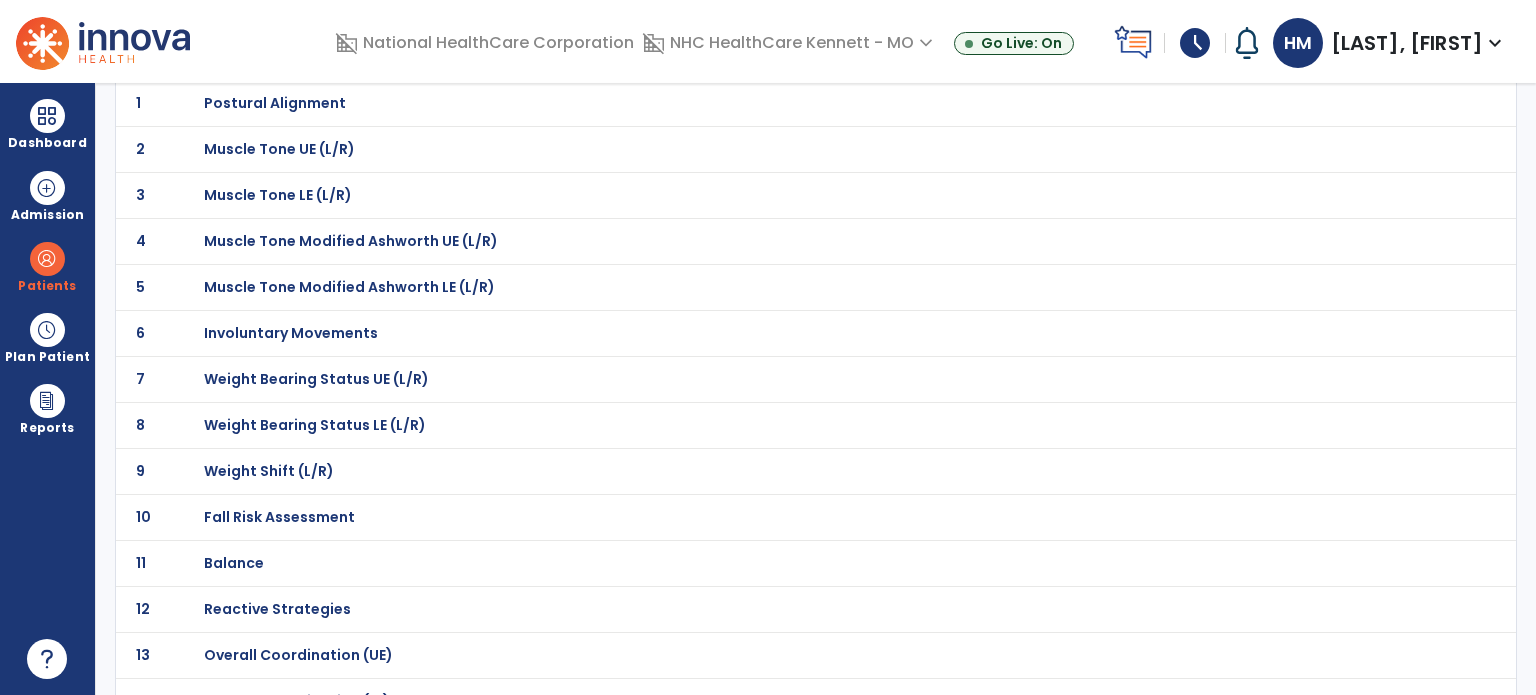 scroll, scrollTop: 200, scrollLeft: 0, axis: vertical 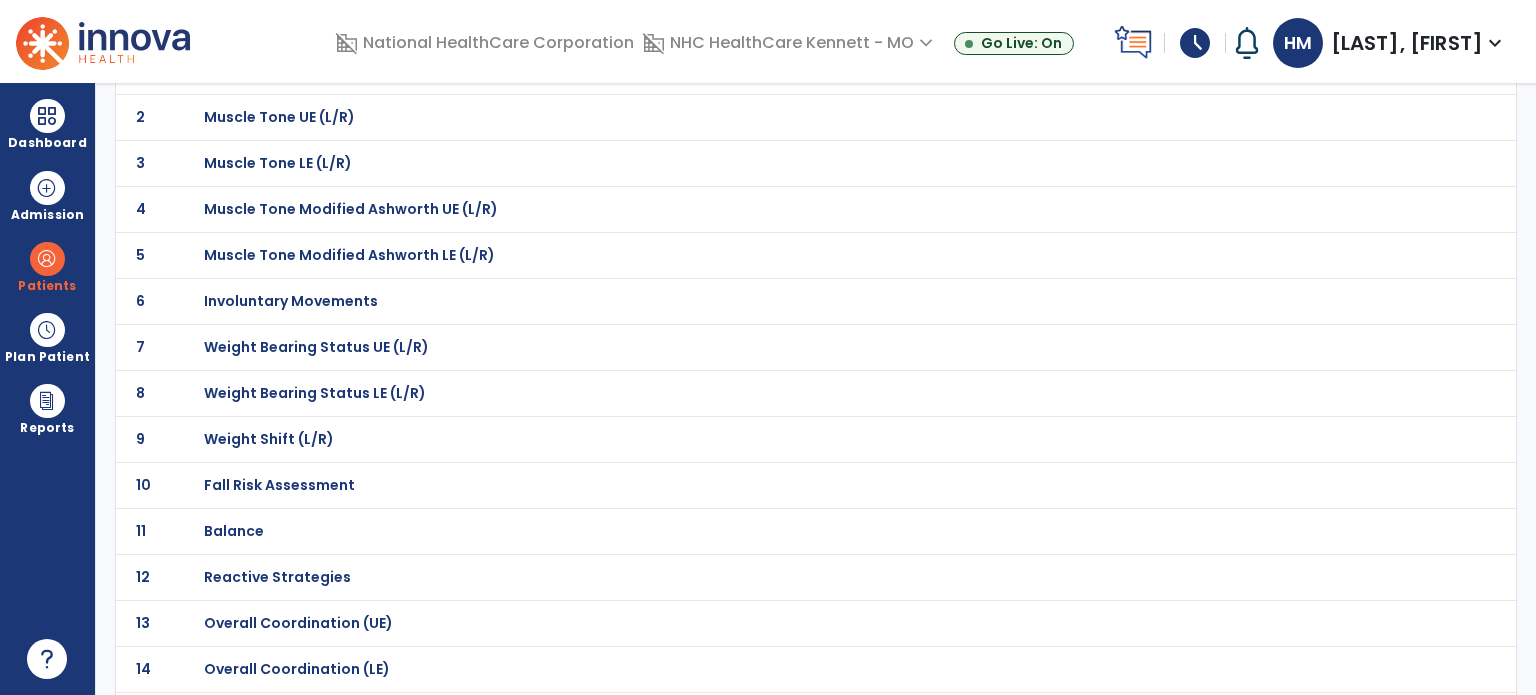 click on "Fall Risk Assessment" at bounding box center [275, 71] 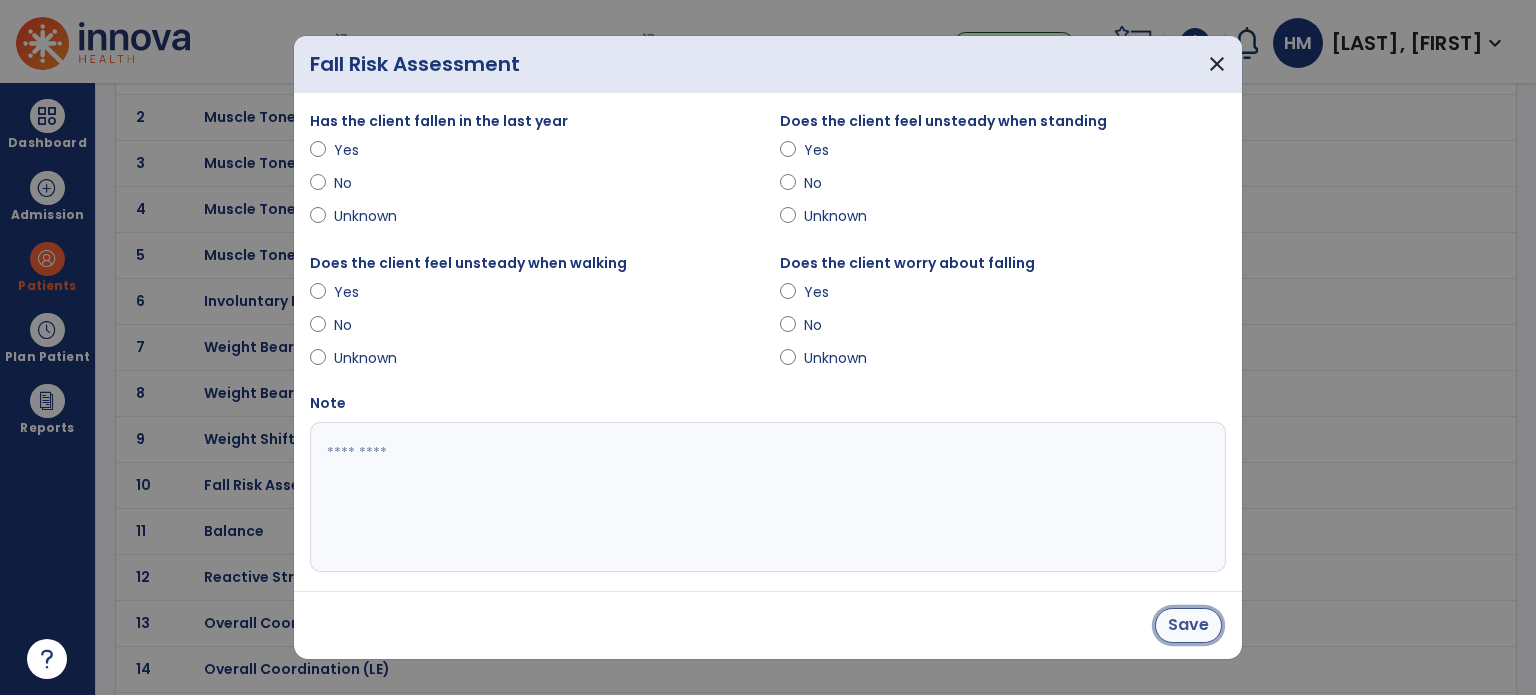 click on "Save" at bounding box center [1188, 625] 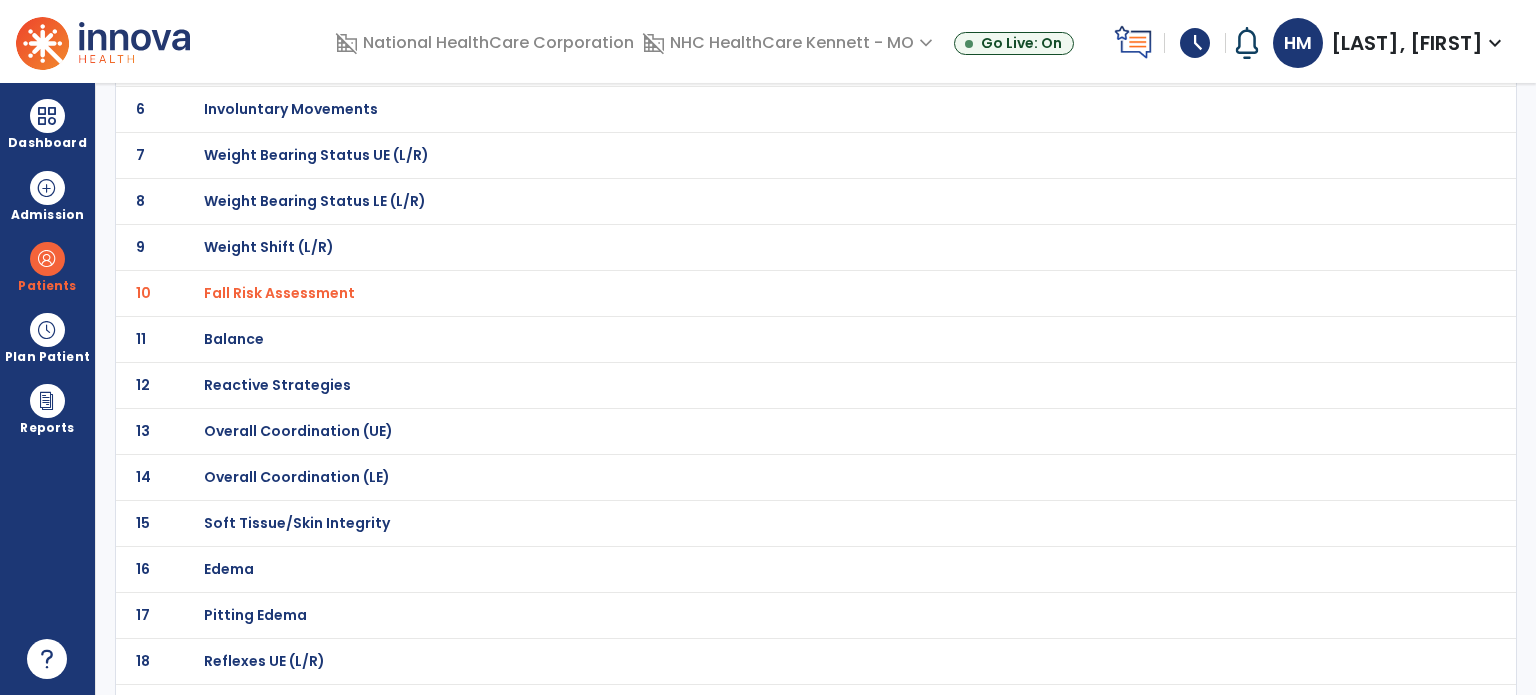 scroll, scrollTop: 400, scrollLeft: 0, axis: vertical 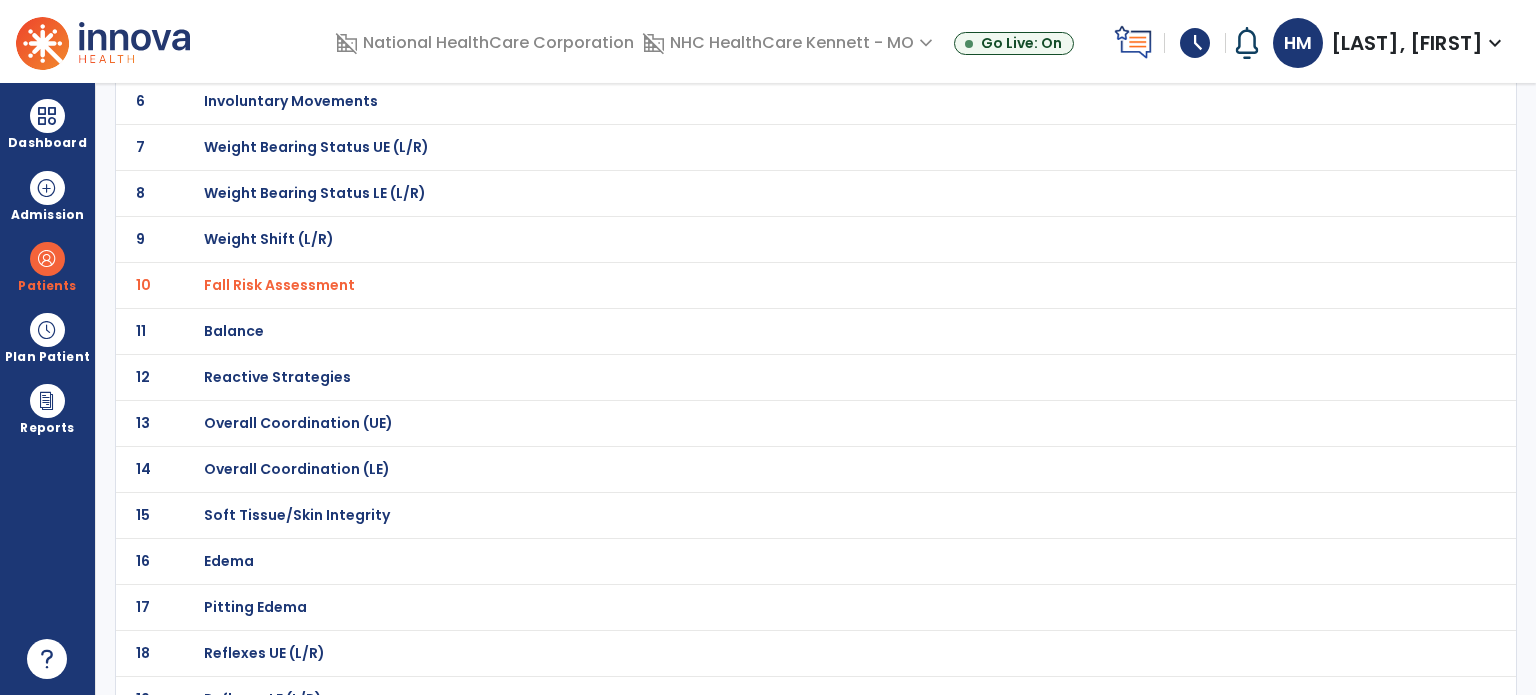 click on "Balance" at bounding box center (772, -129) 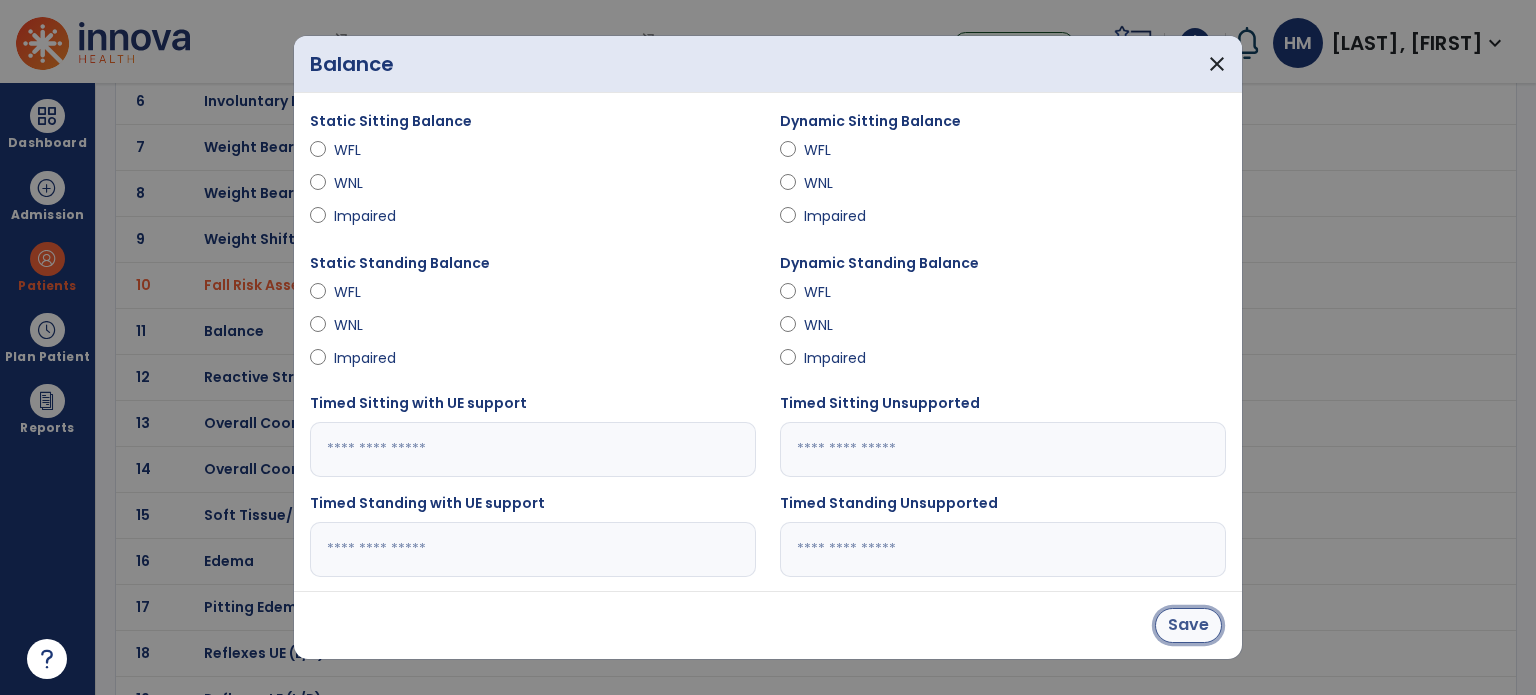 click on "Save" at bounding box center [1188, 625] 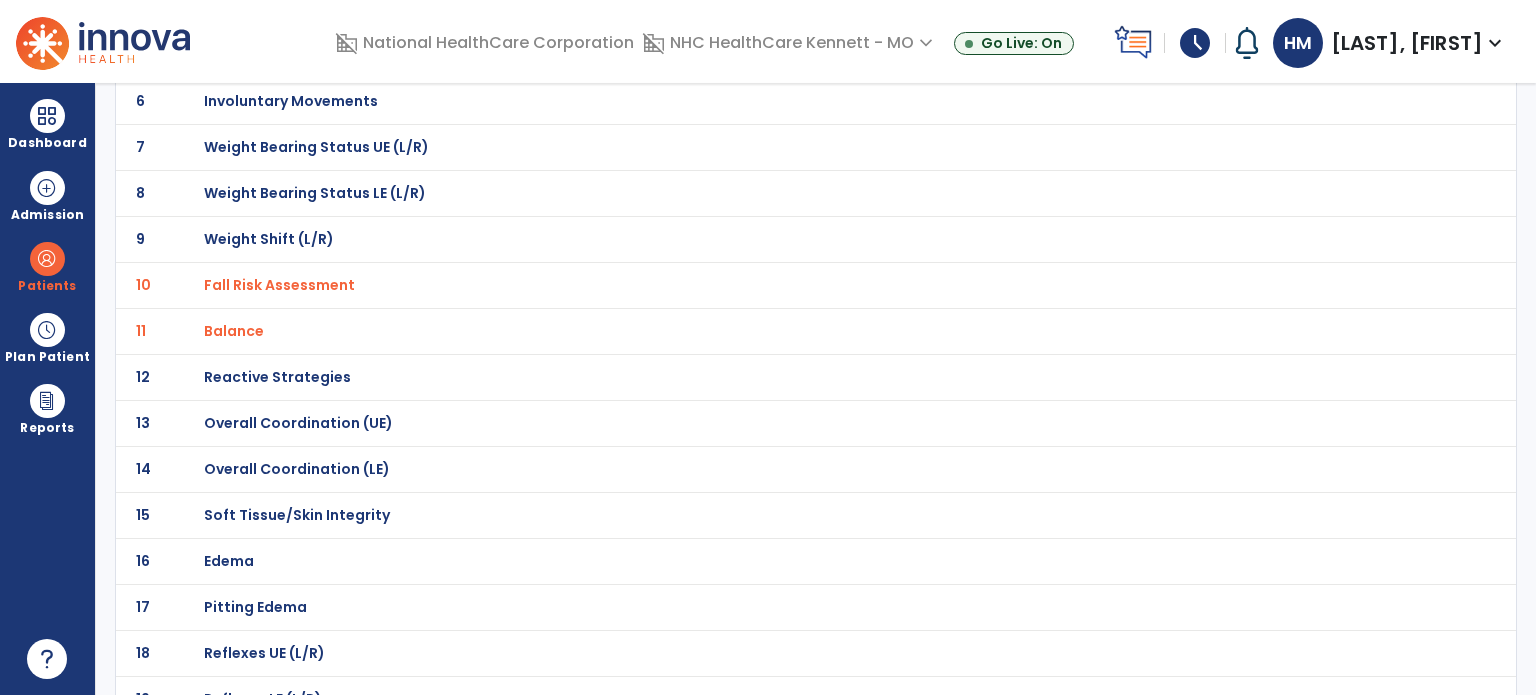 click on "Overall Coordination (LE)" at bounding box center (275, -129) 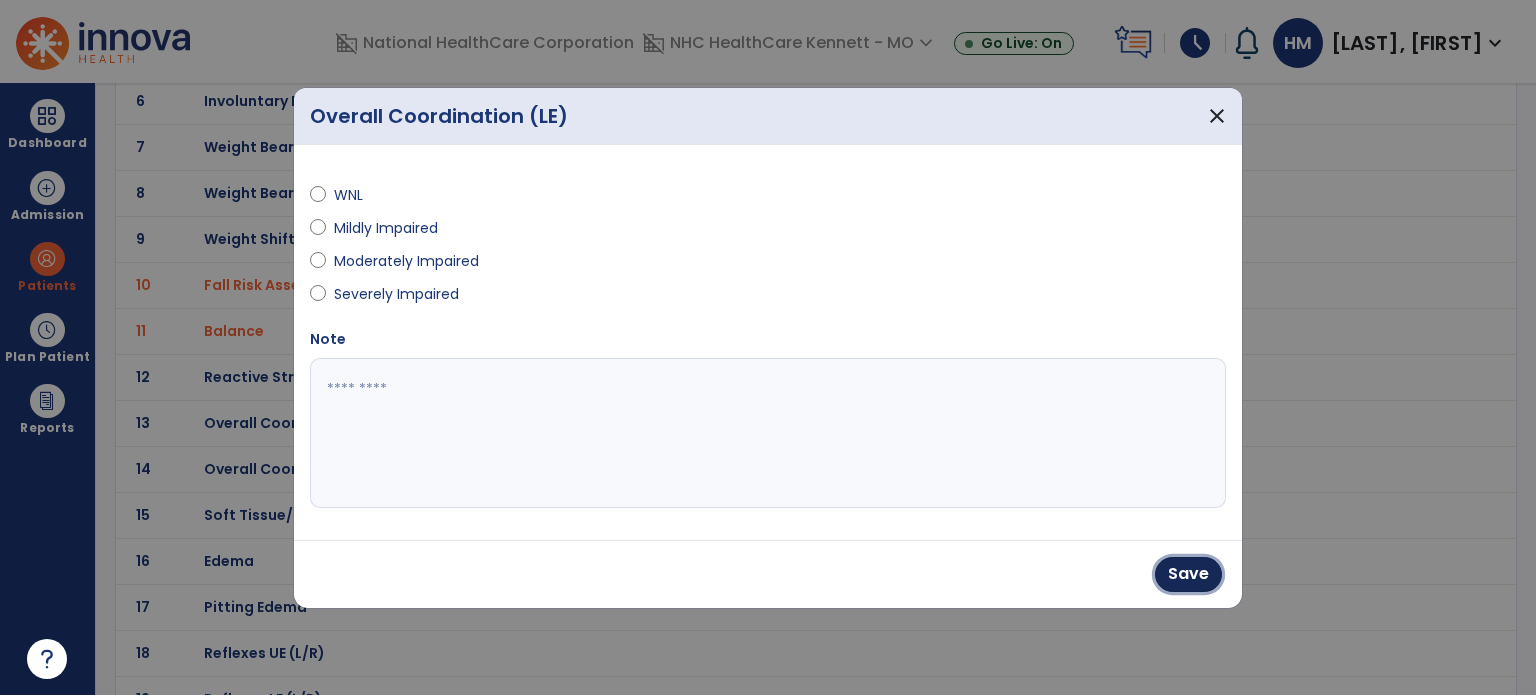 click on "Save" at bounding box center (1188, 574) 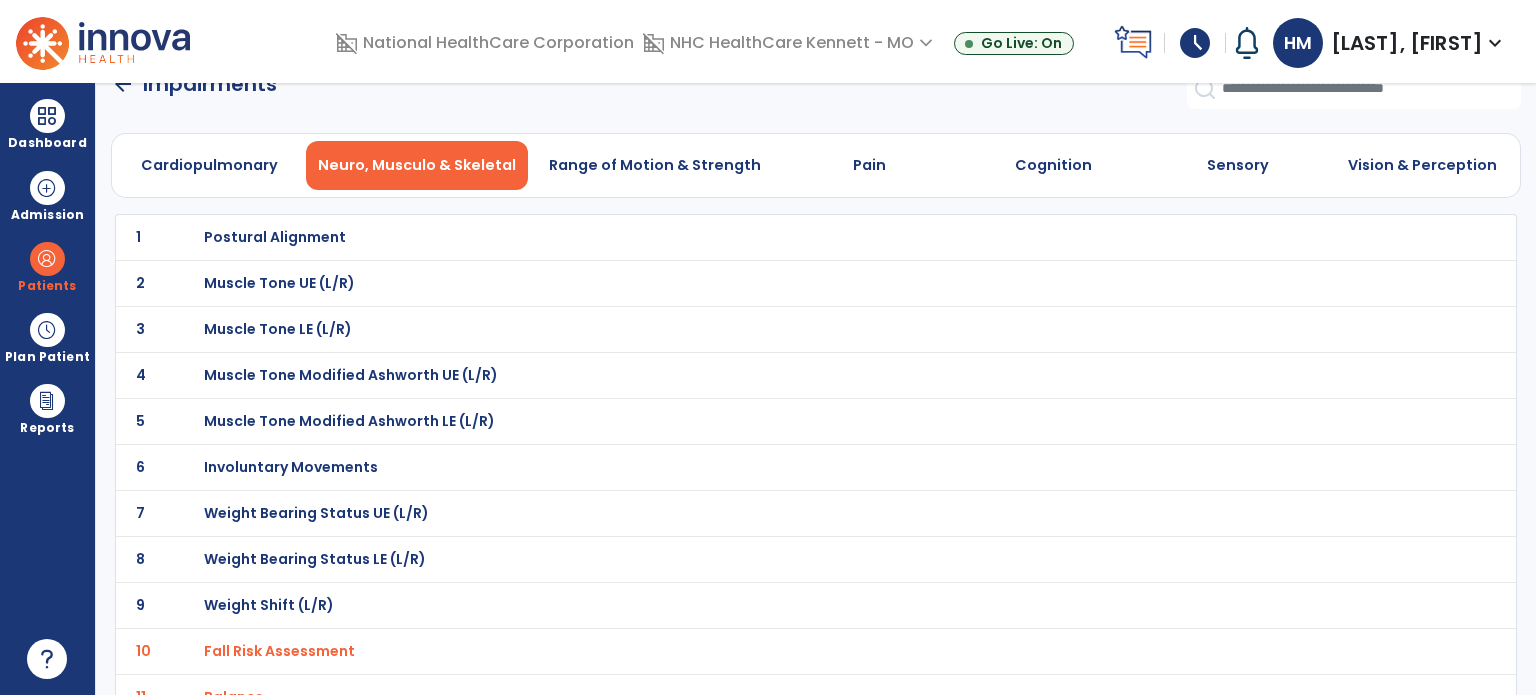 scroll, scrollTop: 0, scrollLeft: 0, axis: both 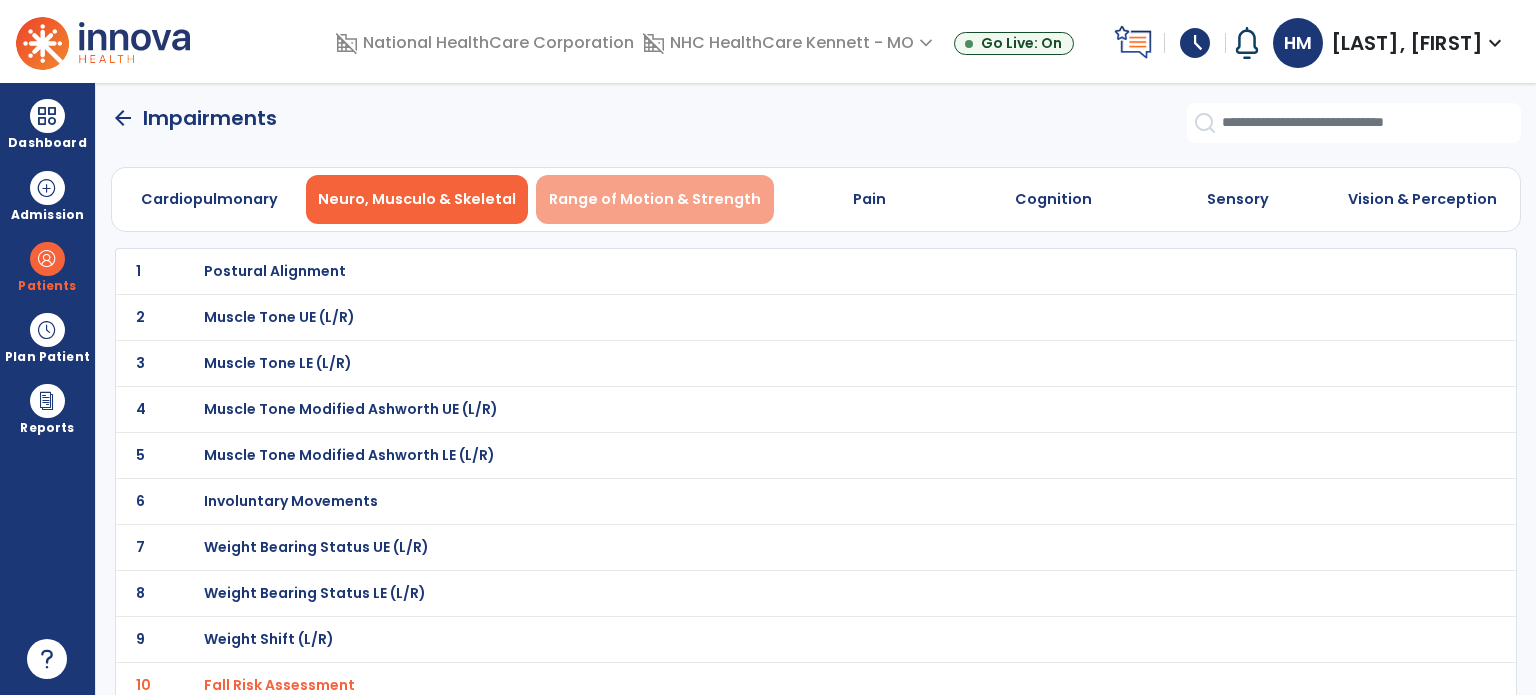 click on "Range of Motion & Strength" at bounding box center [655, 199] 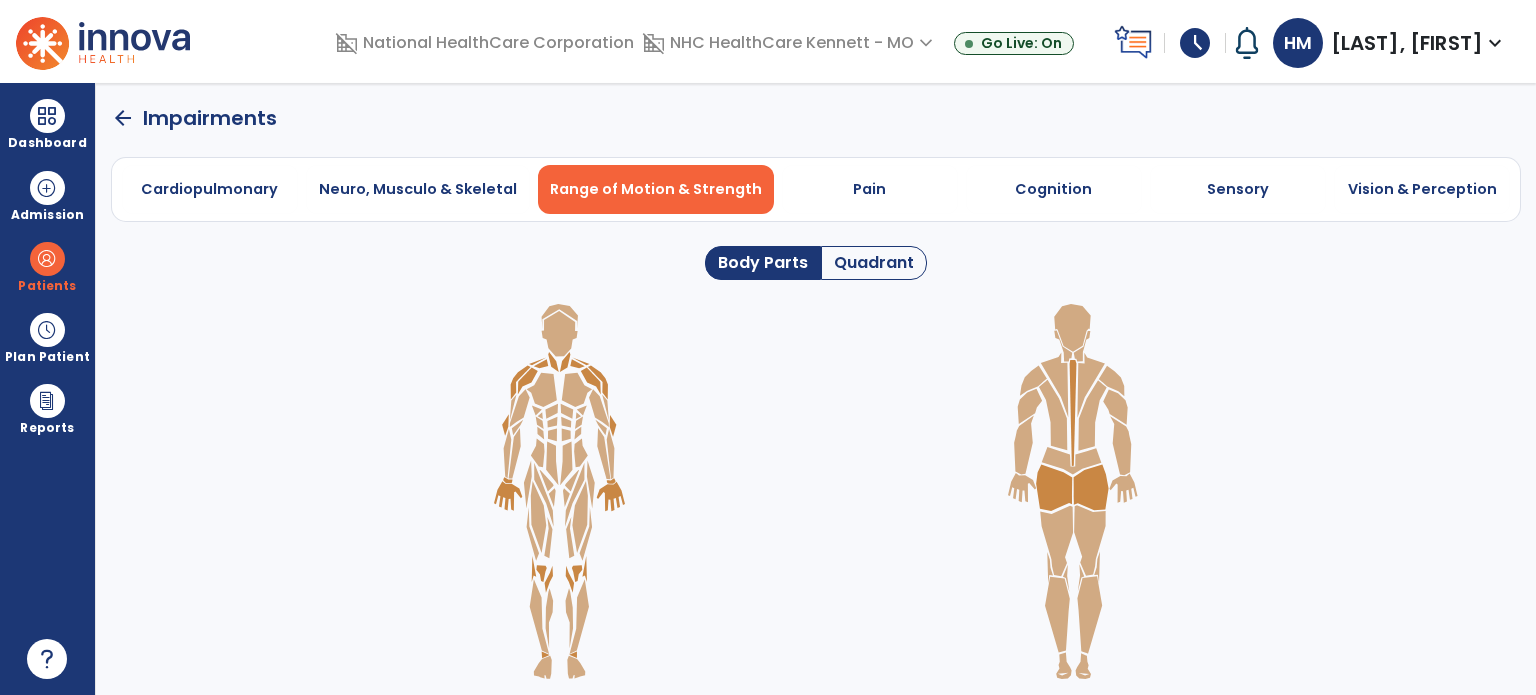 click on "Quadrant" 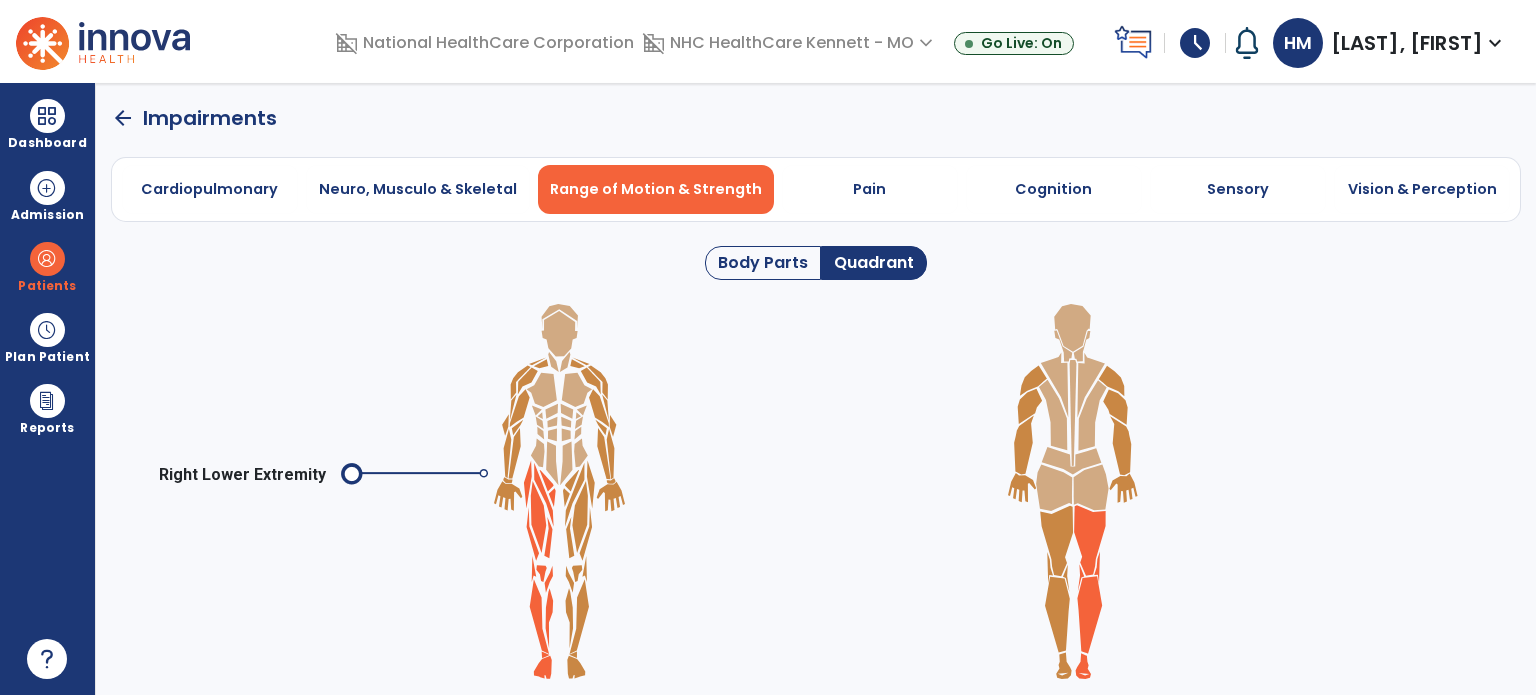 click 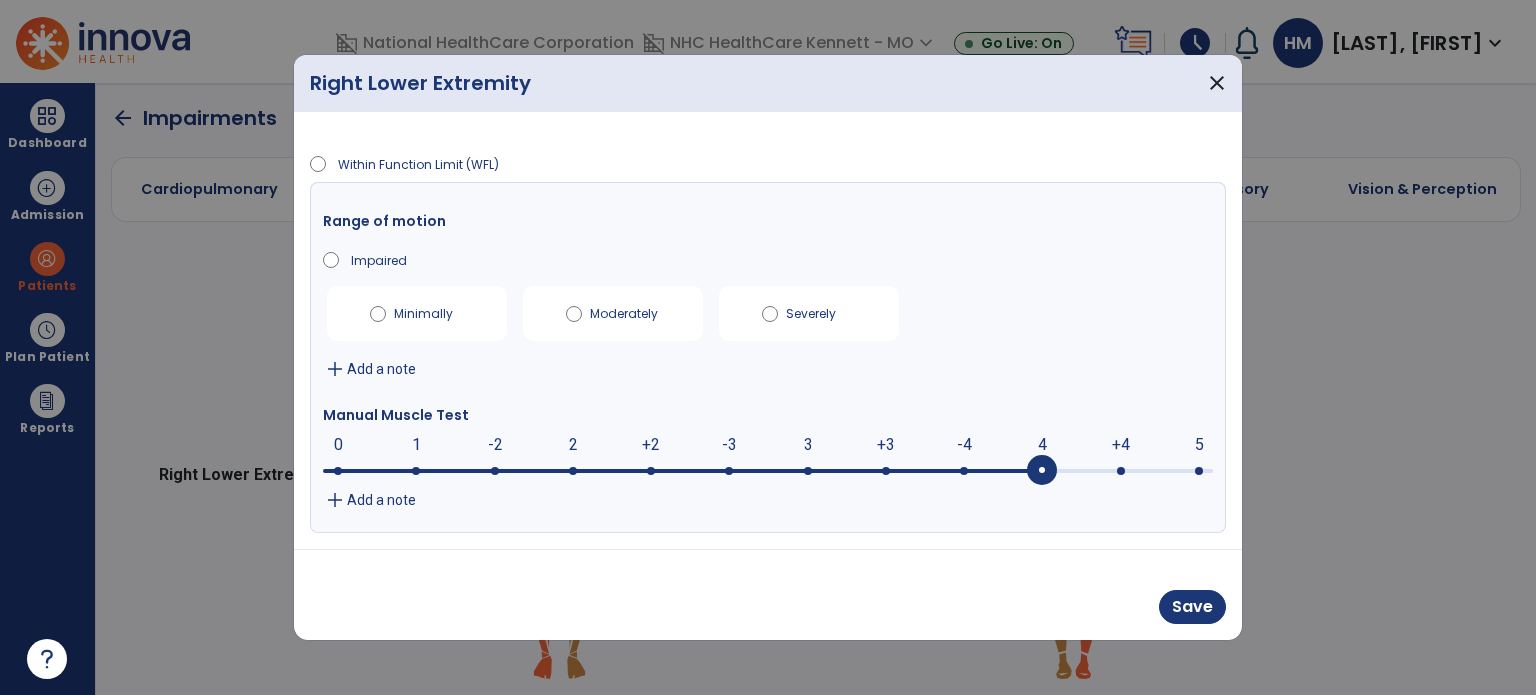 click on "4     0      1      -2      2      +2      -3      3      +3      -4      4      +4      5" at bounding box center [768, 471] 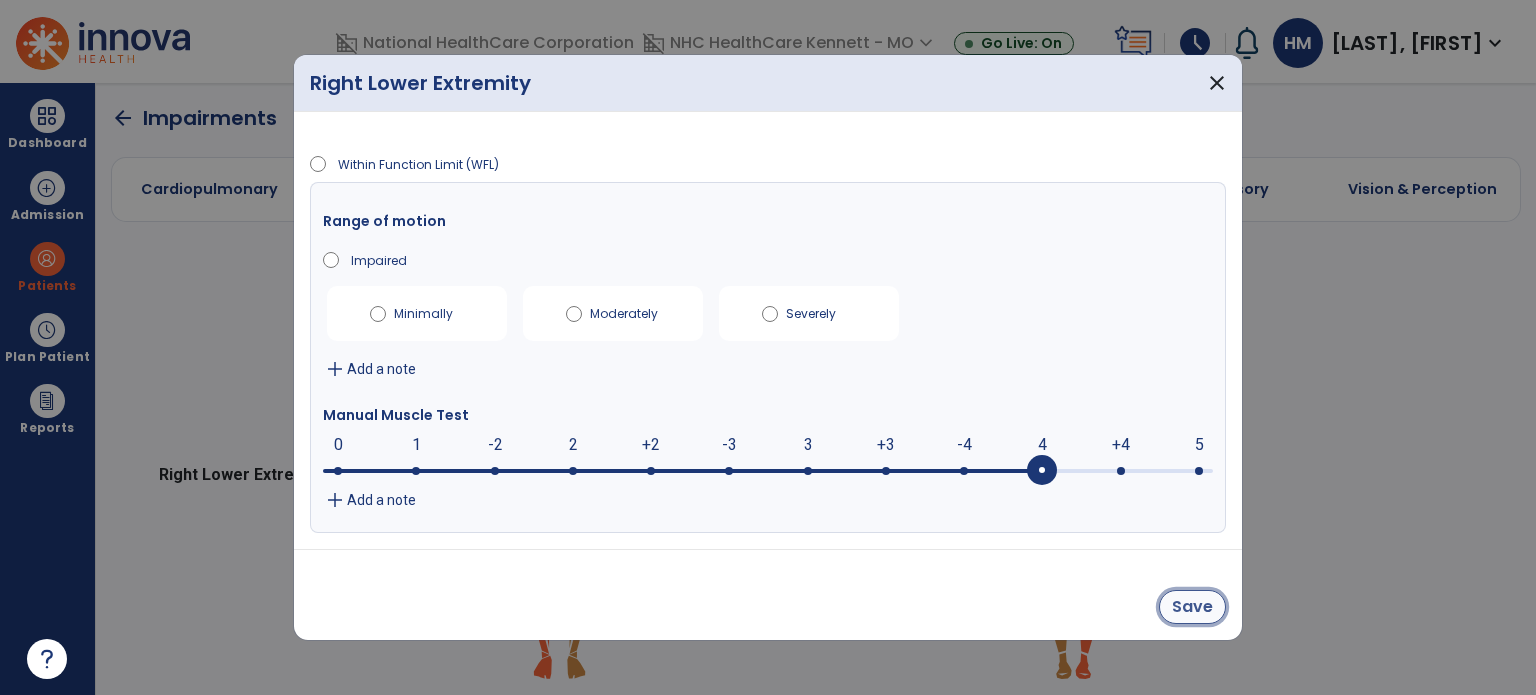 click on "Save" at bounding box center [1192, 607] 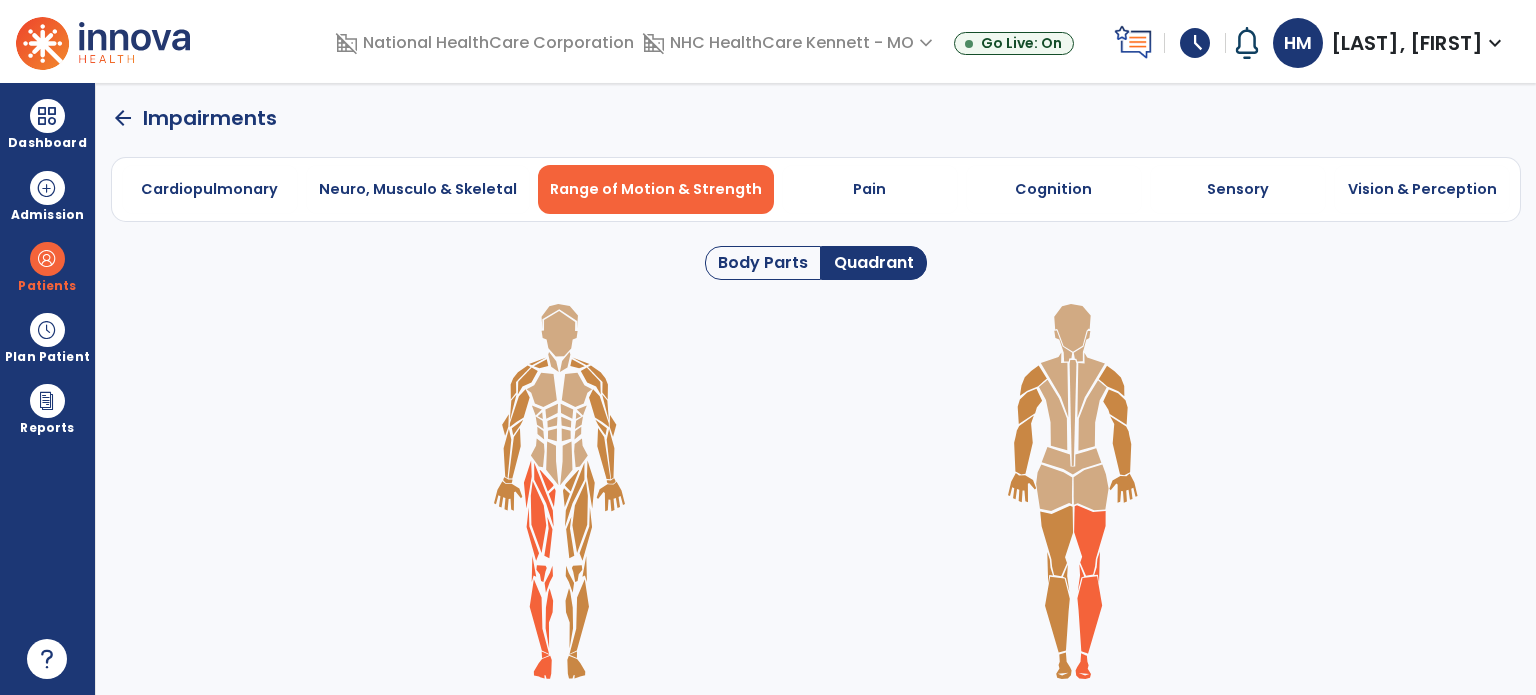 click 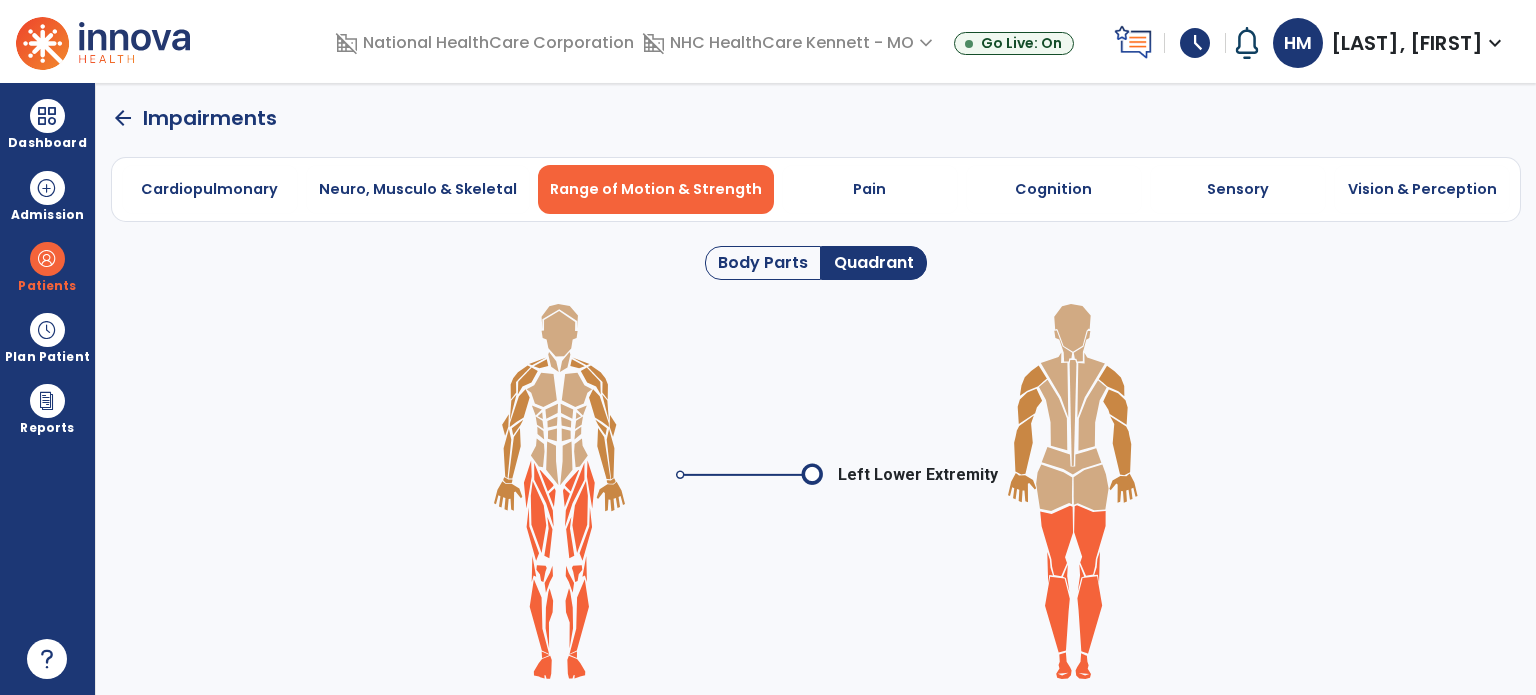click 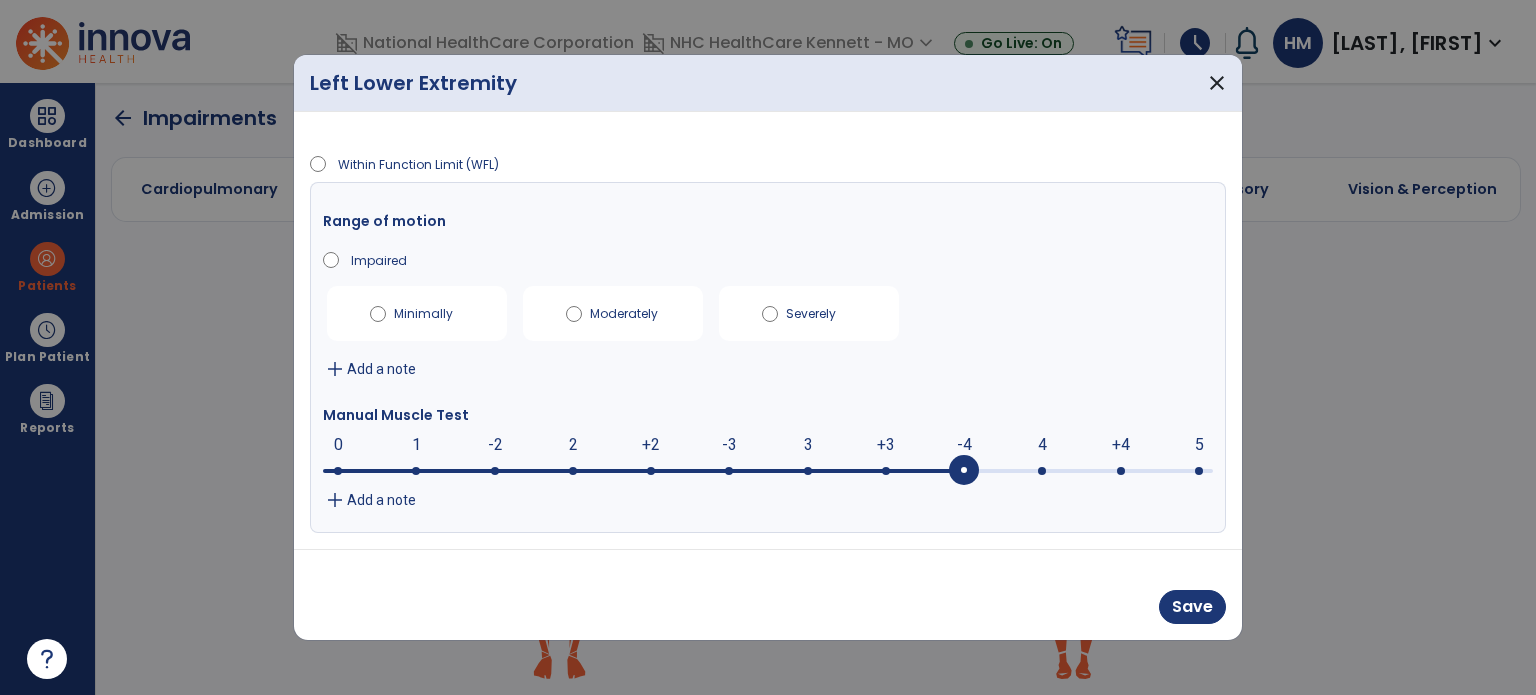 click on "-4     0      1      -2      2      +2      -3      3      +3      -4      4      +4      5" at bounding box center (768, 471) 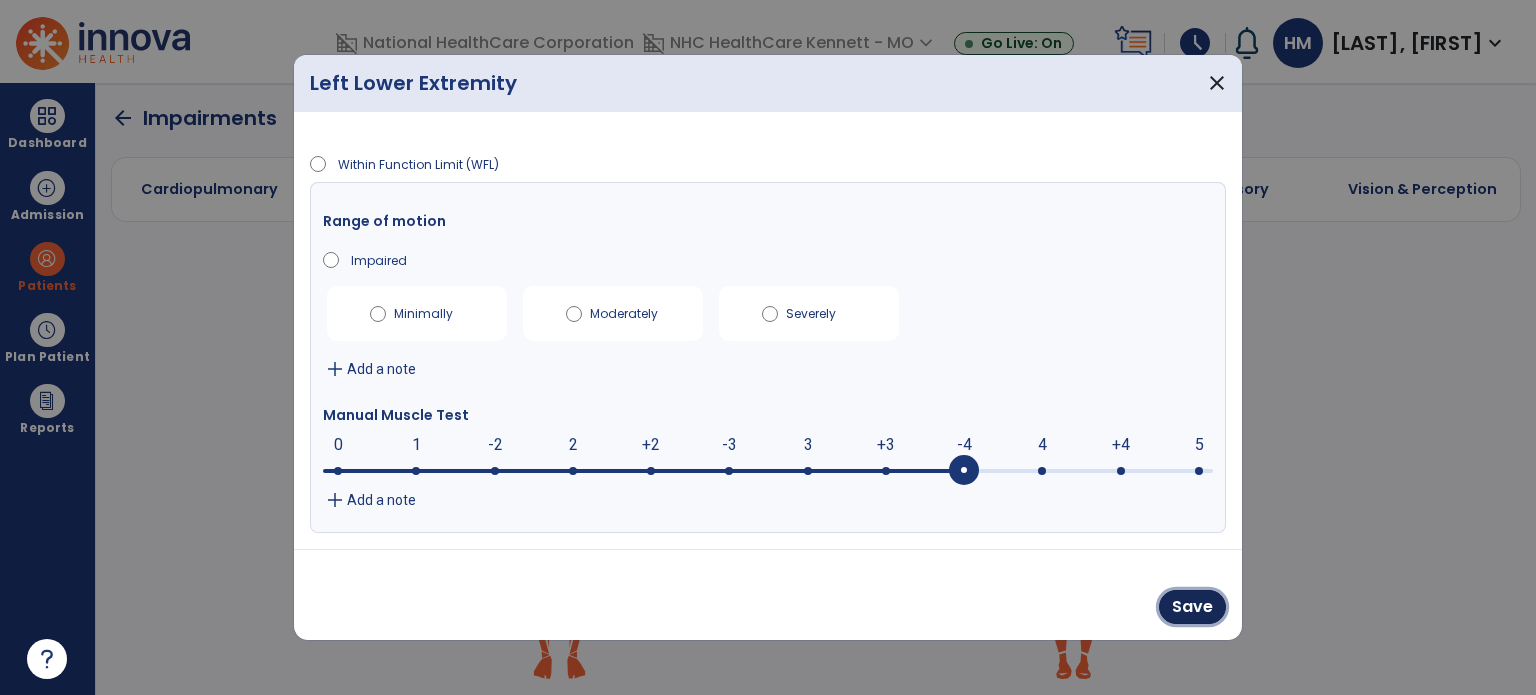 click on "Save" at bounding box center (1192, 607) 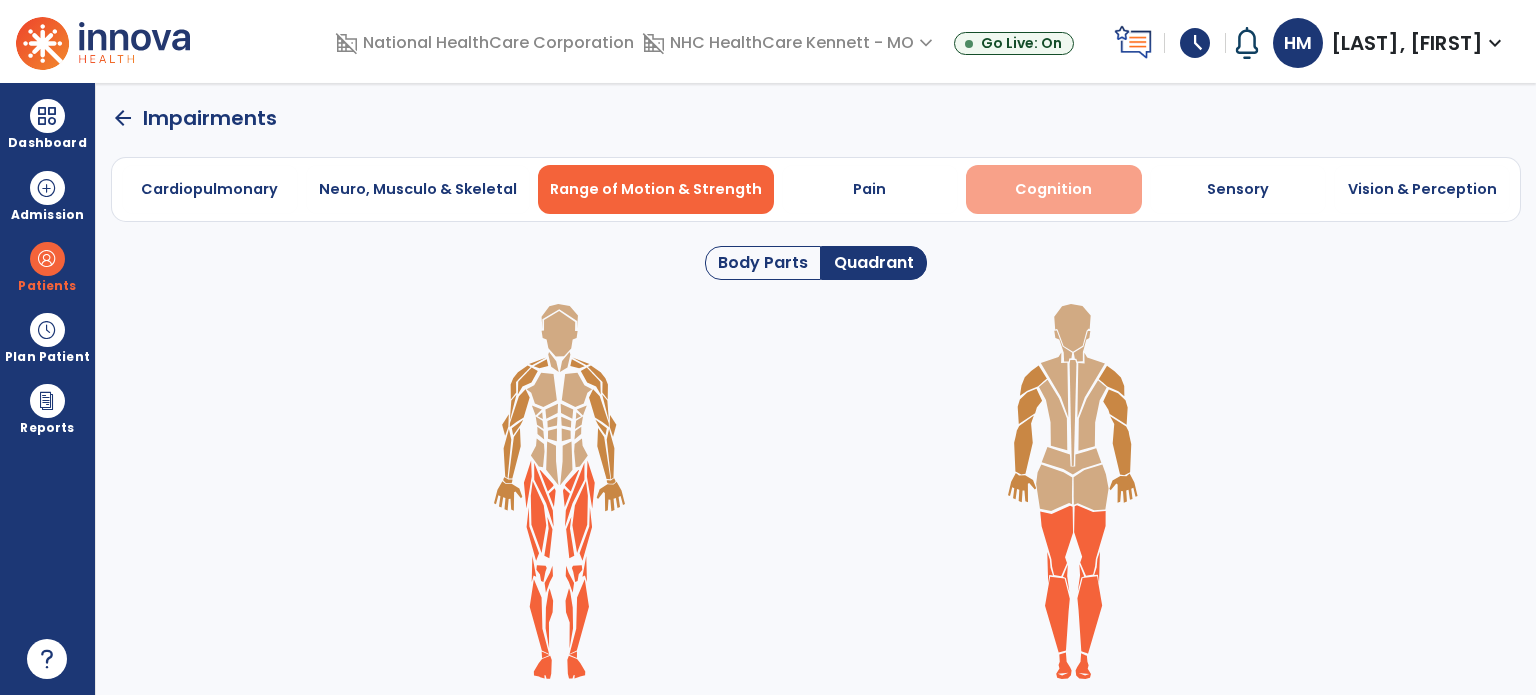 click on "Cognition" at bounding box center (1053, 189) 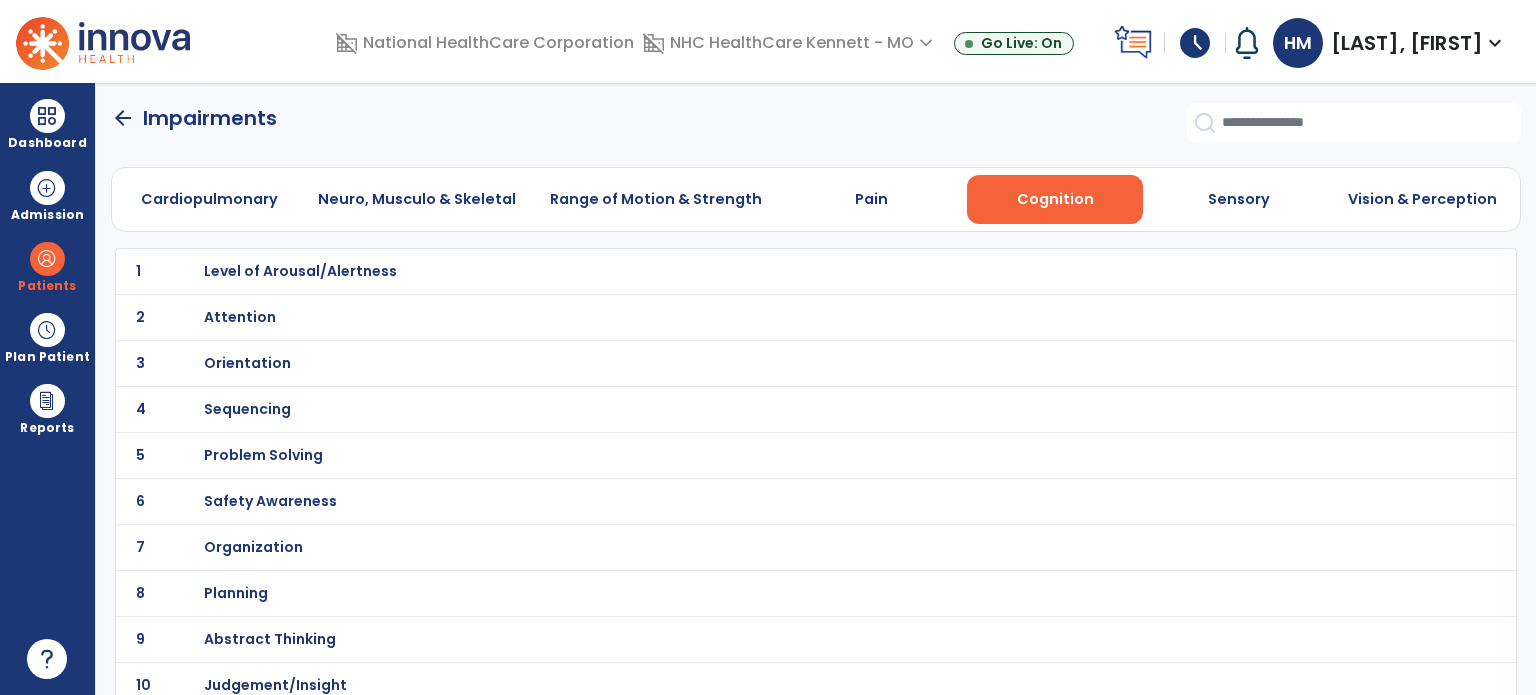 scroll, scrollTop: 100, scrollLeft: 0, axis: vertical 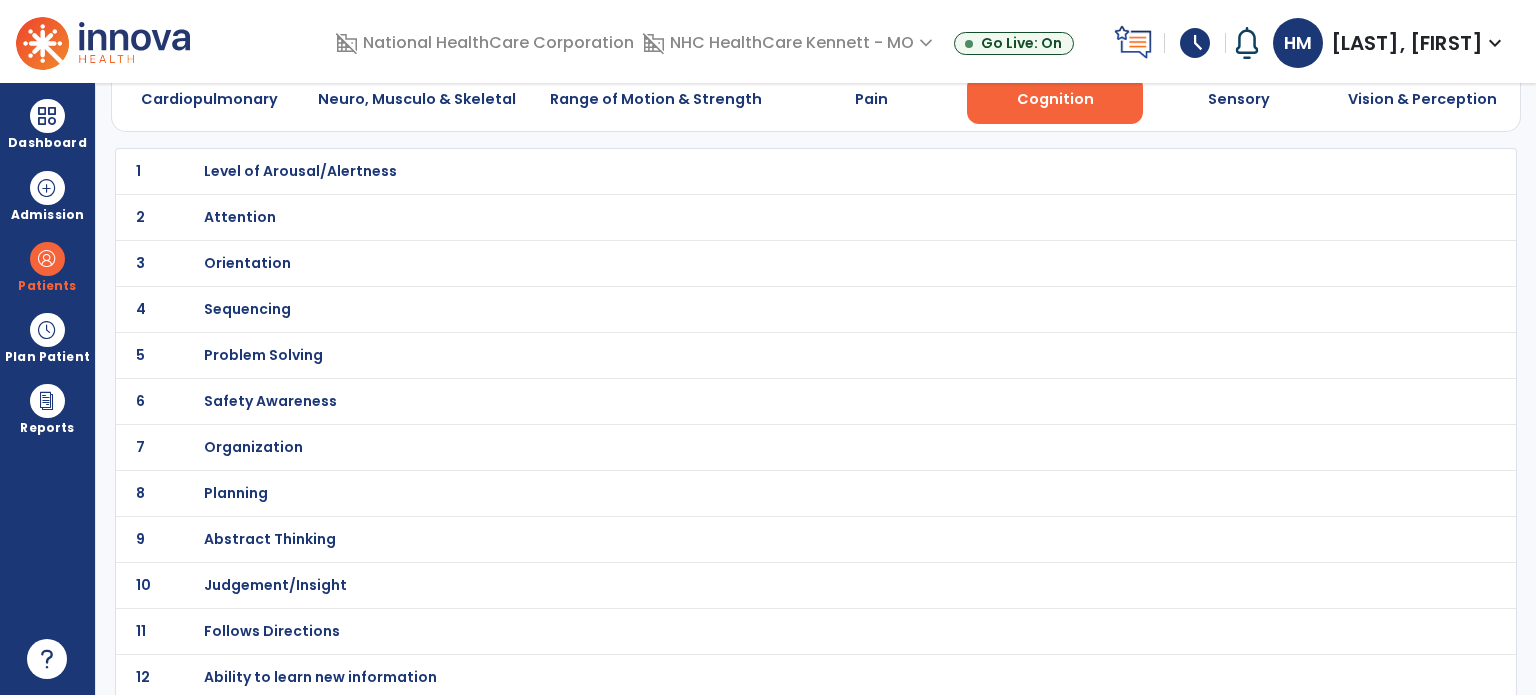 click on "Attention" at bounding box center (300, 171) 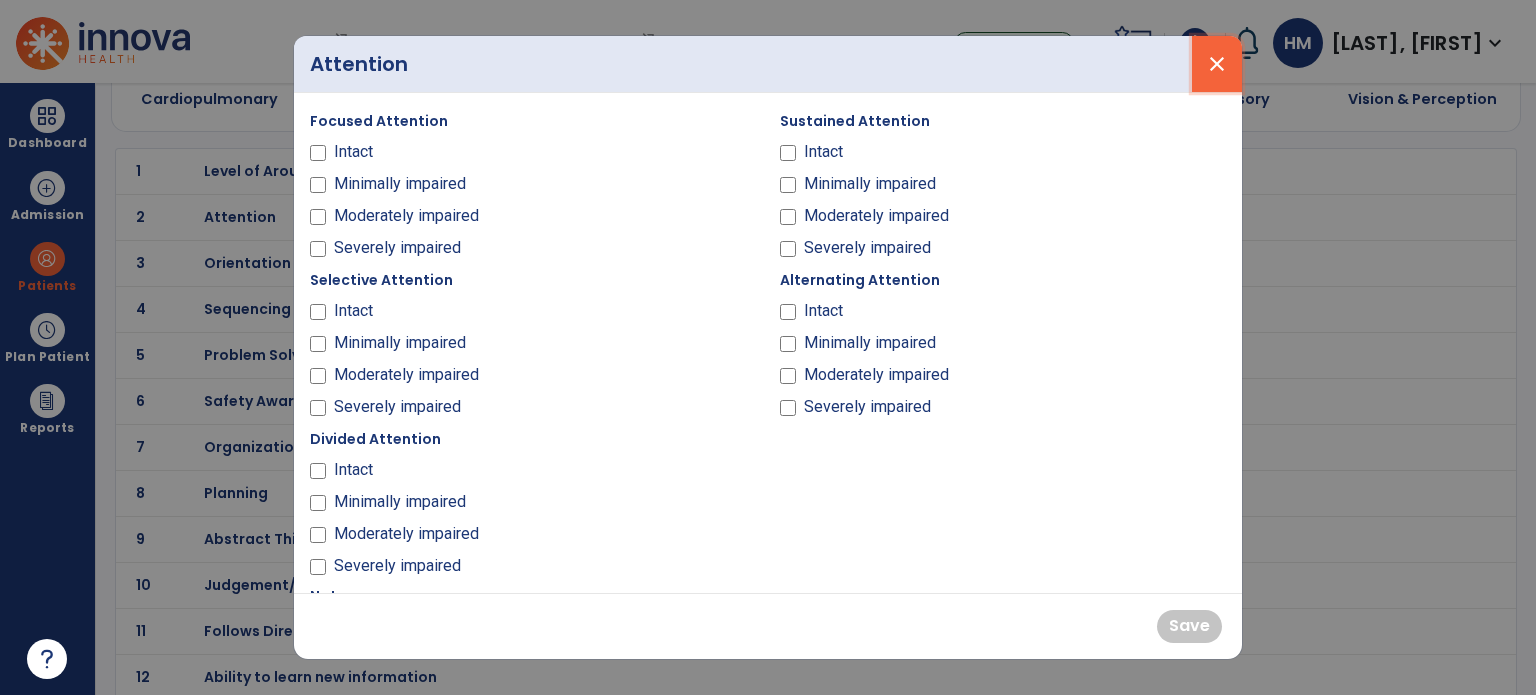 click on "close" at bounding box center [1217, 64] 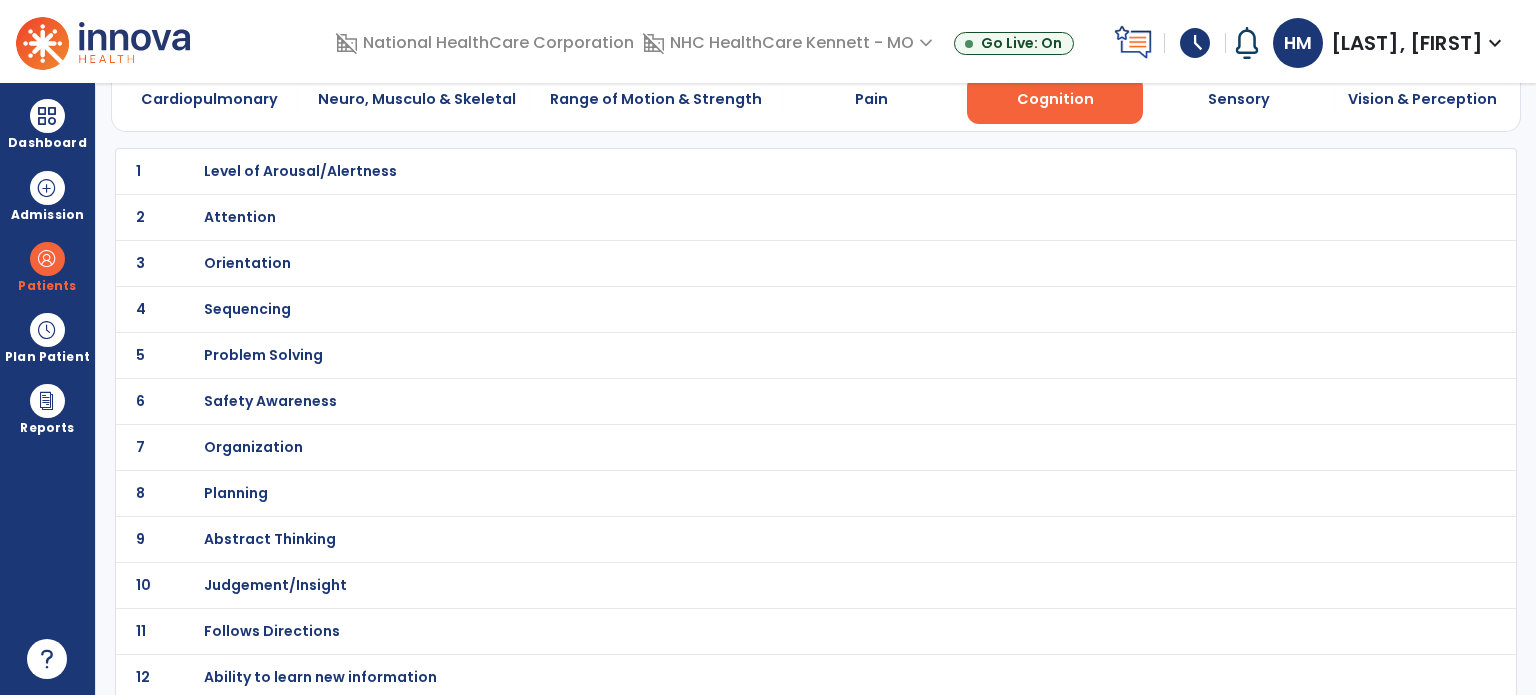 click on "Sequencing" at bounding box center (300, 171) 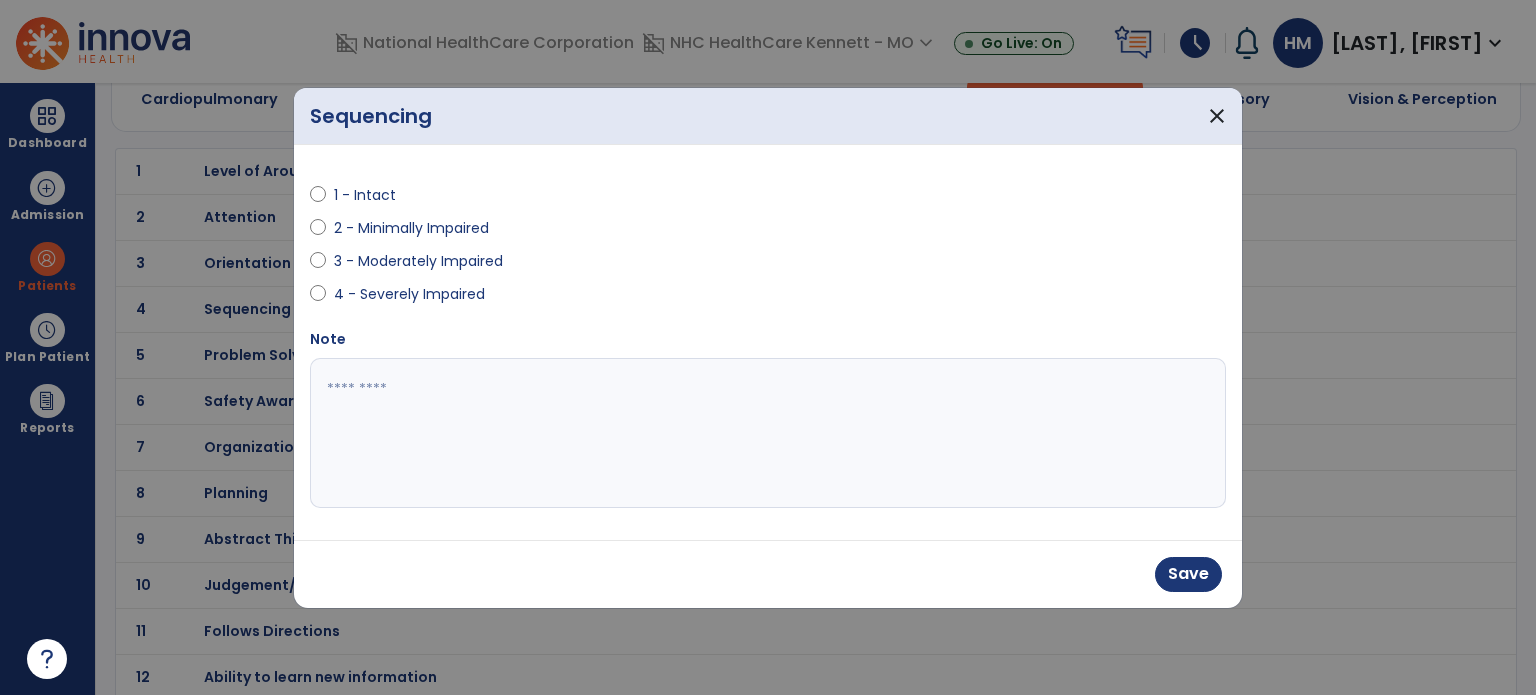click at bounding box center (768, 433) 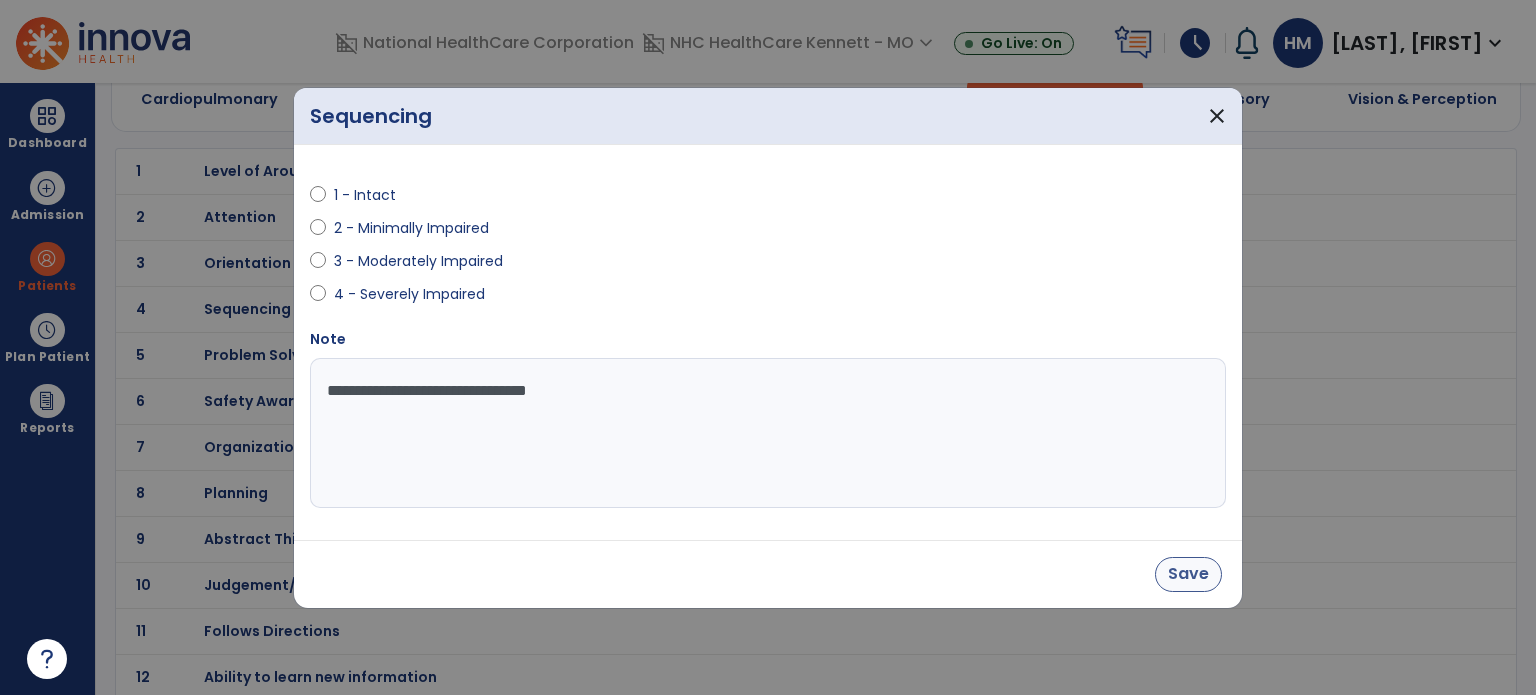 type on "**********" 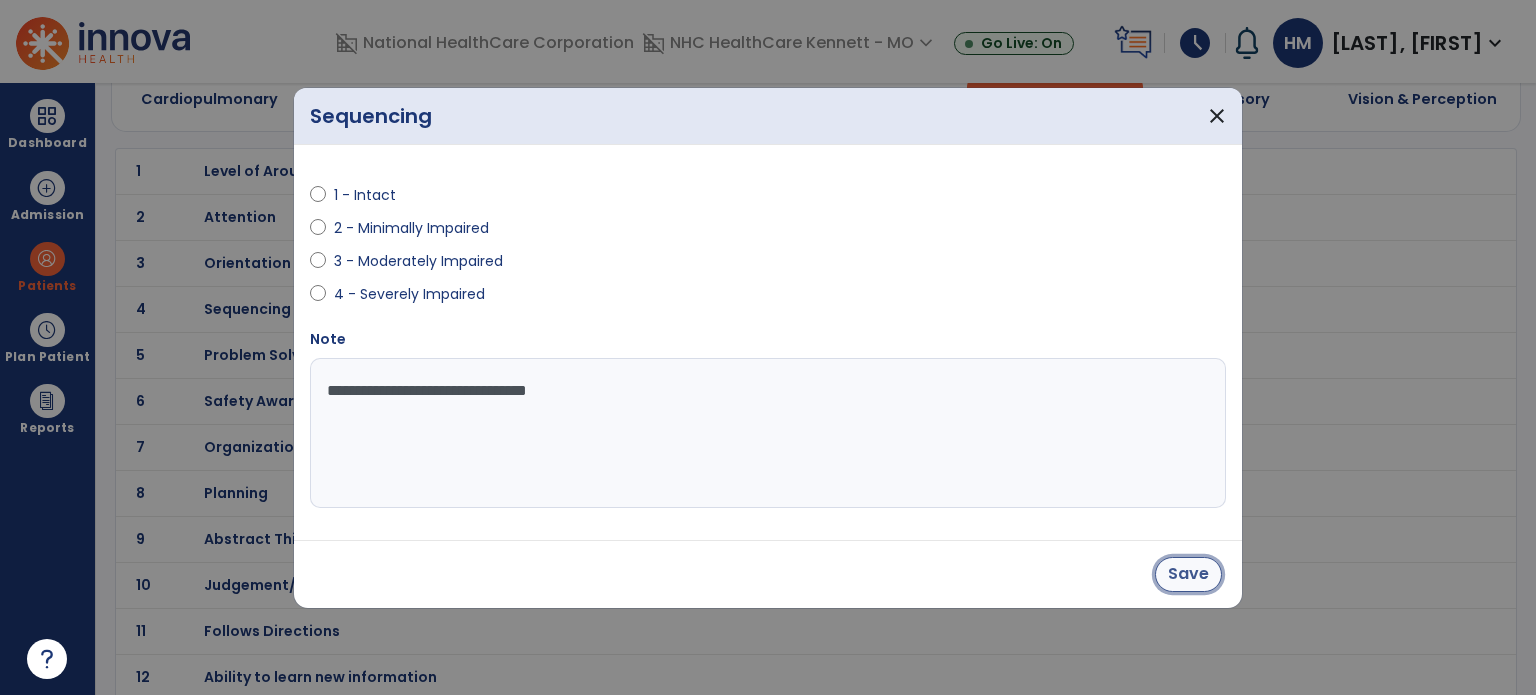 click on "Save" at bounding box center [1188, 574] 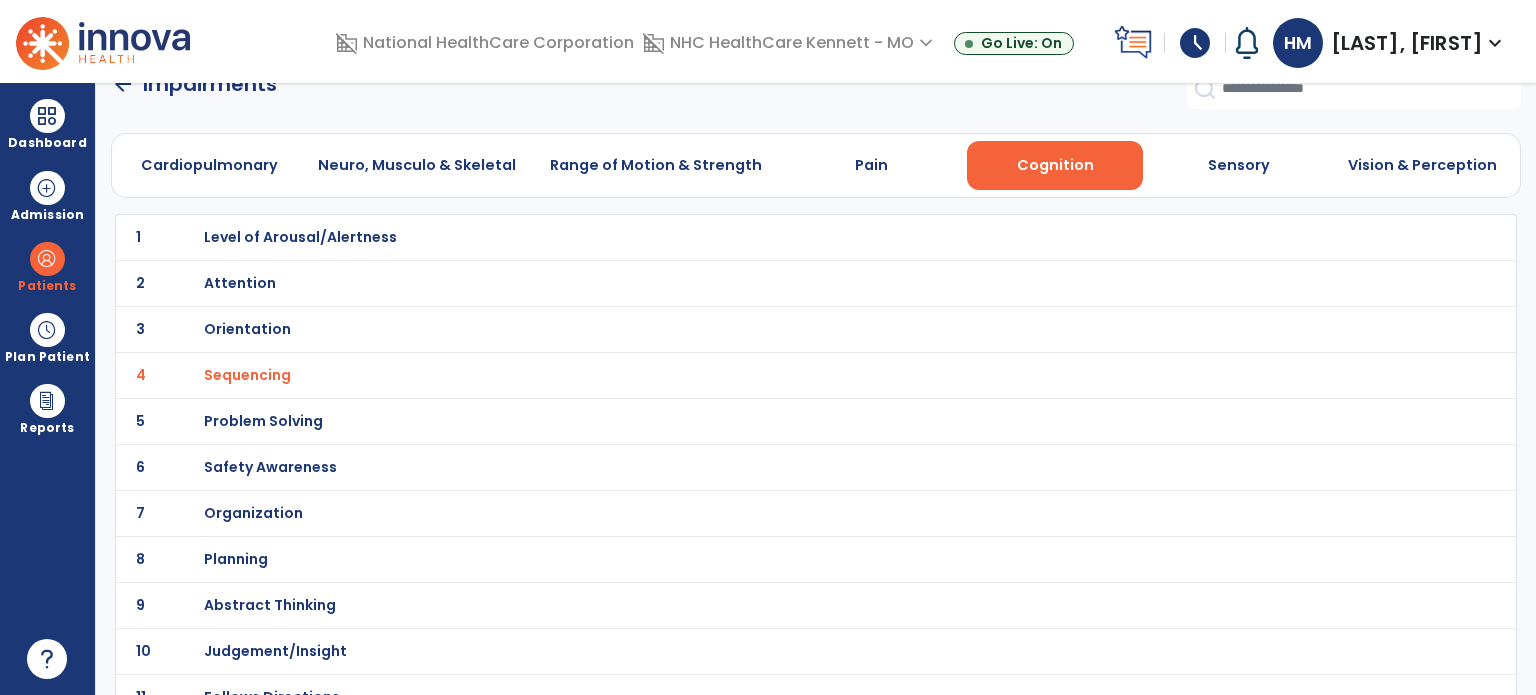scroll, scrollTop: 0, scrollLeft: 0, axis: both 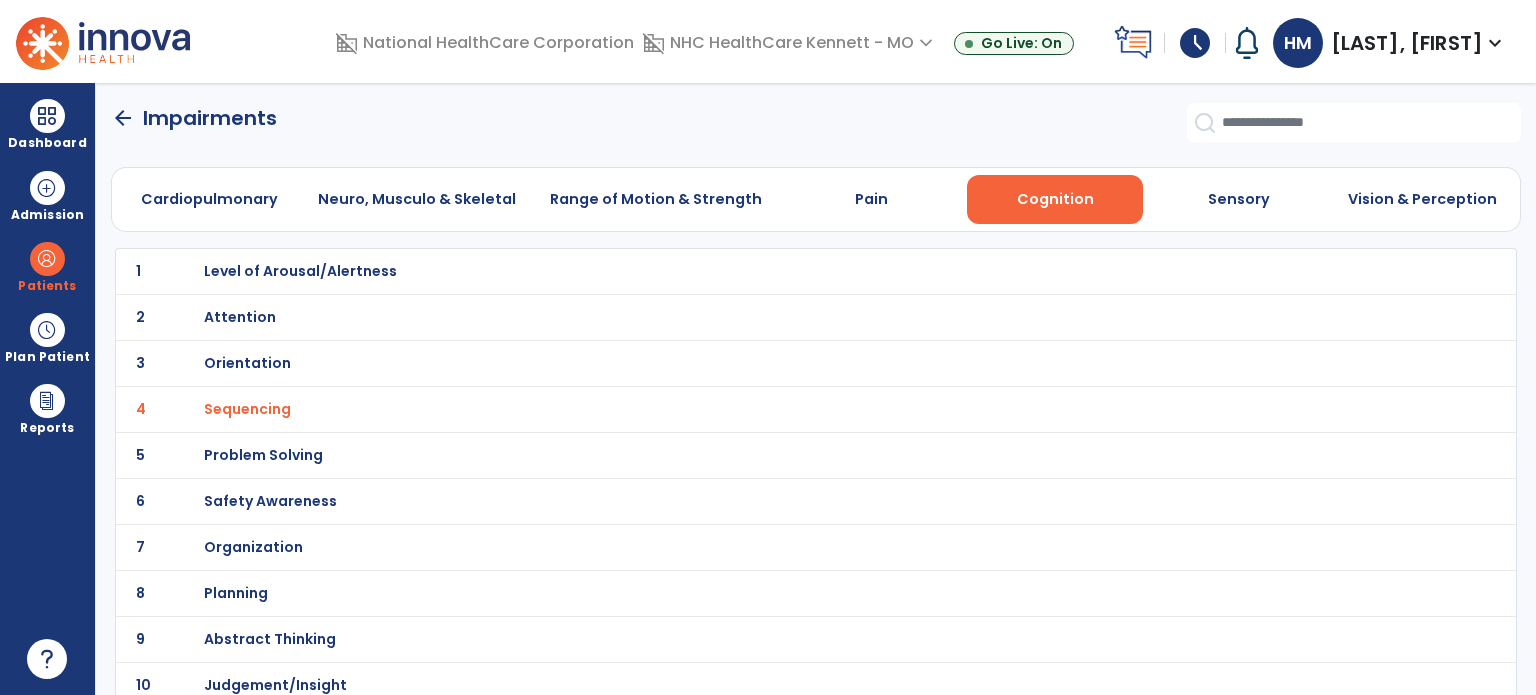 click on "arrow_back" 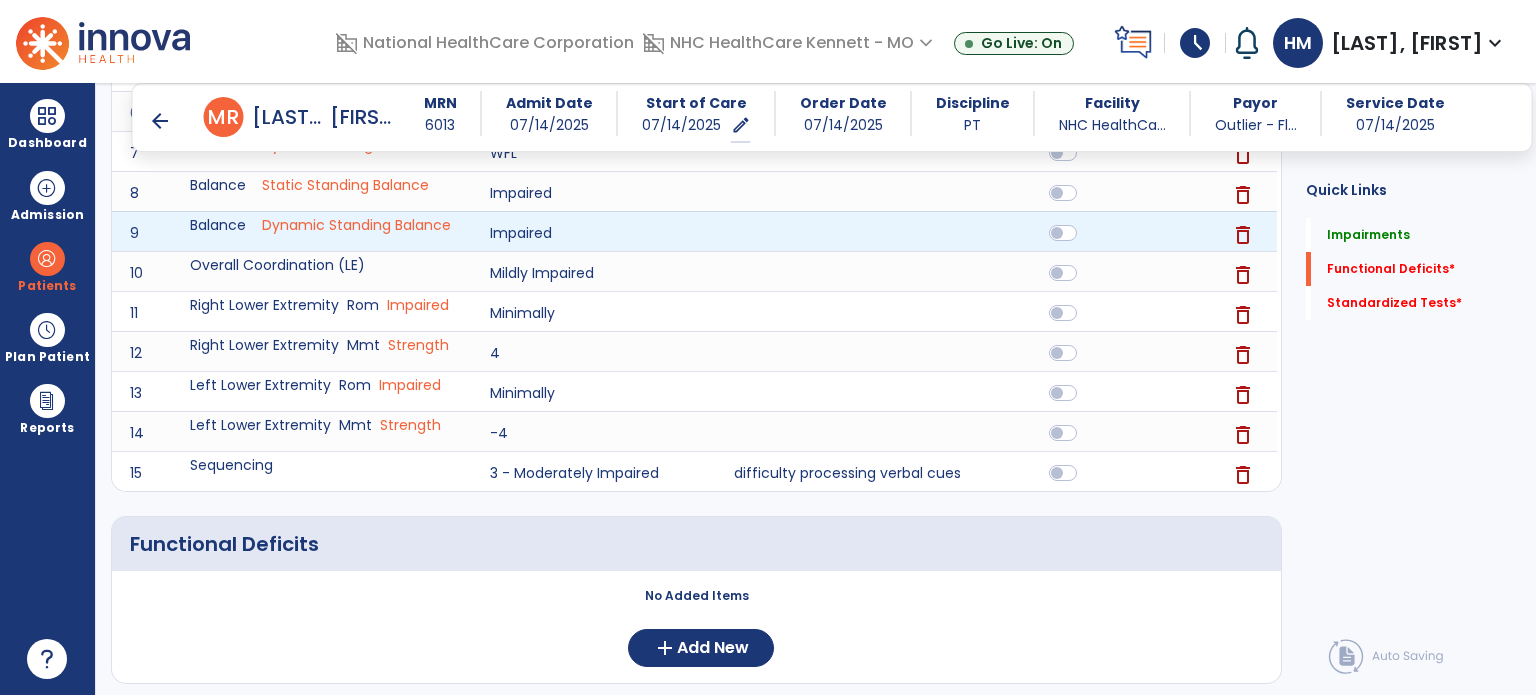 scroll, scrollTop: 840, scrollLeft: 0, axis: vertical 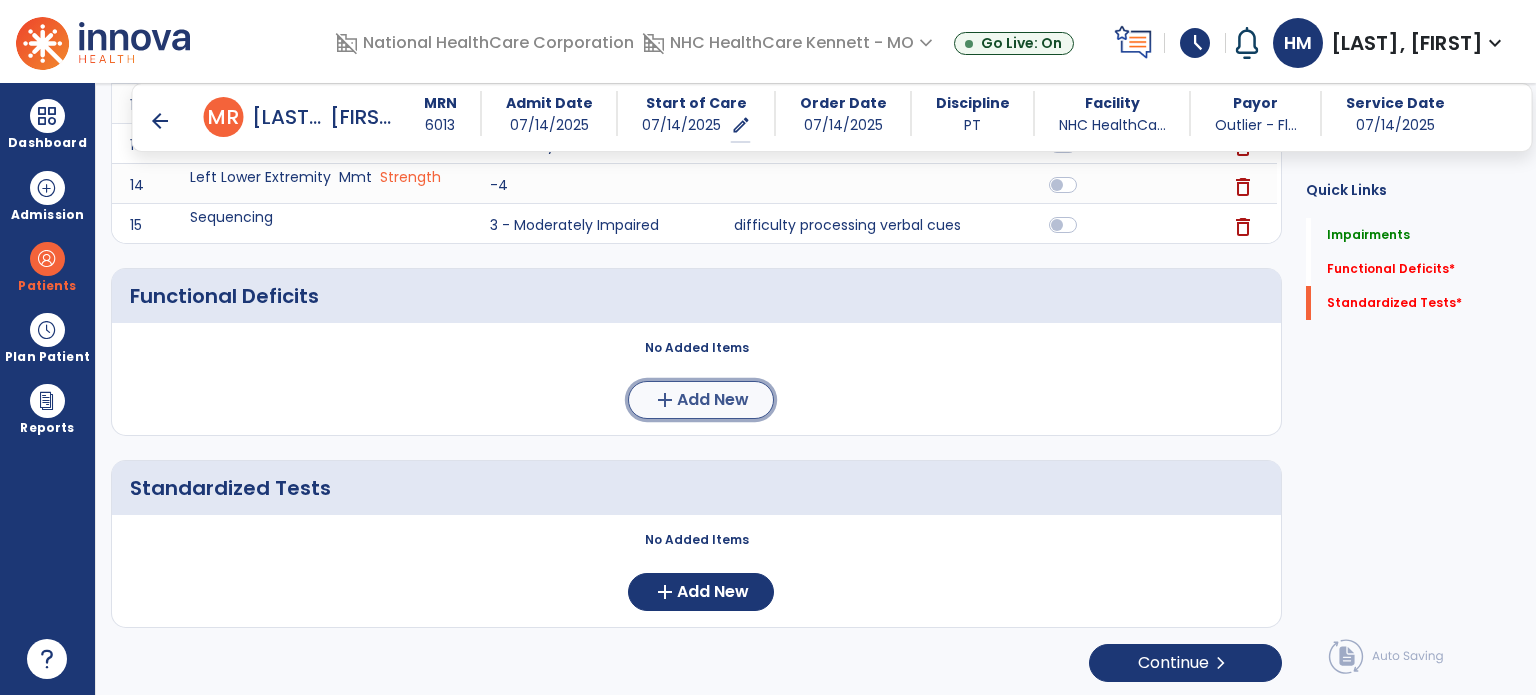 click on "Add New" 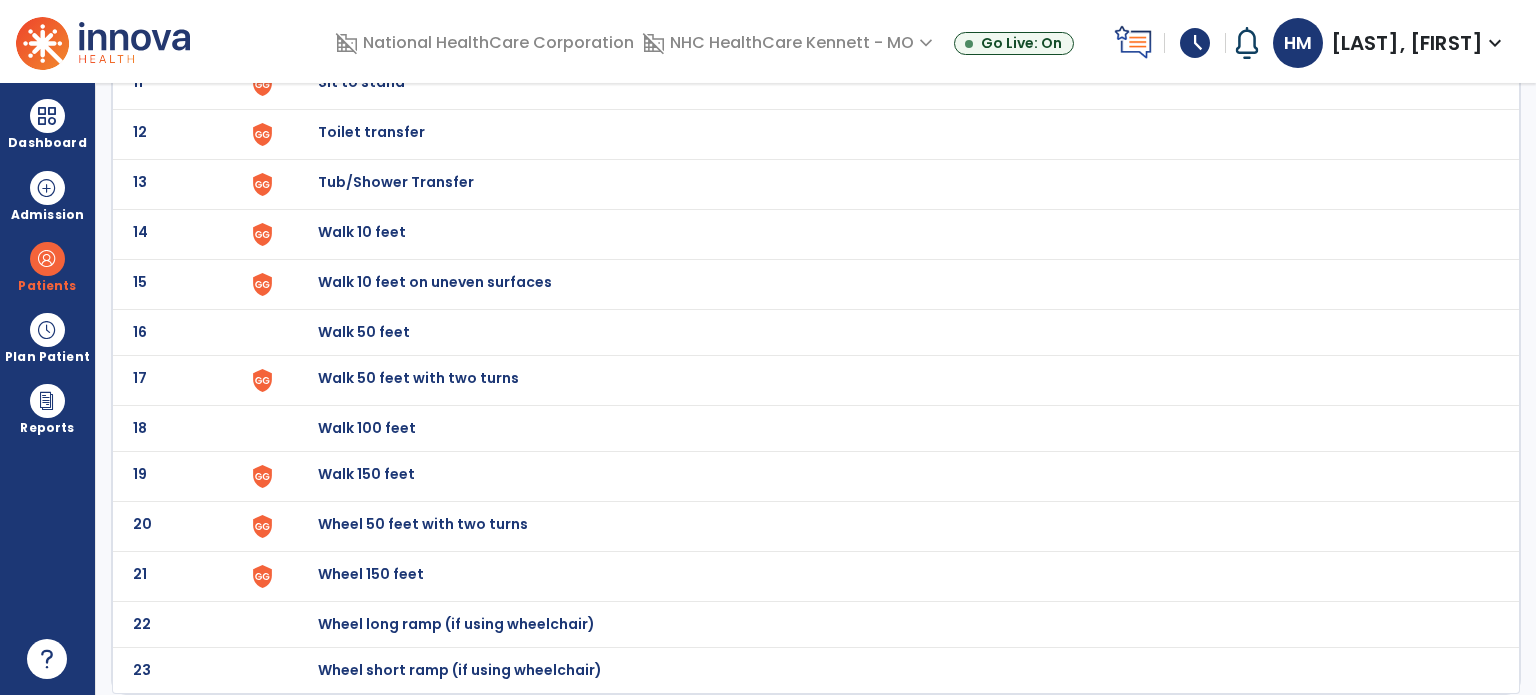scroll, scrollTop: 0, scrollLeft: 0, axis: both 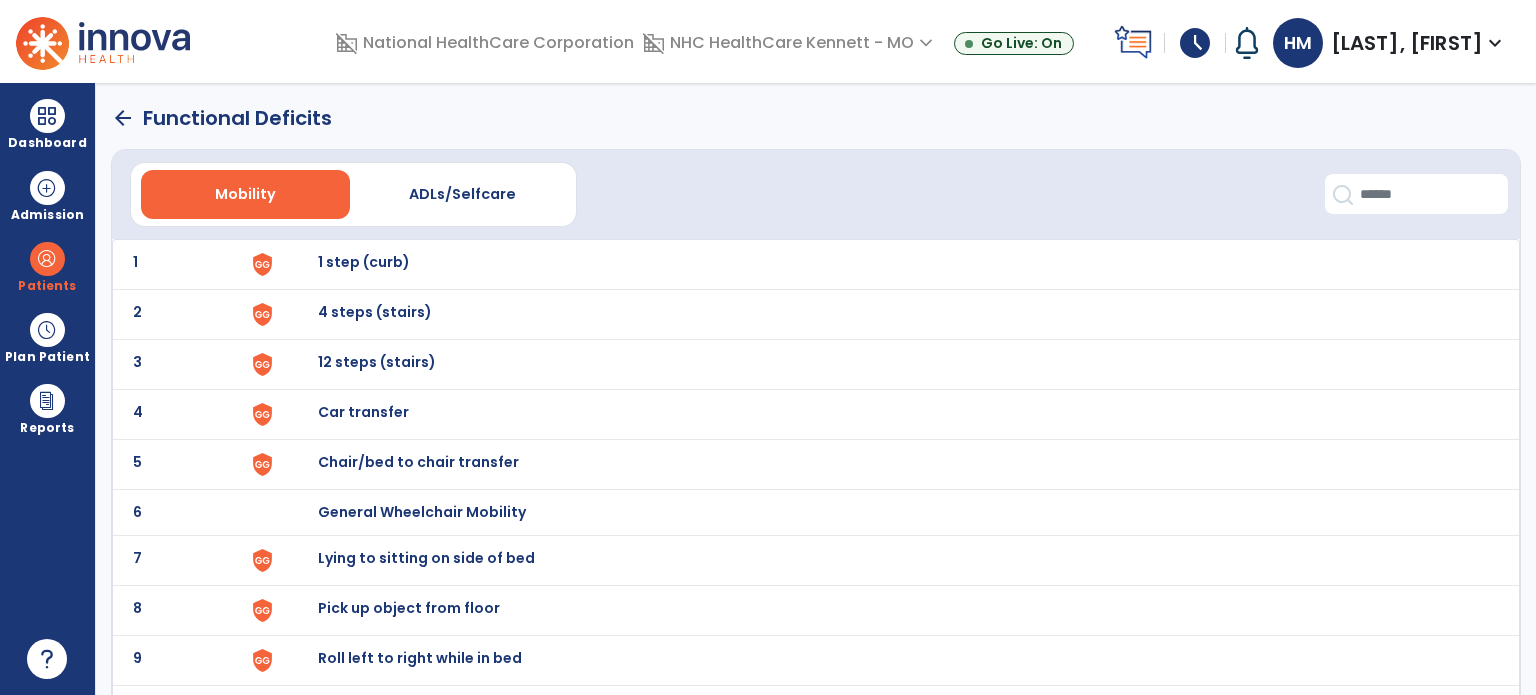click on "4 steps (stairs)" at bounding box center (364, 262) 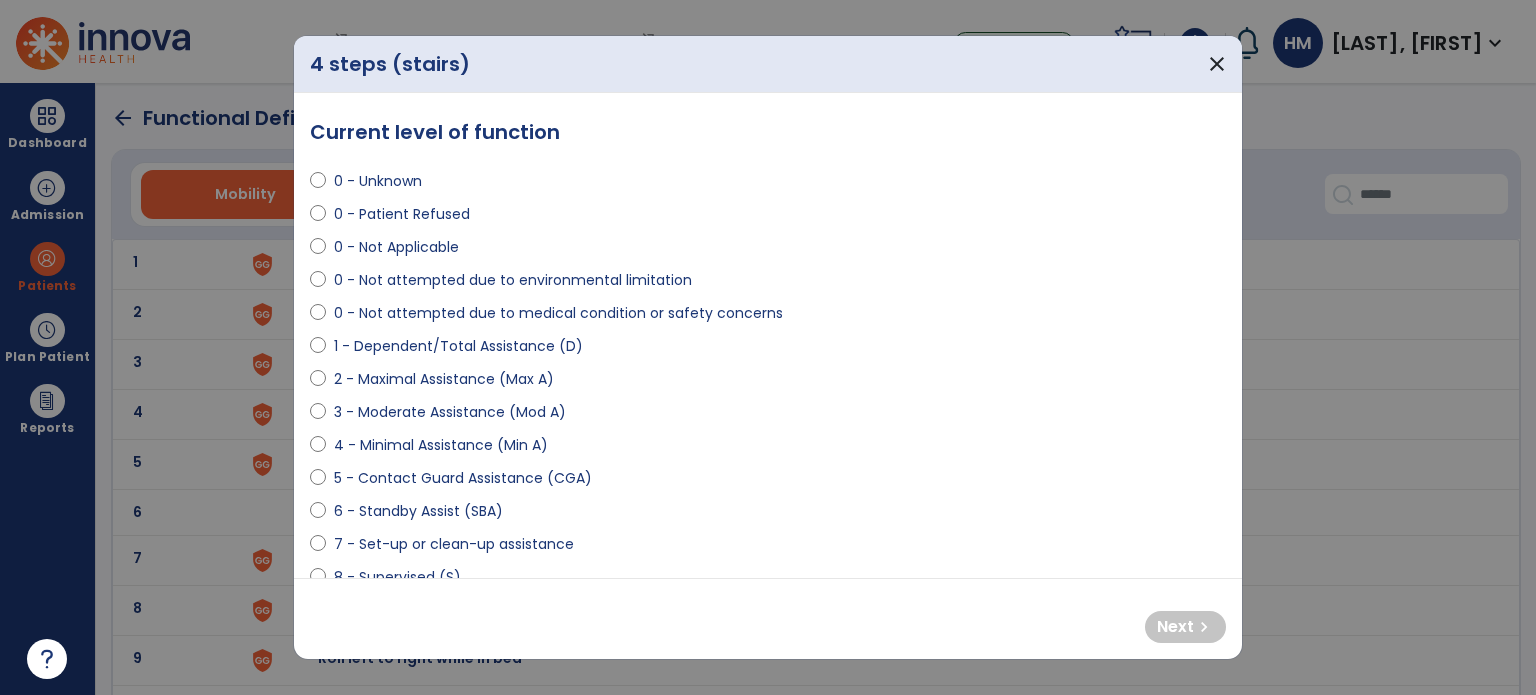 select on "**********" 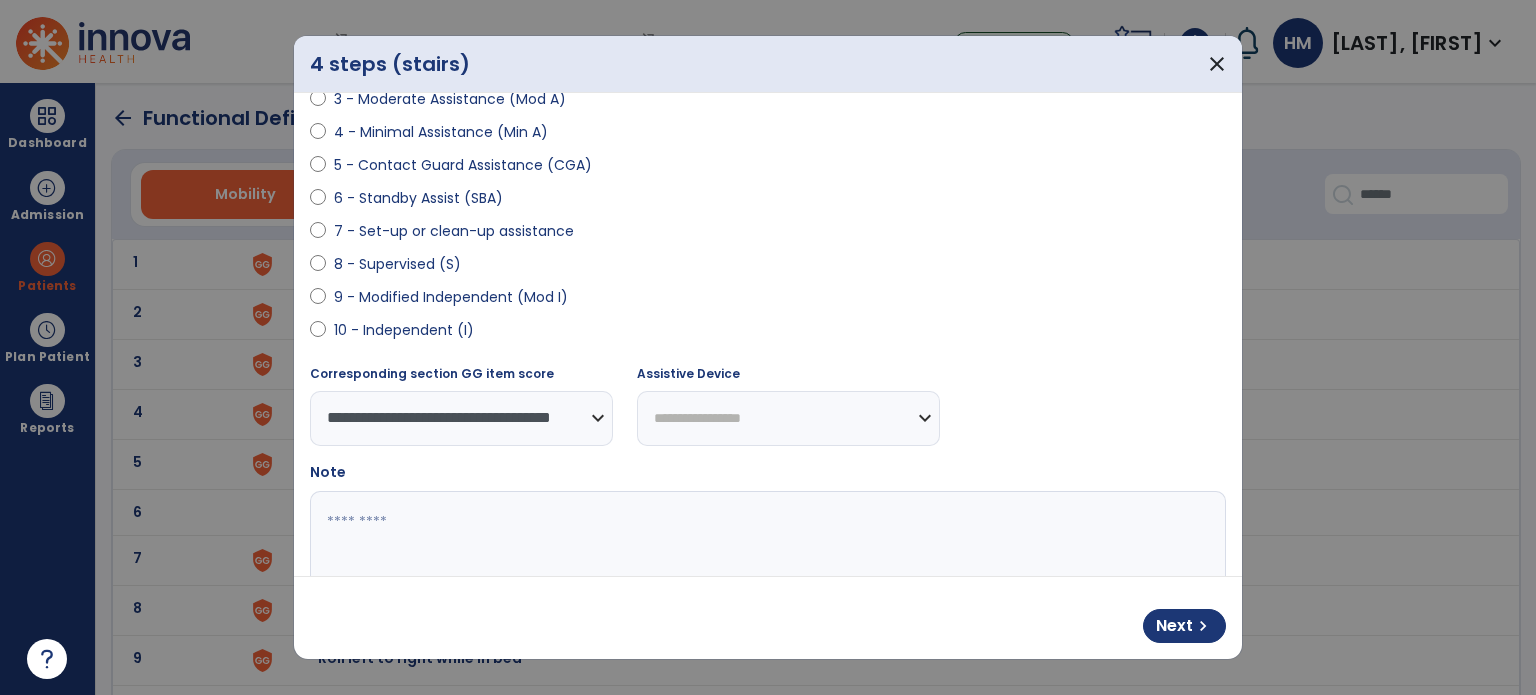 scroll, scrollTop: 408, scrollLeft: 0, axis: vertical 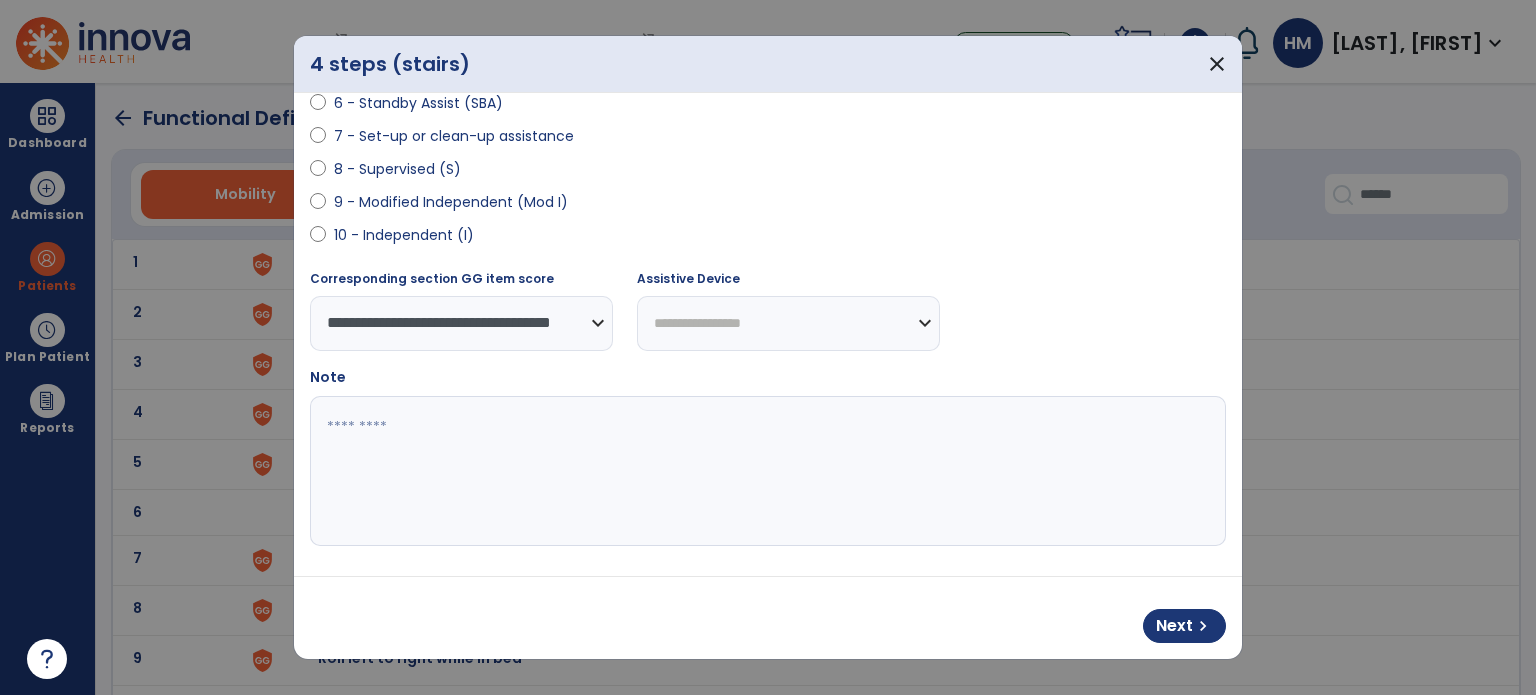 click at bounding box center (766, 471) 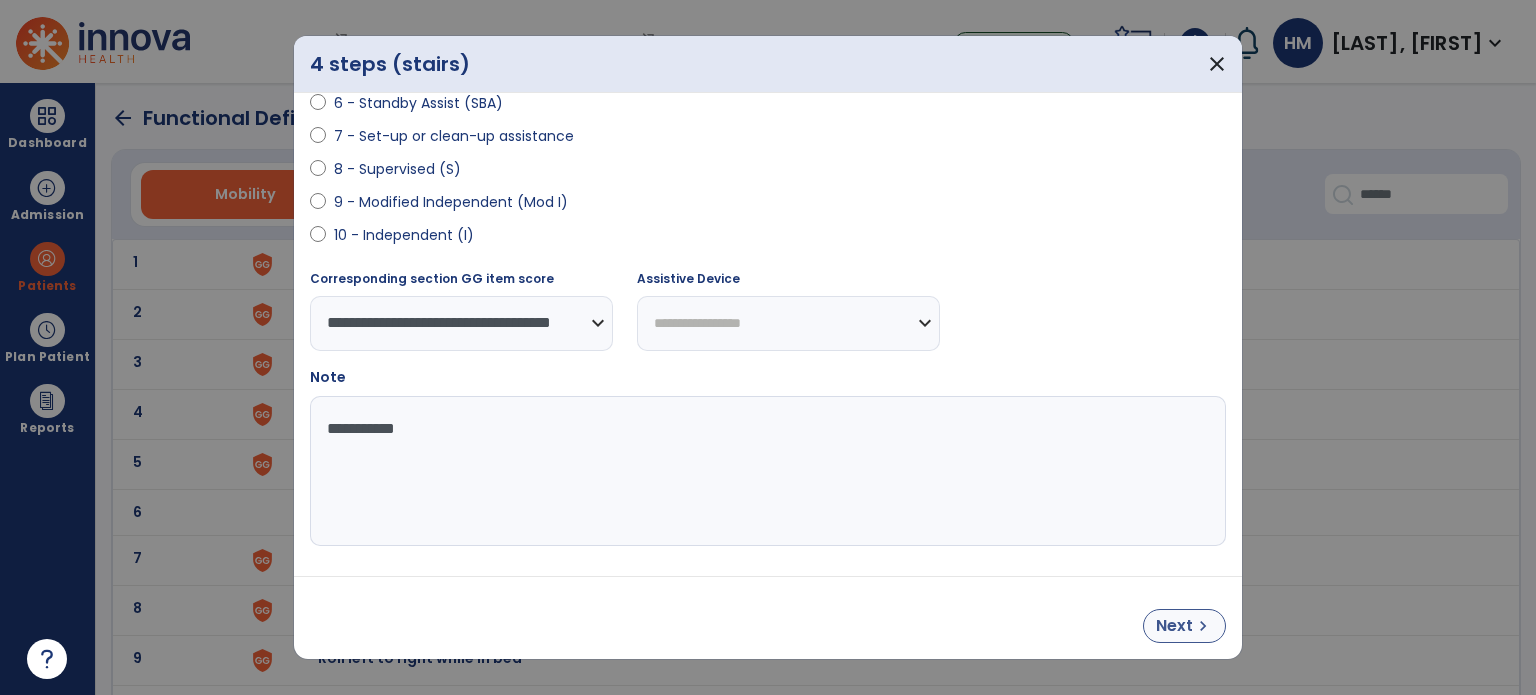 type on "**********" 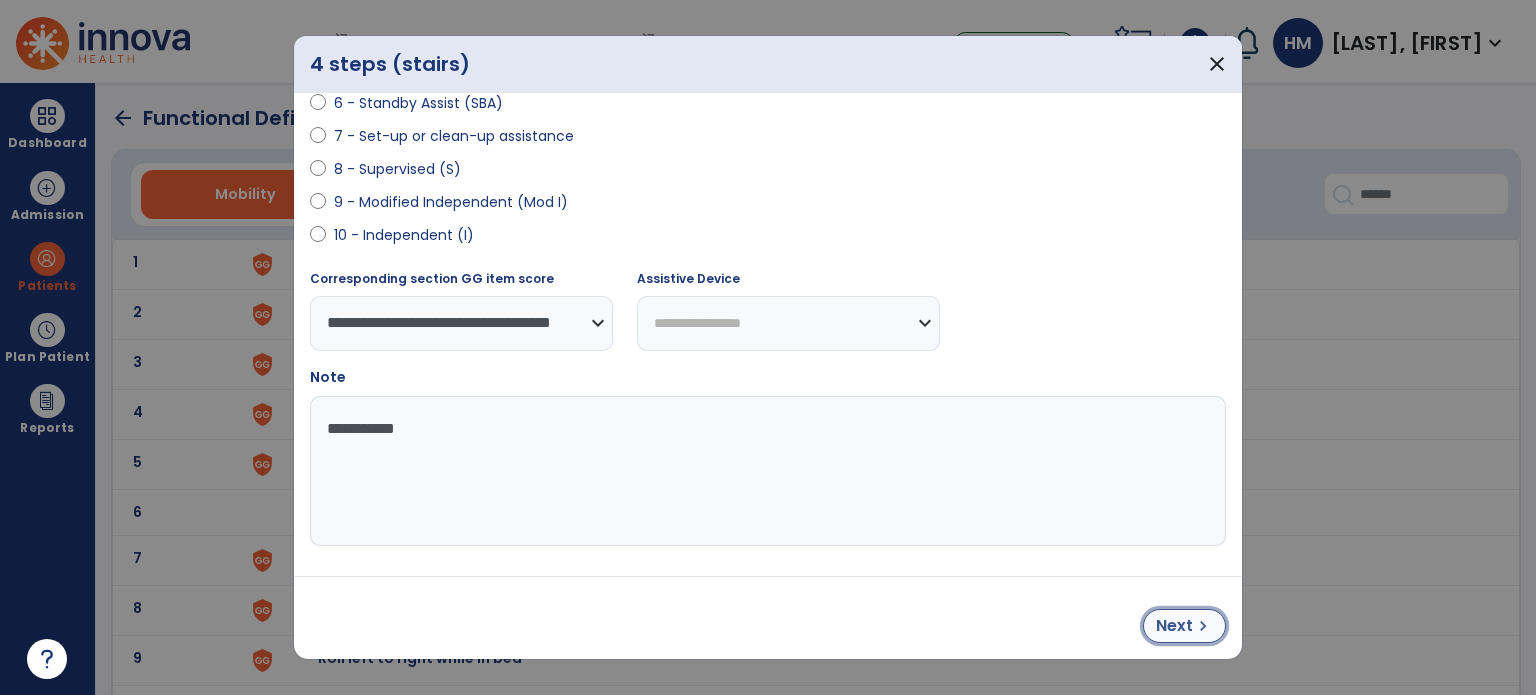 click on "Next" at bounding box center (1174, 626) 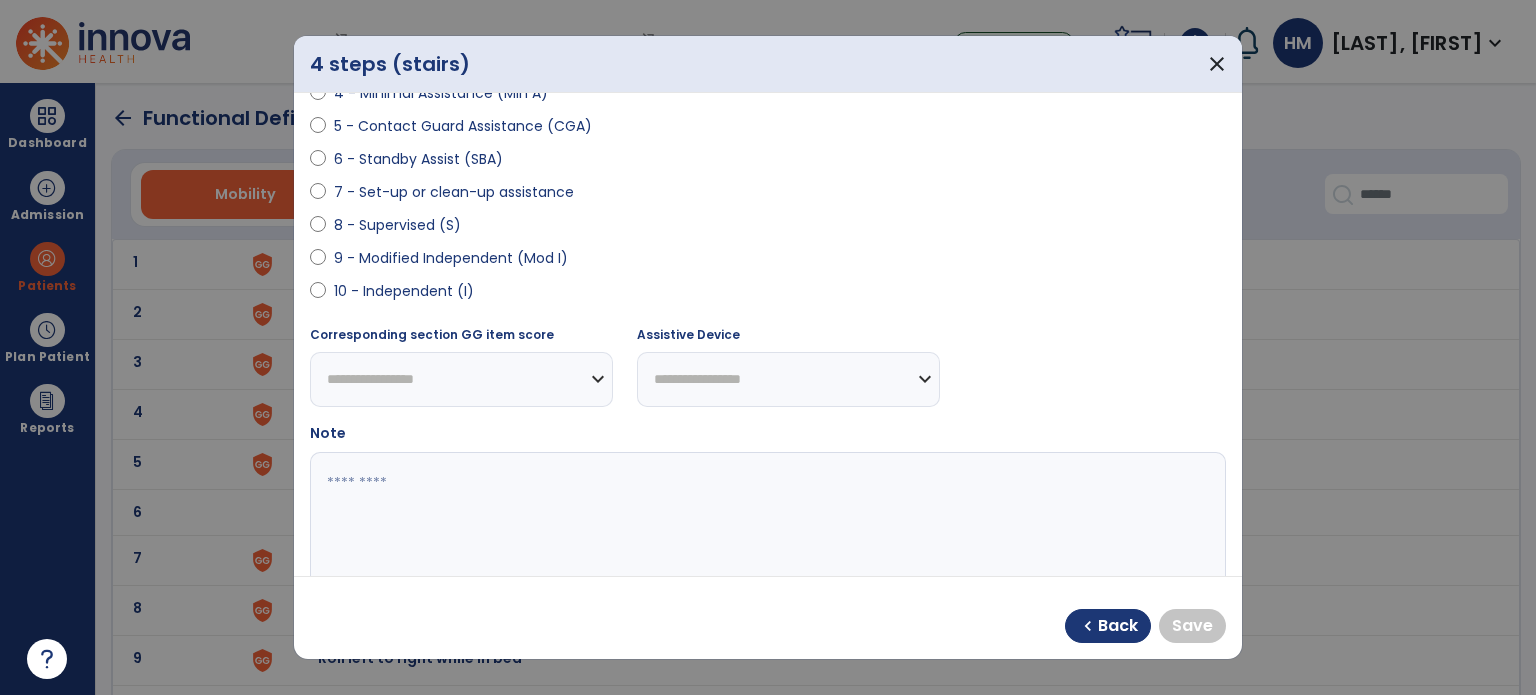 scroll, scrollTop: 308, scrollLeft: 0, axis: vertical 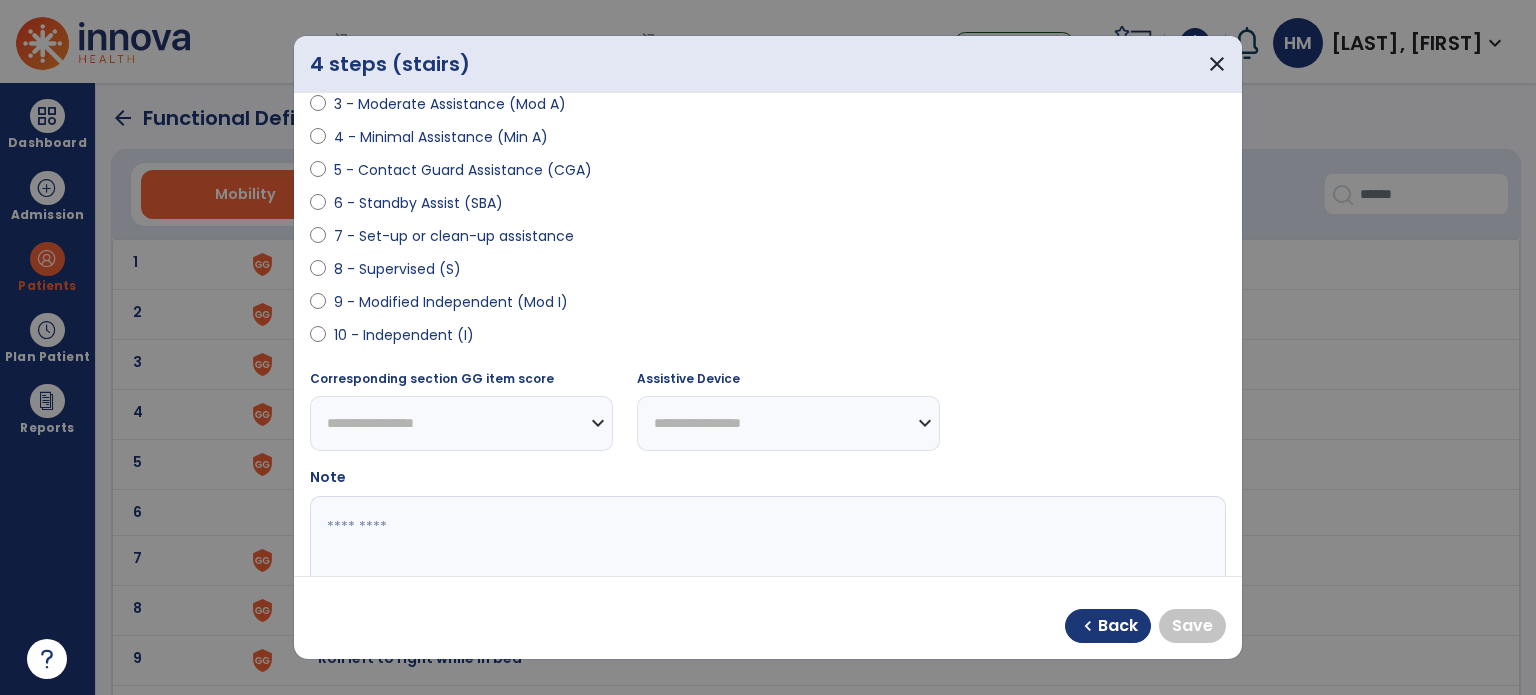 select on "**********" 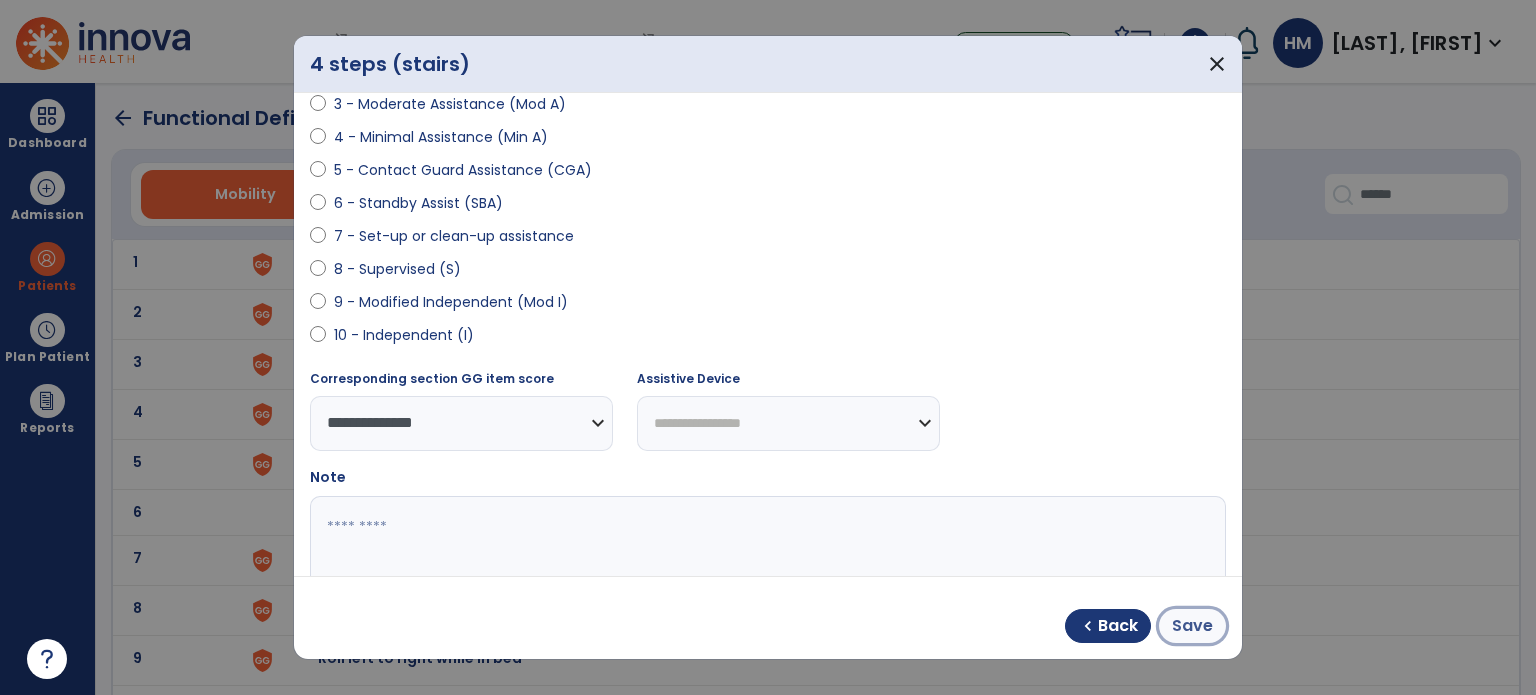 click on "Save" at bounding box center (1192, 626) 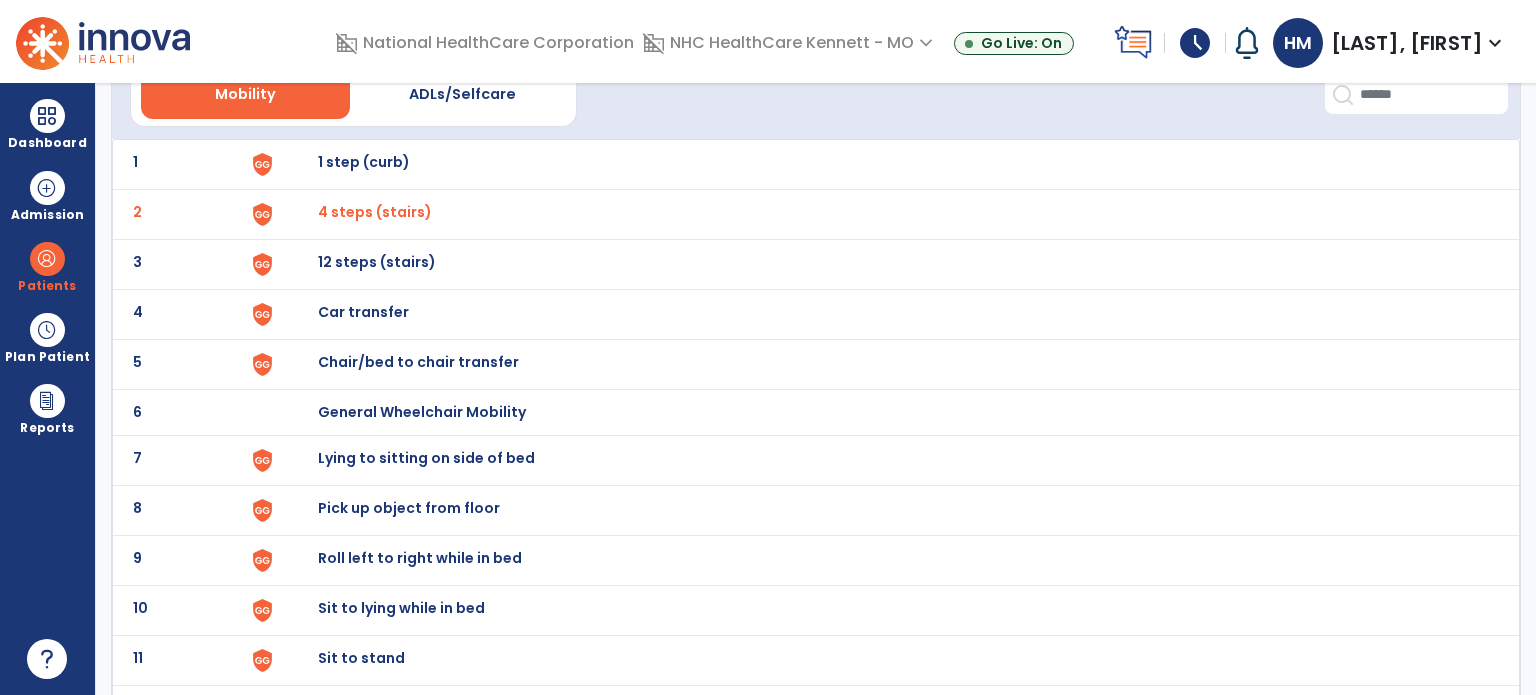 scroll, scrollTop: 200, scrollLeft: 0, axis: vertical 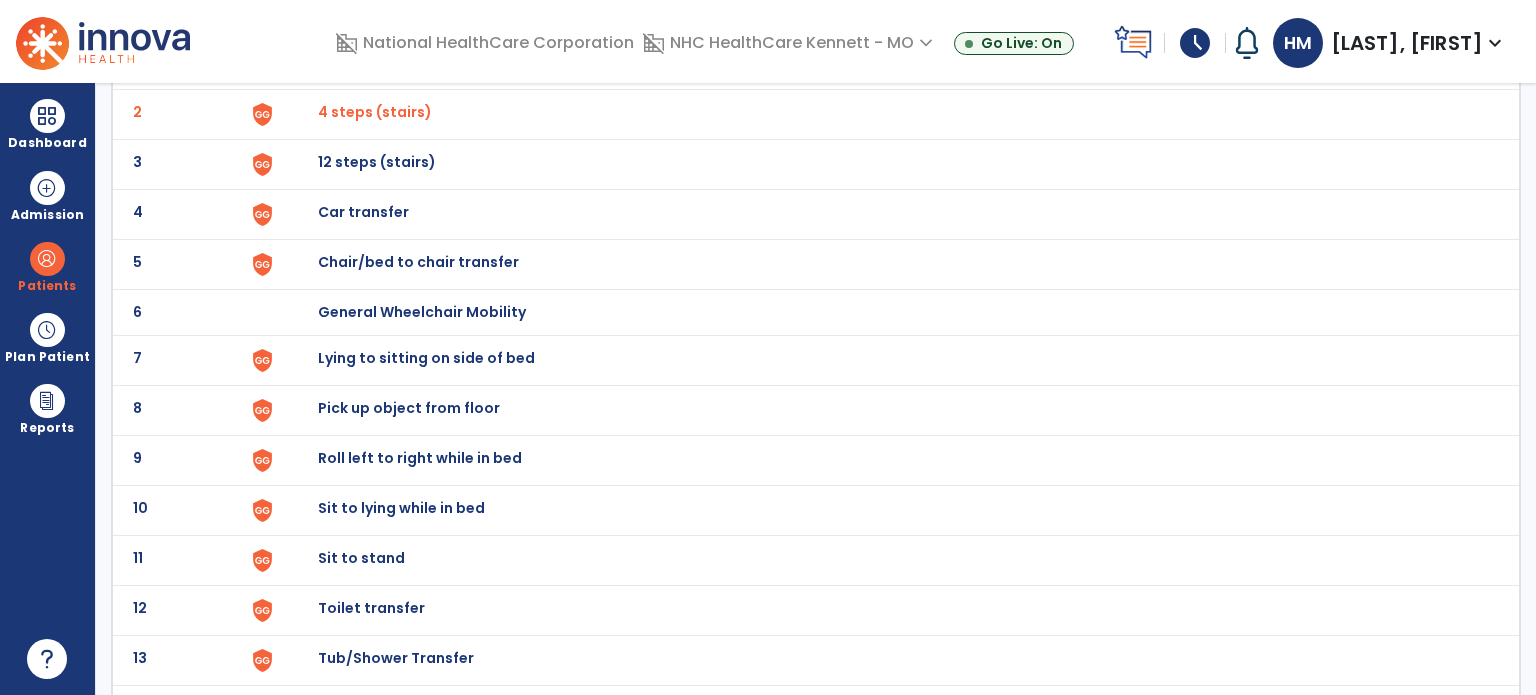 click on "Chair/bed to chair transfer" at bounding box center (364, 62) 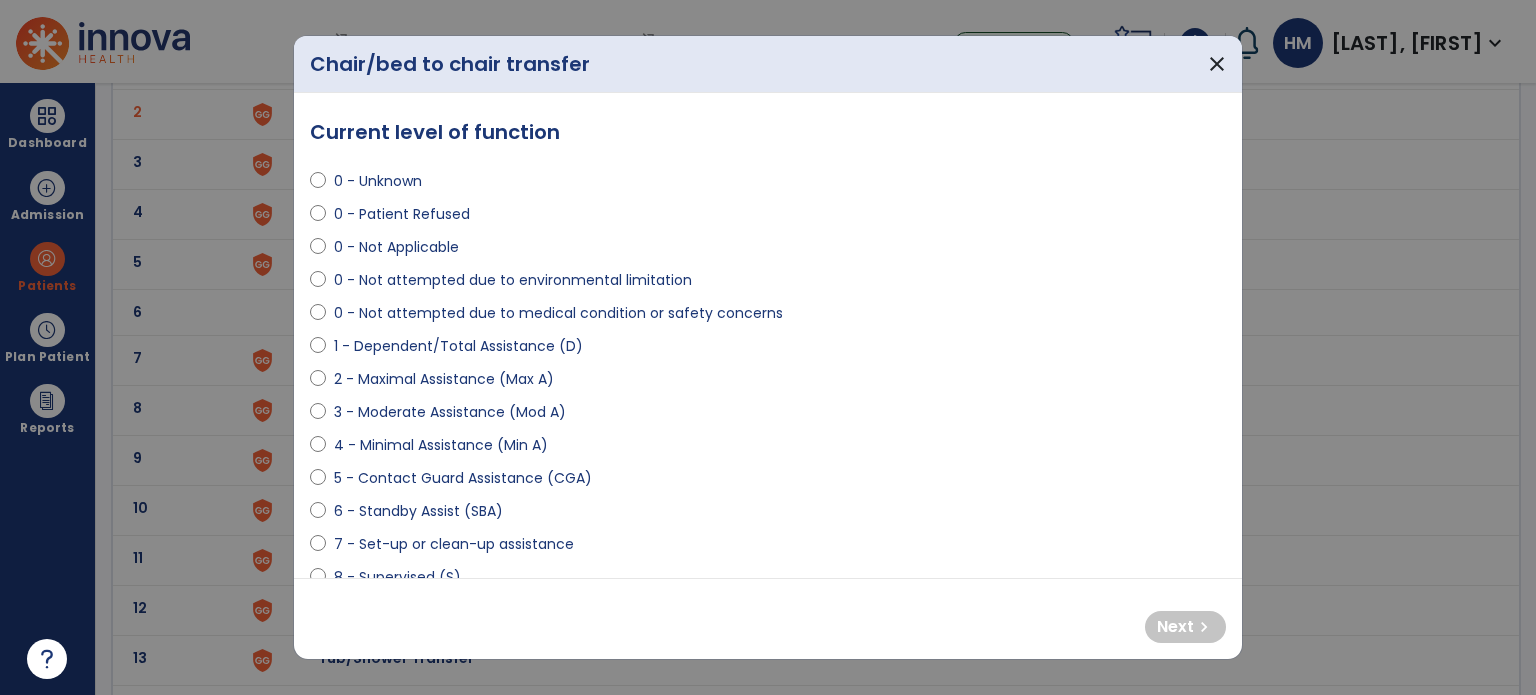 select on "**********" 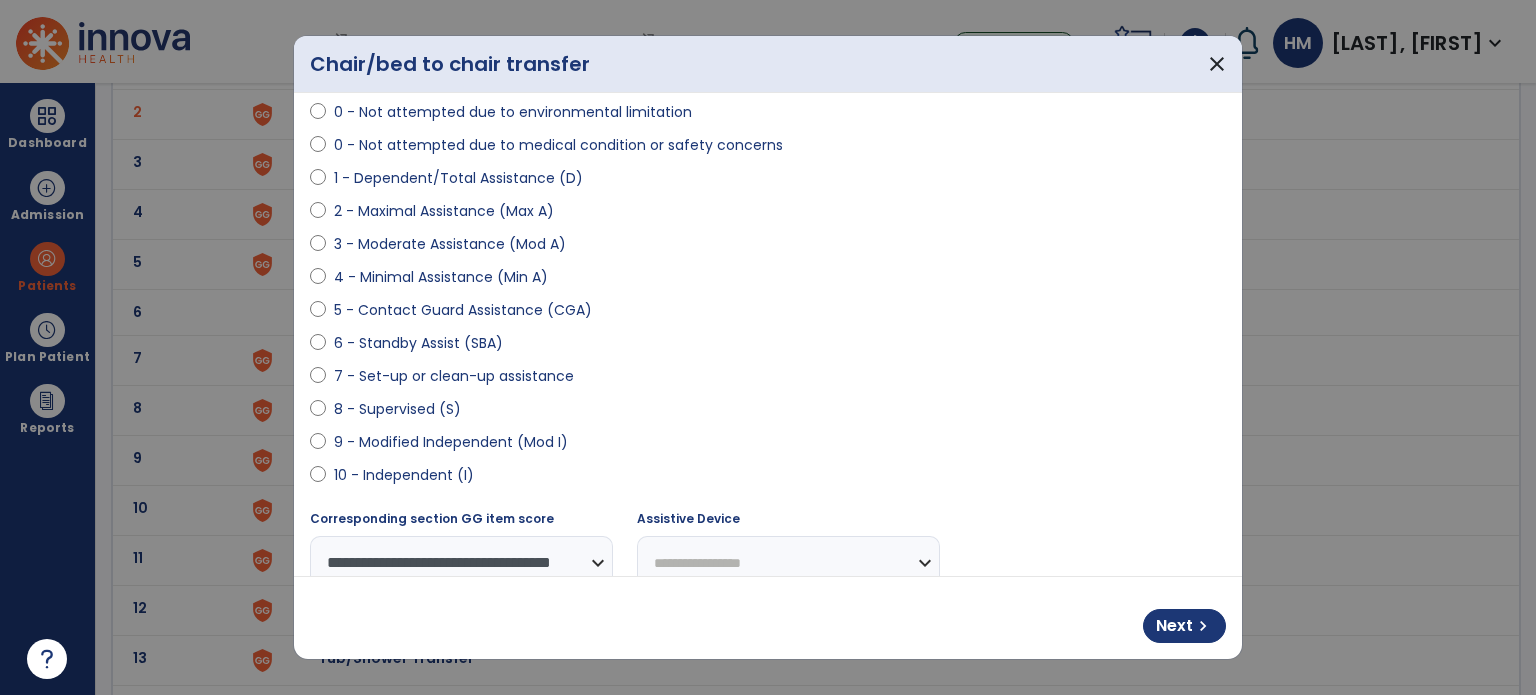 scroll, scrollTop: 300, scrollLeft: 0, axis: vertical 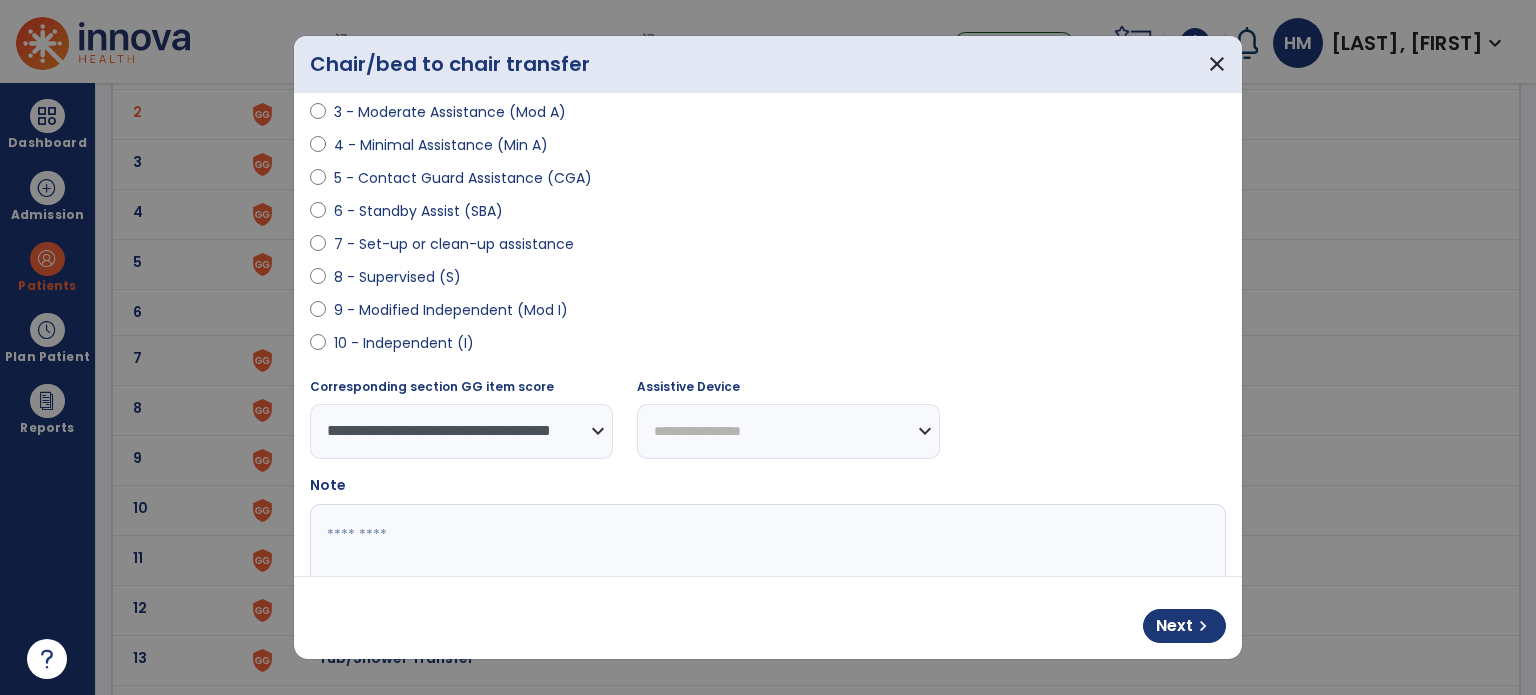 click on "**********" at bounding box center [788, 431] 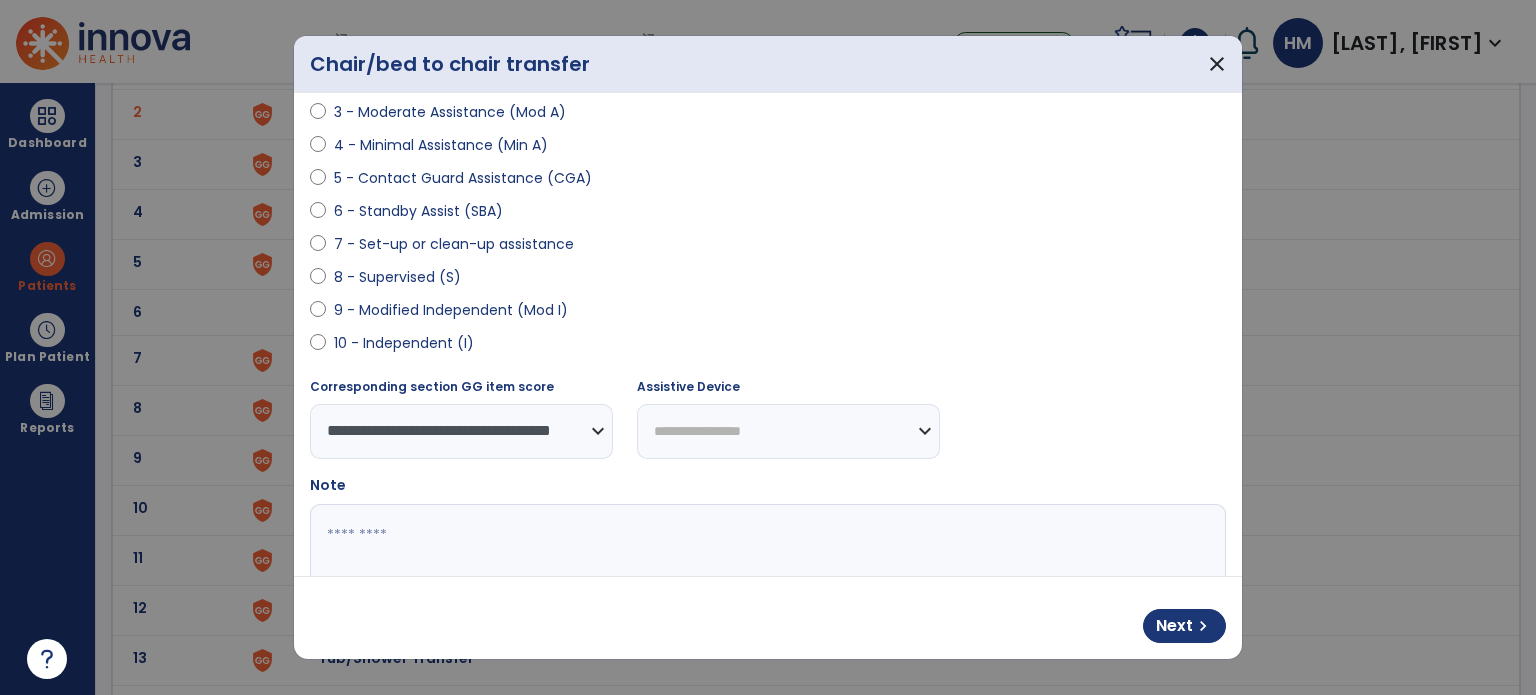 select on "**********" 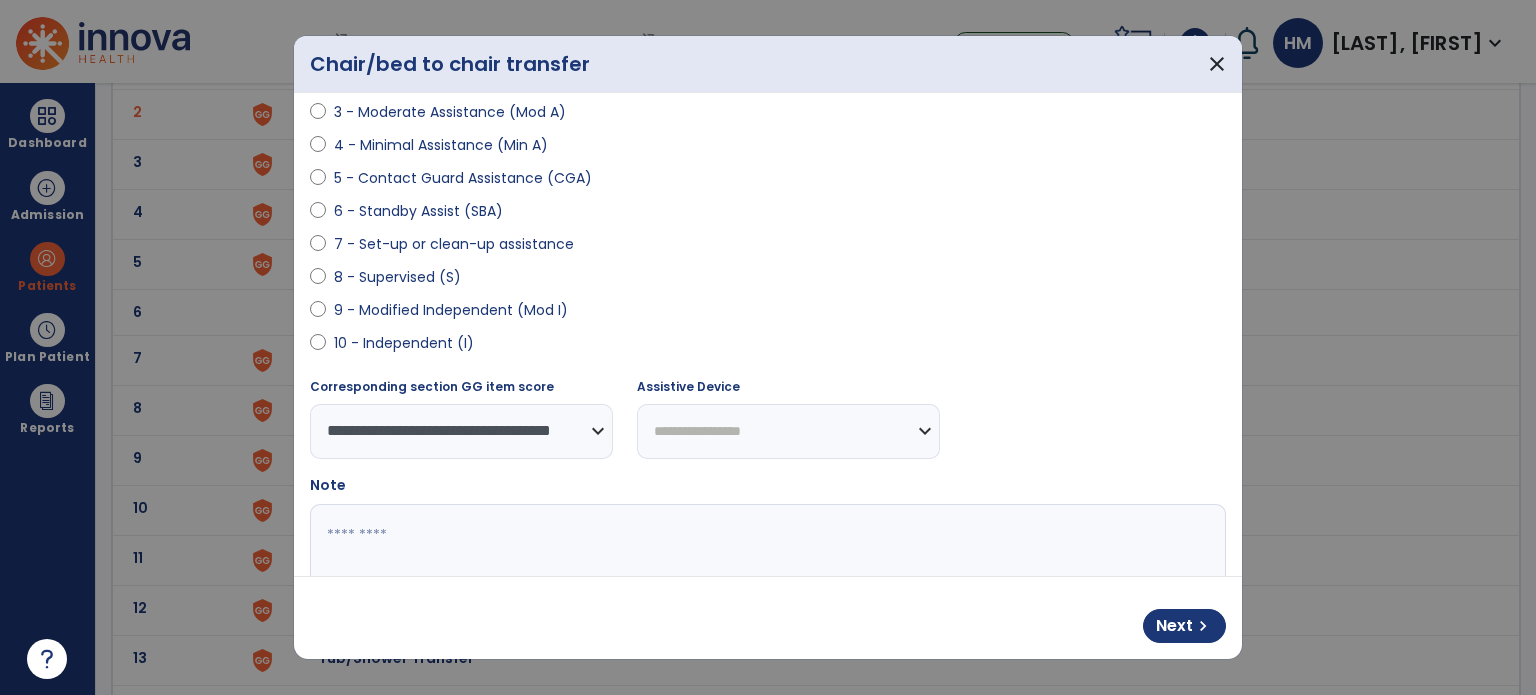 click on "**********" at bounding box center [788, 431] 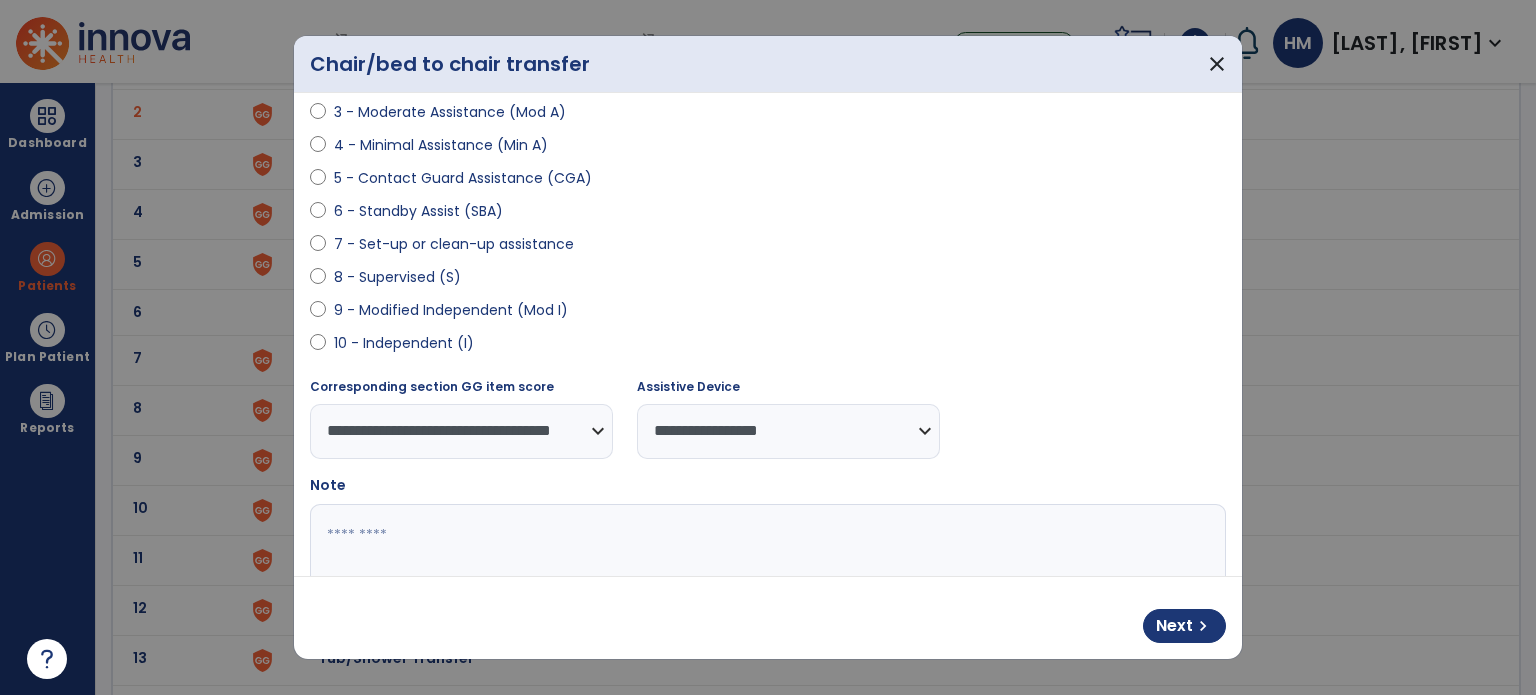 click on "Next  chevron_right" at bounding box center [768, 618] 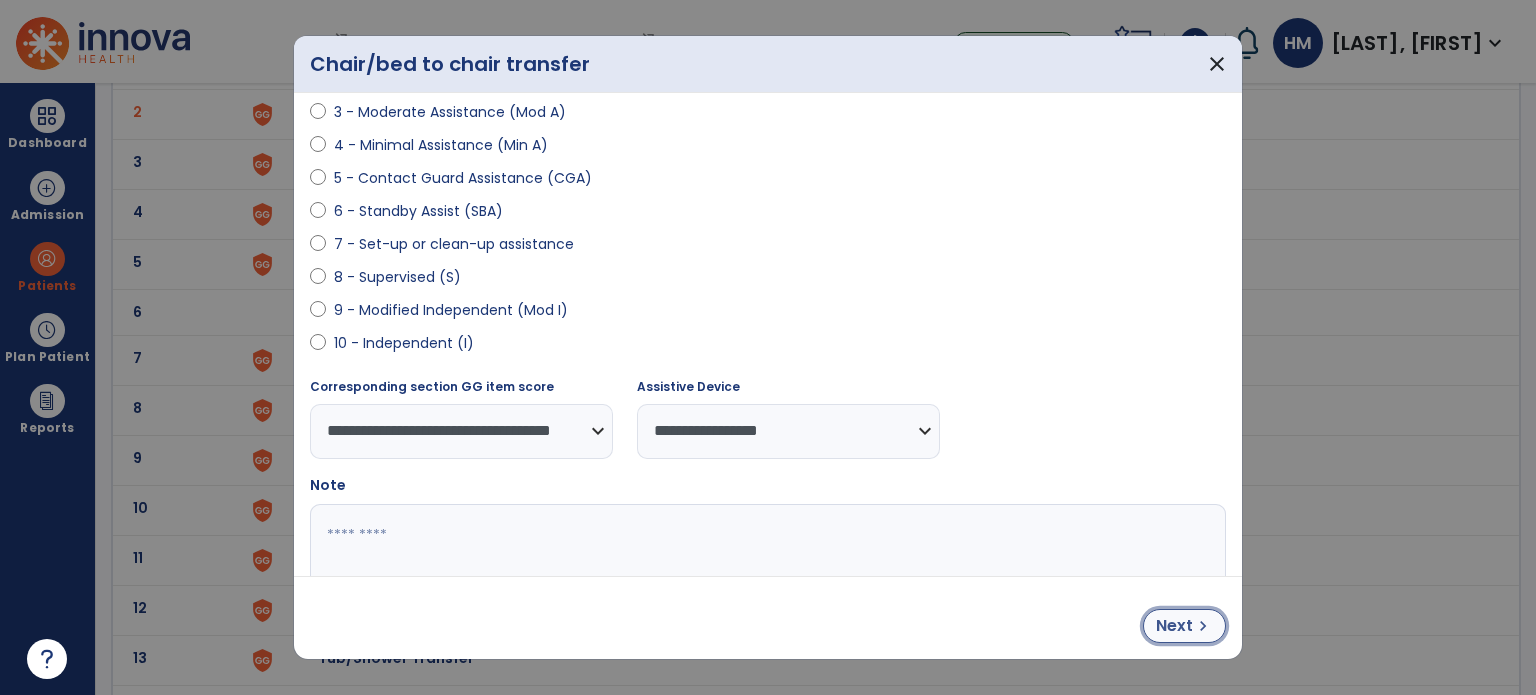 click on "Next" at bounding box center (1174, 626) 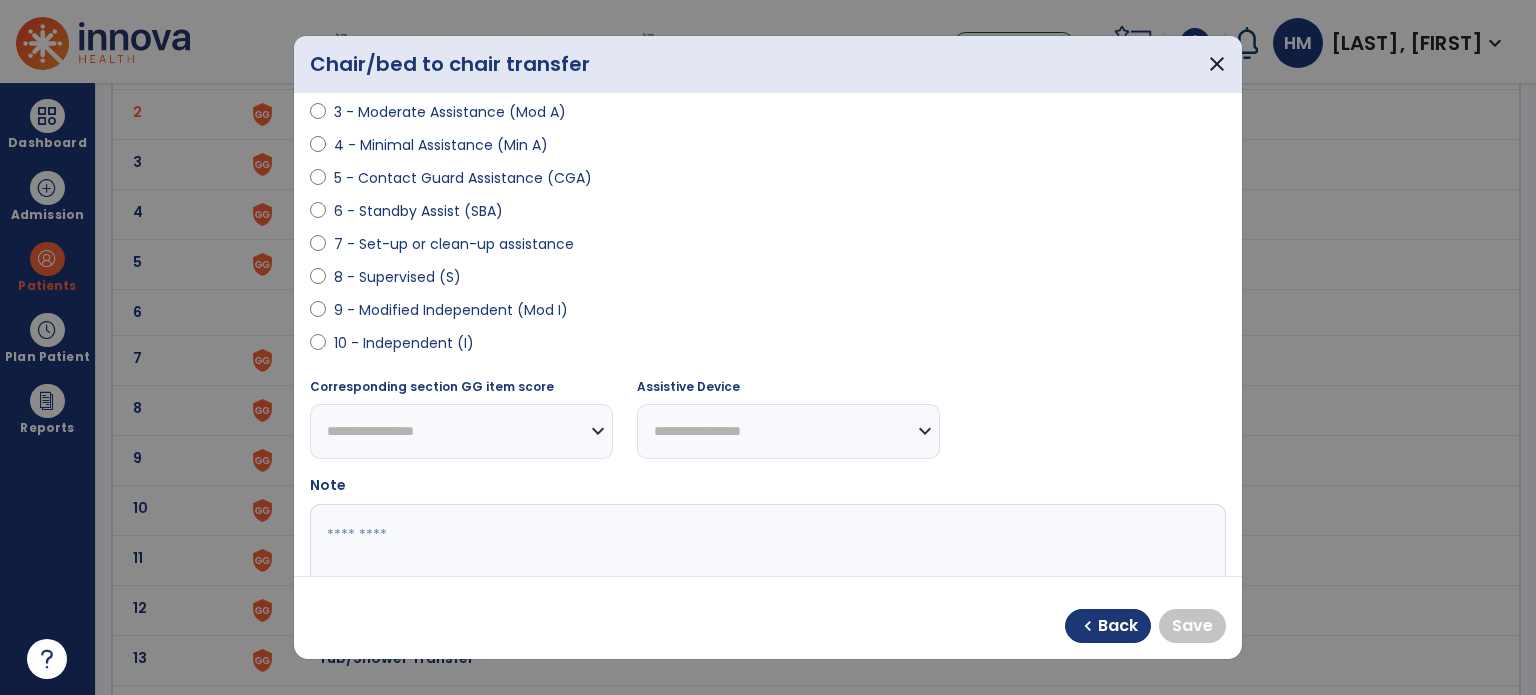 click at bounding box center [318, 314] 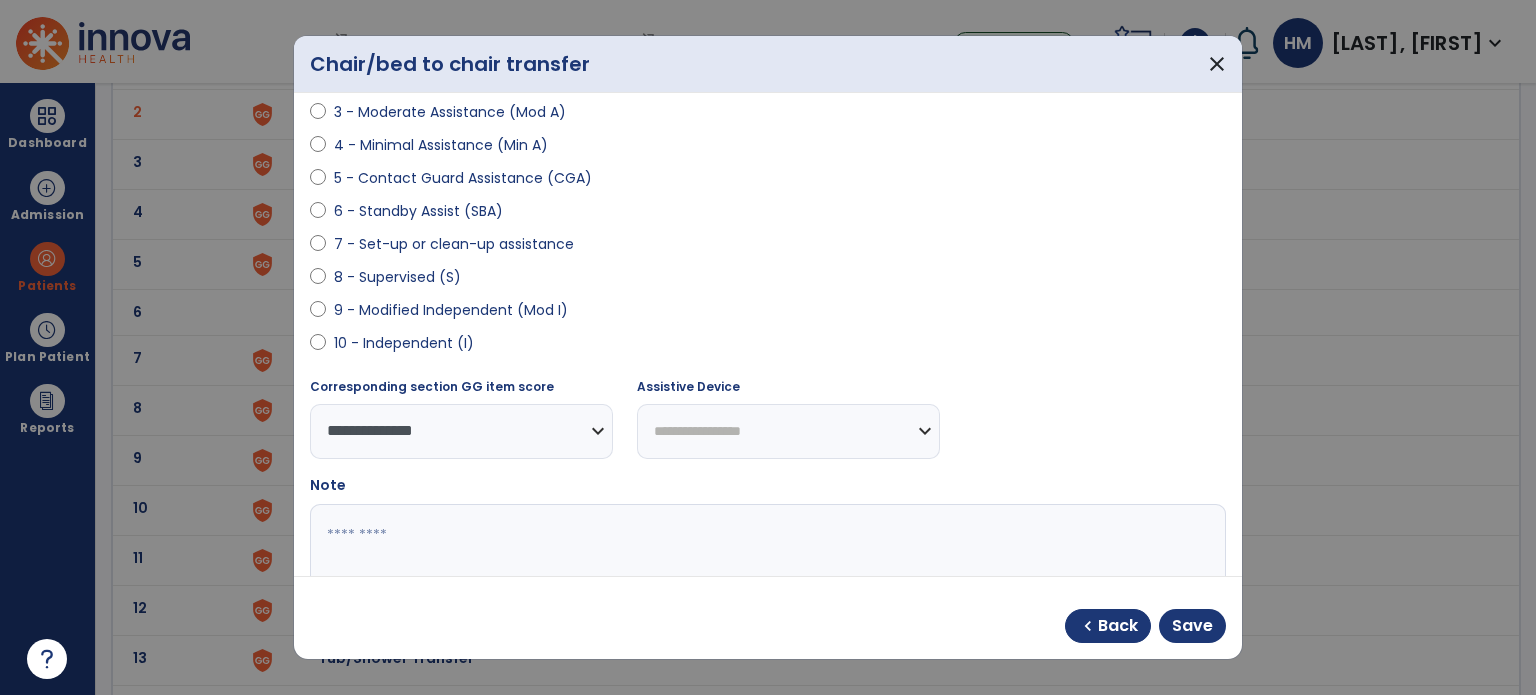click on "**********" at bounding box center [788, 431] 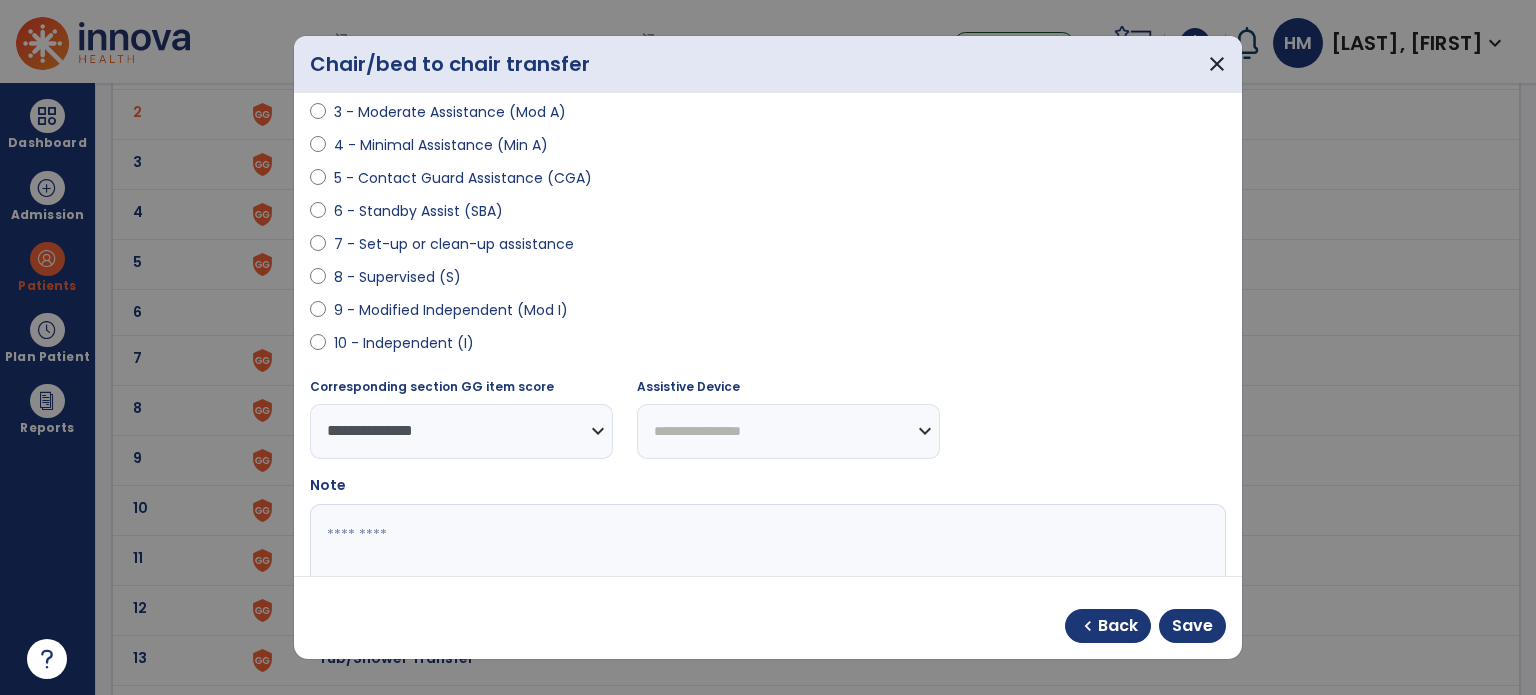 select on "**********" 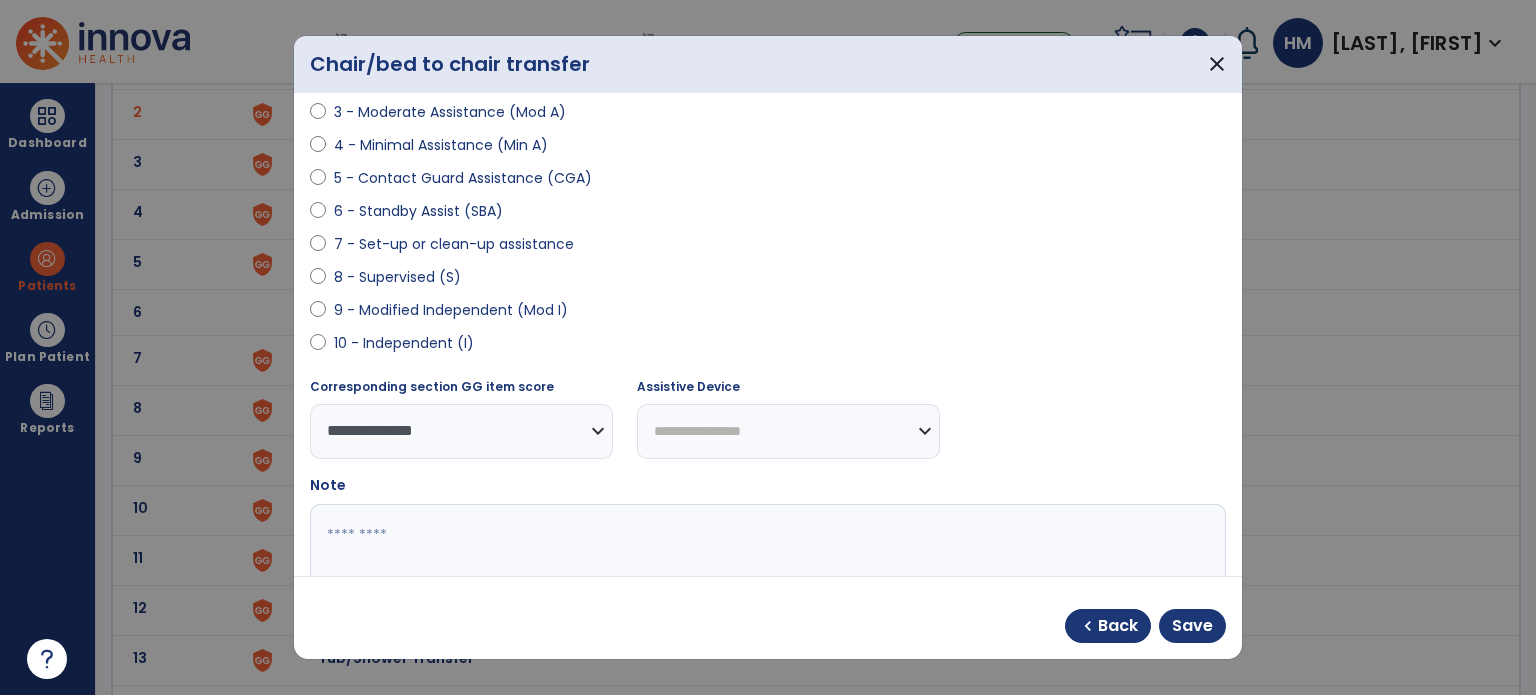 click on "**********" at bounding box center (788, 431) 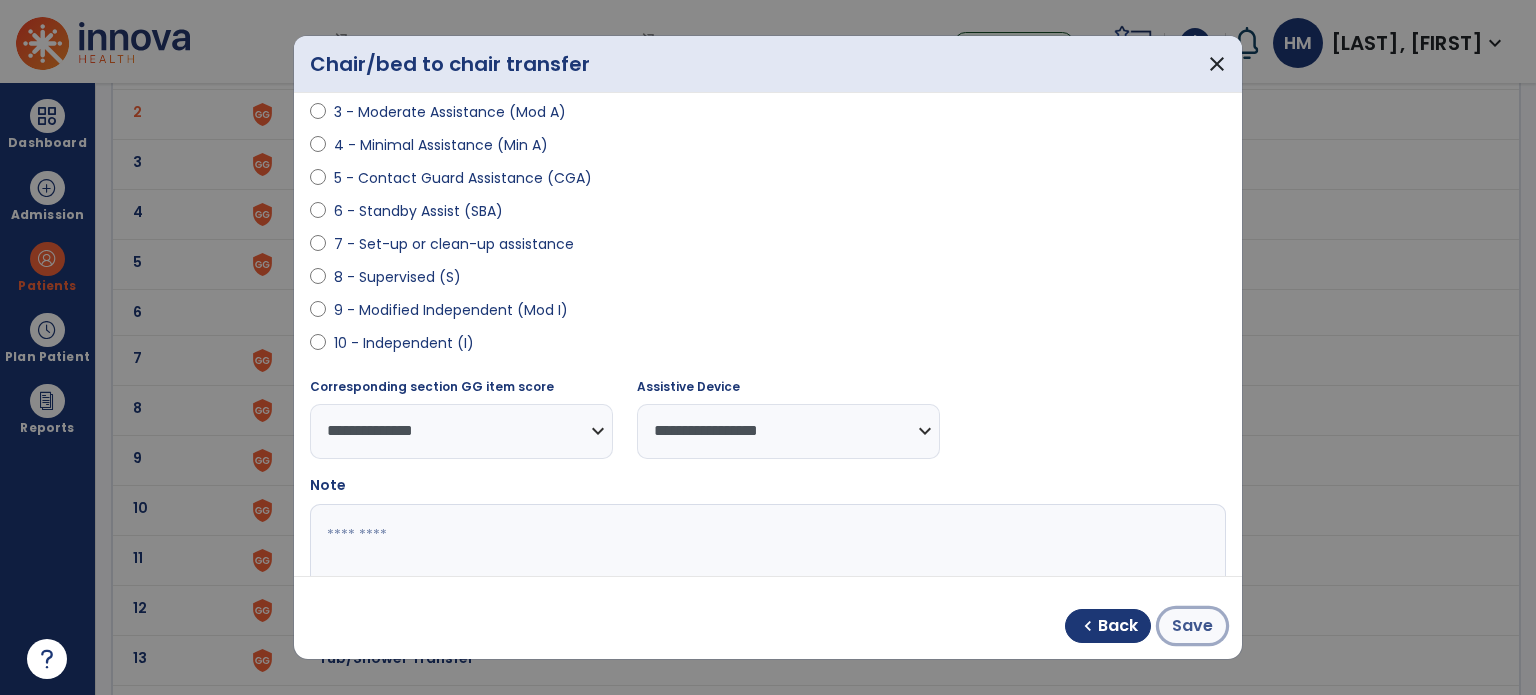 click on "Save" at bounding box center [1192, 626] 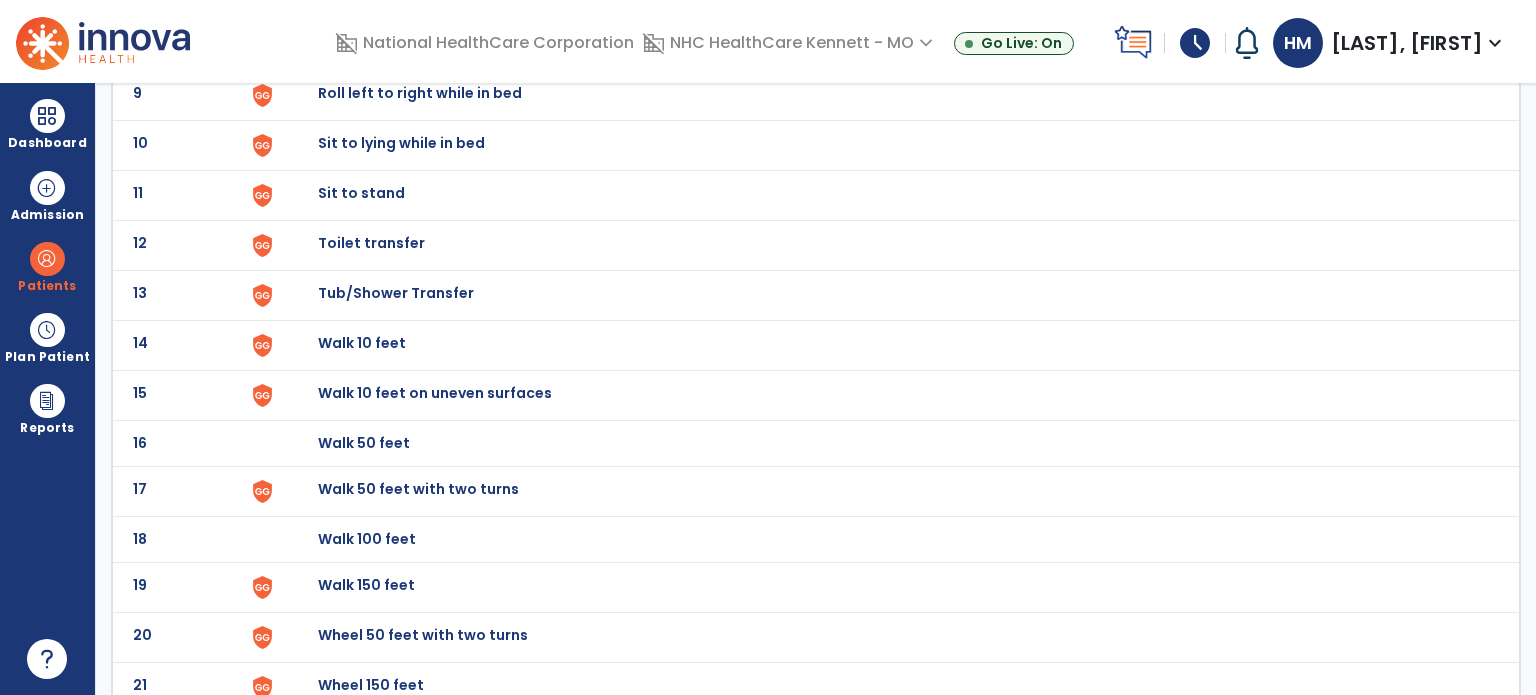 scroll, scrollTop: 600, scrollLeft: 0, axis: vertical 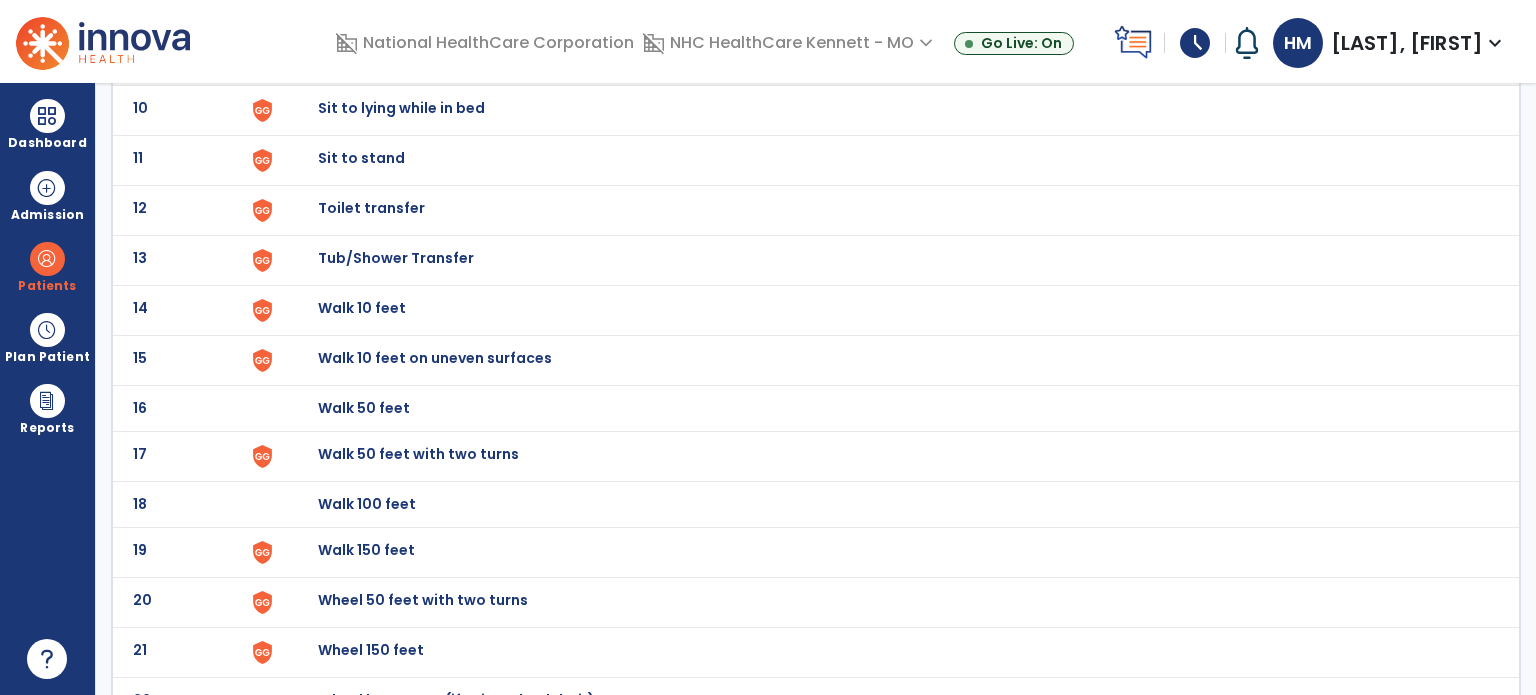 click on "Walk 150 feet" at bounding box center [364, -338] 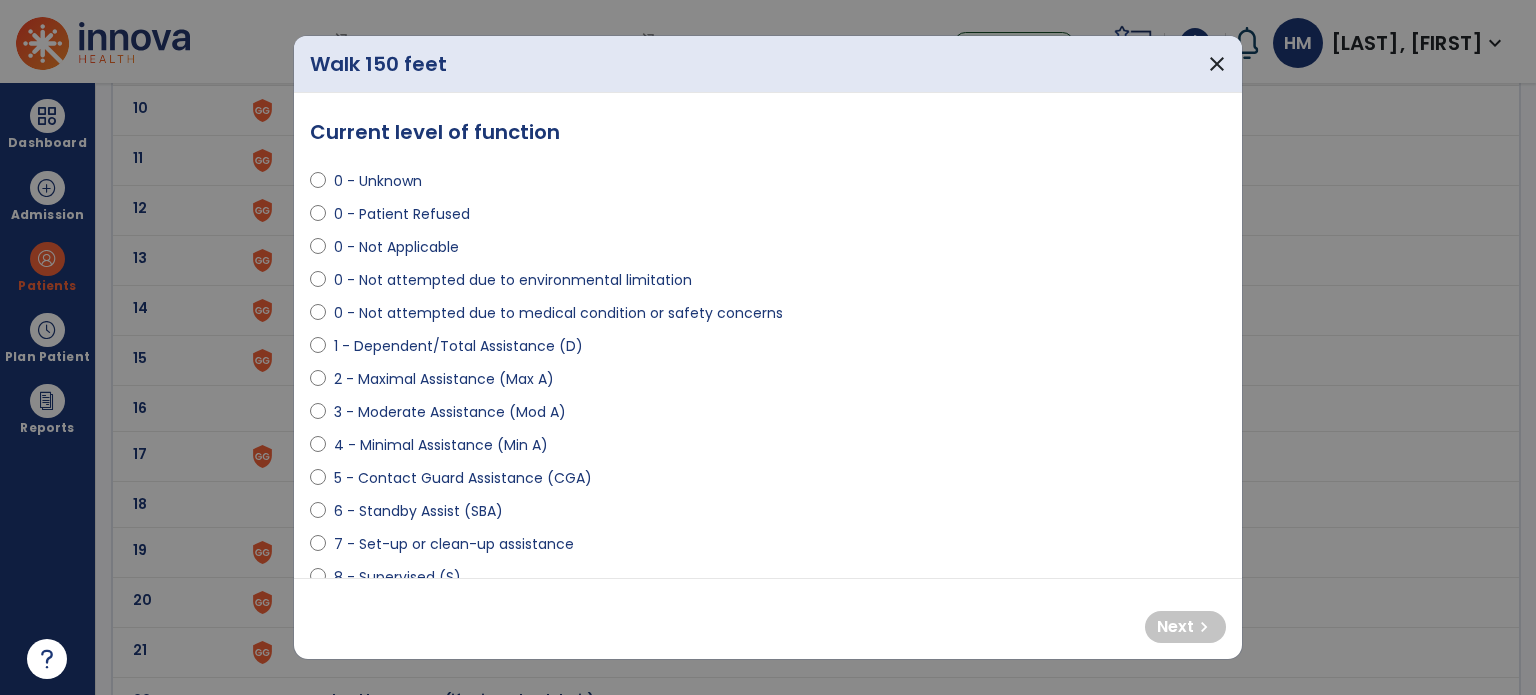 select on "**********" 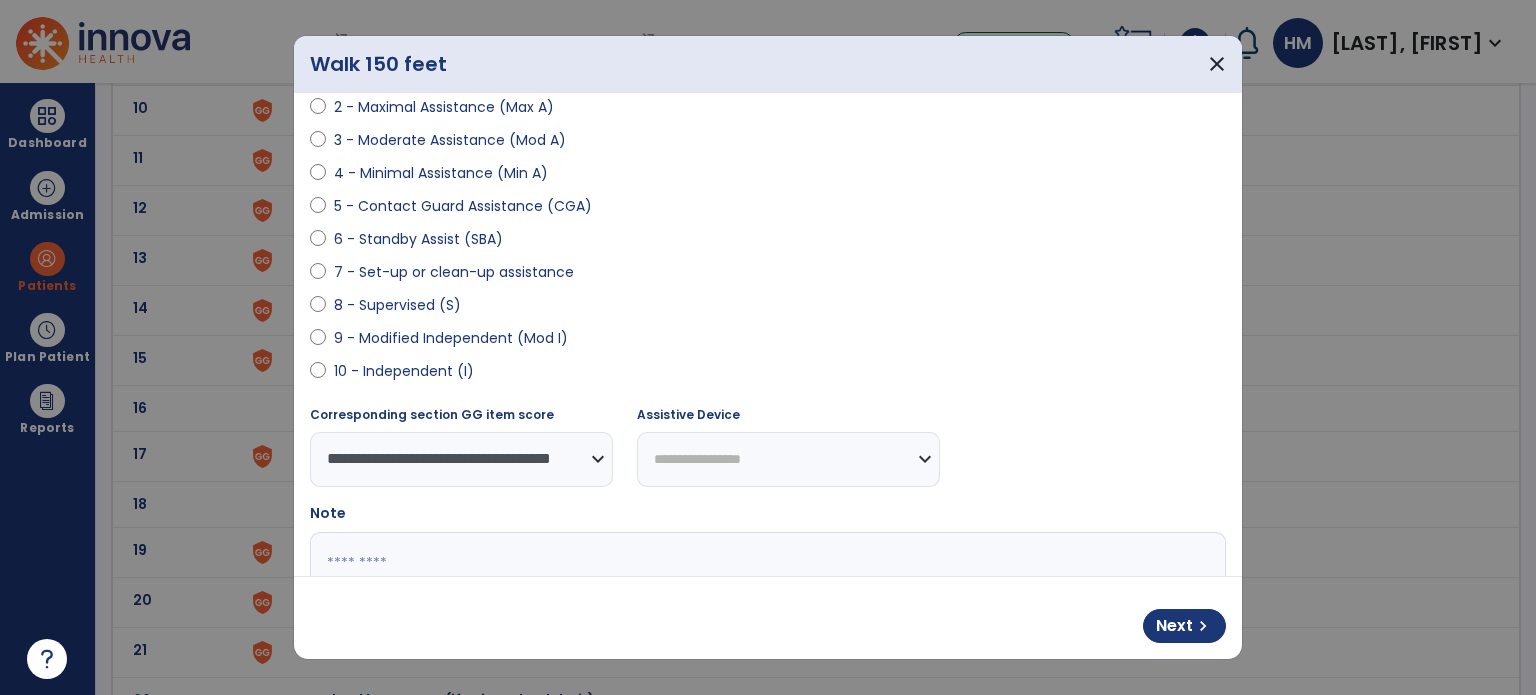scroll, scrollTop: 300, scrollLeft: 0, axis: vertical 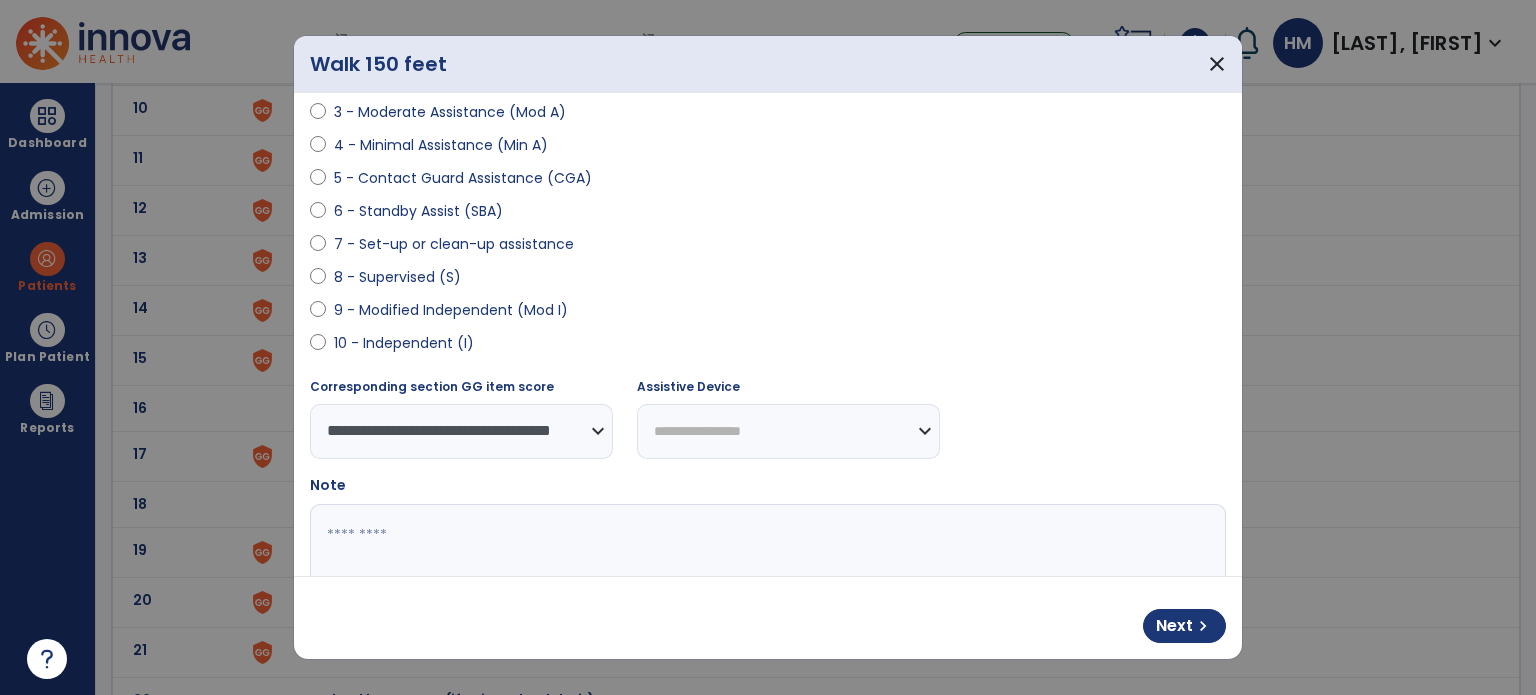 click on "**********" at bounding box center (788, 431) 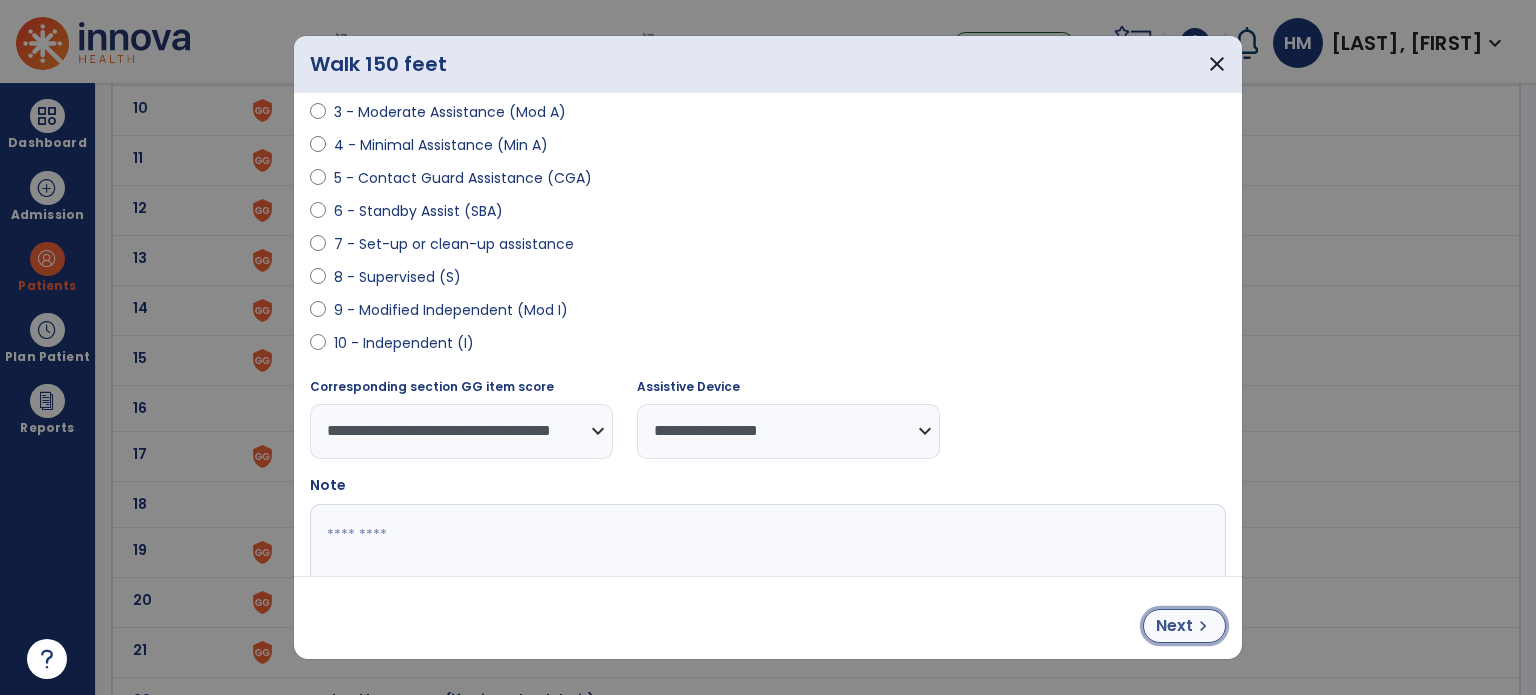 click on "Next" at bounding box center (1174, 626) 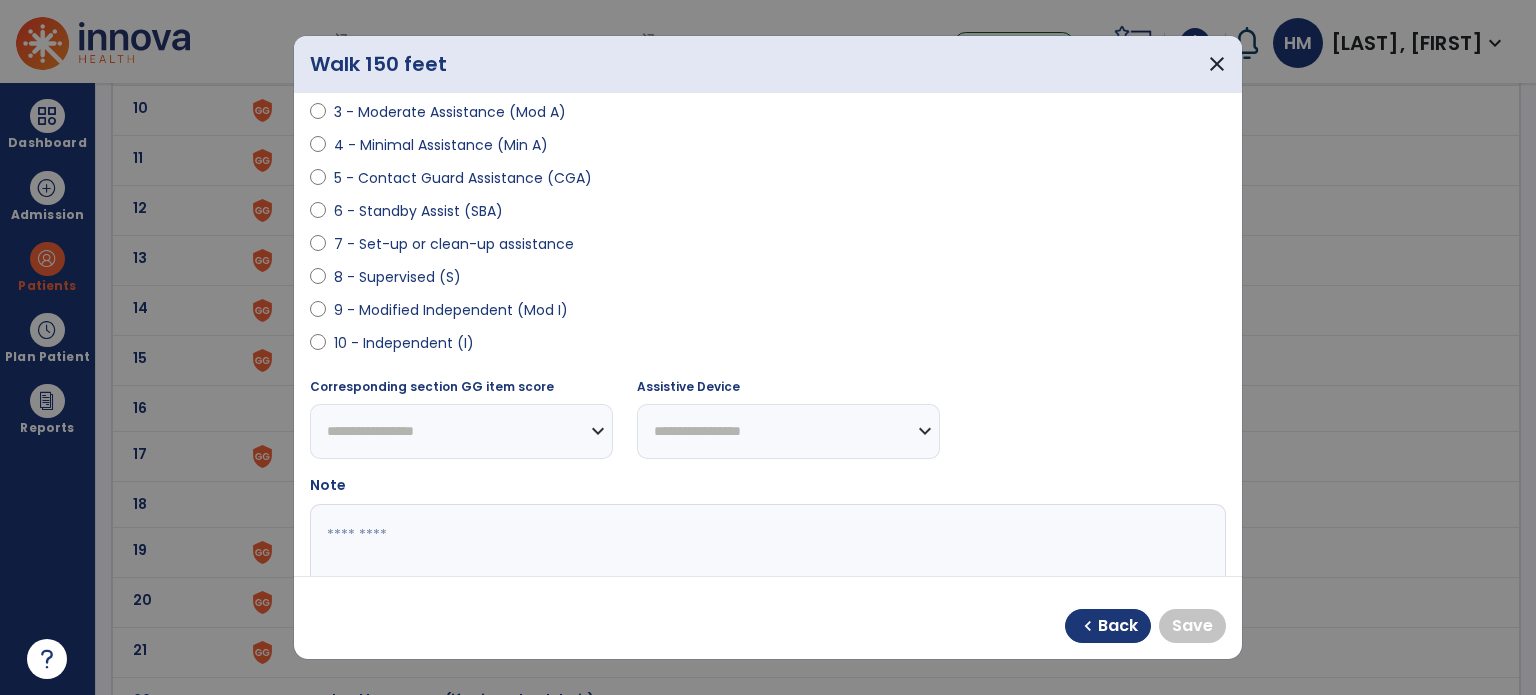 select on "**********" 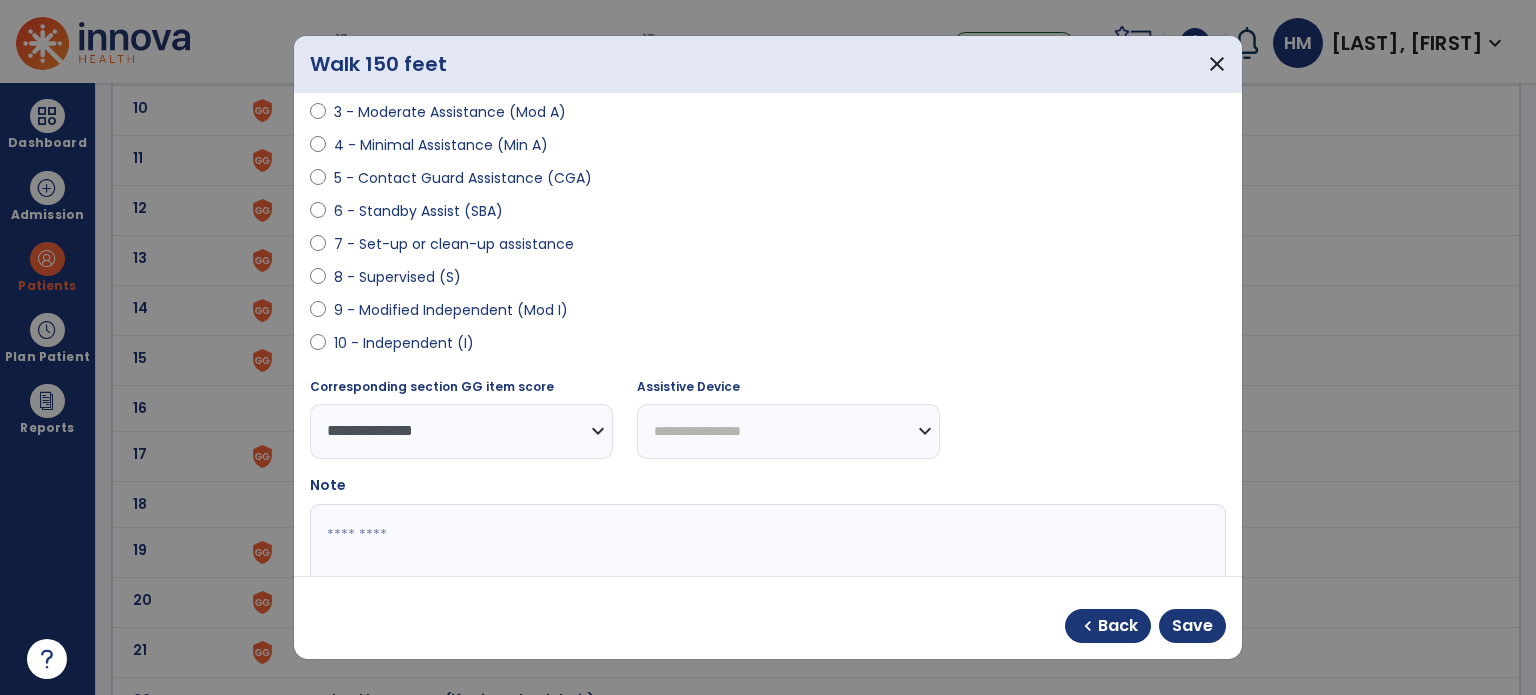 click on "**********" at bounding box center [788, 431] 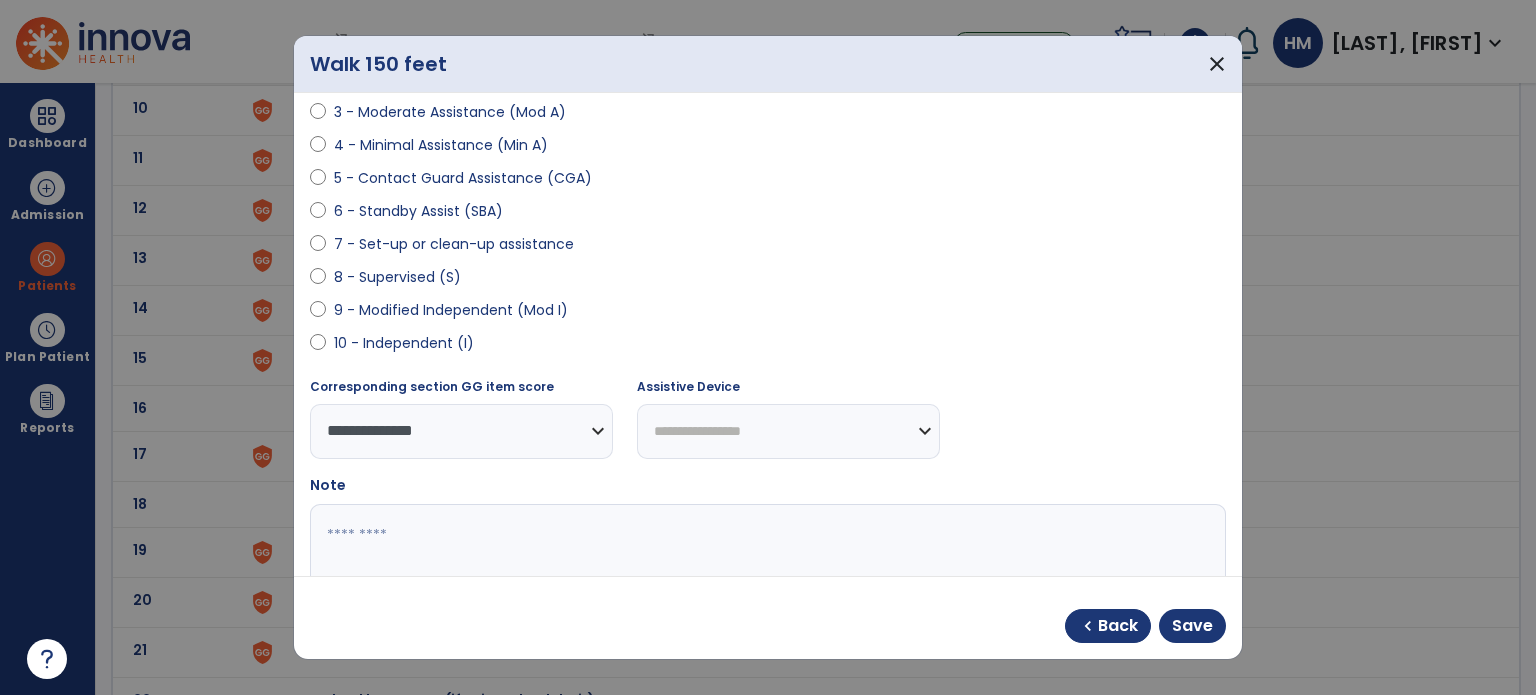 click on "**********" at bounding box center (788, 431) 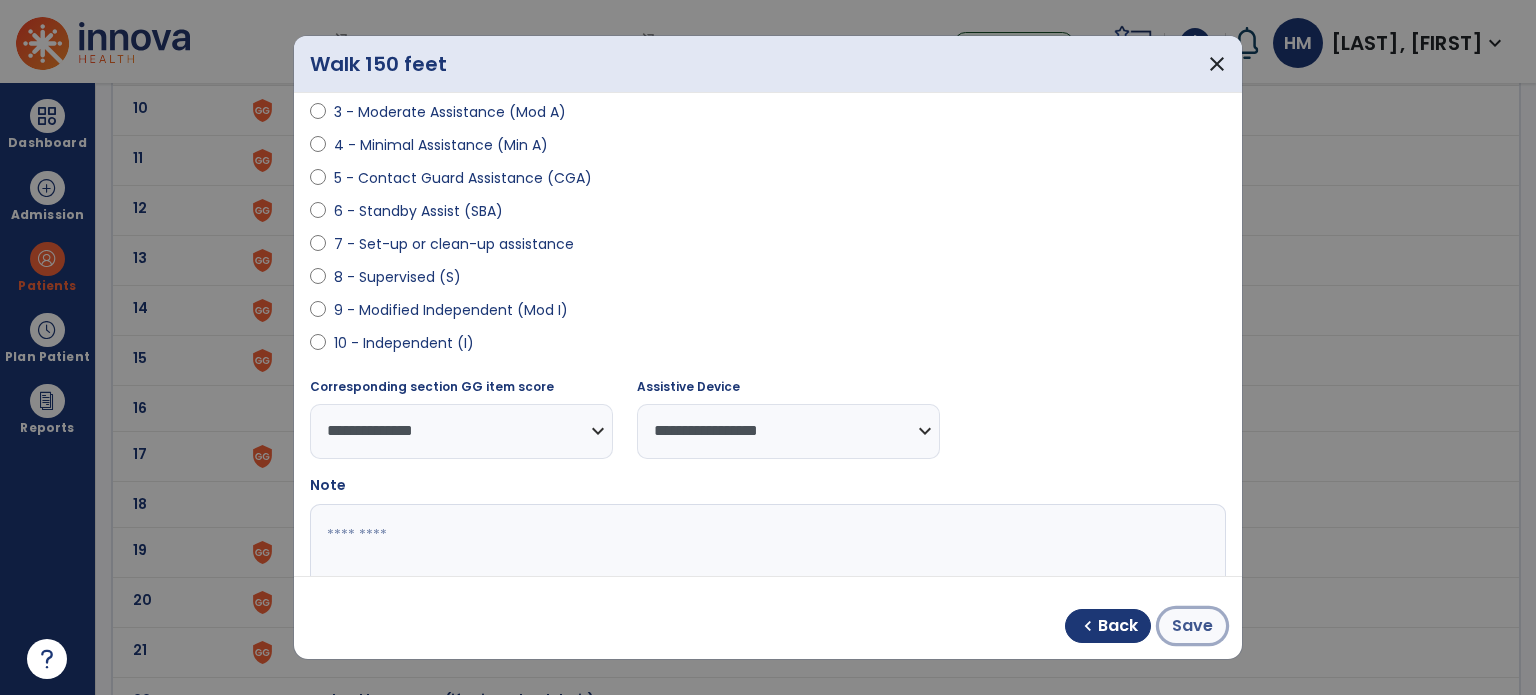 click on "Save" at bounding box center (1192, 626) 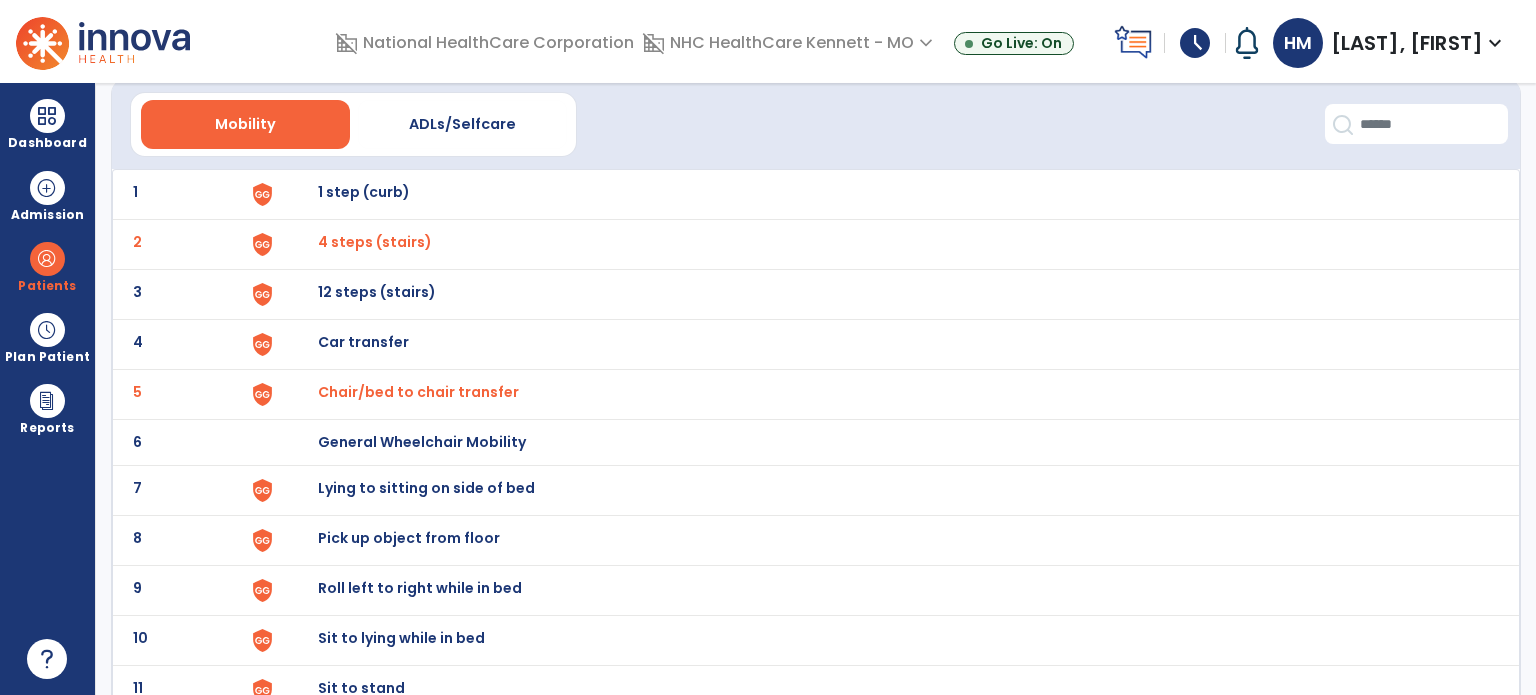 scroll, scrollTop: 0, scrollLeft: 0, axis: both 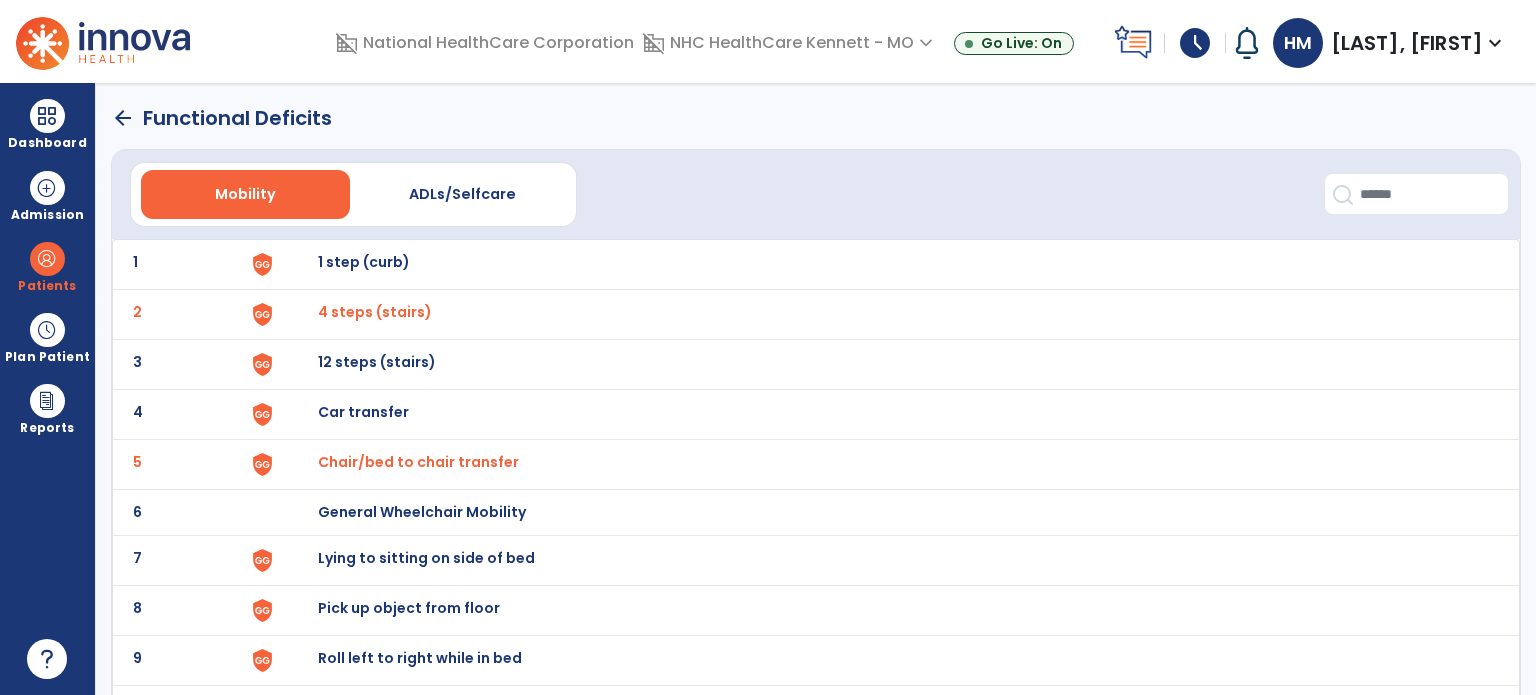 click on "arrow_back" 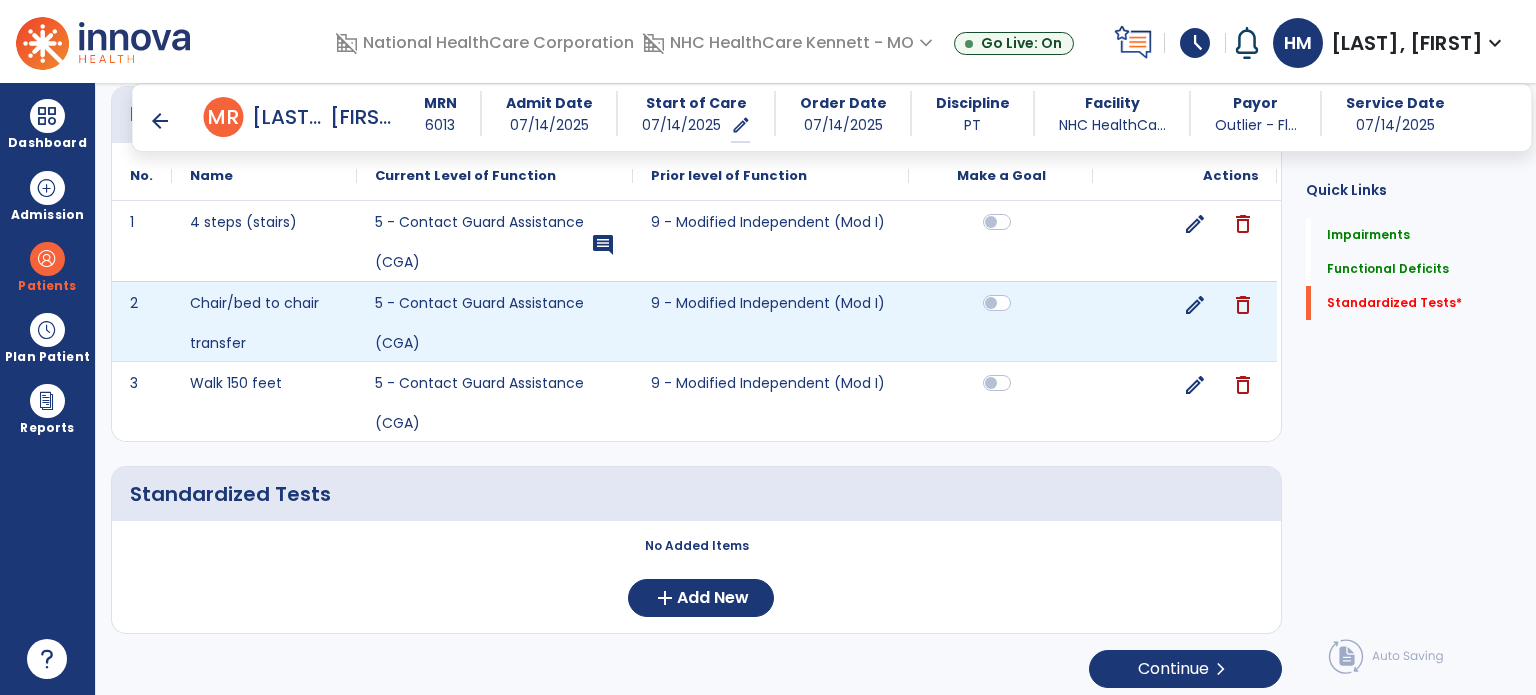 scroll, scrollTop: 1028, scrollLeft: 0, axis: vertical 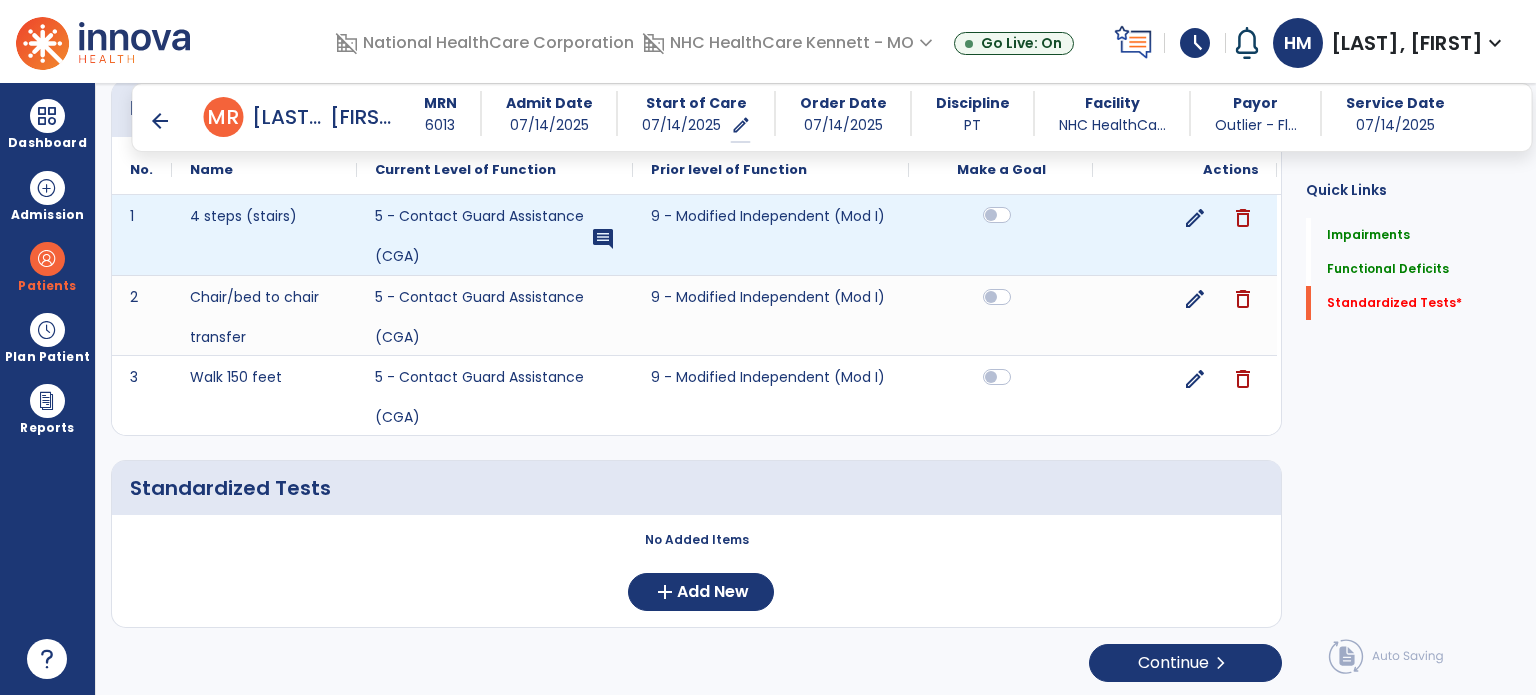 click 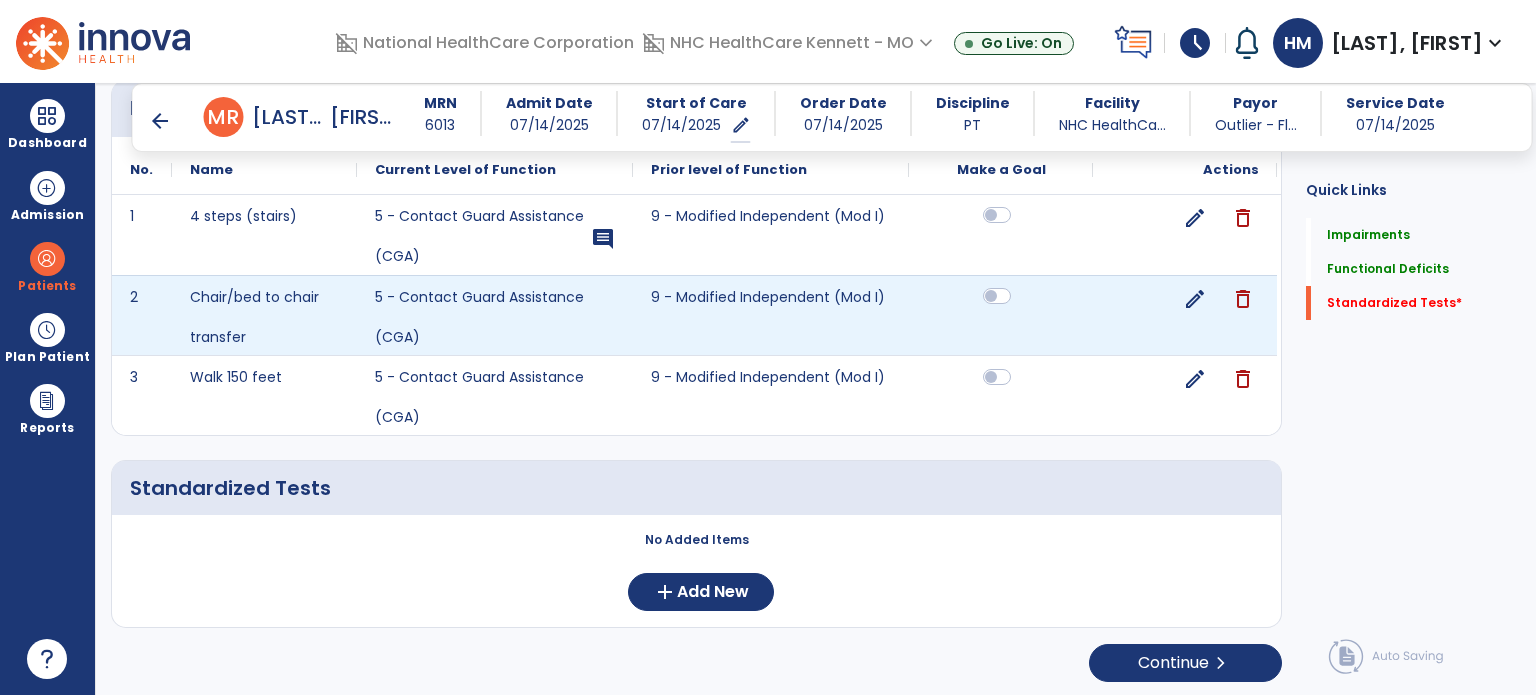 click 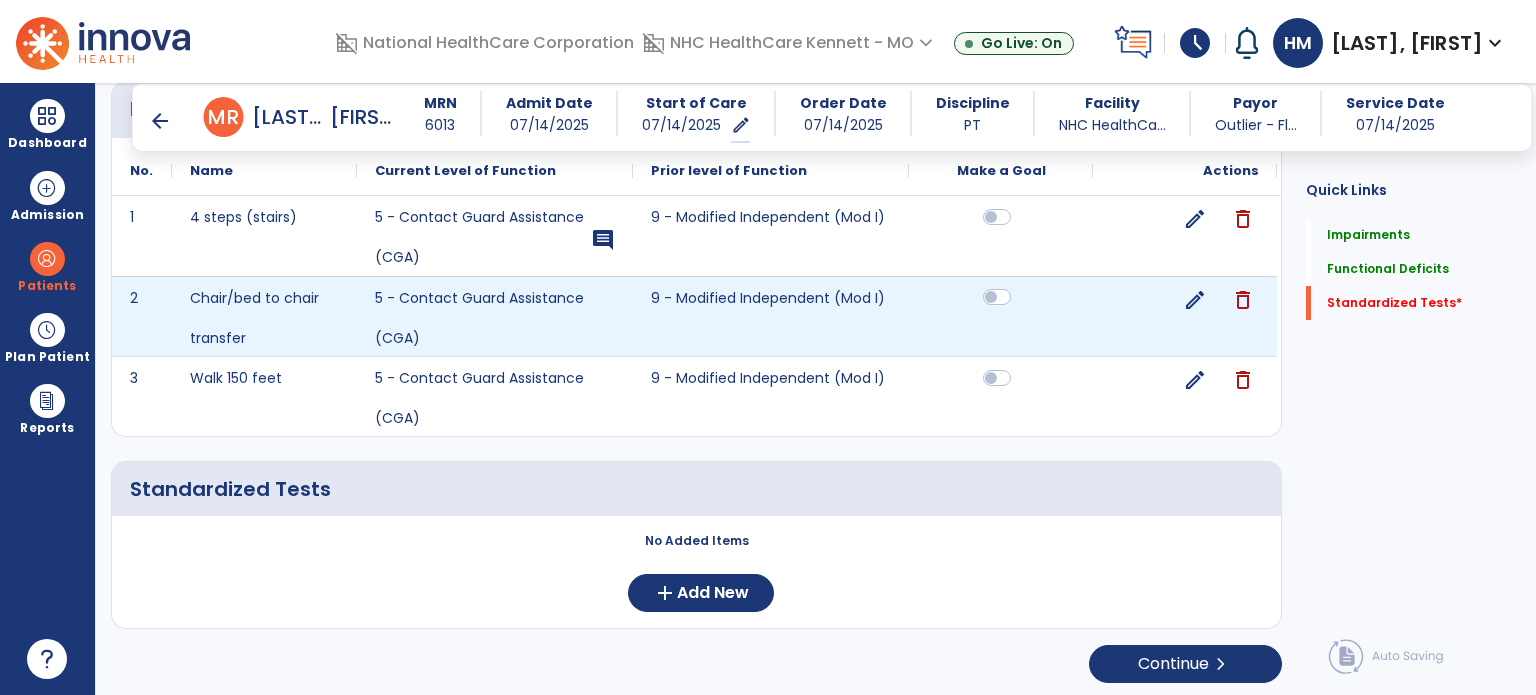 scroll, scrollTop: 1028, scrollLeft: 0, axis: vertical 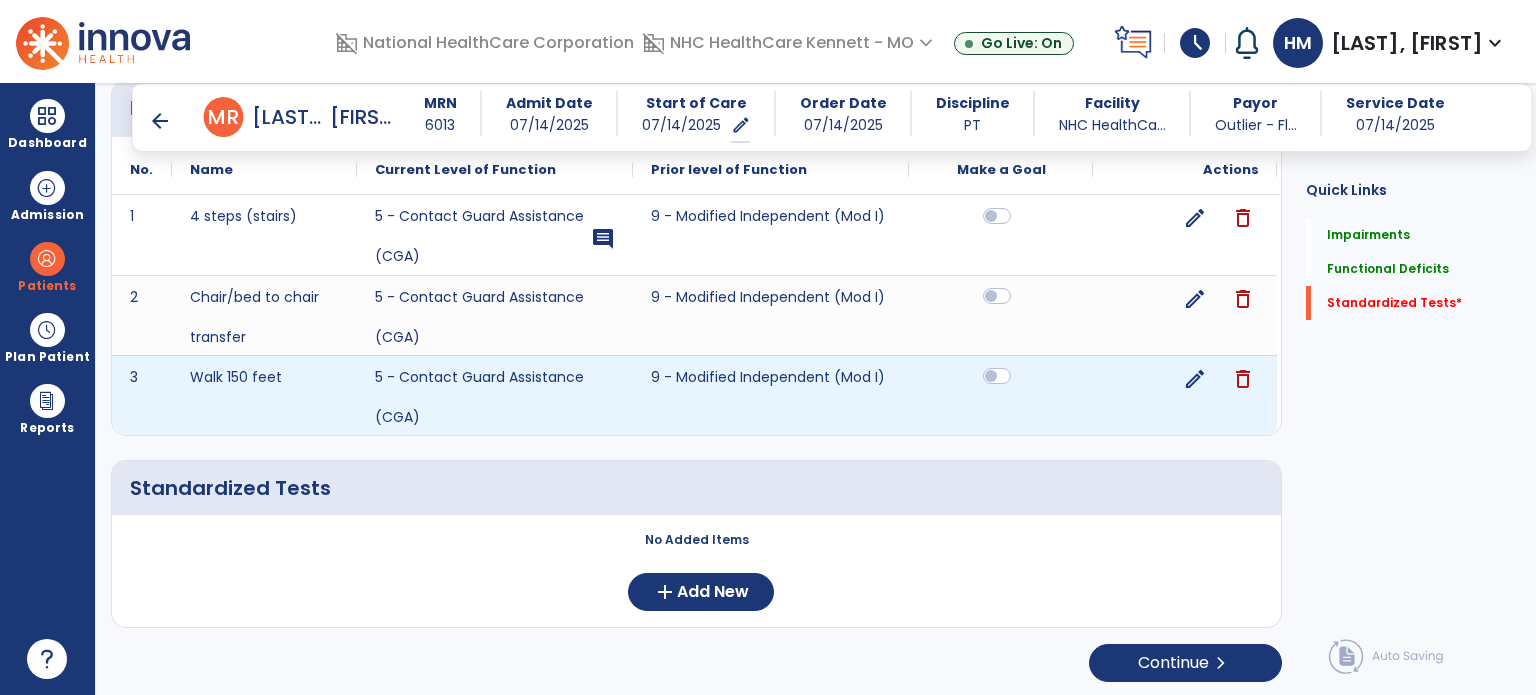 click 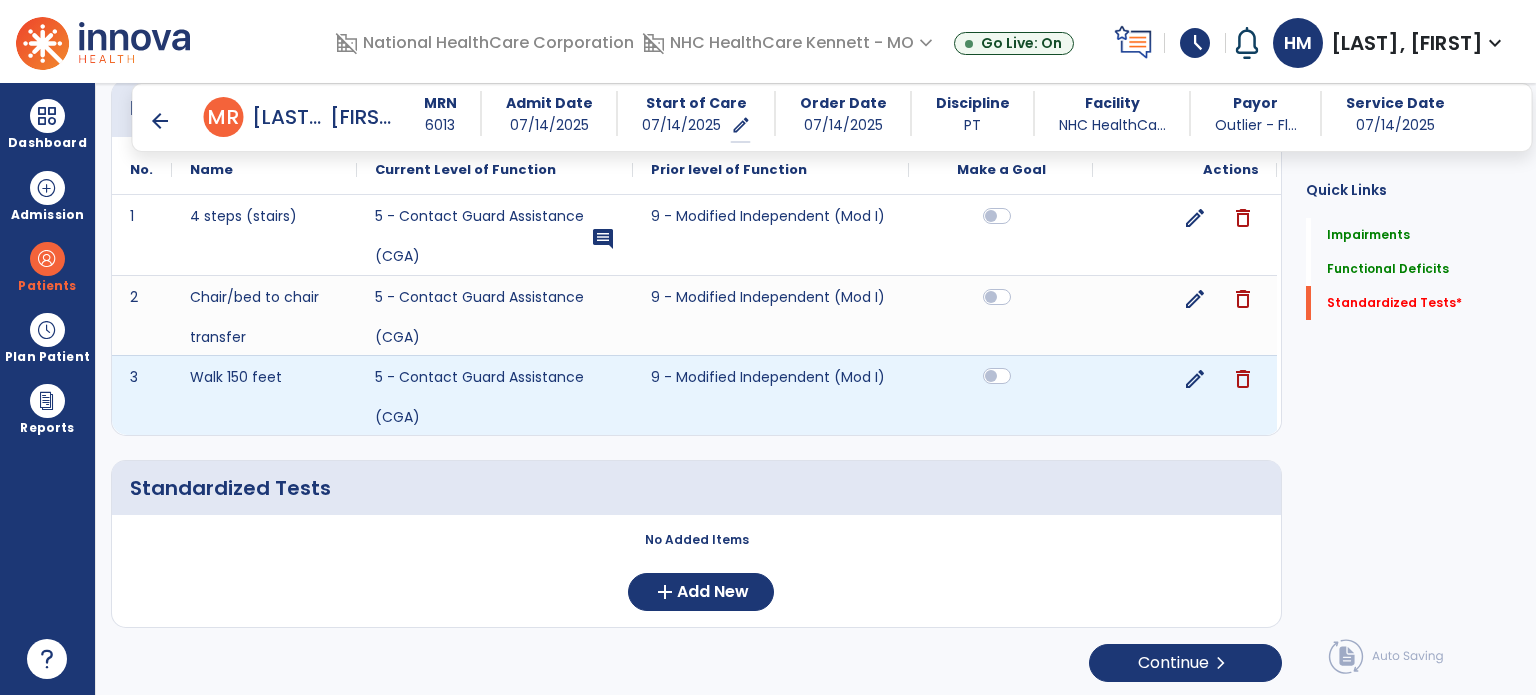 click 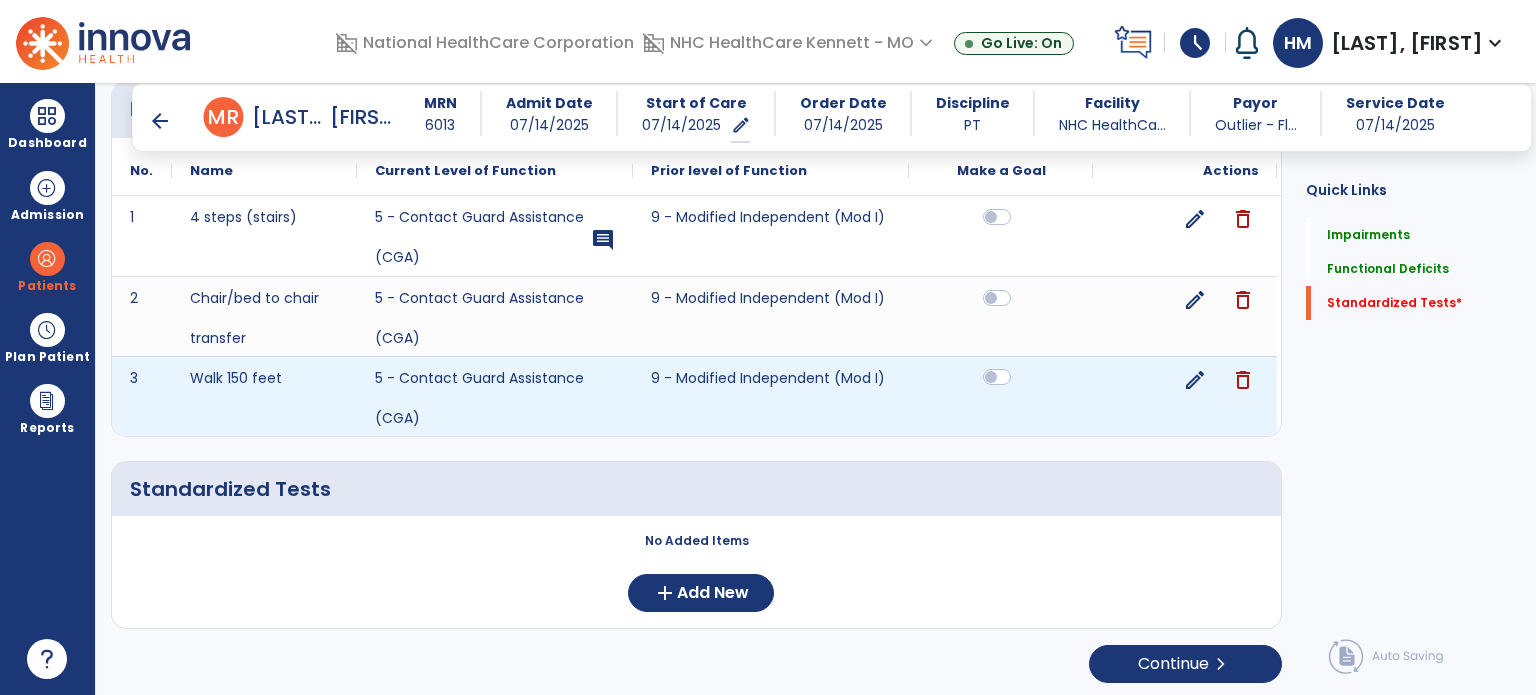 scroll, scrollTop: 1028, scrollLeft: 0, axis: vertical 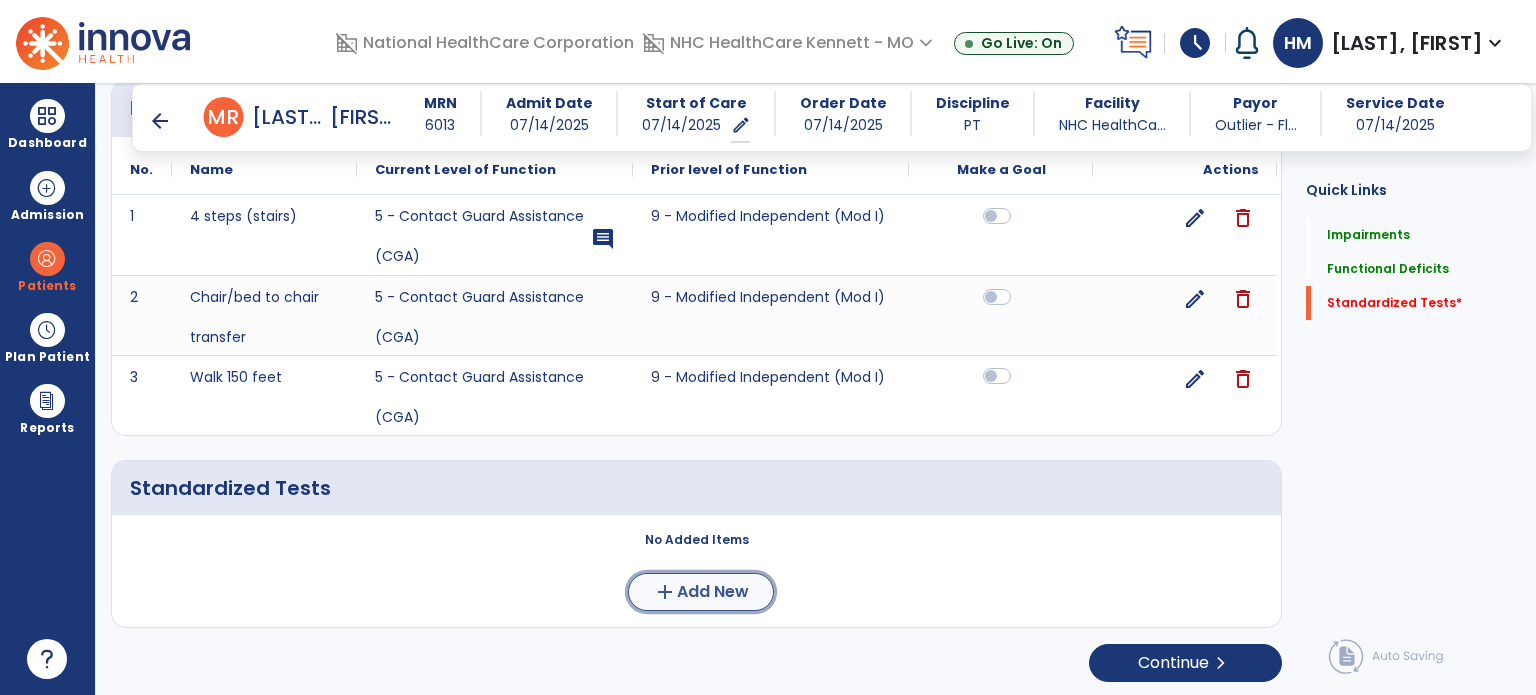 click on "Add New" 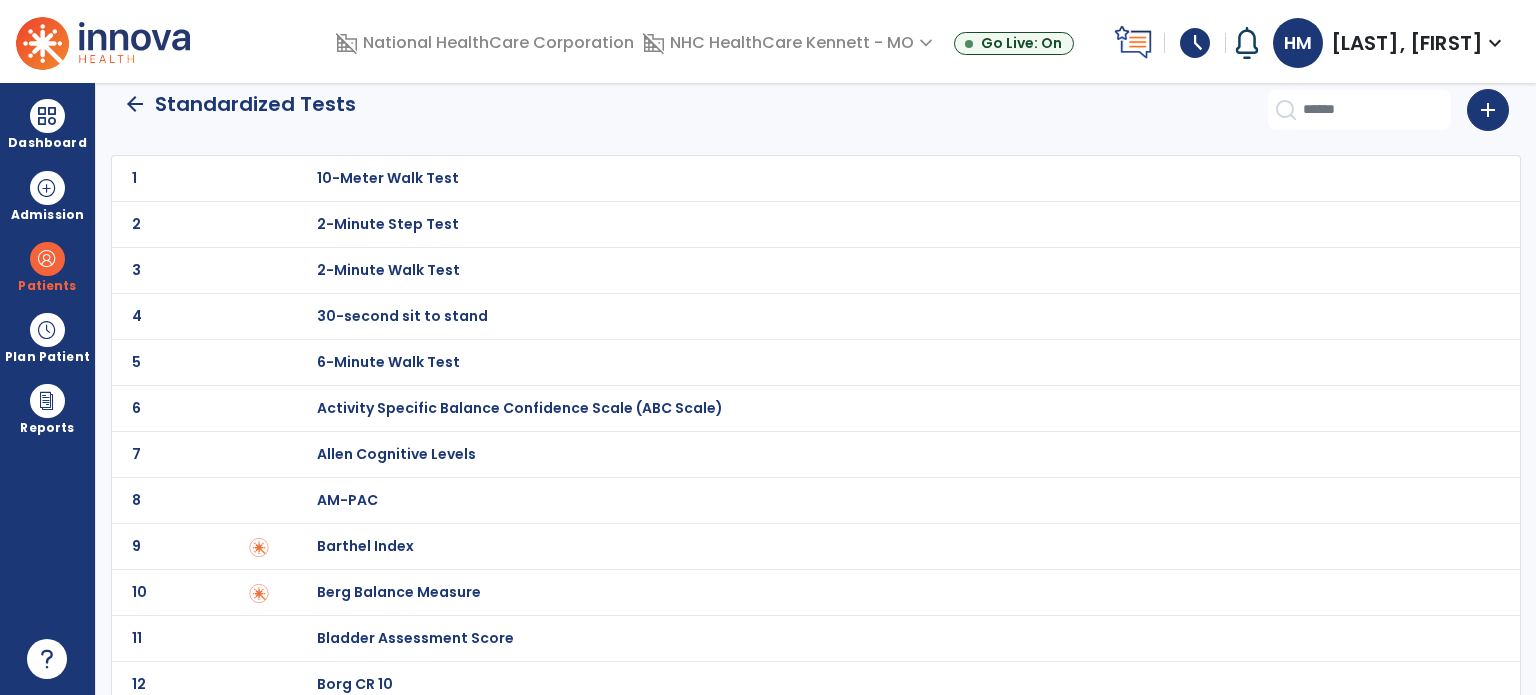 scroll, scrollTop: 0, scrollLeft: 0, axis: both 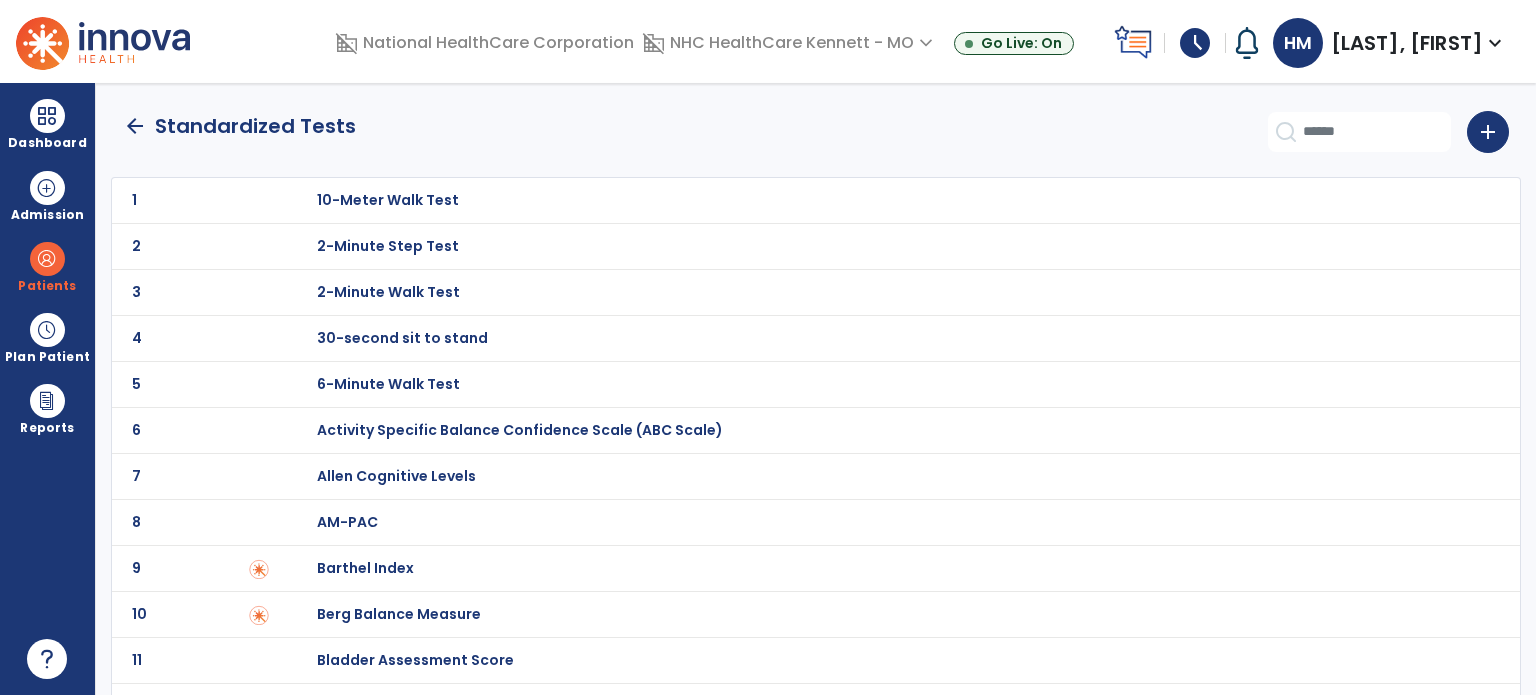 click on "4 30-second sit to stand" 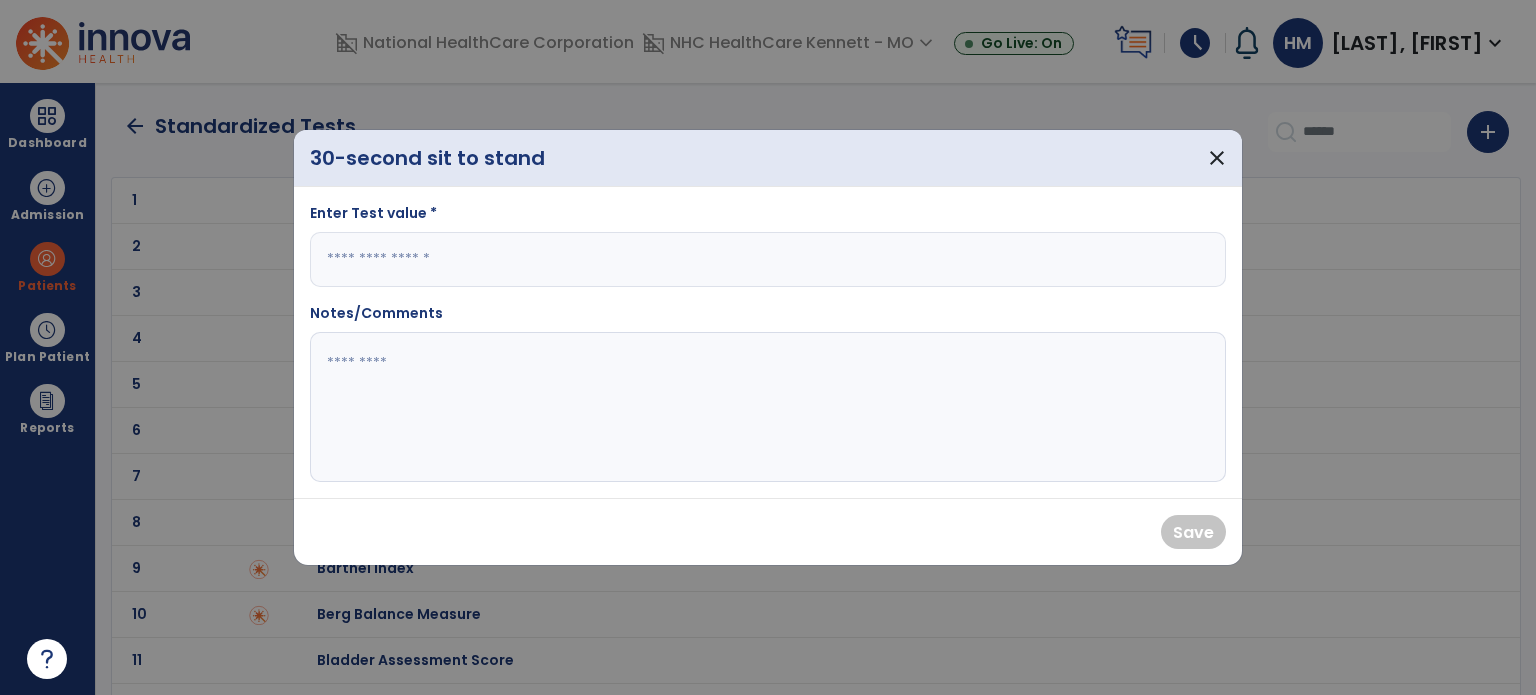 click at bounding box center (768, 259) 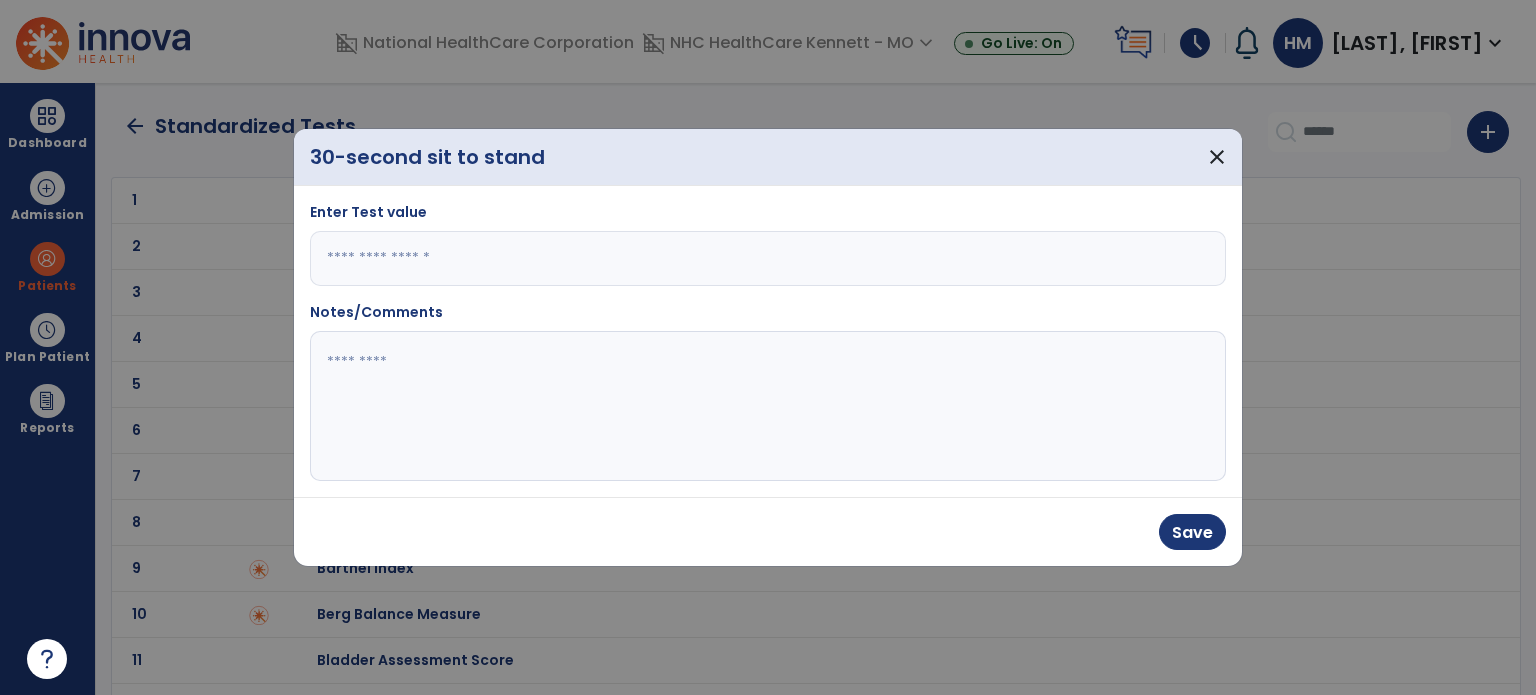 drag, startPoint x: 542, startPoint y: 256, endPoint x: 274, endPoint y: 216, distance: 270.96863 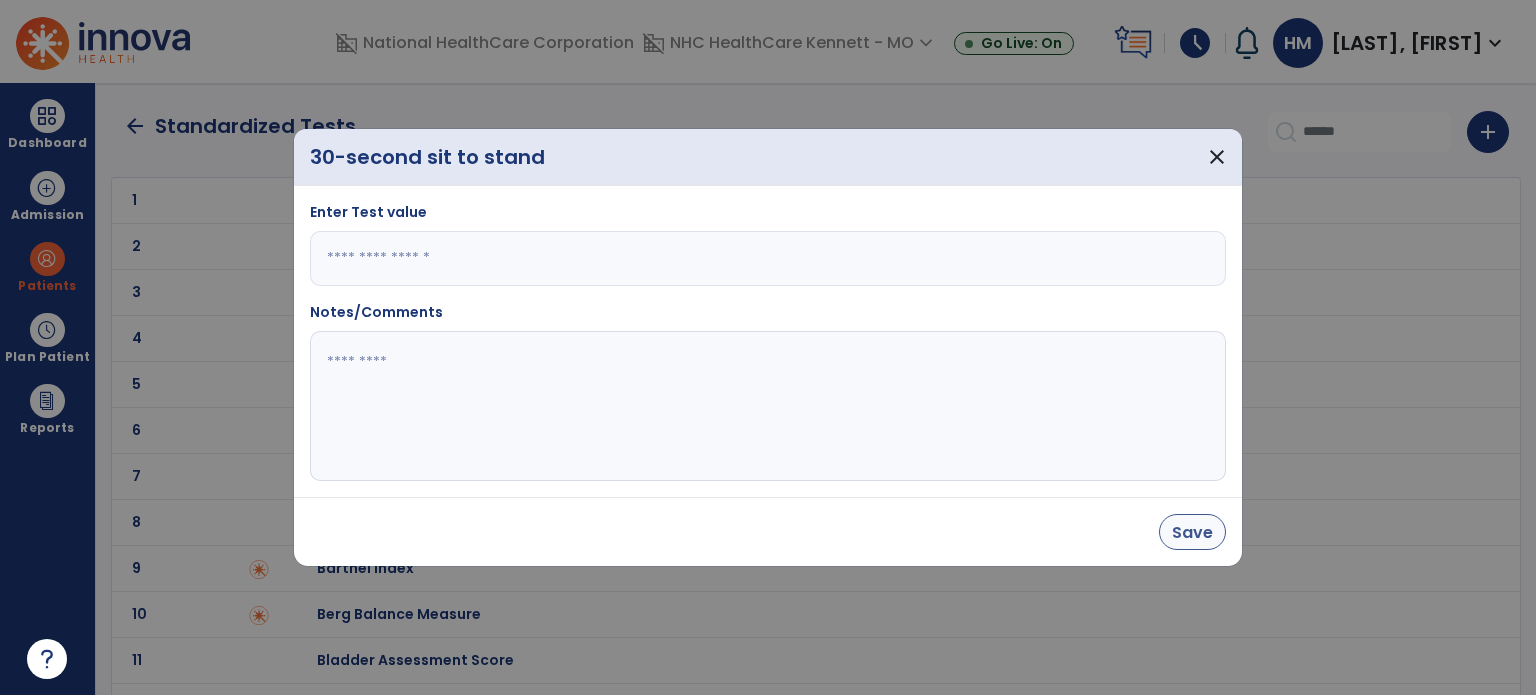 type on "*" 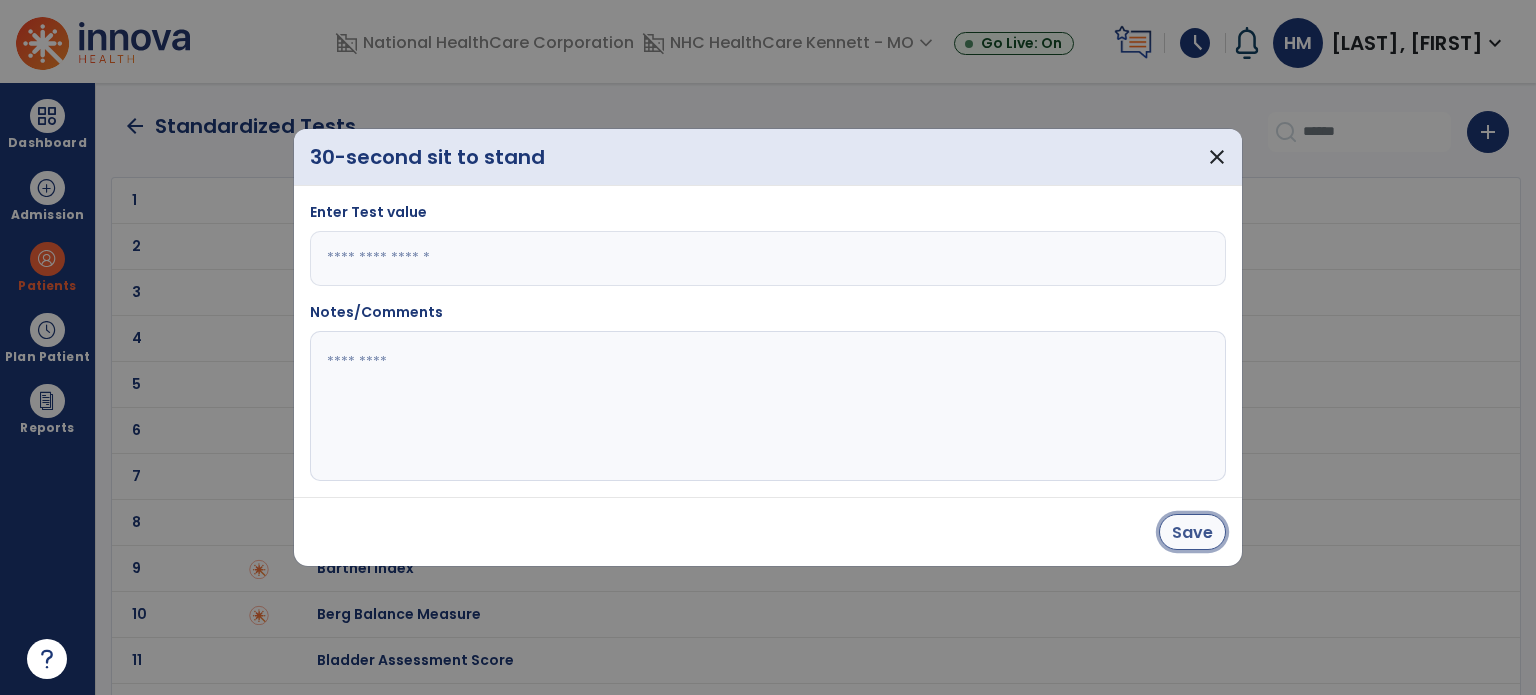 click on "Save" at bounding box center (1192, 532) 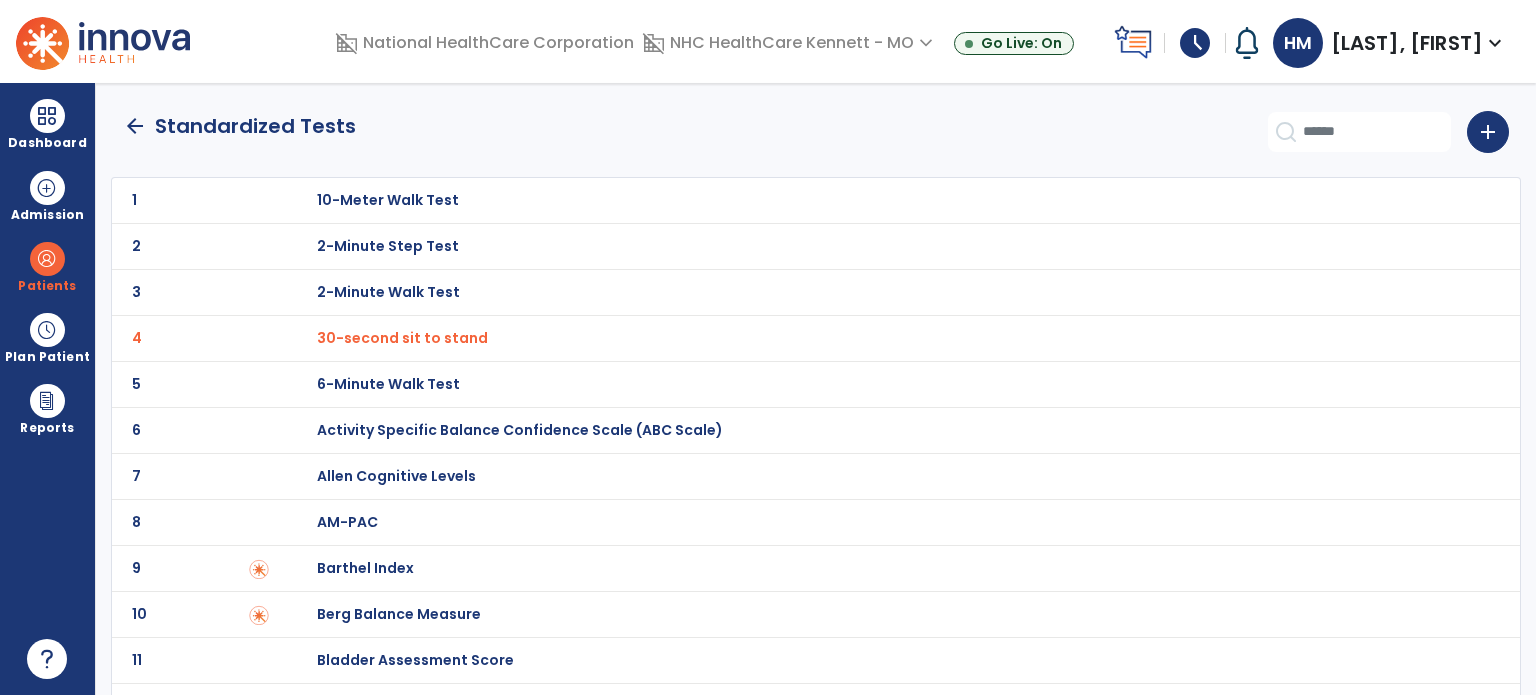 click on "arrow_back" 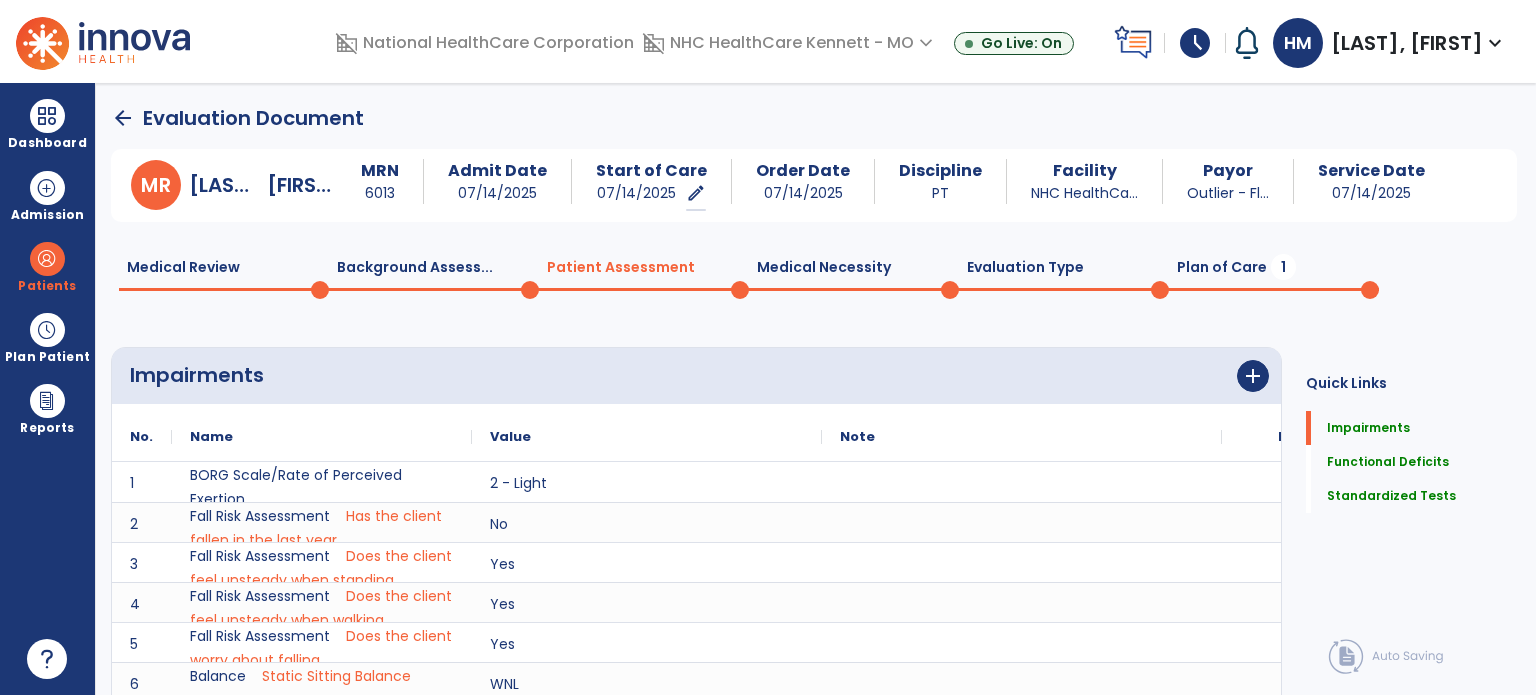 scroll, scrollTop: 20, scrollLeft: 0, axis: vertical 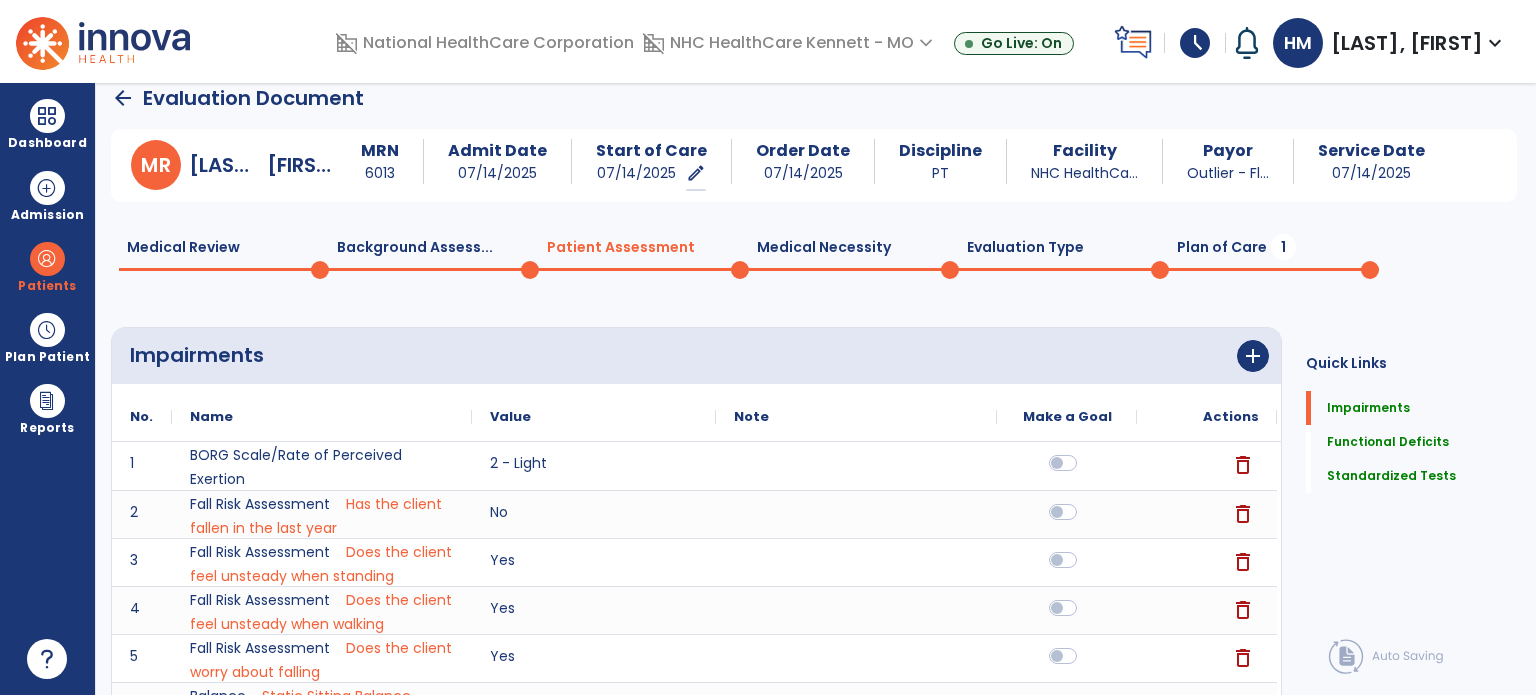 click on "Plan of Care  1" 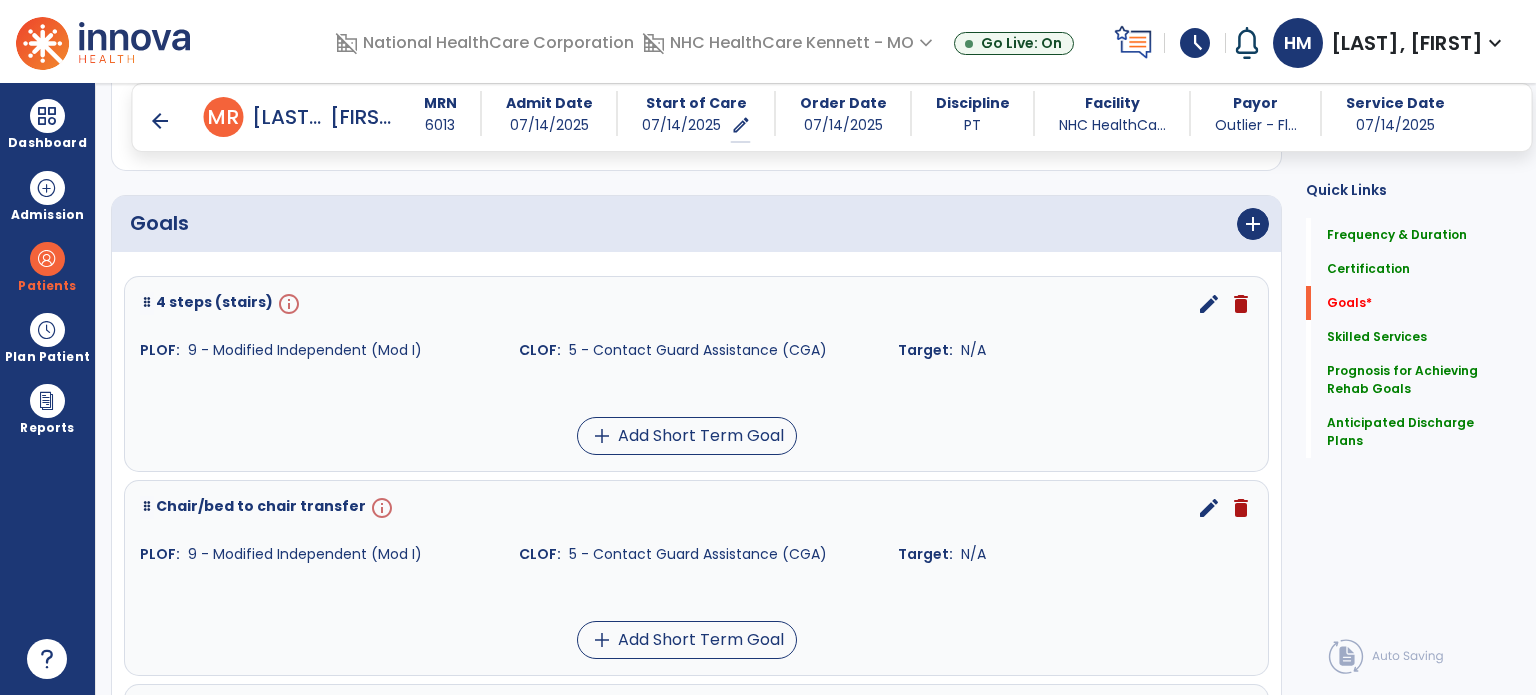 scroll, scrollTop: 420, scrollLeft: 0, axis: vertical 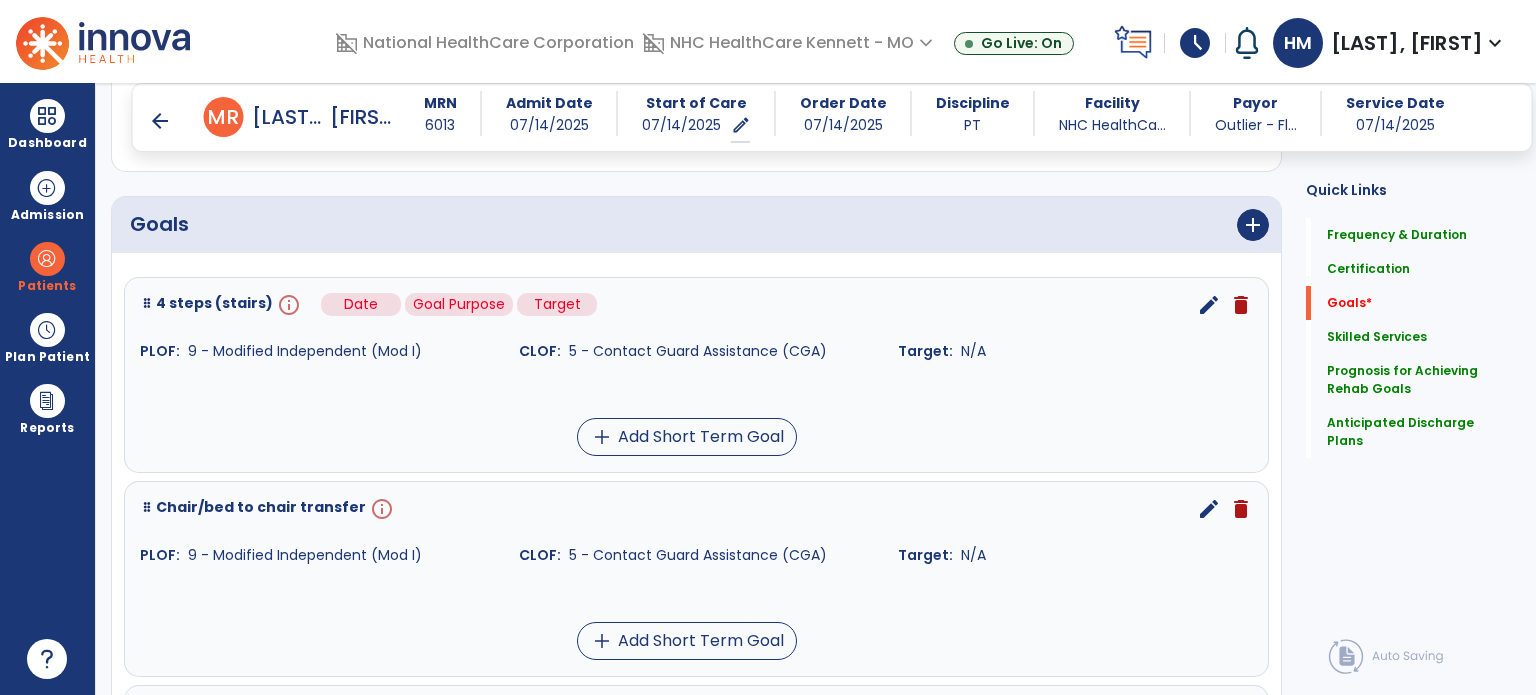 click on "info" at bounding box center (287, 305) 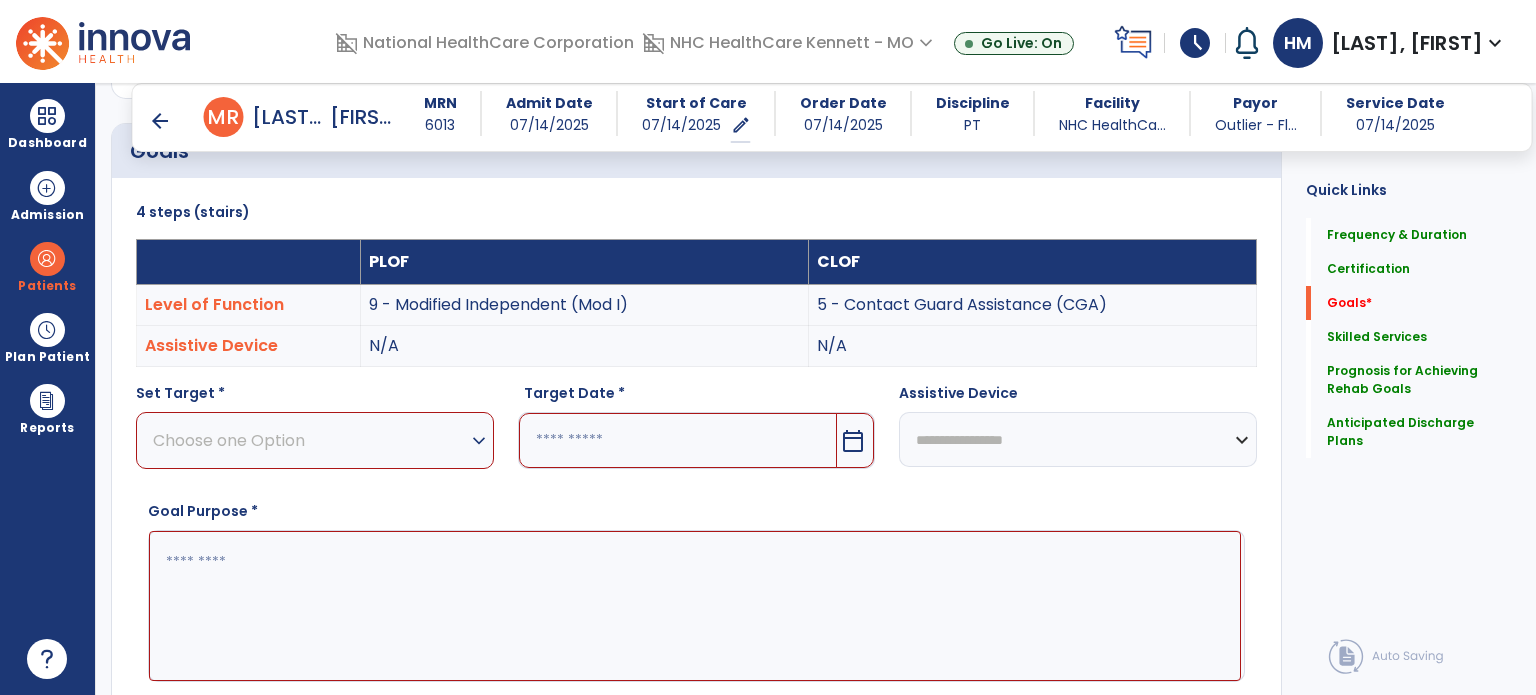 scroll, scrollTop: 534, scrollLeft: 0, axis: vertical 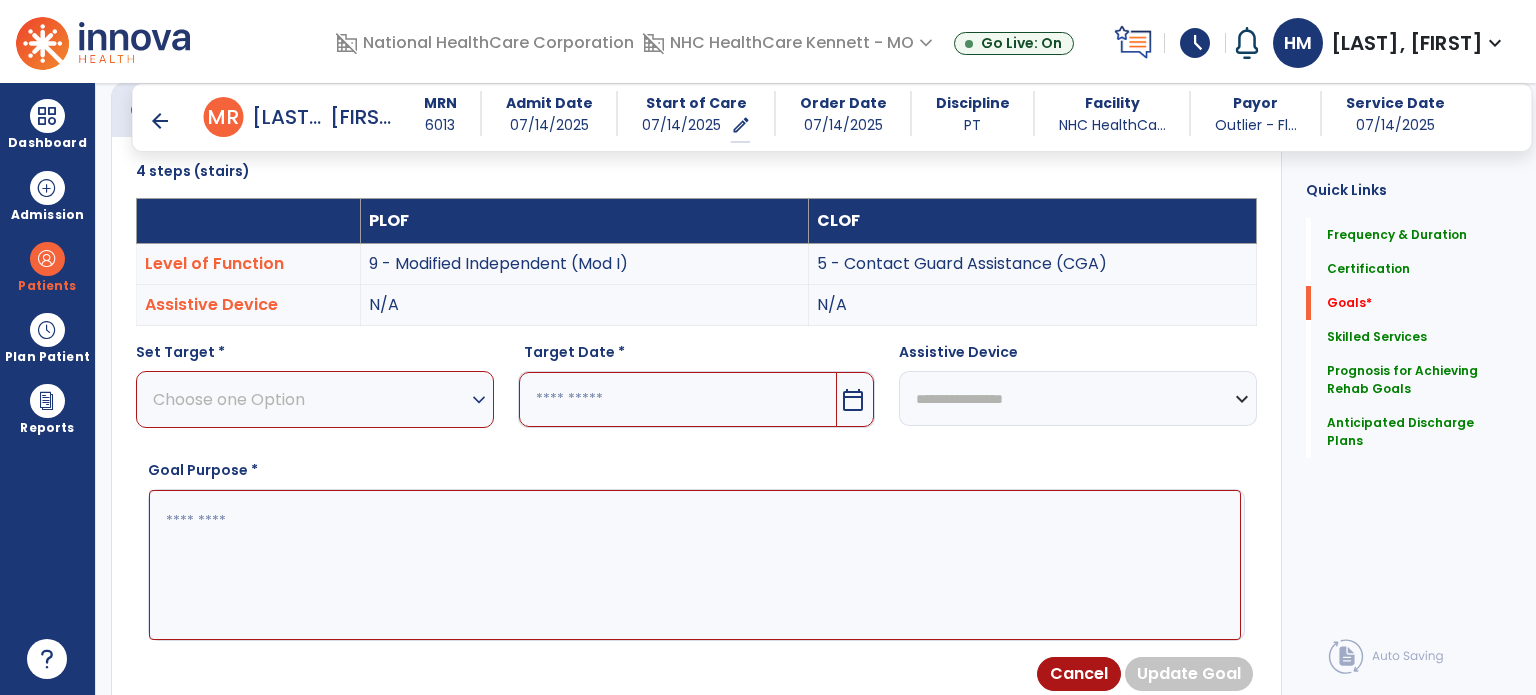 click on "Choose one Option" at bounding box center [310, 399] 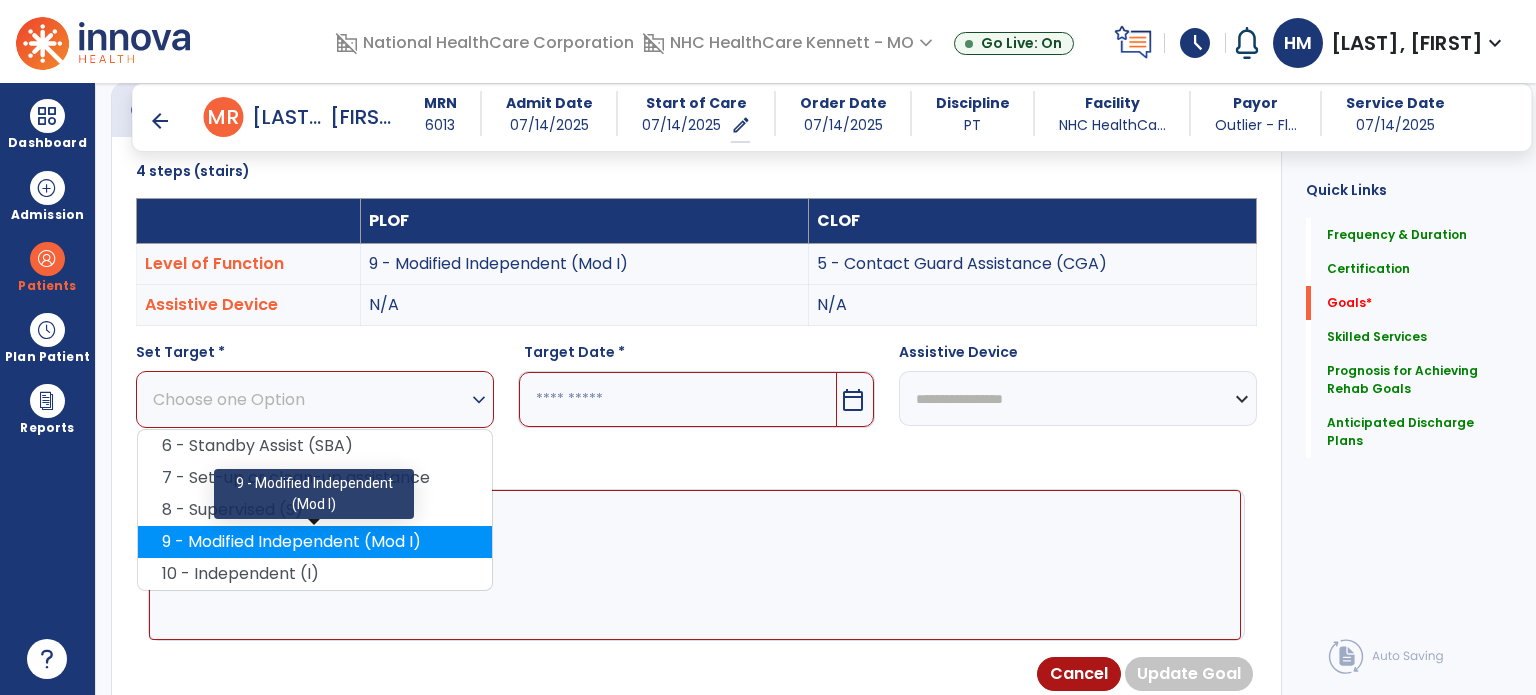 click on "9 - Modified Independent (Mod I)" at bounding box center [315, 542] 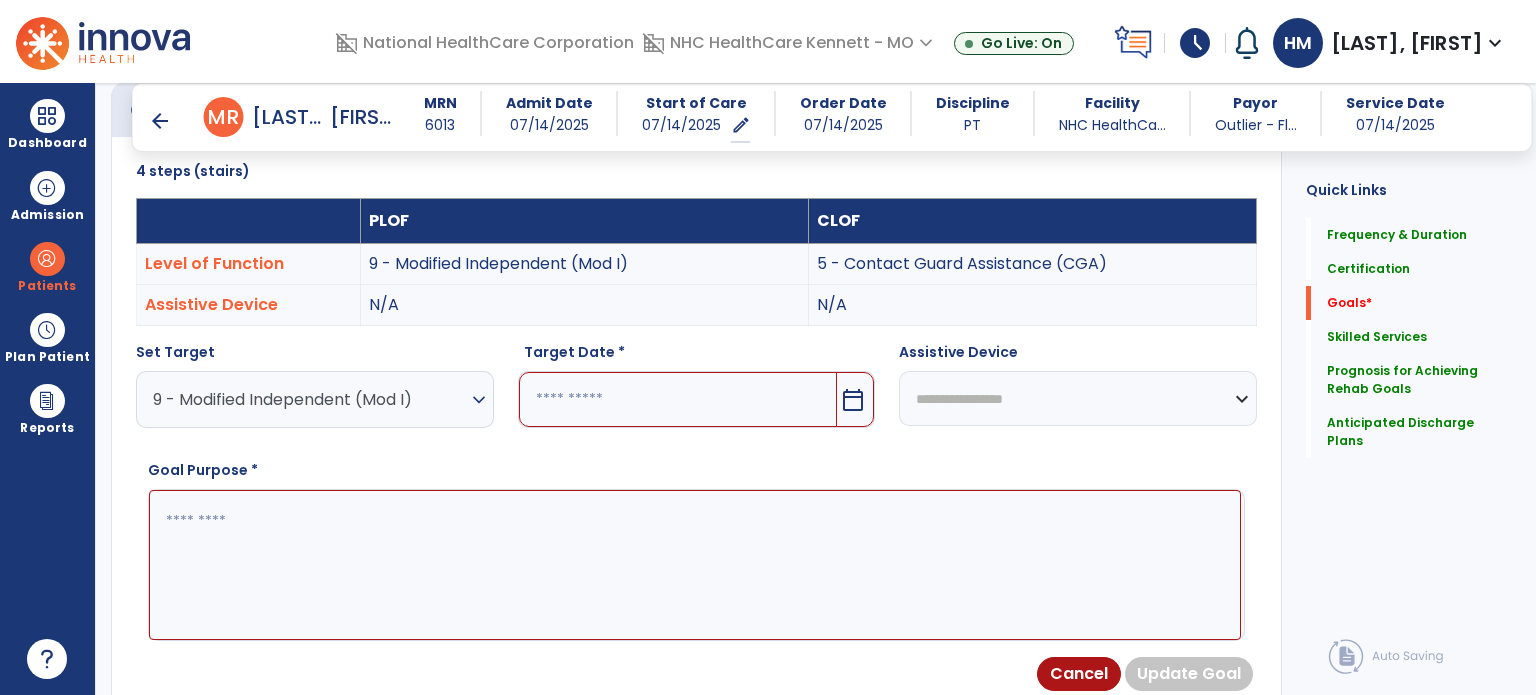 click at bounding box center [678, 399] 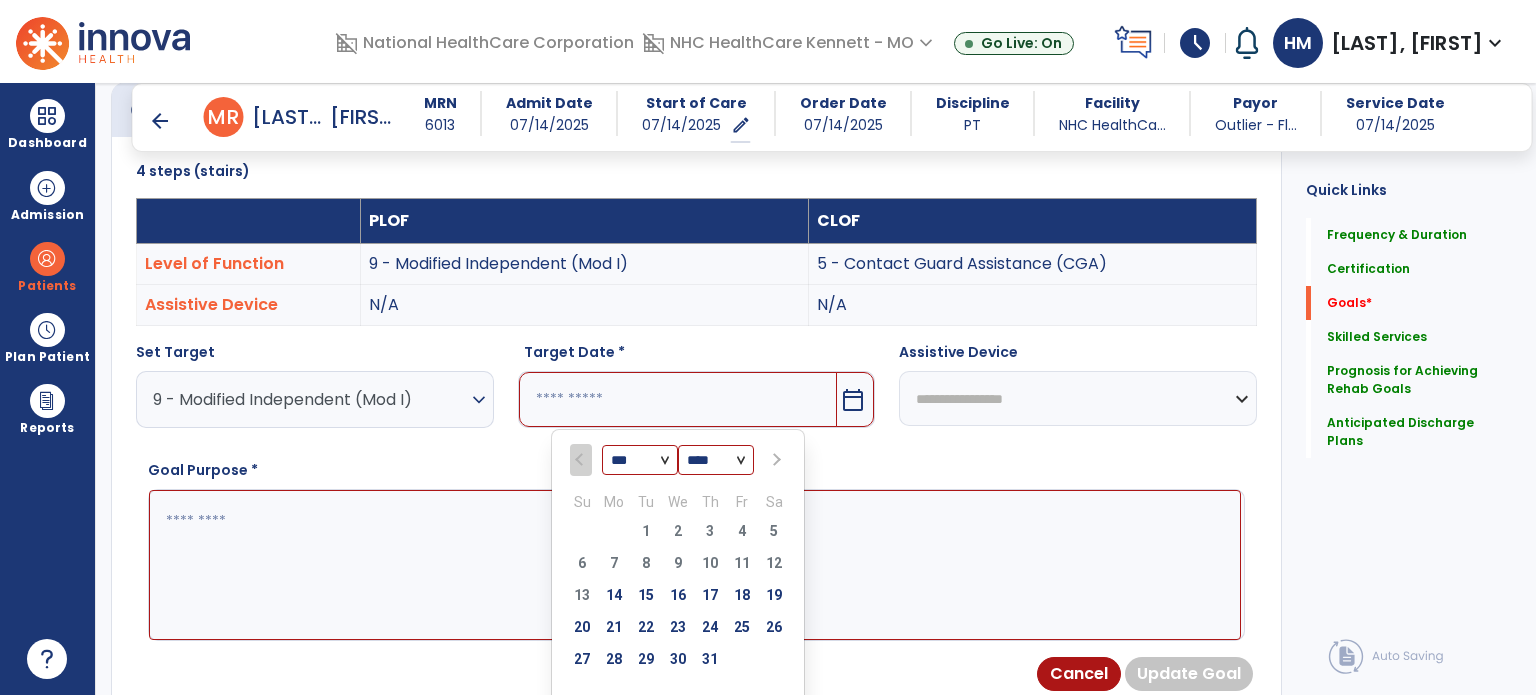 click at bounding box center (775, 460) 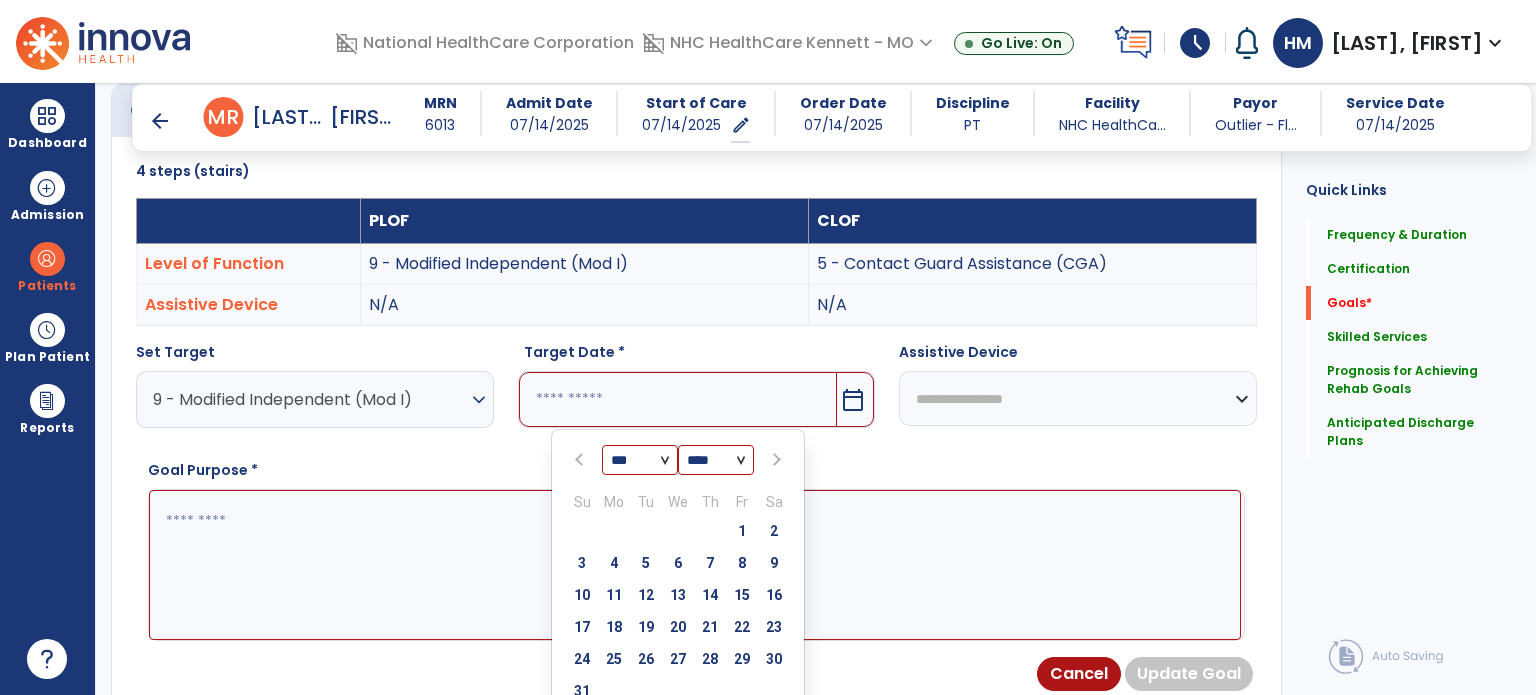 click at bounding box center [775, 460] 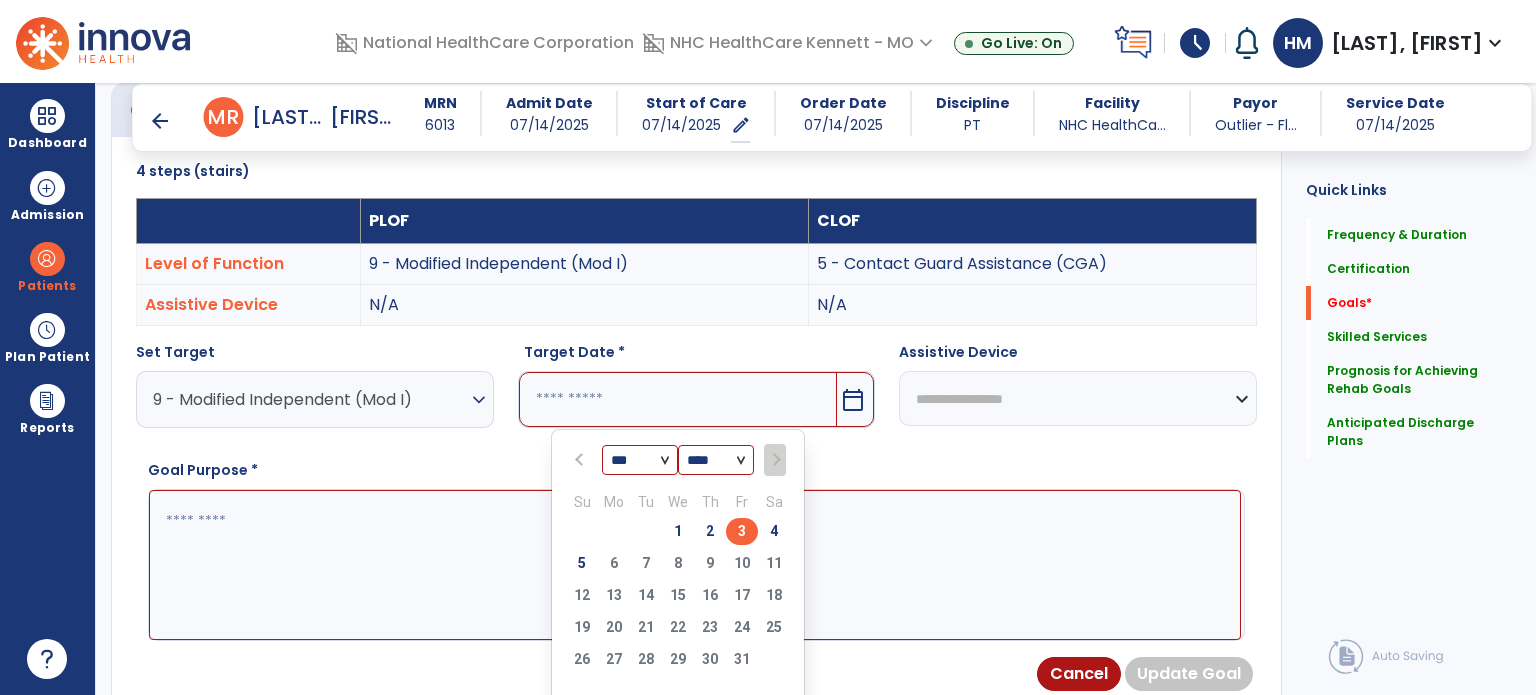 click on "3" at bounding box center [742, 531] 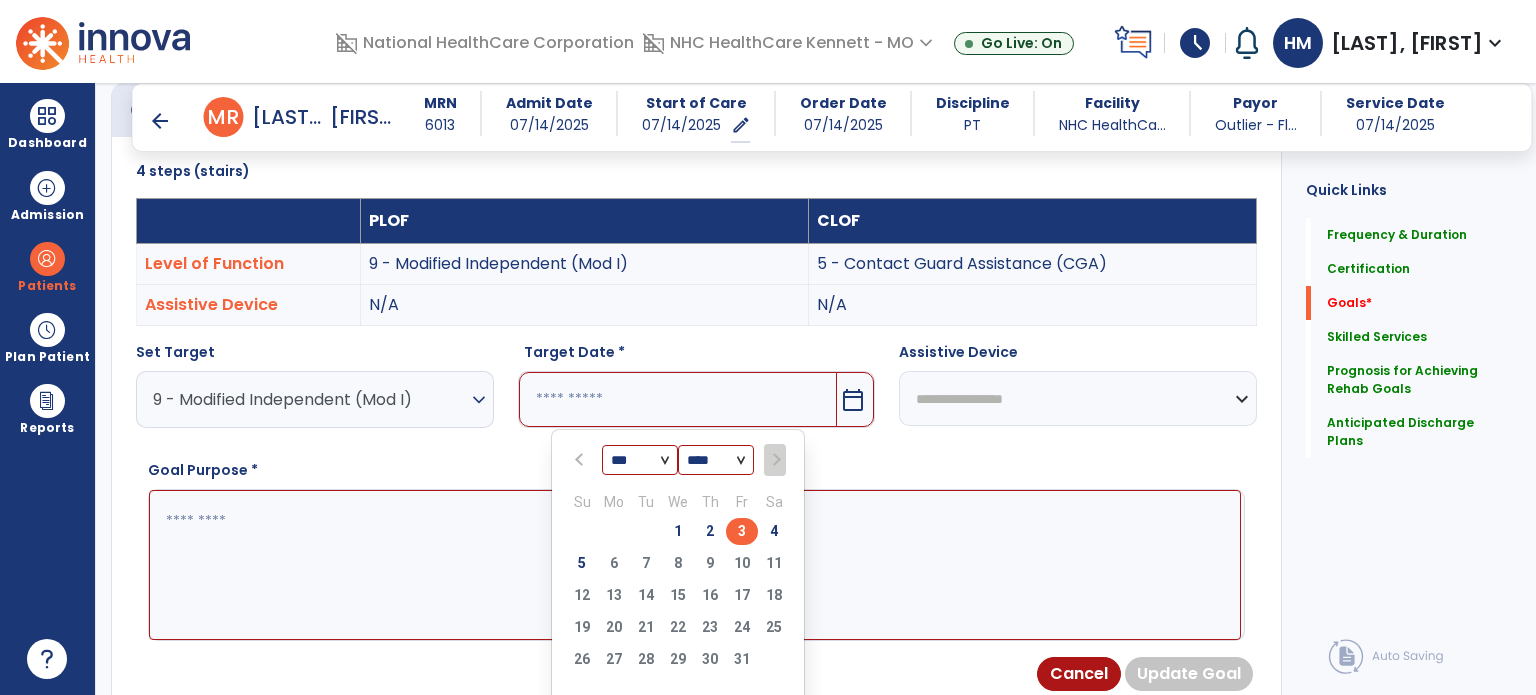 type on "*********" 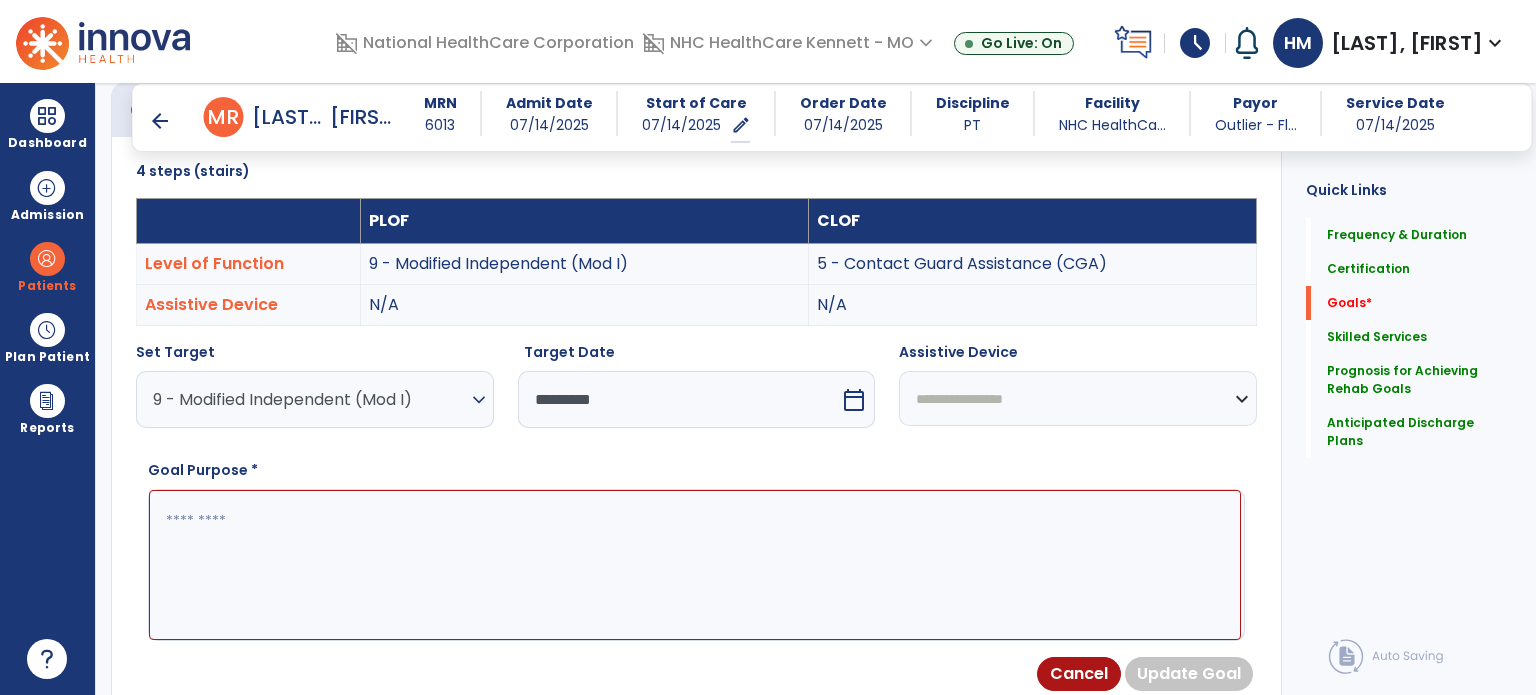 click on "**********" at bounding box center [1078, 398] 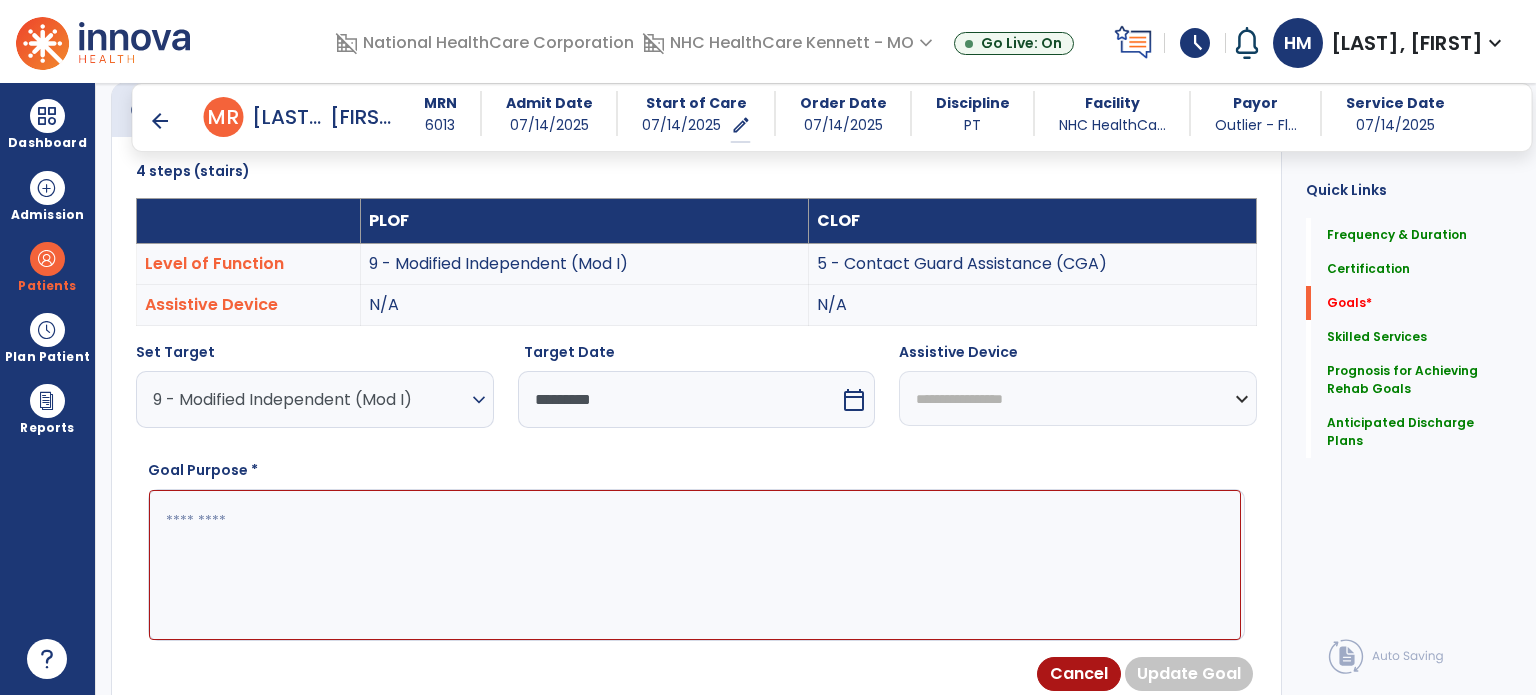 select on "**********" 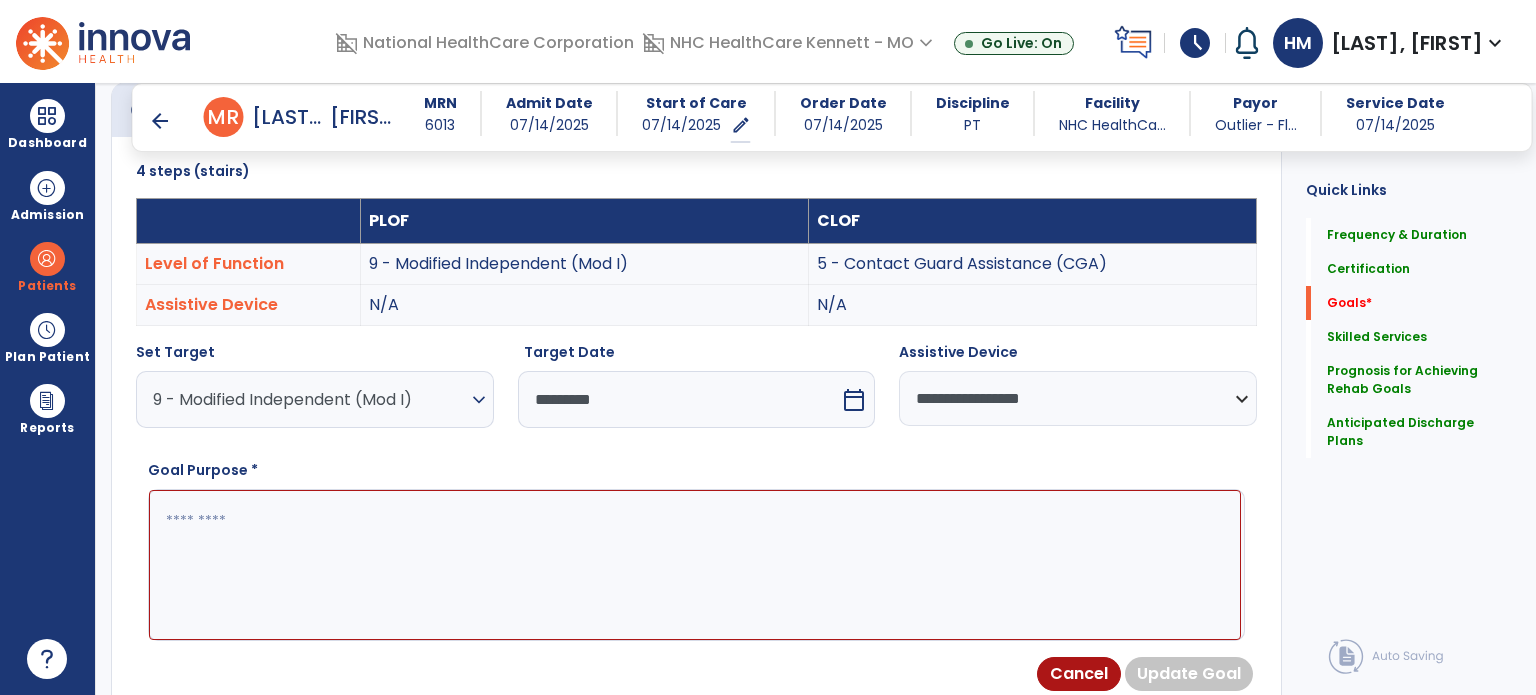 scroll, scrollTop: 634, scrollLeft: 0, axis: vertical 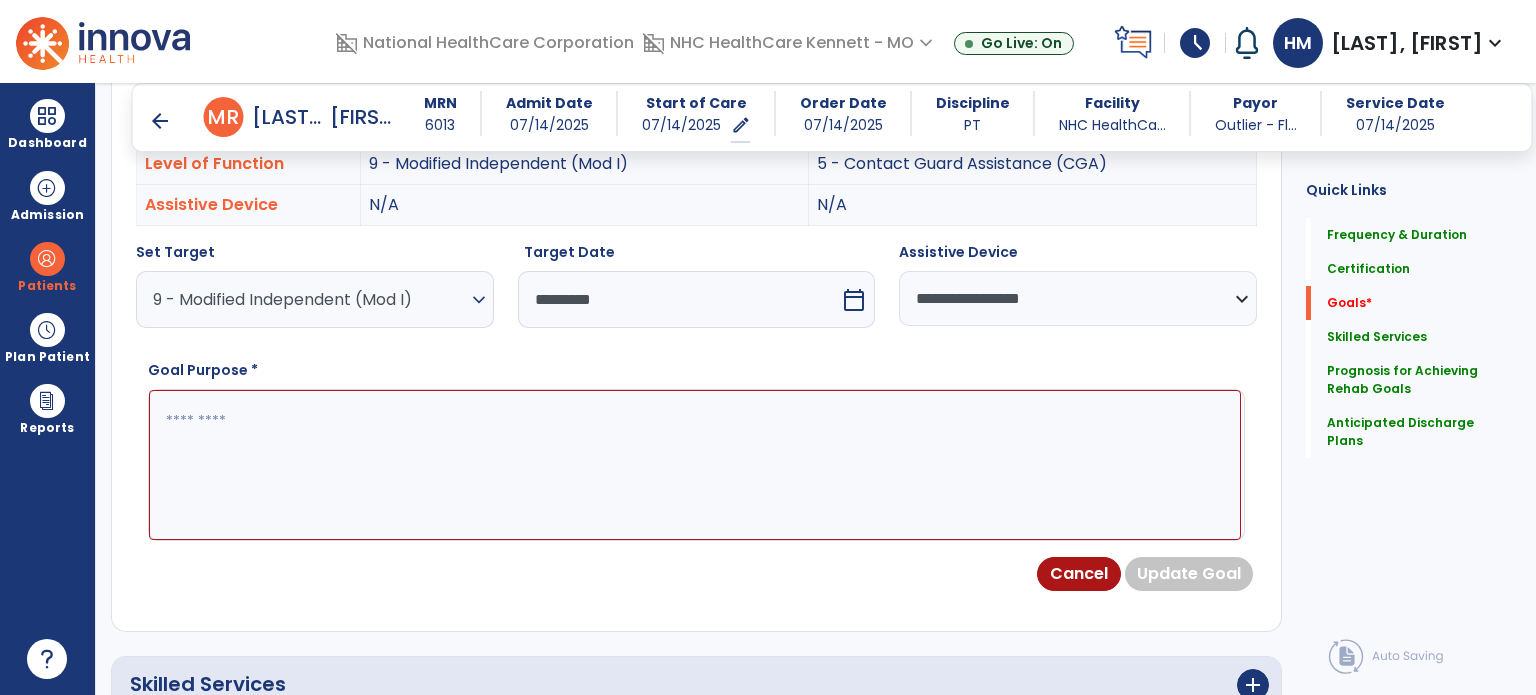 click at bounding box center (695, 465) 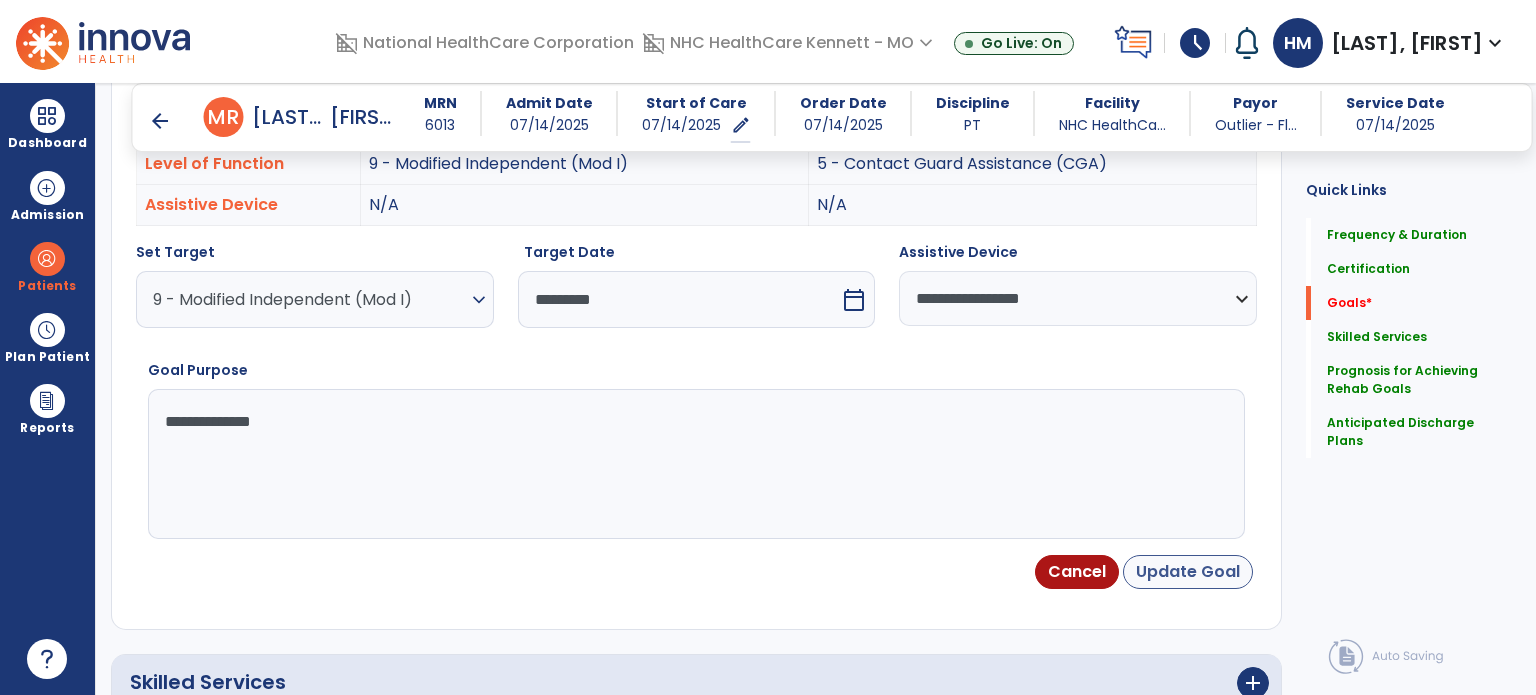 type on "**********" 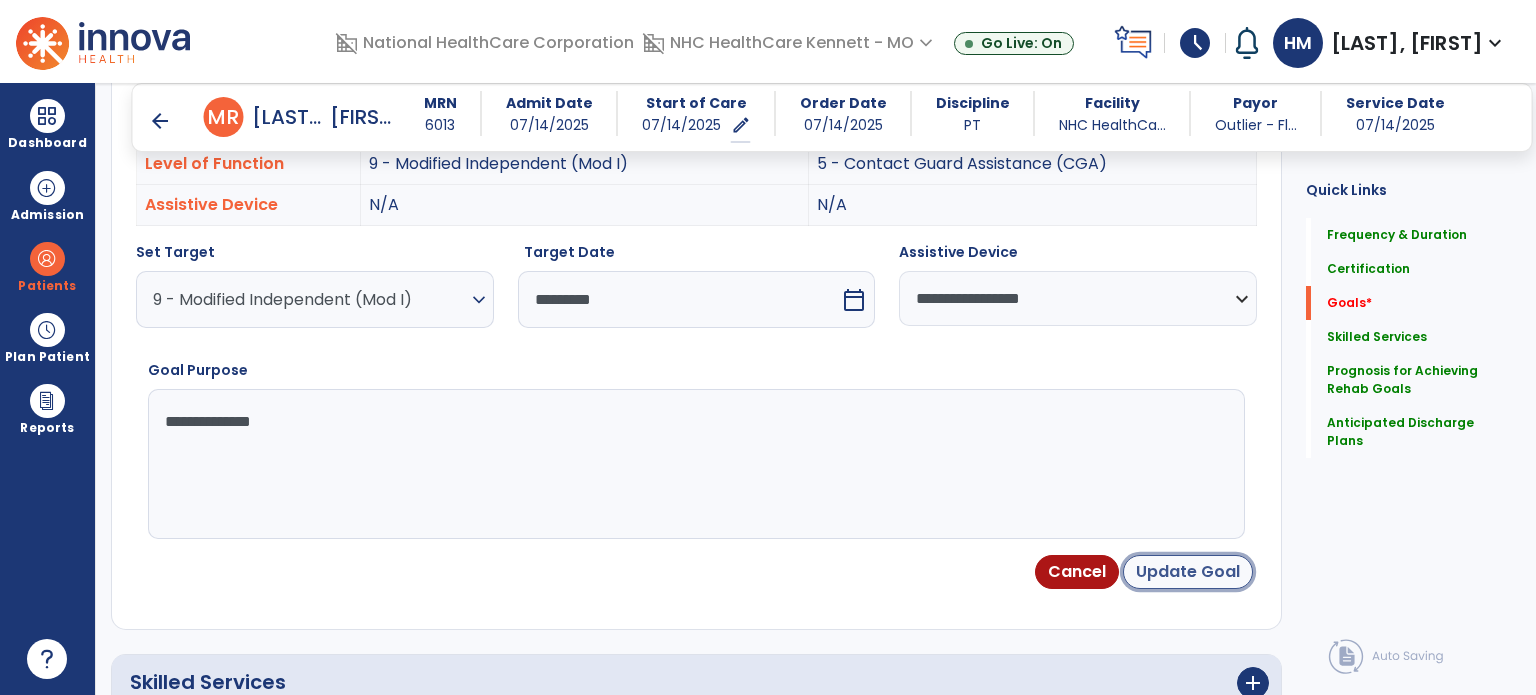 click on "Update Goal" at bounding box center (1188, 572) 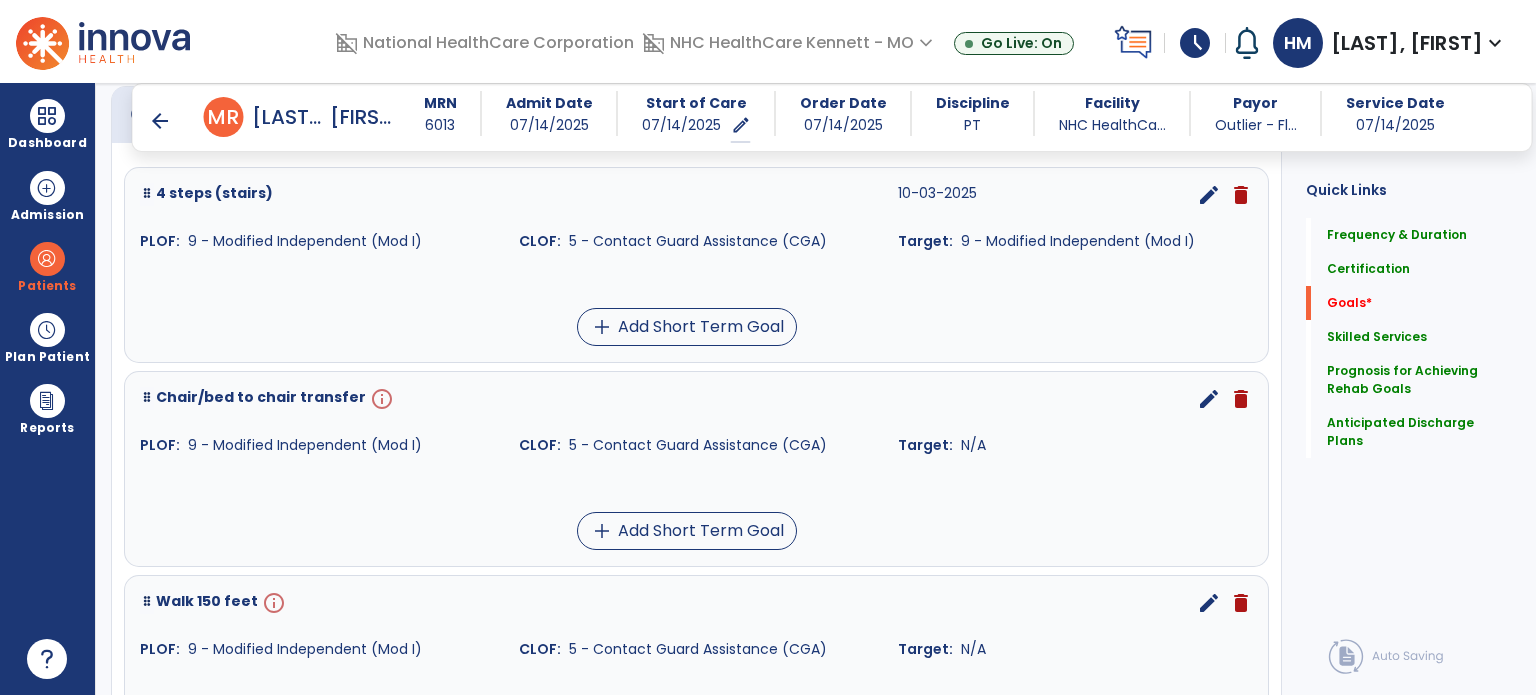 scroll, scrollTop: 544, scrollLeft: 0, axis: vertical 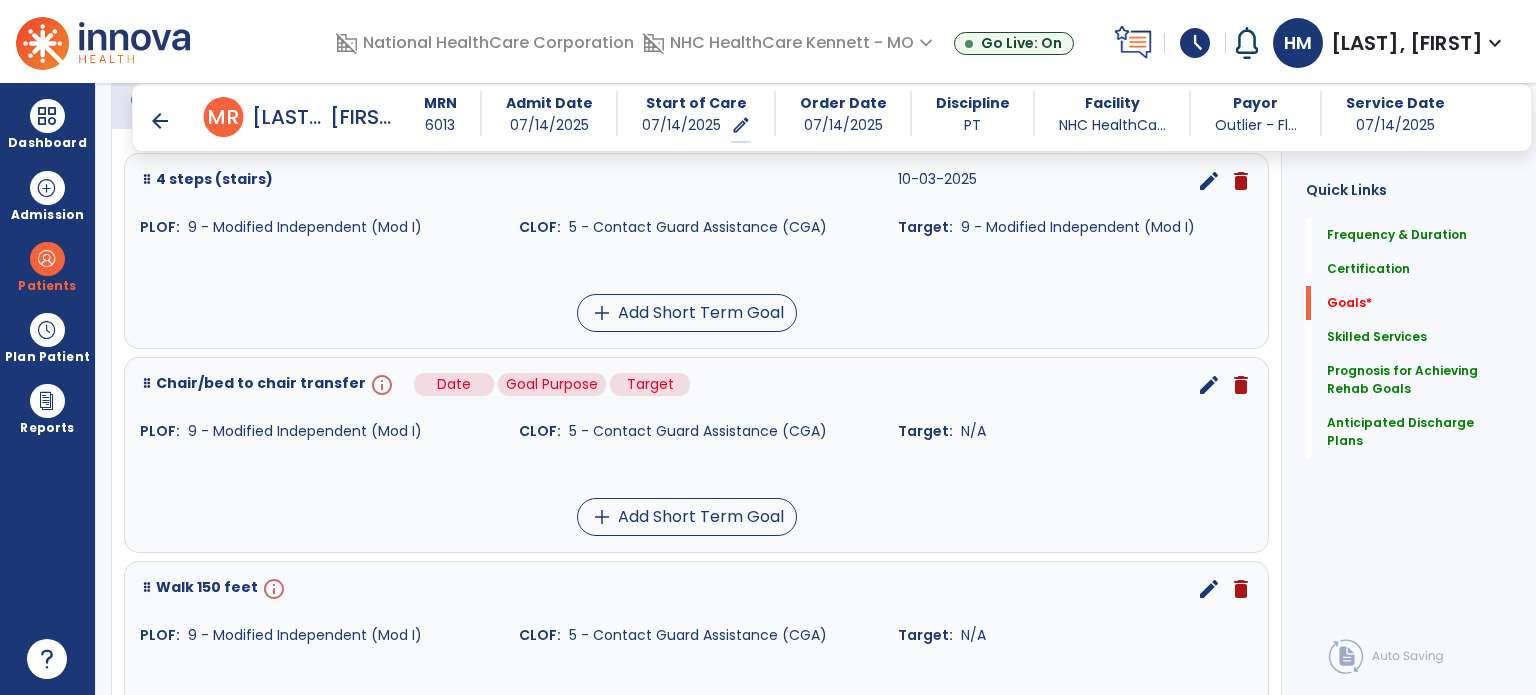 click on "info" at bounding box center [380, 385] 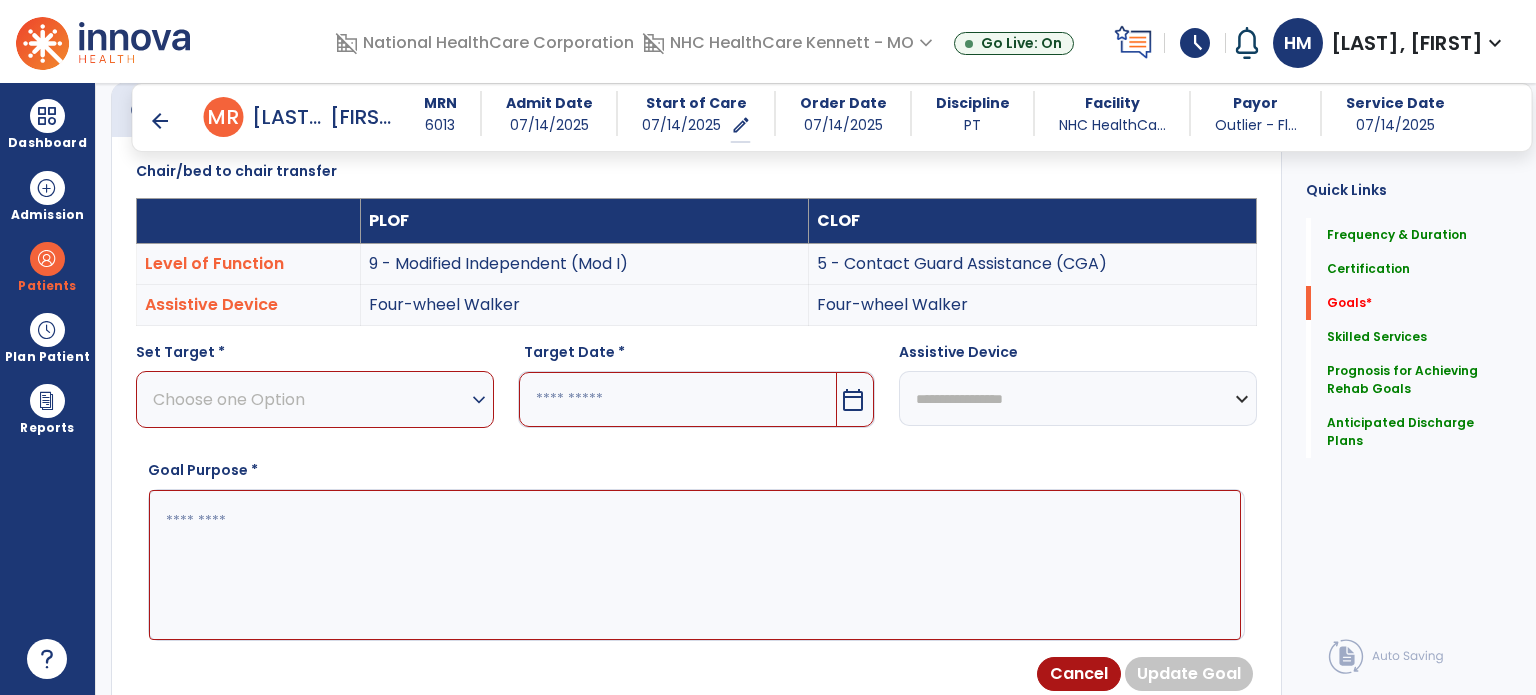 click on "Choose one Option" at bounding box center (310, 399) 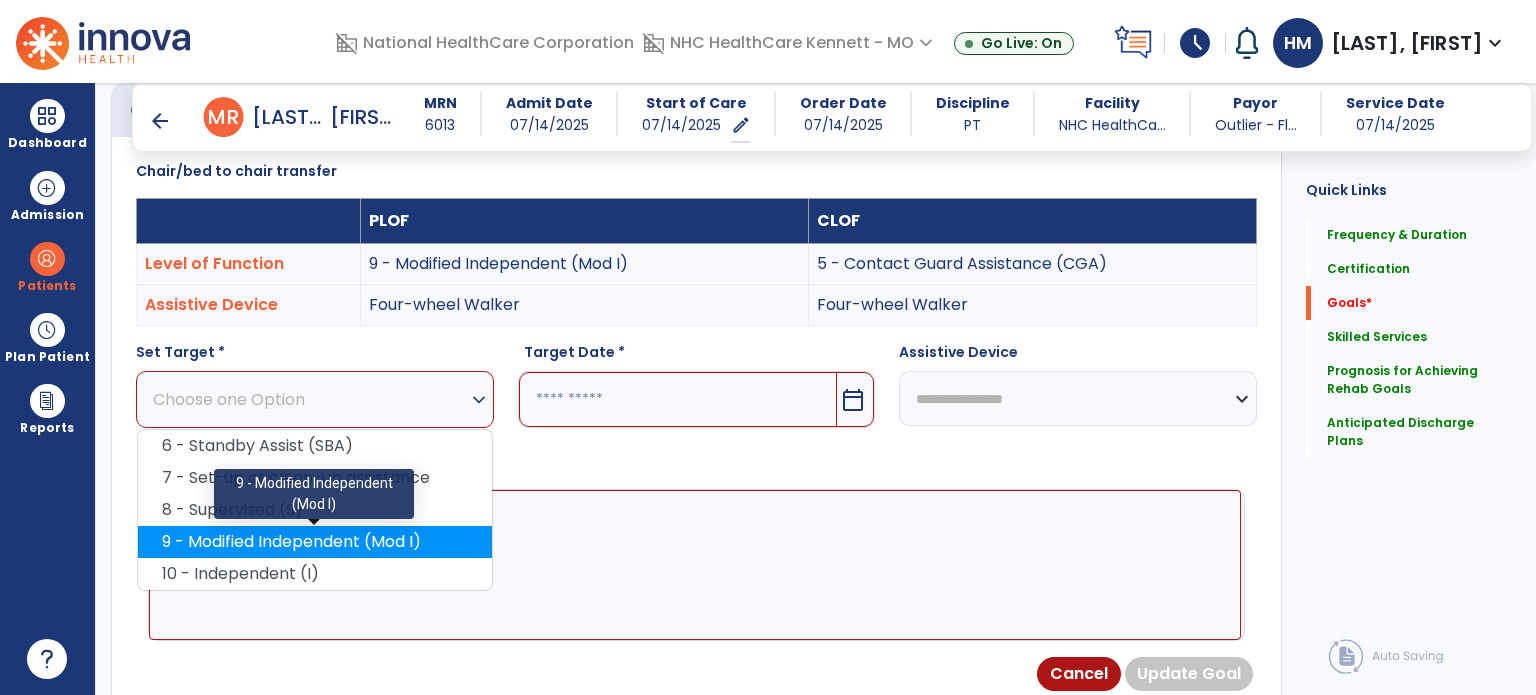 click on "9 - Modified Independent (Mod I)" at bounding box center (315, 542) 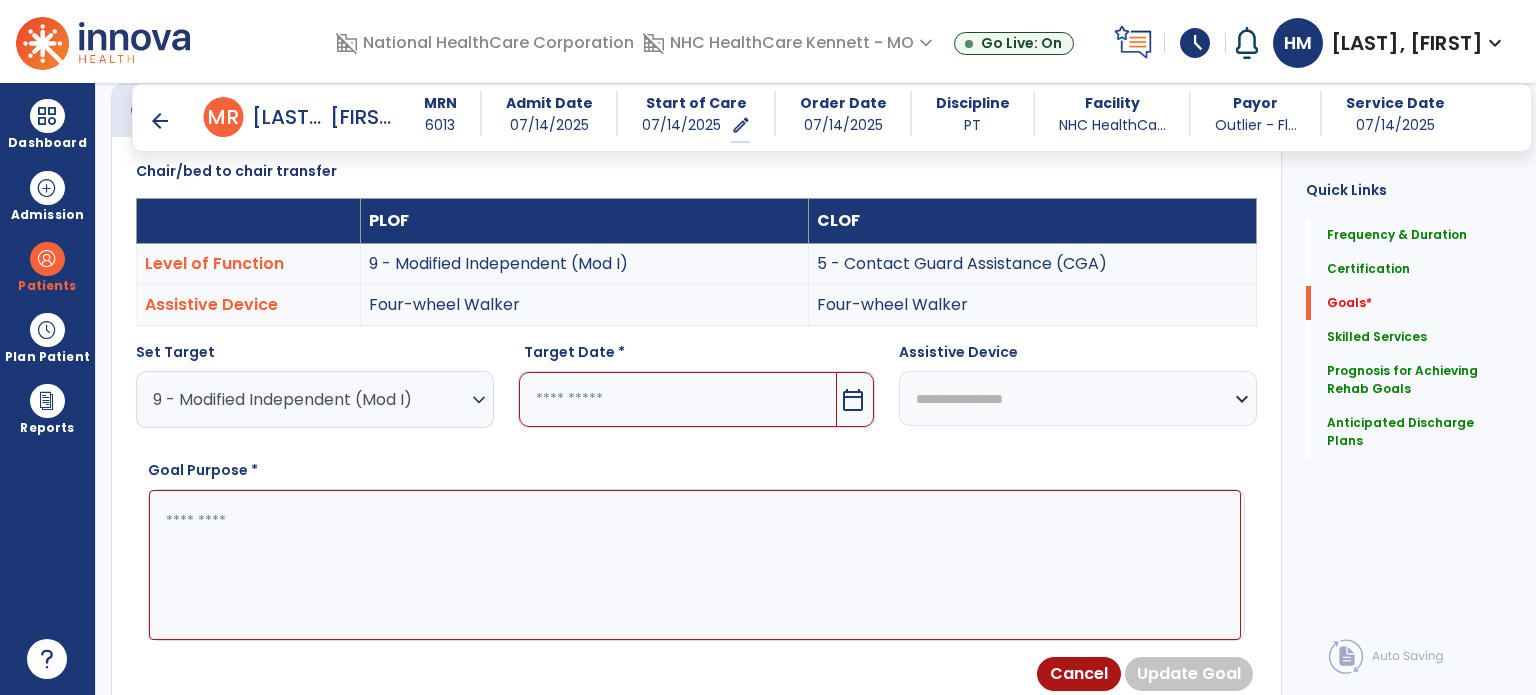 click at bounding box center [678, 399] 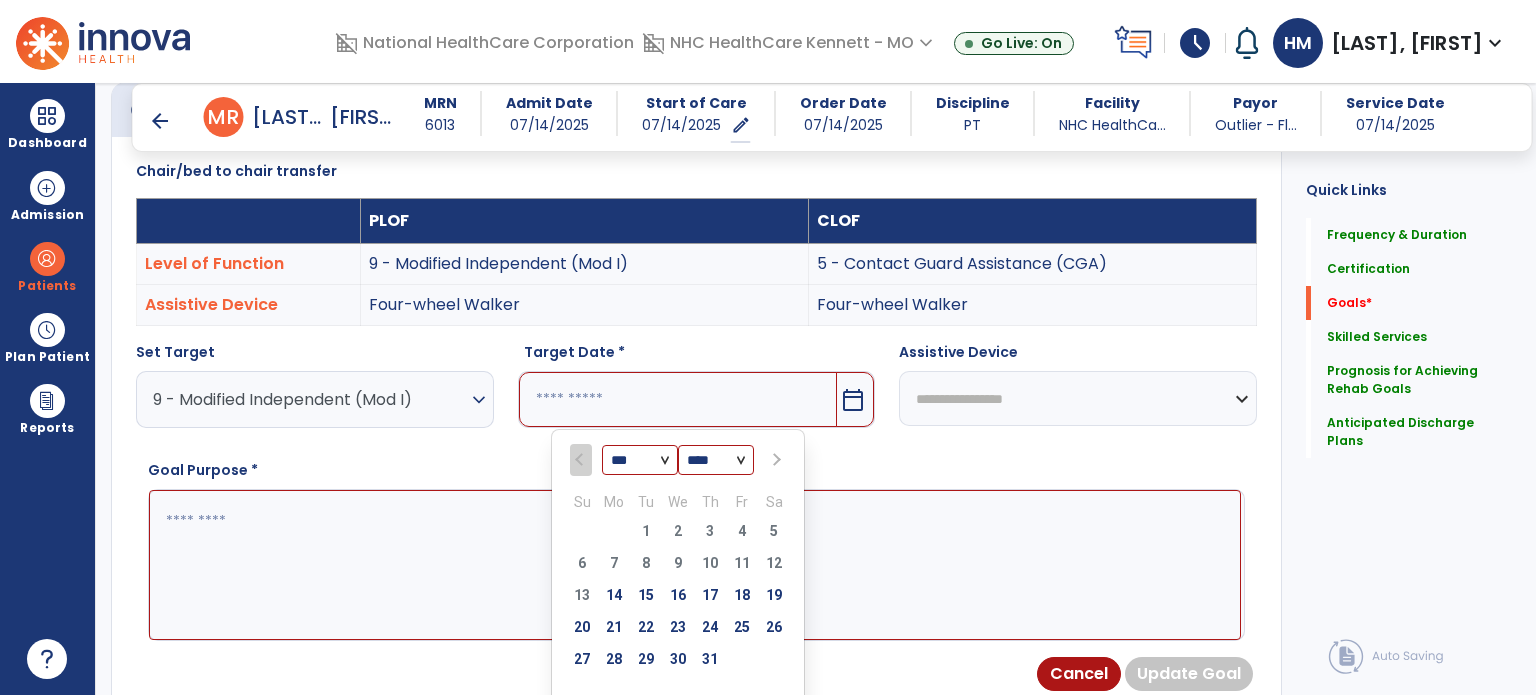 click at bounding box center (775, 460) 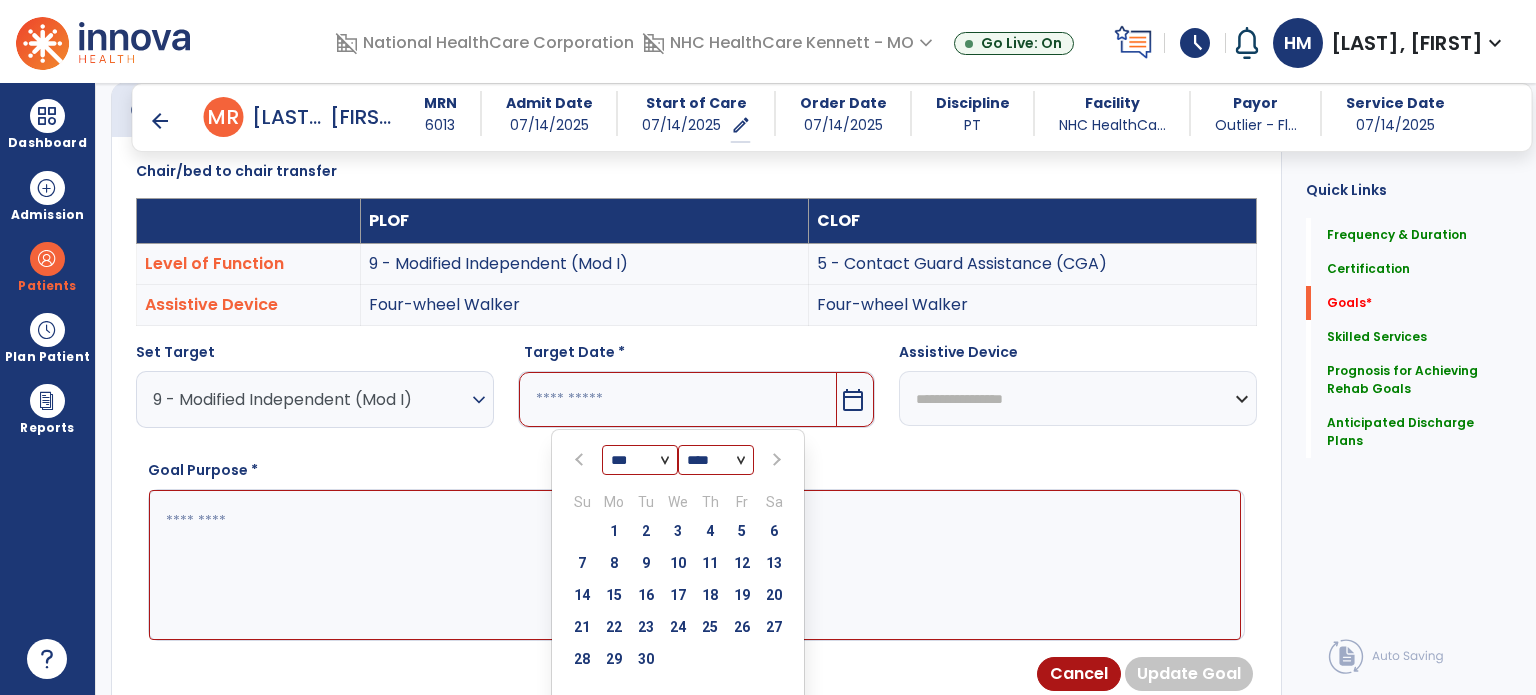 click at bounding box center (775, 460) 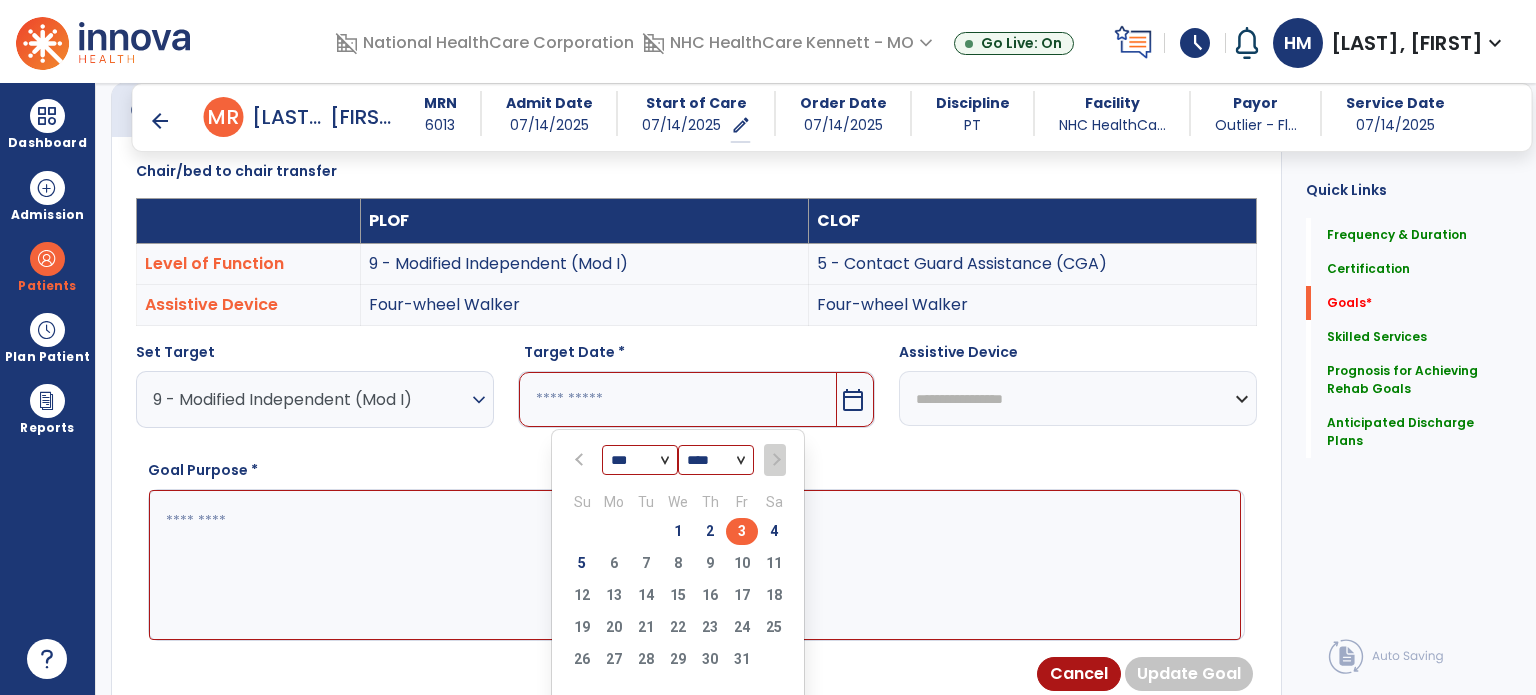 click on "3" at bounding box center [742, 531] 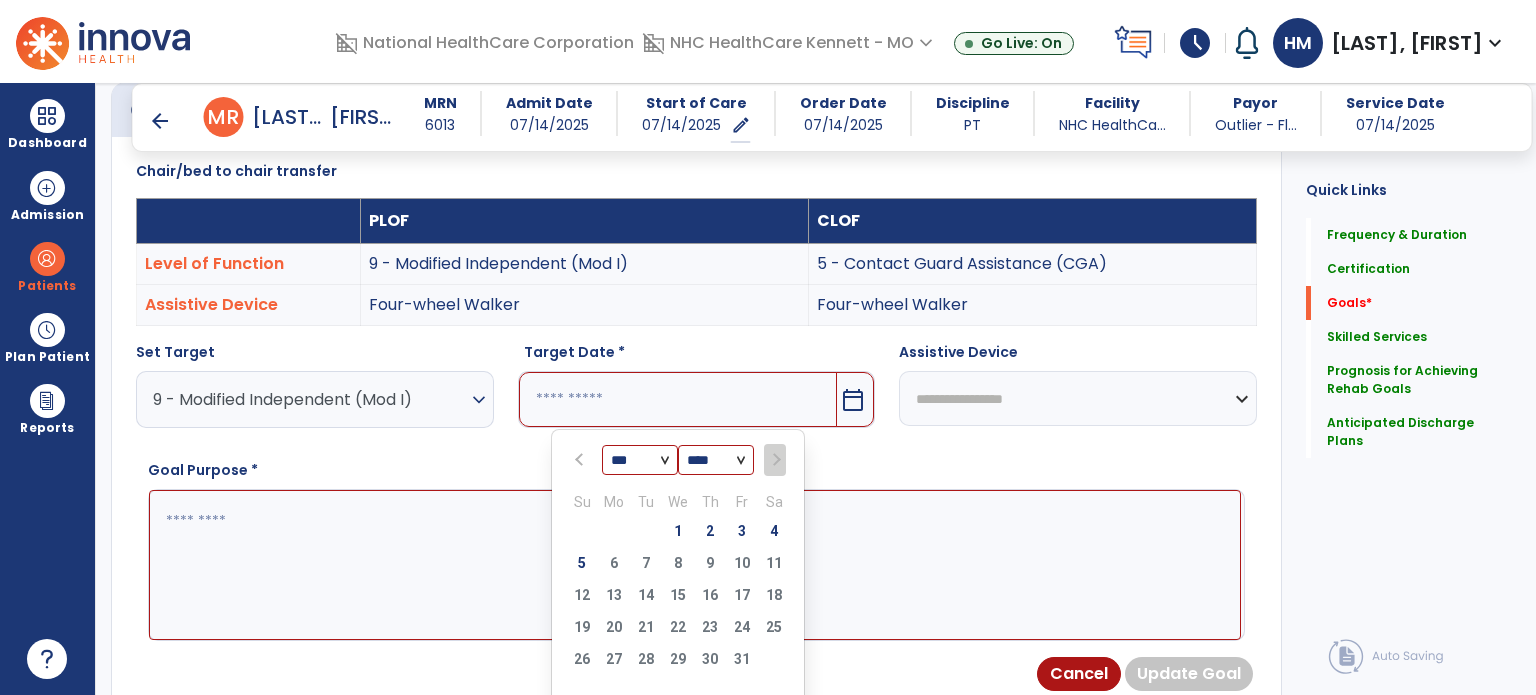 type on "*********" 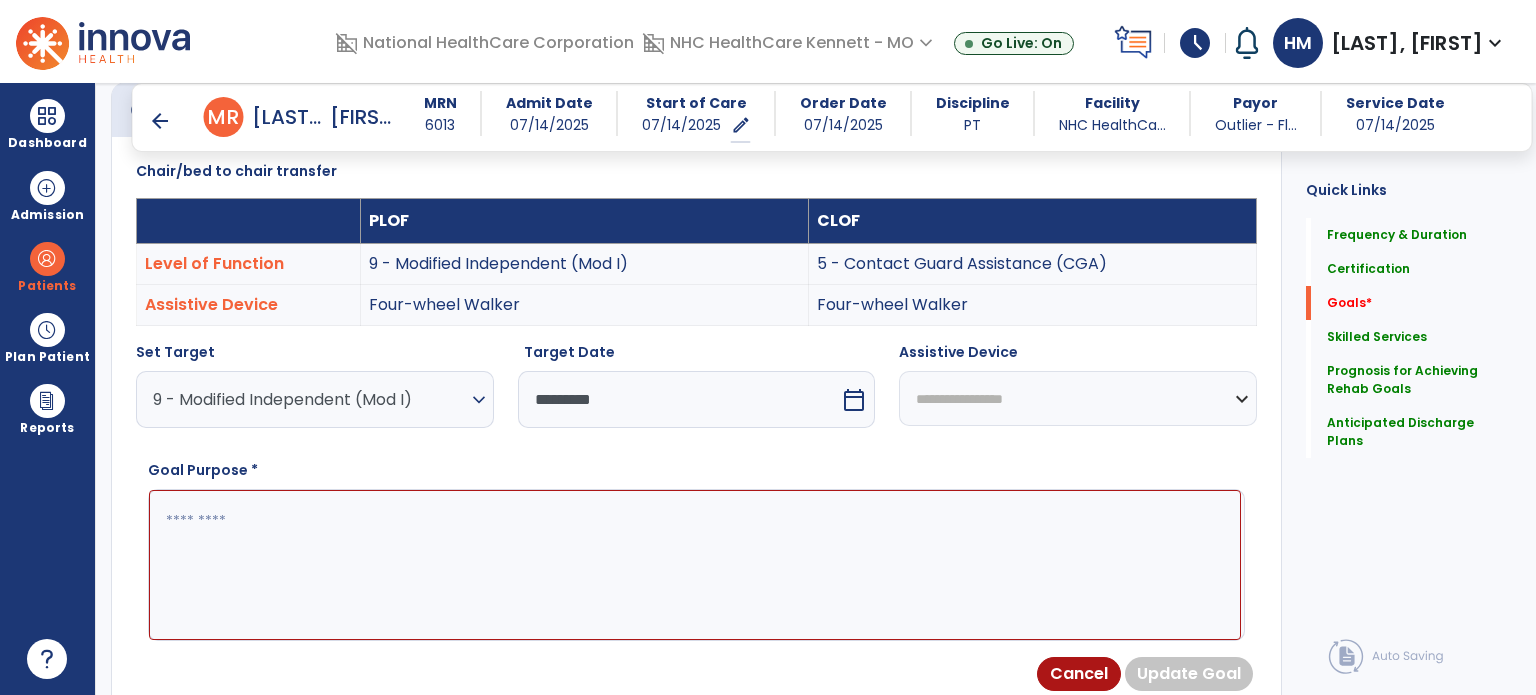click on "**********" at bounding box center [1078, 398] 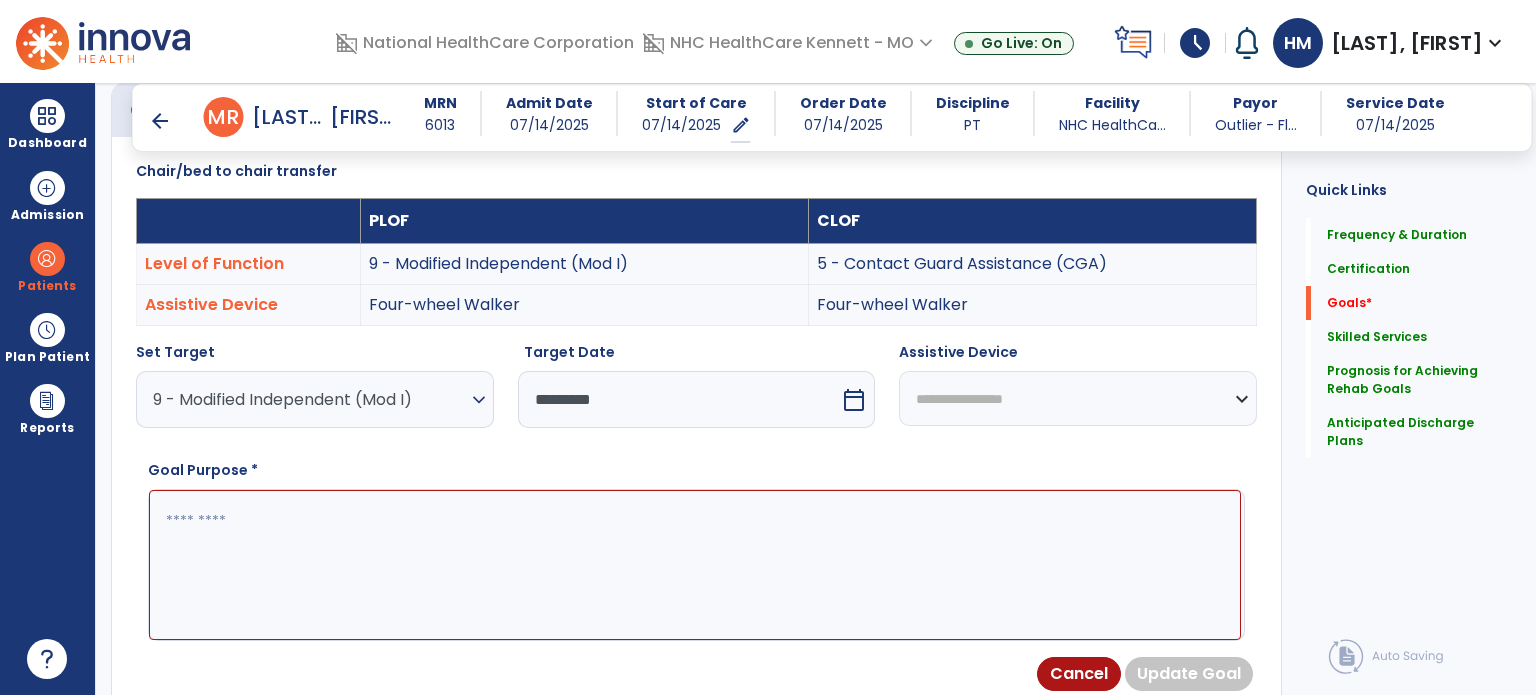select on "**********" 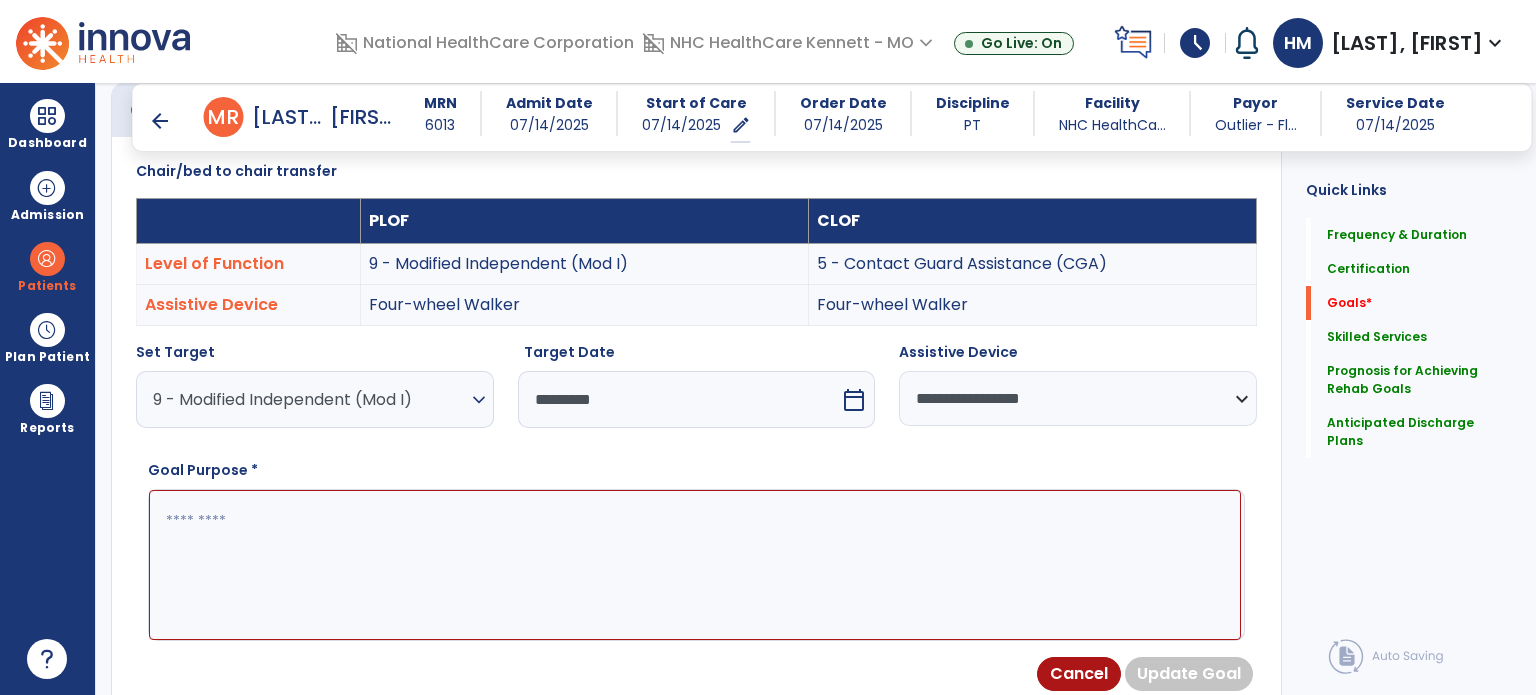 click at bounding box center [695, 565] 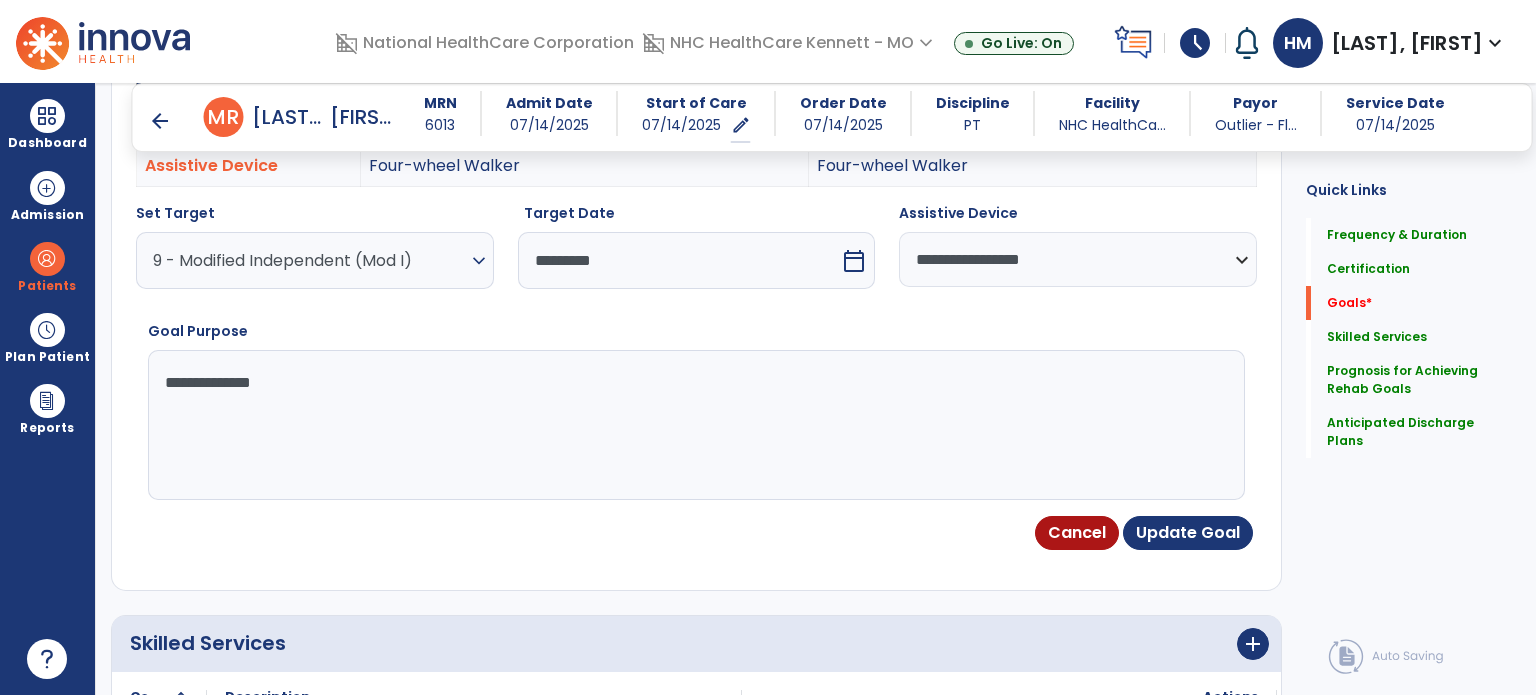 scroll, scrollTop: 934, scrollLeft: 0, axis: vertical 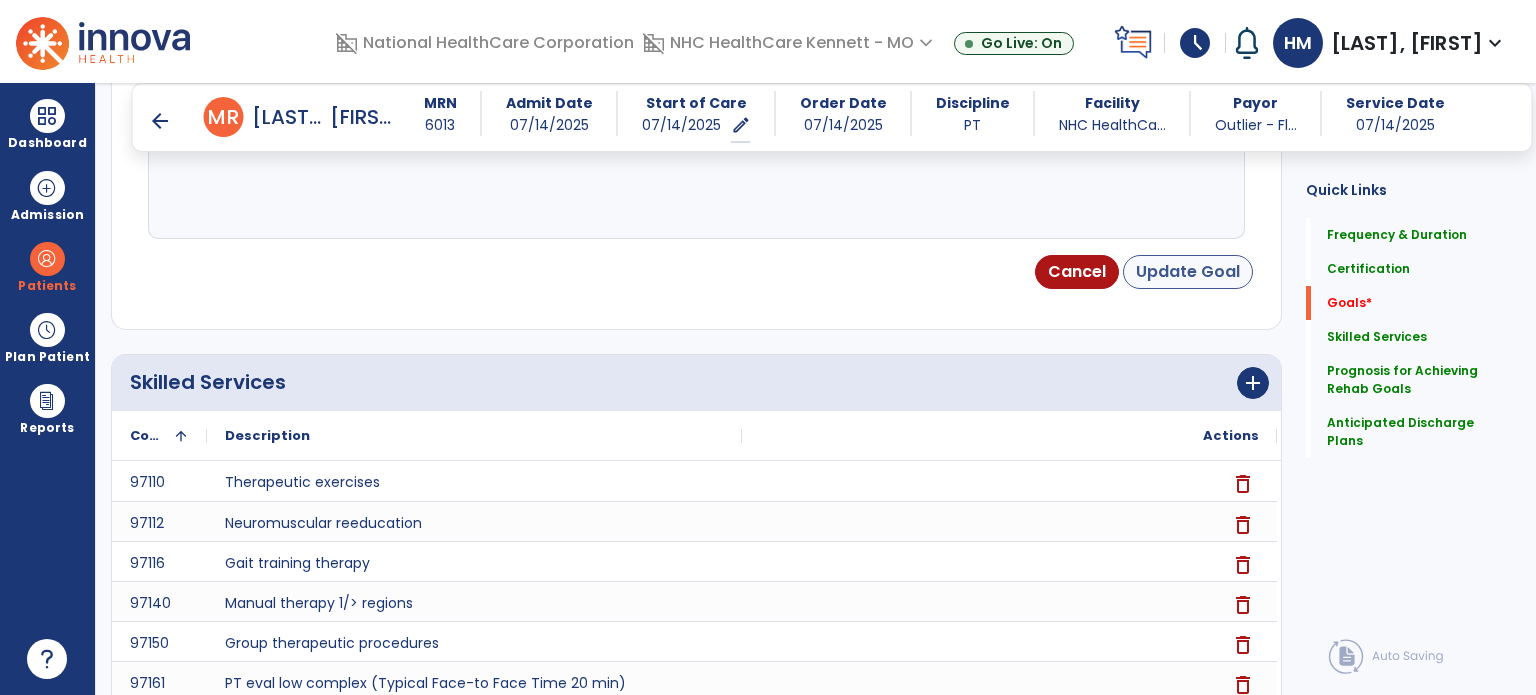 type on "**********" 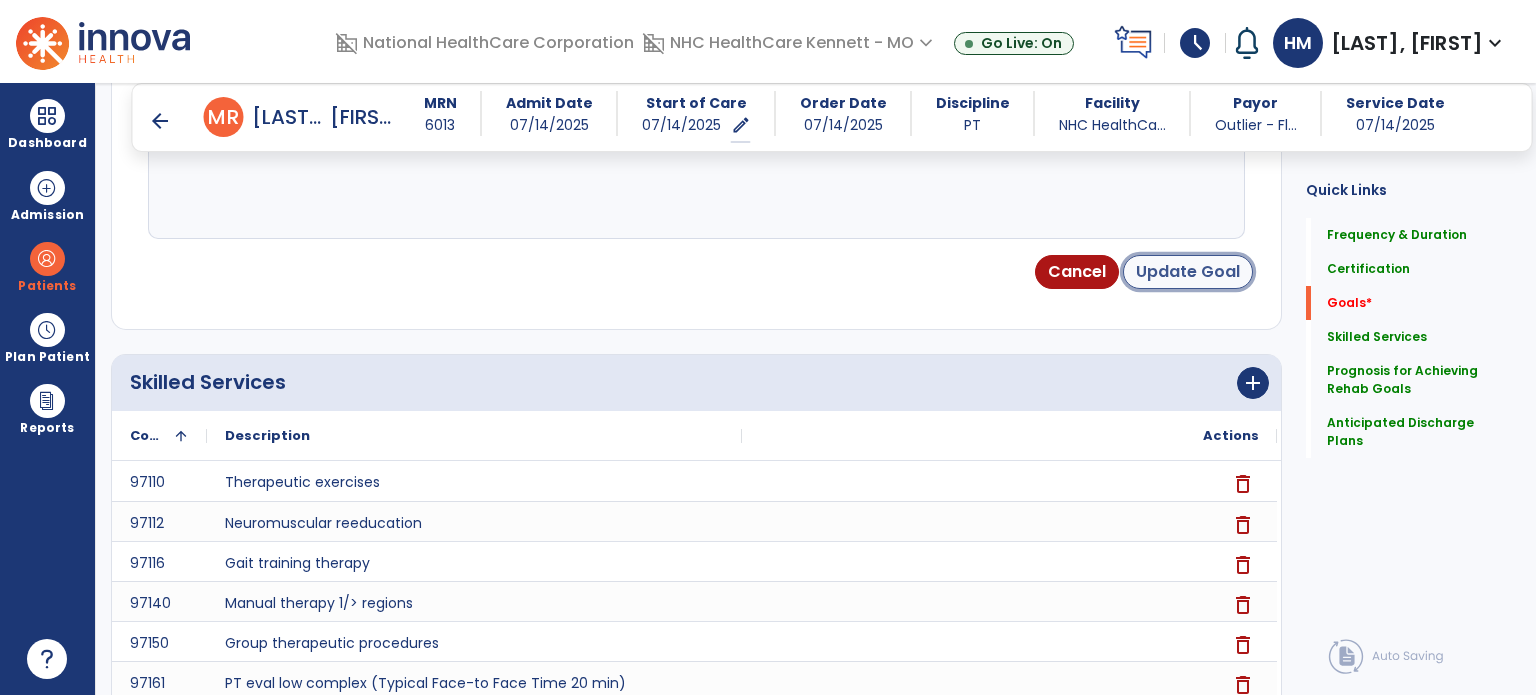 click on "Update Goal" at bounding box center [1188, 272] 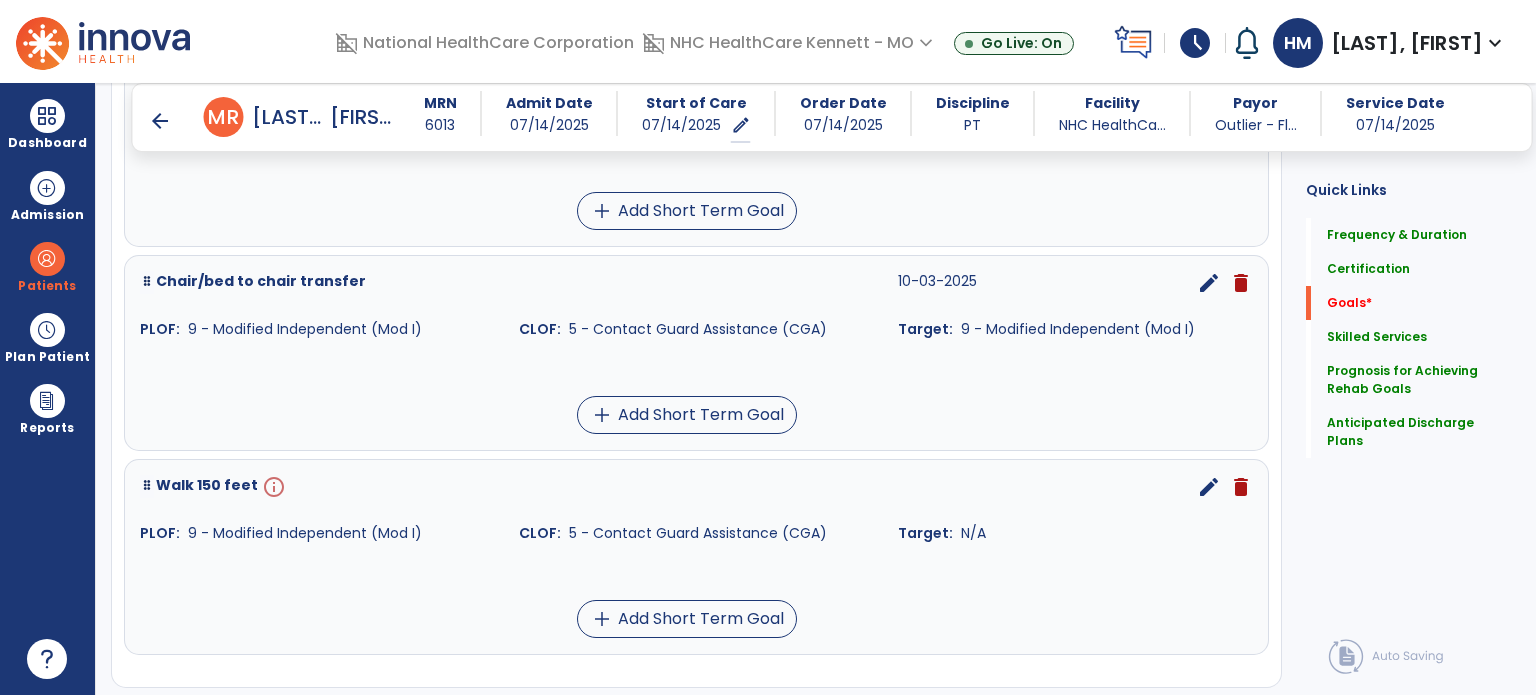 scroll, scrollTop: 846, scrollLeft: 0, axis: vertical 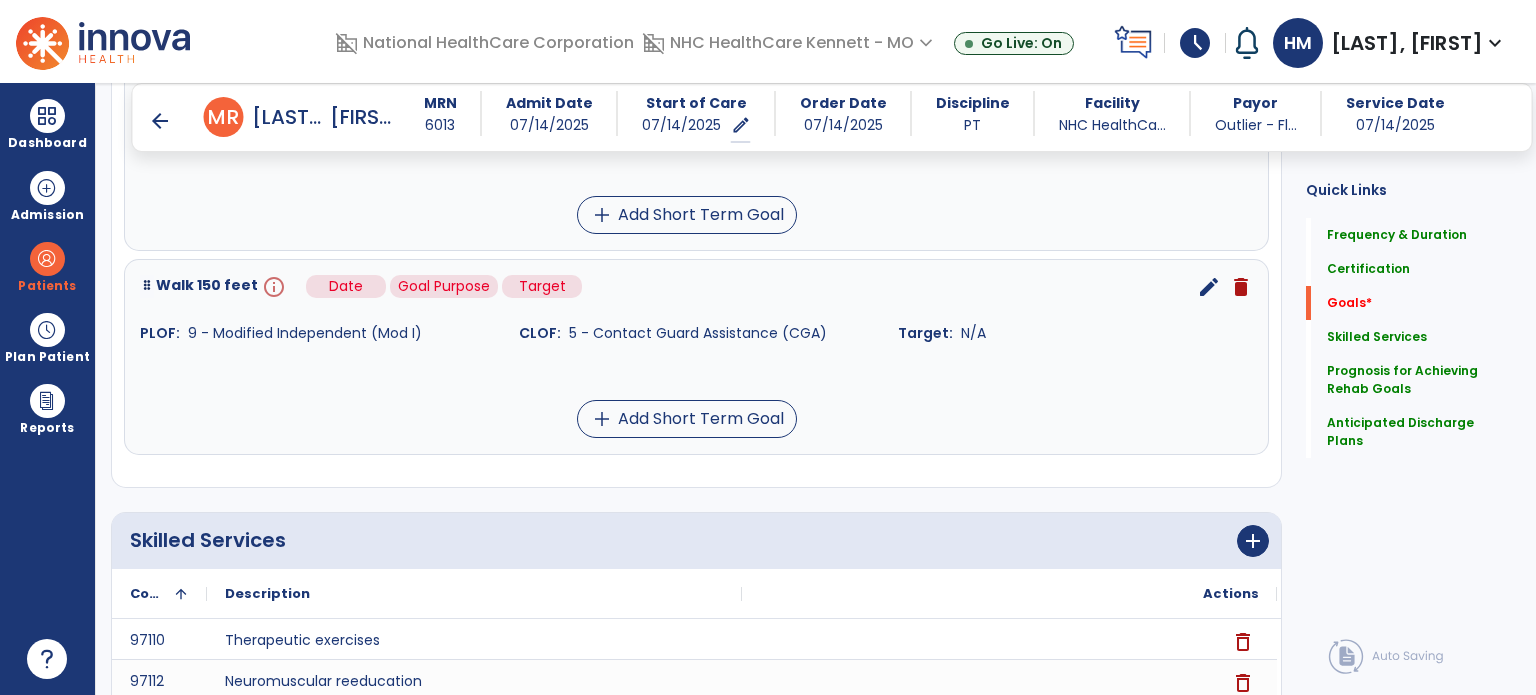 click on "info" at bounding box center (272, 287) 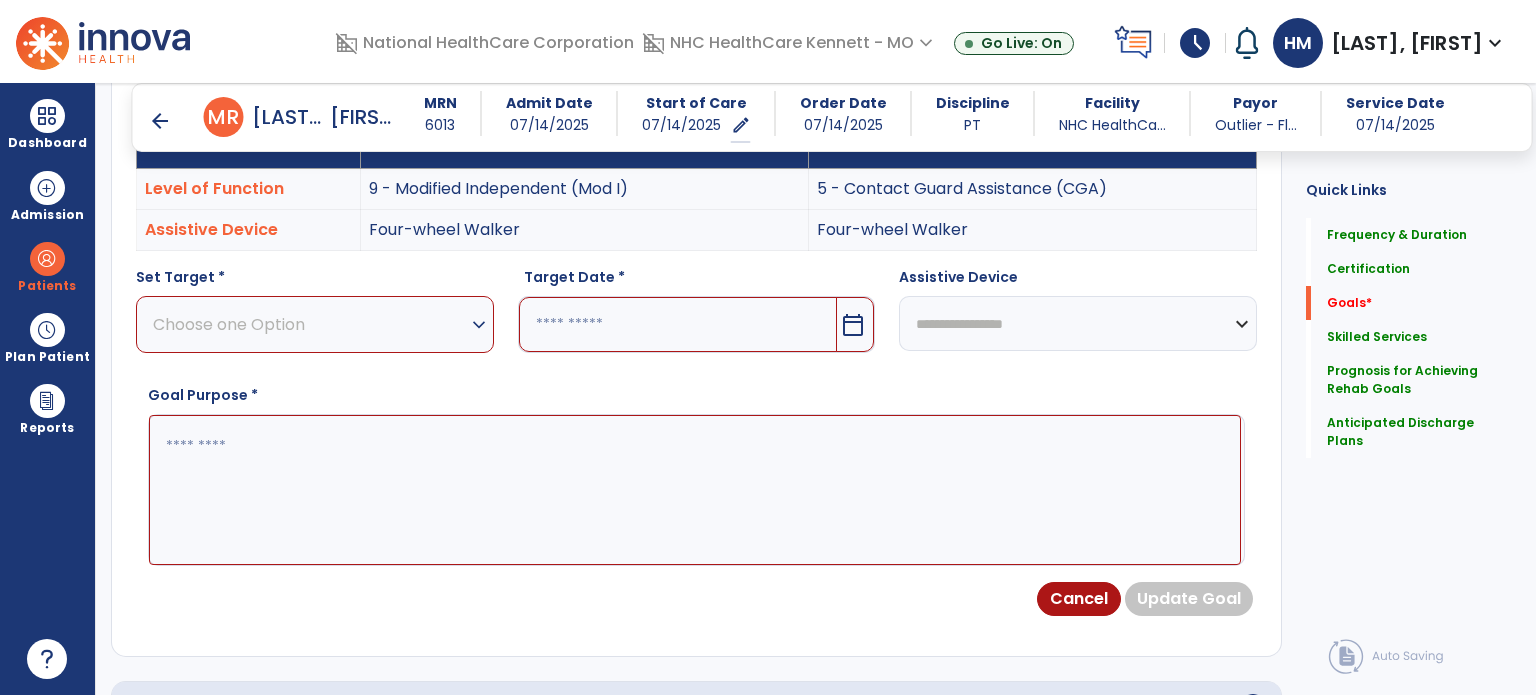 scroll, scrollTop: 534, scrollLeft: 0, axis: vertical 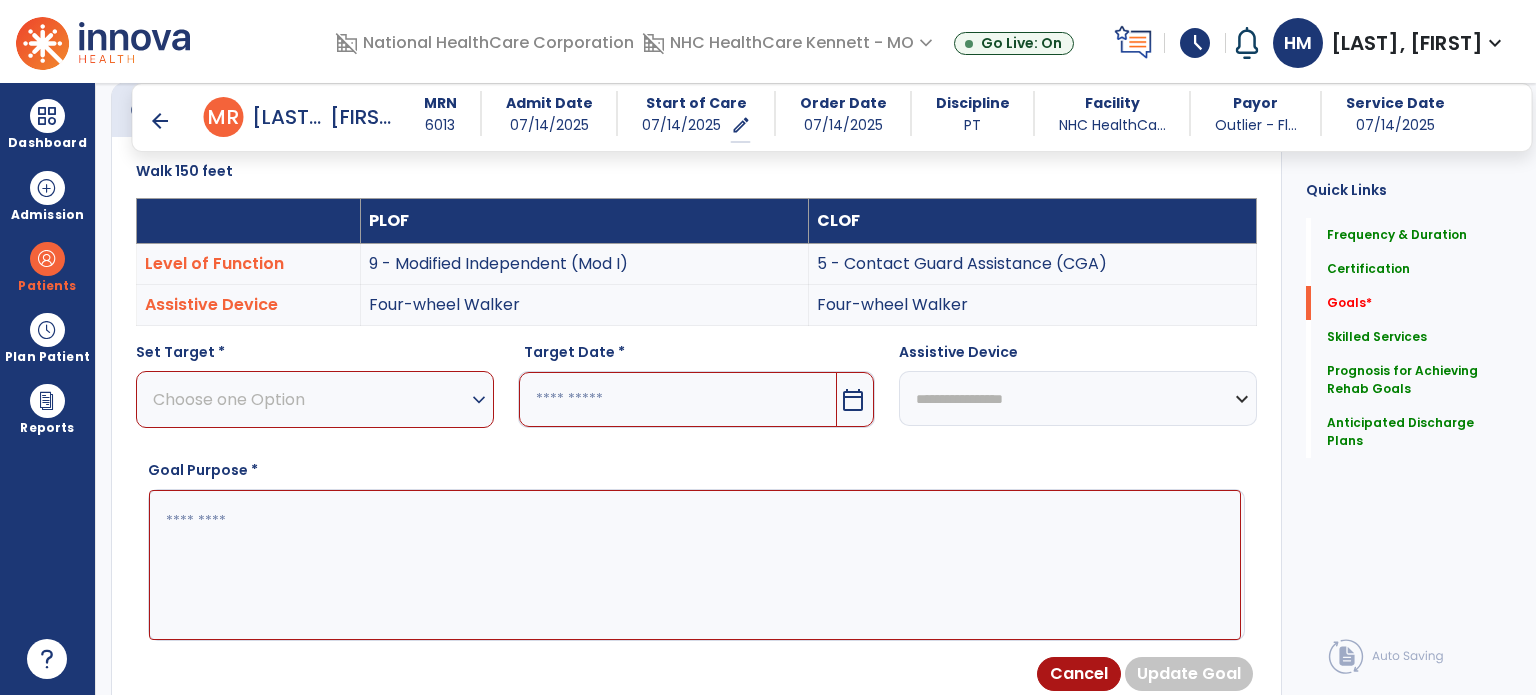 click on "Choose one Option" at bounding box center [310, 399] 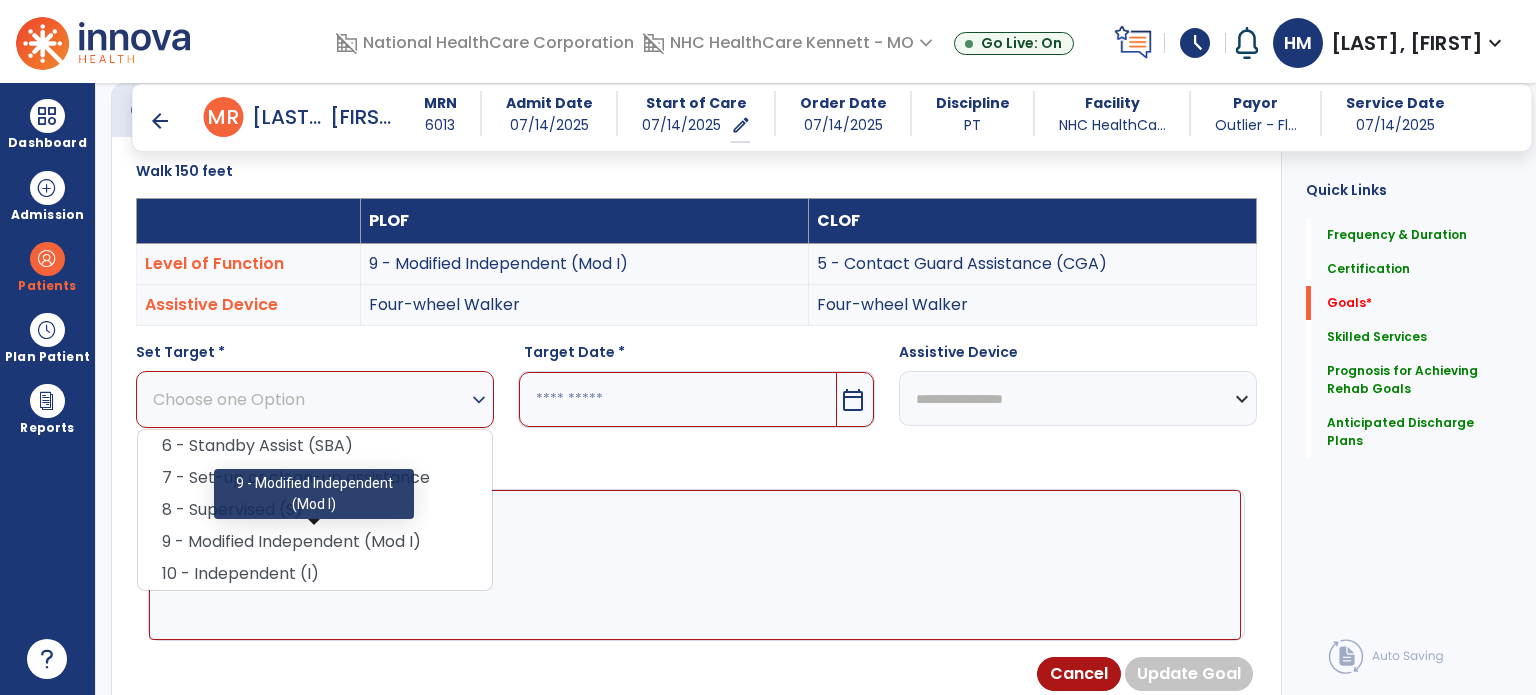click on "9 - Modified Independent (Mod I)" at bounding box center (315, 542) 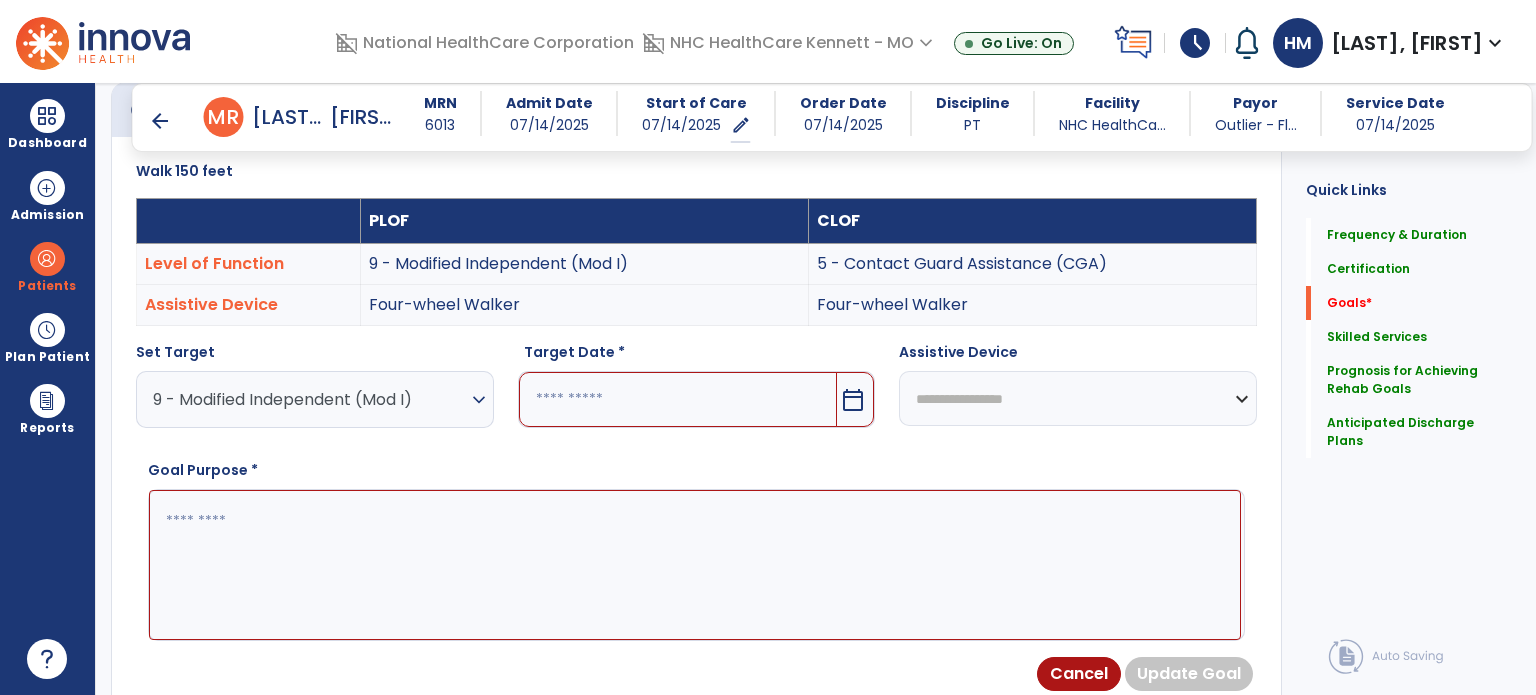 click at bounding box center (678, 399) 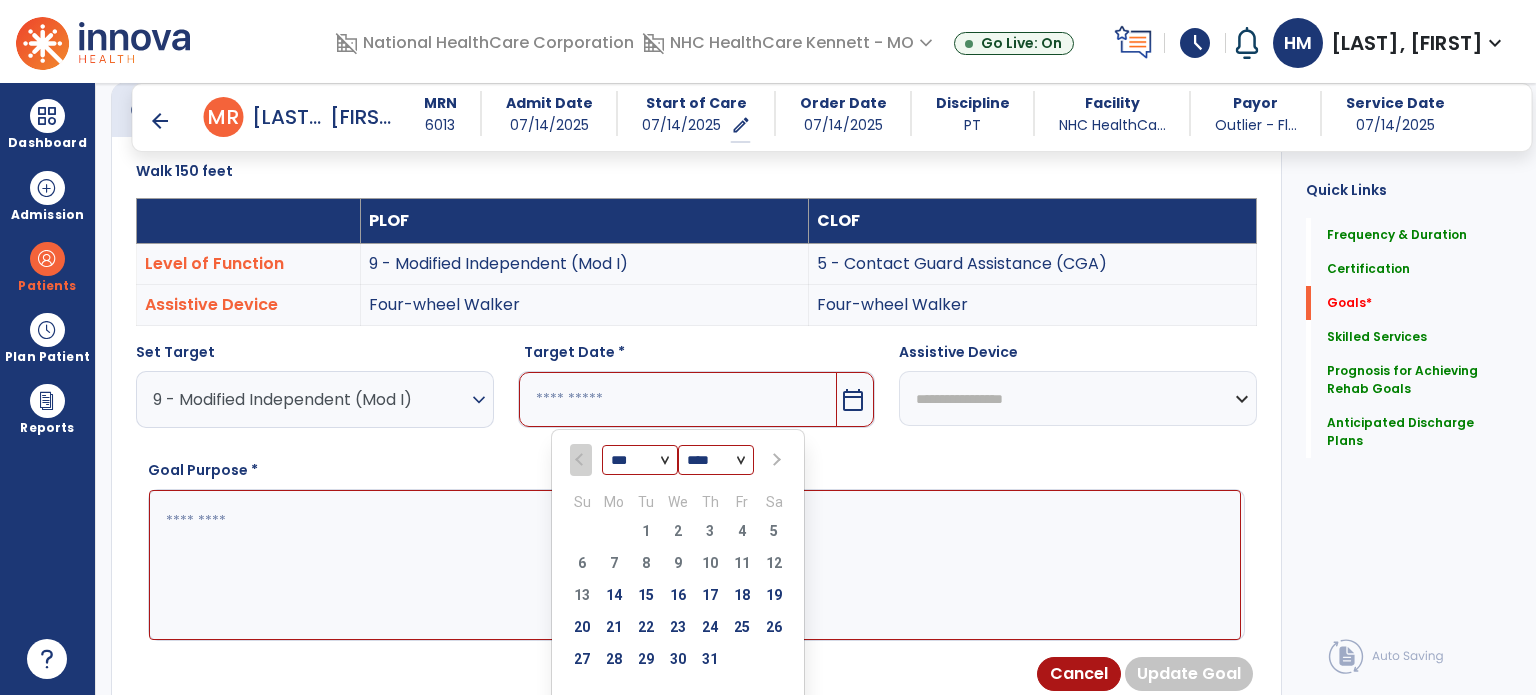 click at bounding box center (774, 460) 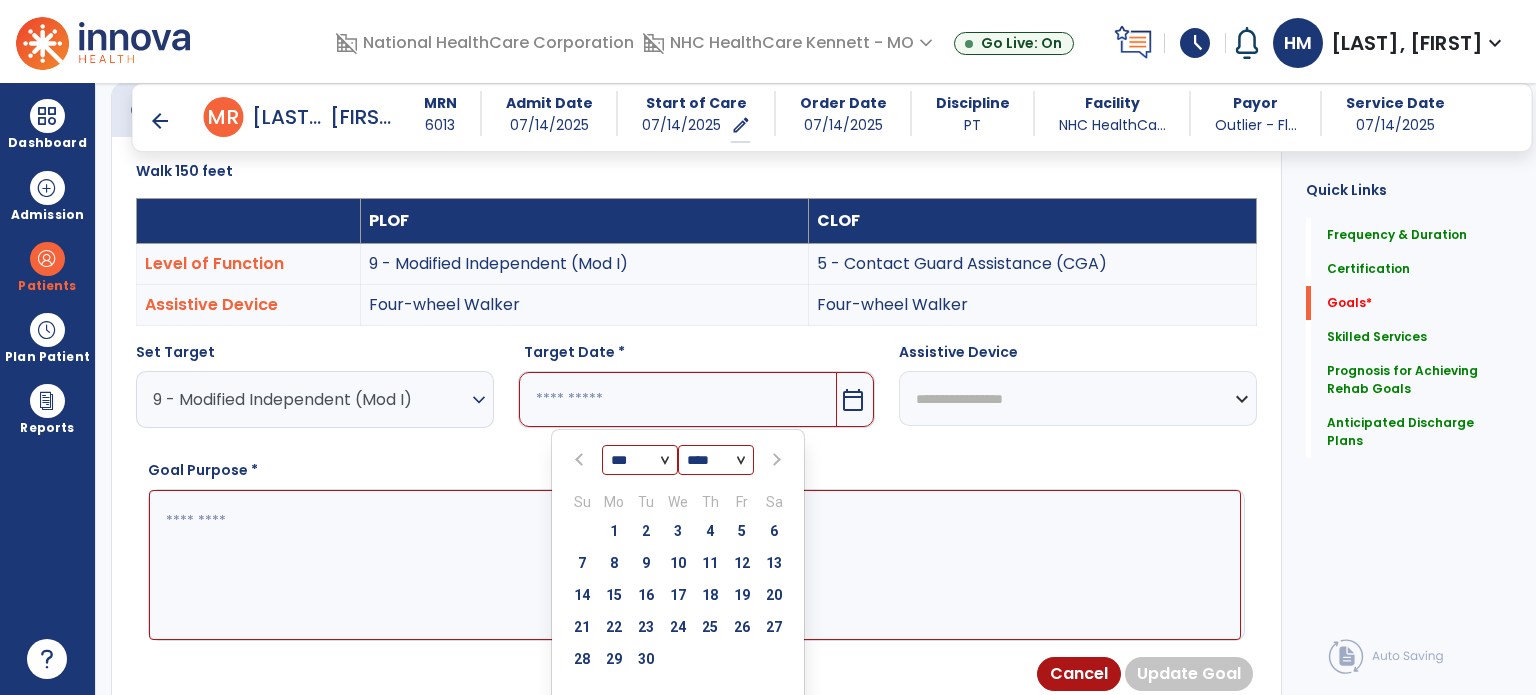 click at bounding box center (775, 460) 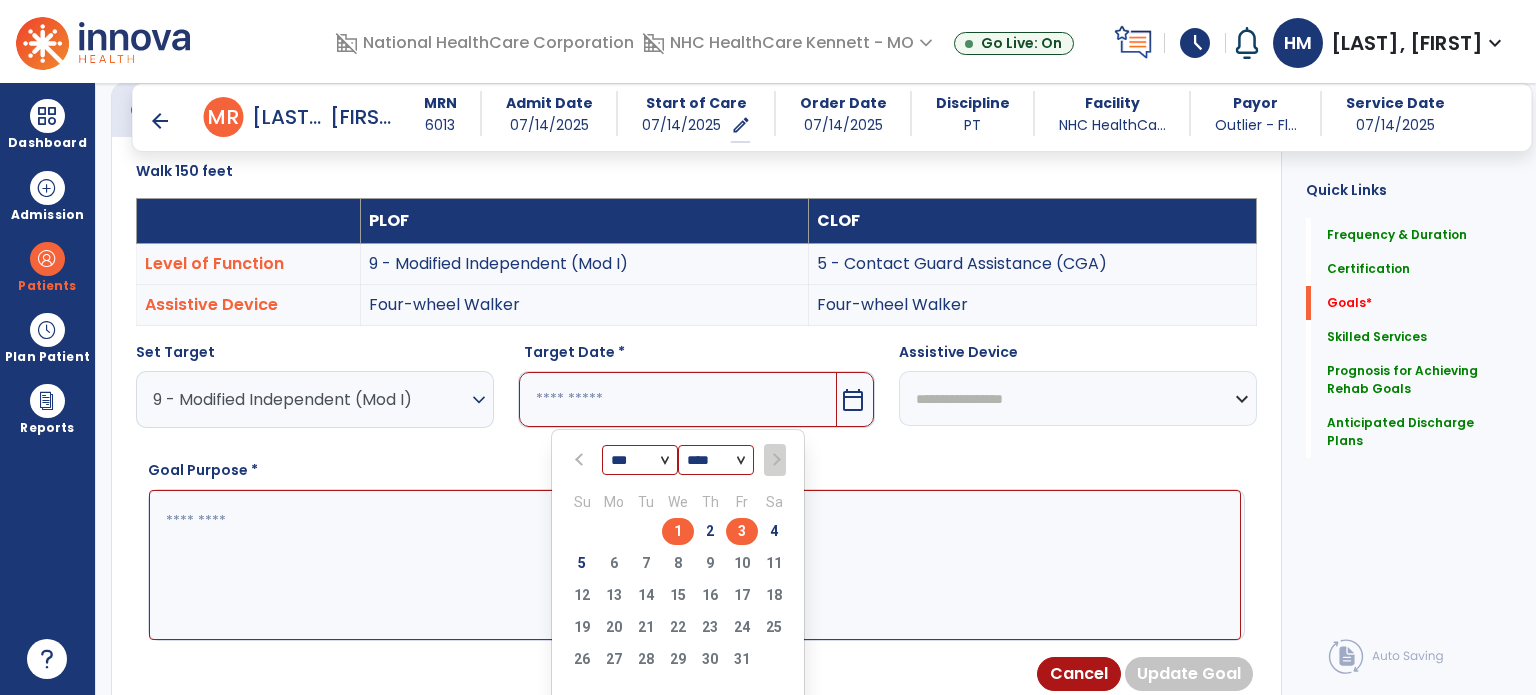 click on "3" at bounding box center (742, 531) 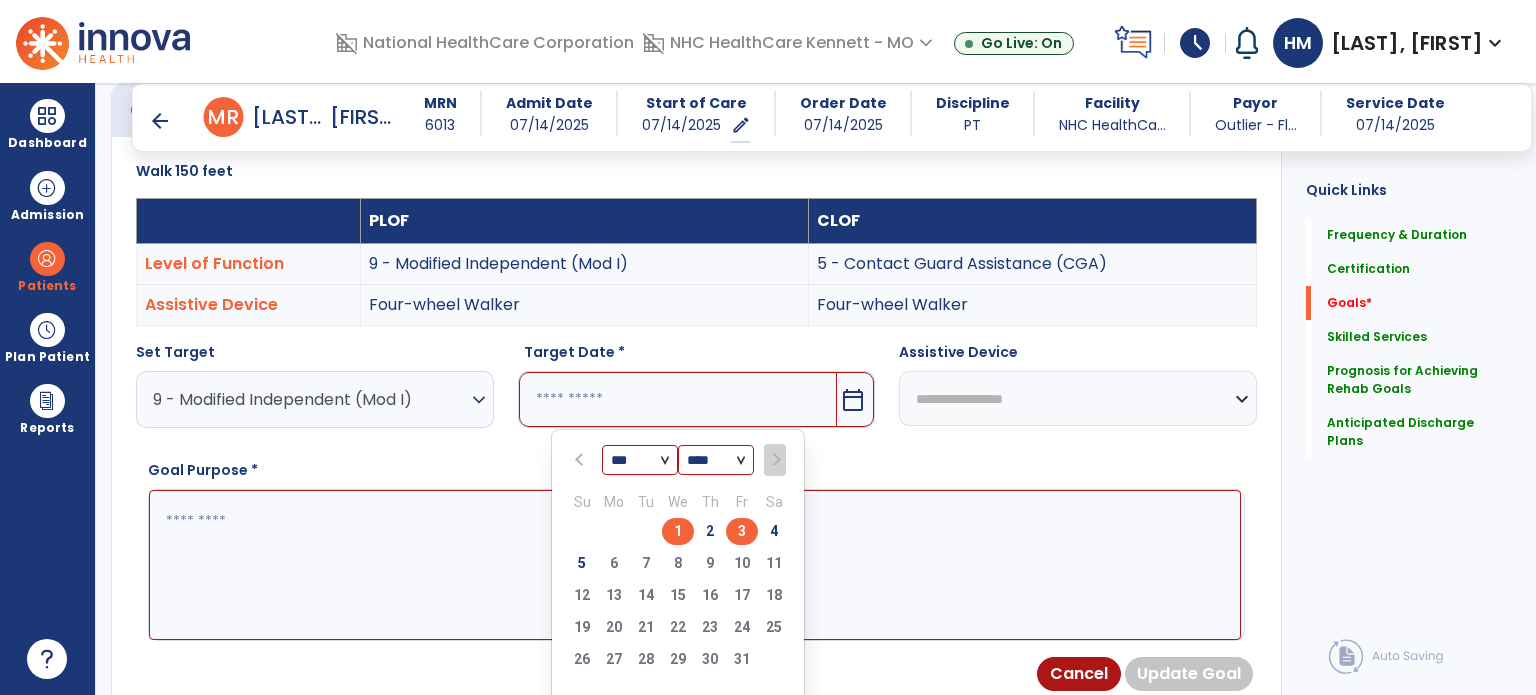 type on "*********" 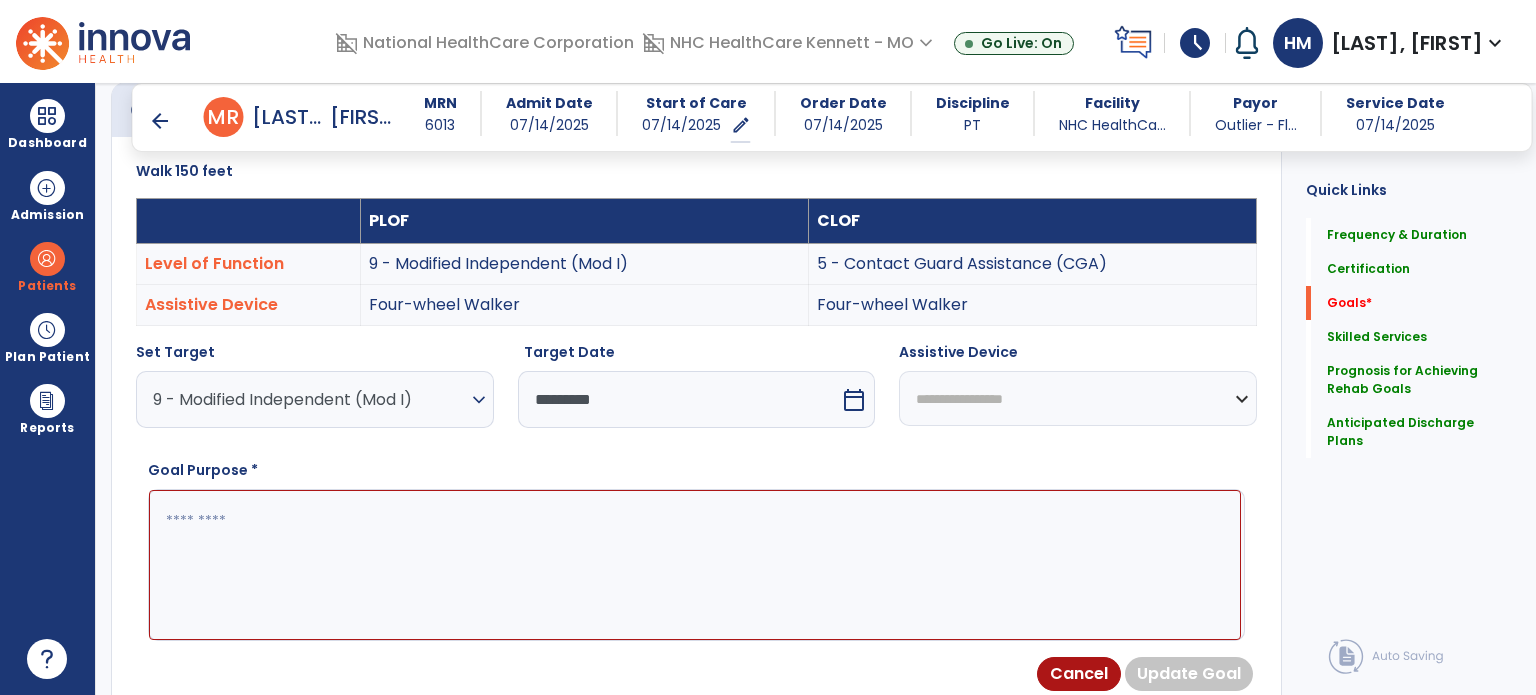 click on "**********" at bounding box center [1078, 398] 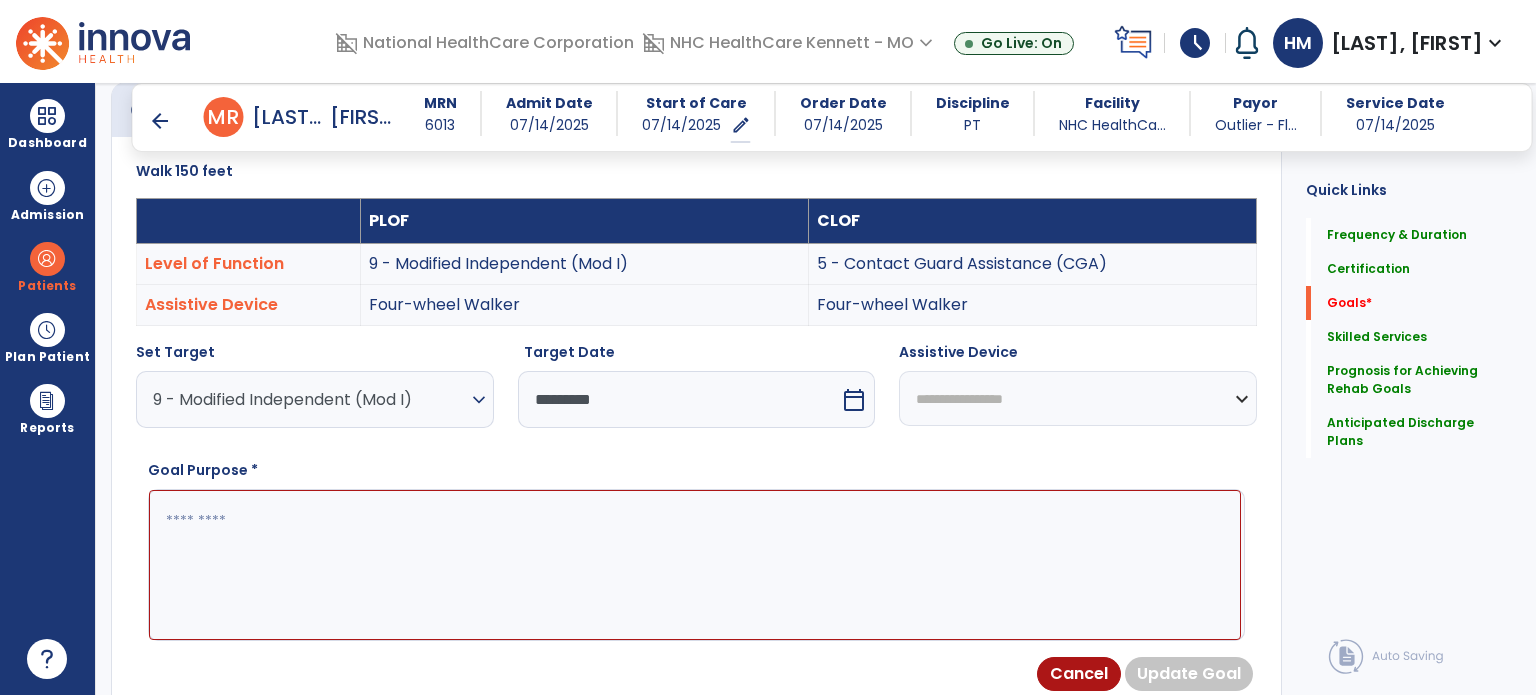 select on "**********" 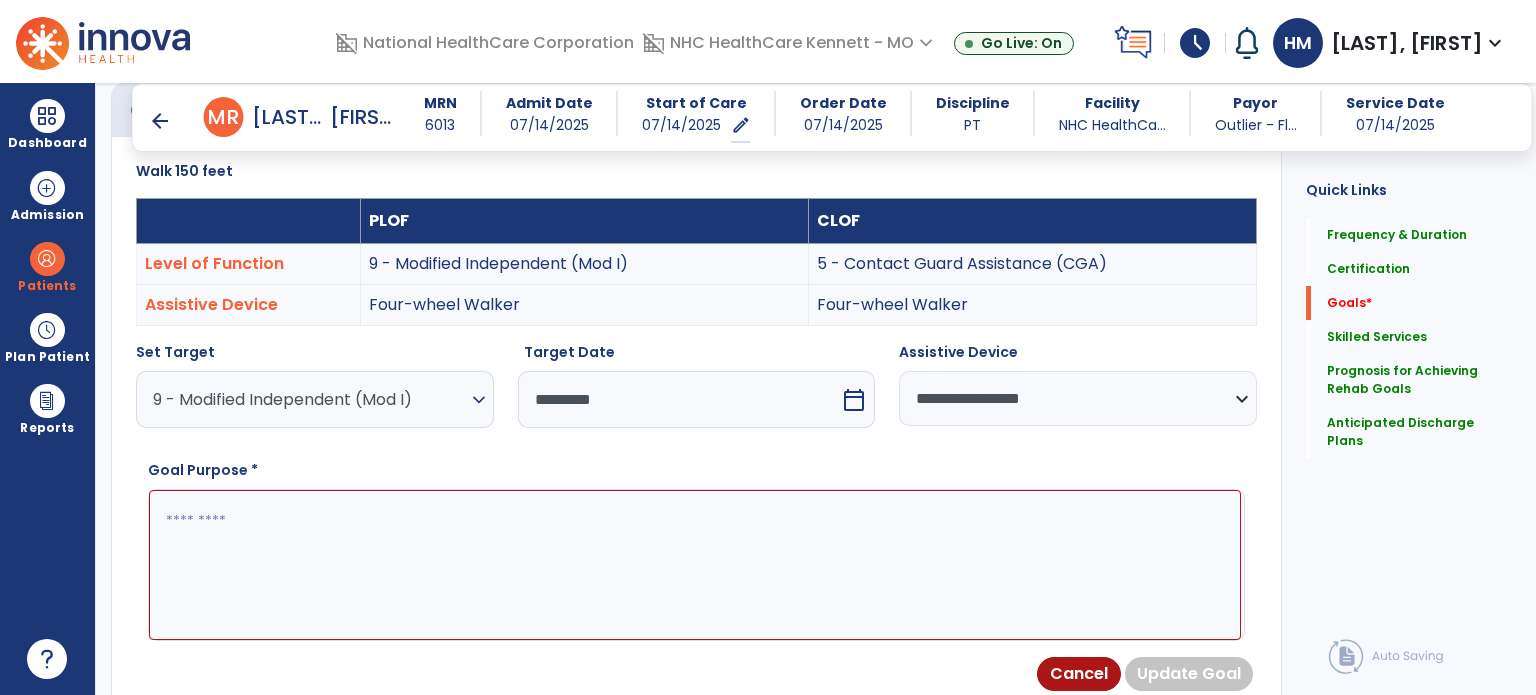 click at bounding box center [695, 565] 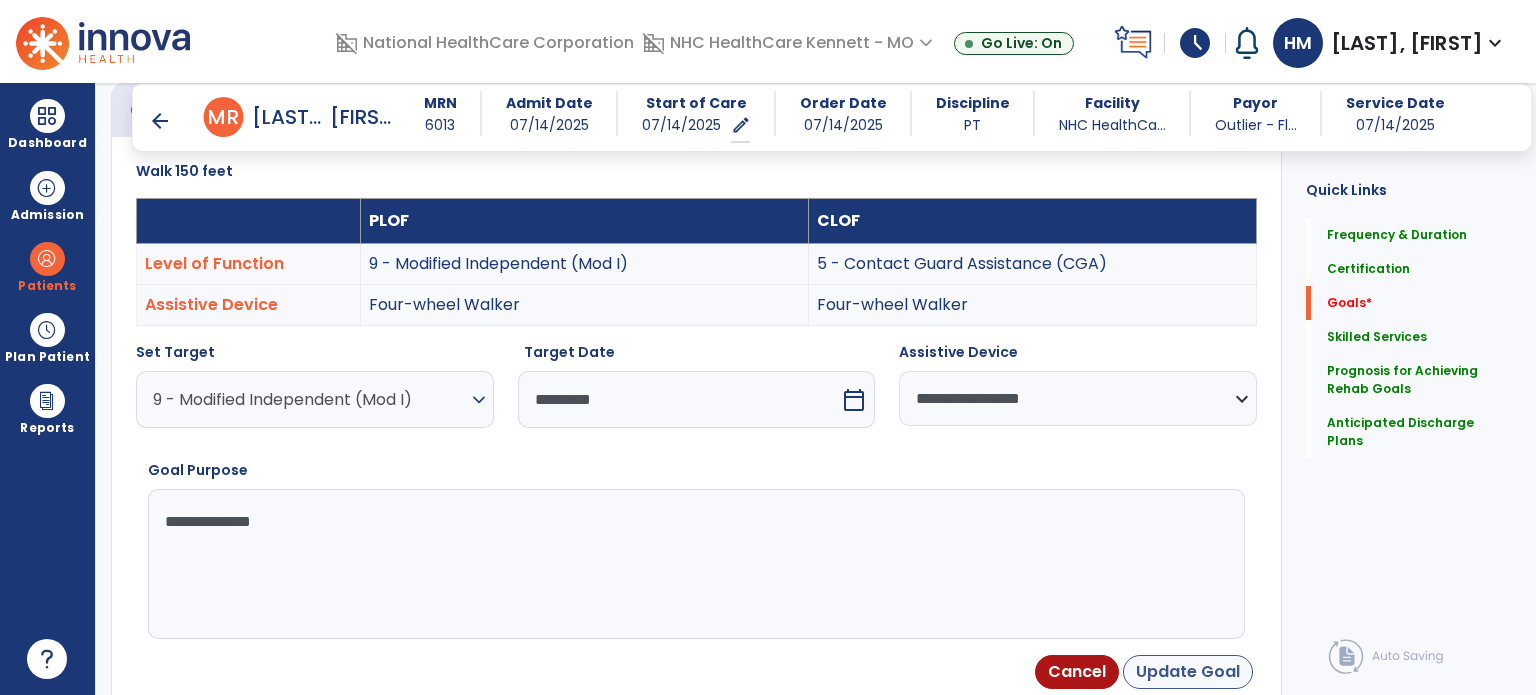 type on "**********" 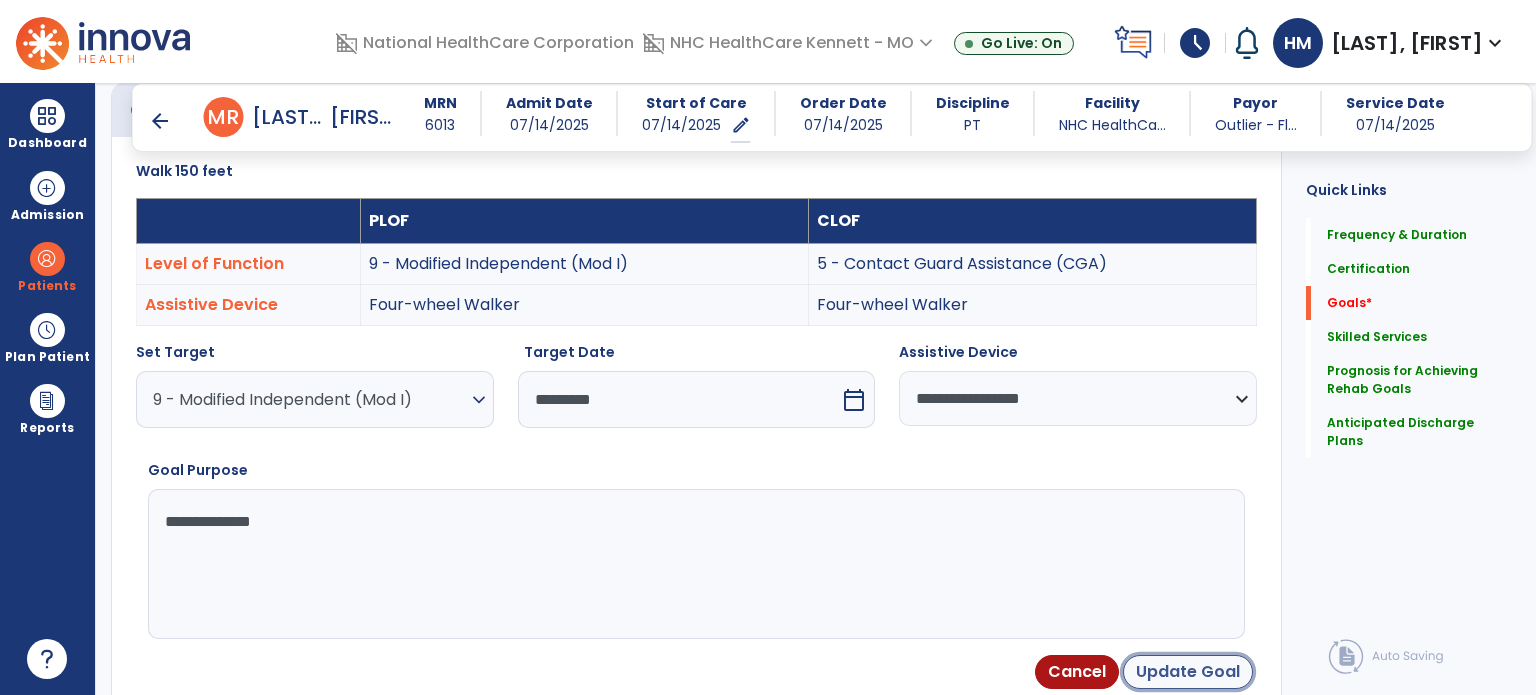 click on "Update Goal" at bounding box center [1188, 672] 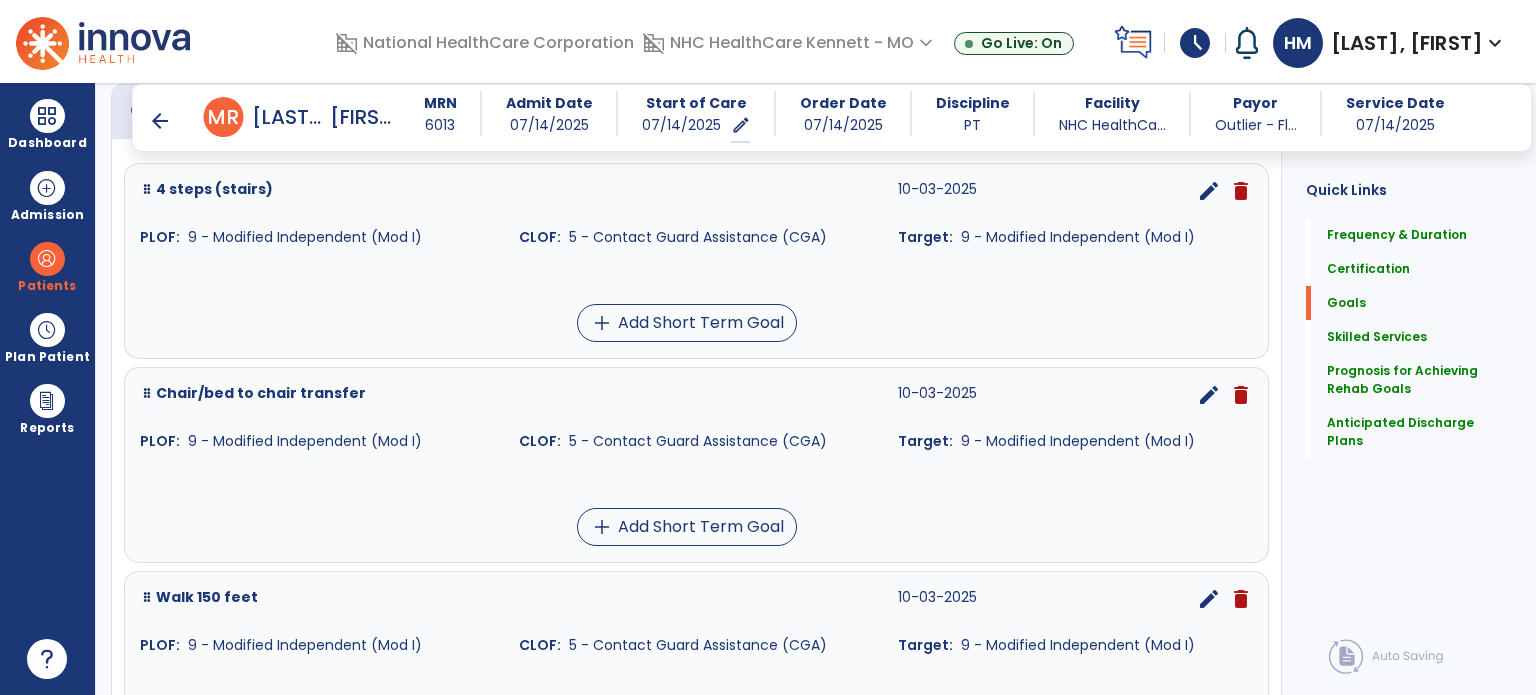 click on "edit" at bounding box center [1209, 191] 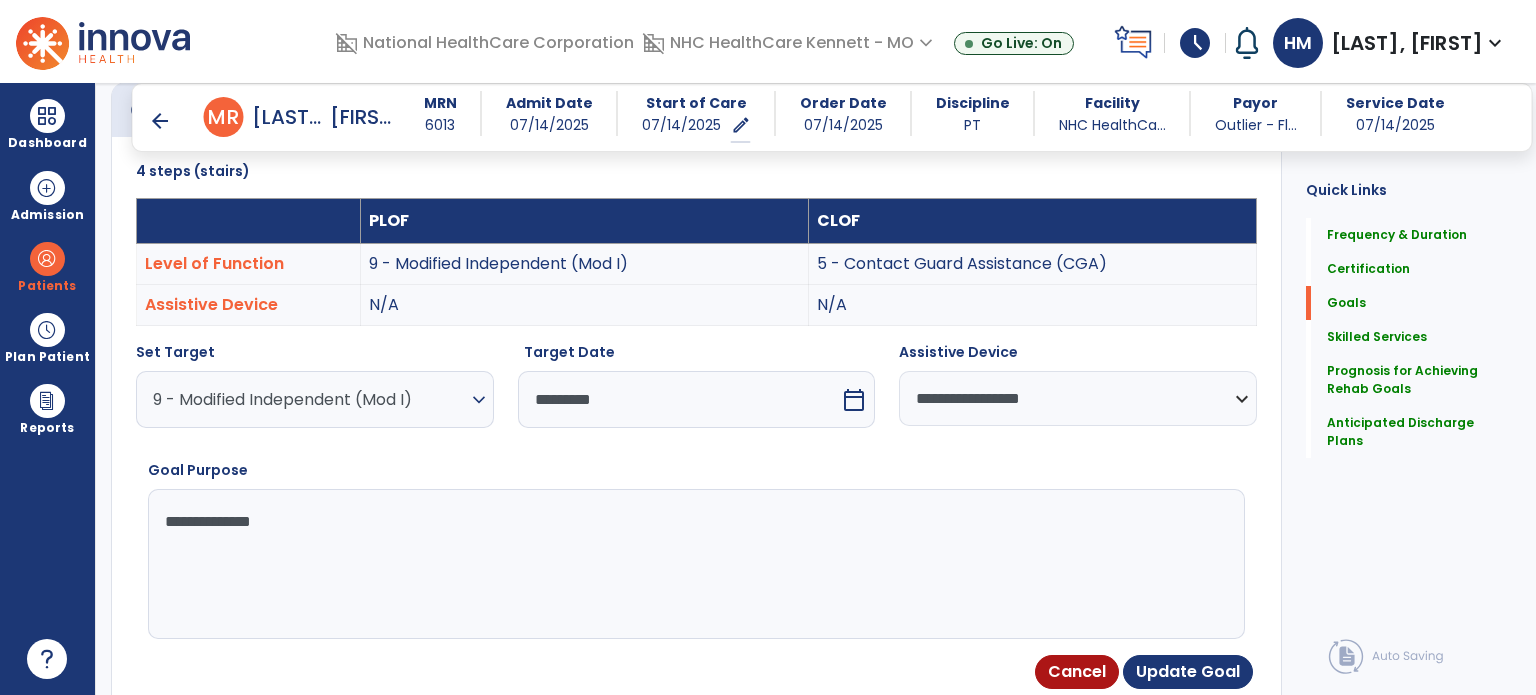 click on "**********" at bounding box center (1078, 398) 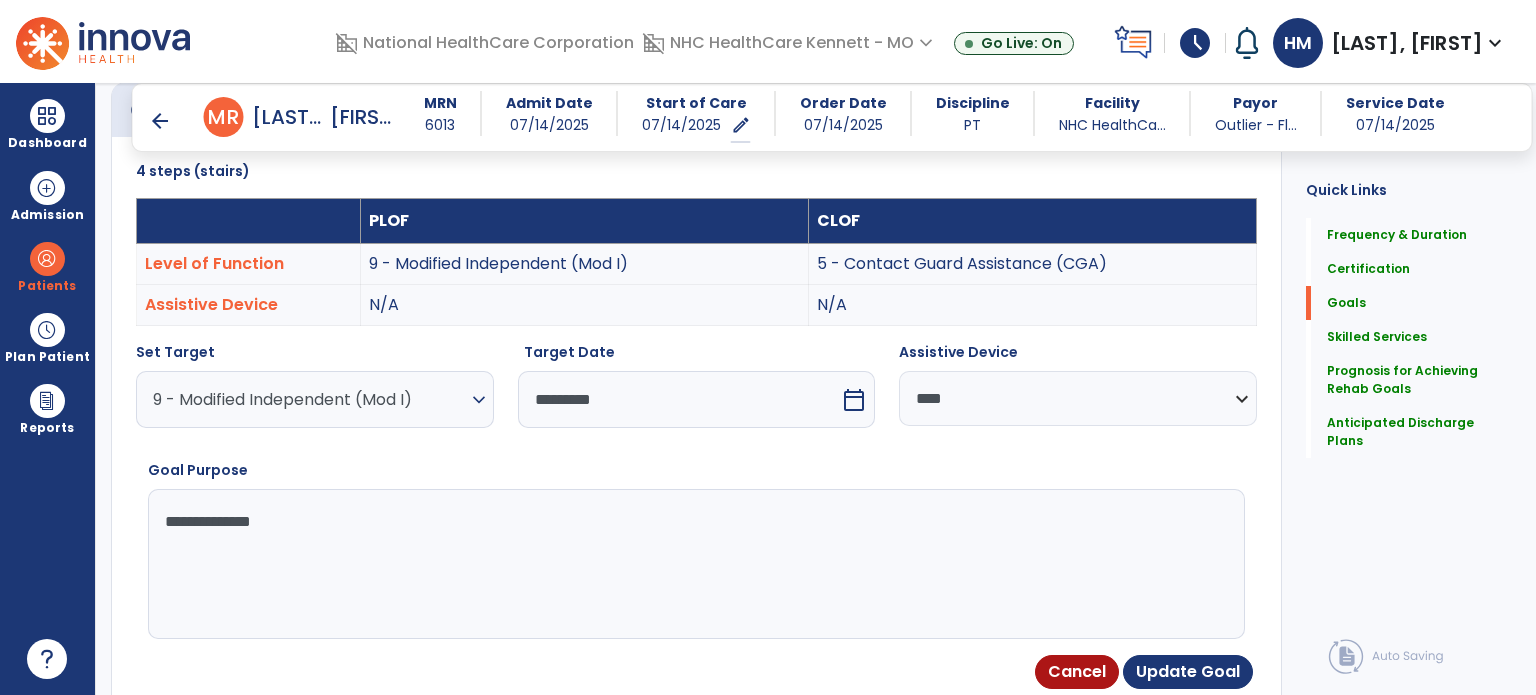 click on "**********" at bounding box center [1078, 398] 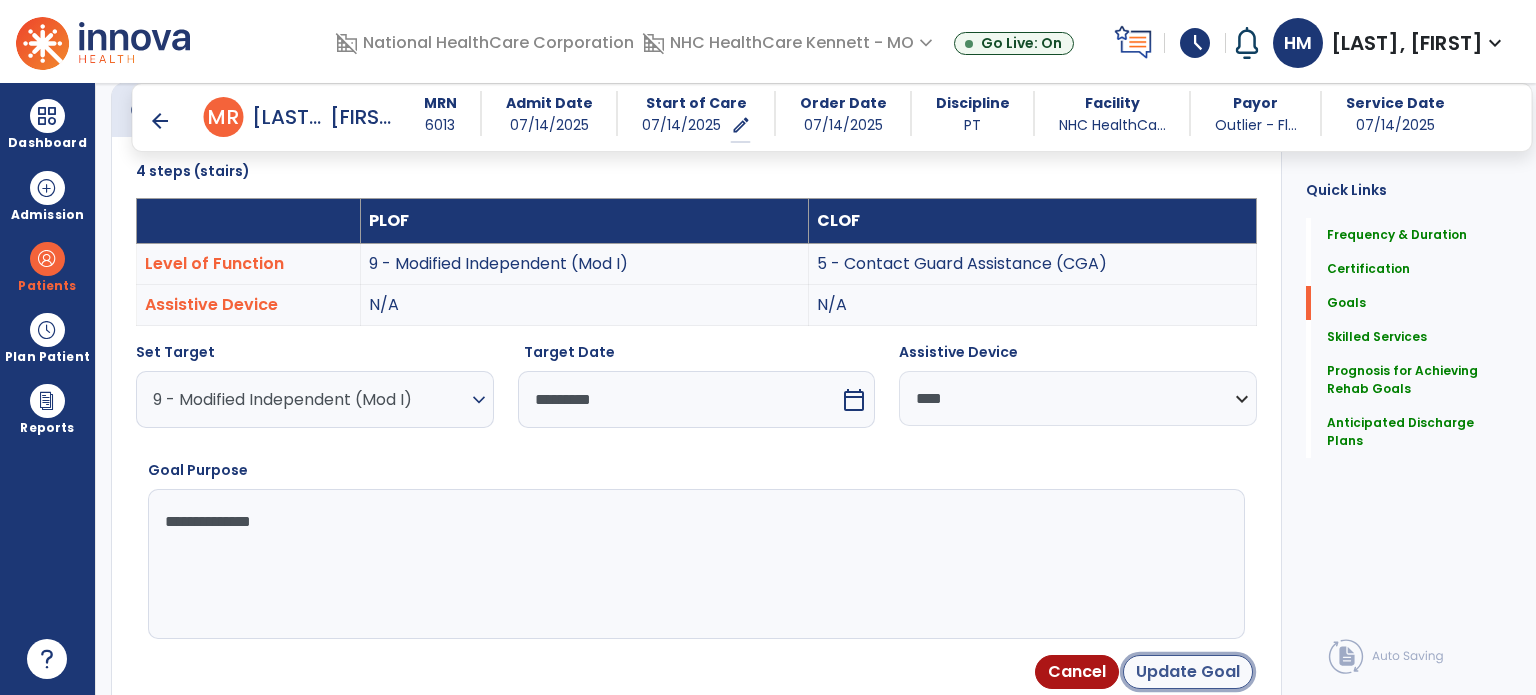 click on "Update Goal" at bounding box center (1188, 672) 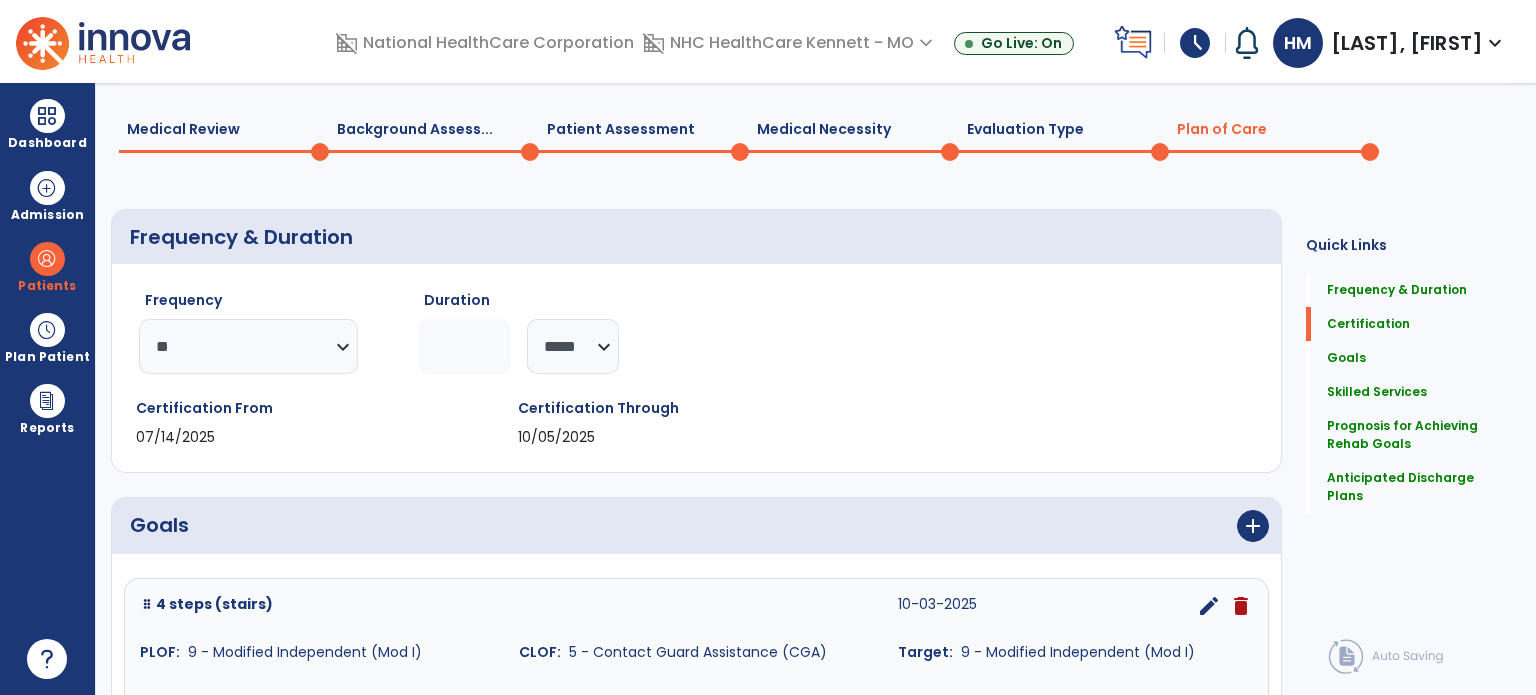 scroll, scrollTop: 0, scrollLeft: 0, axis: both 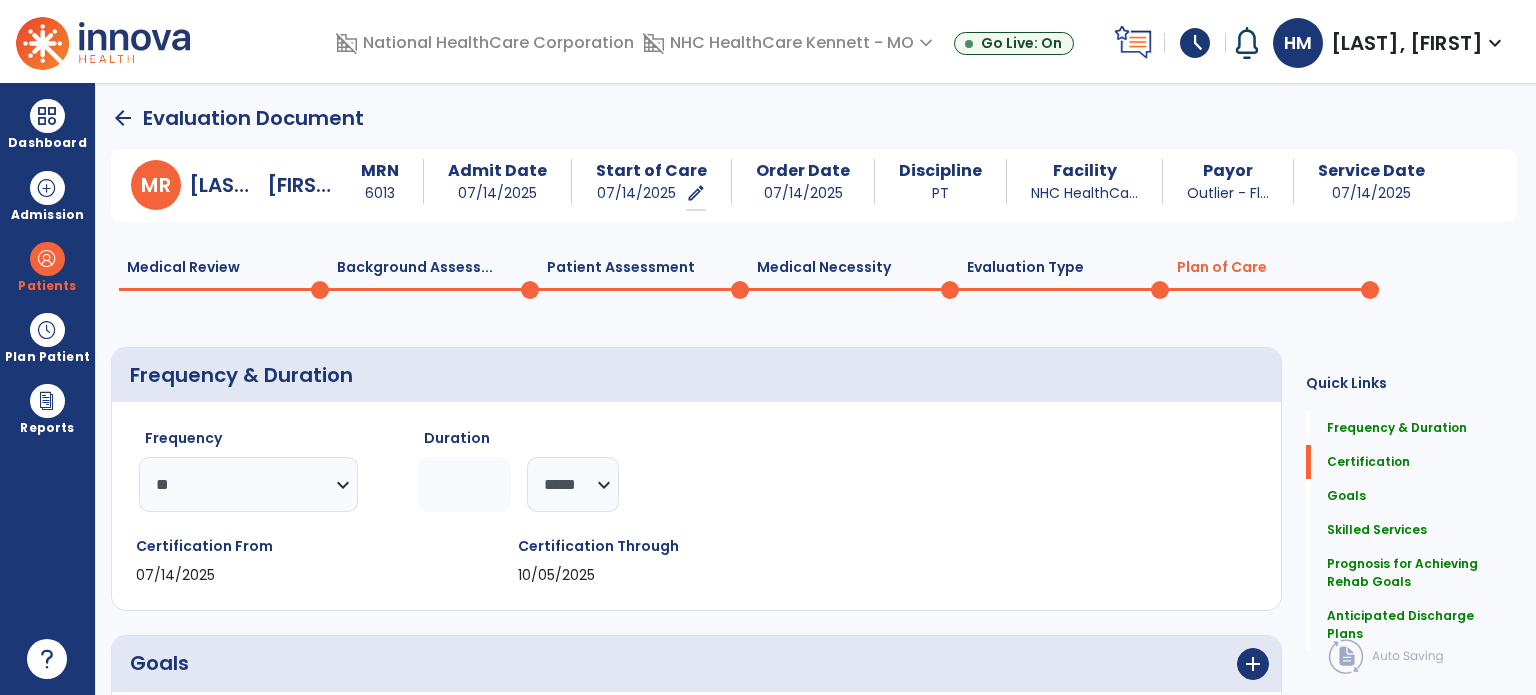 click on "Plan of Care  0" 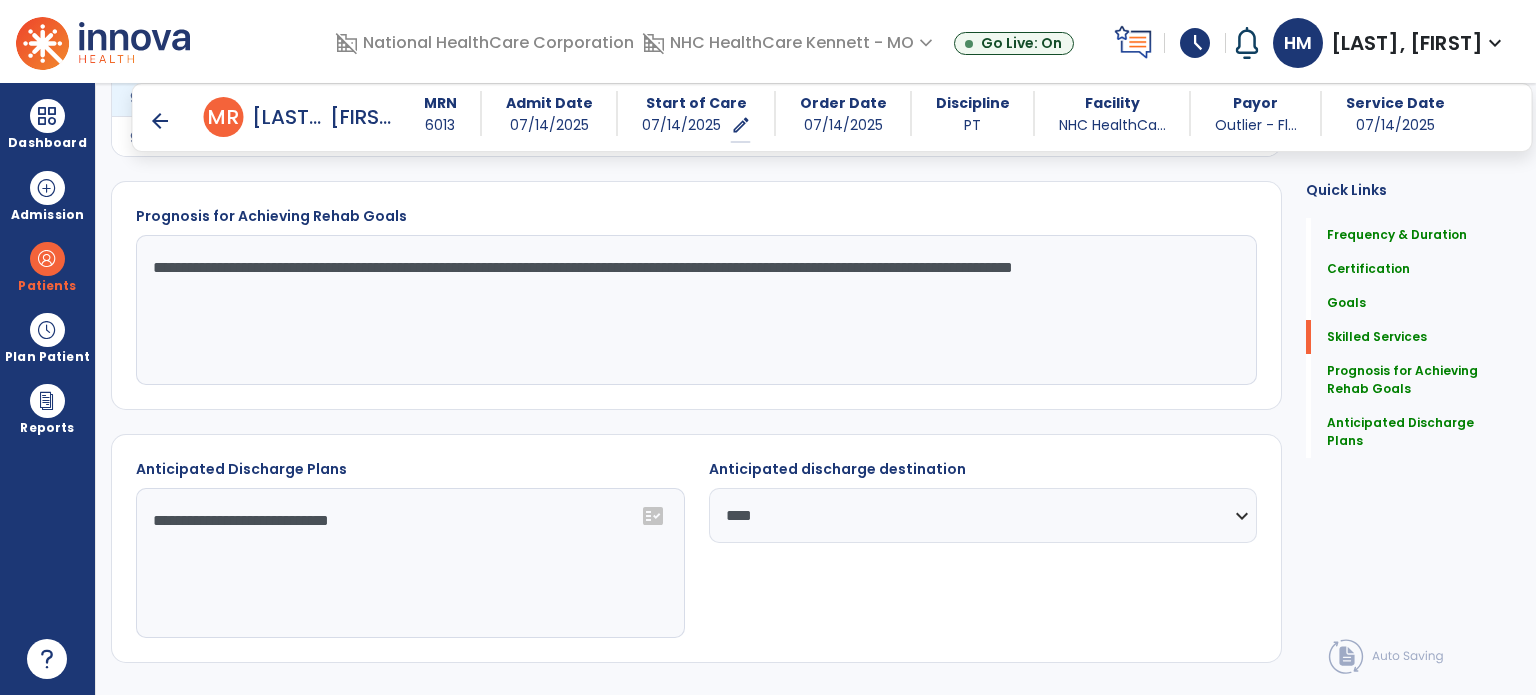 scroll, scrollTop: 1650, scrollLeft: 0, axis: vertical 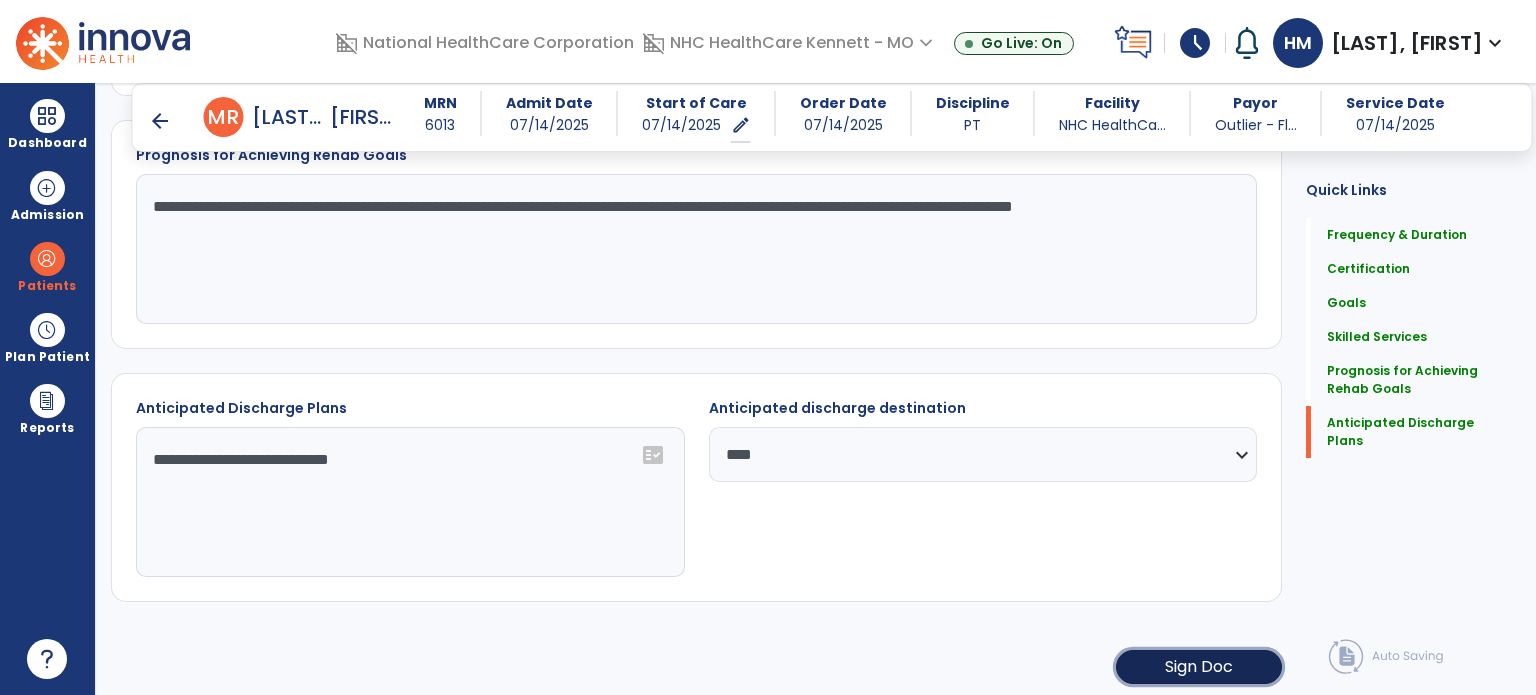 click on "Sign Doc" 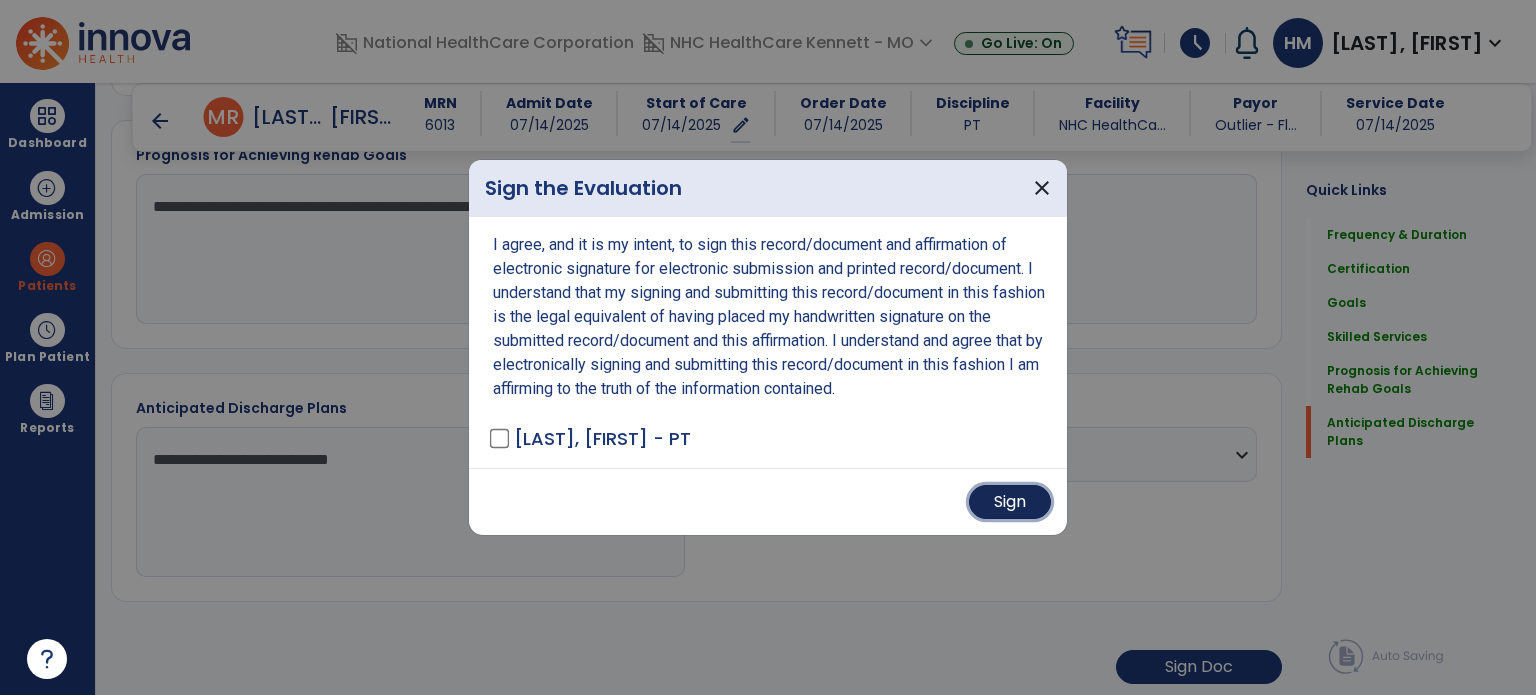 click on "Sign" at bounding box center (1010, 502) 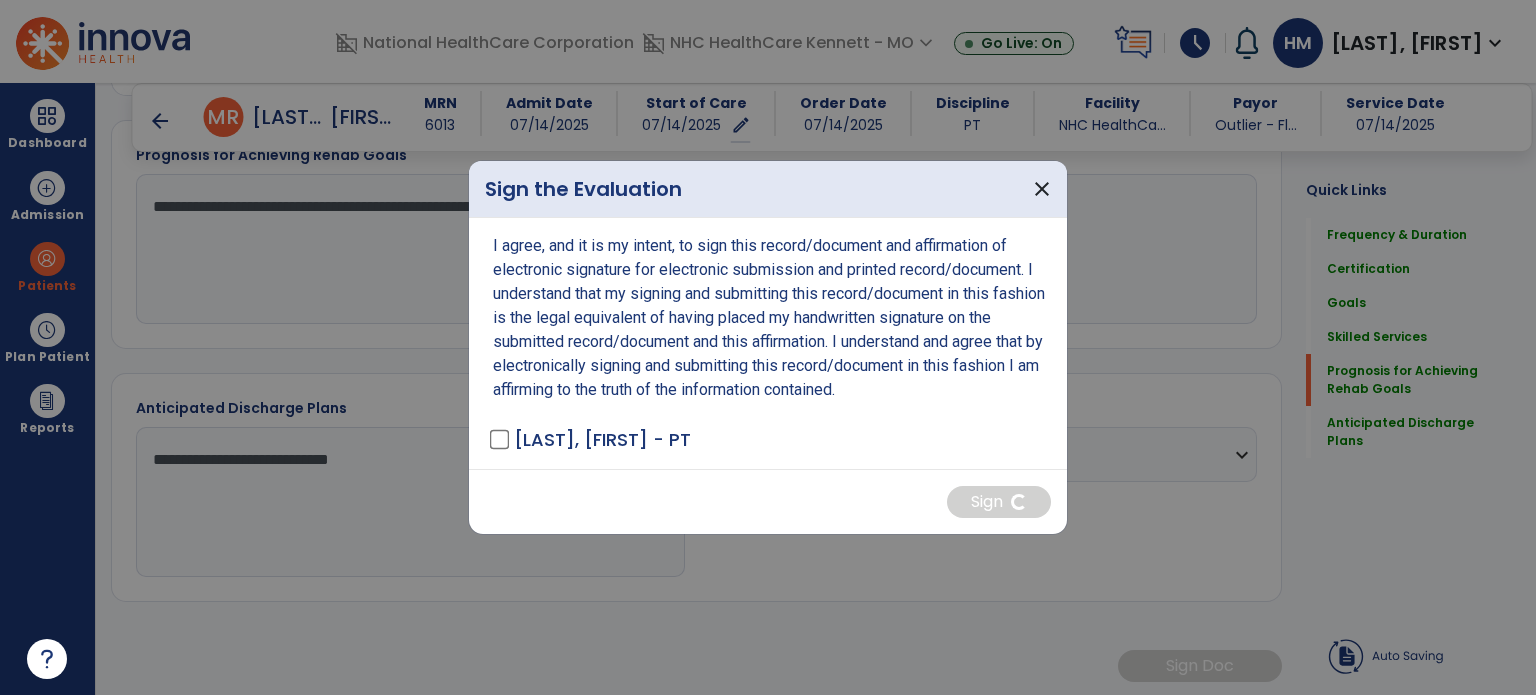 scroll, scrollTop: 1648, scrollLeft: 0, axis: vertical 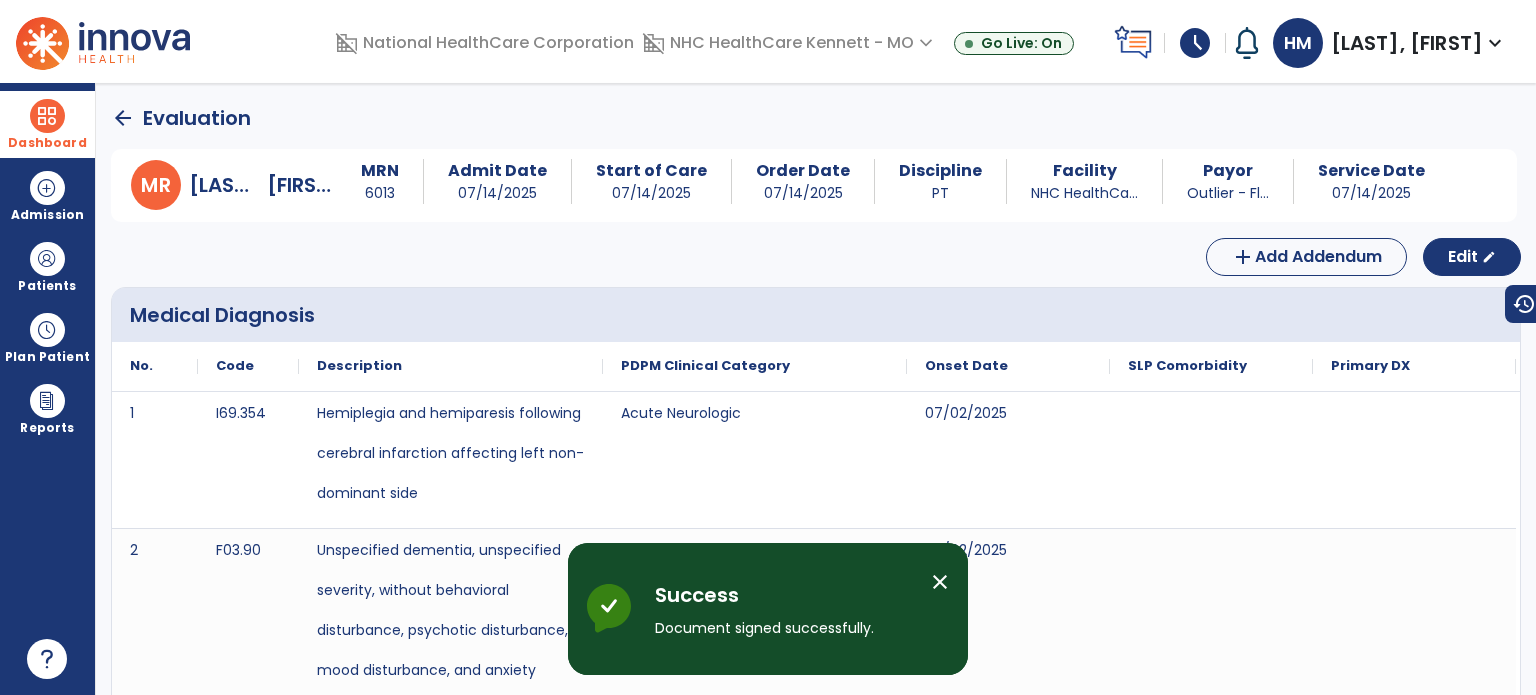 click at bounding box center [47, 116] 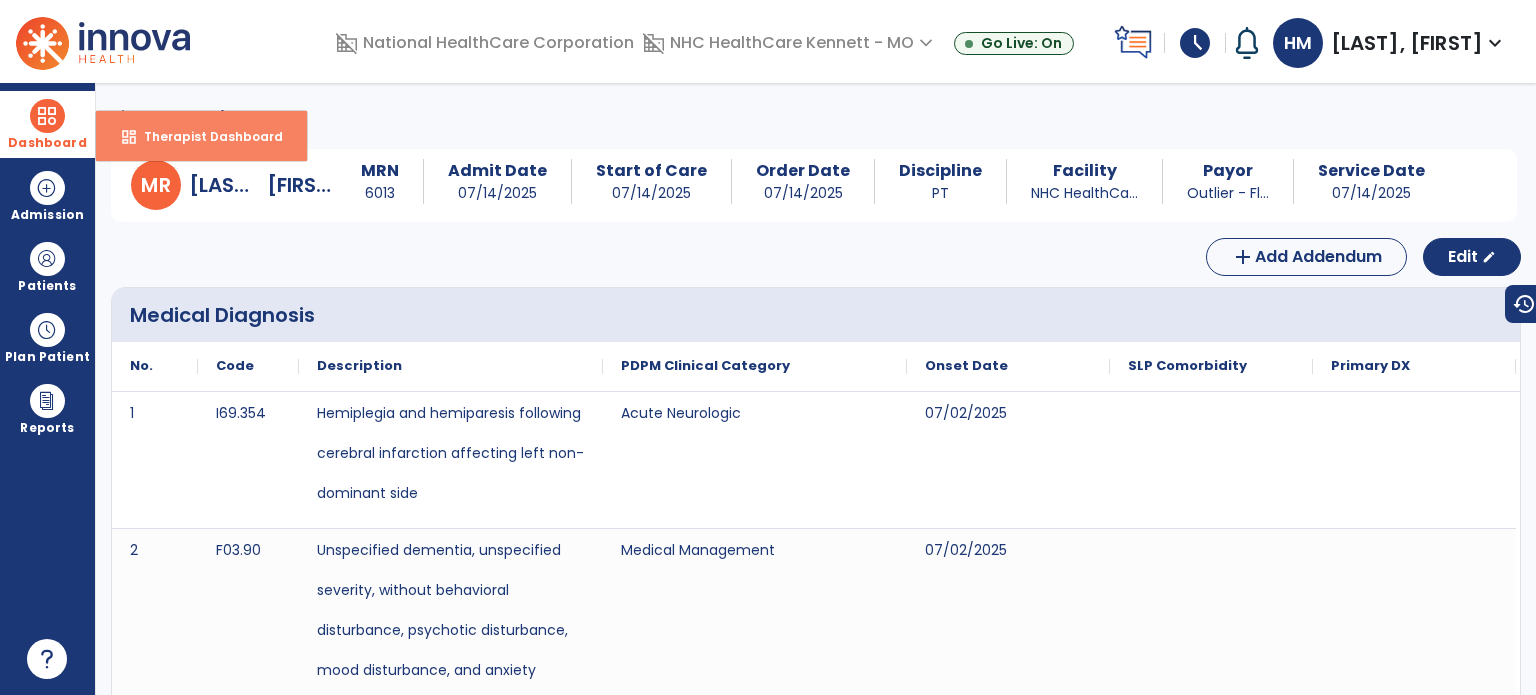 click on "dashboard" at bounding box center (129, 137) 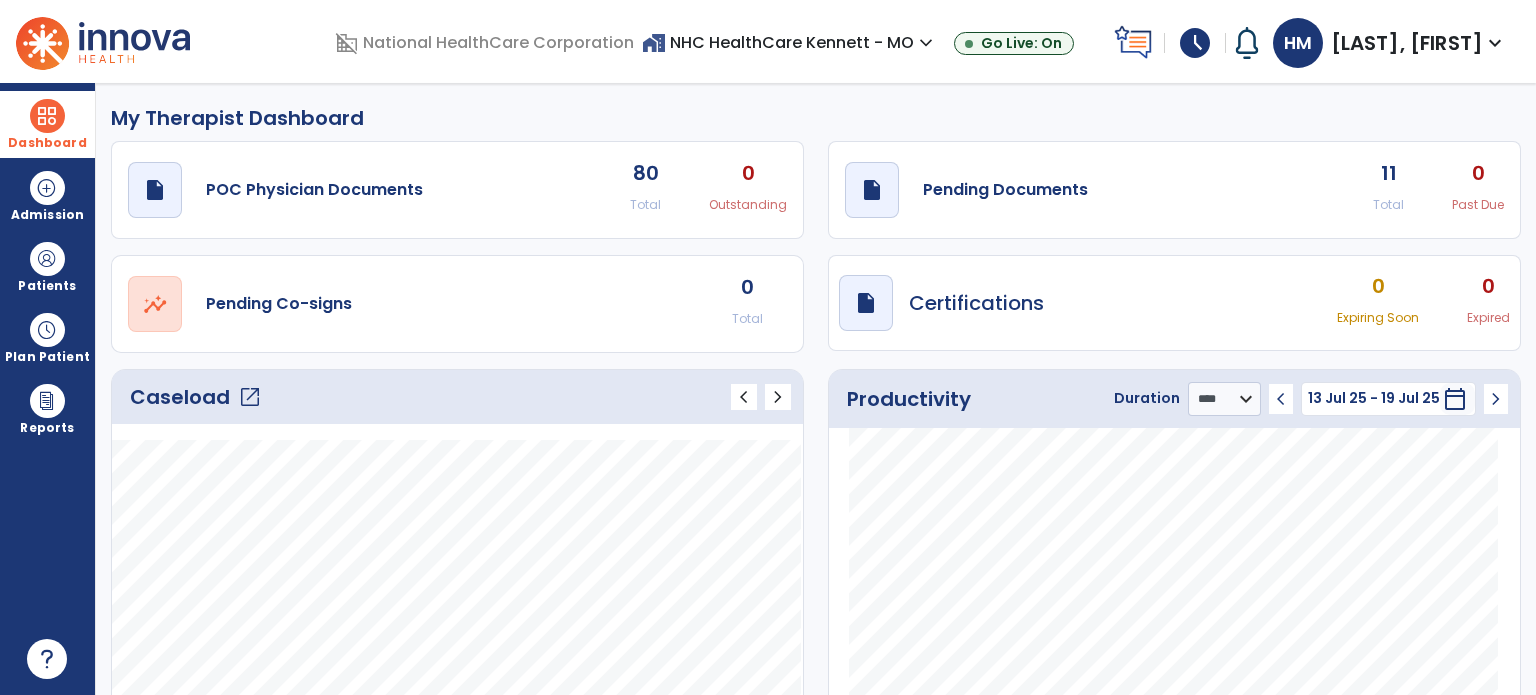 click on "Caseload   open_in_new" 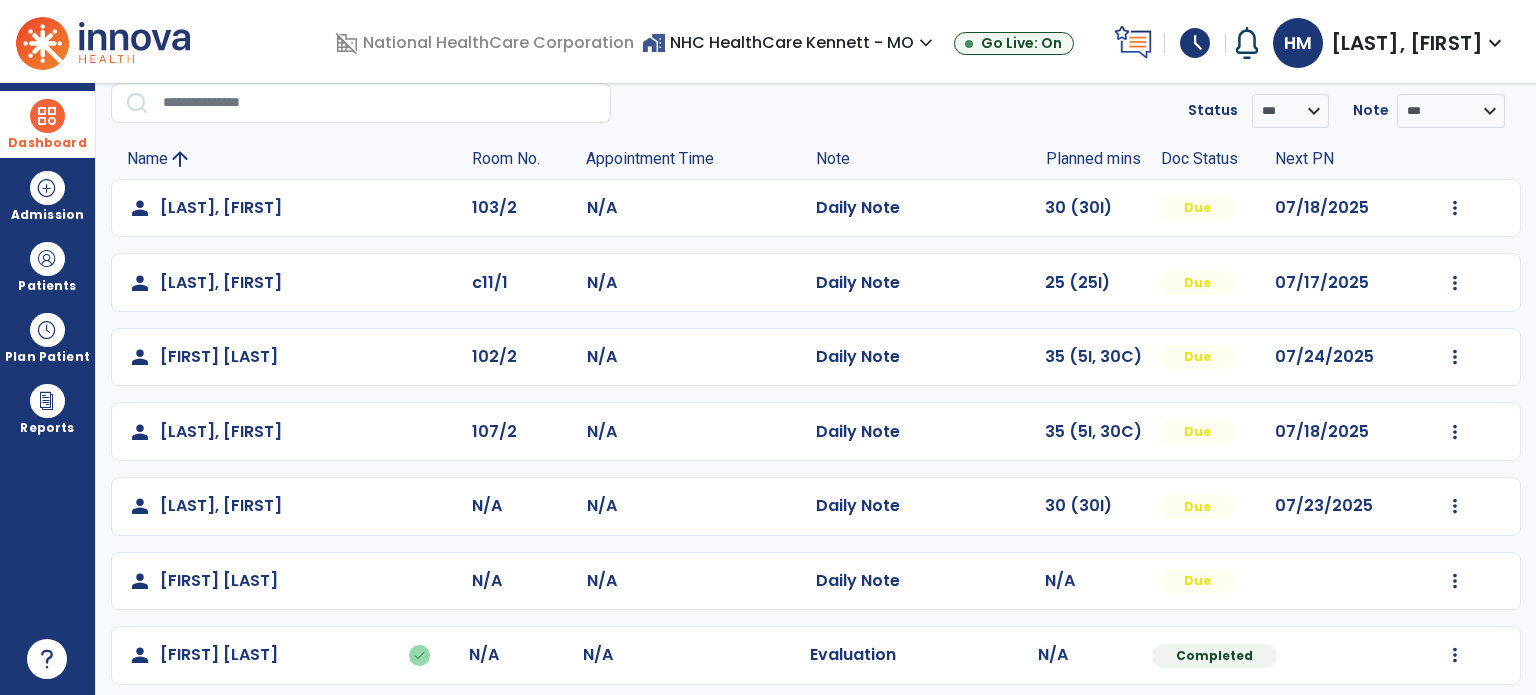 scroll, scrollTop: 200, scrollLeft: 0, axis: vertical 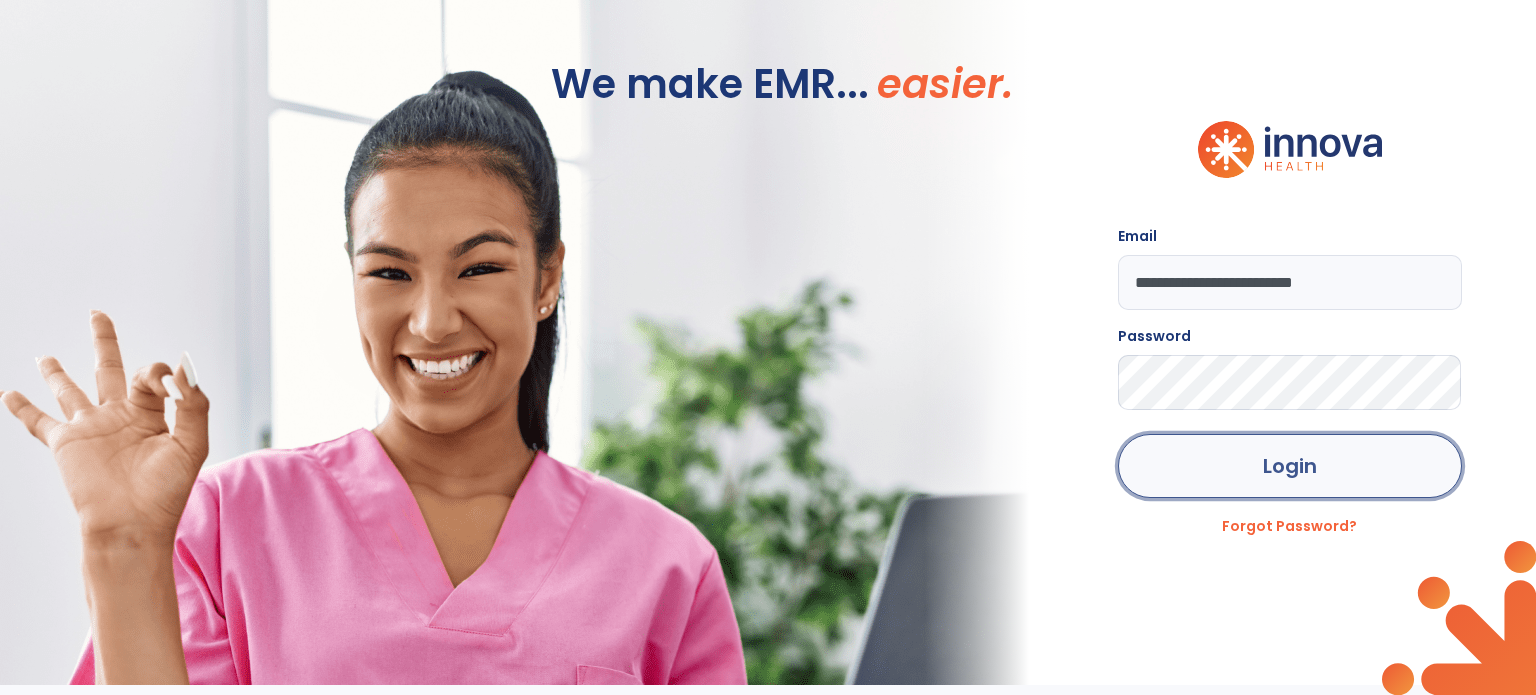 click on "Login" 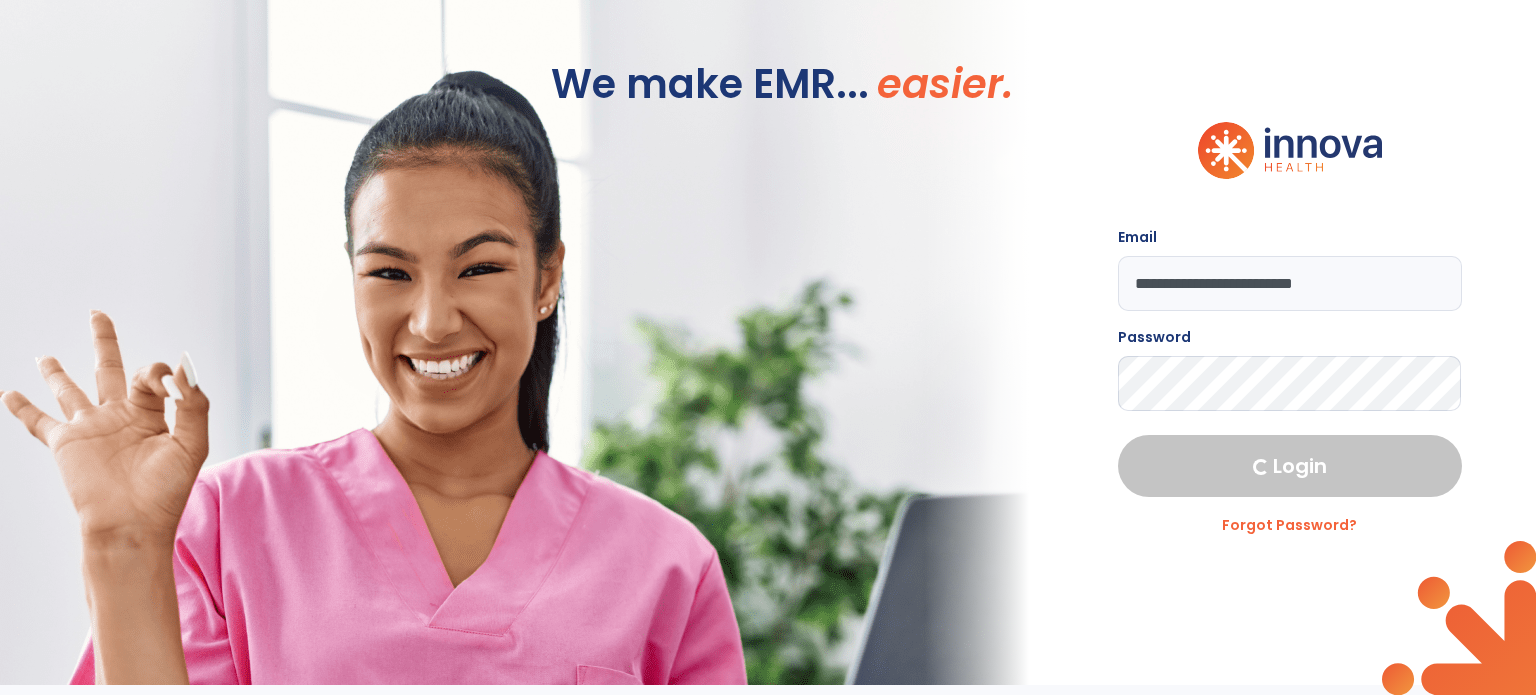 select on "****" 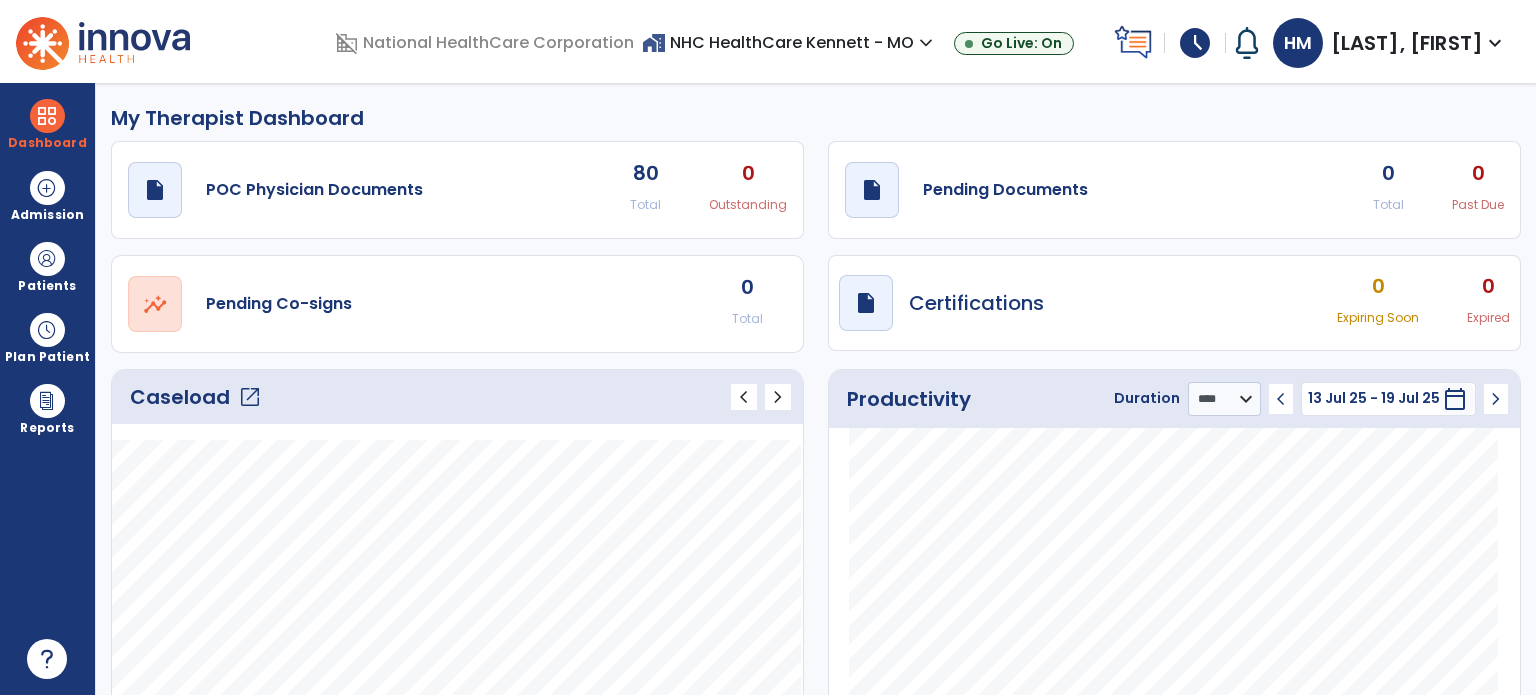 click on "Caseload   open_in_new" 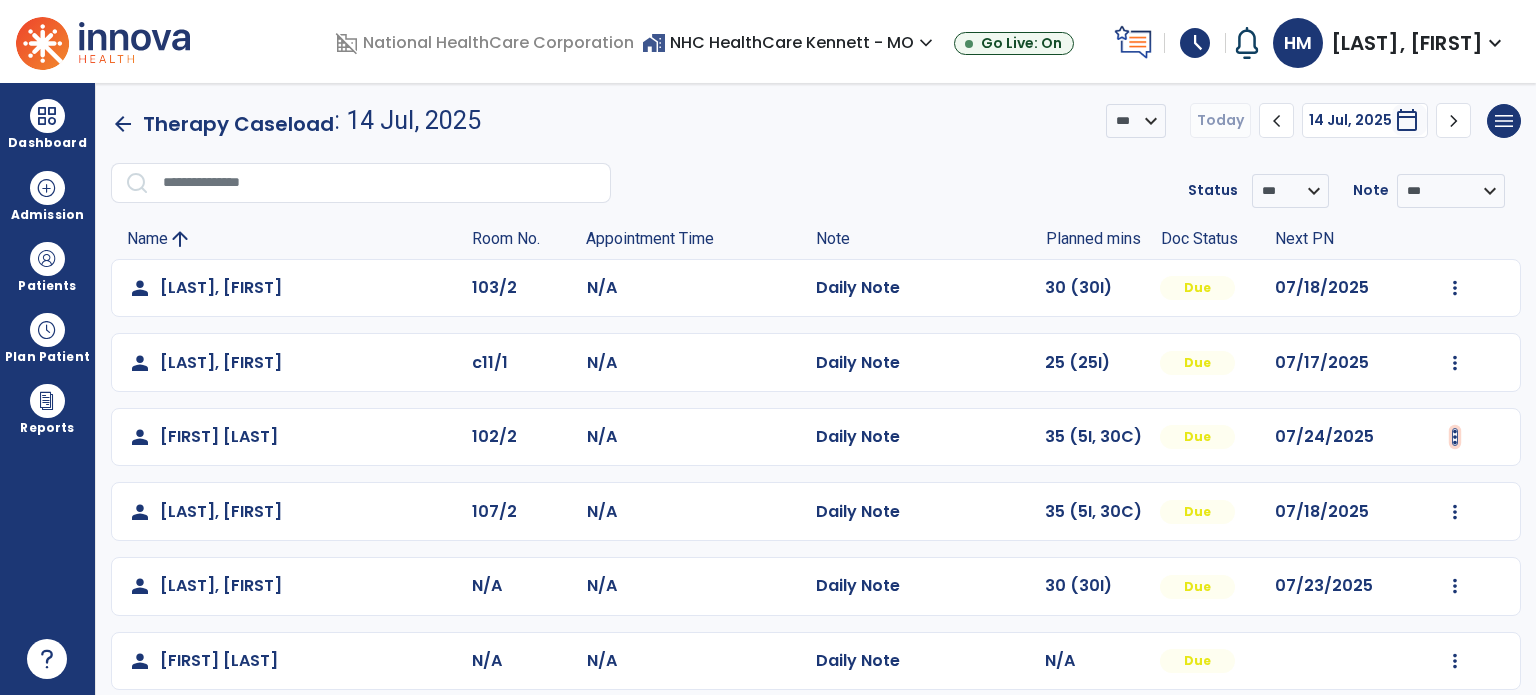 click at bounding box center [1455, 288] 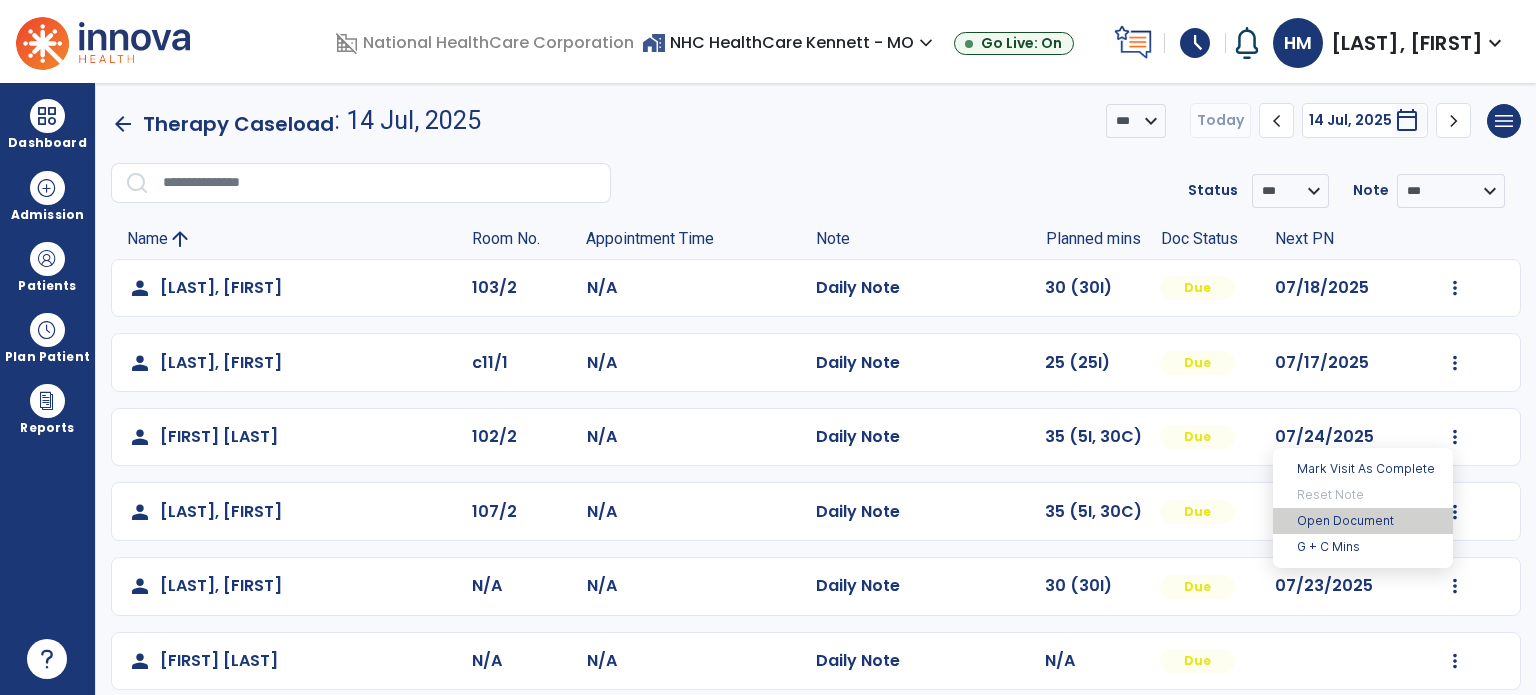 click on "Open Document" at bounding box center (1363, 521) 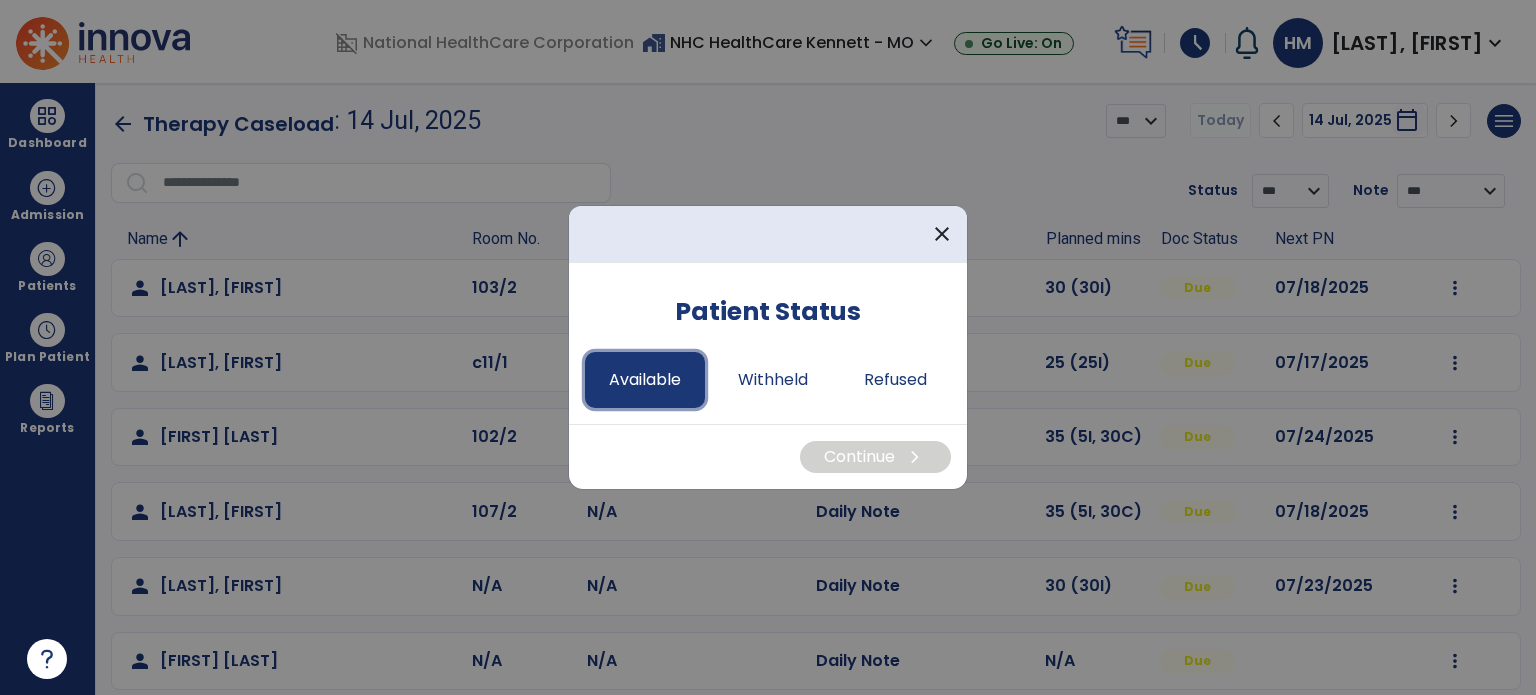 click on "Available" at bounding box center [645, 380] 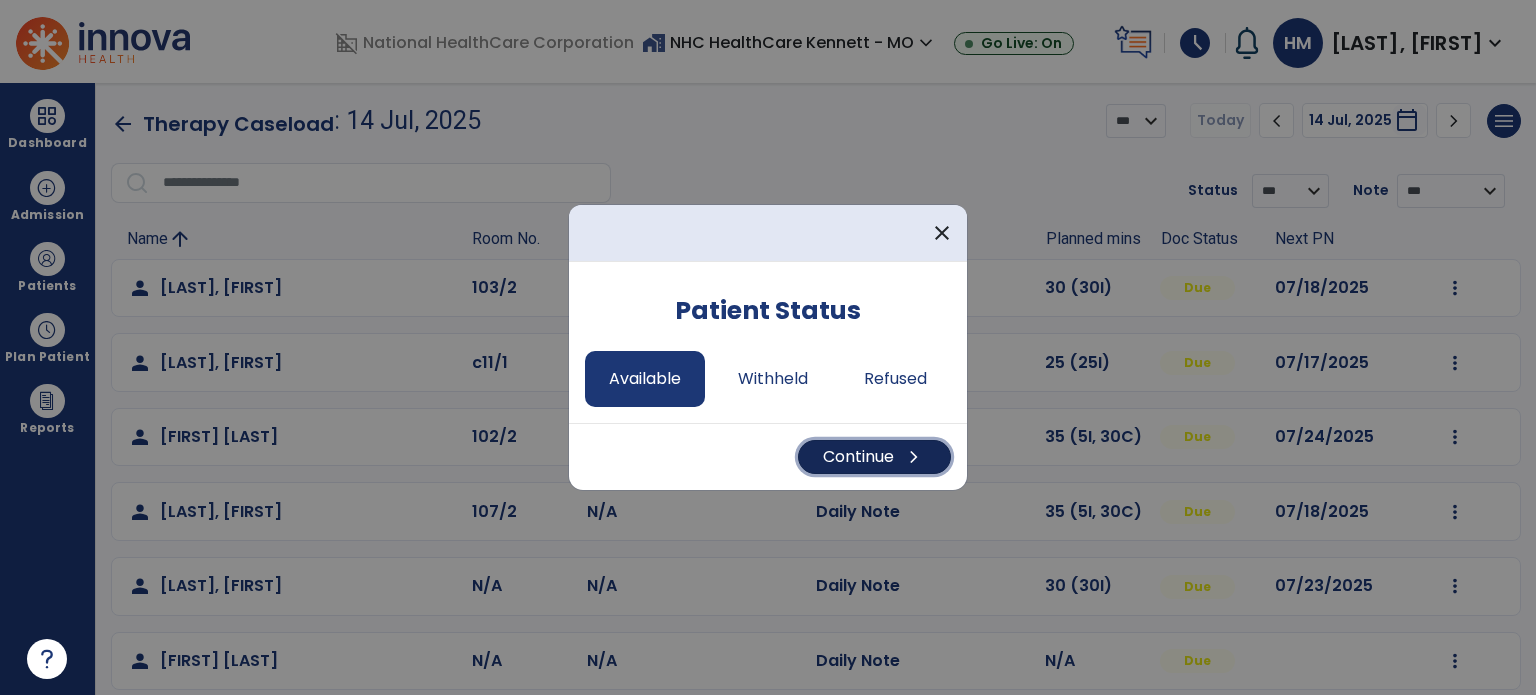 click on "Continue   chevron_right" at bounding box center (874, 457) 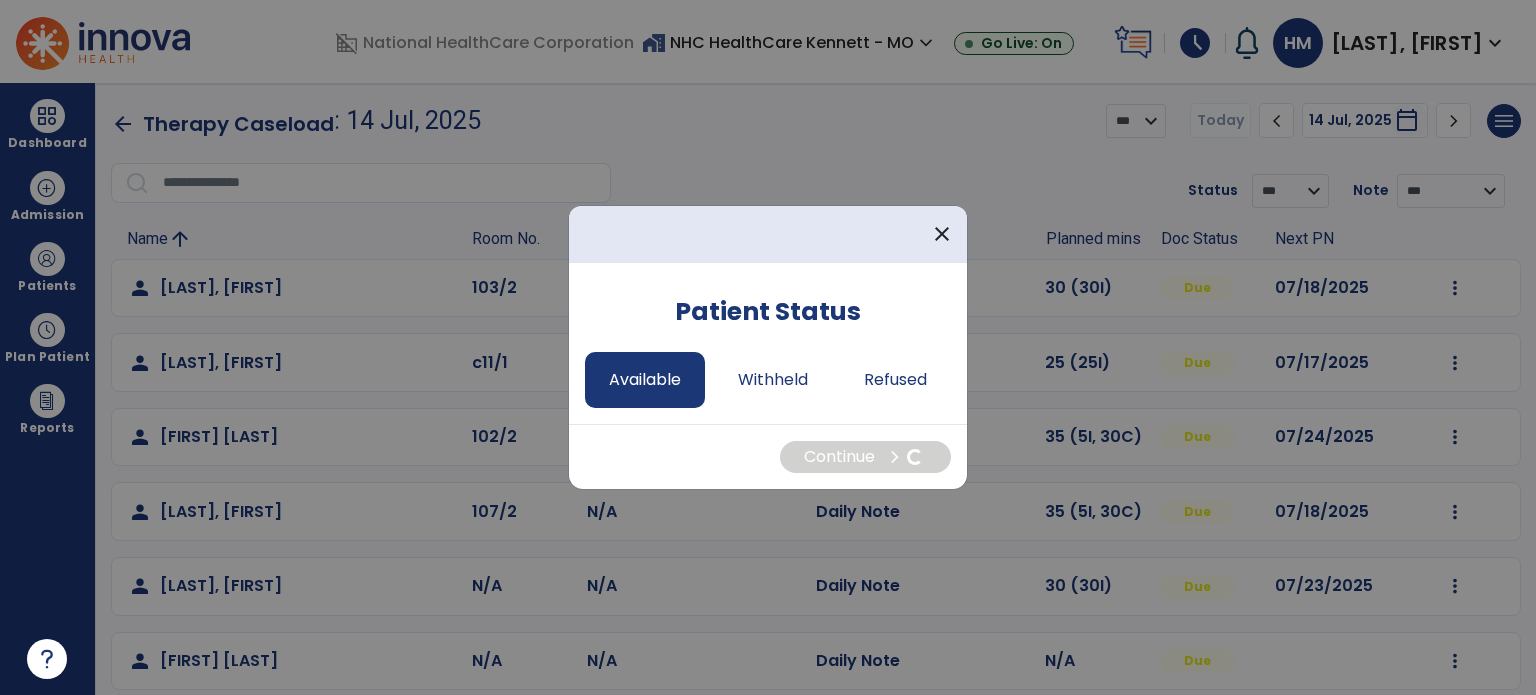 select on "*" 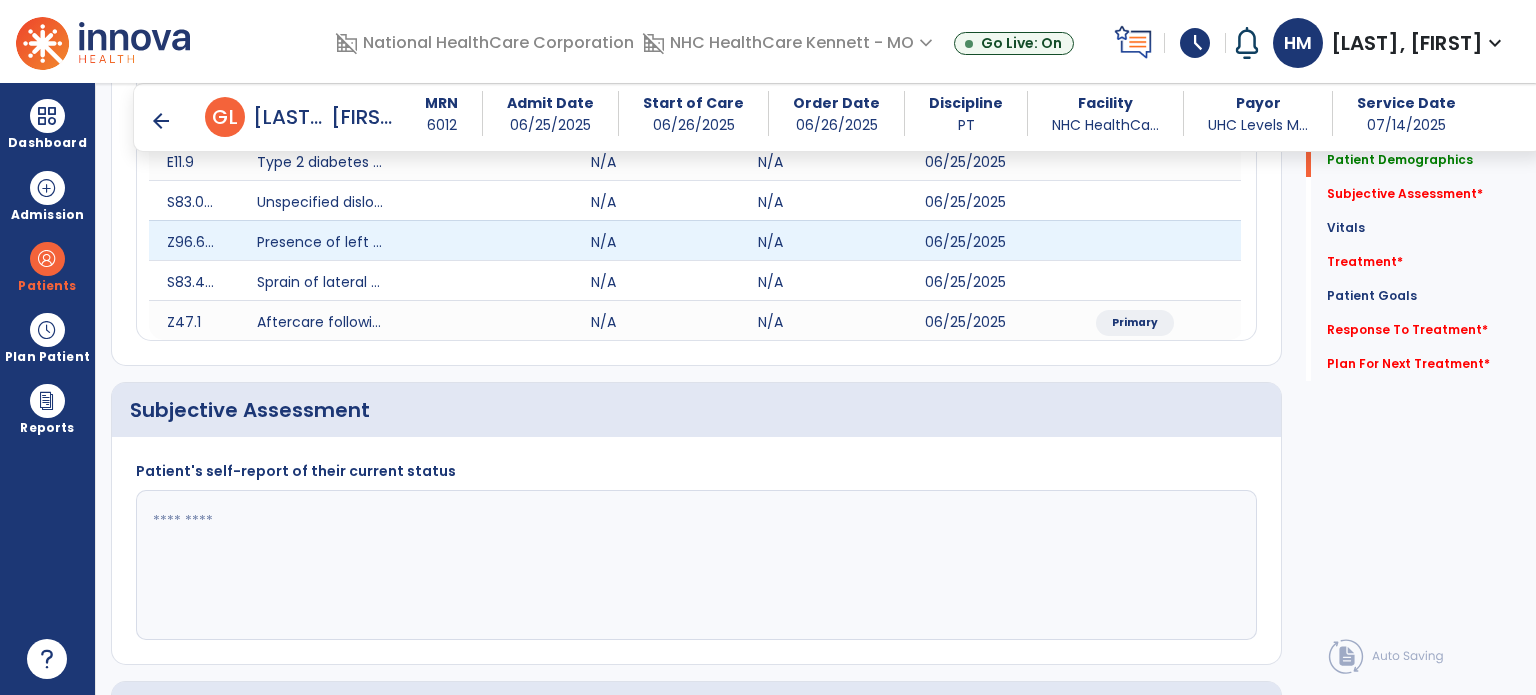 scroll, scrollTop: 400, scrollLeft: 0, axis: vertical 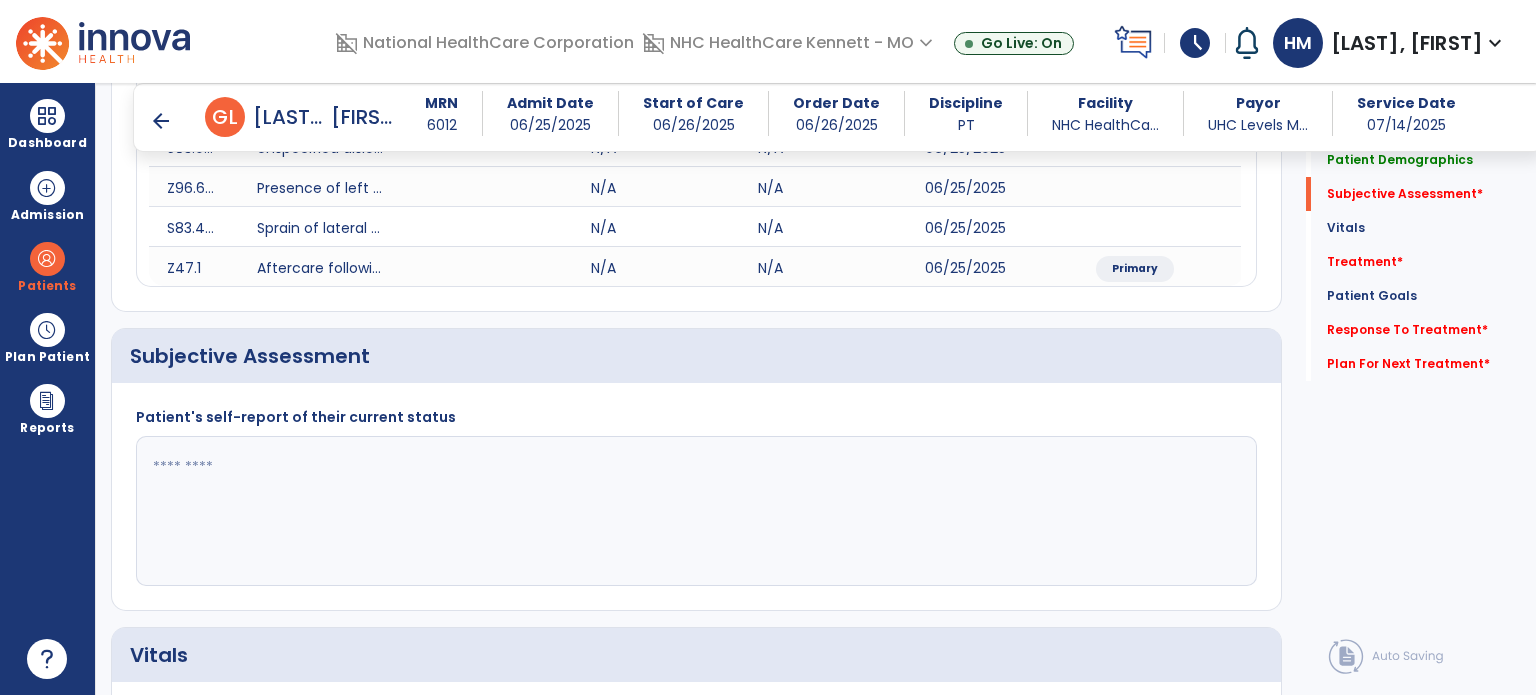 click 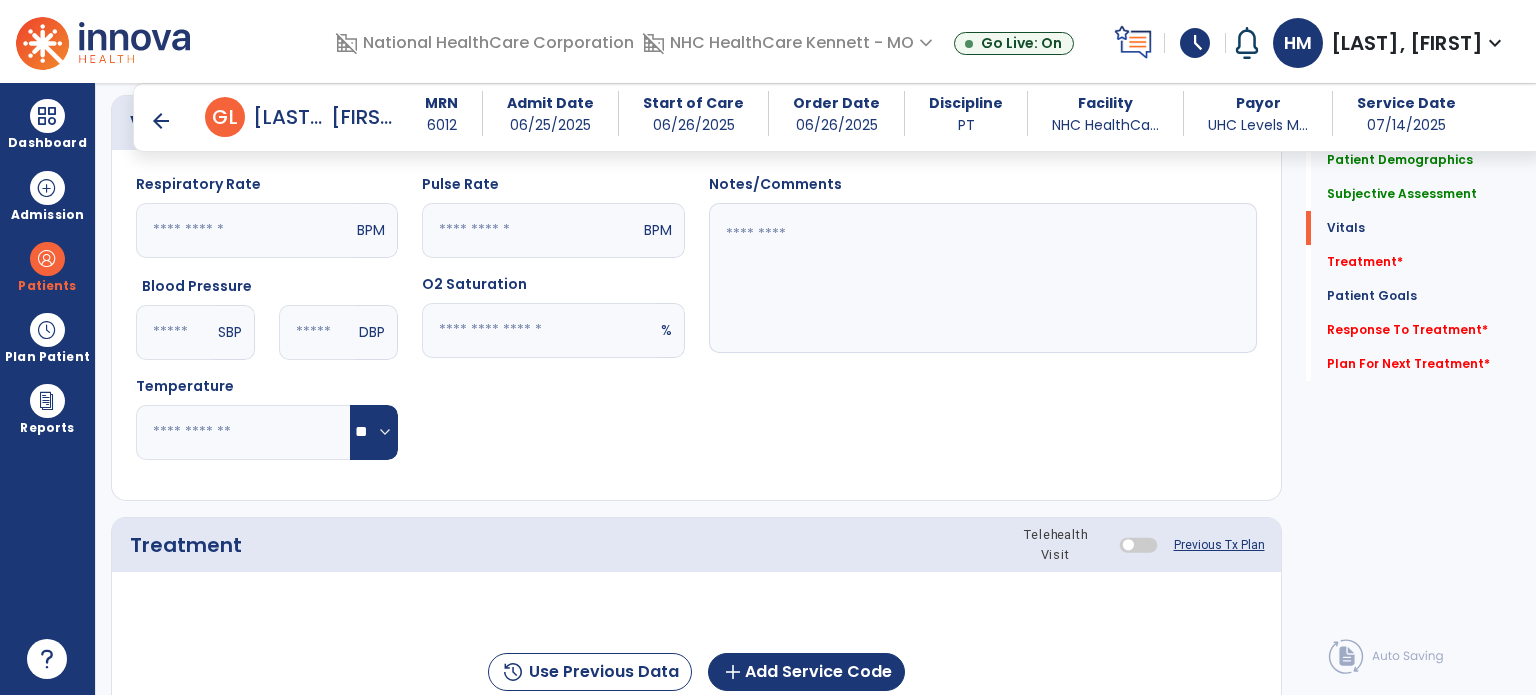 scroll, scrollTop: 1000, scrollLeft: 0, axis: vertical 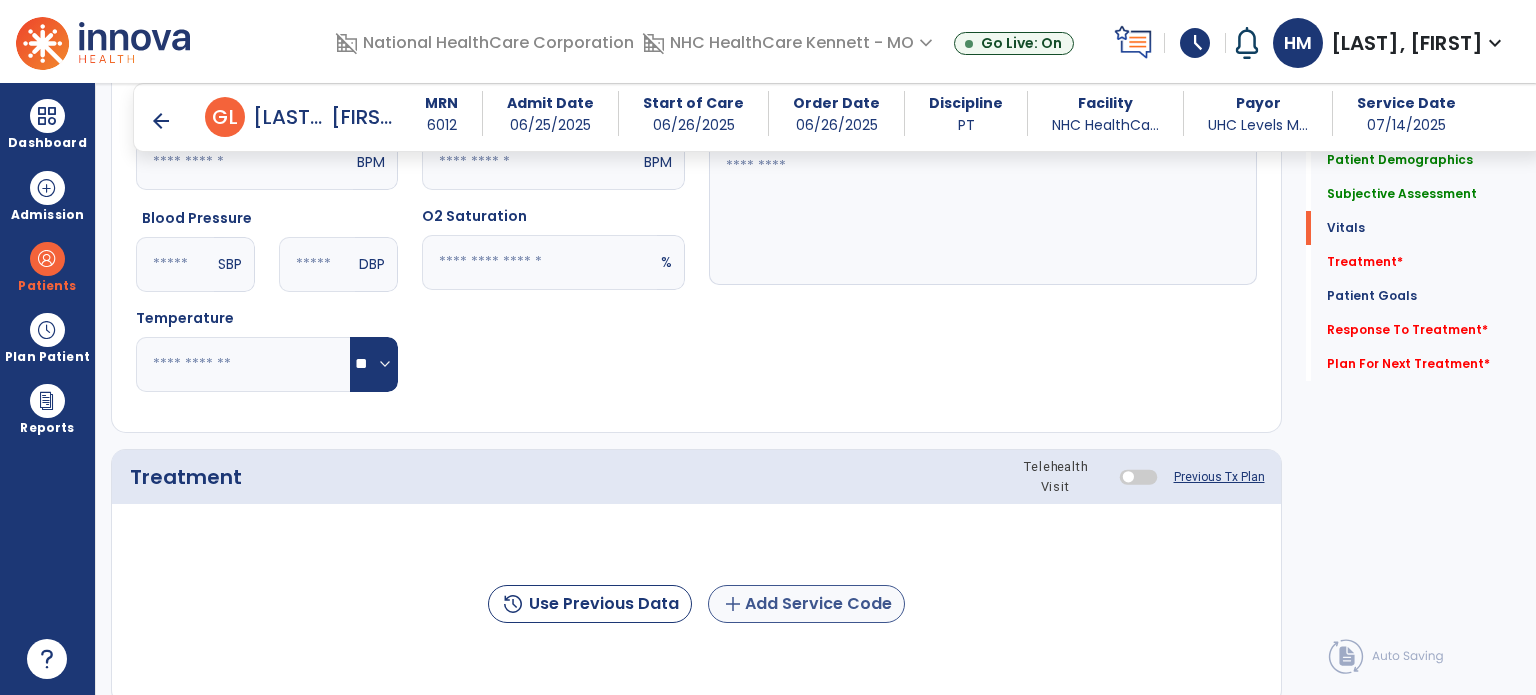 type on "**********" 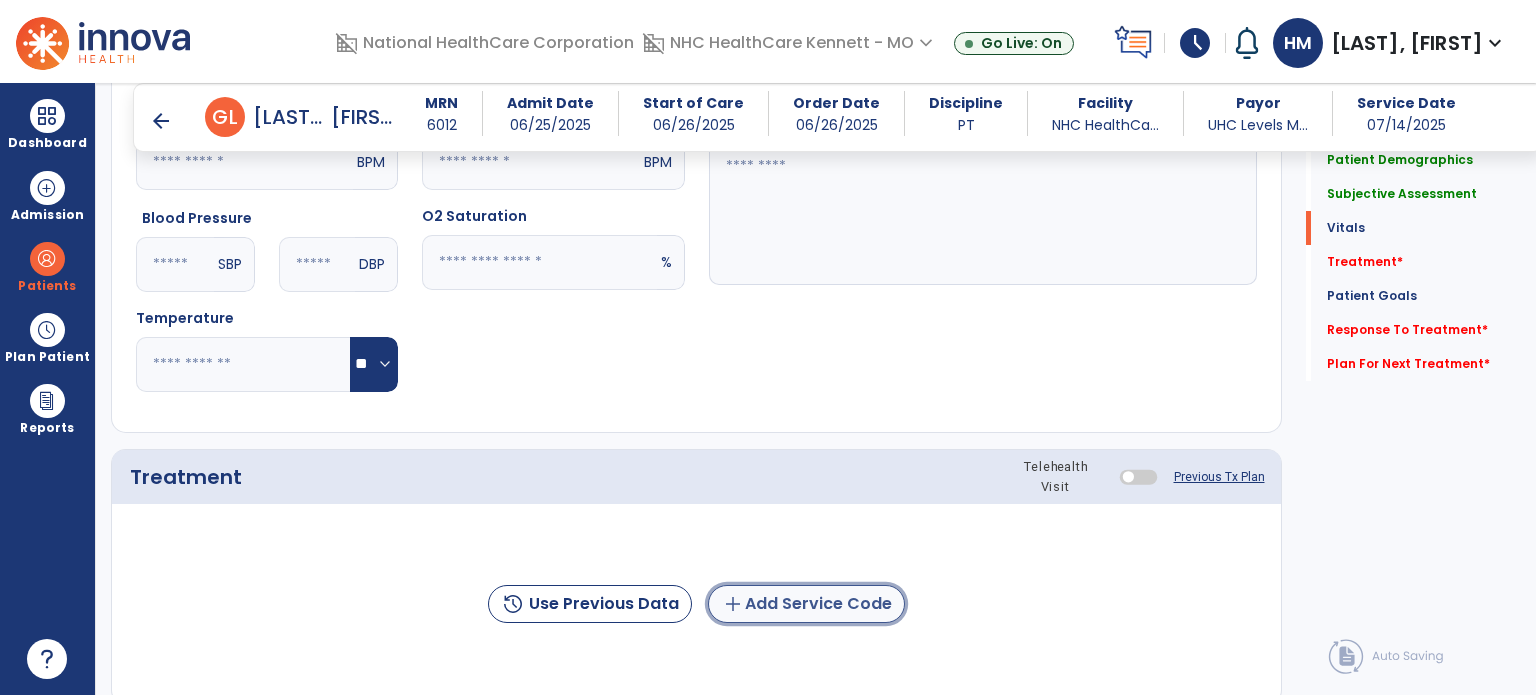 click on "add  Add Service Code" 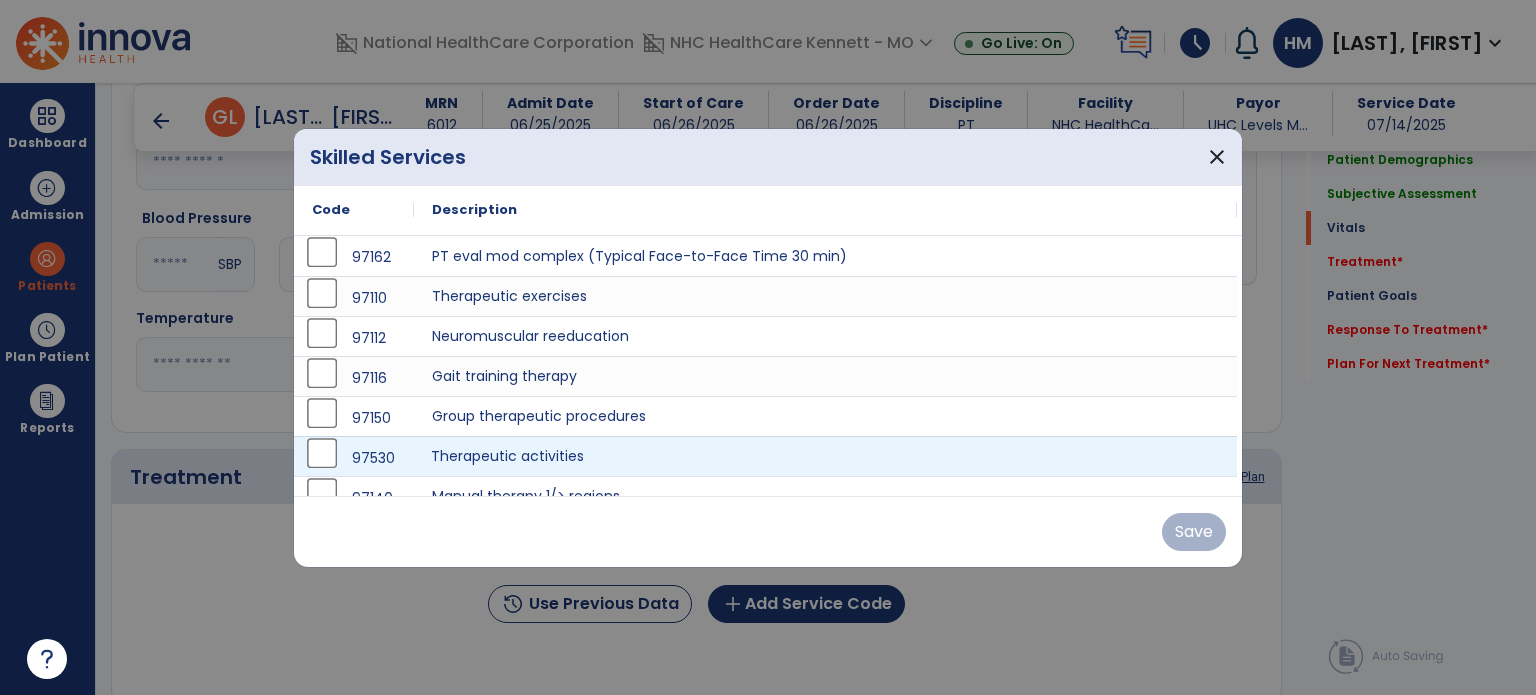 click on "Therapeutic activities" at bounding box center [825, 456] 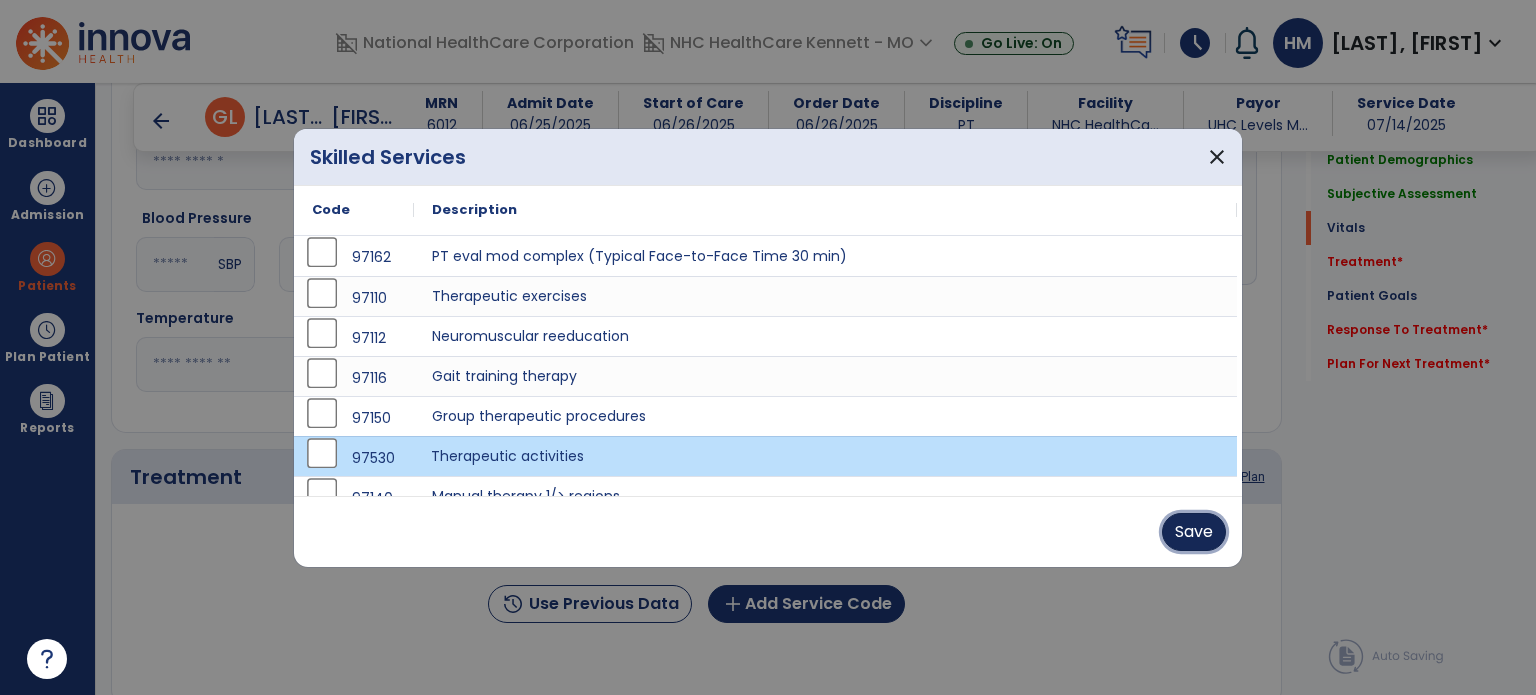 click on "Save" at bounding box center [1194, 532] 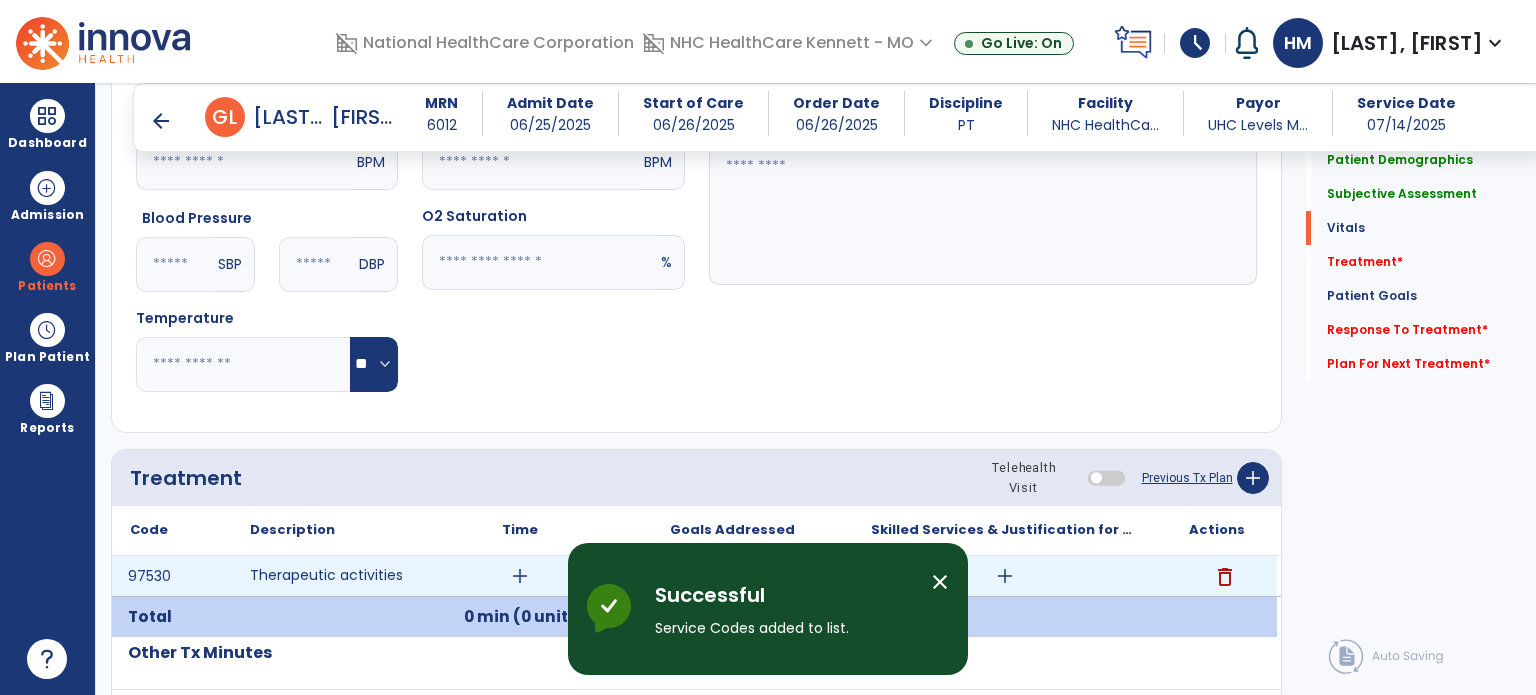 click on "add" at bounding box center [520, 576] 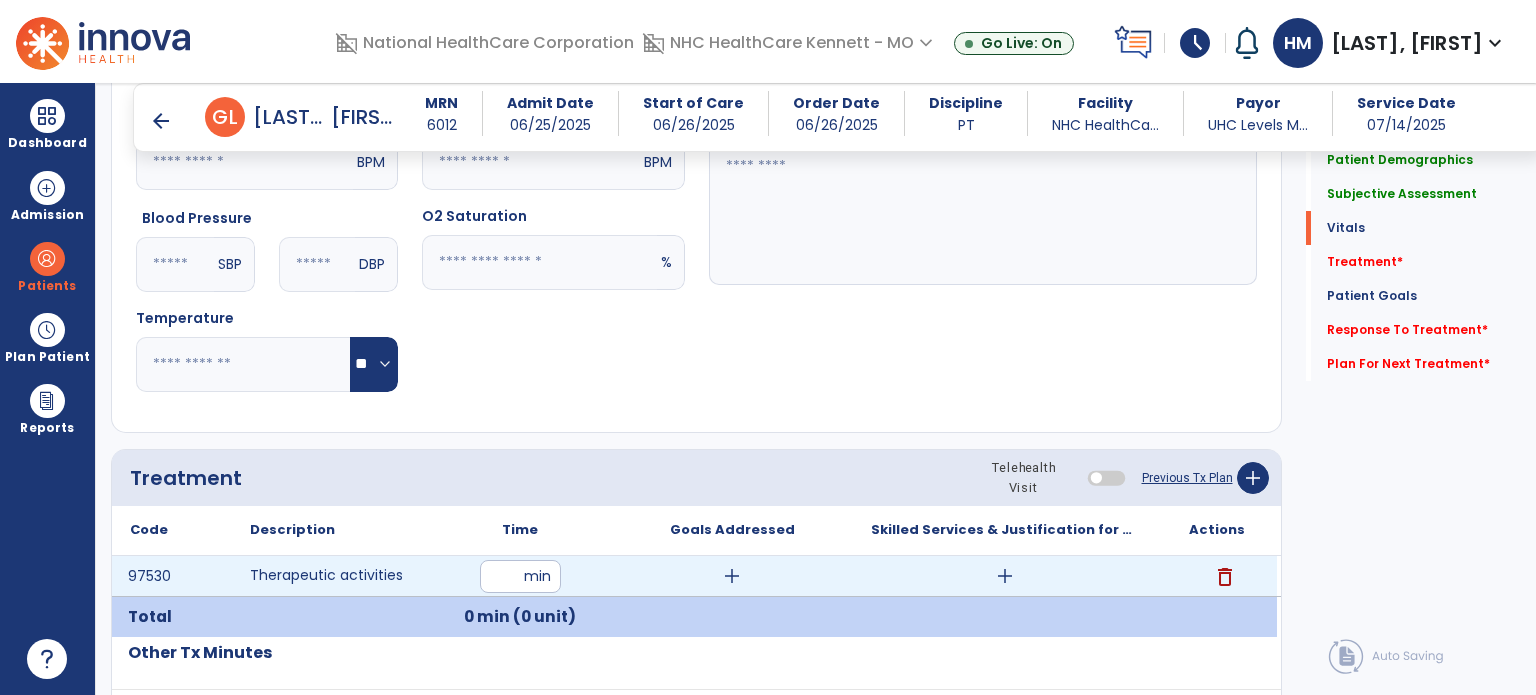 type on "**" 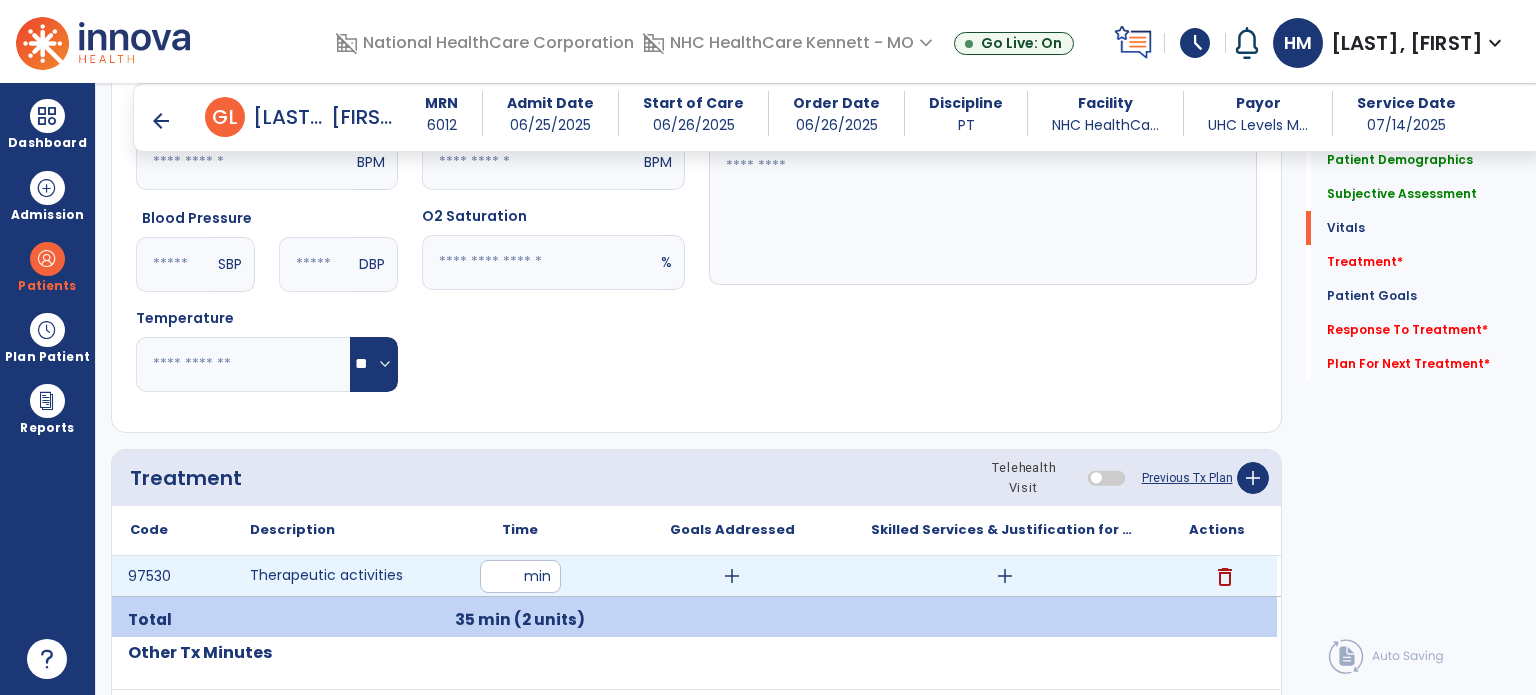 click on "add" at bounding box center (1005, 576) 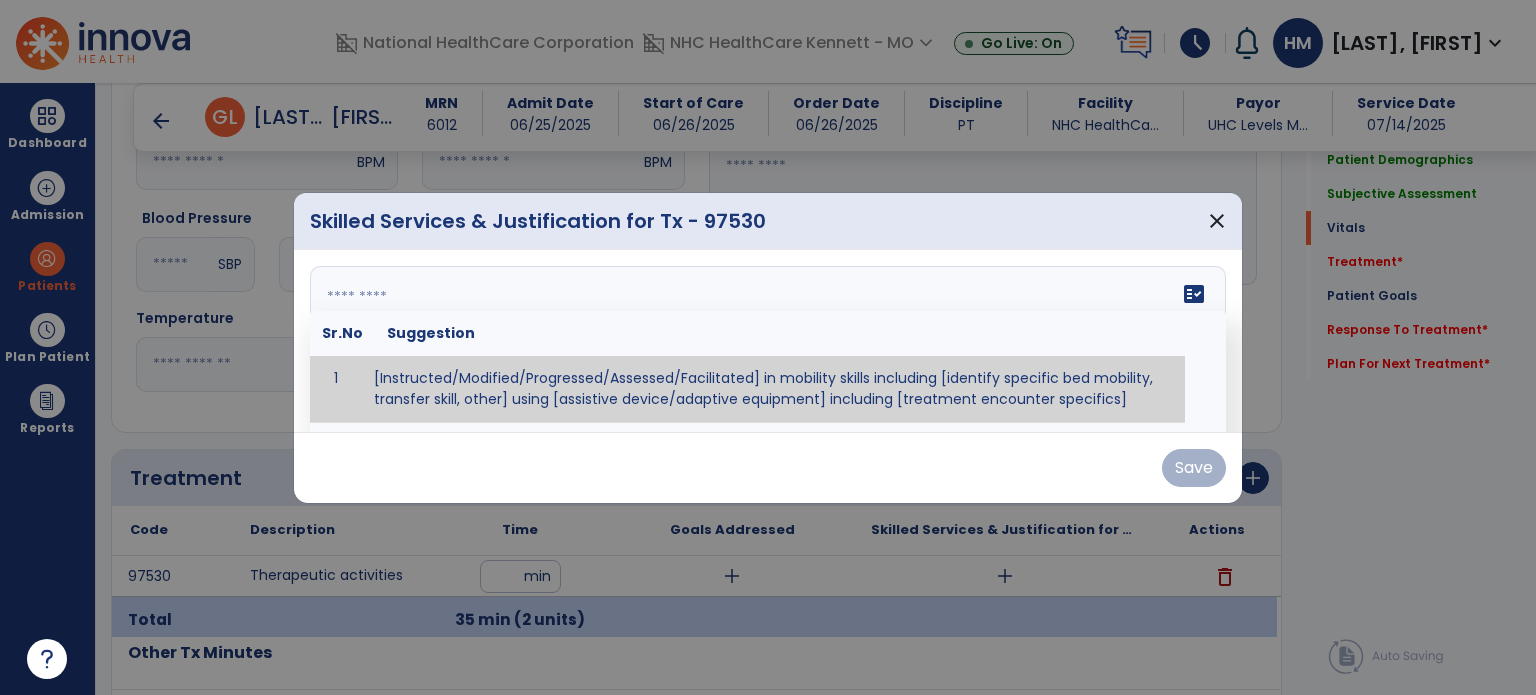 click on "fact_check  Sr.No Suggestion 1 [Instructed/Modified/Progressed/Assessed/Facilitated] in mobility skills including [identify specific bed mobility, transfer skill, other] using [assistive device/adaptive equipment] including [treatment encounter specifics]" at bounding box center [768, 341] 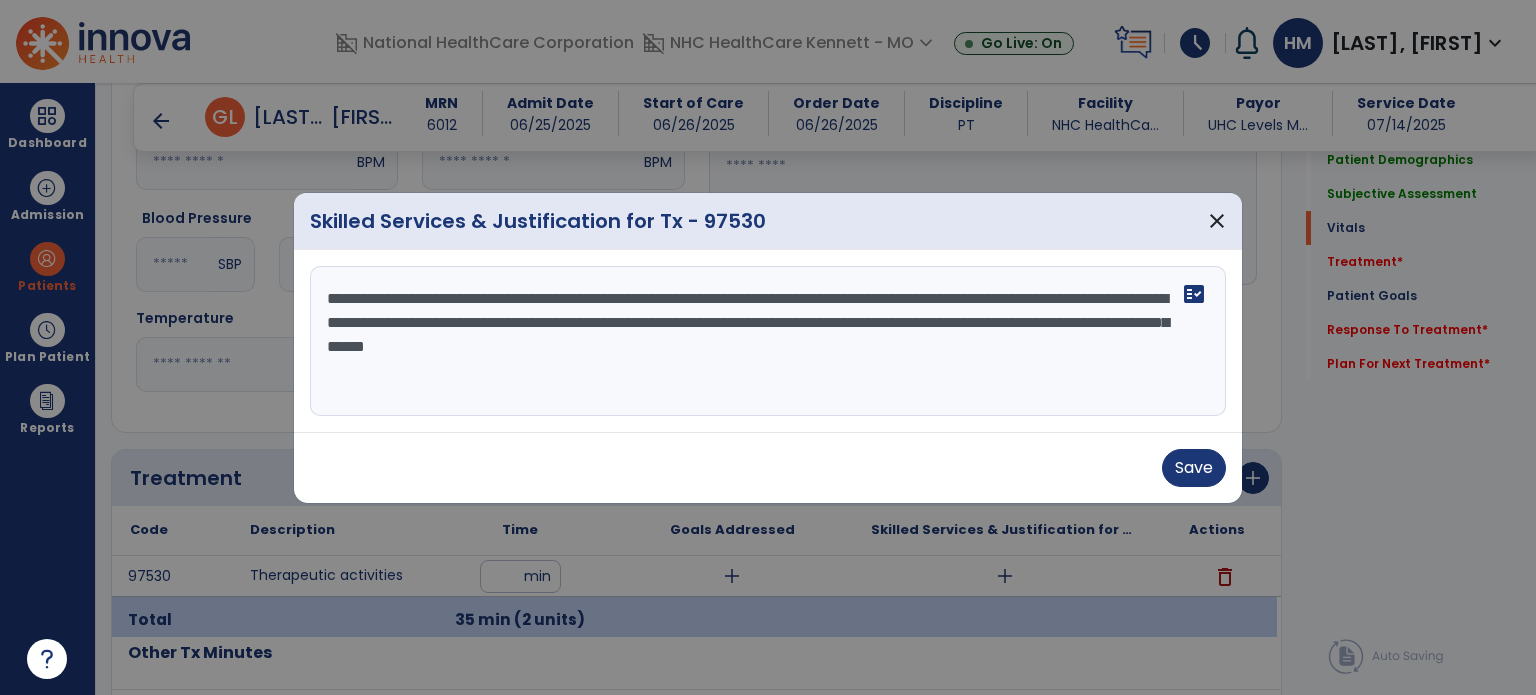 drag, startPoint x: 889, startPoint y: 318, endPoint x: 1038, endPoint y: 360, distance: 154.80634 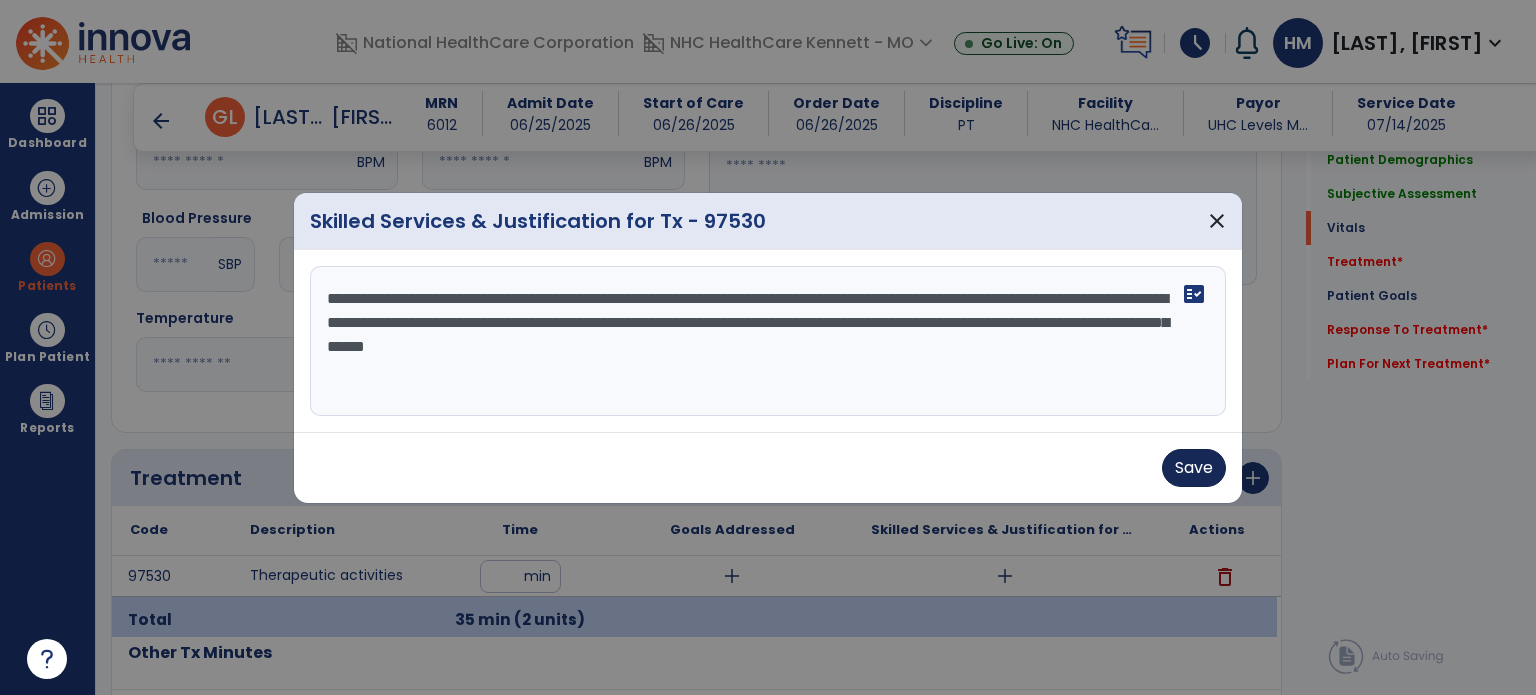 type on "**********" 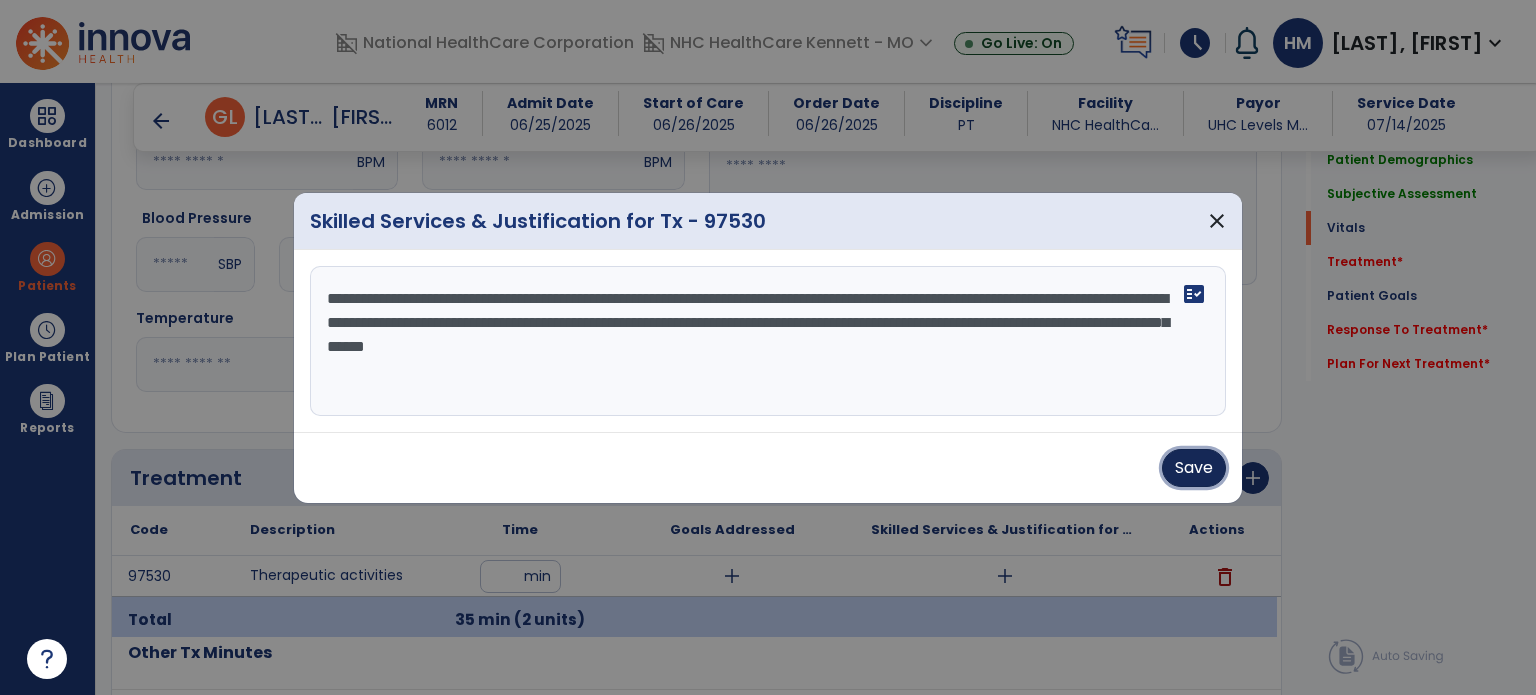 click on "Save" at bounding box center (1194, 468) 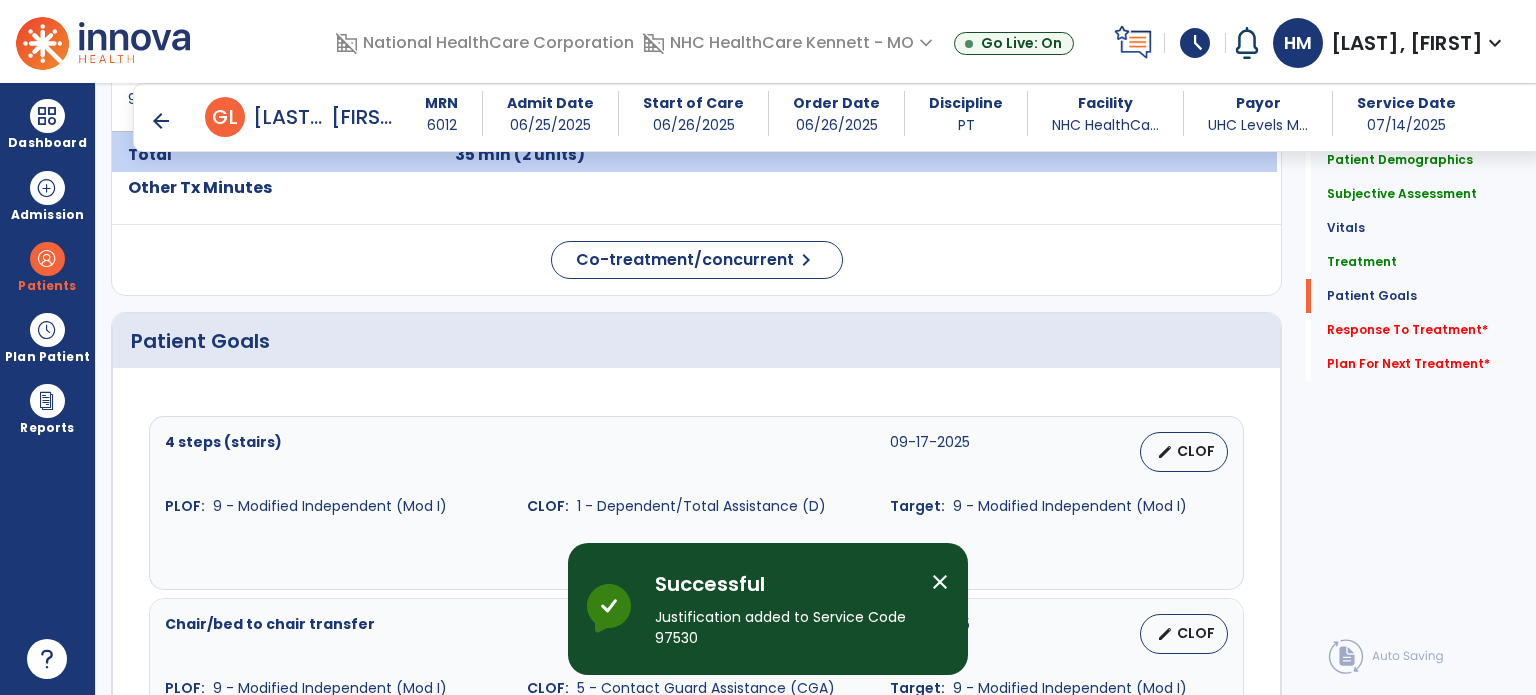 scroll, scrollTop: 1500, scrollLeft: 0, axis: vertical 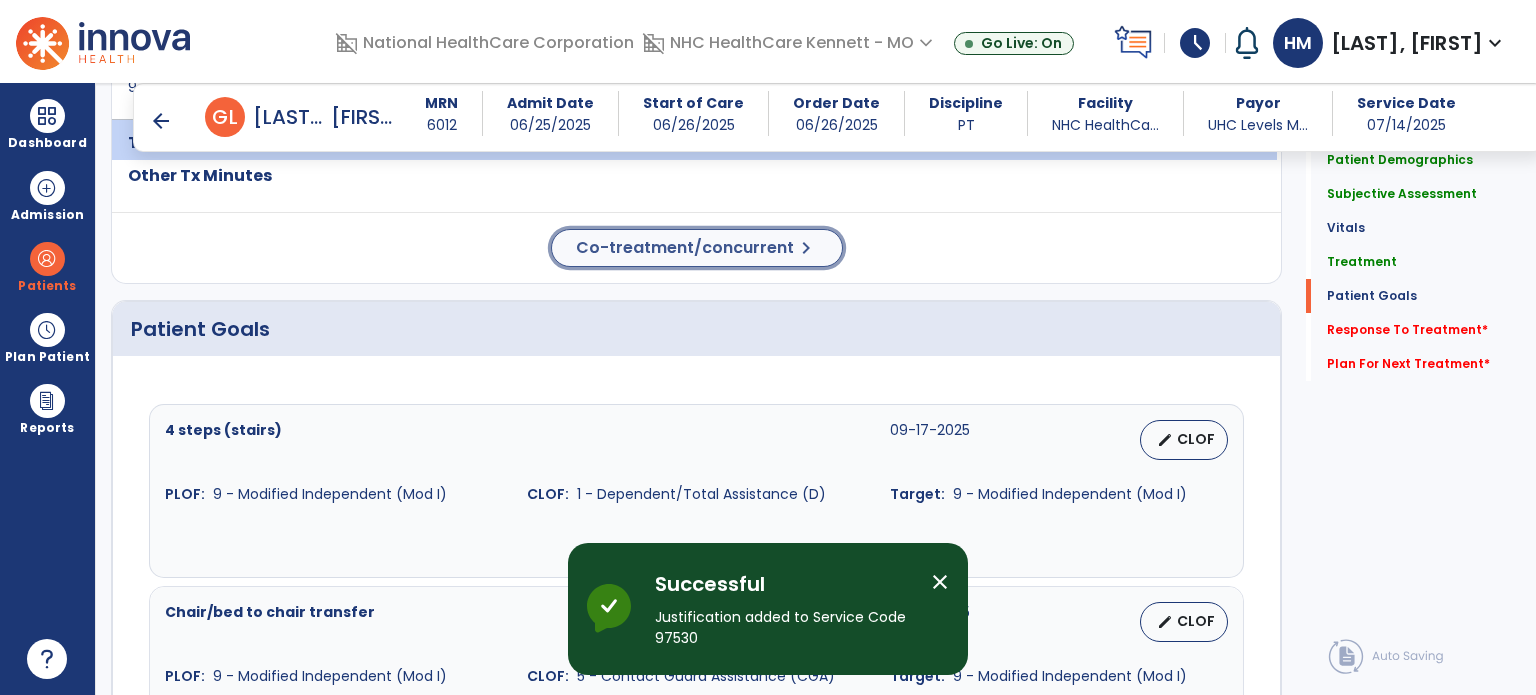 click on "Co-treatment/concurrent" 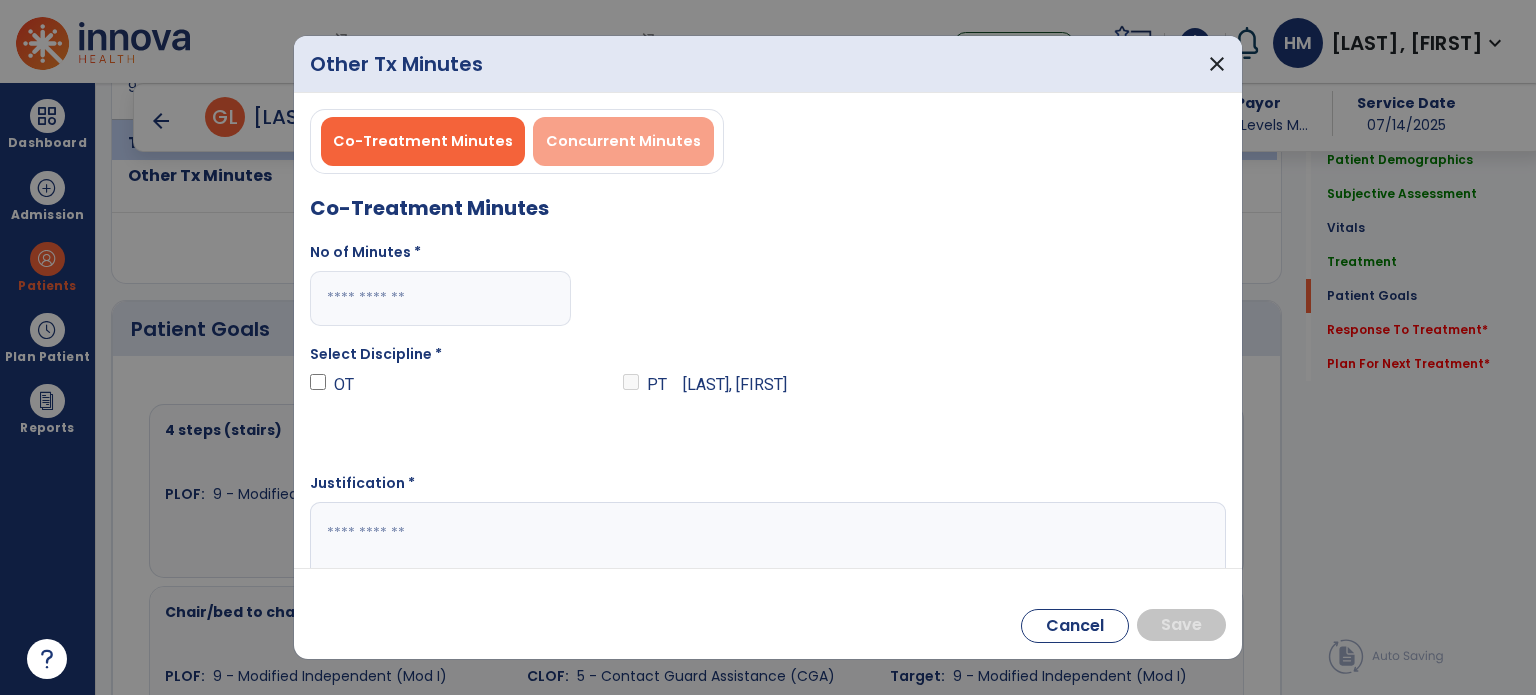 drag, startPoint x: 593, startPoint y: 141, endPoint x: 548, endPoint y: 255, distance: 122.56019 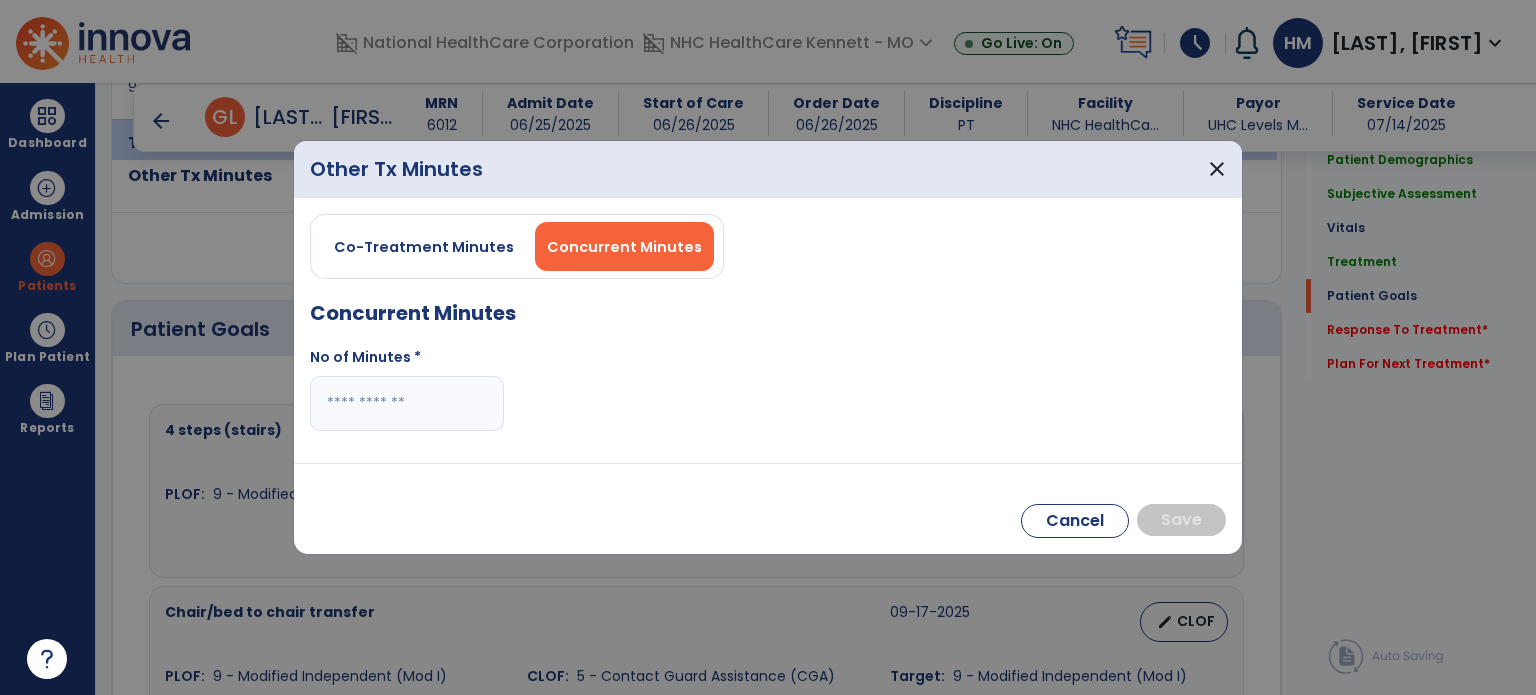 click at bounding box center (407, 403) 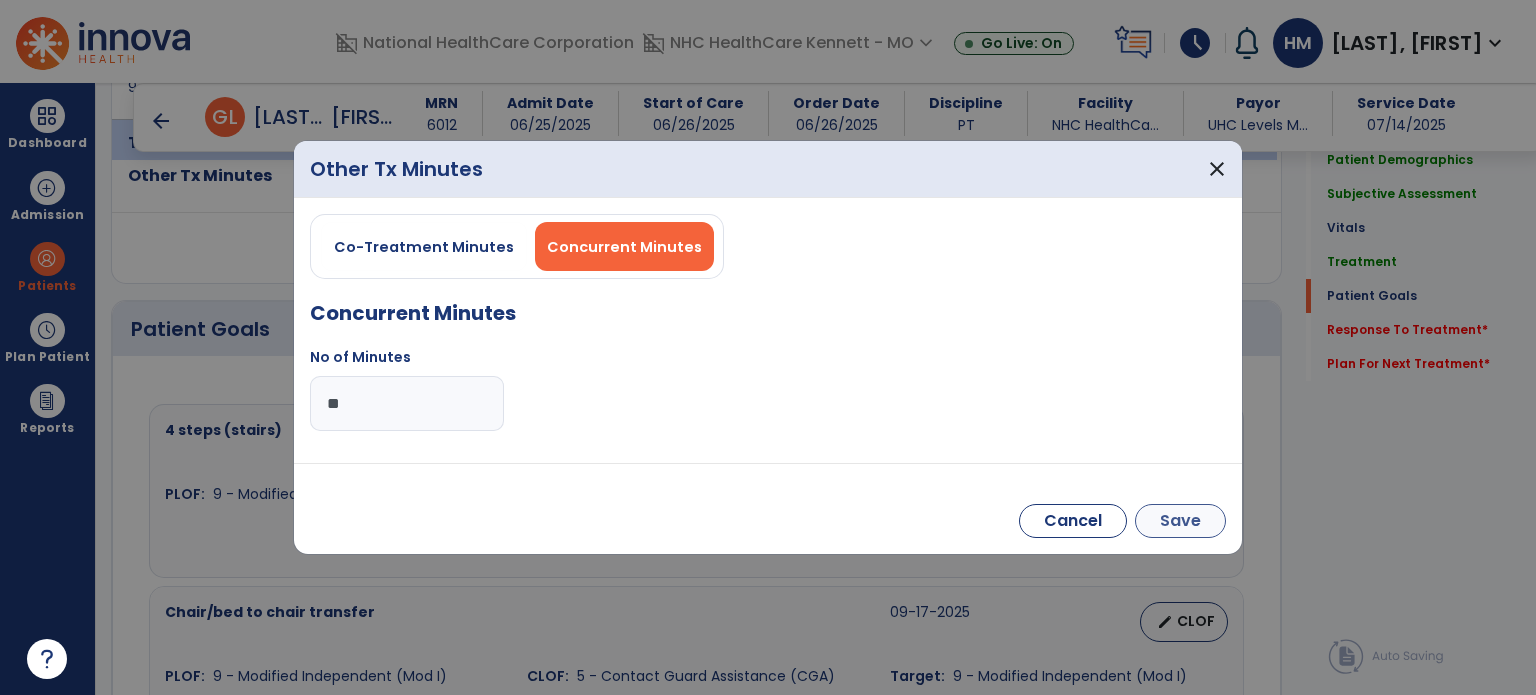 type on "**" 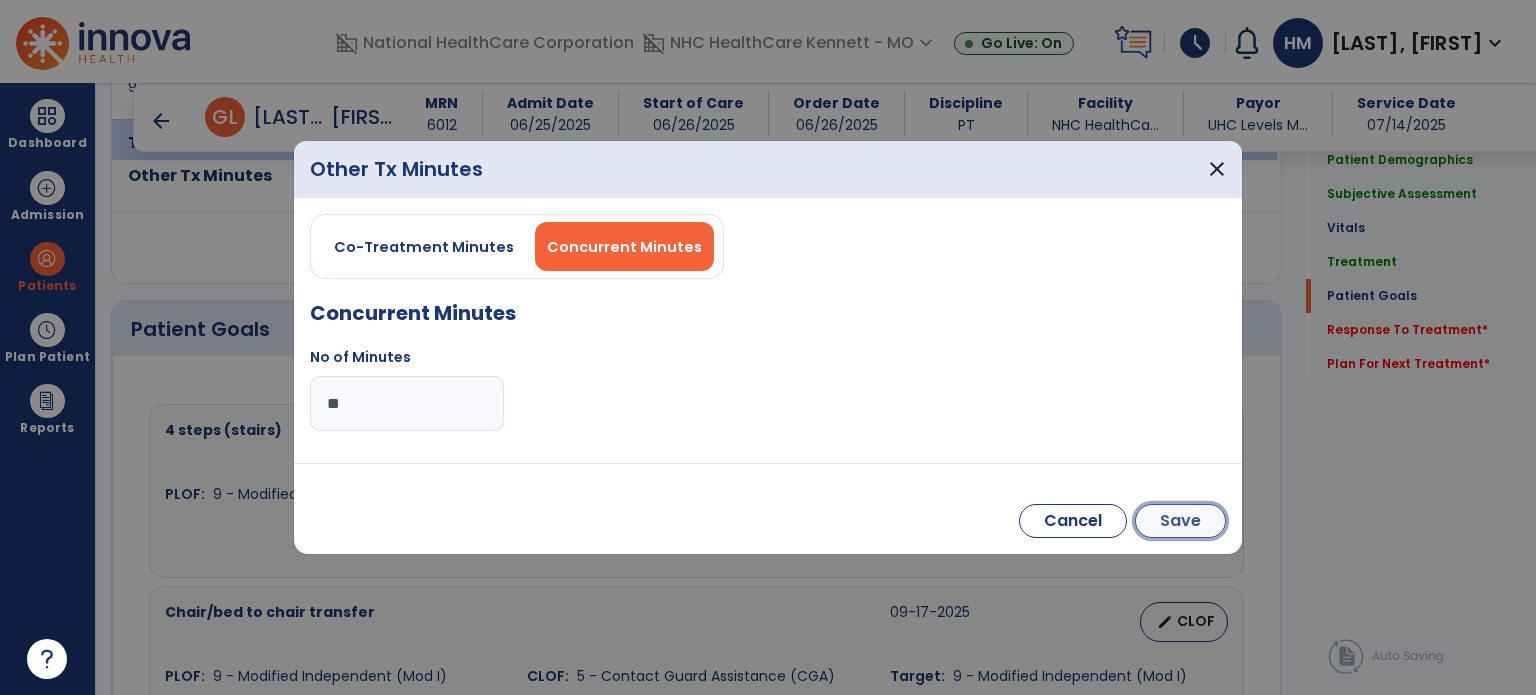 click on "Save" at bounding box center [1180, 521] 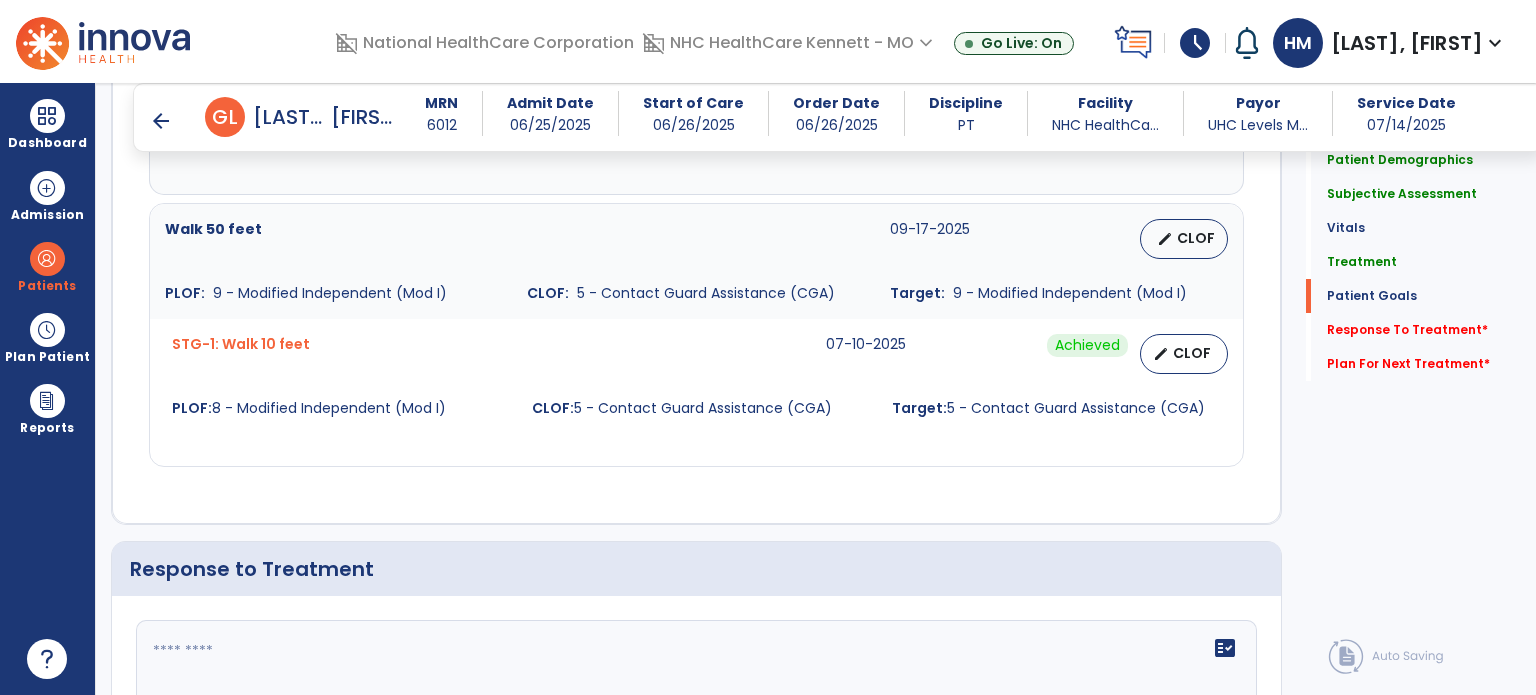 scroll, scrollTop: 2500, scrollLeft: 0, axis: vertical 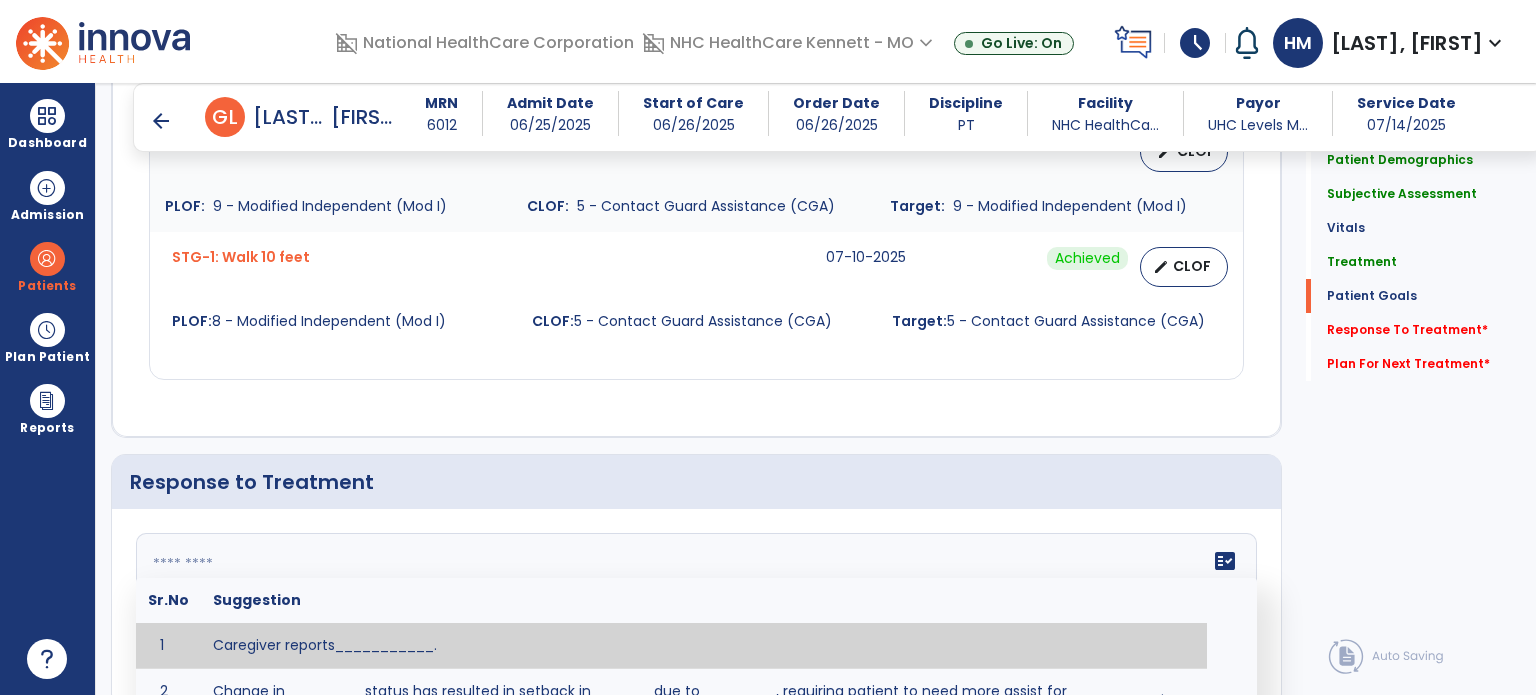 click on "fact_check  Sr.No Suggestion 1 Caregiver reports___________. 2 Change in ________ status has resulted in setback in_______due to ________, requiring patient to need more assist for __________.   Treatment plan adjustments to be made include________.  Progress towards goals is expected to continue due to_________. 3 Decreased pain in __________ to [LEVEL] in response to [MODALITY/TREATMENT] allows for improvement in _________. 4 Functional gains in _______ have impacted the patient's ability to perform_________ with a reduction in assist levels to_________. 5 Functional progress this week has been significant due to__________. 6 Gains in ________ have improved the patient's ability to perform ______with decreased levels of assist to___________. 7 Improvement in ________allows patient to tolerate higher levels of challenges in_________. 8 Pain in [AREA] has decreased to [LEVEL] in response to [TREATMENT/MODALITY], allowing fore ease in completing__________. 9 10 11 12 13 14 15 16 17 18 19 20 21" 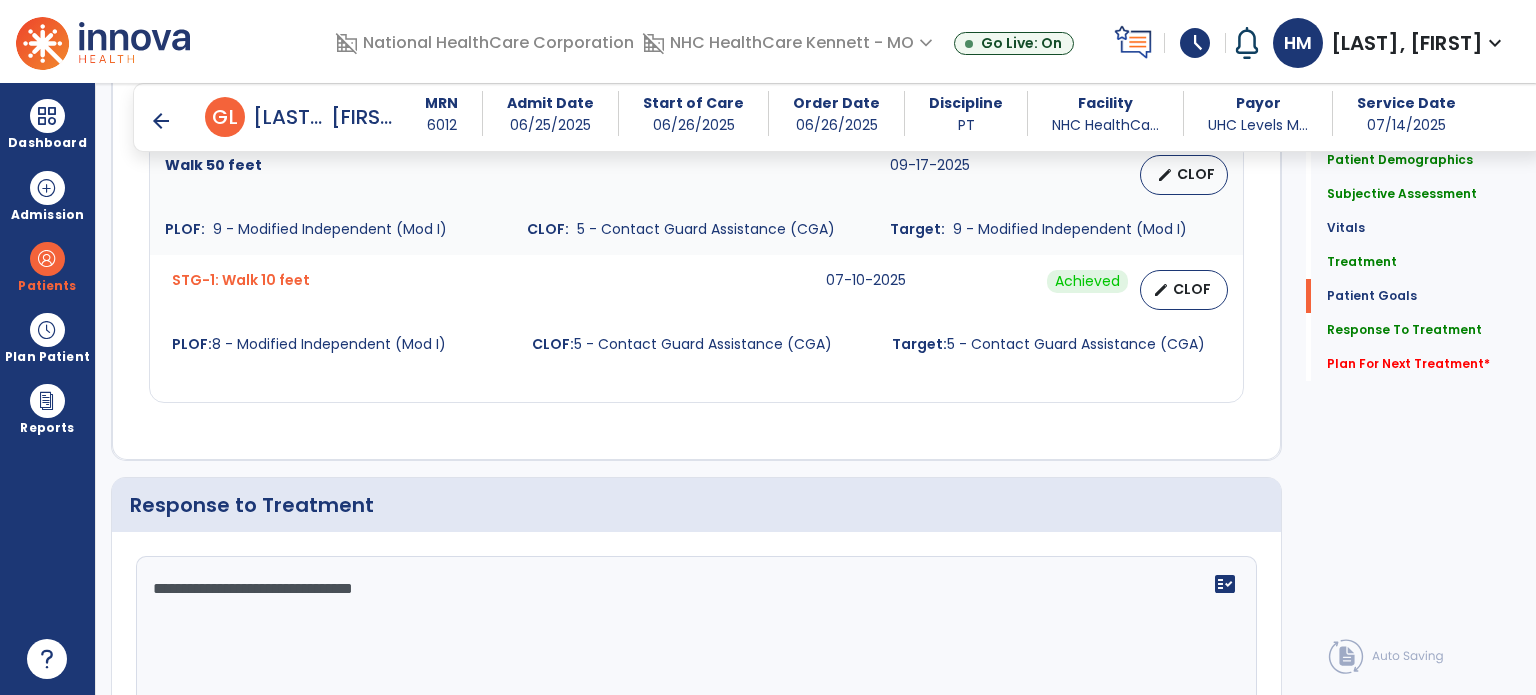 scroll, scrollTop: 2500, scrollLeft: 0, axis: vertical 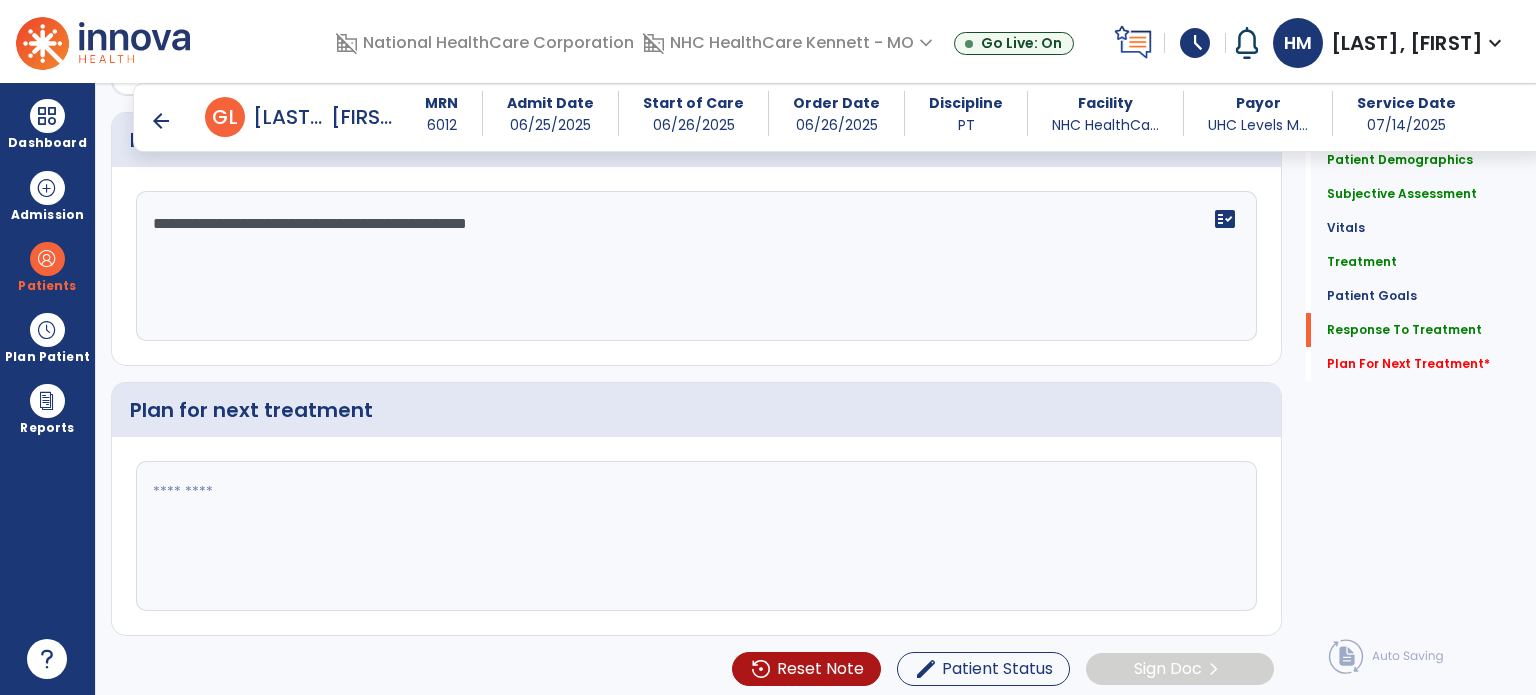 type on "**********" 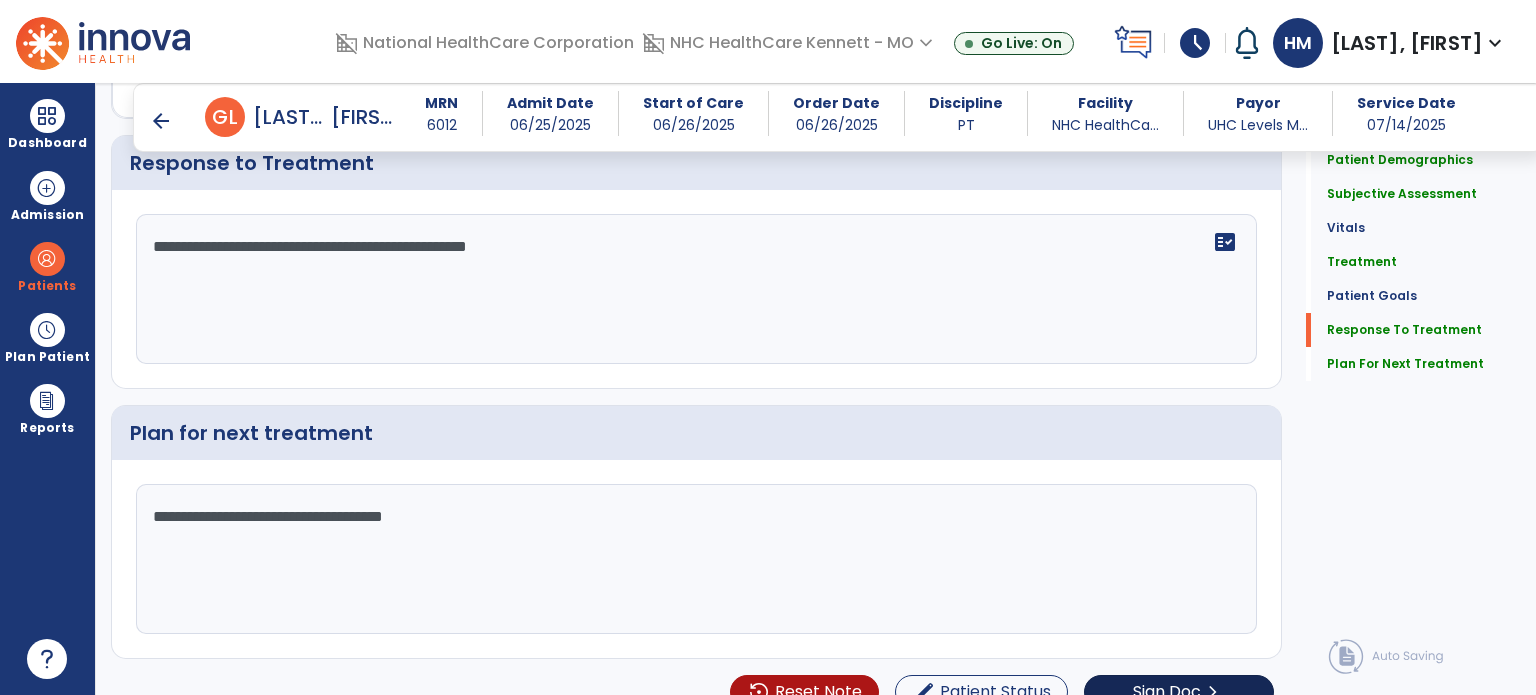 scroll, scrollTop: 2842, scrollLeft: 0, axis: vertical 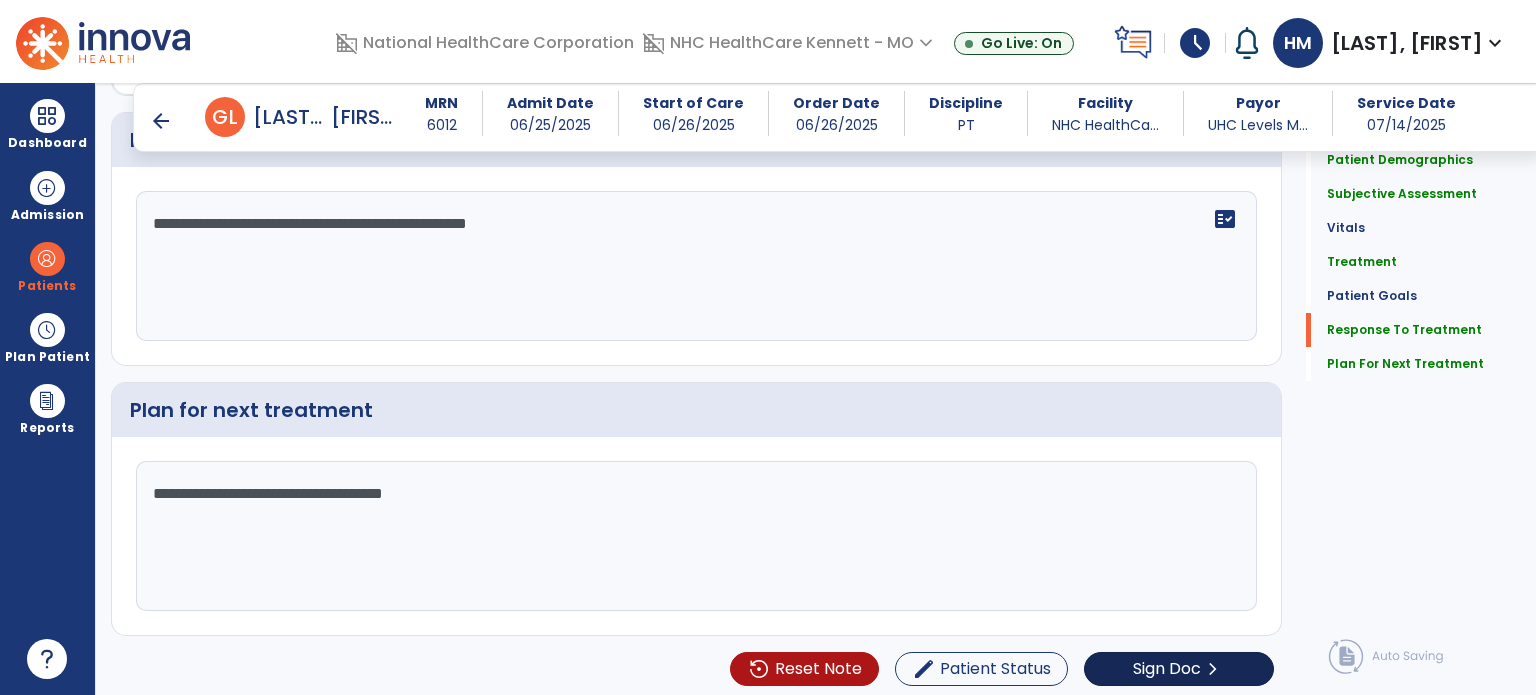 type on "**********" 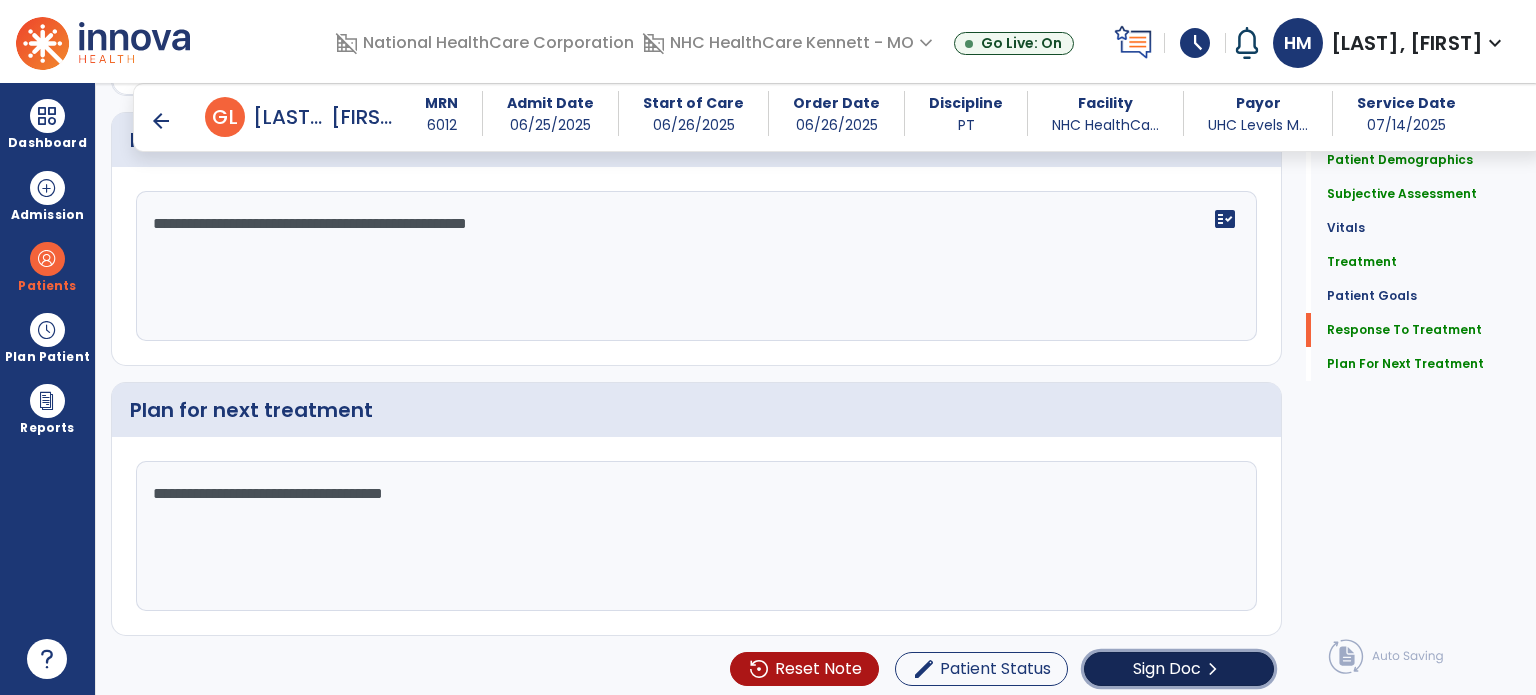 click on "chevron_right" 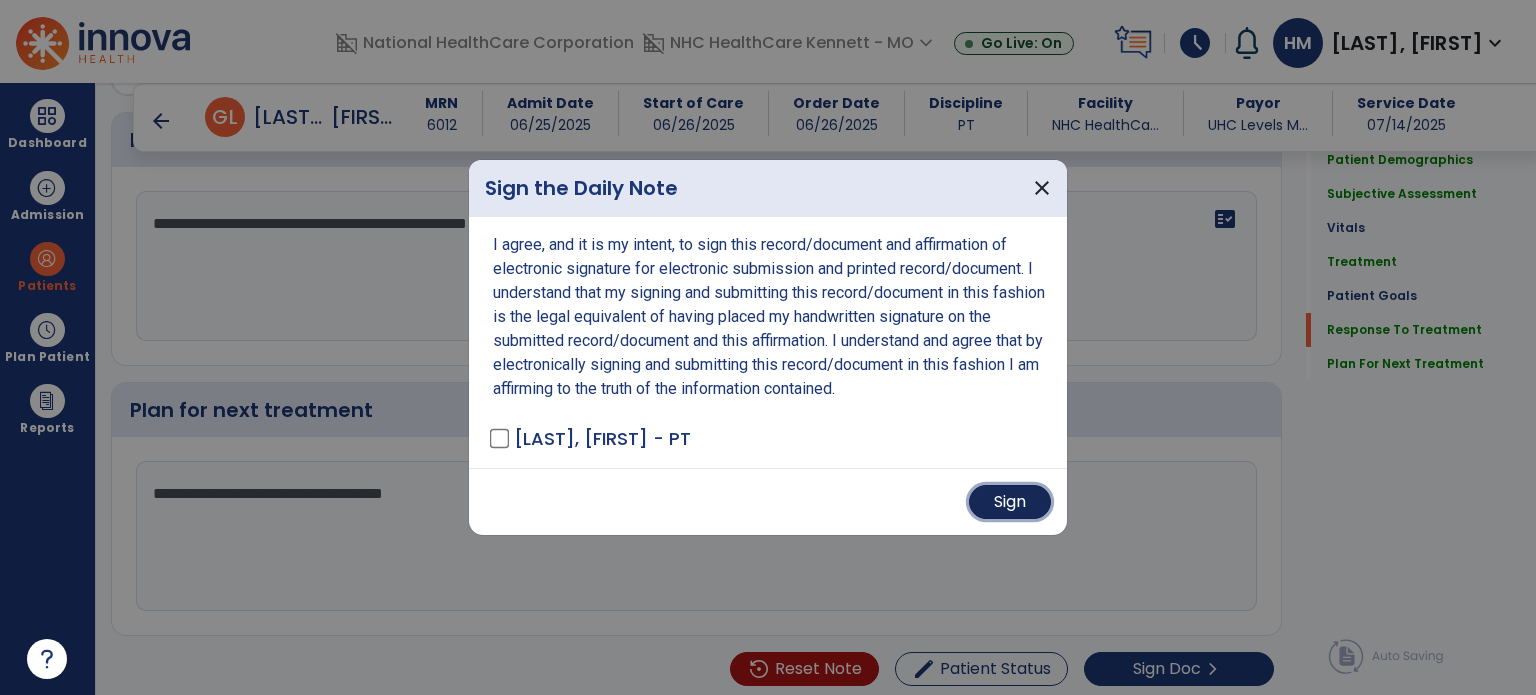 click on "Sign" at bounding box center [1010, 502] 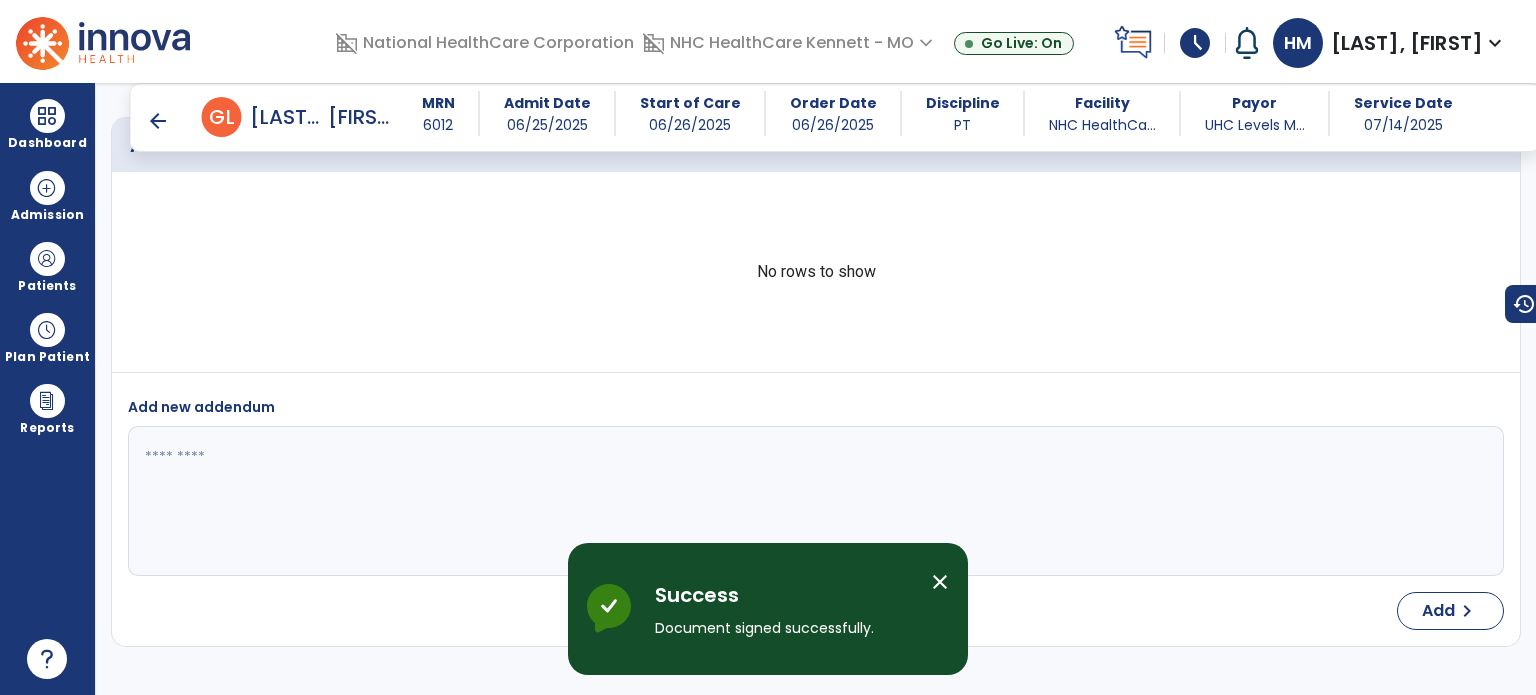 scroll, scrollTop: 3826, scrollLeft: 0, axis: vertical 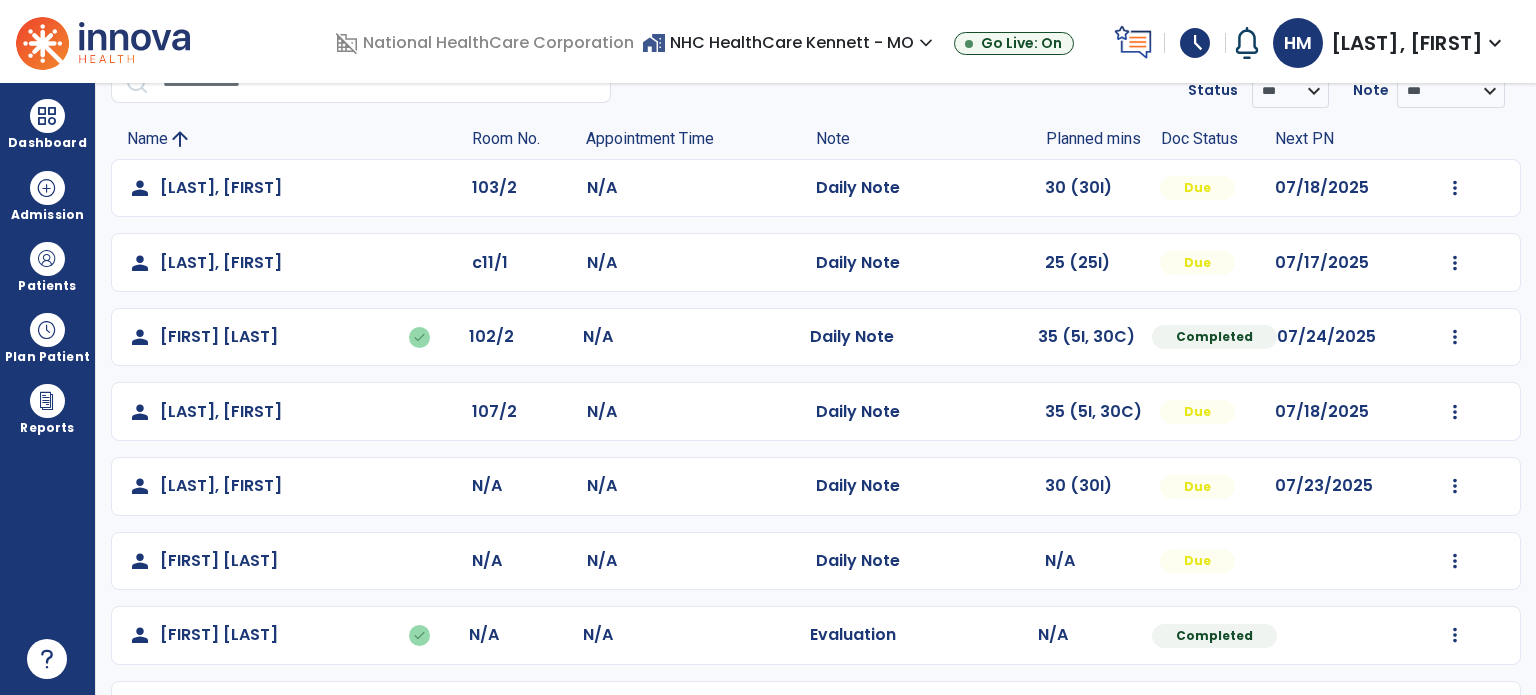 click on "Mark Visit As Complete   Reset Note   Open Document   G + C Mins" 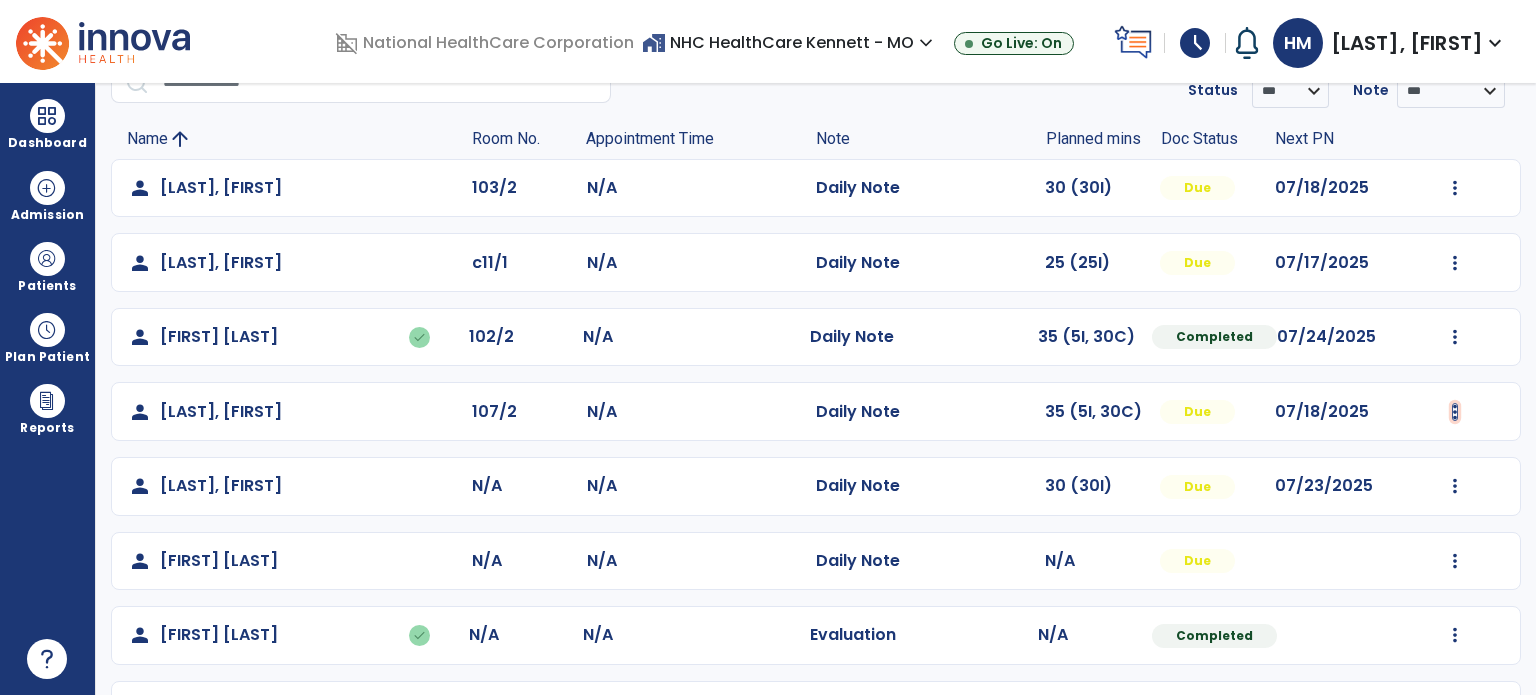 click at bounding box center (1455, 188) 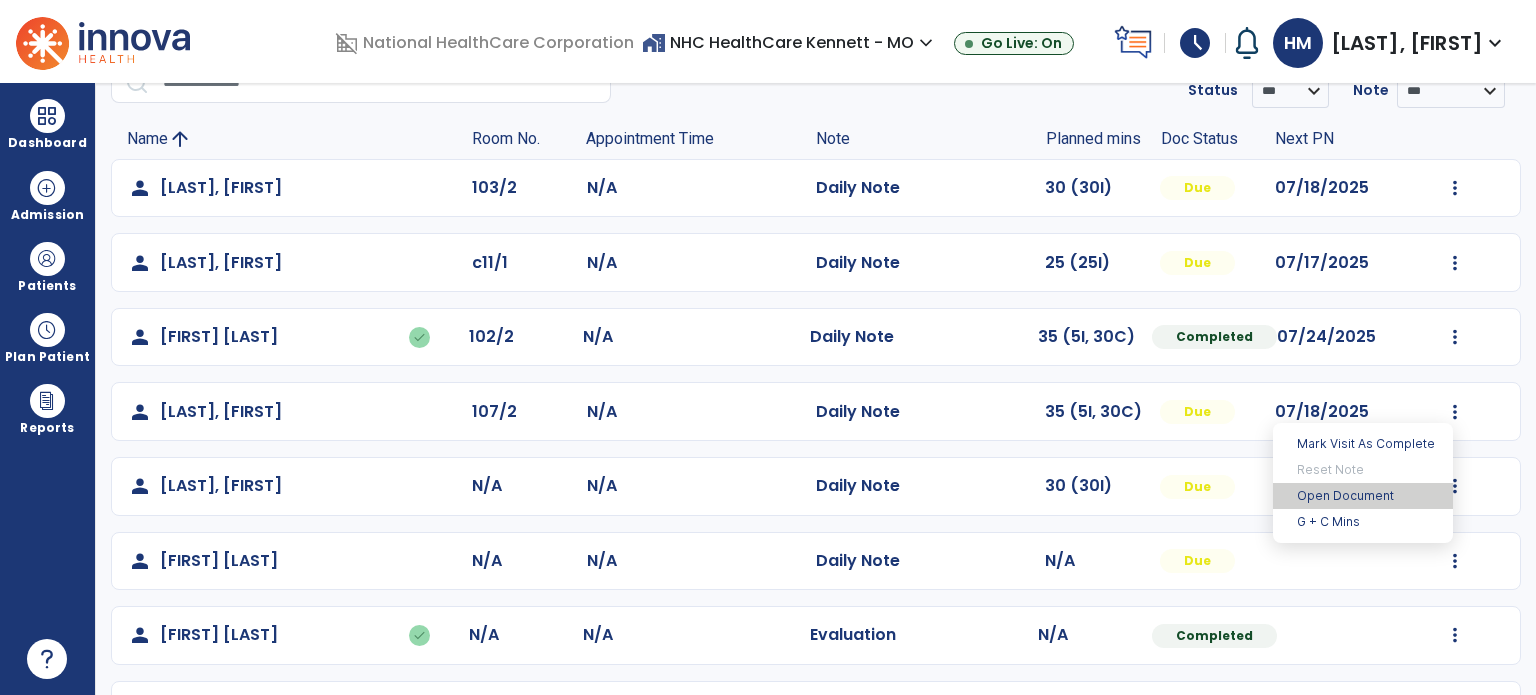 click on "Open Document" at bounding box center (1363, 496) 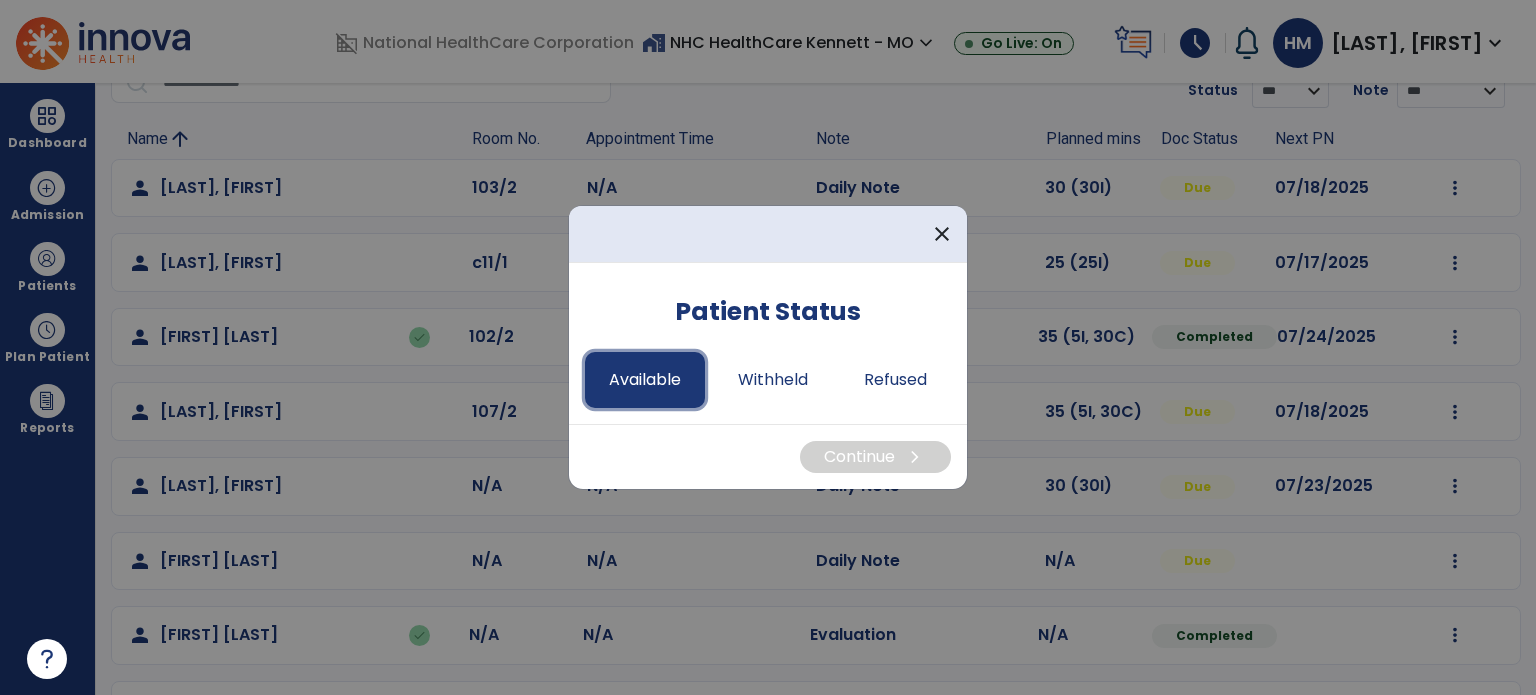 click on "Available" at bounding box center (645, 380) 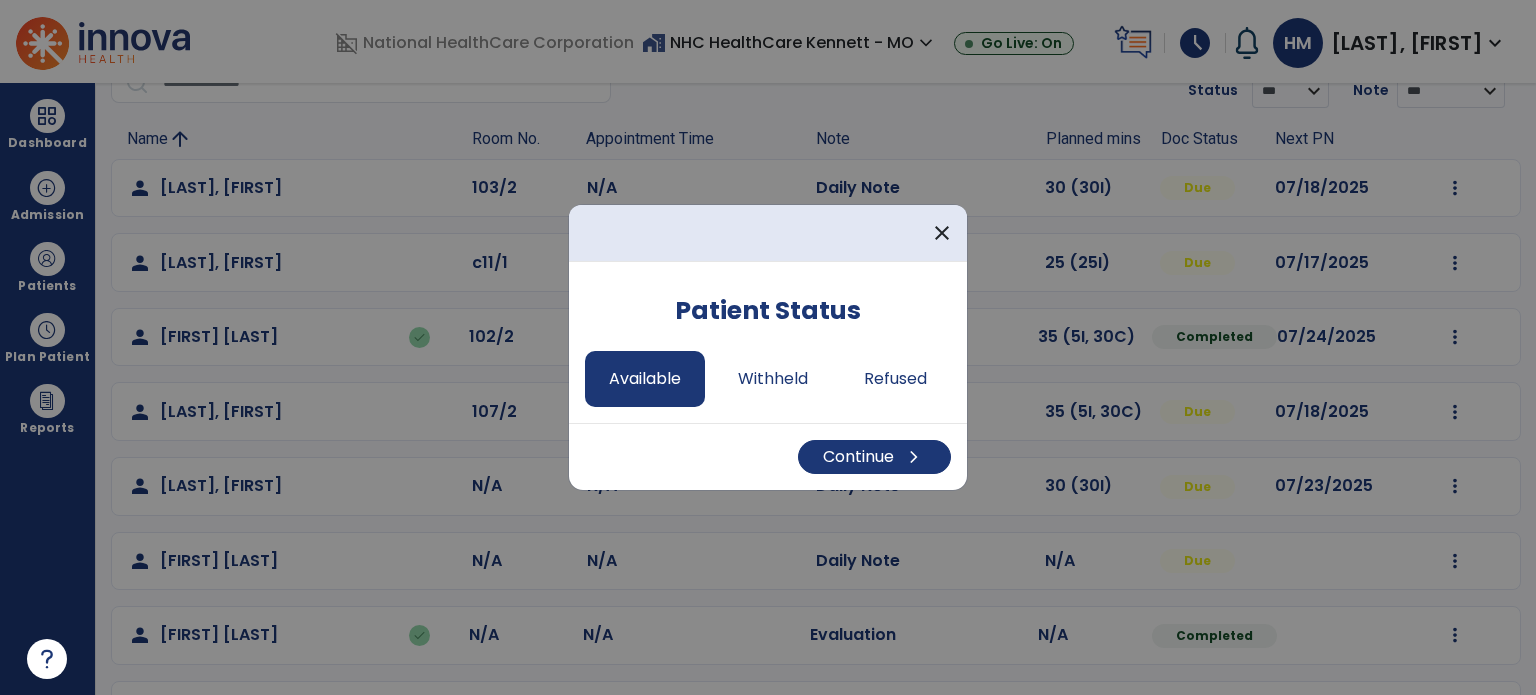 click on "Continue   chevron_right" at bounding box center (768, 456) 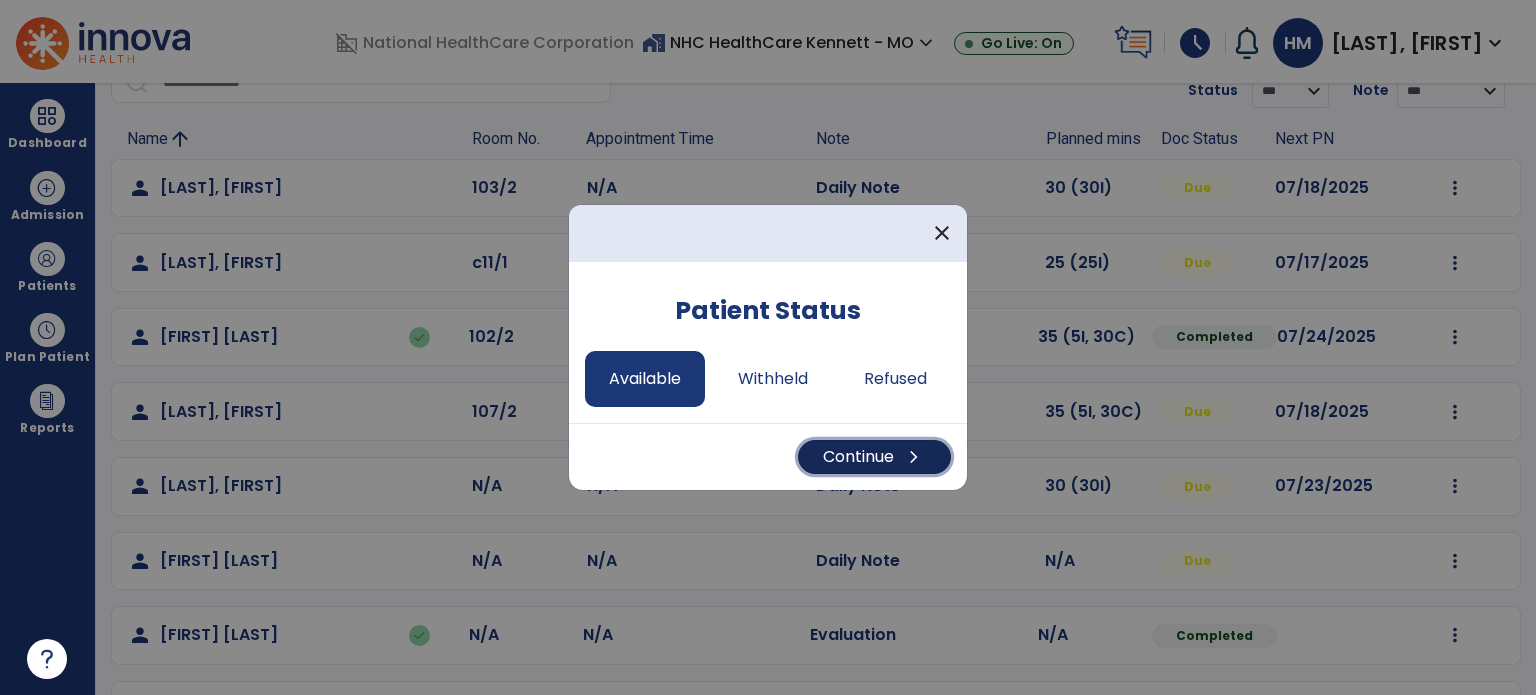 click on "Continue   chevron_right" at bounding box center [874, 457] 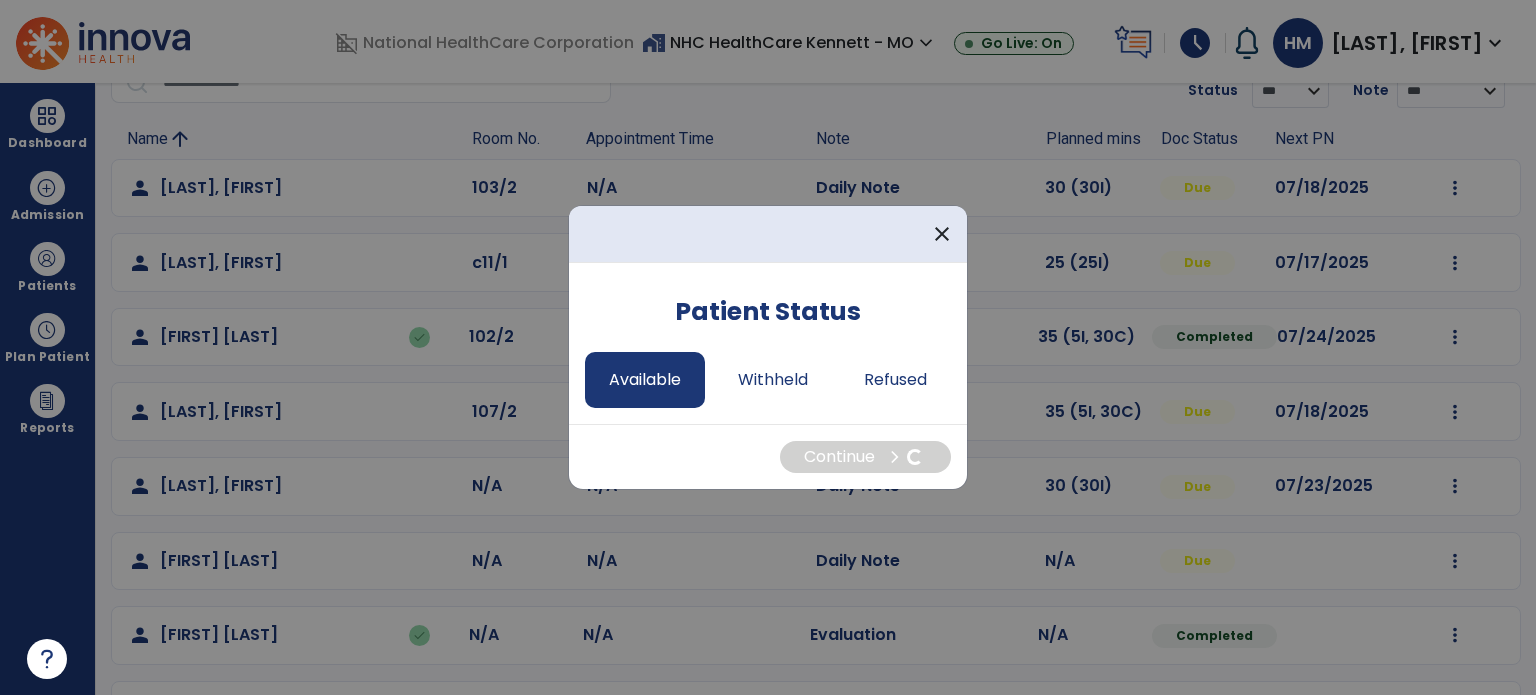 select on "*" 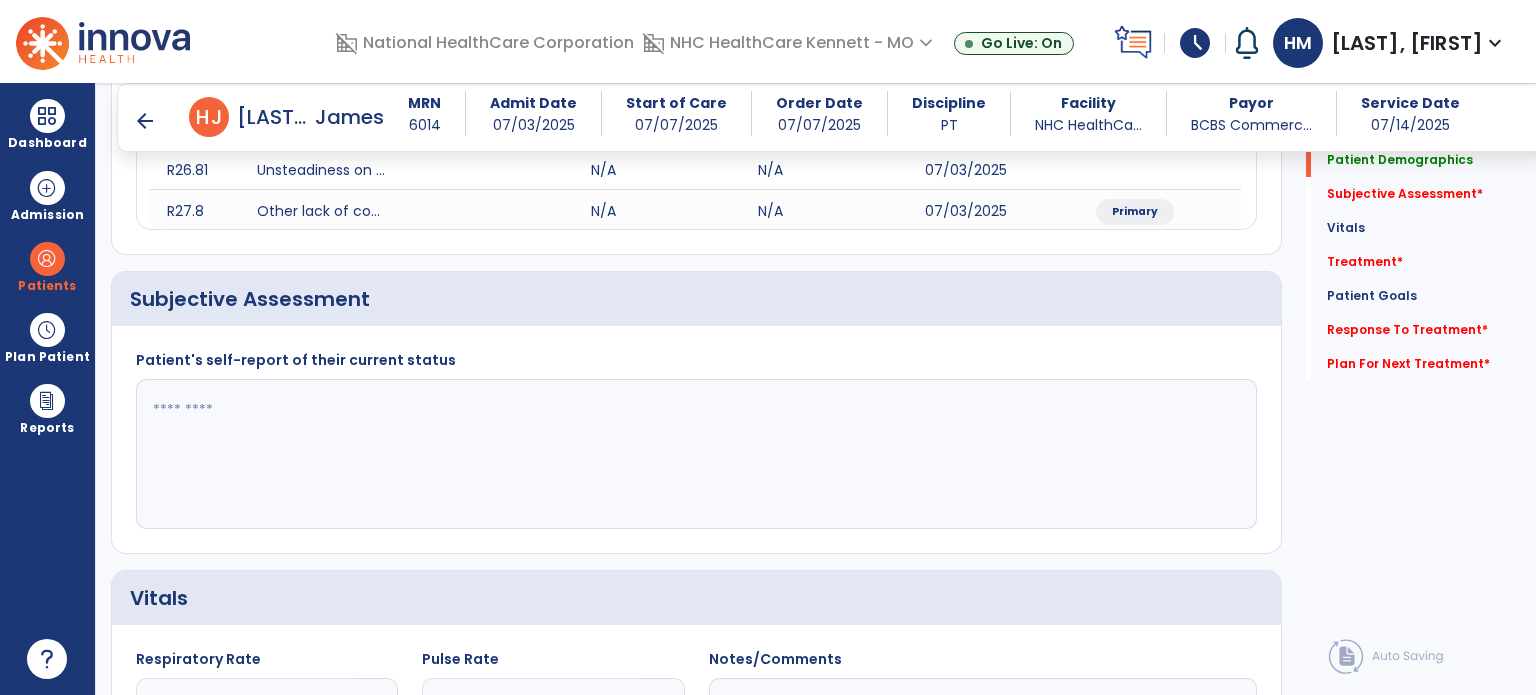 scroll, scrollTop: 300, scrollLeft: 0, axis: vertical 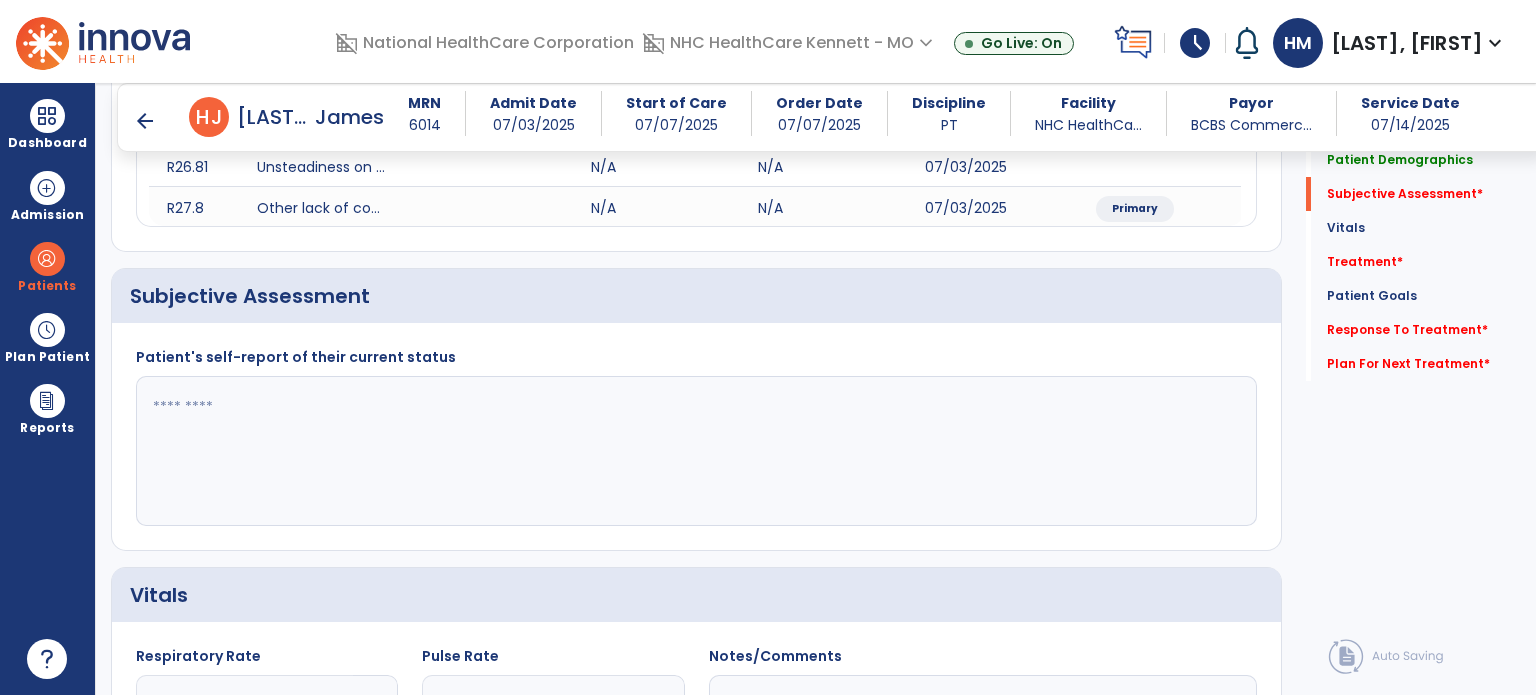 click 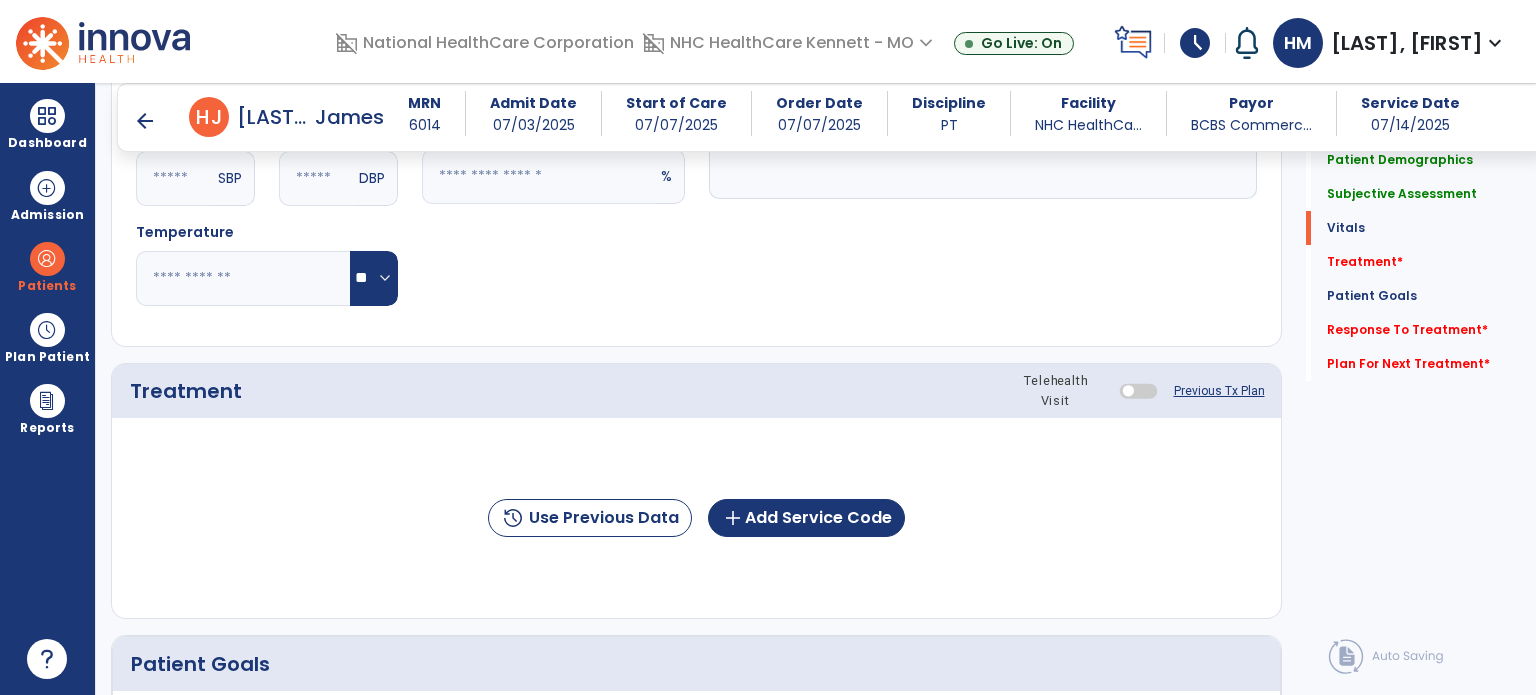 scroll, scrollTop: 1100, scrollLeft: 0, axis: vertical 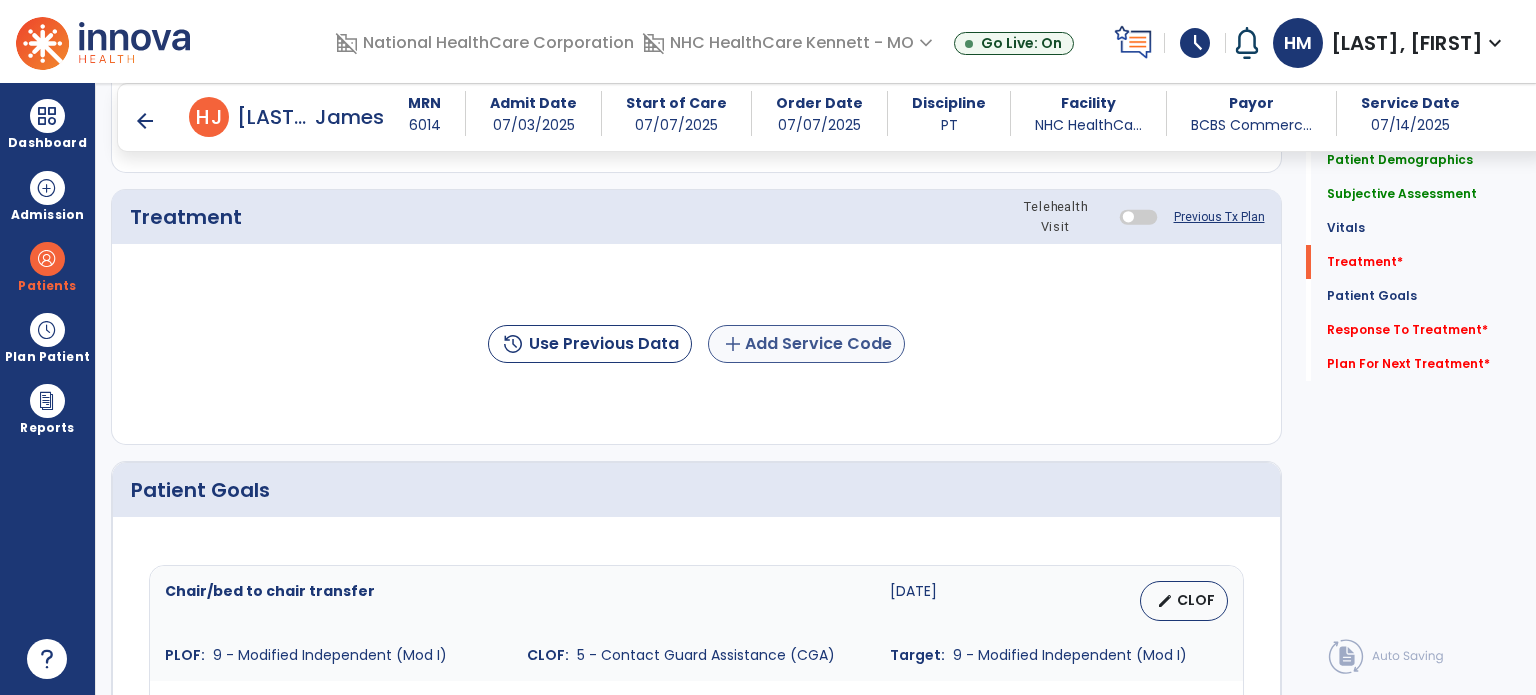 type on "**********" 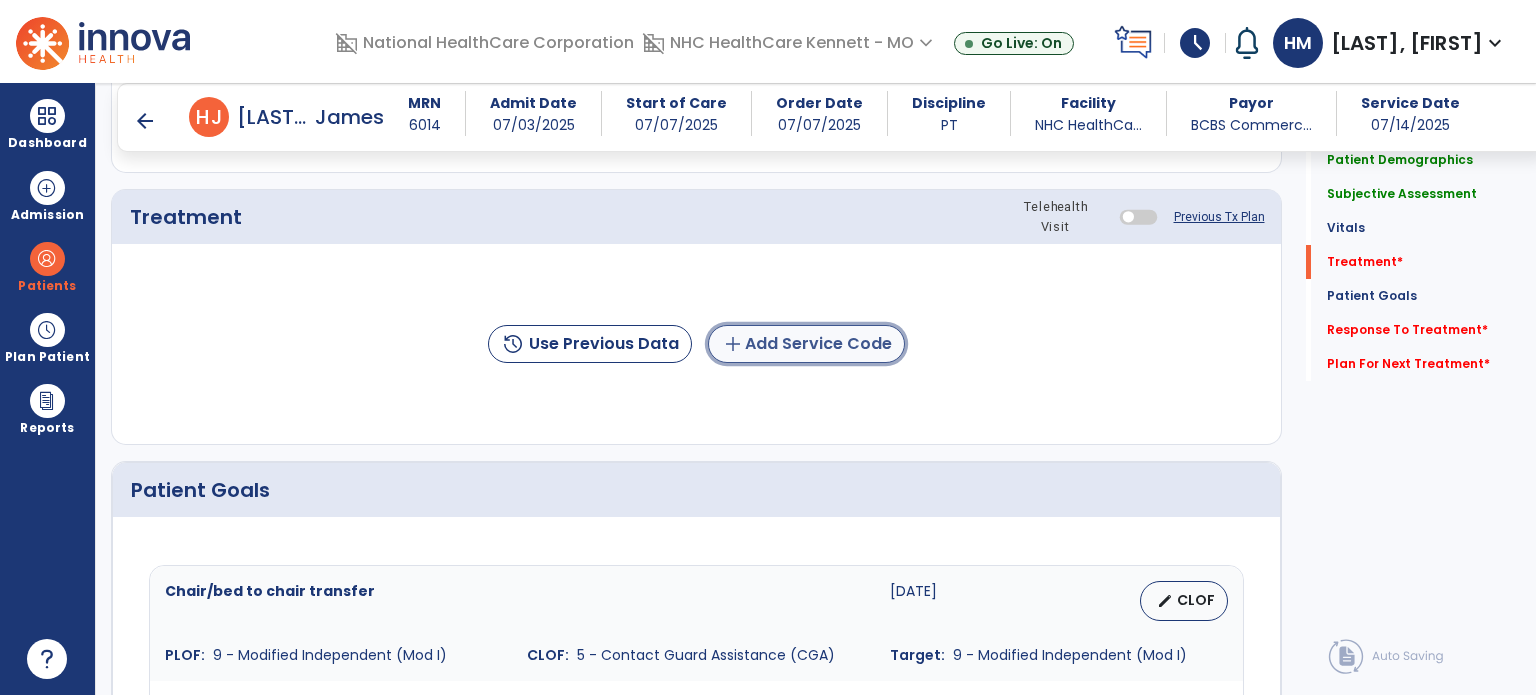 click on "add  Add Service Code" 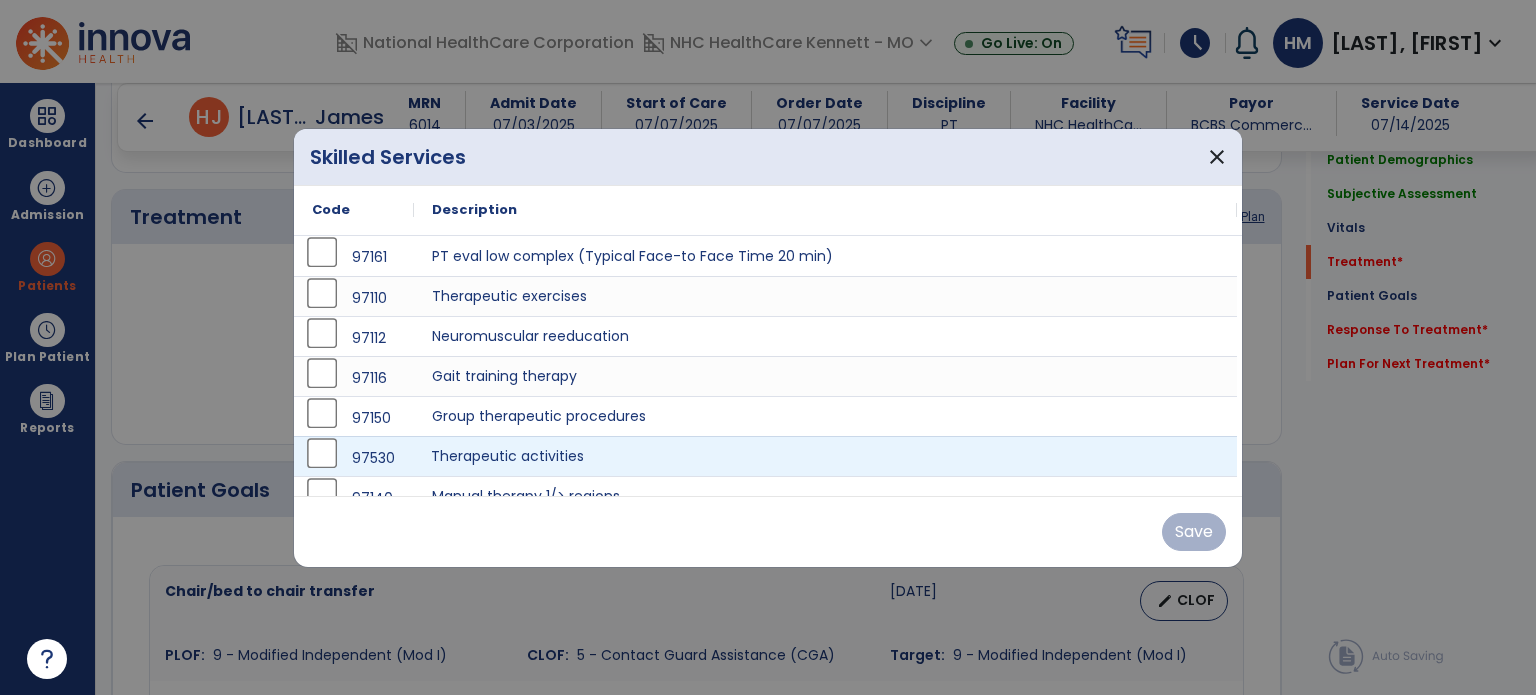 click on "Therapeutic activities" at bounding box center [825, 456] 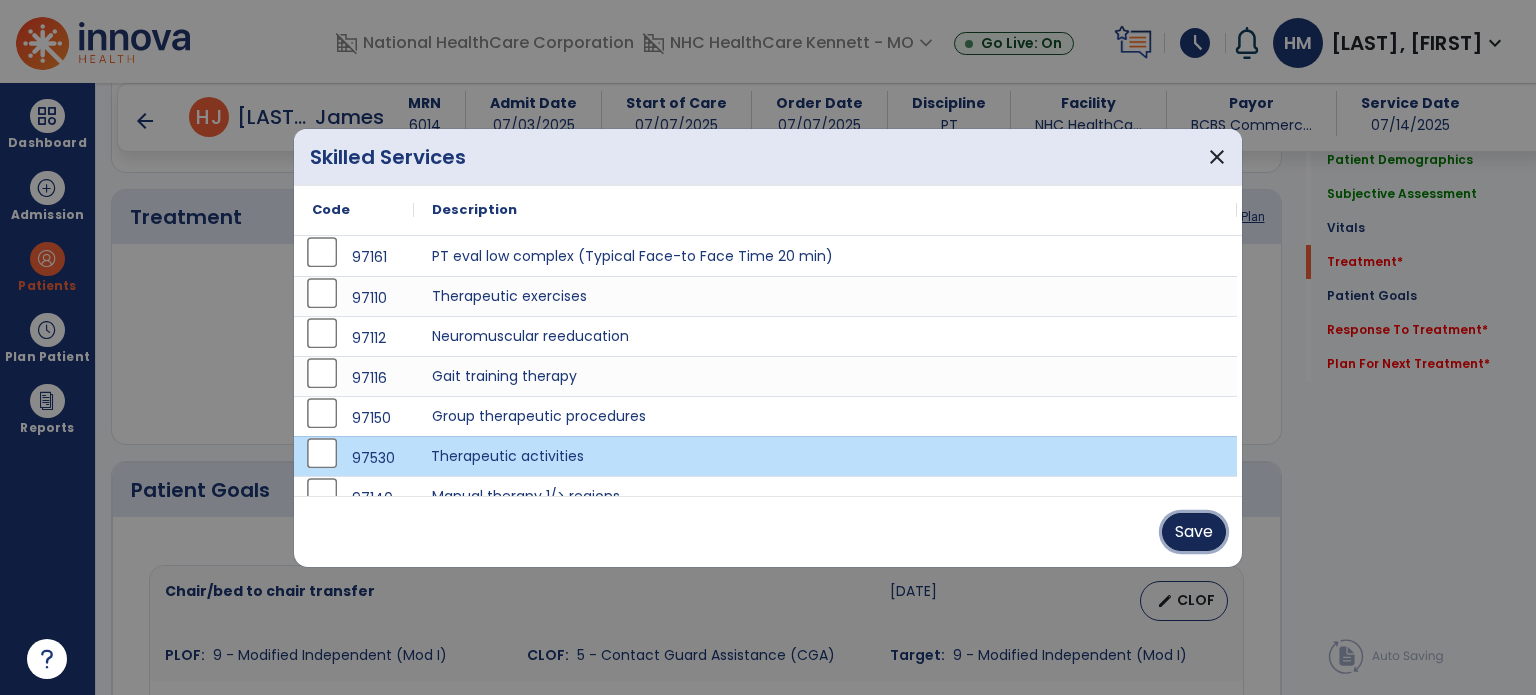 click on "Save" at bounding box center (1194, 532) 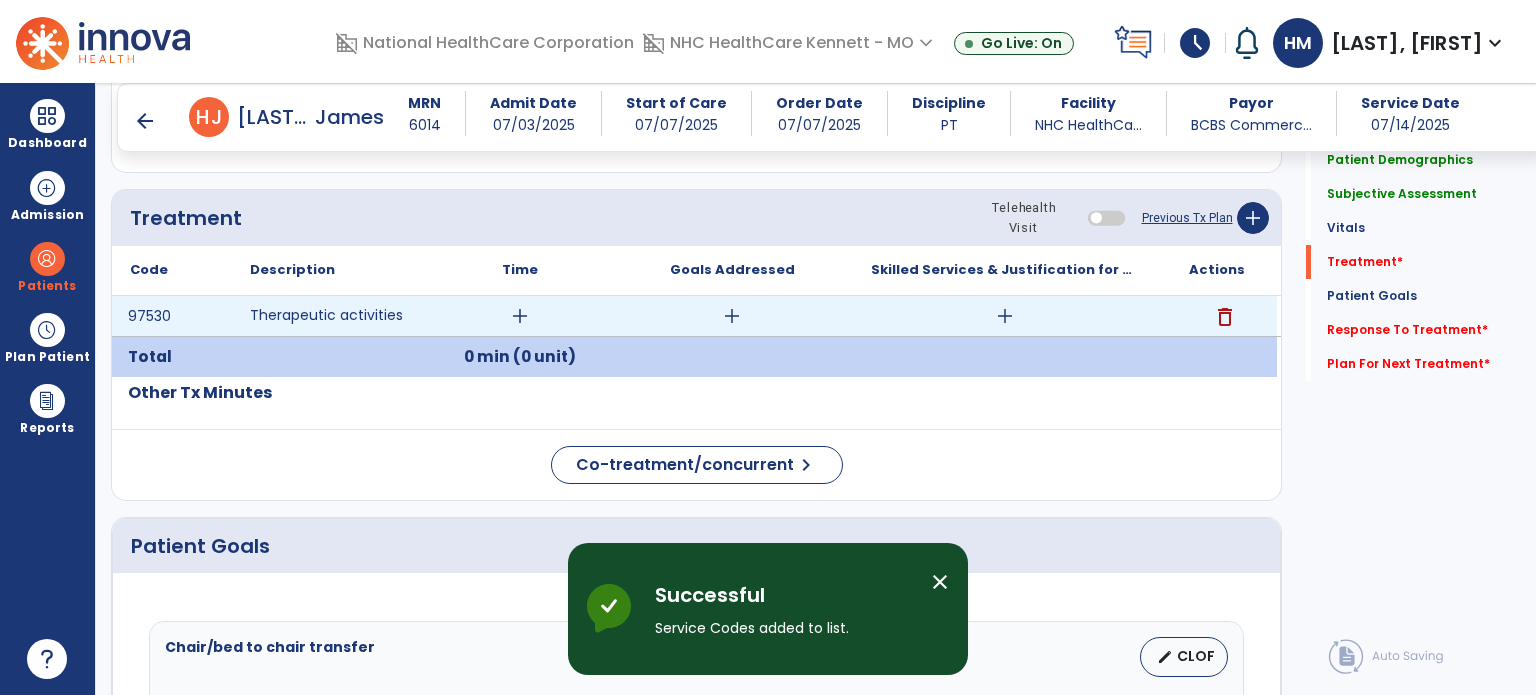 click on "add" at bounding box center (520, 316) 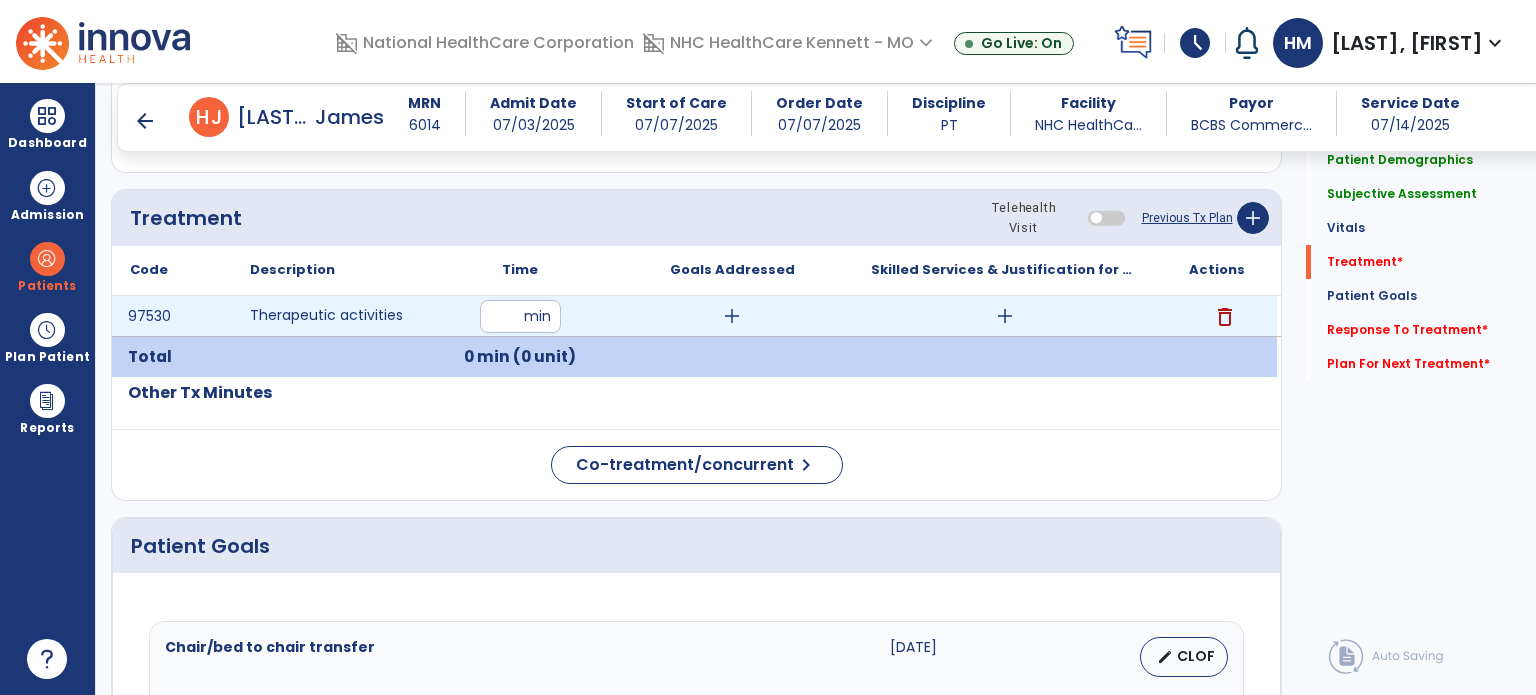 type on "**" 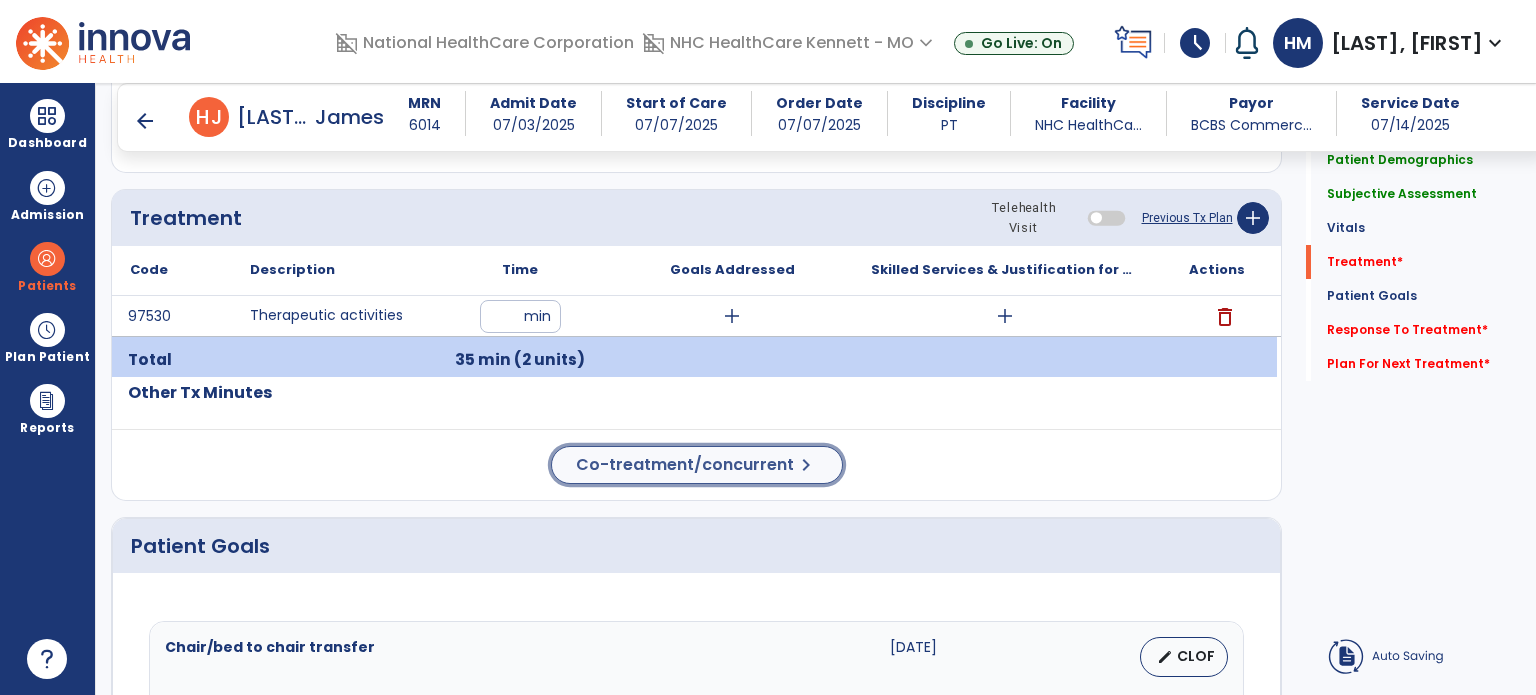 click on "Co-treatment/concurrent" 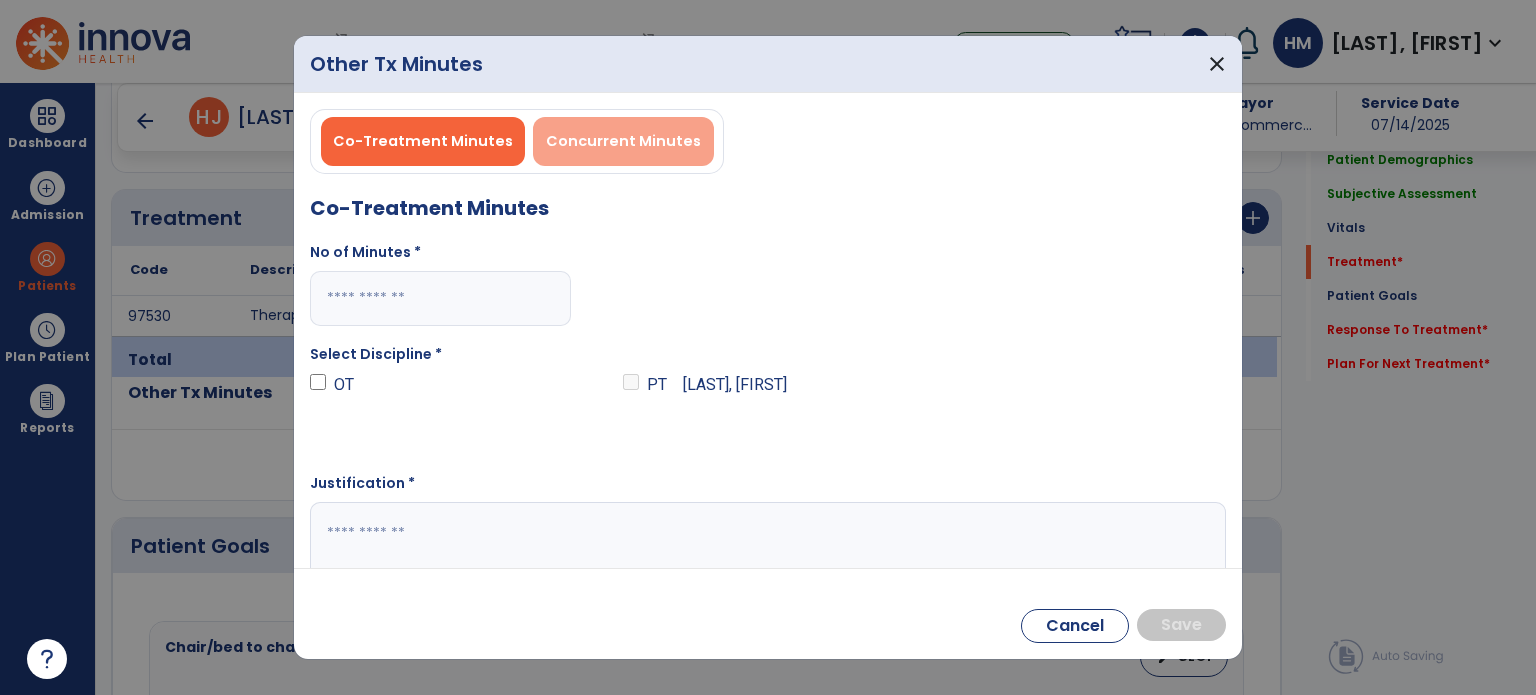 click on "Concurrent Minutes" at bounding box center [623, 141] 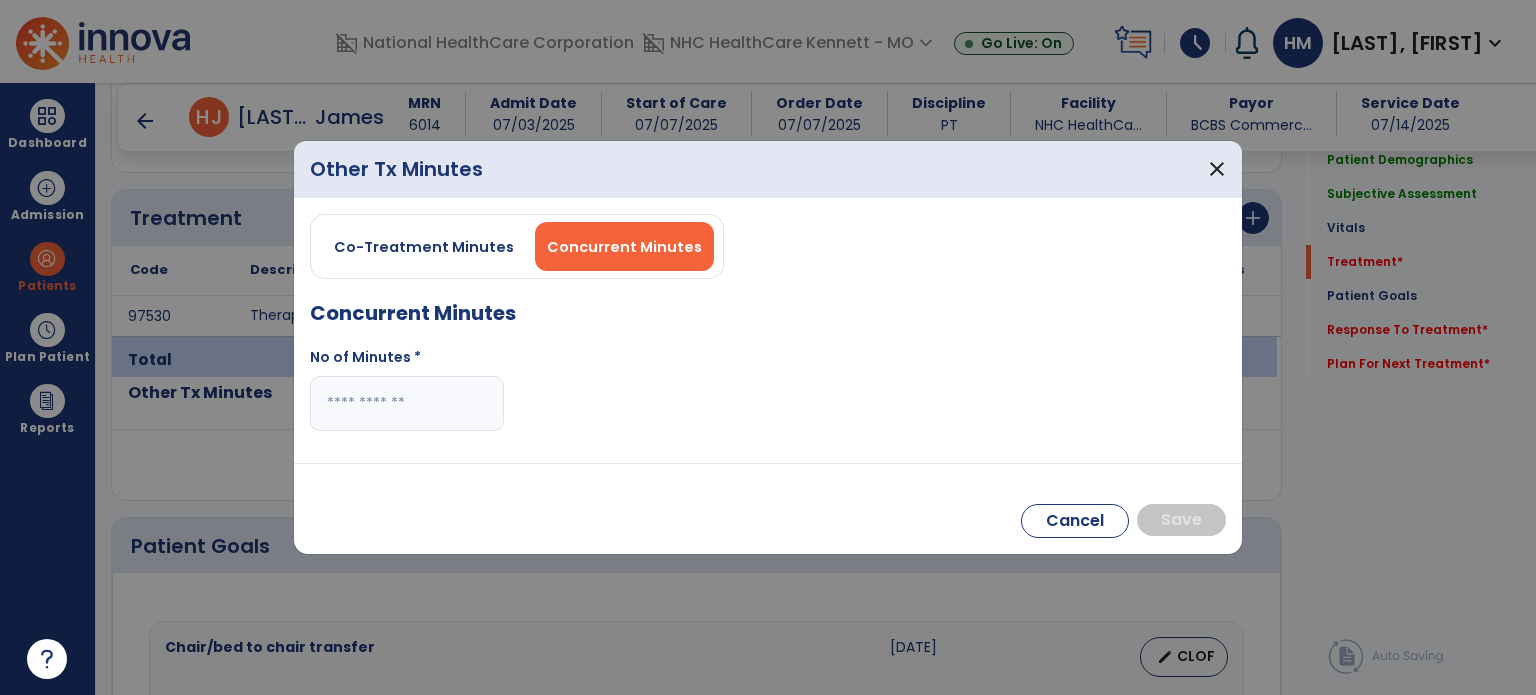 click at bounding box center [407, 403] 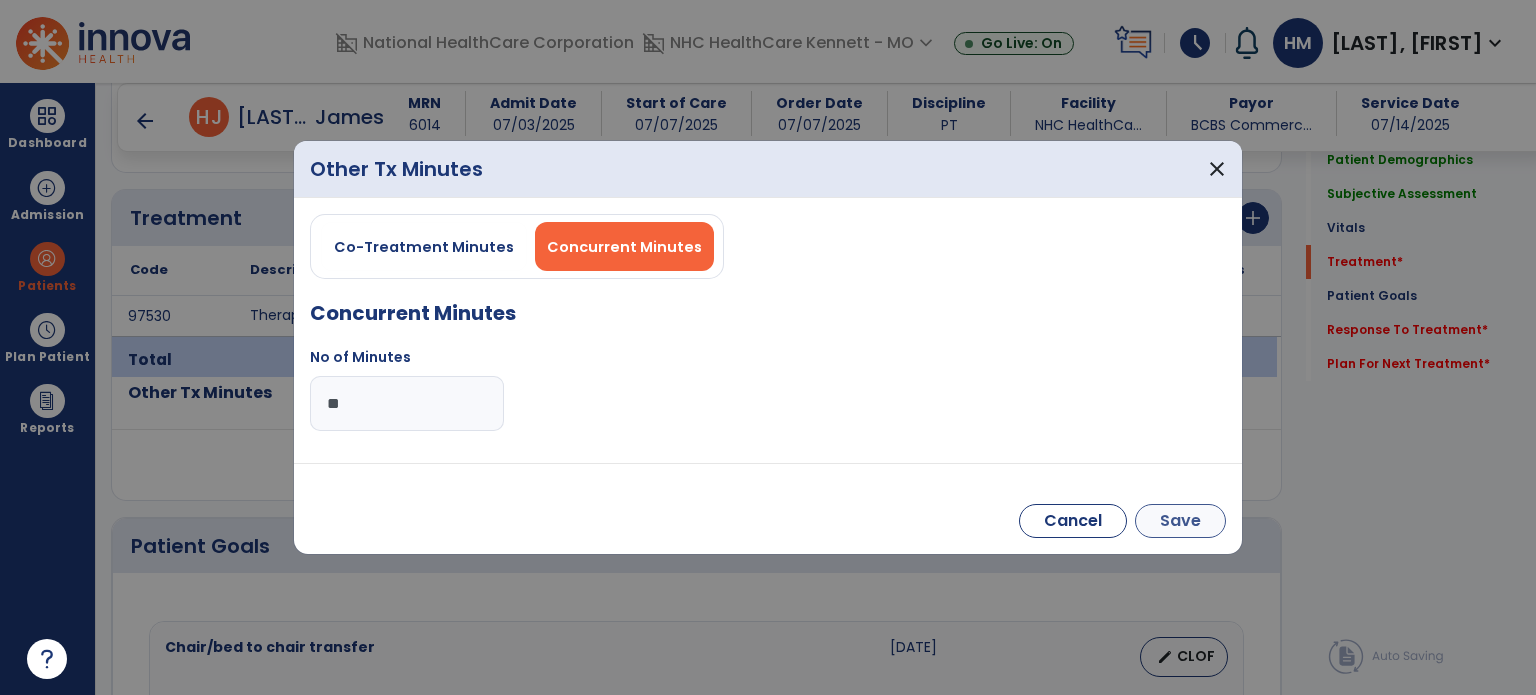 type on "**" 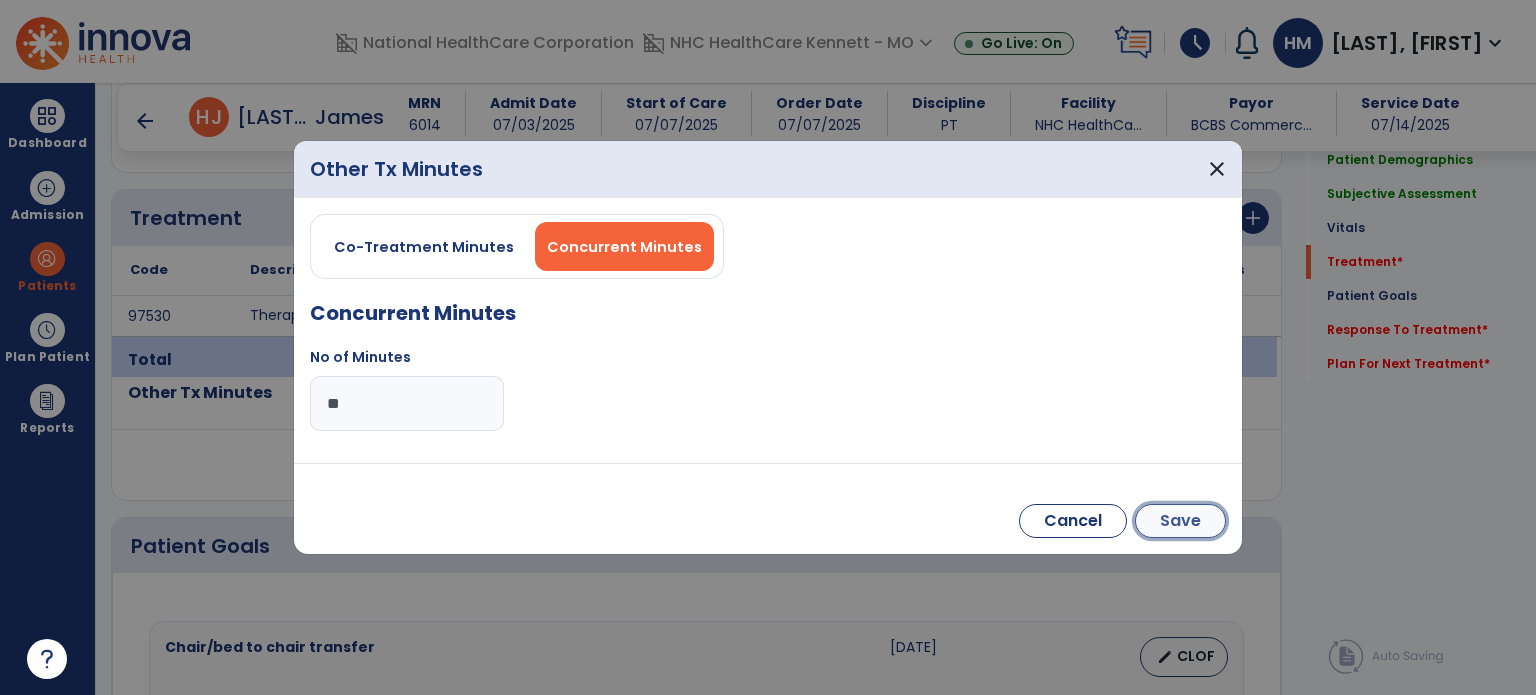 click on "Save" at bounding box center [1180, 521] 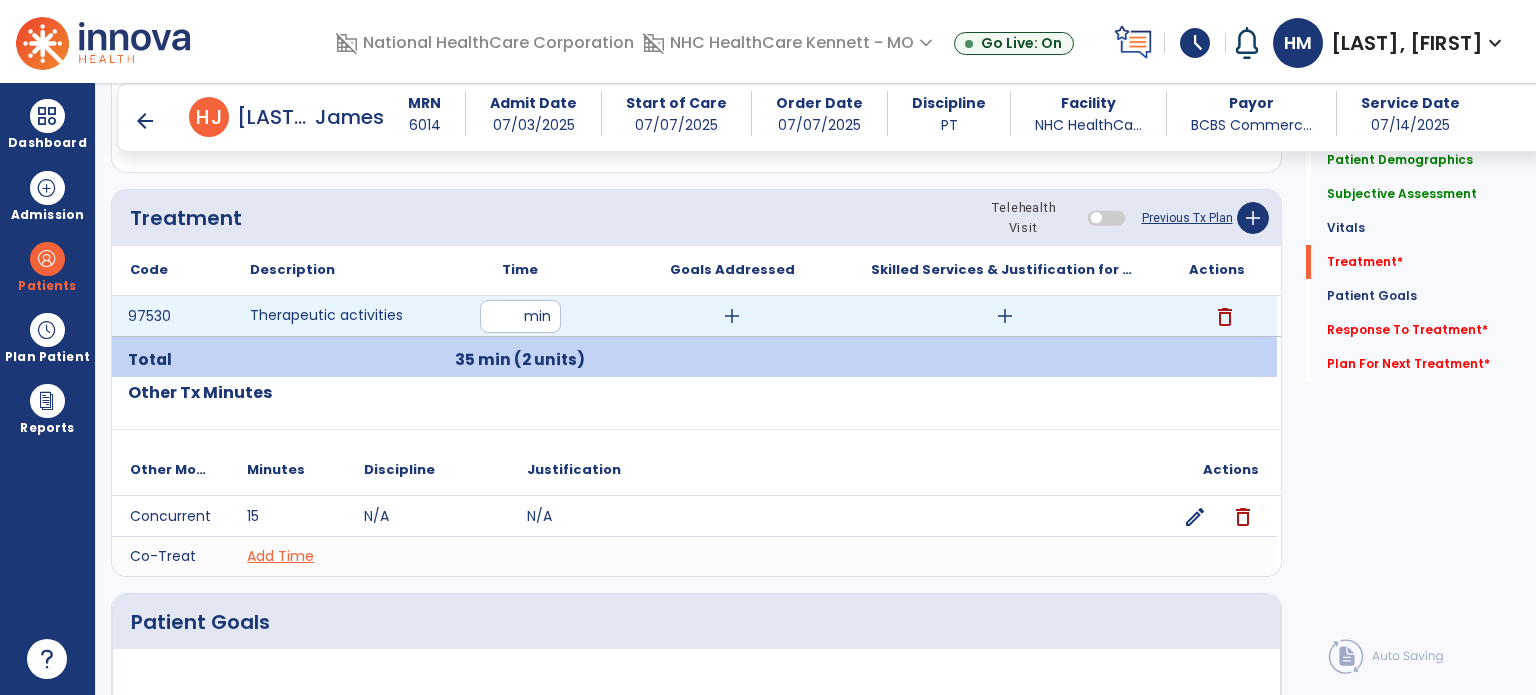 click on "add" at bounding box center [1005, 316] 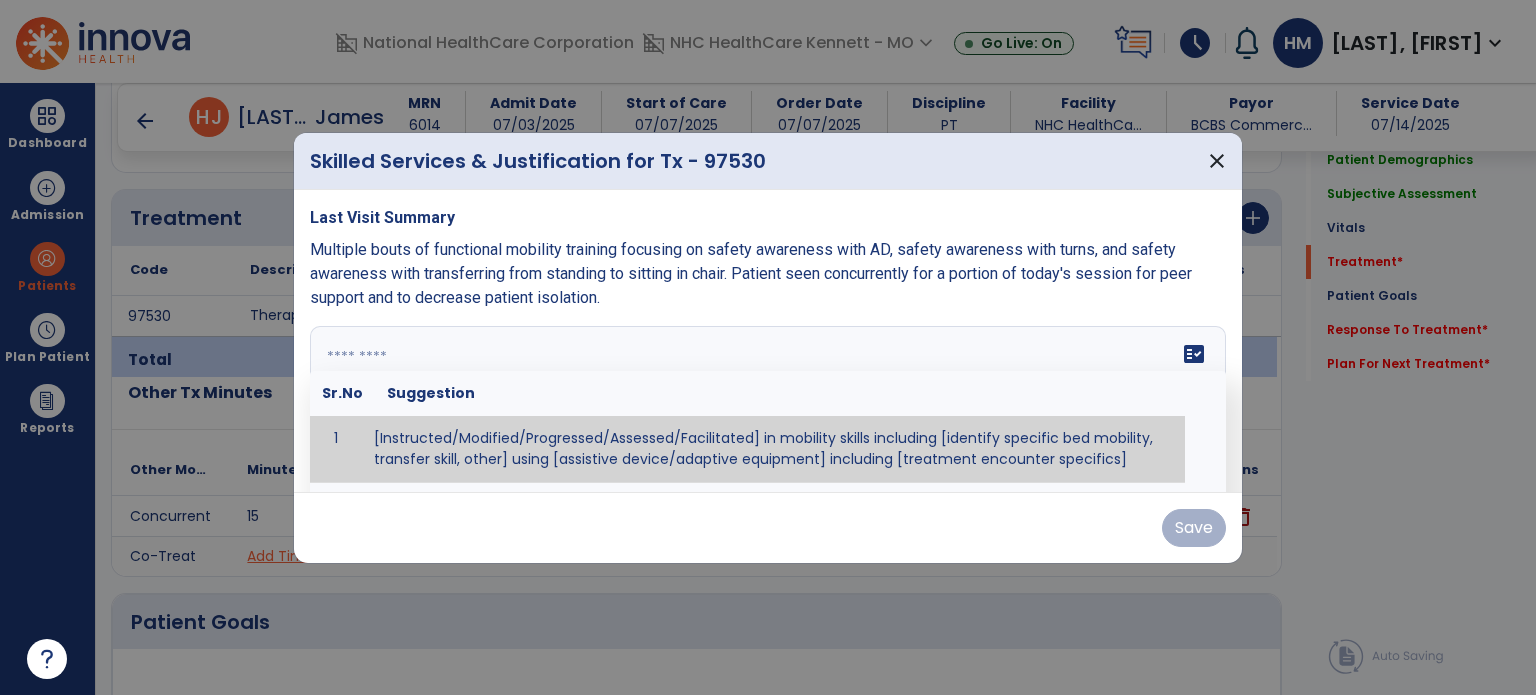 click at bounding box center [766, 401] 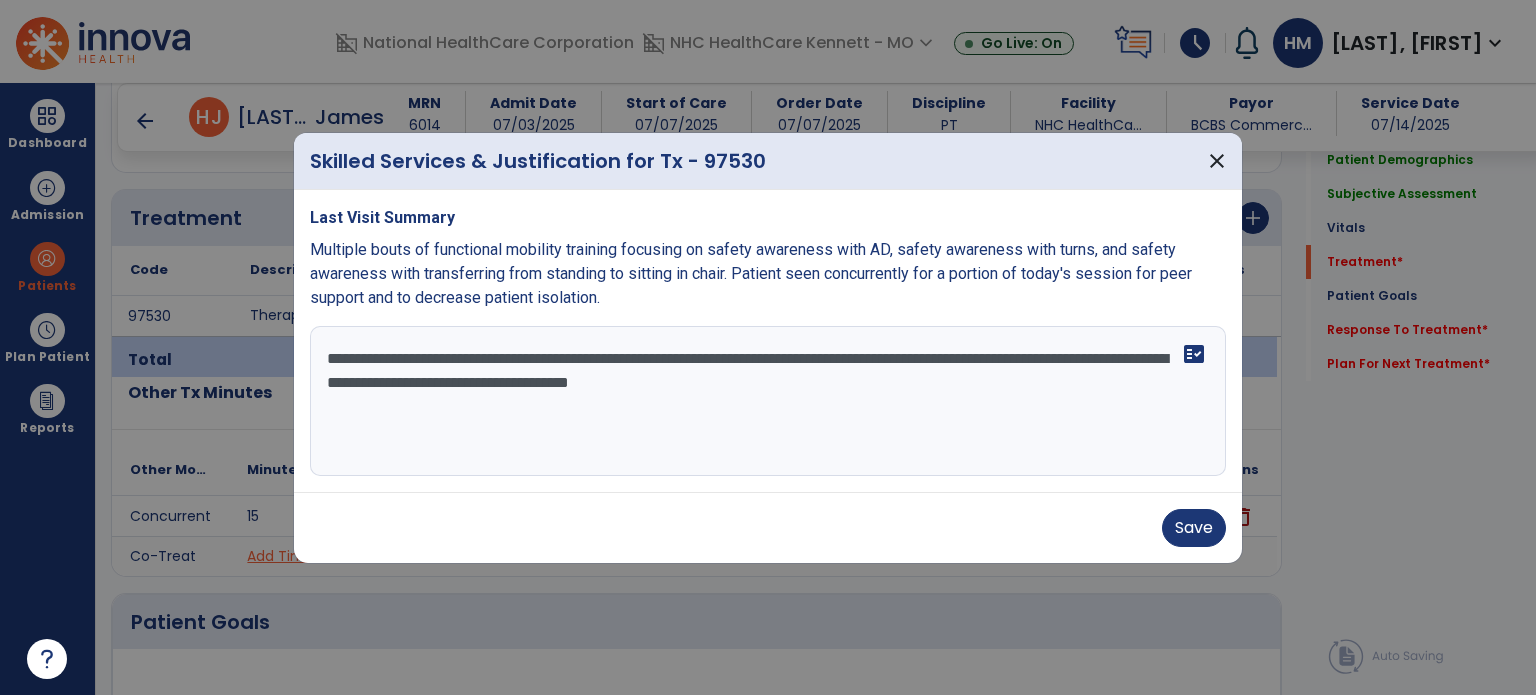 paste on "**********" 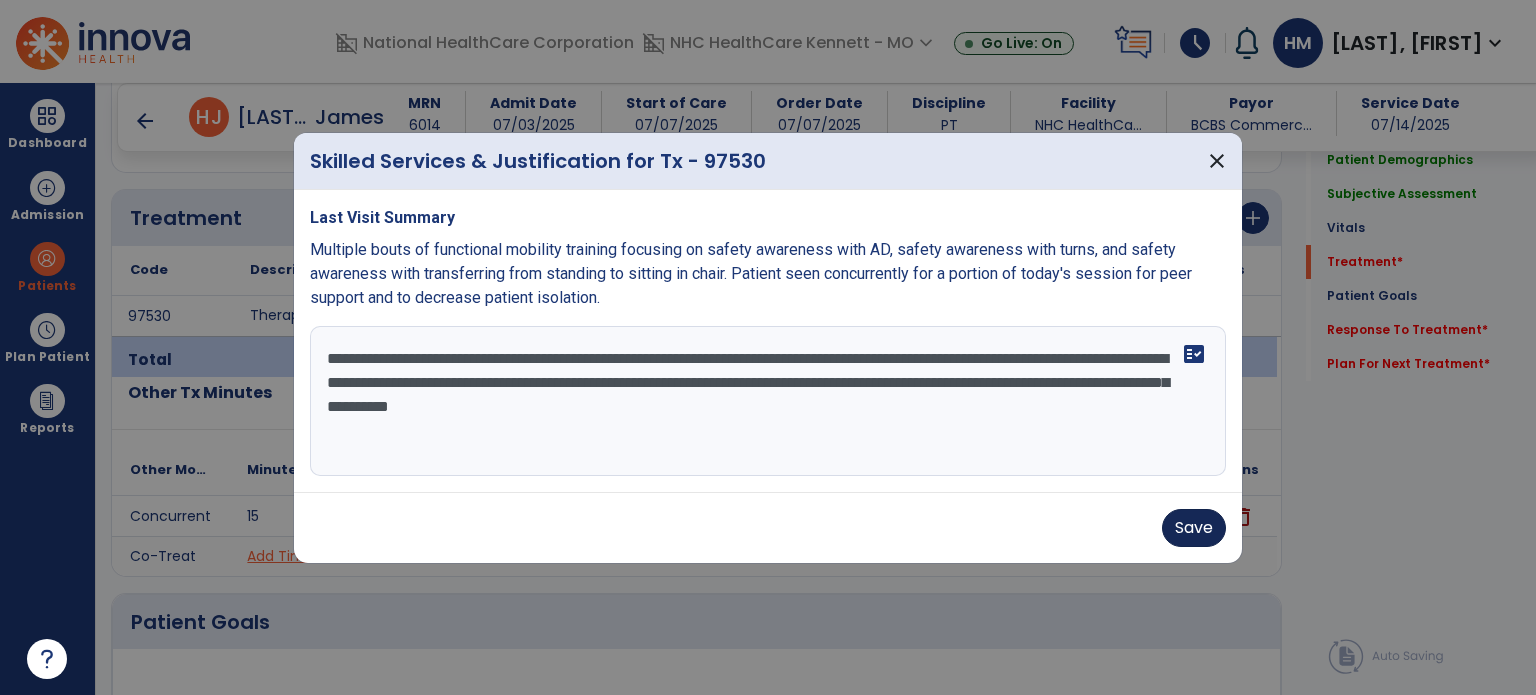 type on "**********" 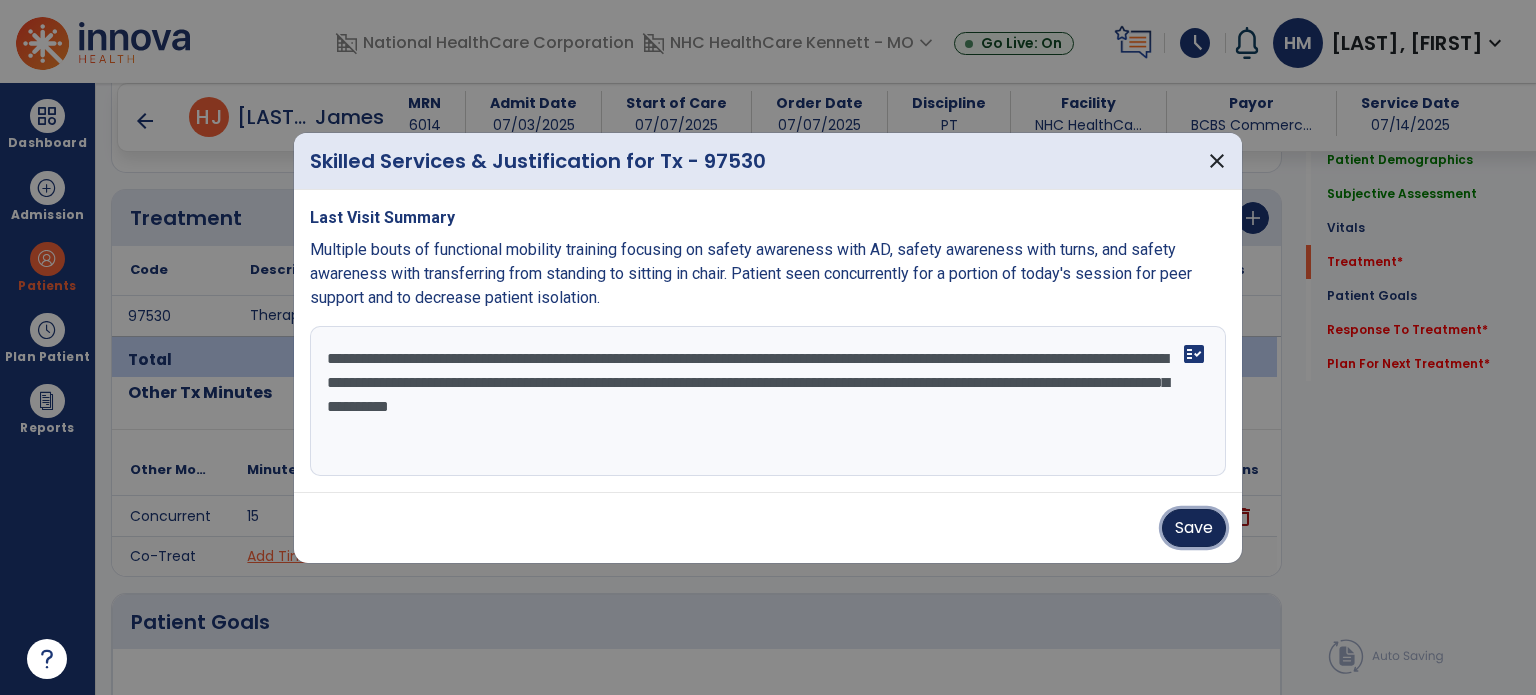 click on "Save" at bounding box center [1194, 528] 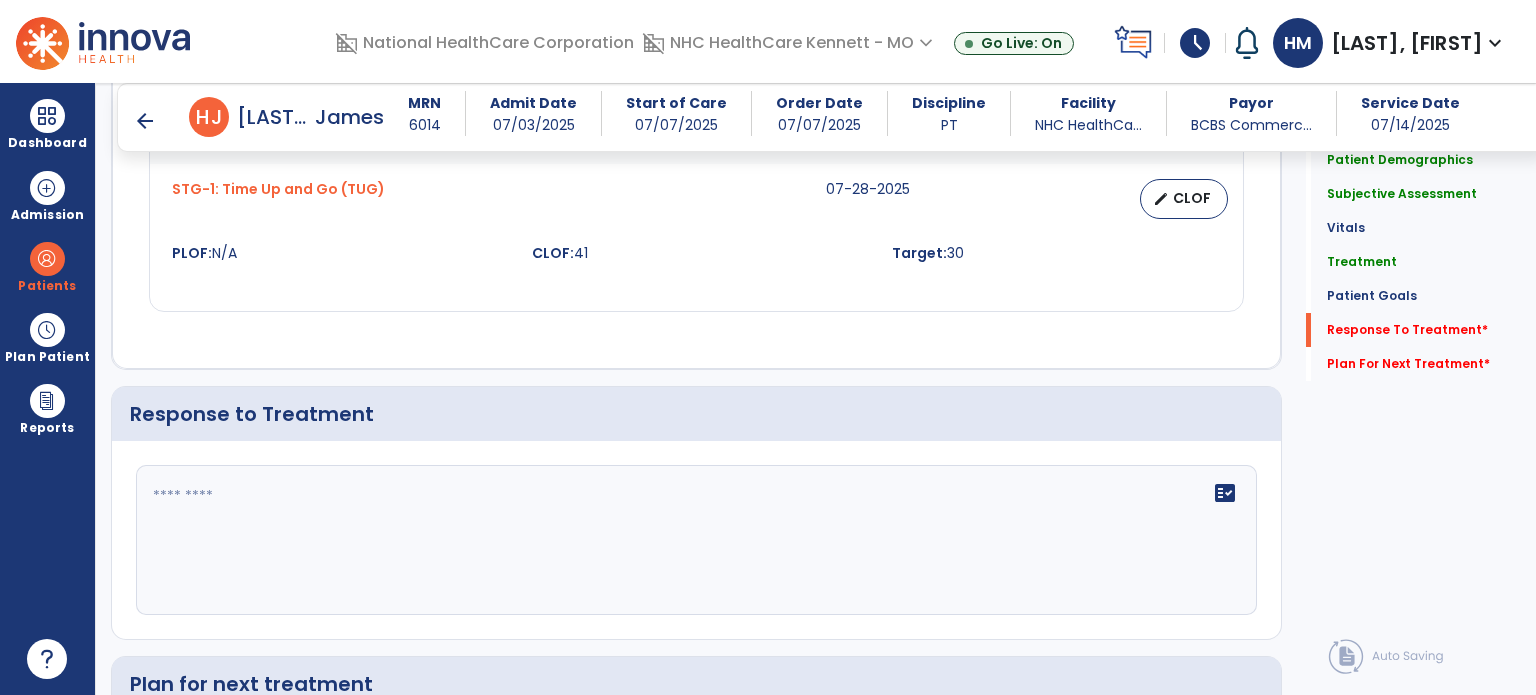 scroll, scrollTop: 2100, scrollLeft: 0, axis: vertical 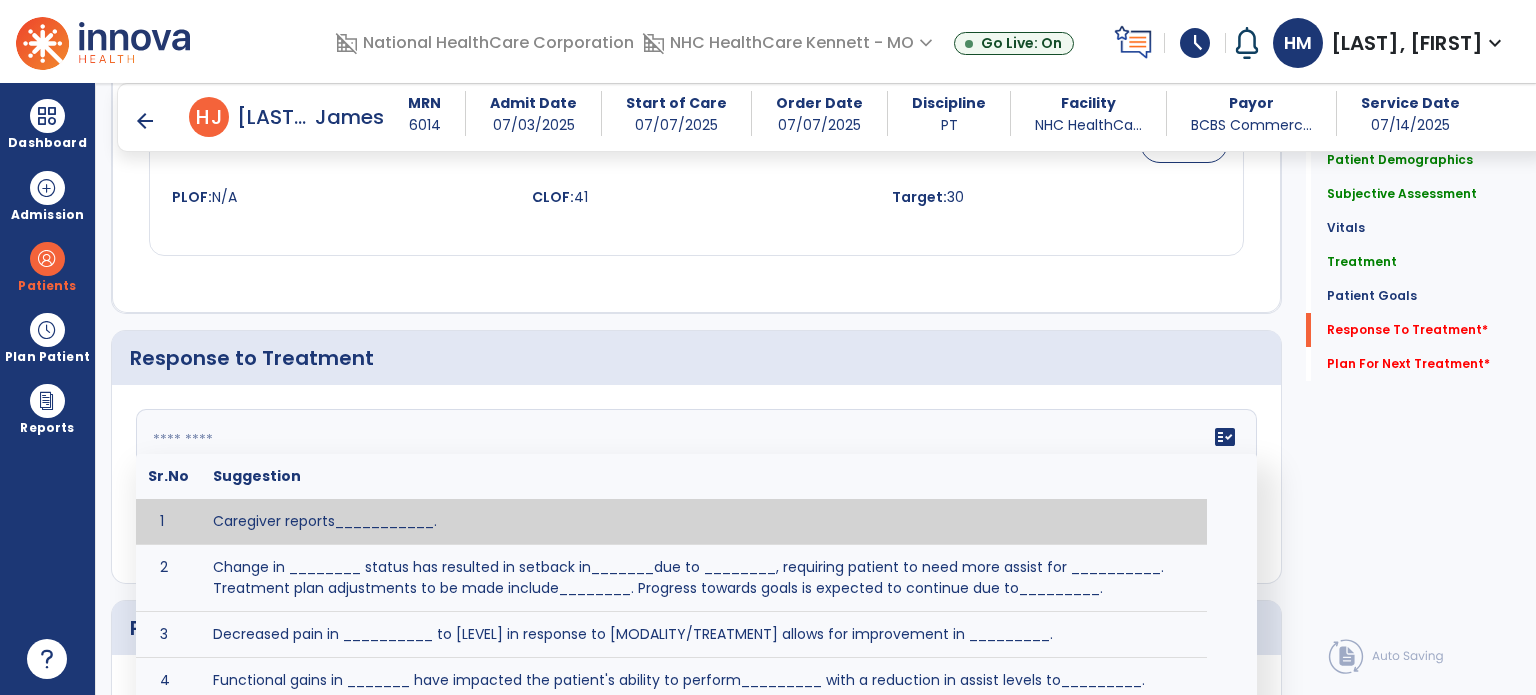 click 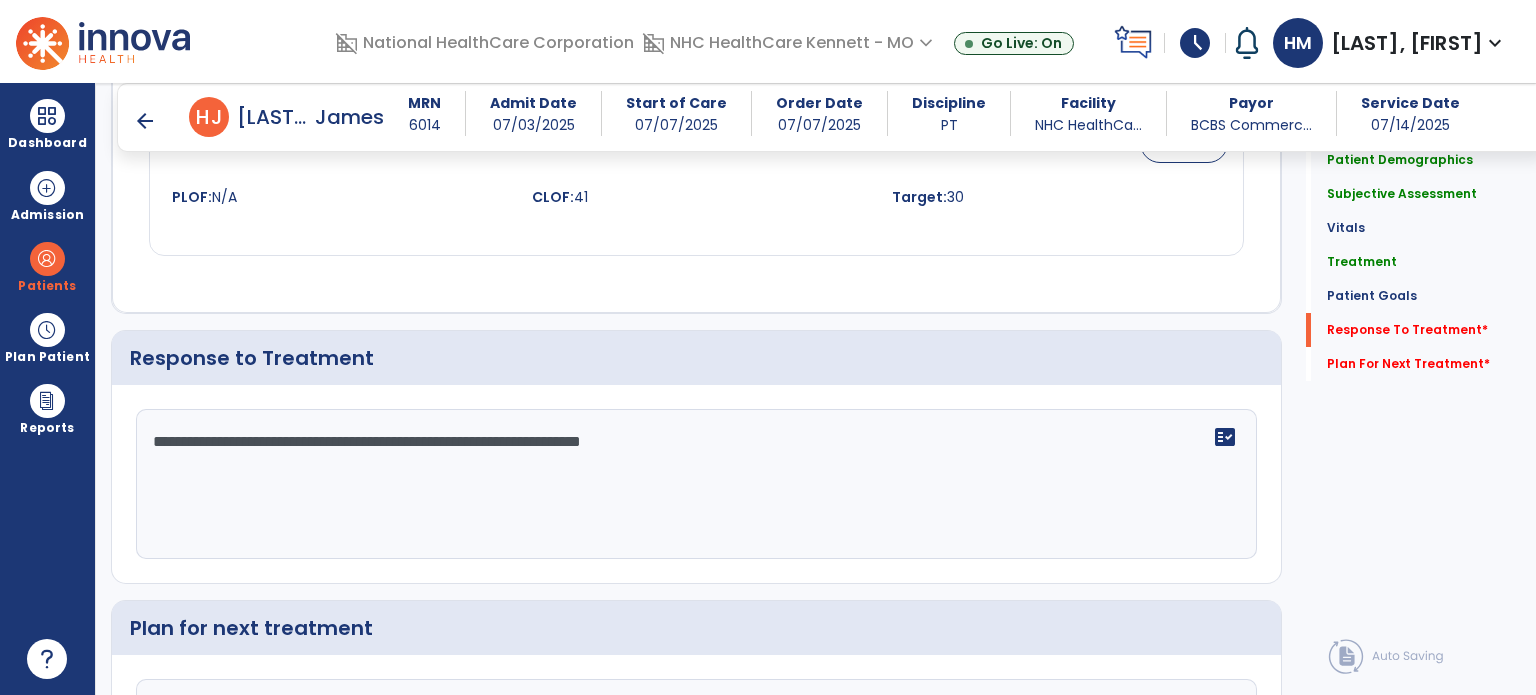scroll, scrollTop: 2319, scrollLeft: 0, axis: vertical 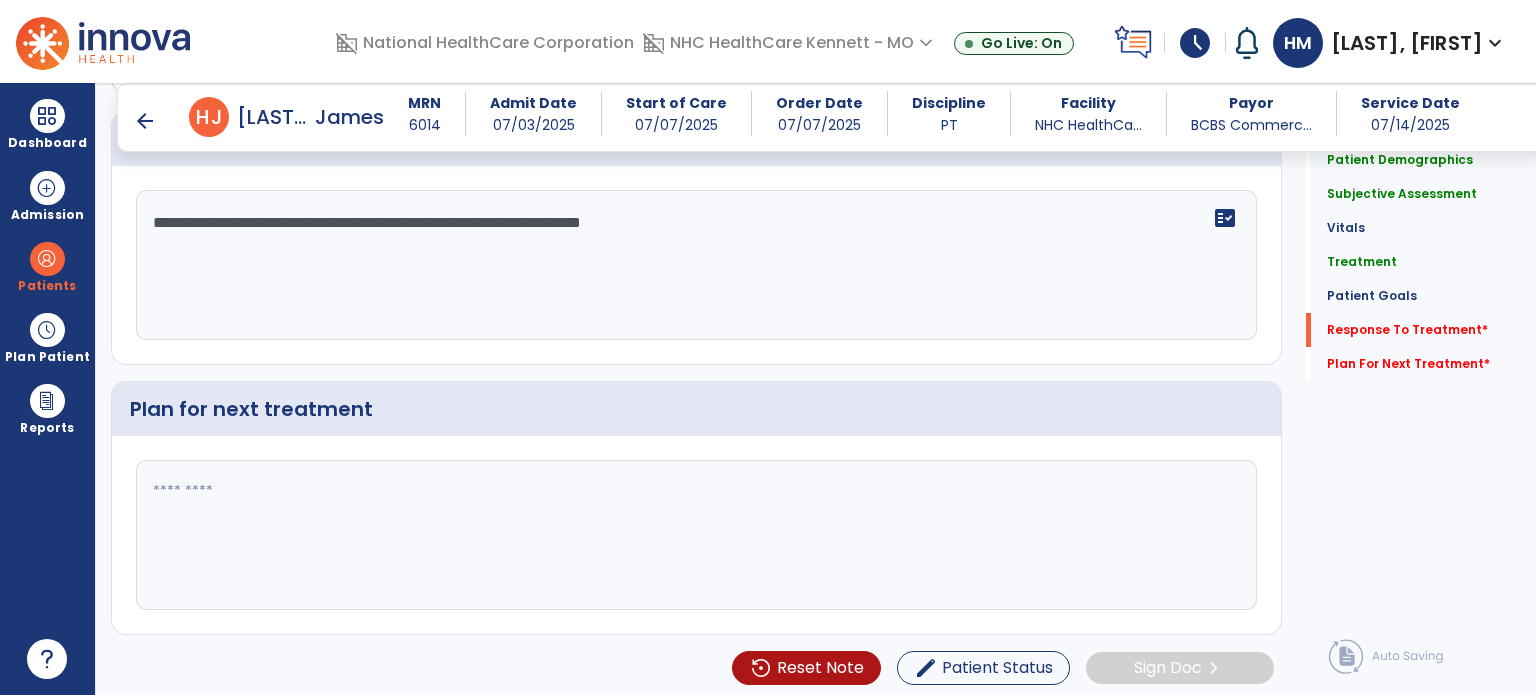 type on "**********" 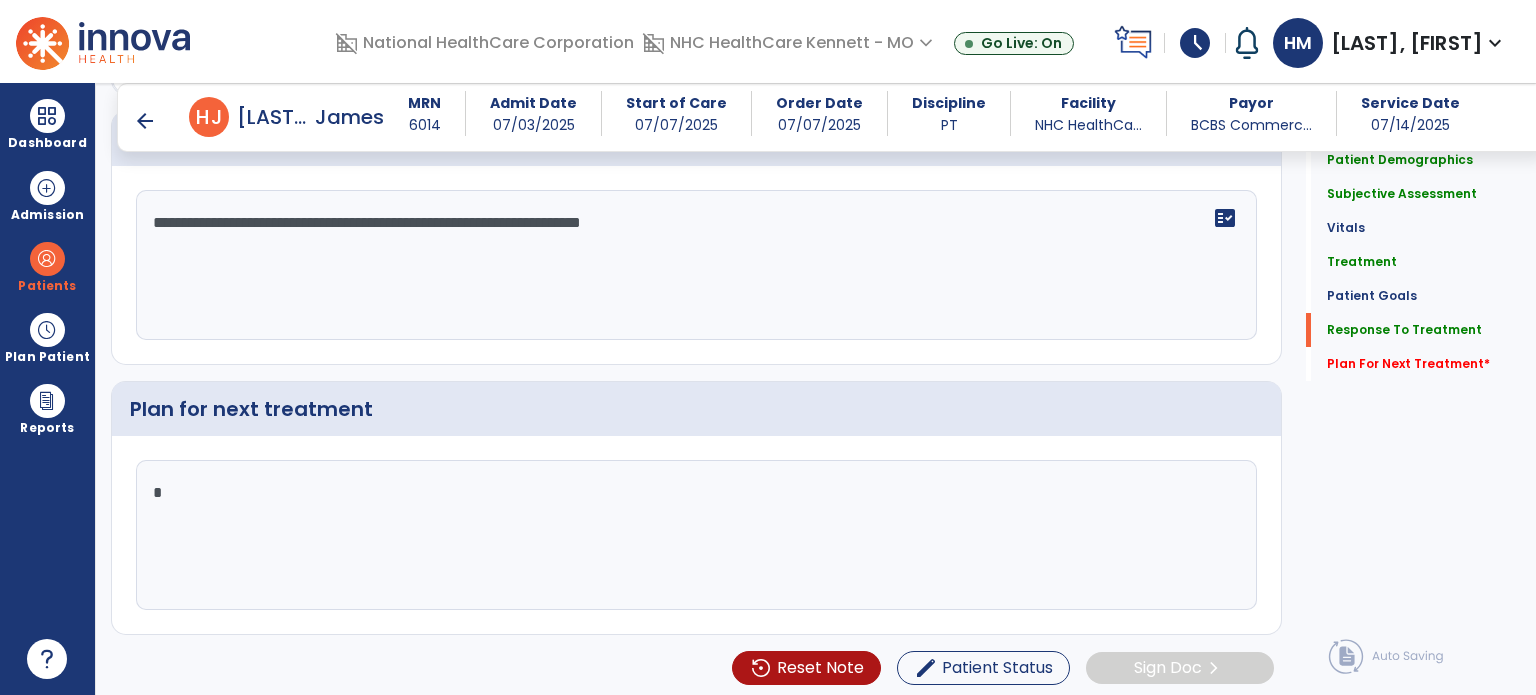 scroll, scrollTop: 2319, scrollLeft: 0, axis: vertical 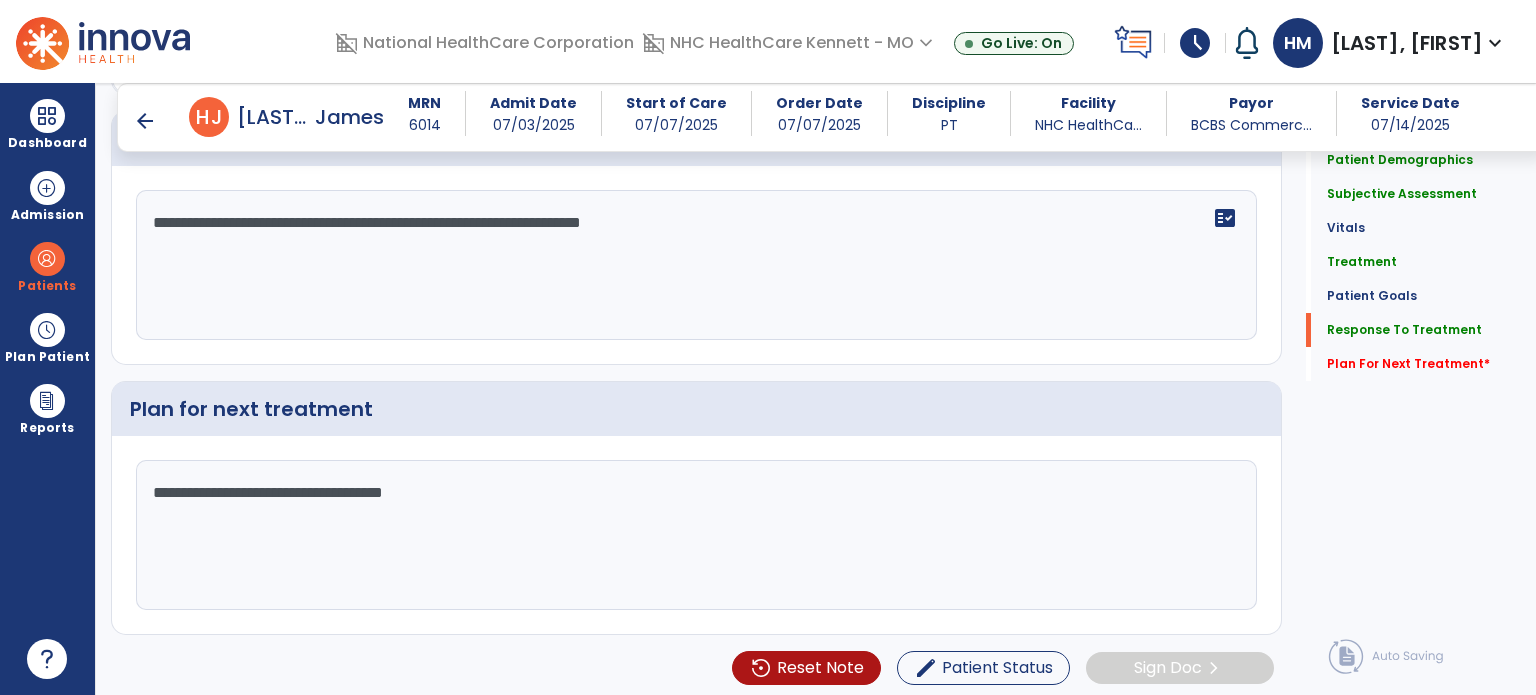 type on "**********" 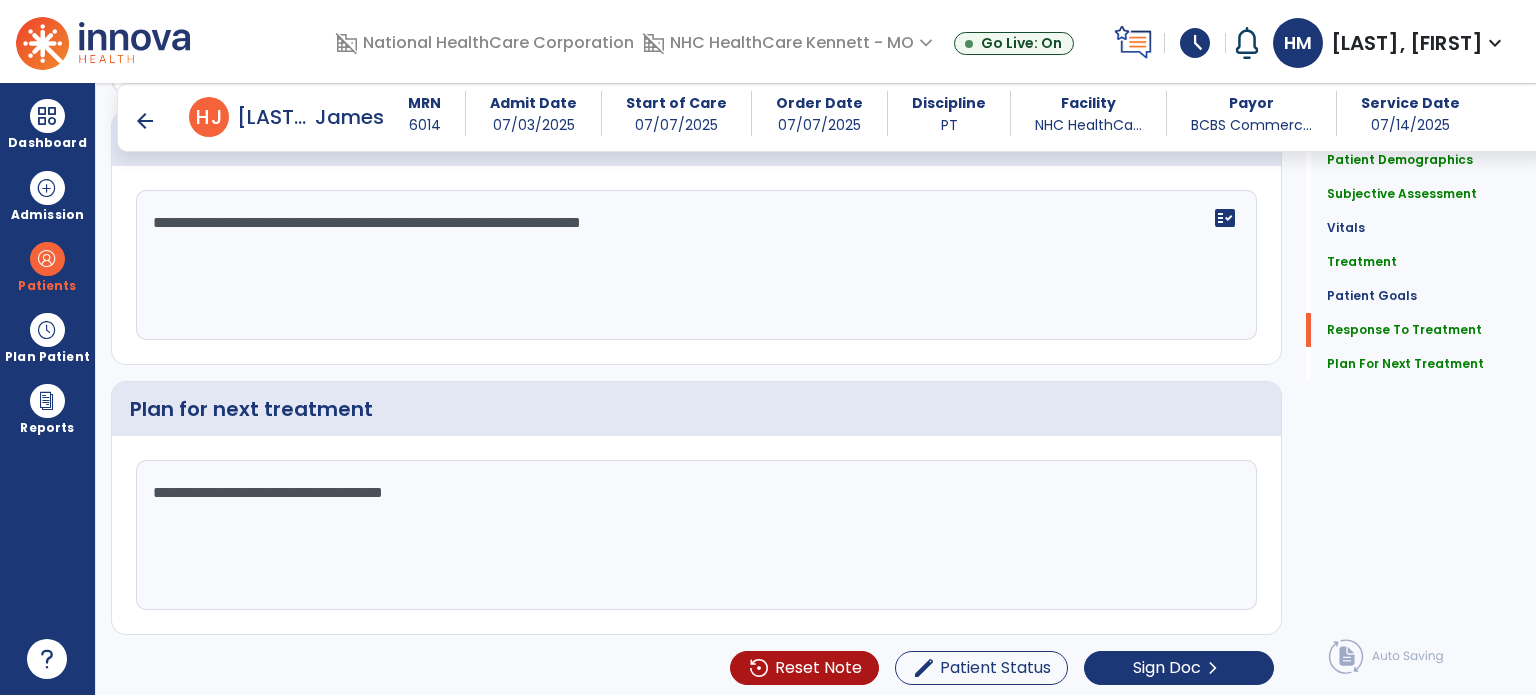 scroll, scrollTop: 2319, scrollLeft: 0, axis: vertical 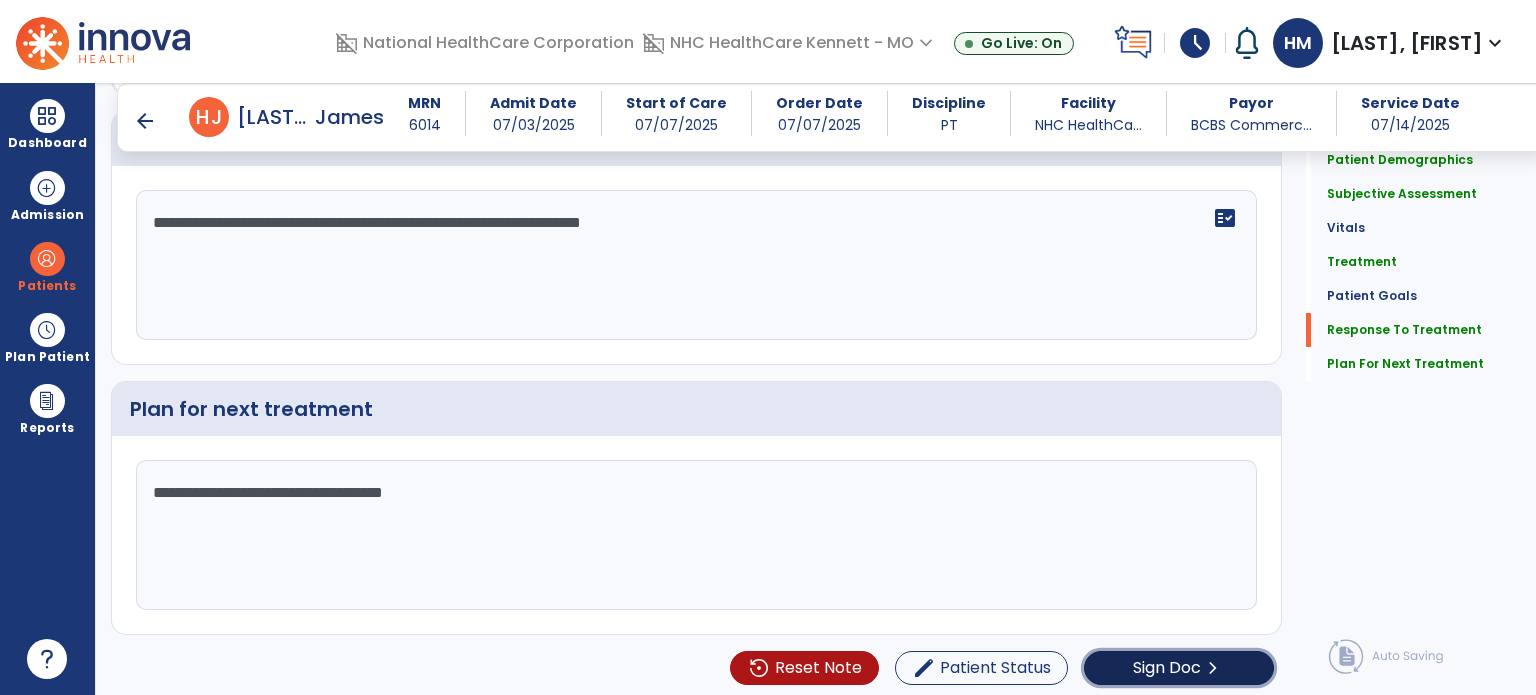 click on "Sign Doc" 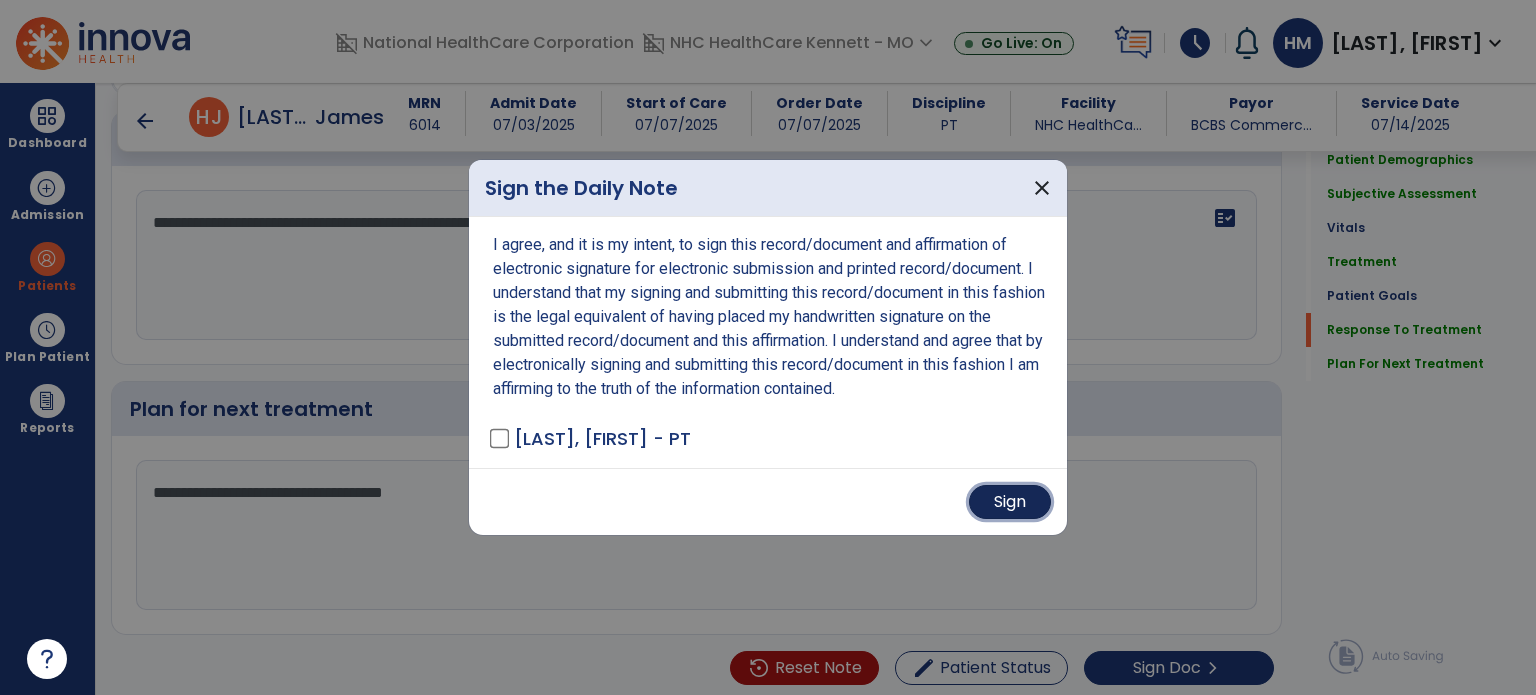 click on "Sign" at bounding box center (1010, 502) 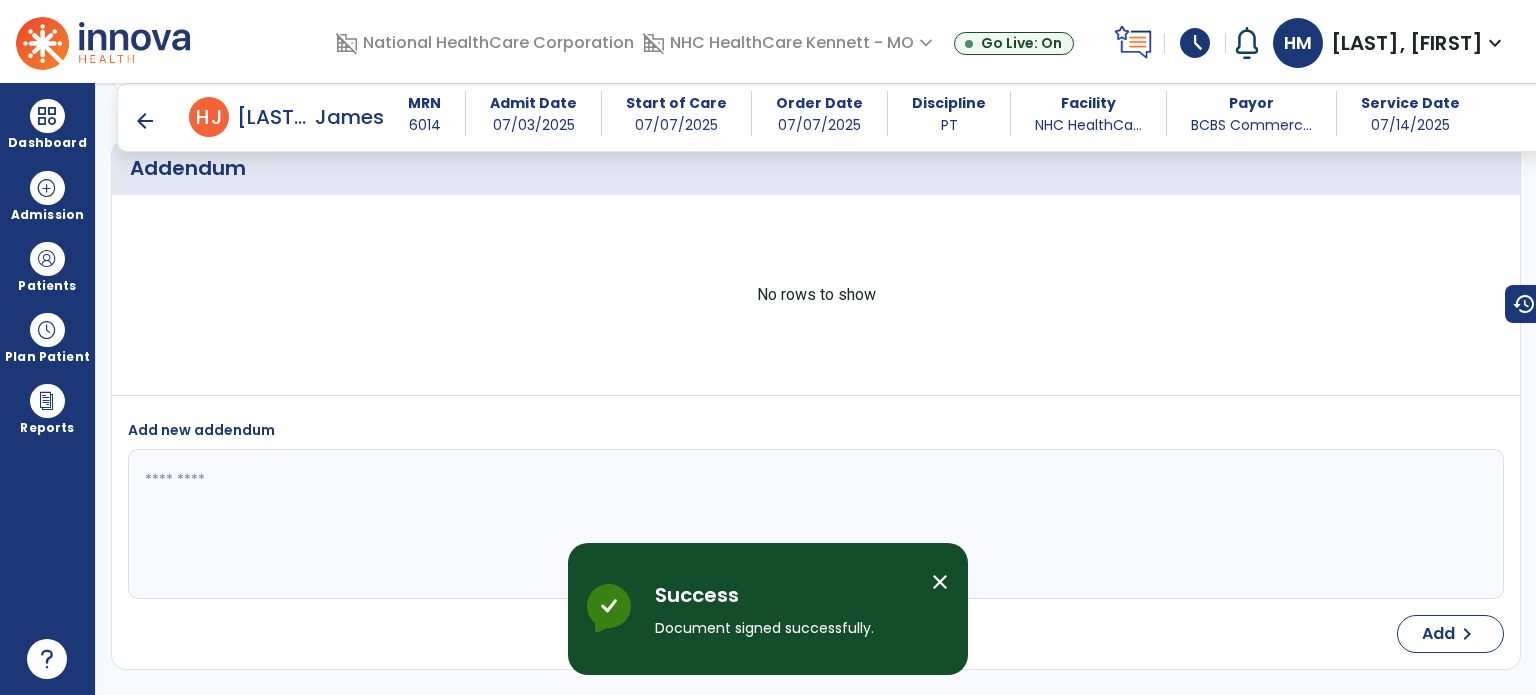 scroll, scrollTop: 2828, scrollLeft: 0, axis: vertical 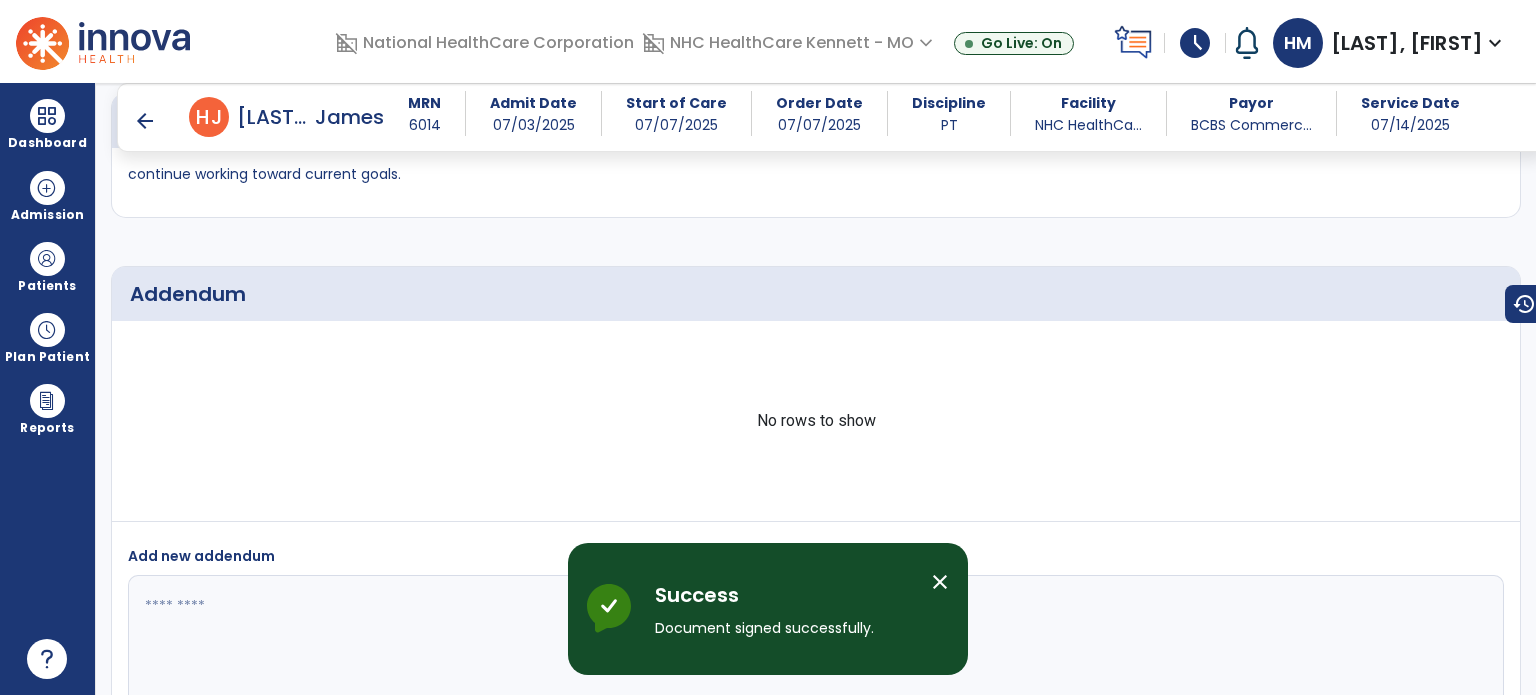 click on "arrow_back" at bounding box center [145, 121] 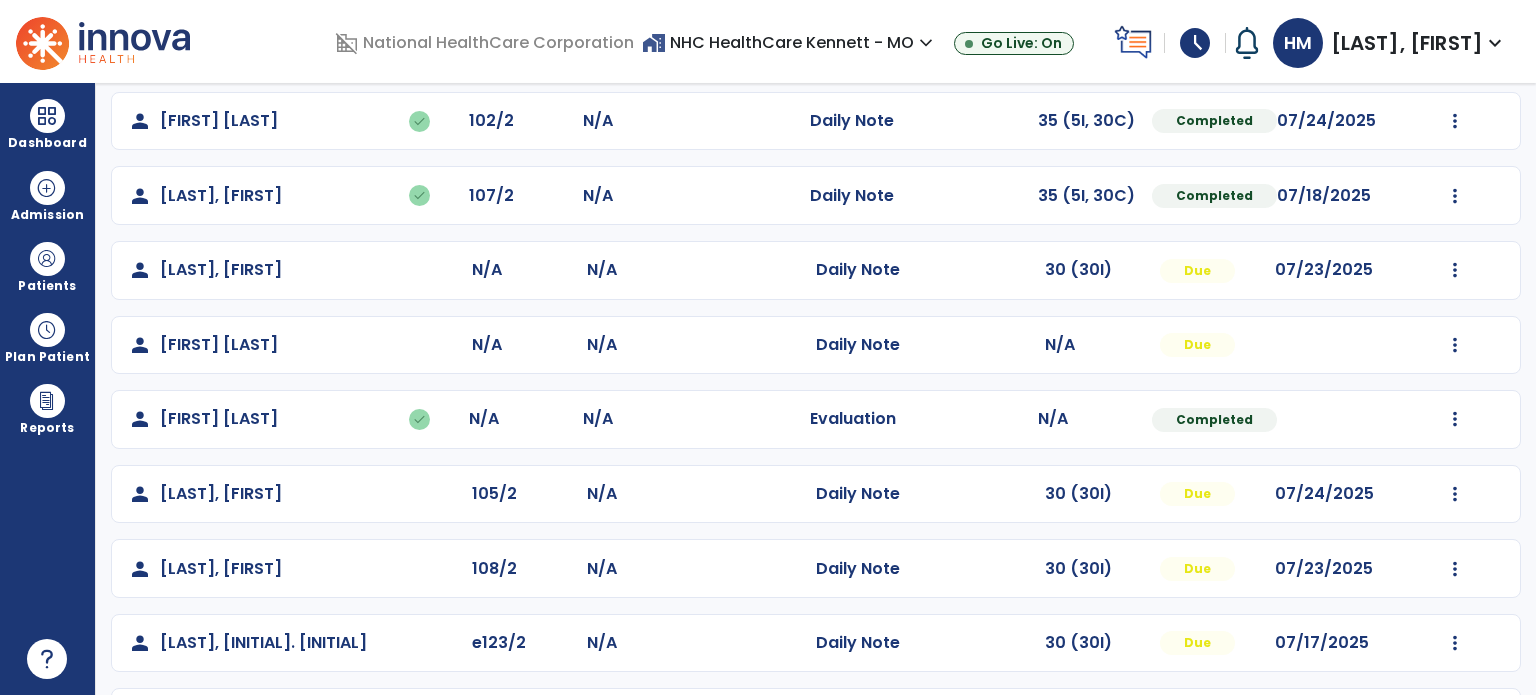 scroll, scrollTop: 393, scrollLeft: 0, axis: vertical 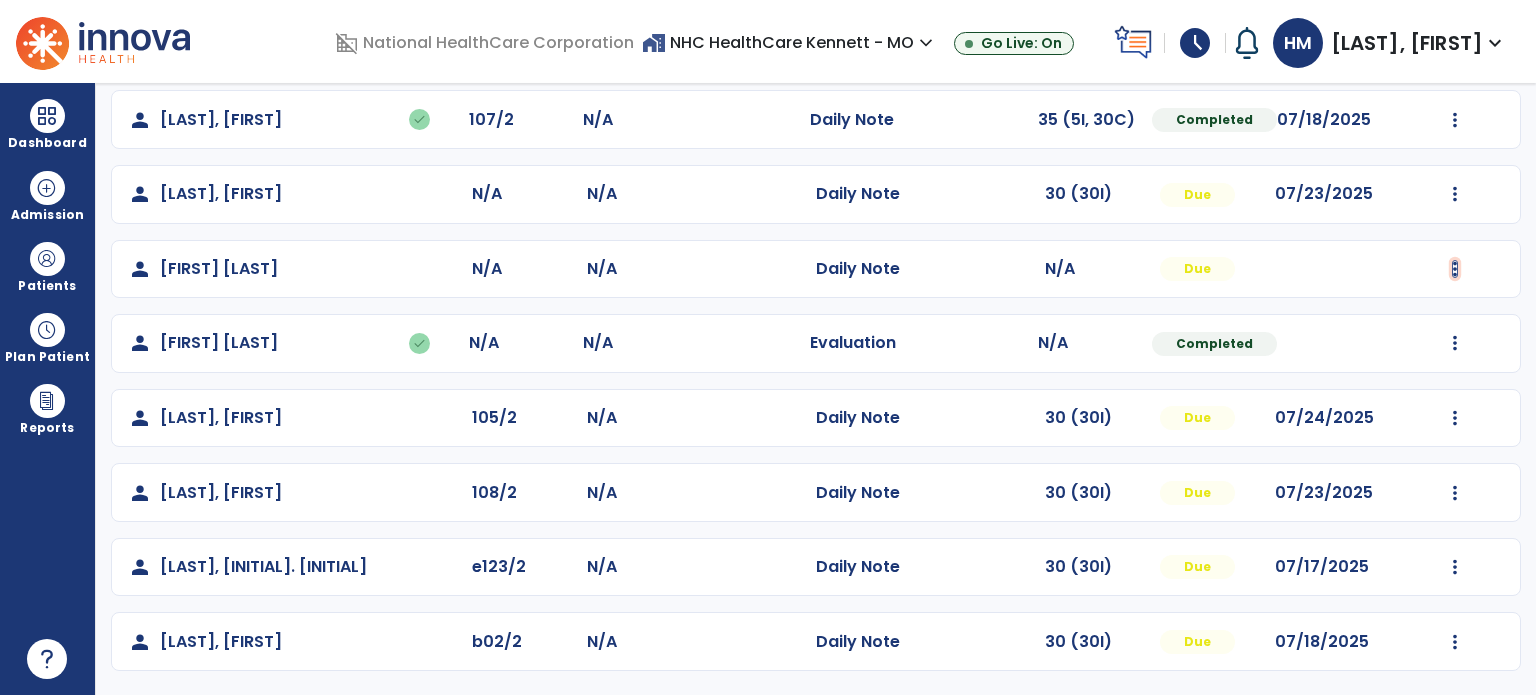 click at bounding box center (1455, -104) 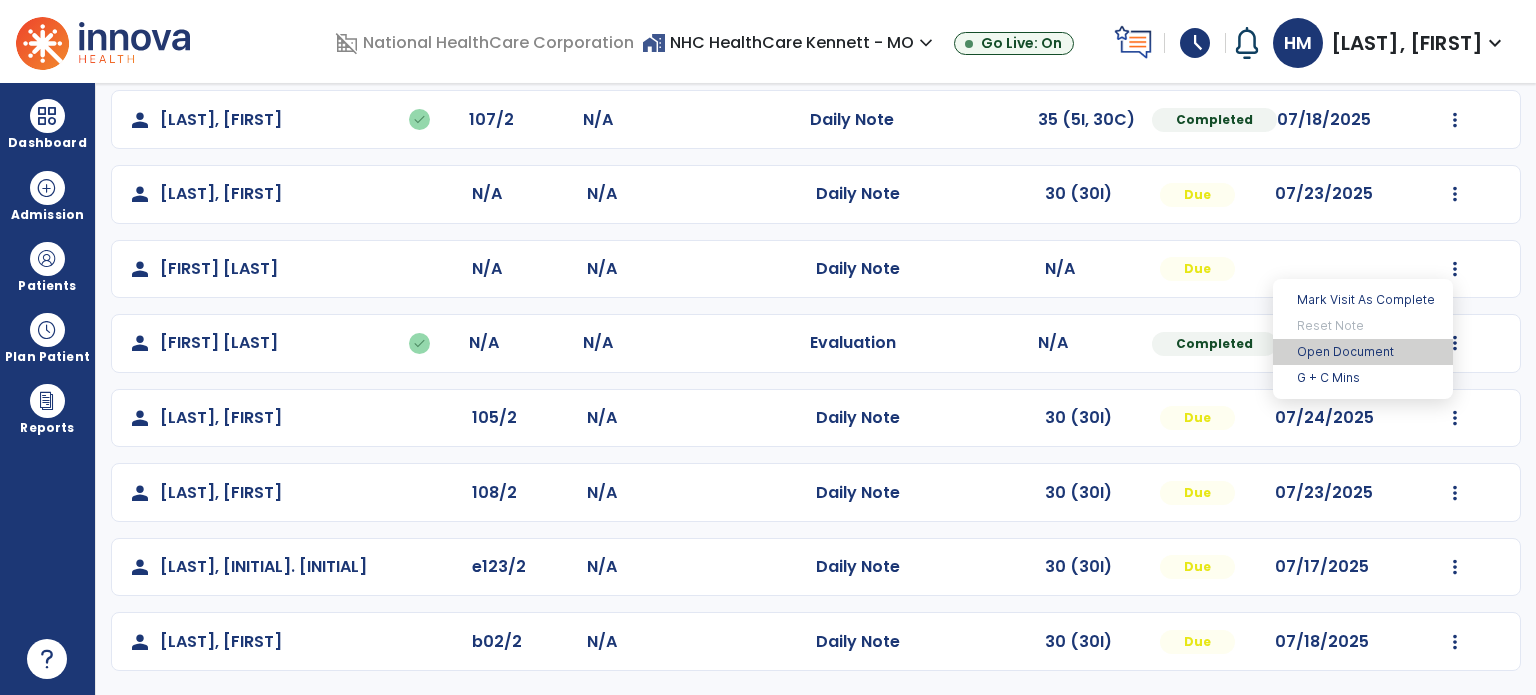 click on "Open Document" at bounding box center (1363, 352) 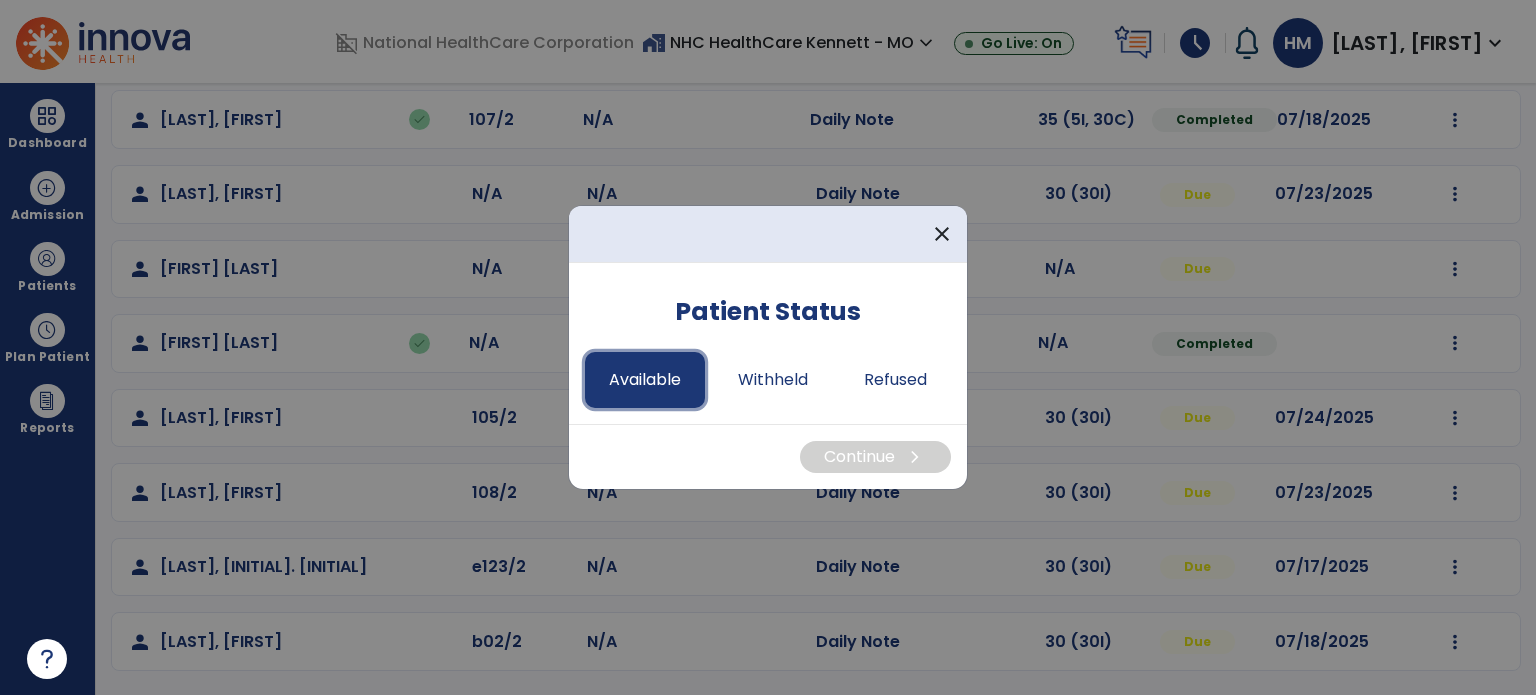 click on "Available" at bounding box center [645, 380] 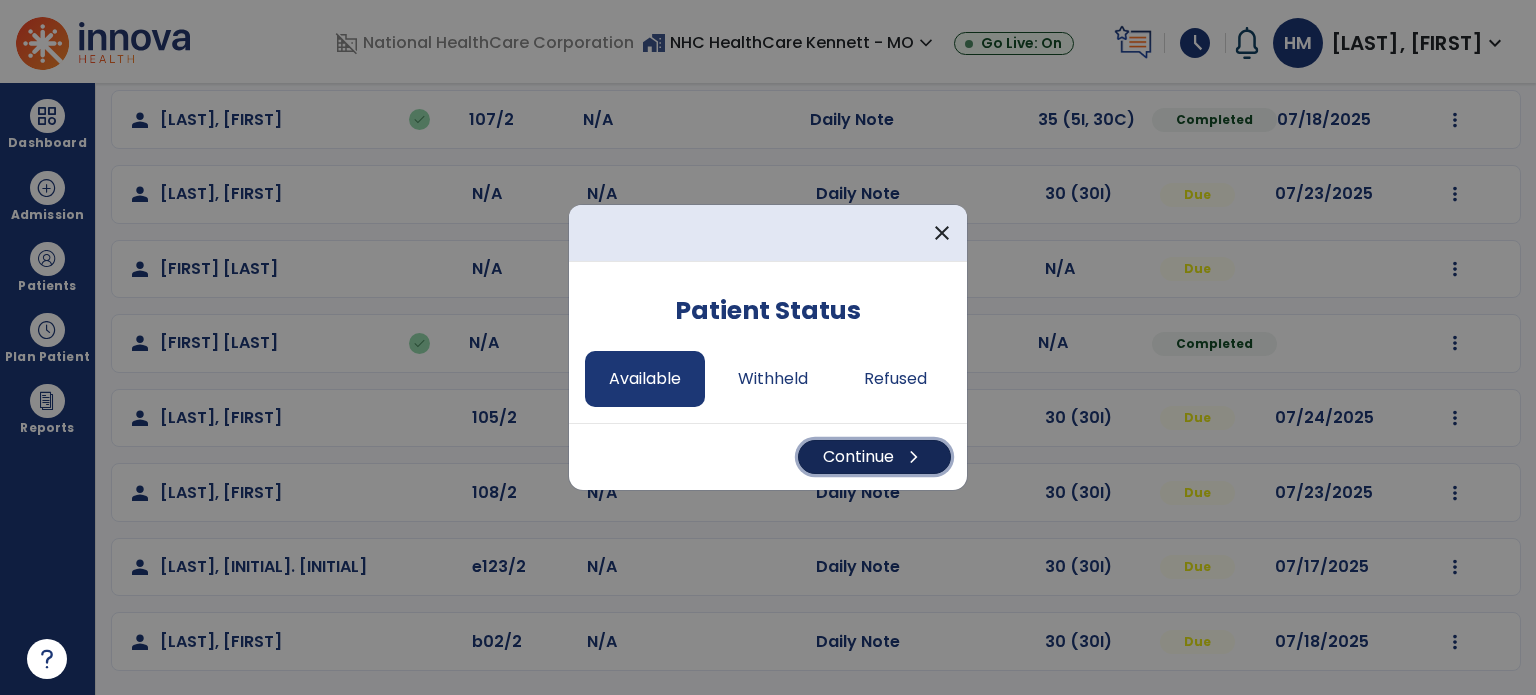 click on "Continue   chevron_right" at bounding box center [874, 457] 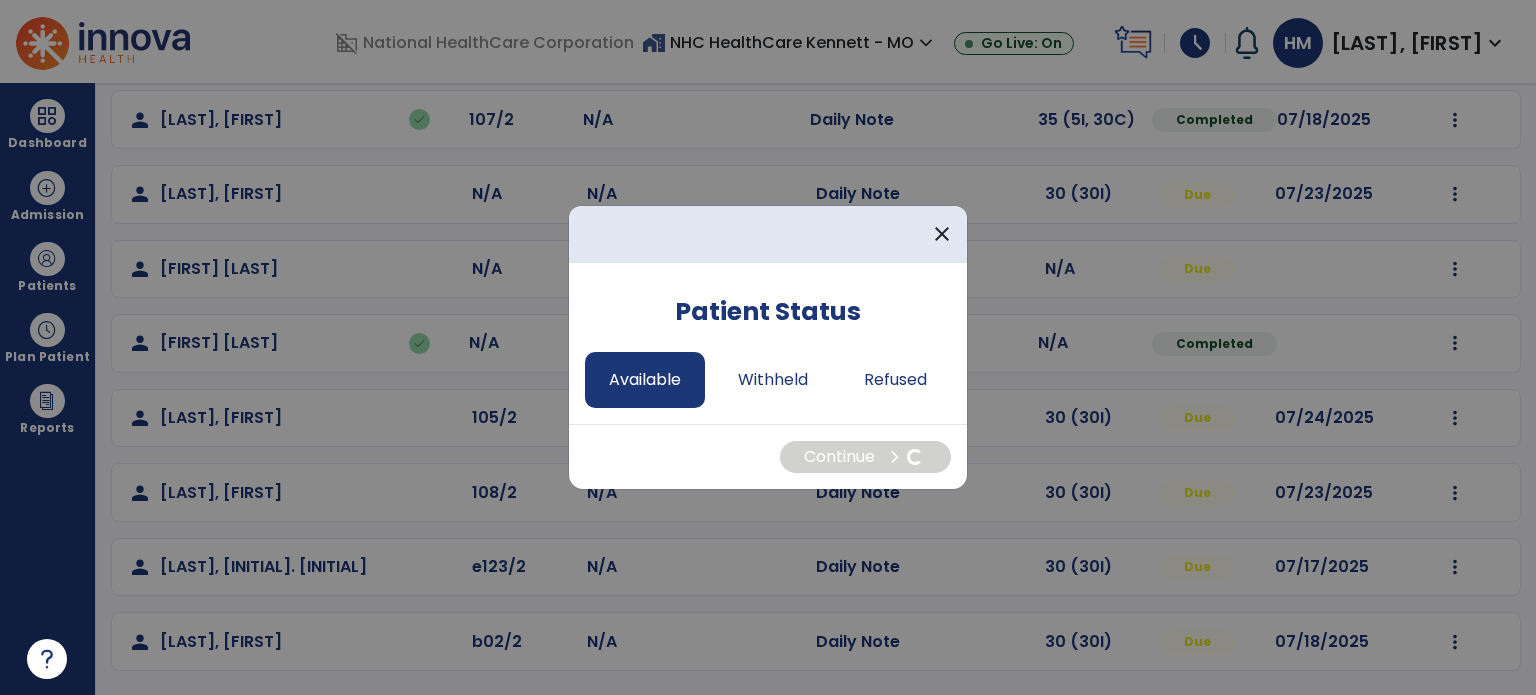 select on "*" 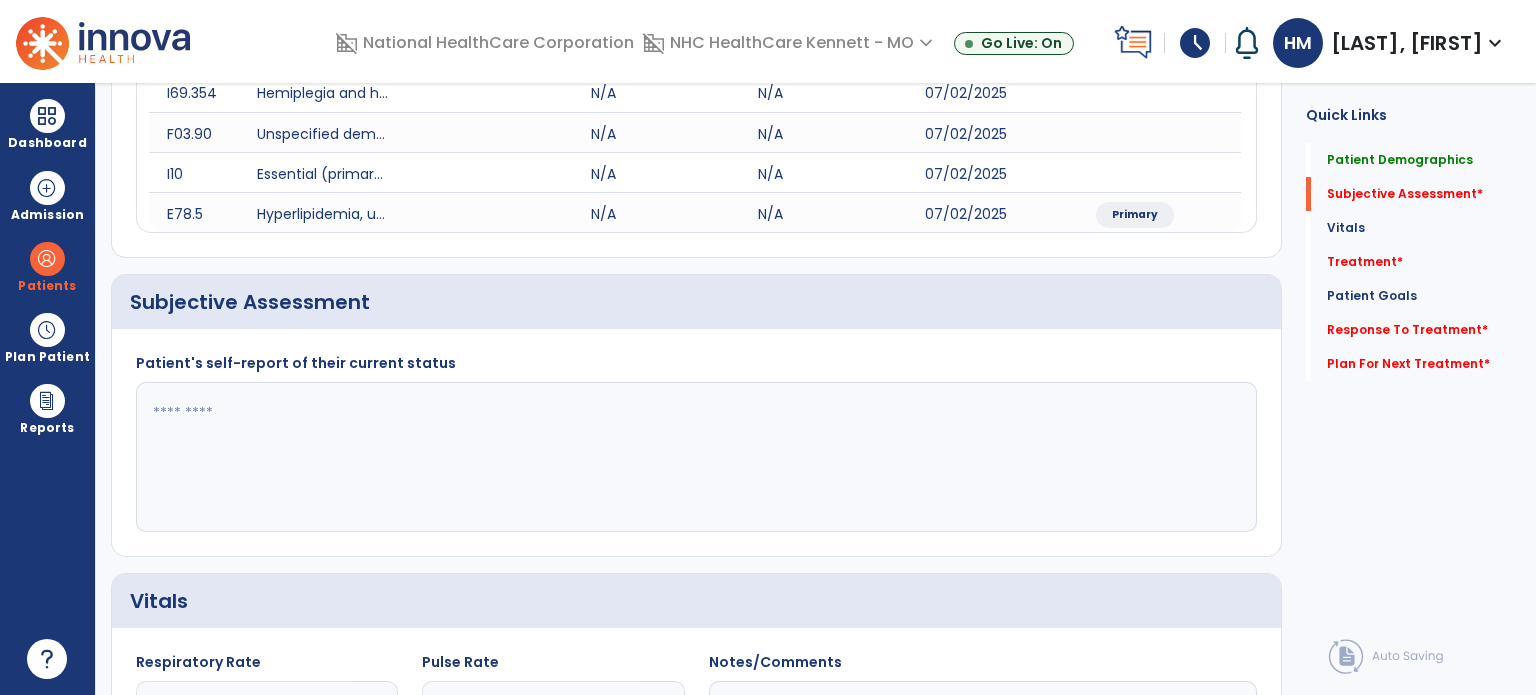 click 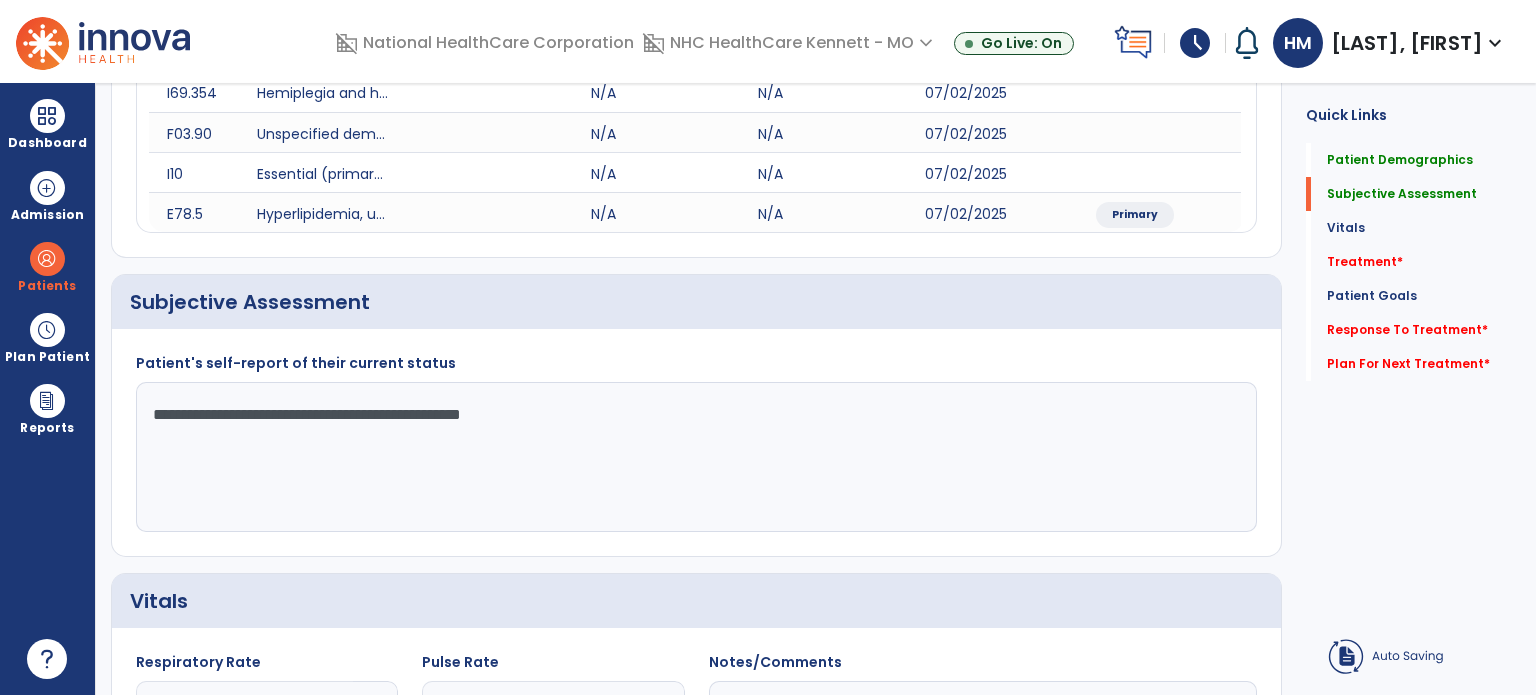click on "**********" 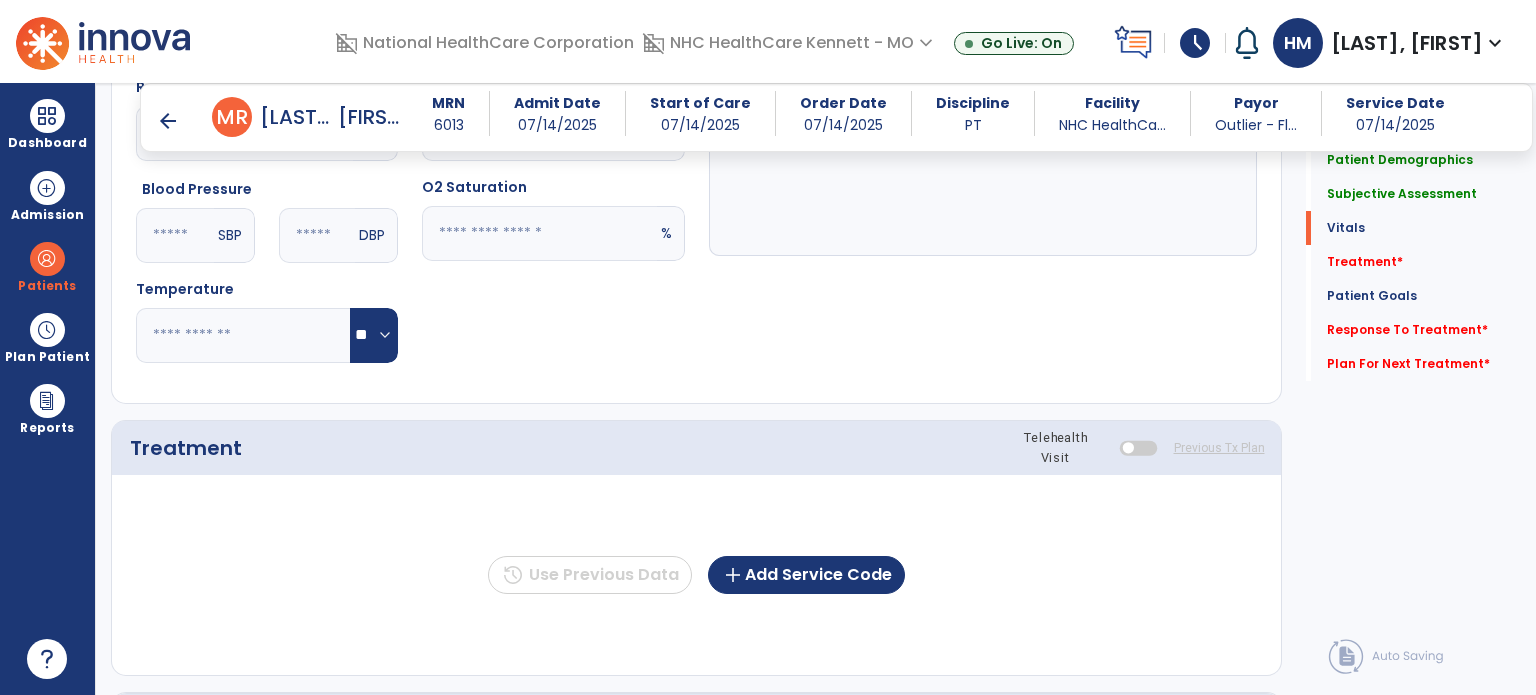 scroll, scrollTop: 1093, scrollLeft: 0, axis: vertical 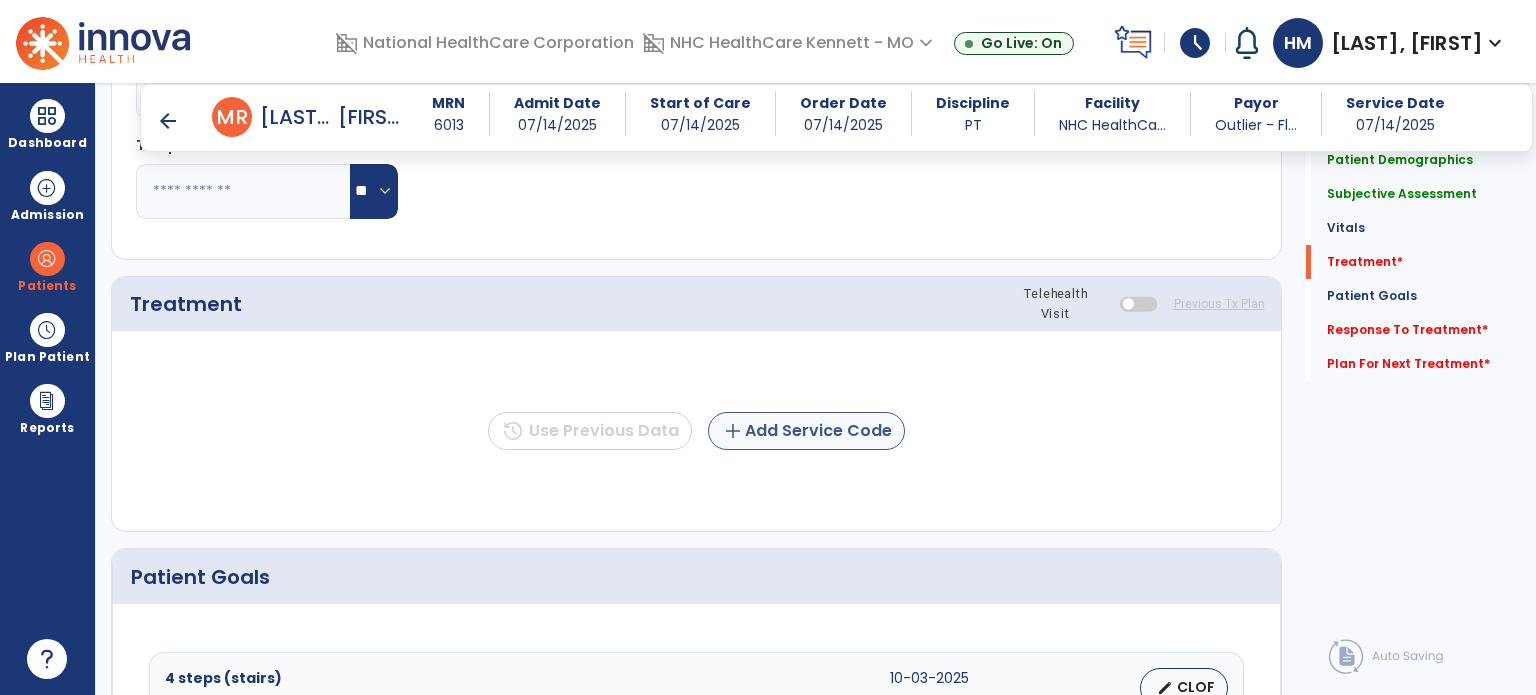 type on "**********" 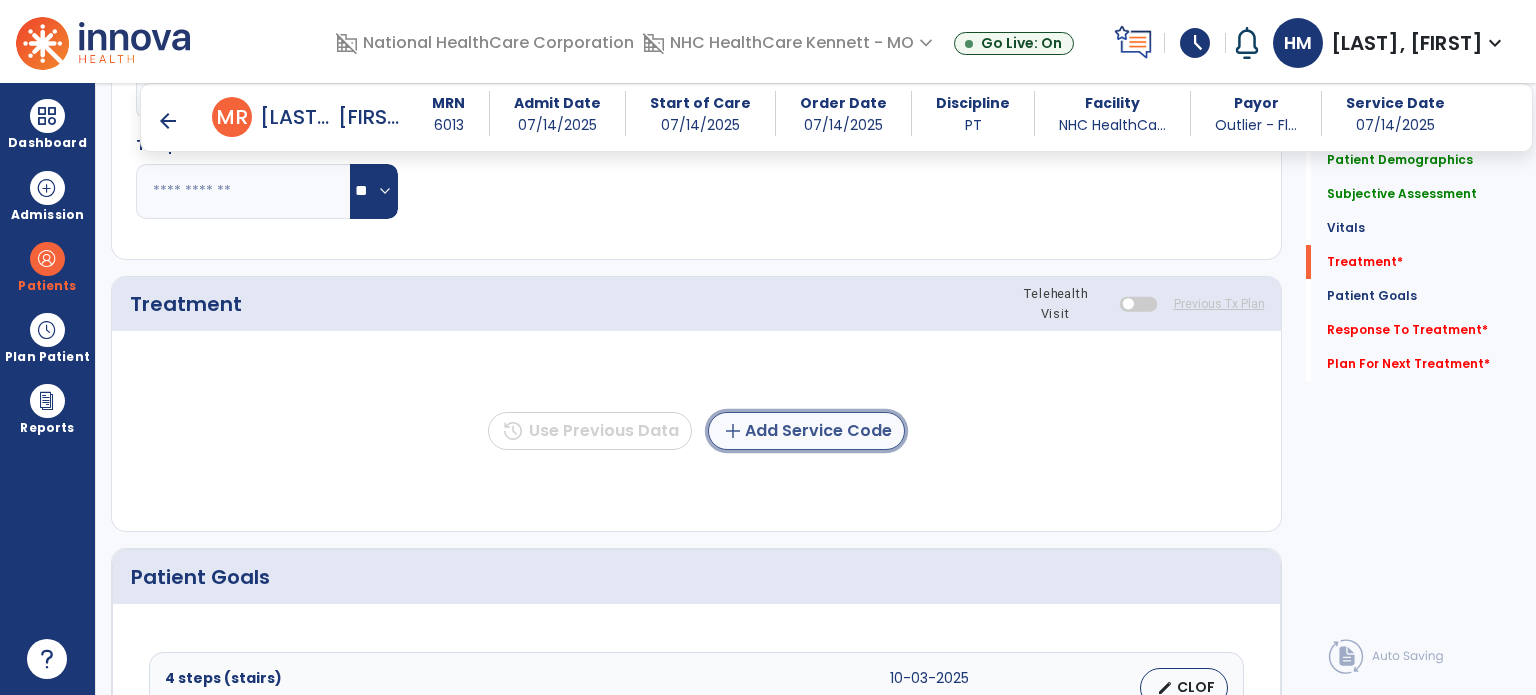 click on "add  Add Service Code" 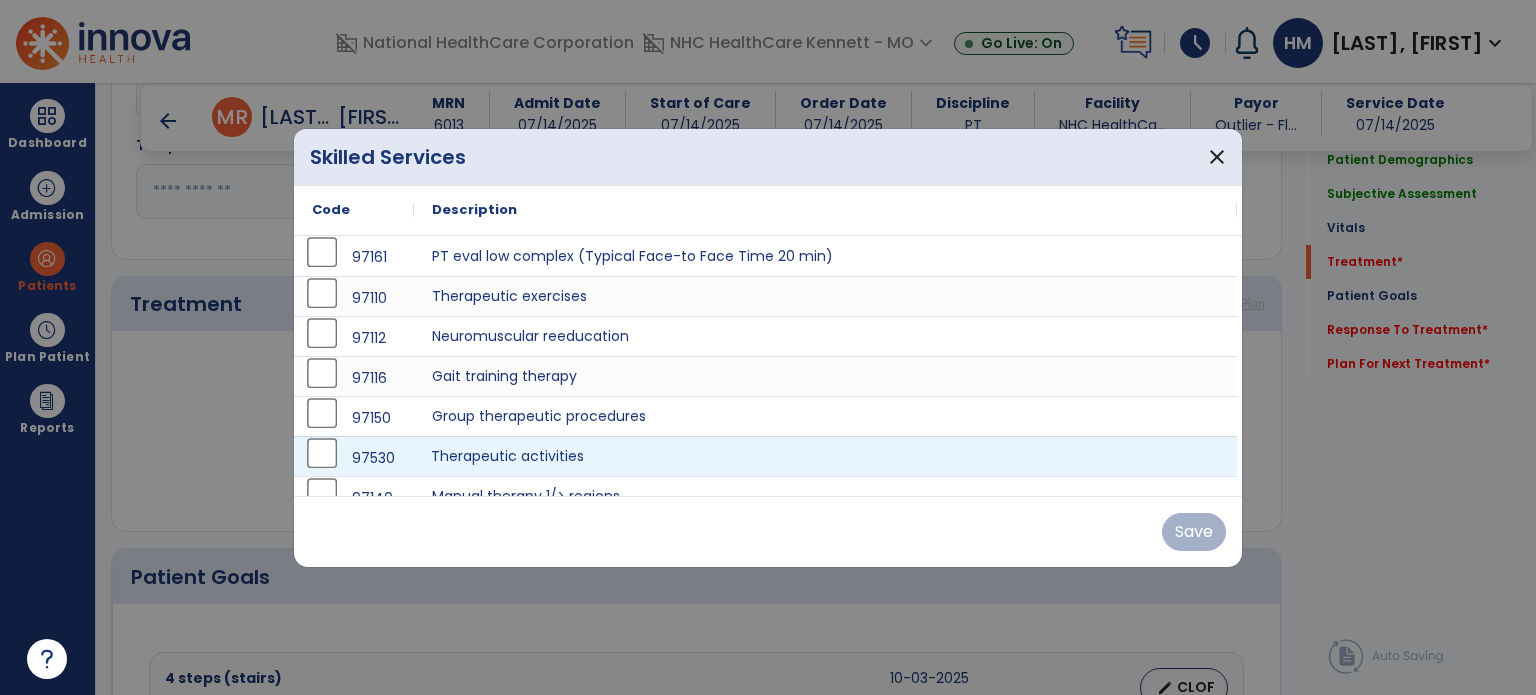 click on "Therapeutic activities" at bounding box center (825, 456) 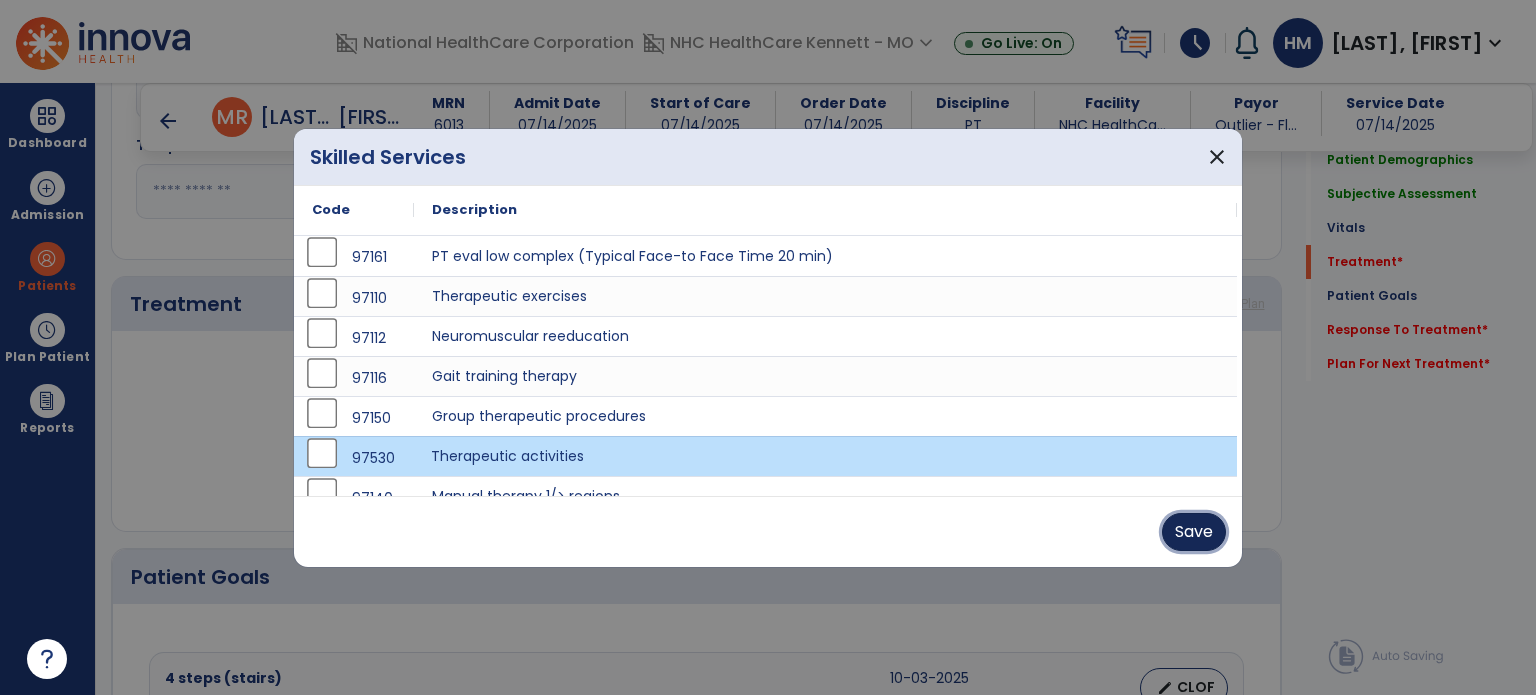 click on "Save" at bounding box center [1194, 532] 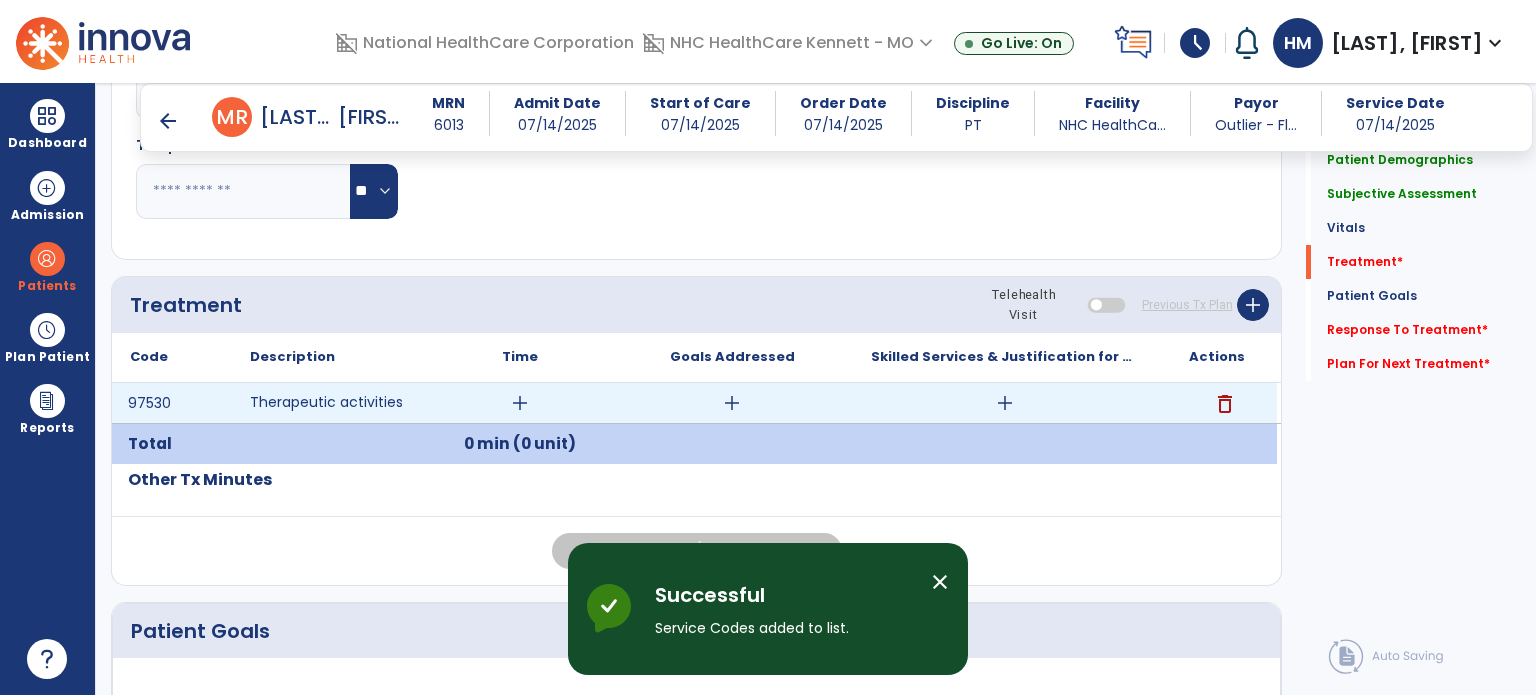 click on "add" at bounding box center (520, 403) 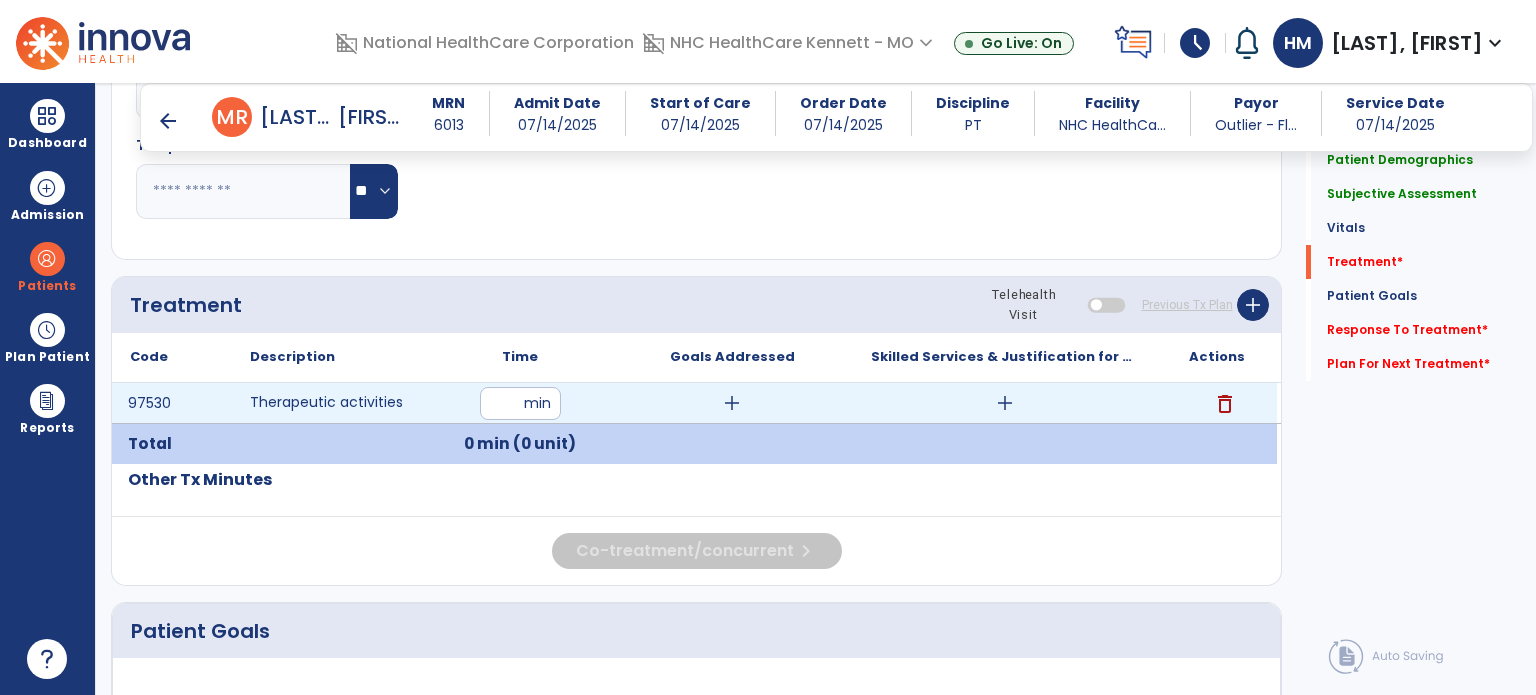 type on "**" 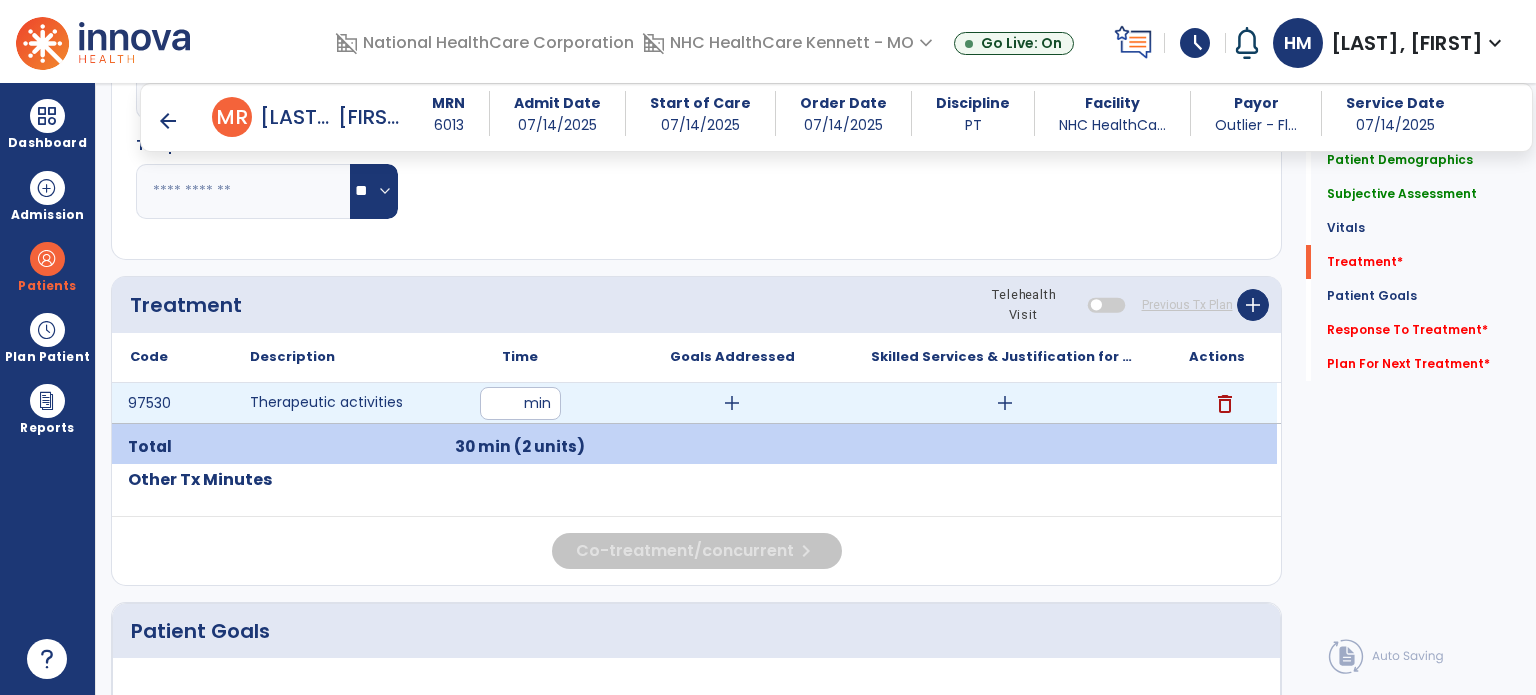 click on "add" at bounding box center (1005, 403) 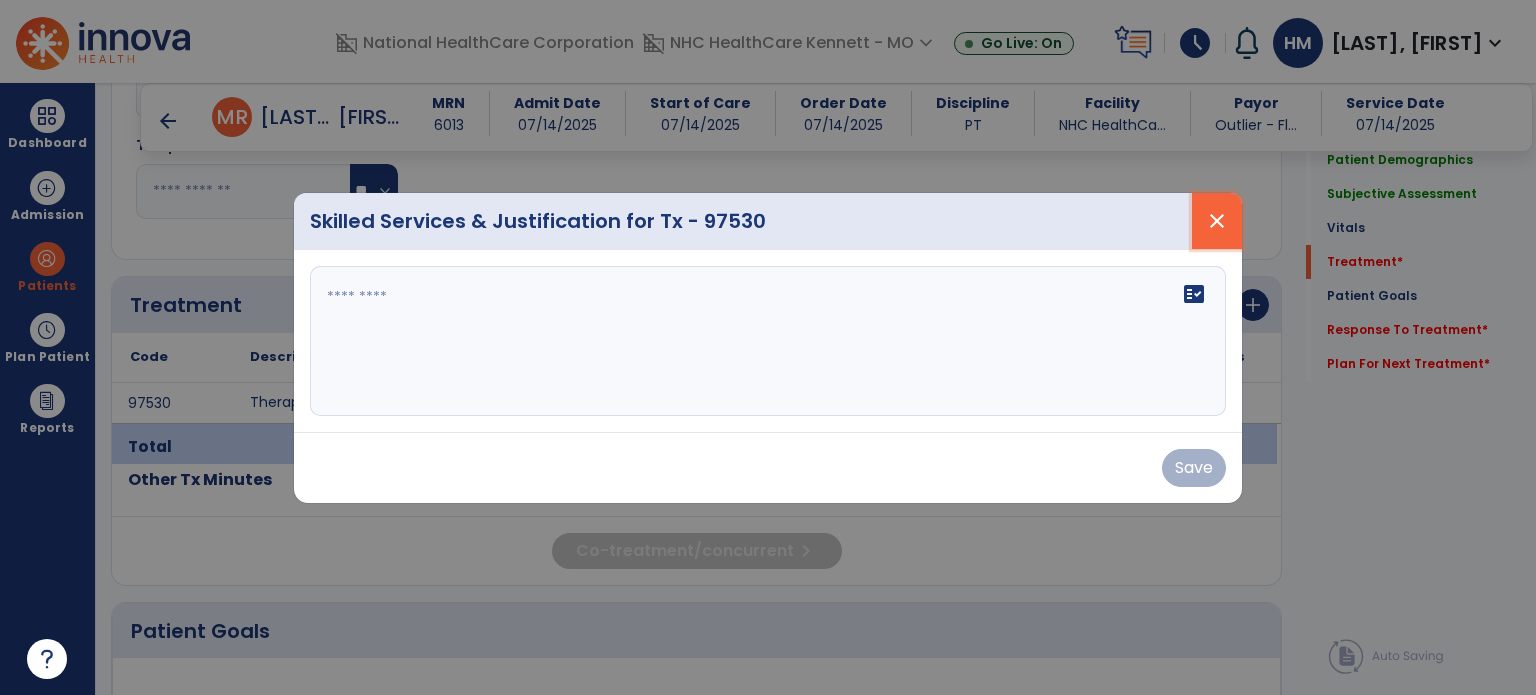 click on "close" at bounding box center [1217, 221] 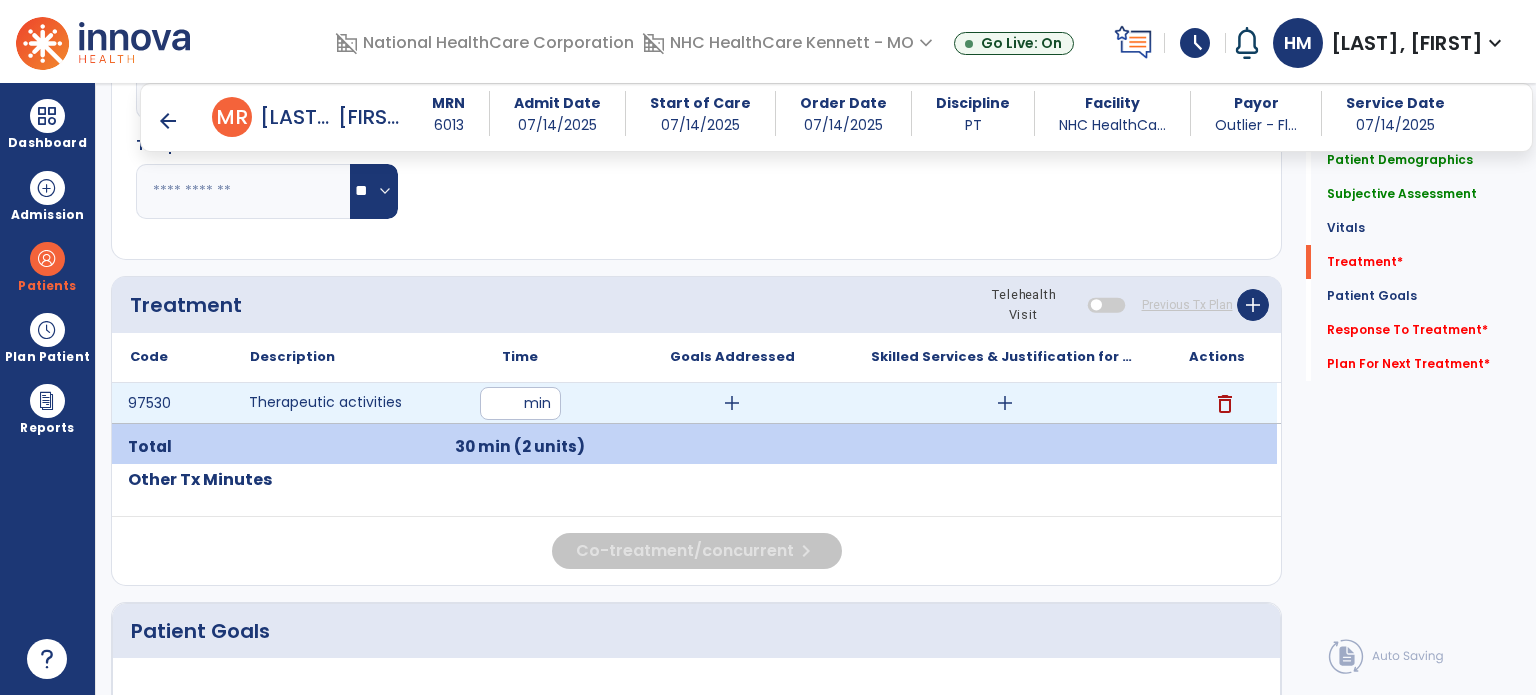 click on "Therapeutic activities" at bounding box center (325, 402) 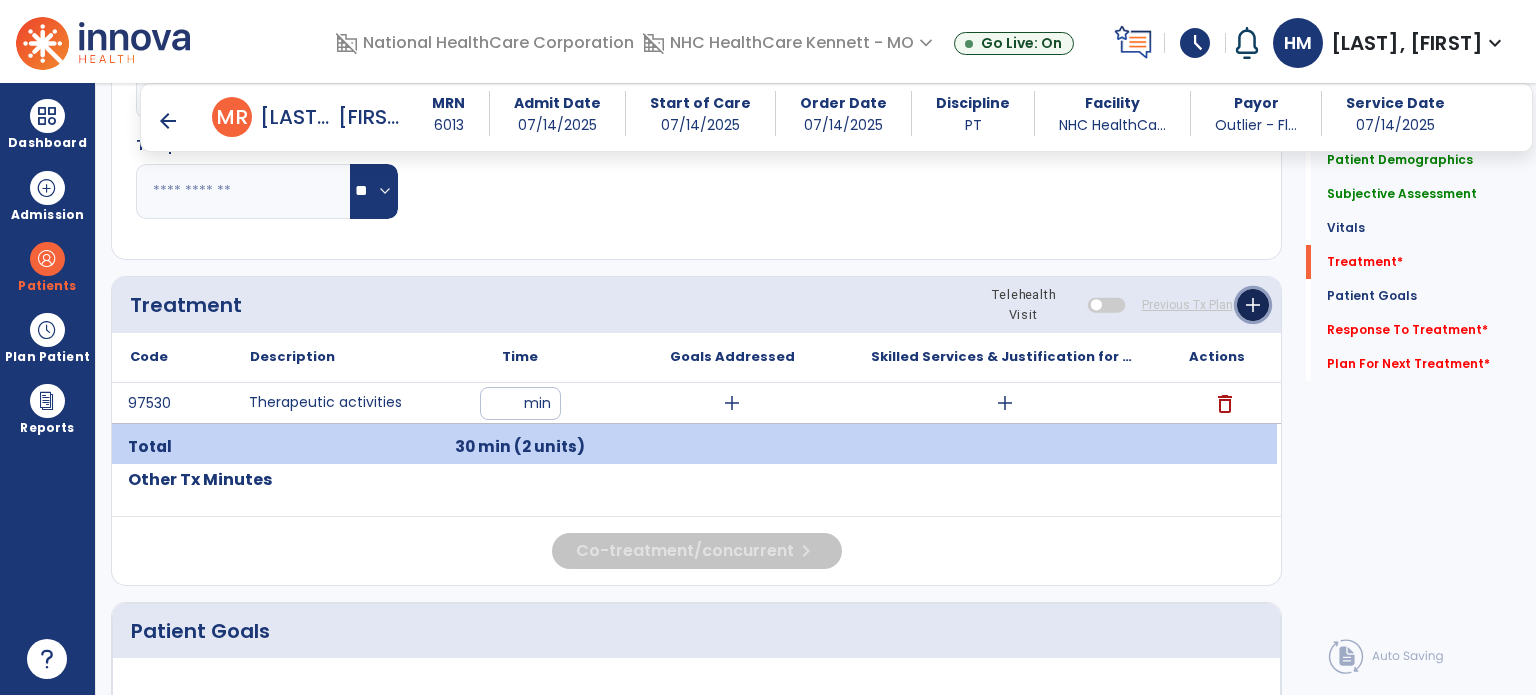 click on "add" 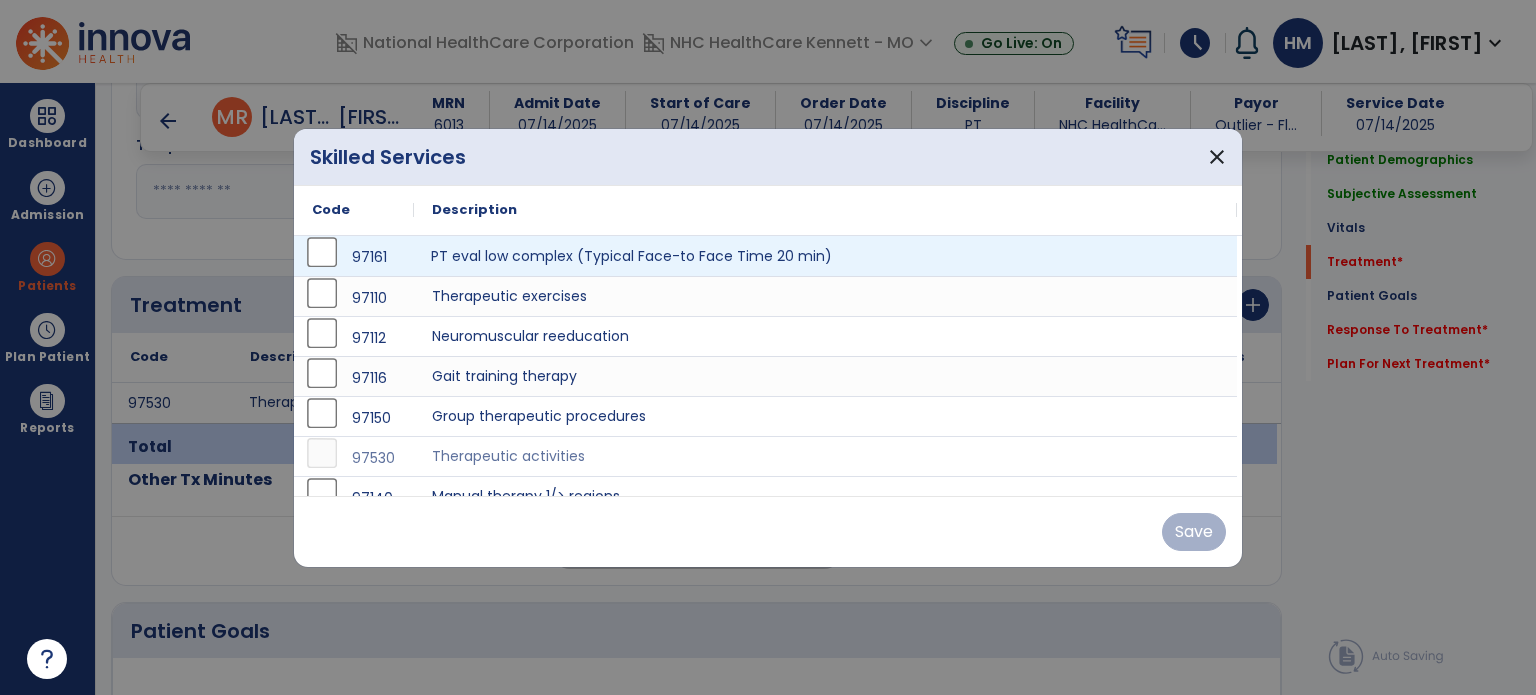 click on "PT eval low complex (Typical Face-to Face Time 20 min)" at bounding box center [825, 256] 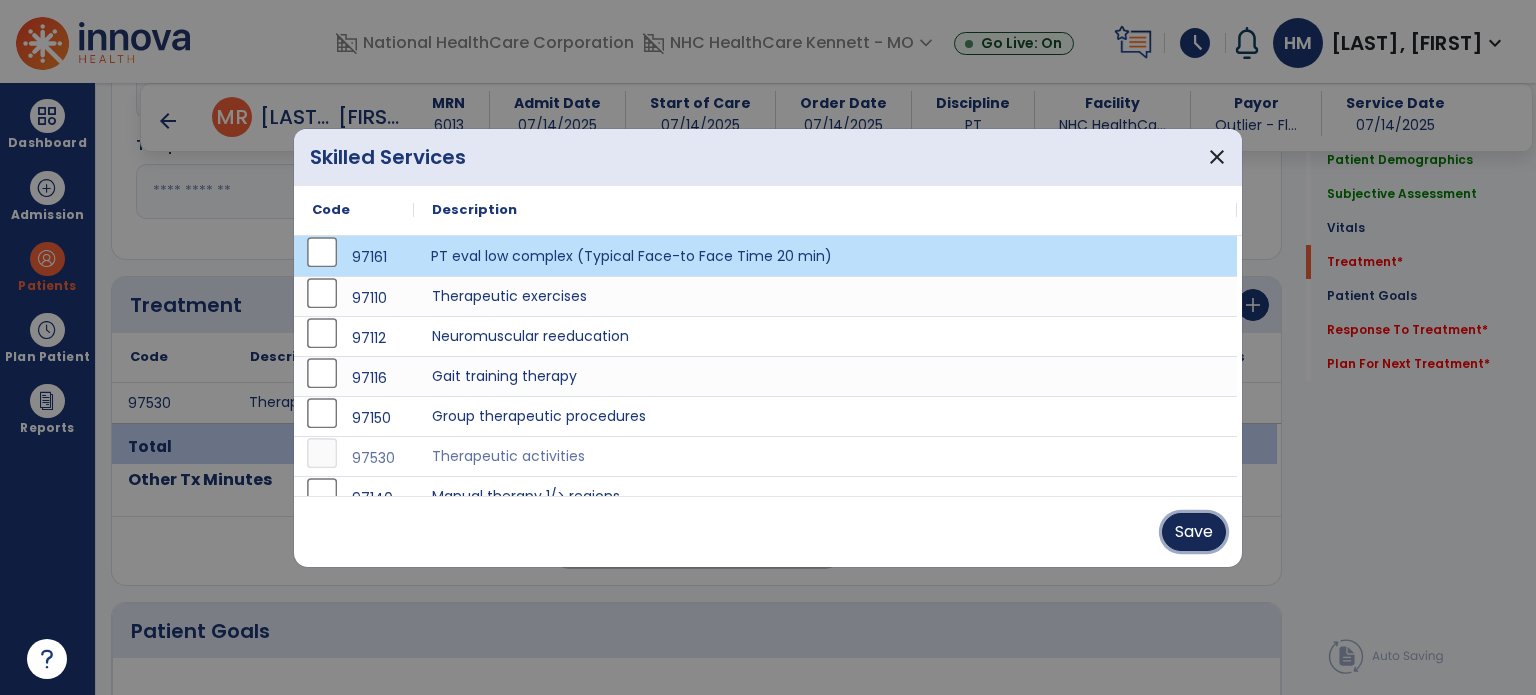 click on "Save" at bounding box center [1194, 532] 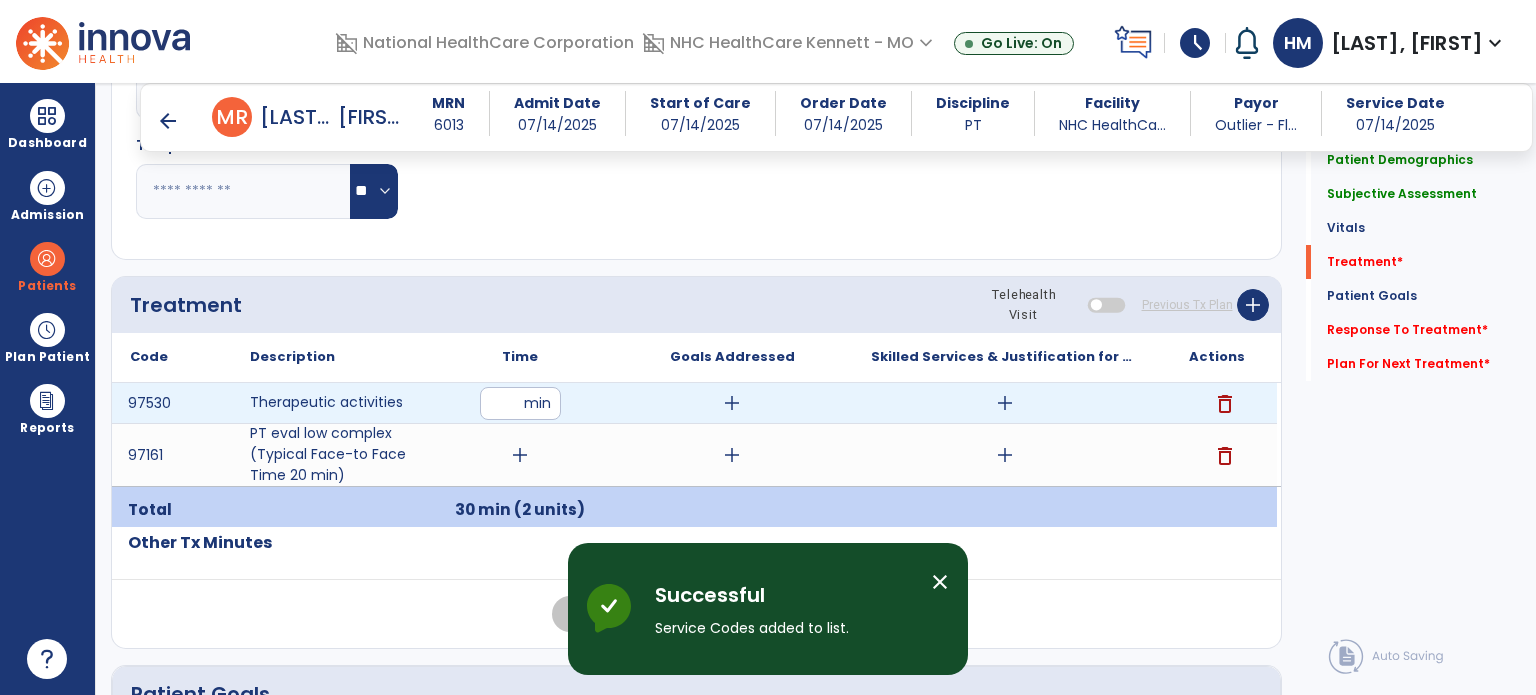 click on "delete" at bounding box center [1225, 404] 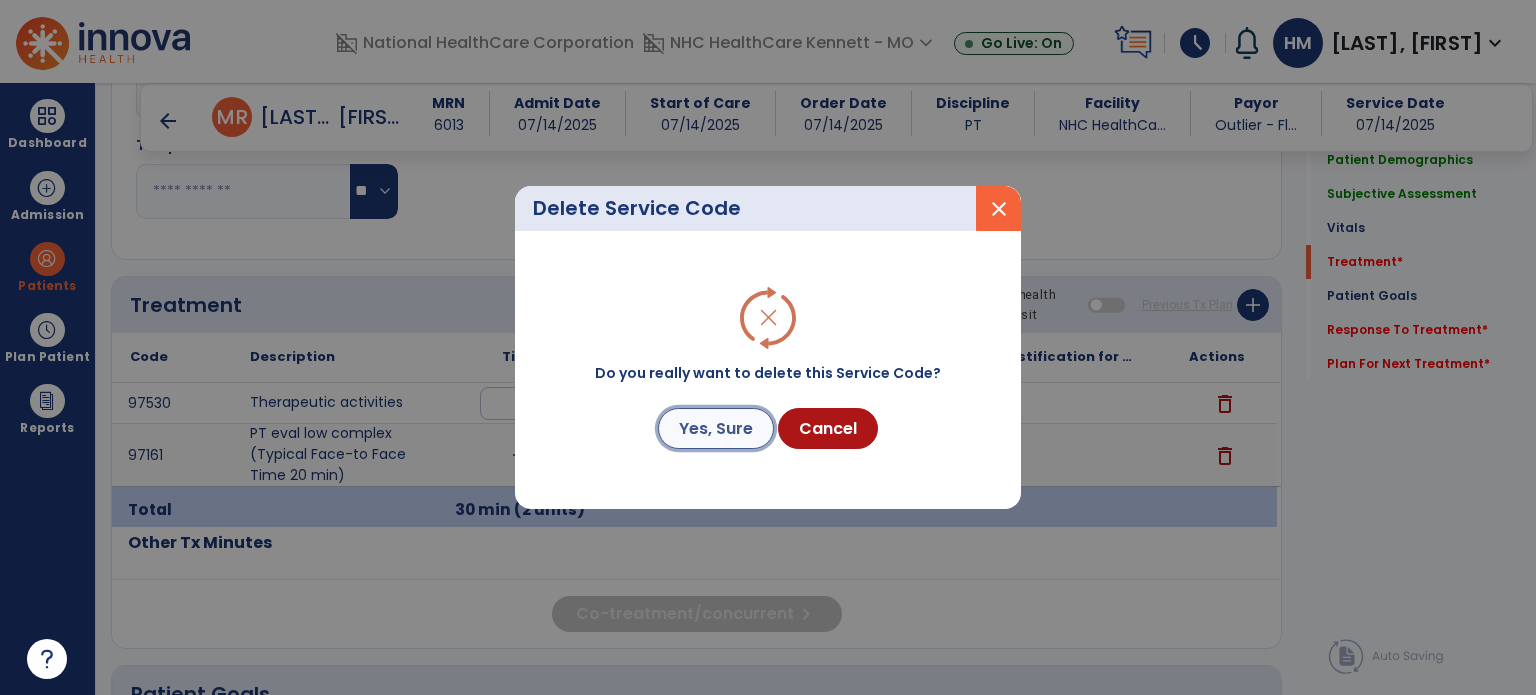 click on "Yes, Sure" at bounding box center (716, 428) 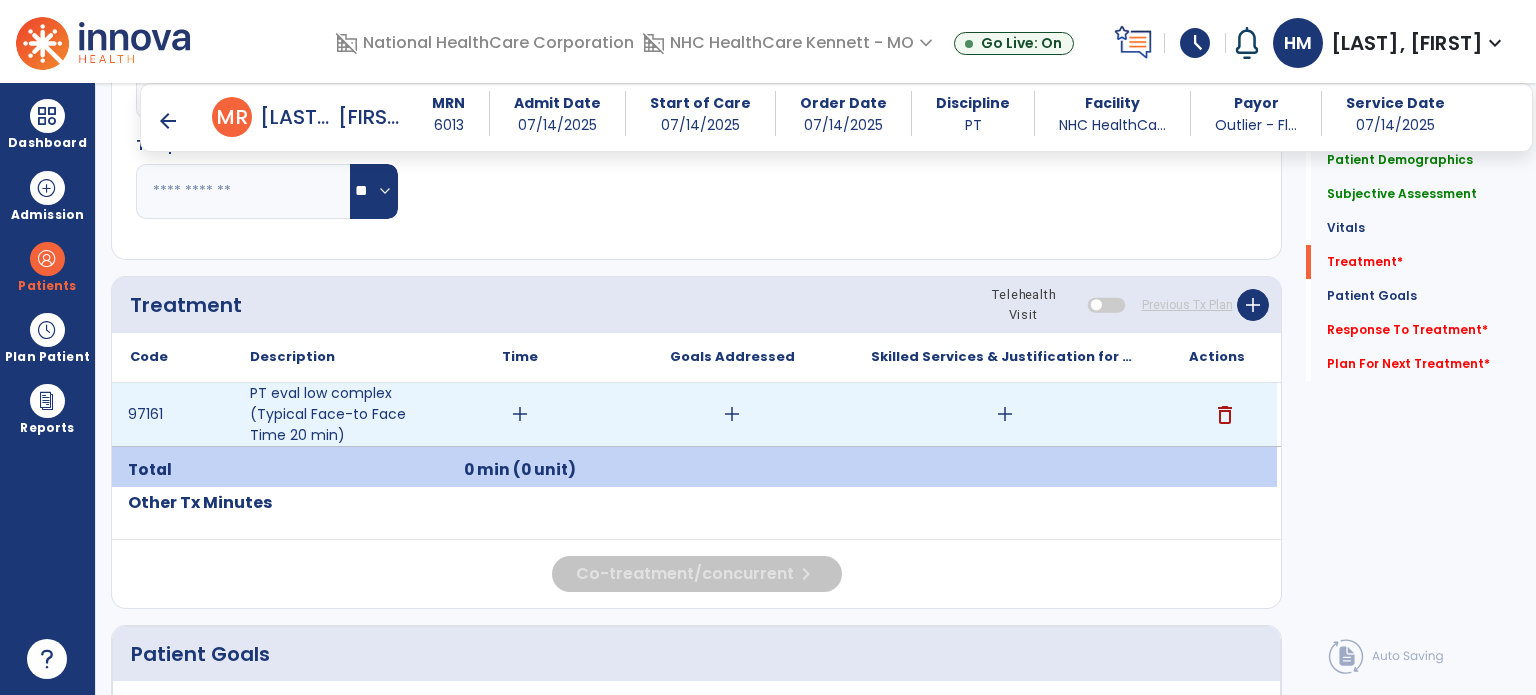 click on "add" at bounding box center (1005, 414) 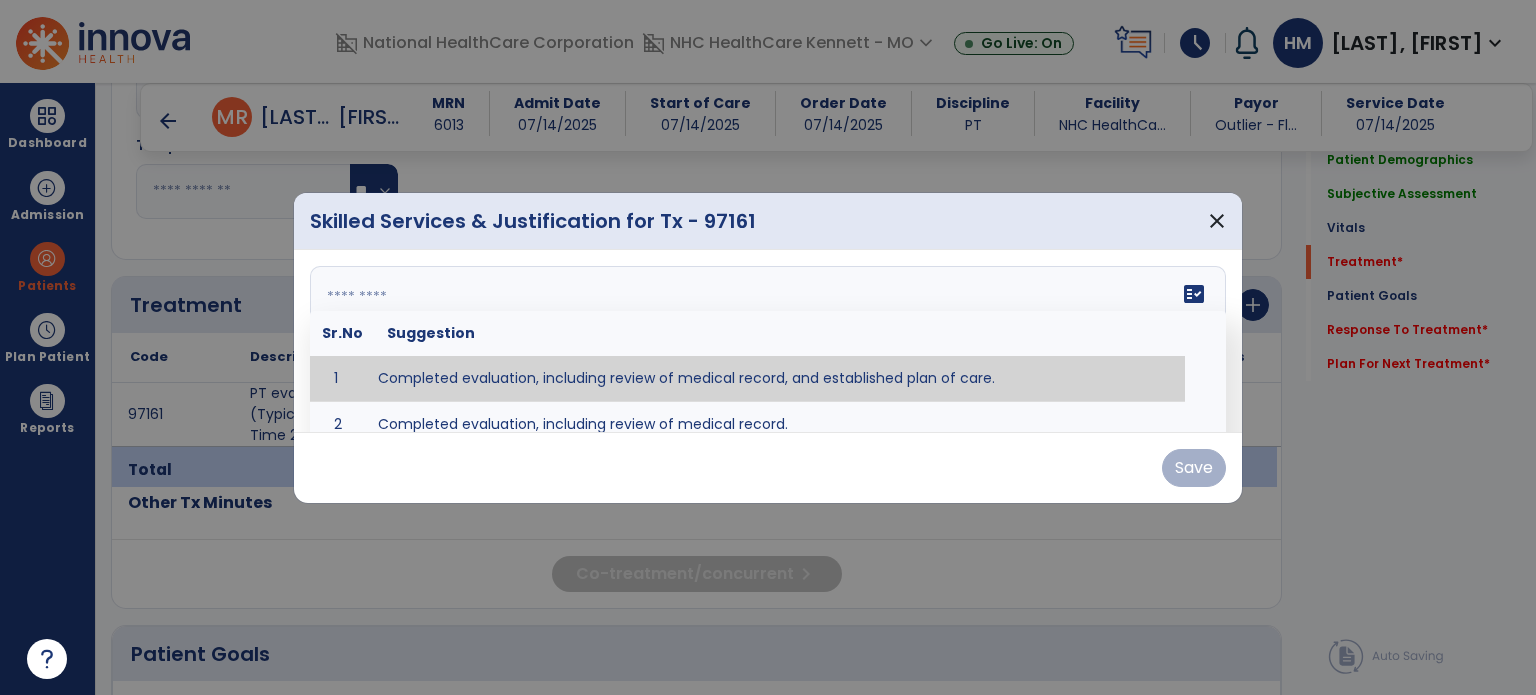 click on "fact_check  Sr.No Suggestion 1 Completed evaluation, including review of medical record, and established plan of care. 2 Completed evaluation, including review of medical record." at bounding box center [768, 341] 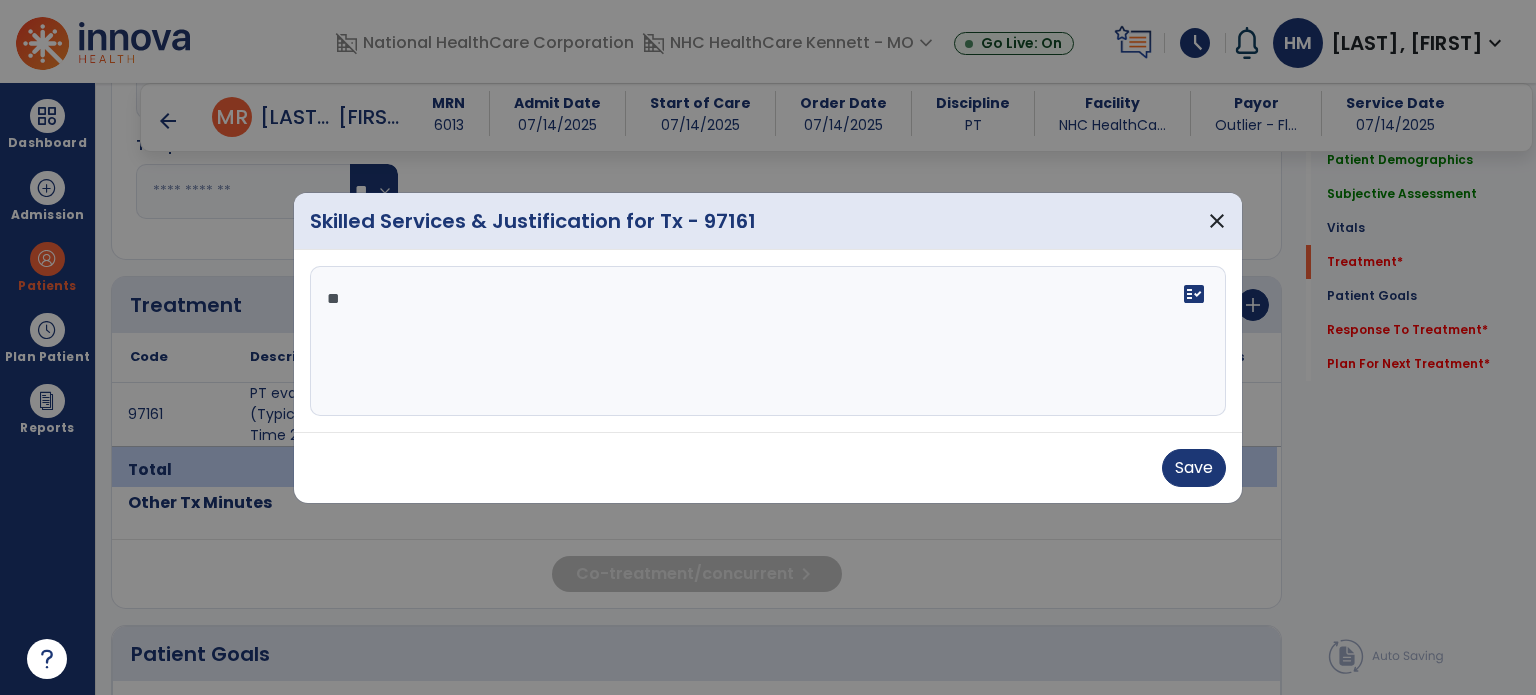 type on "*" 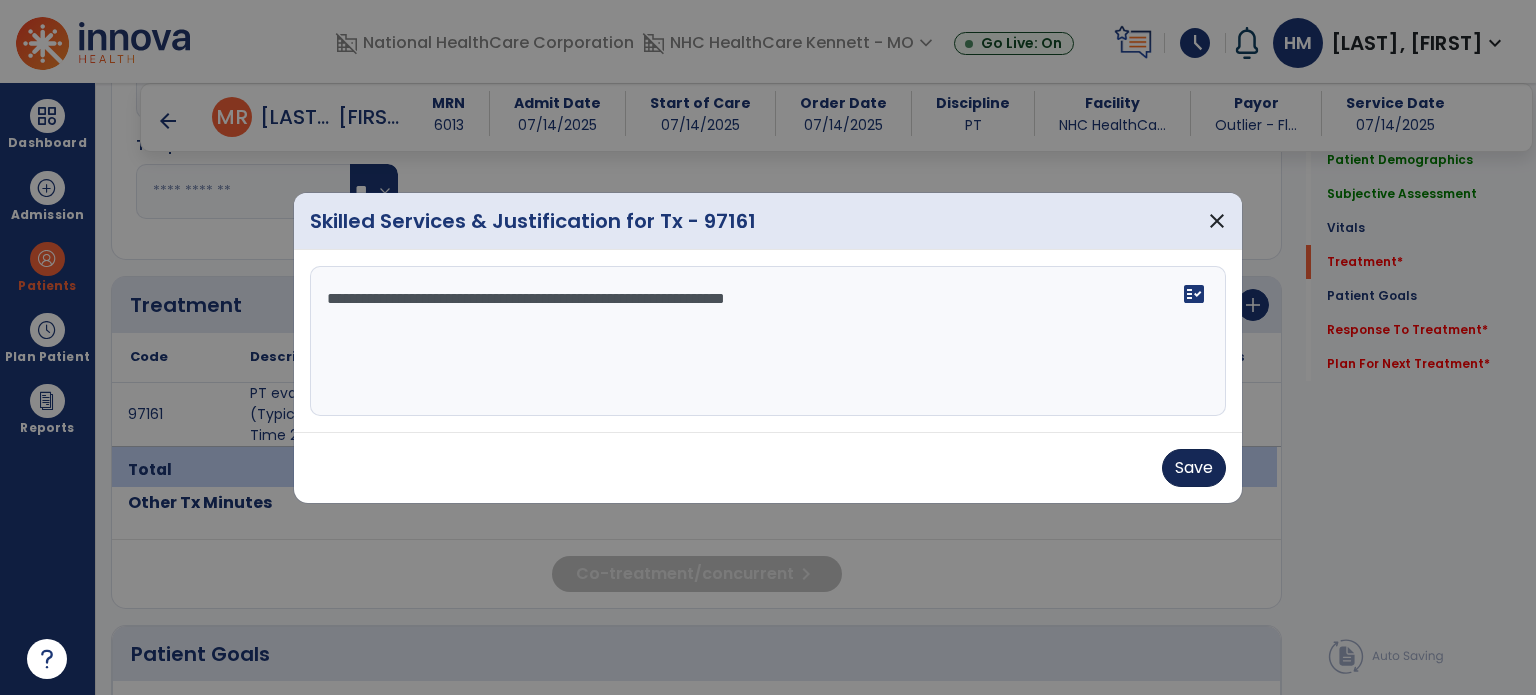 type on "**********" 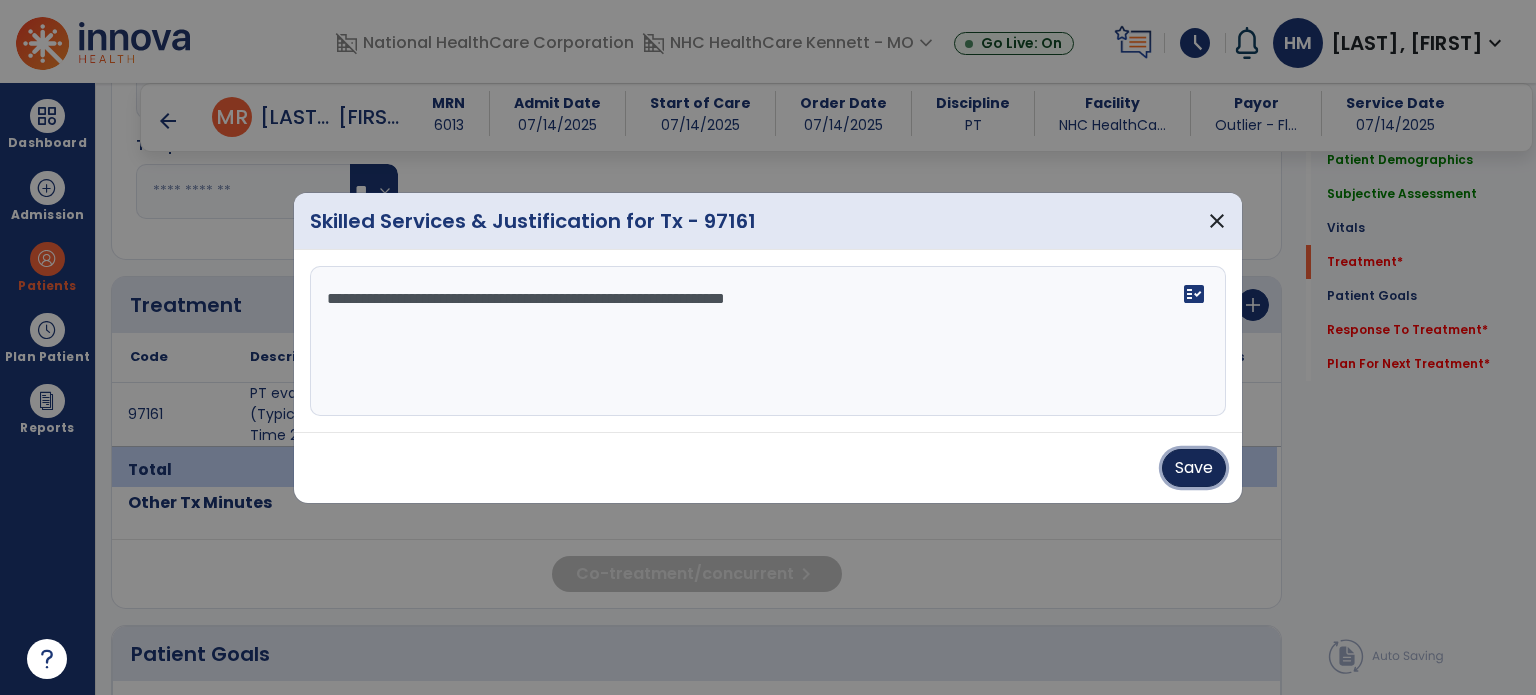 click on "Save" at bounding box center (1194, 468) 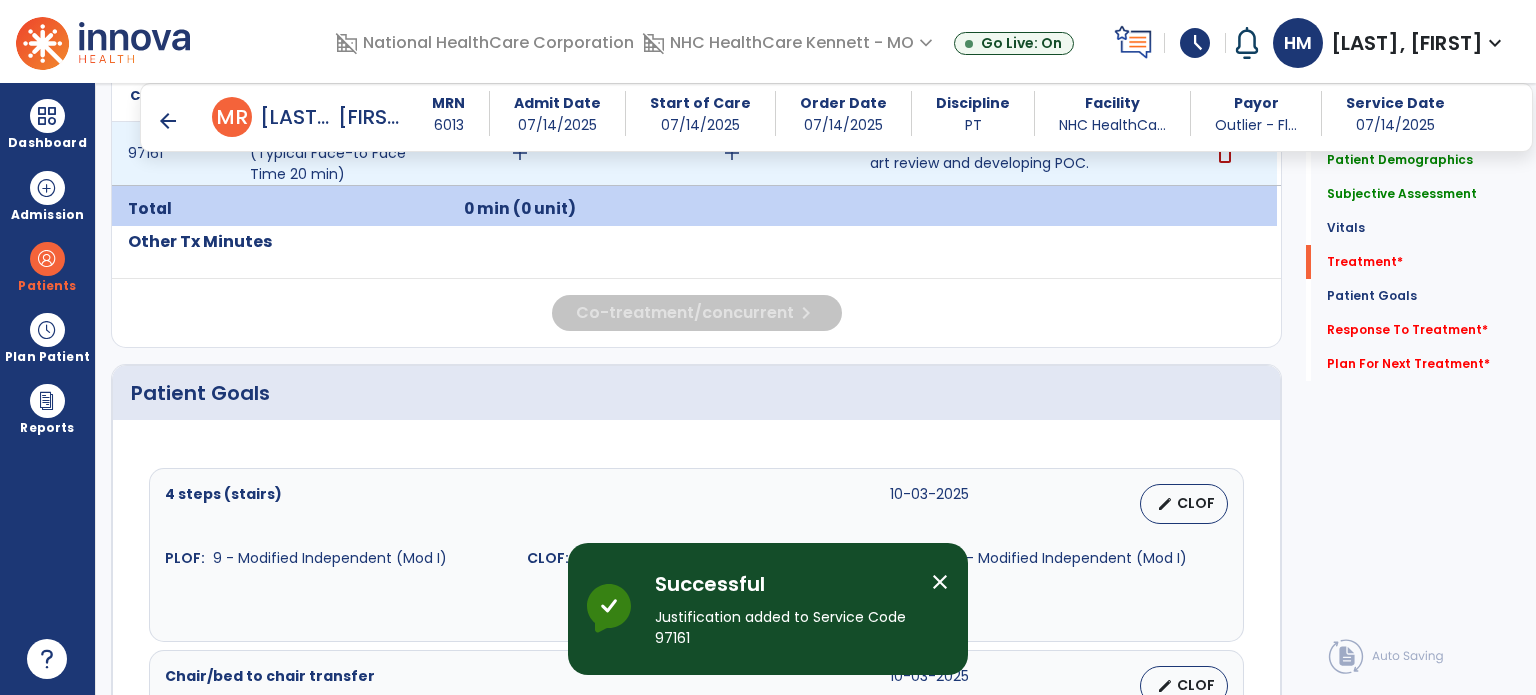 scroll, scrollTop: 1093, scrollLeft: 0, axis: vertical 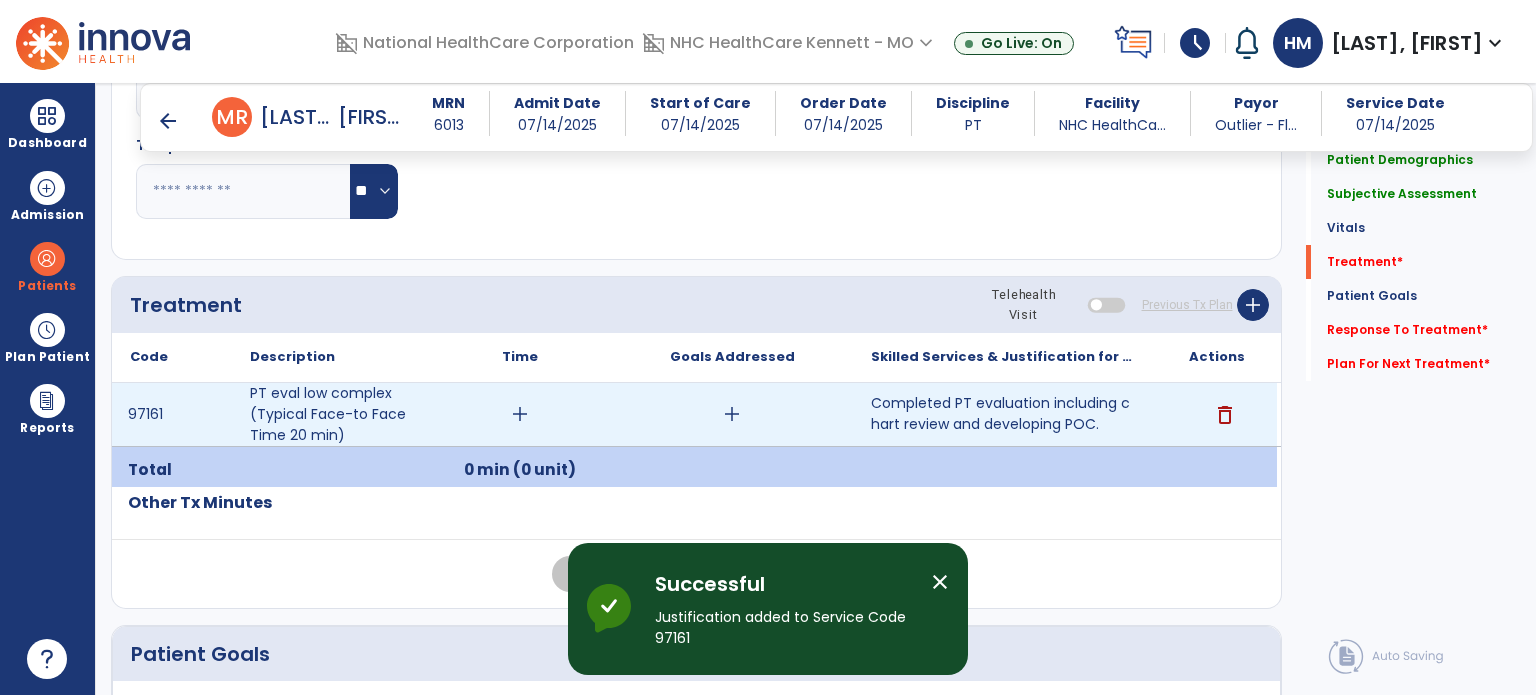 click on "add" at bounding box center [520, 414] 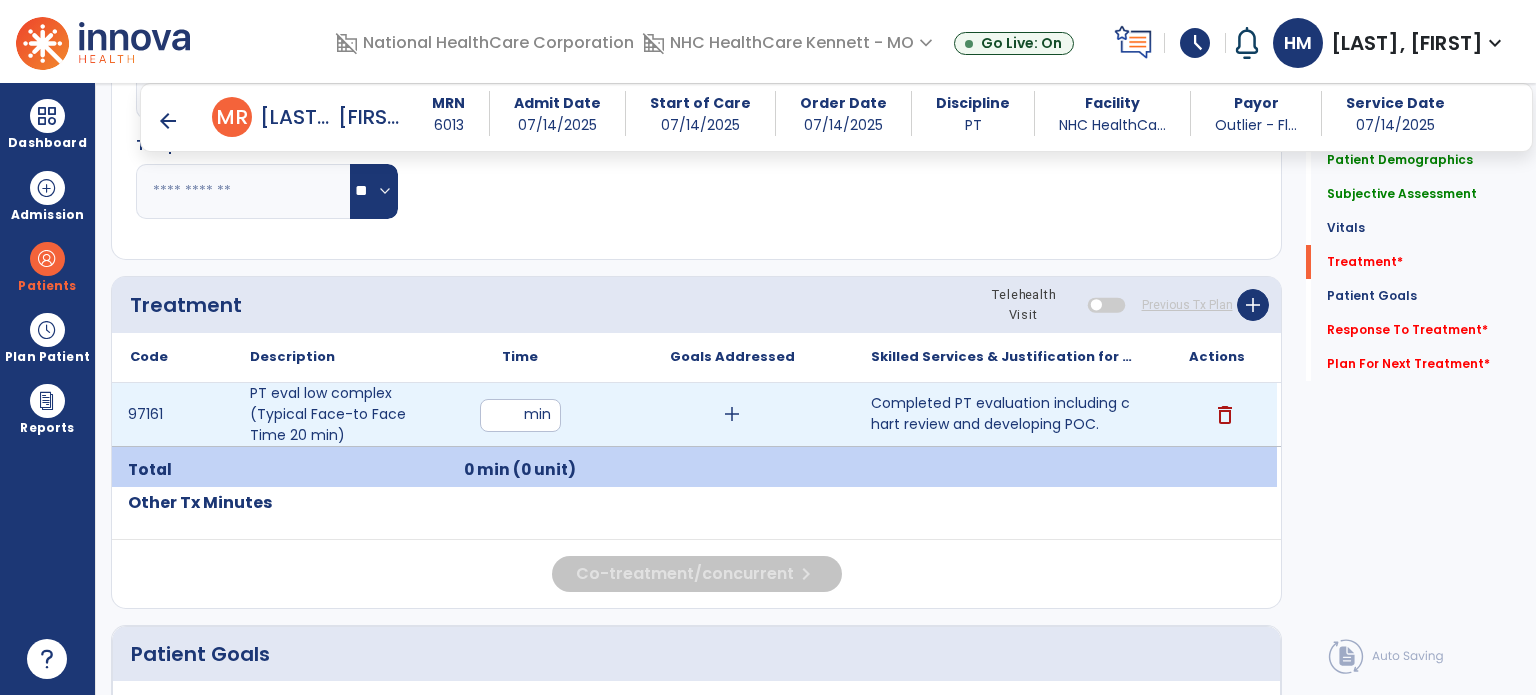 type on "**" 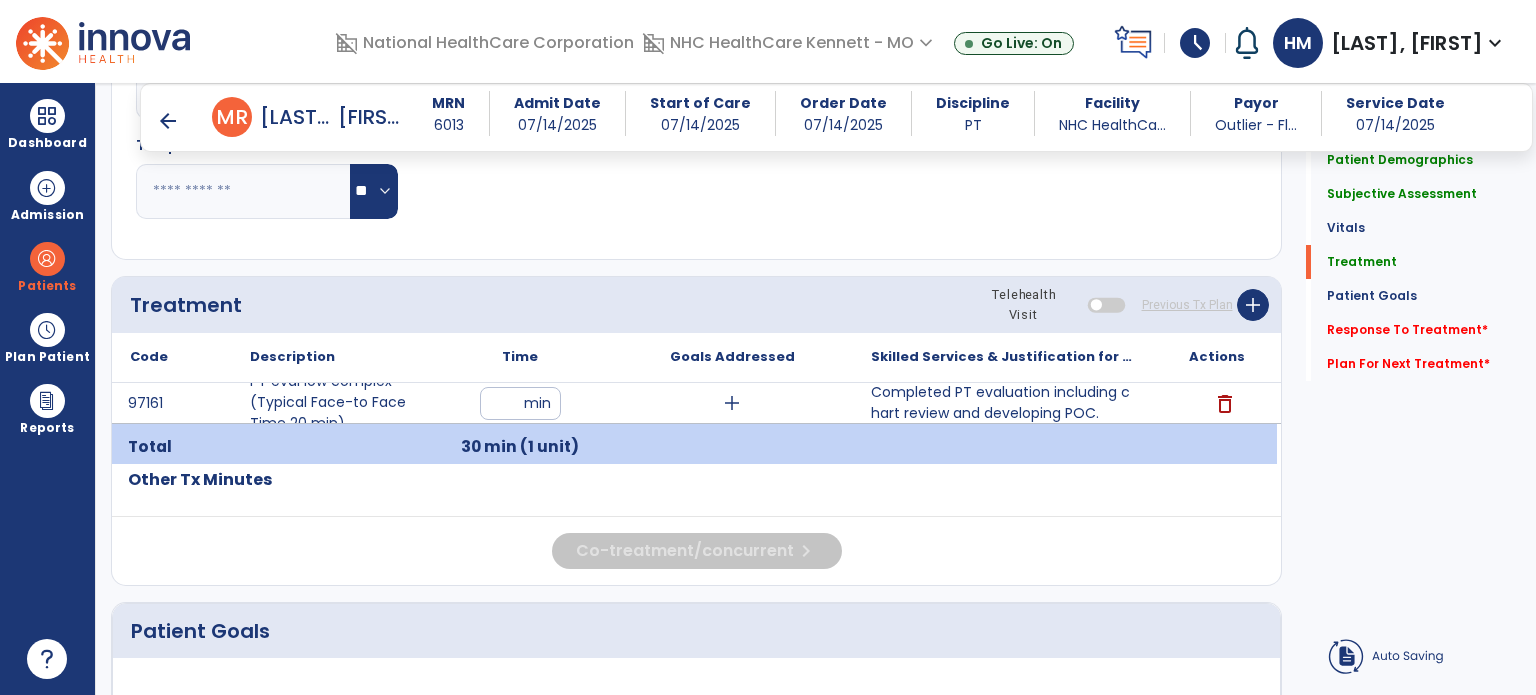 click on "Co-treatment/concurrent  chevron_right" 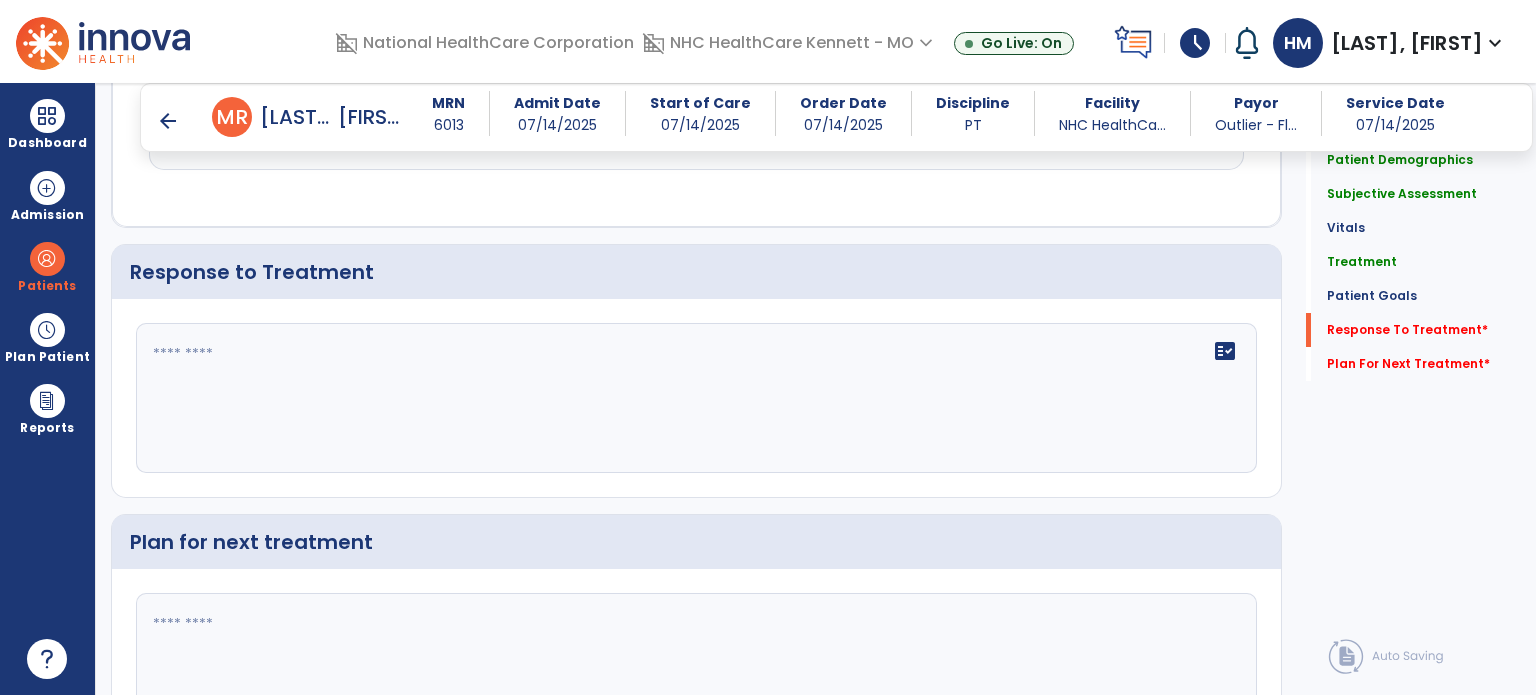scroll, scrollTop: 2193, scrollLeft: 0, axis: vertical 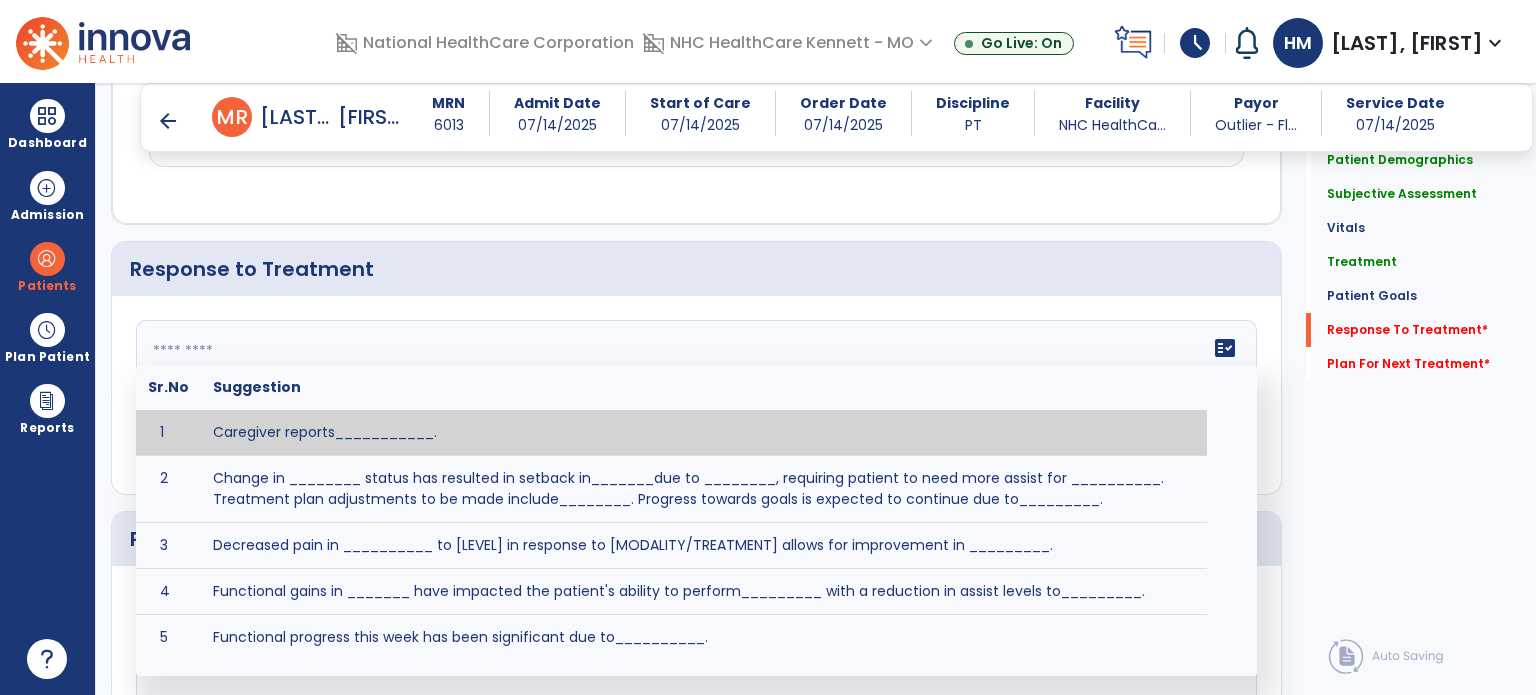 click on "fact_check  Sr.No Suggestion 1 Caregiver reports___________. 2 Change in ________ status has resulted in setback in_______due to ________, requiring patient to need more assist for __________.   Treatment plan adjustments to be made include________.  Progress towards goals is expected to continue due to_________. 3 Decreased pain in __________ to [LEVEL] in response to [MODALITY/TREATMENT] allows for improvement in _________. 4 Functional gains in _______ have impacted the patient's ability to perform_________ with a reduction in assist levels to_________. 5 Functional progress this week has been significant due to__________. 6 Gains in ________ have improved the patient's ability to perform ______with decreased levels of assist to___________. 7 Improvement in ________allows patient to tolerate higher levels of challenges in_________. 8 Pain in [AREA] has decreased to [LEVEL] in response to [TREATMENT/MODALITY], allowing fore ease in completing__________. 9 10 11 12 13 14 15 16 17 18 19 20 21" 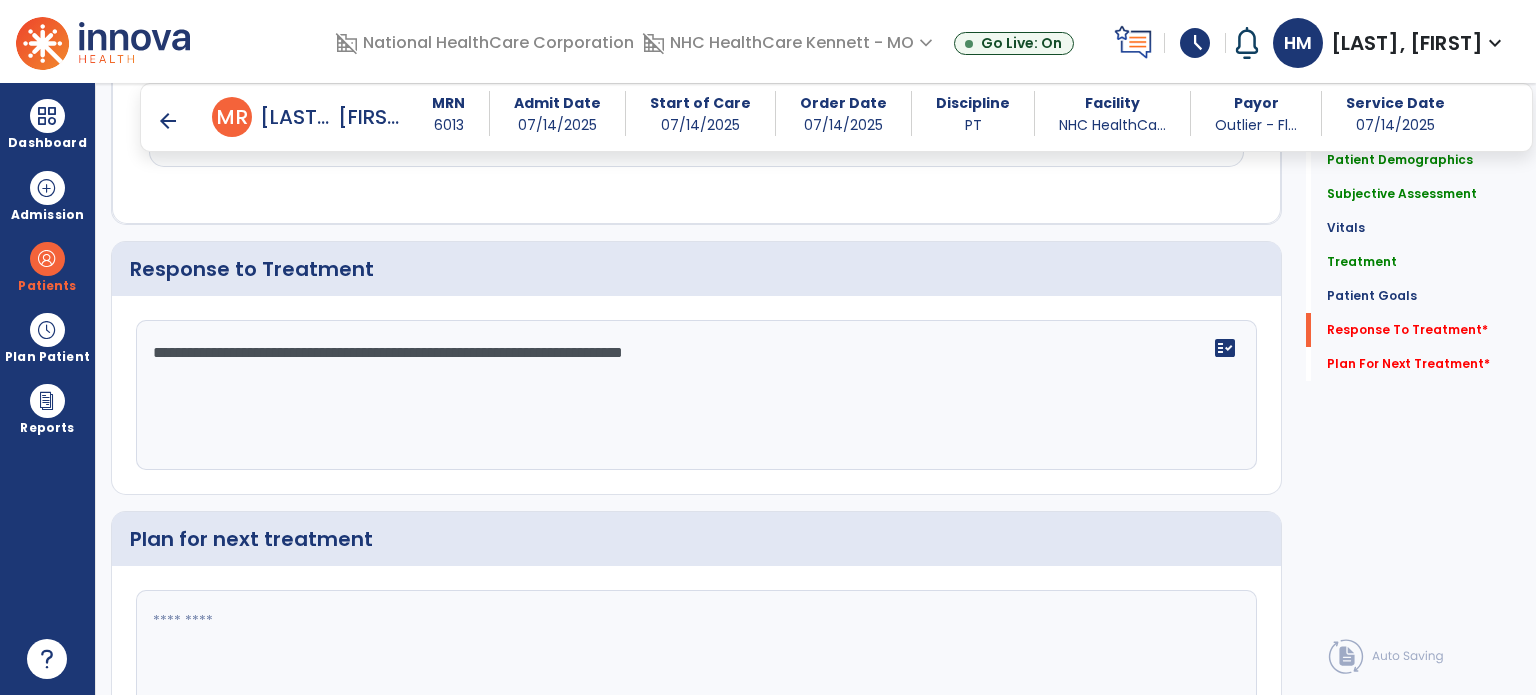 type on "**********" 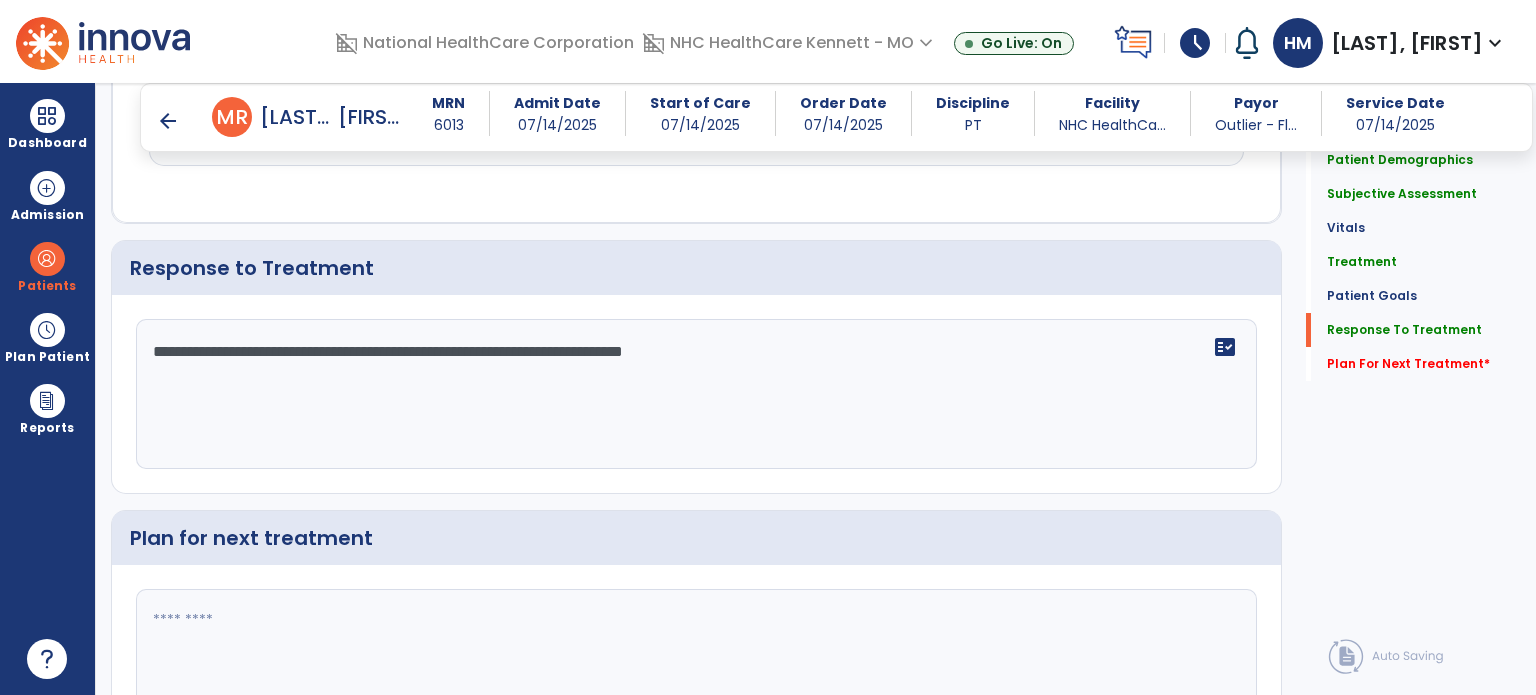 scroll, scrollTop: 2194, scrollLeft: 0, axis: vertical 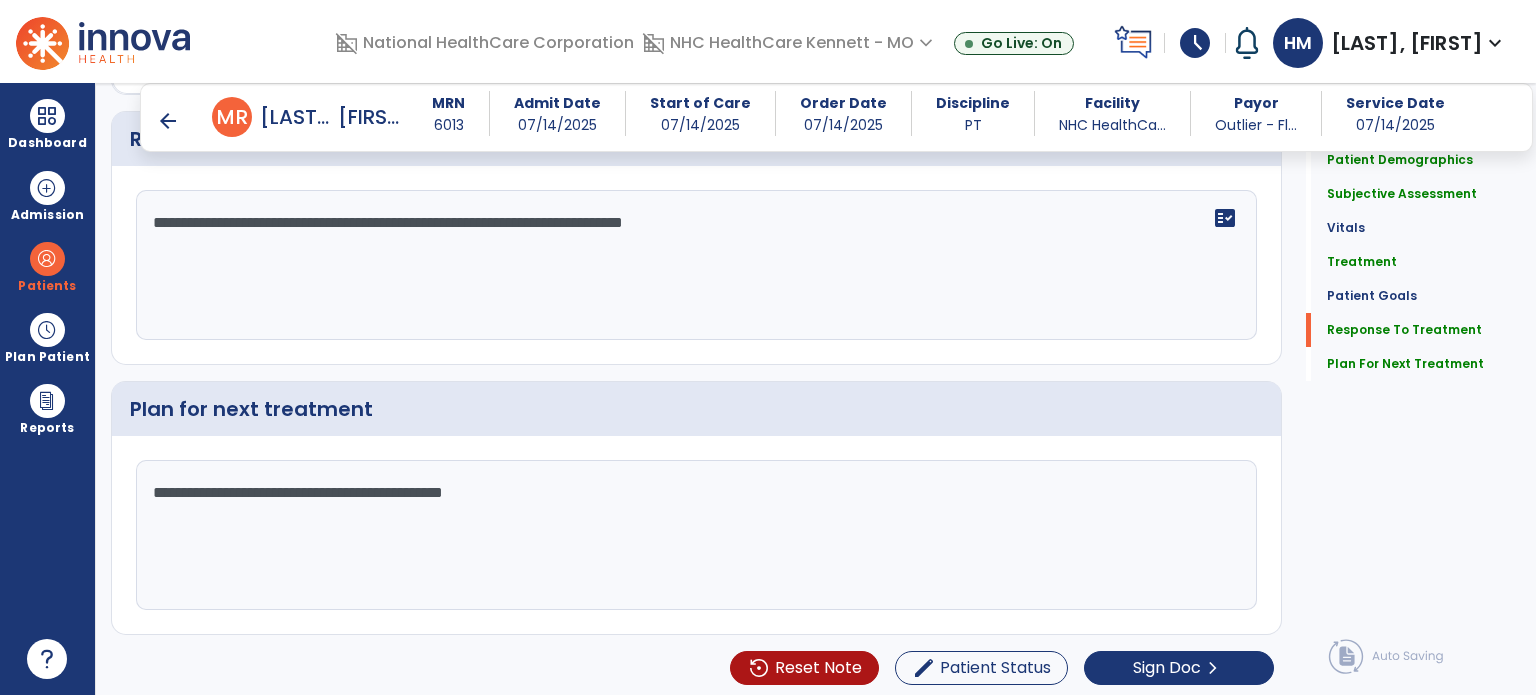 type on "**********" 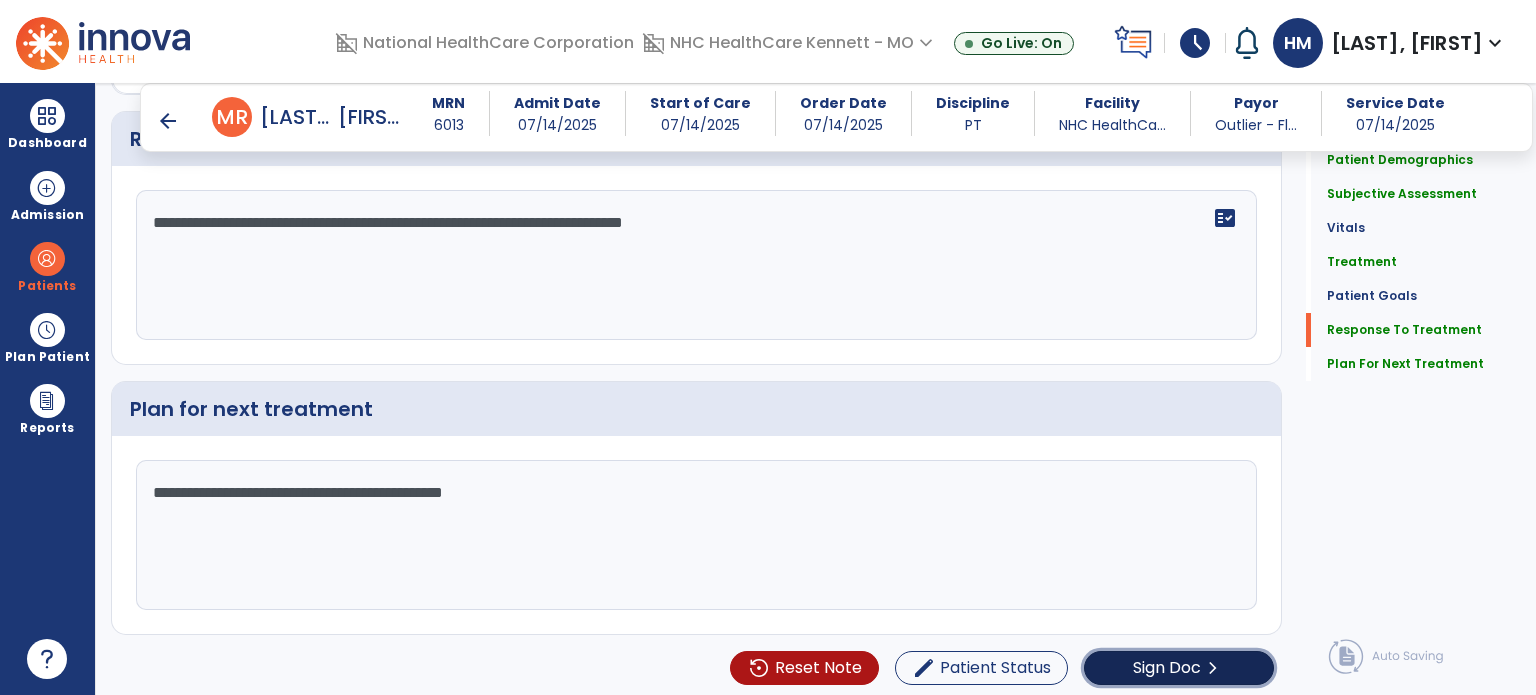 click on "chevron_right" 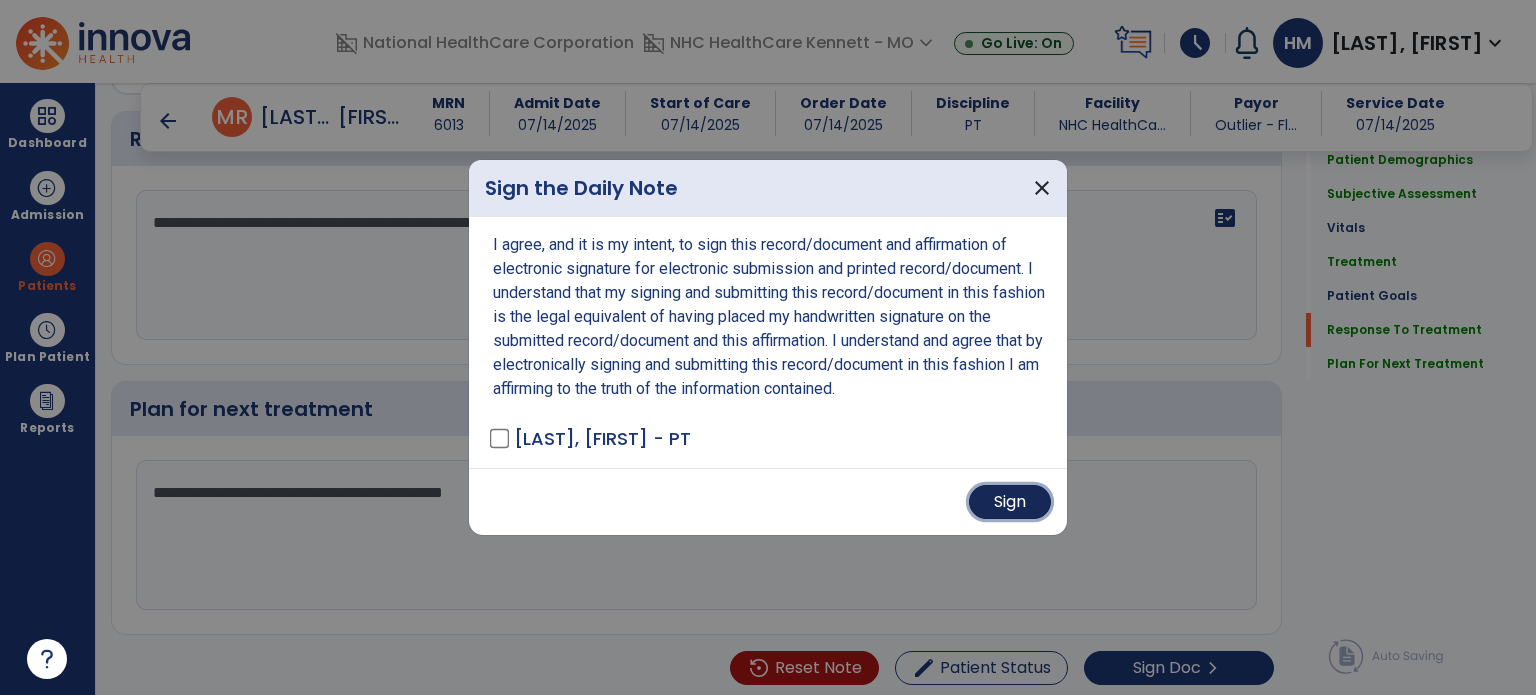 click on "Sign" at bounding box center (1010, 502) 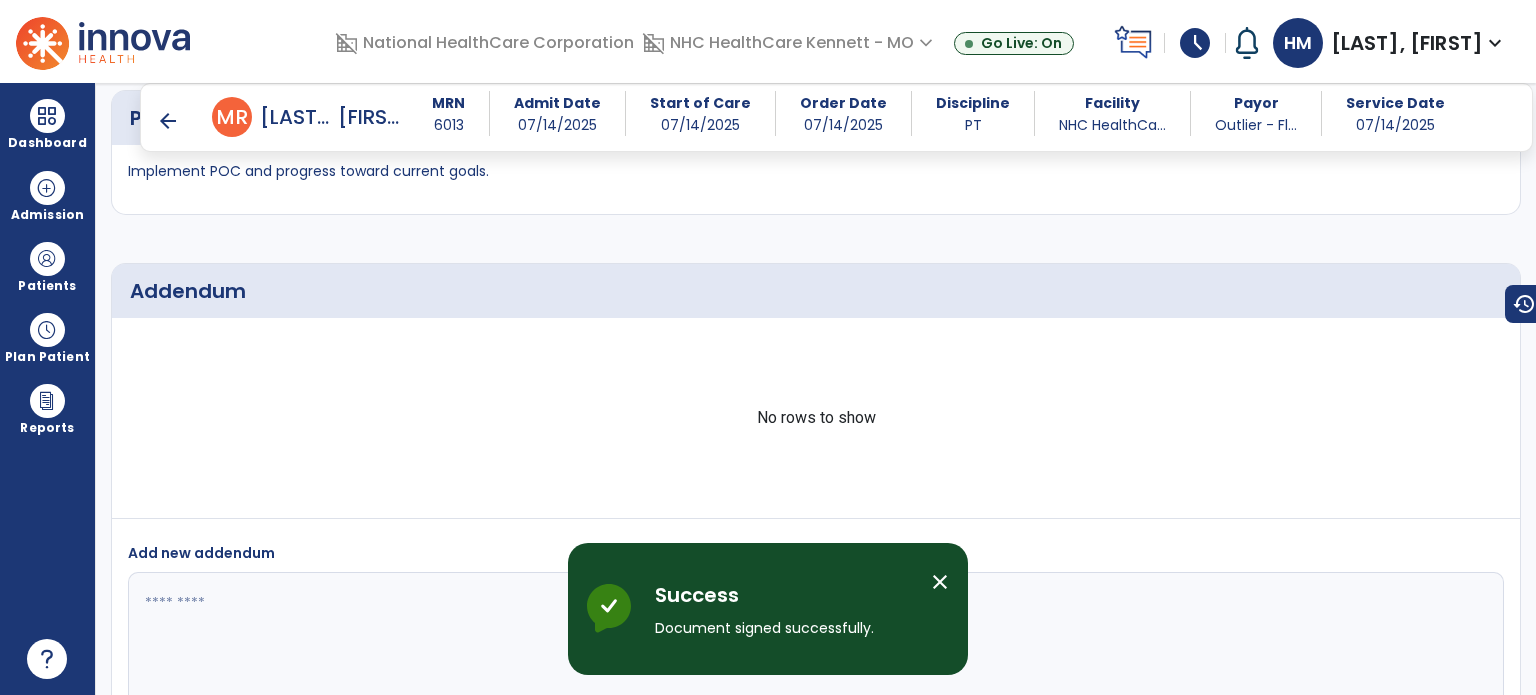 scroll, scrollTop: 3003, scrollLeft: 0, axis: vertical 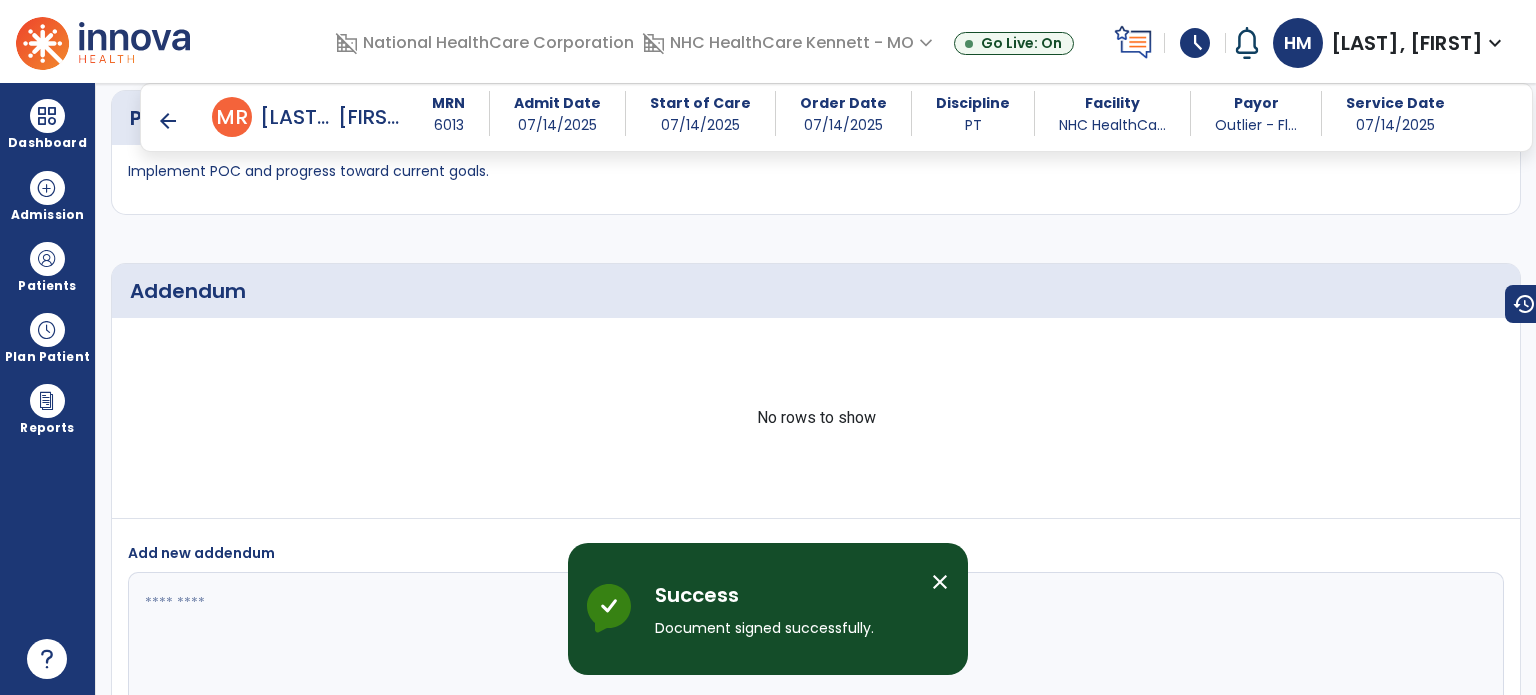 click on "arrow_back" at bounding box center [168, 121] 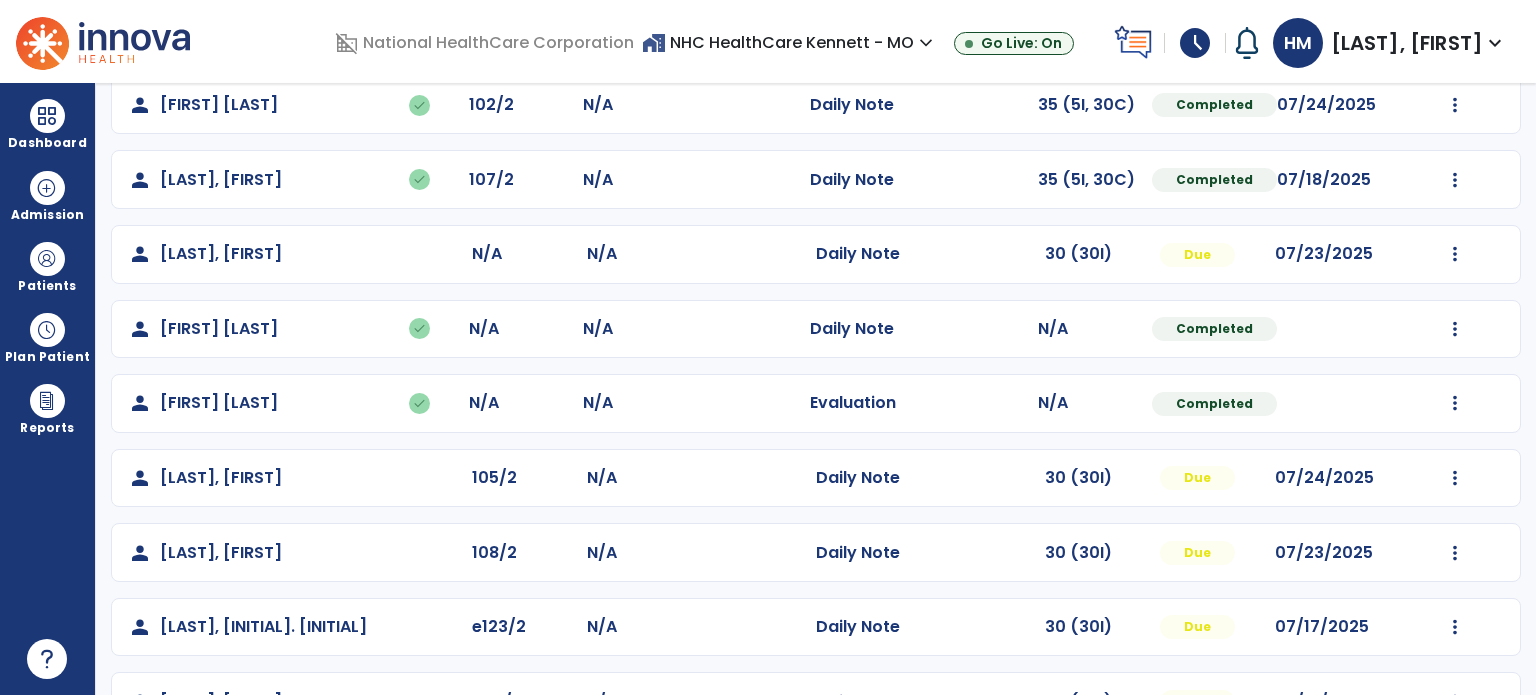 scroll, scrollTop: 393, scrollLeft: 0, axis: vertical 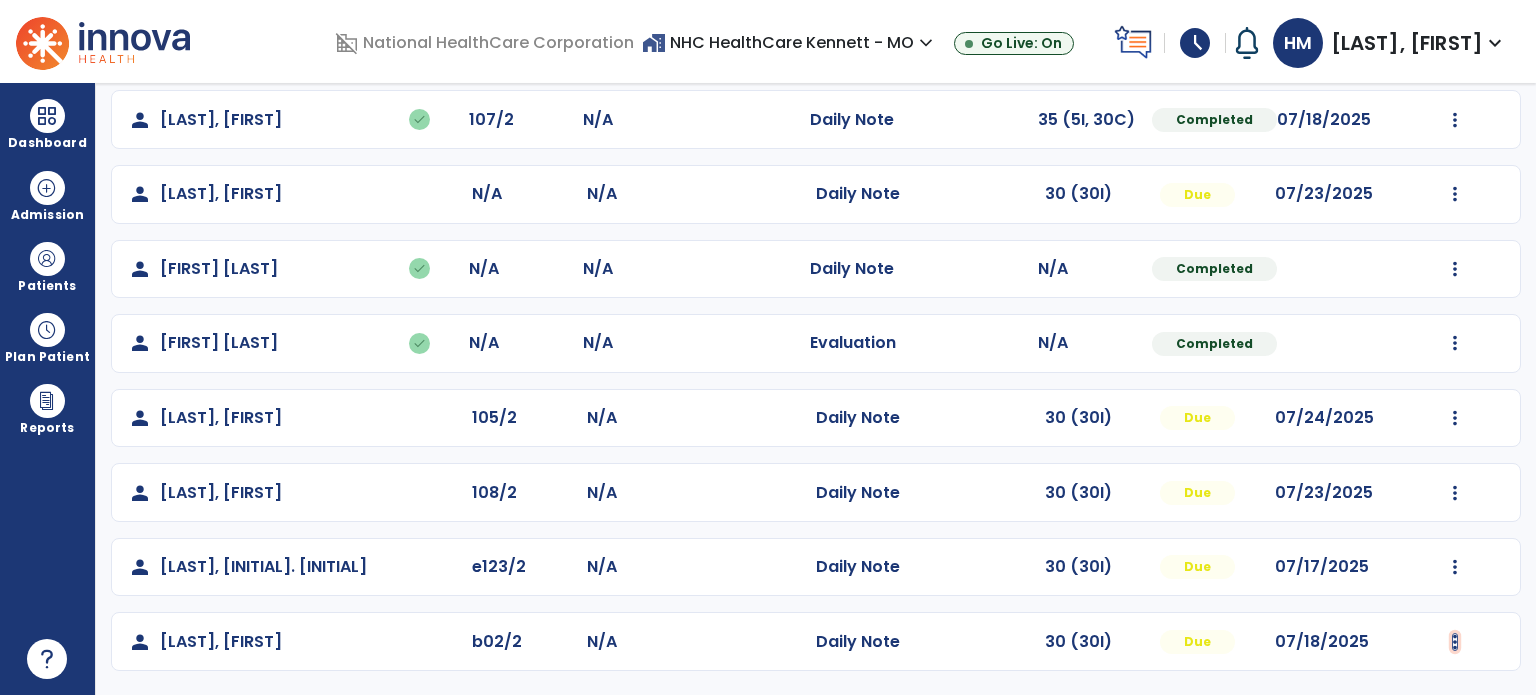click at bounding box center [1455, -104] 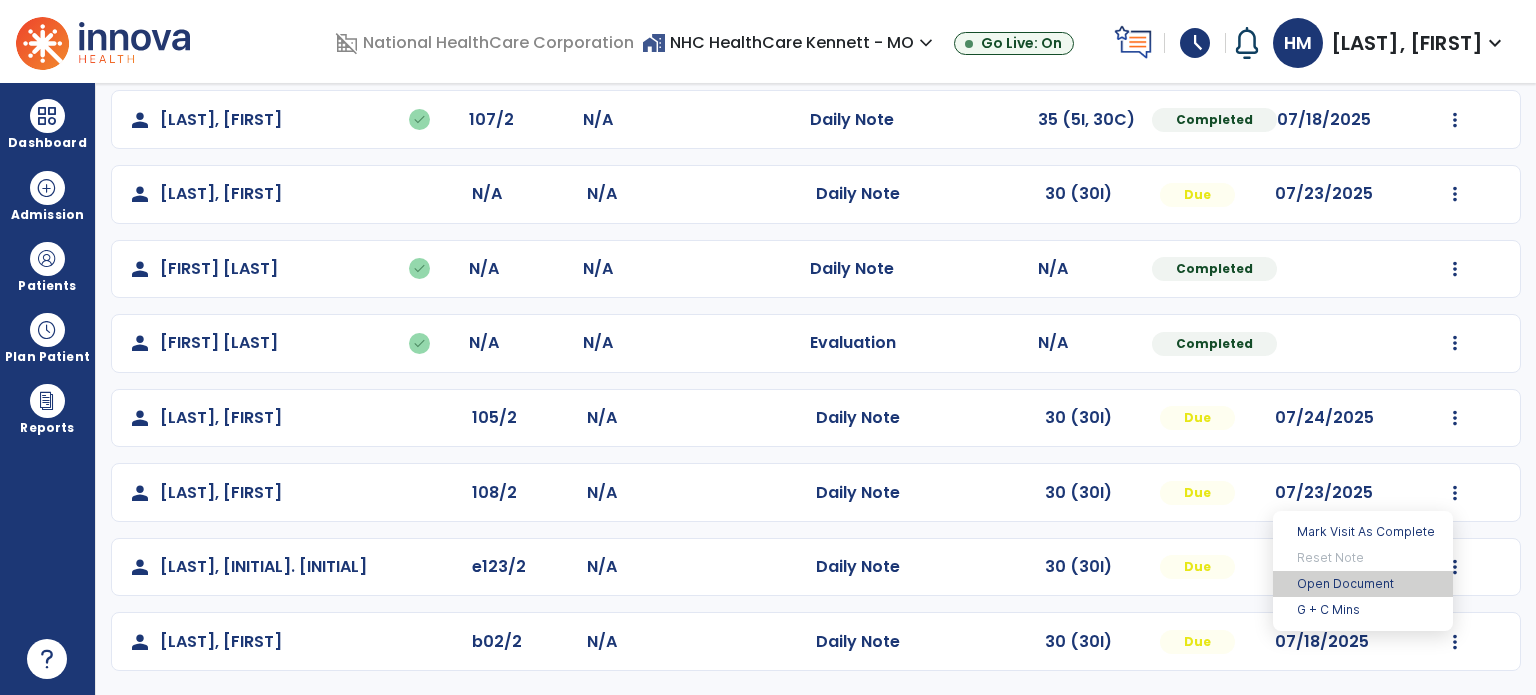 click on "Open Document" at bounding box center (1363, 584) 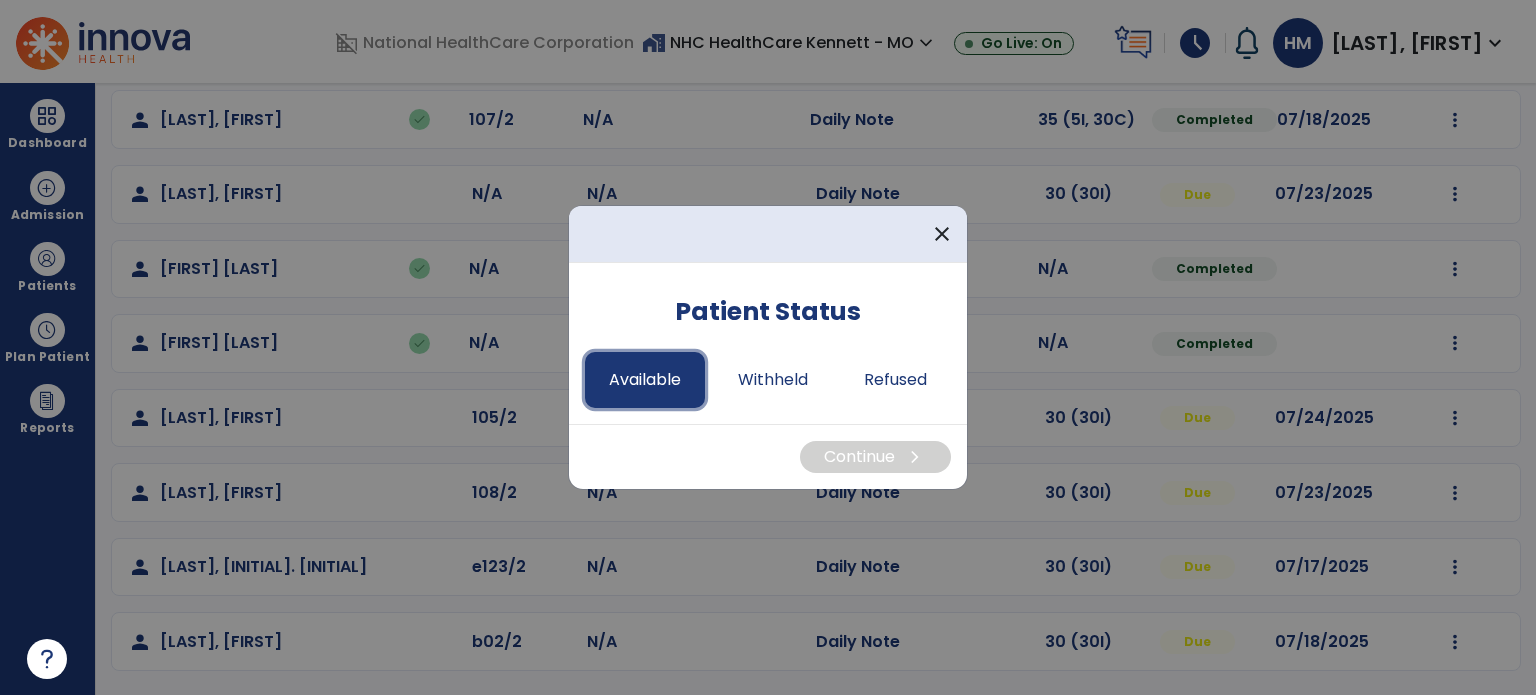 click on "Available" at bounding box center [645, 380] 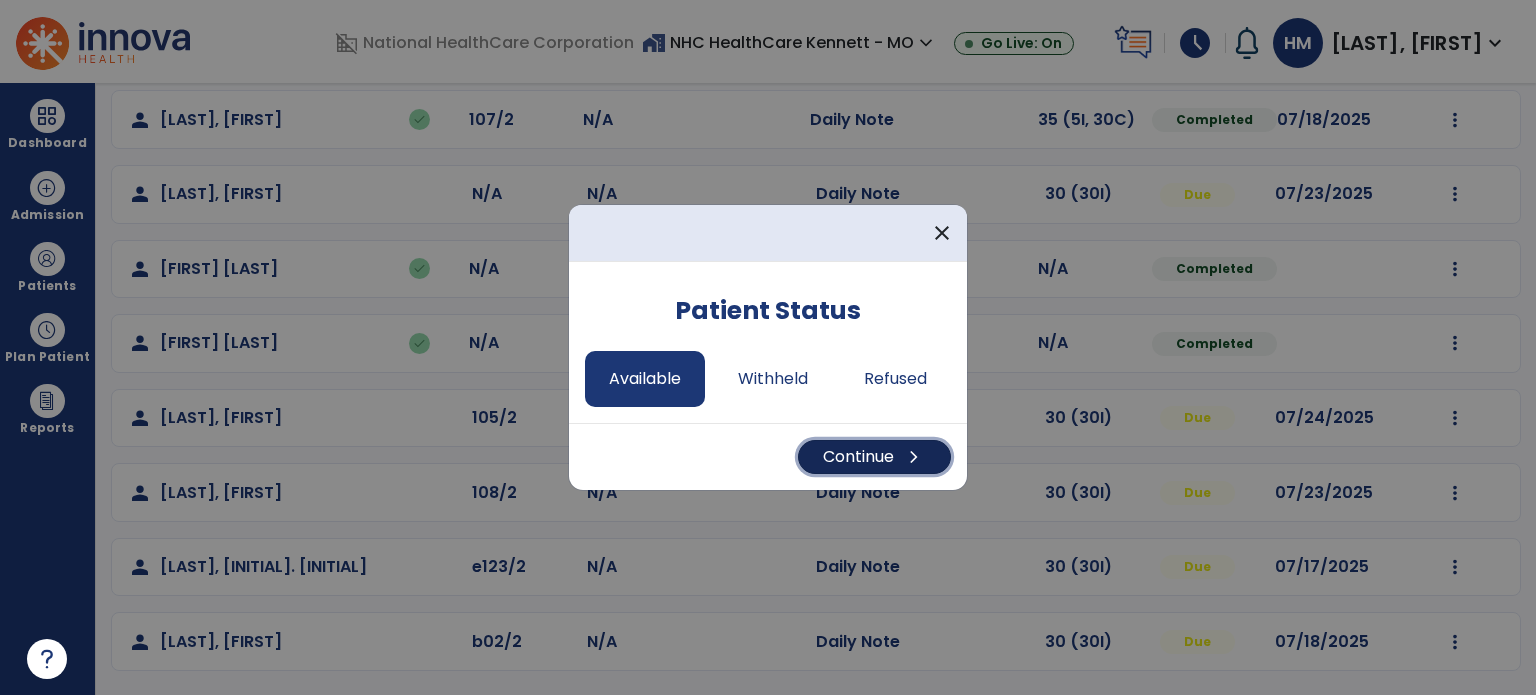 click on "chevron_right" at bounding box center (914, 457) 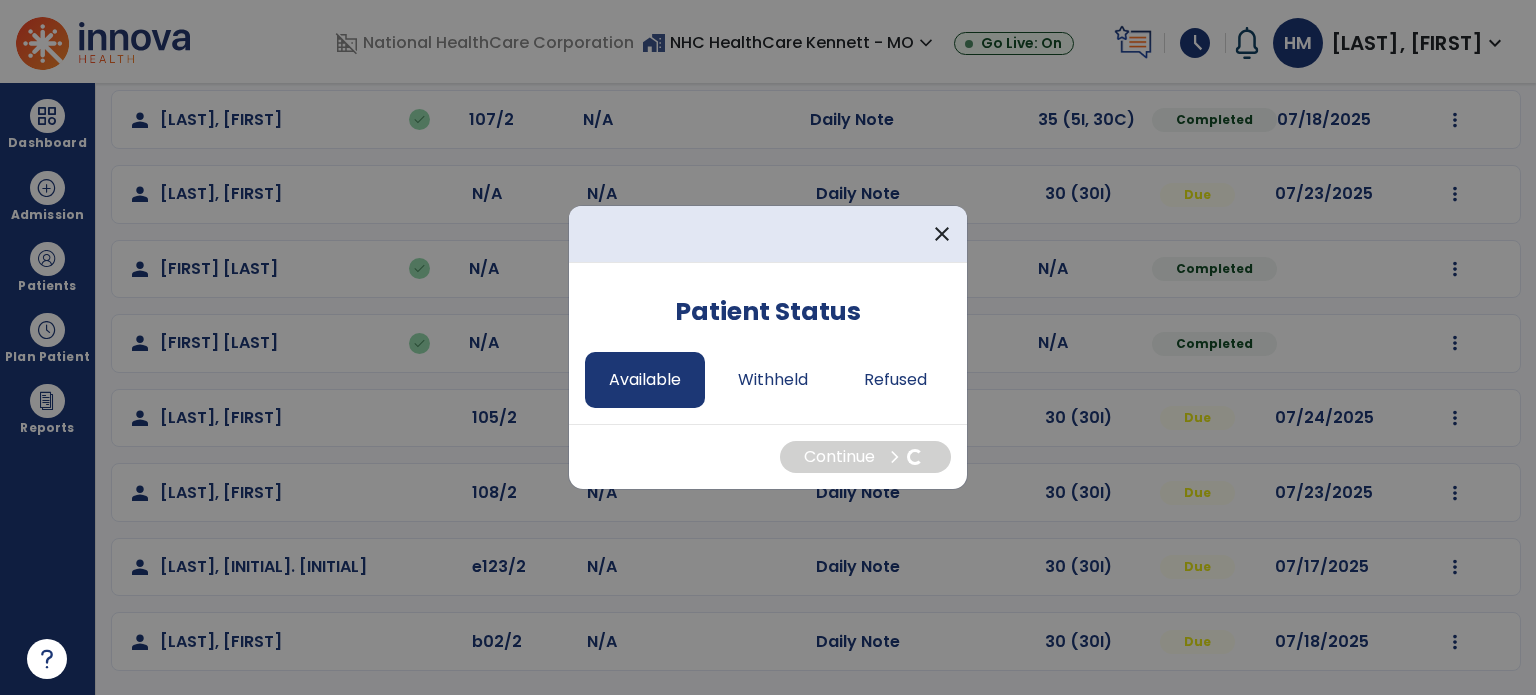 select on "*" 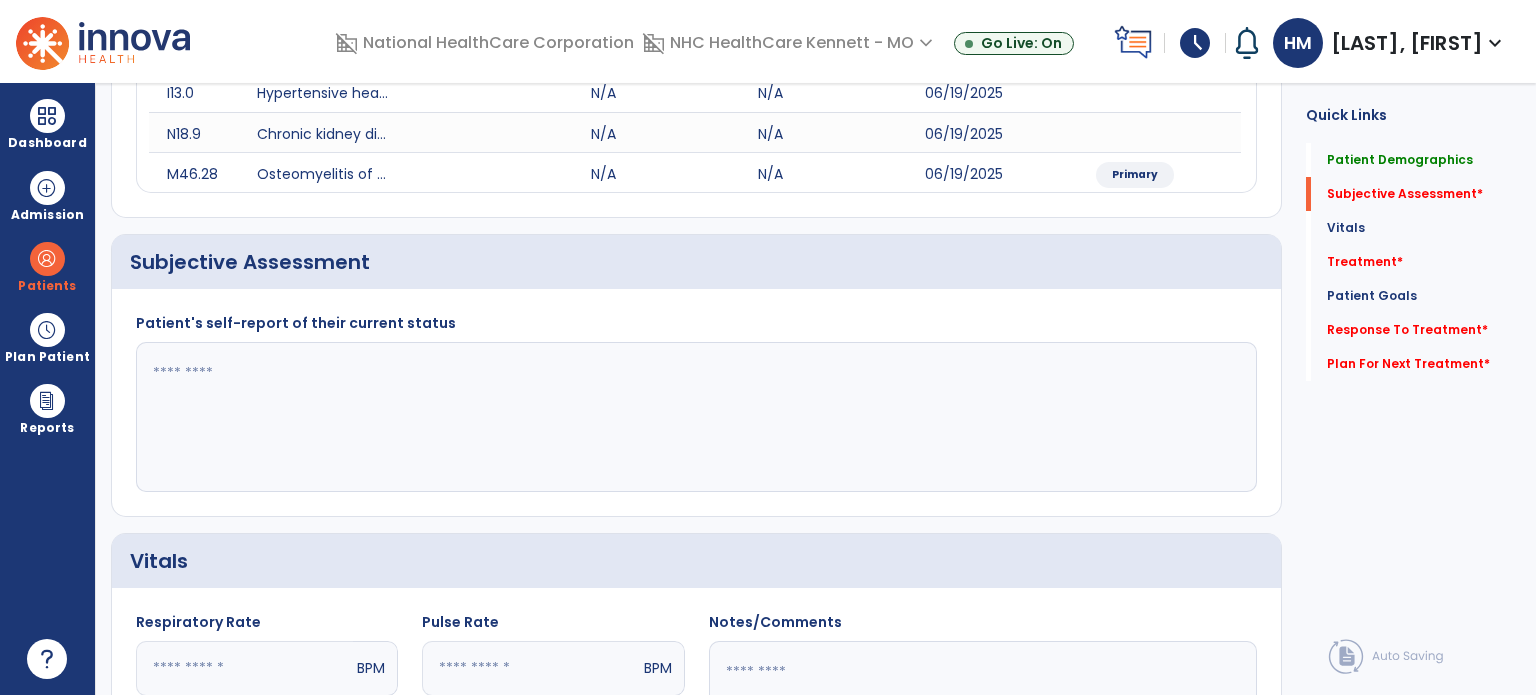 click 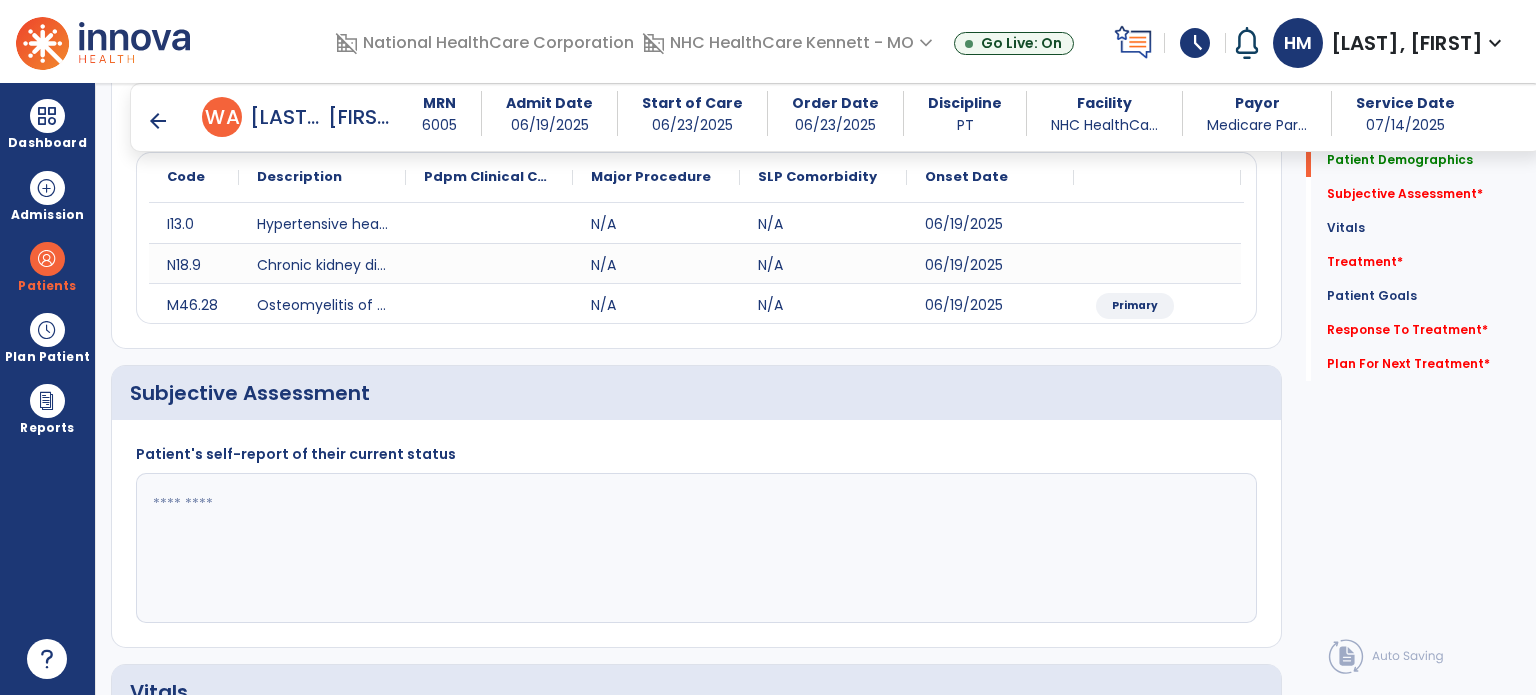 scroll, scrollTop: 300, scrollLeft: 0, axis: vertical 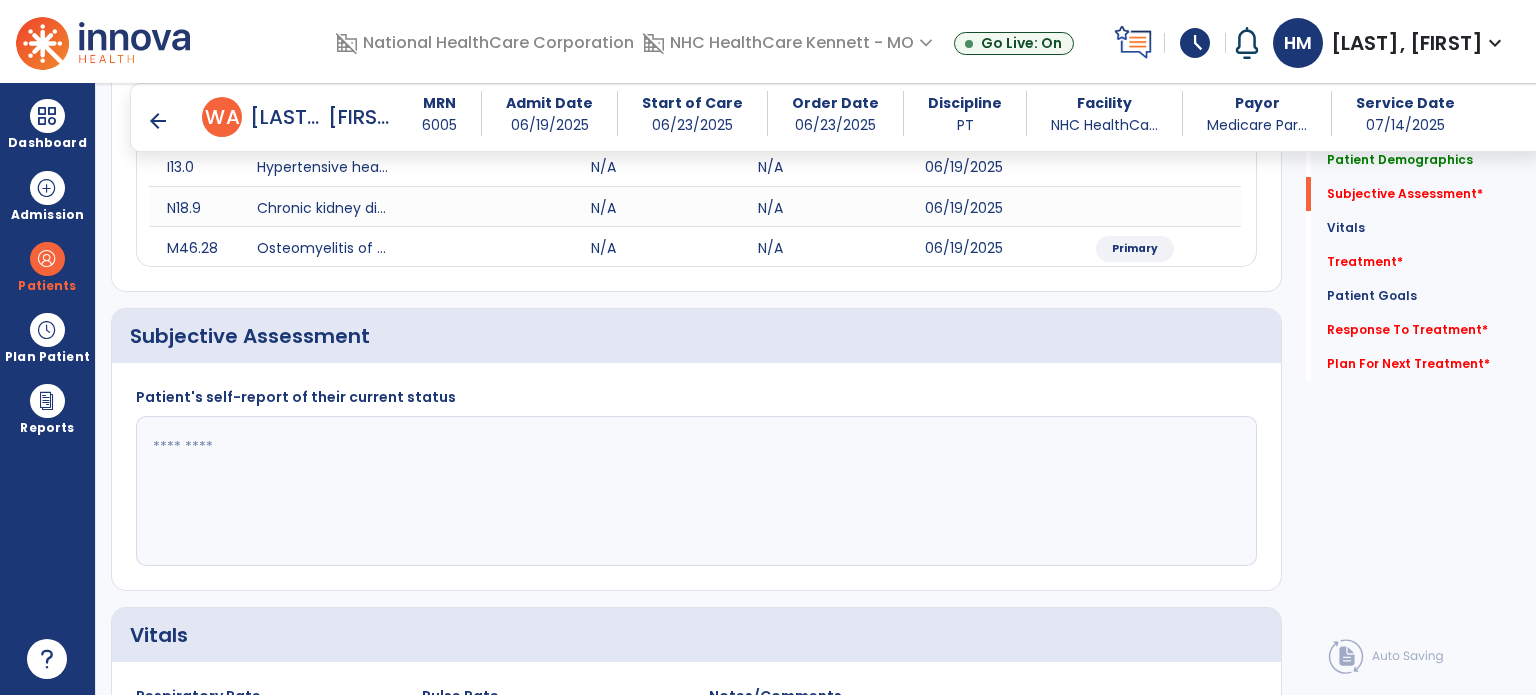 click 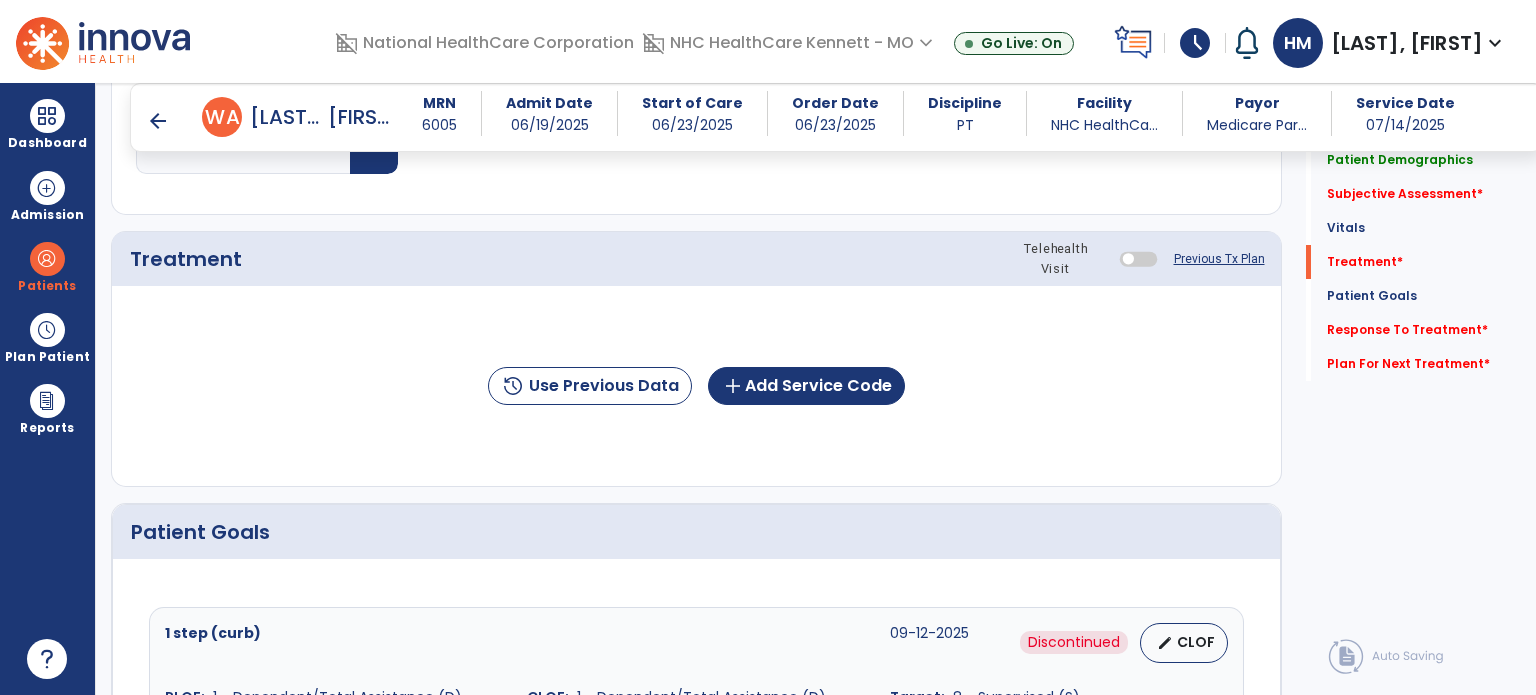 scroll, scrollTop: 1100, scrollLeft: 0, axis: vertical 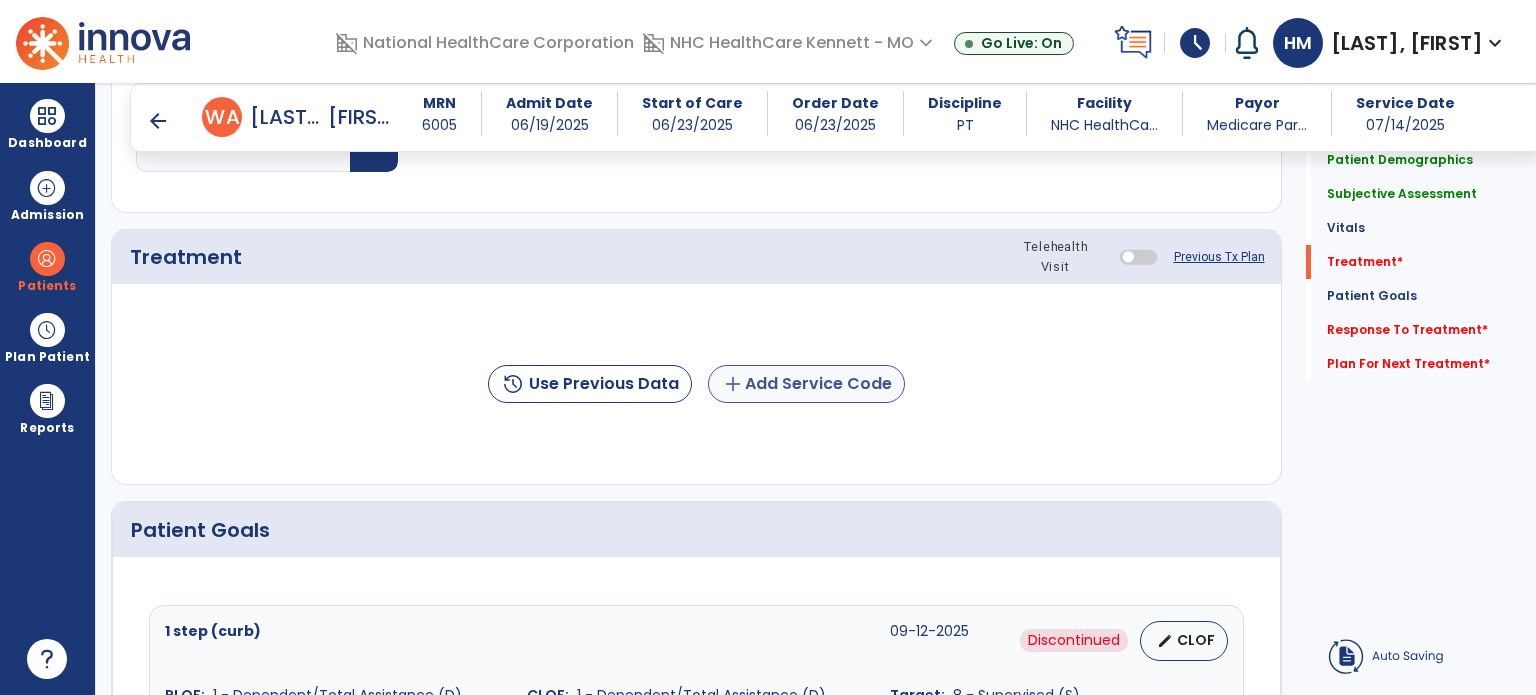 type on "**********" 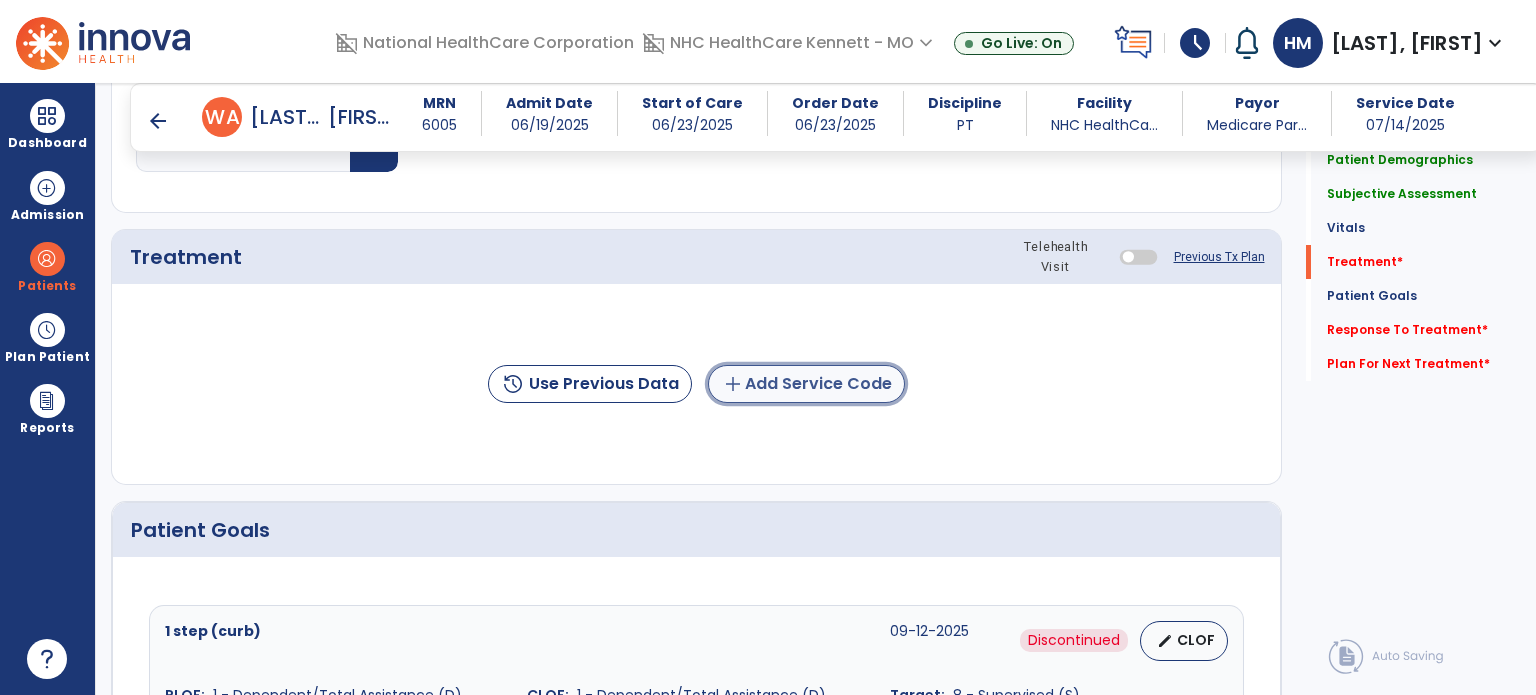 click on "add  Add Service Code" 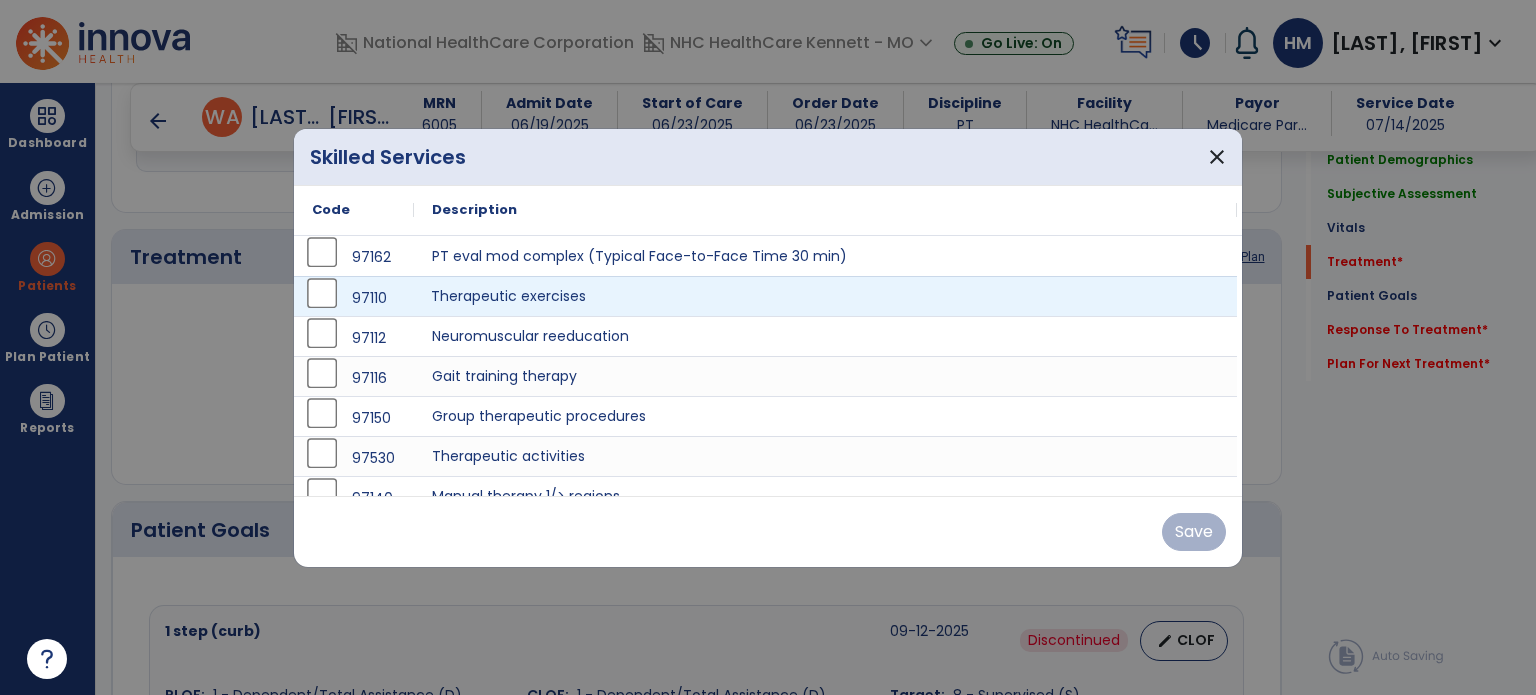 click on "Therapeutic exercises" at bounding box center (825, 296) 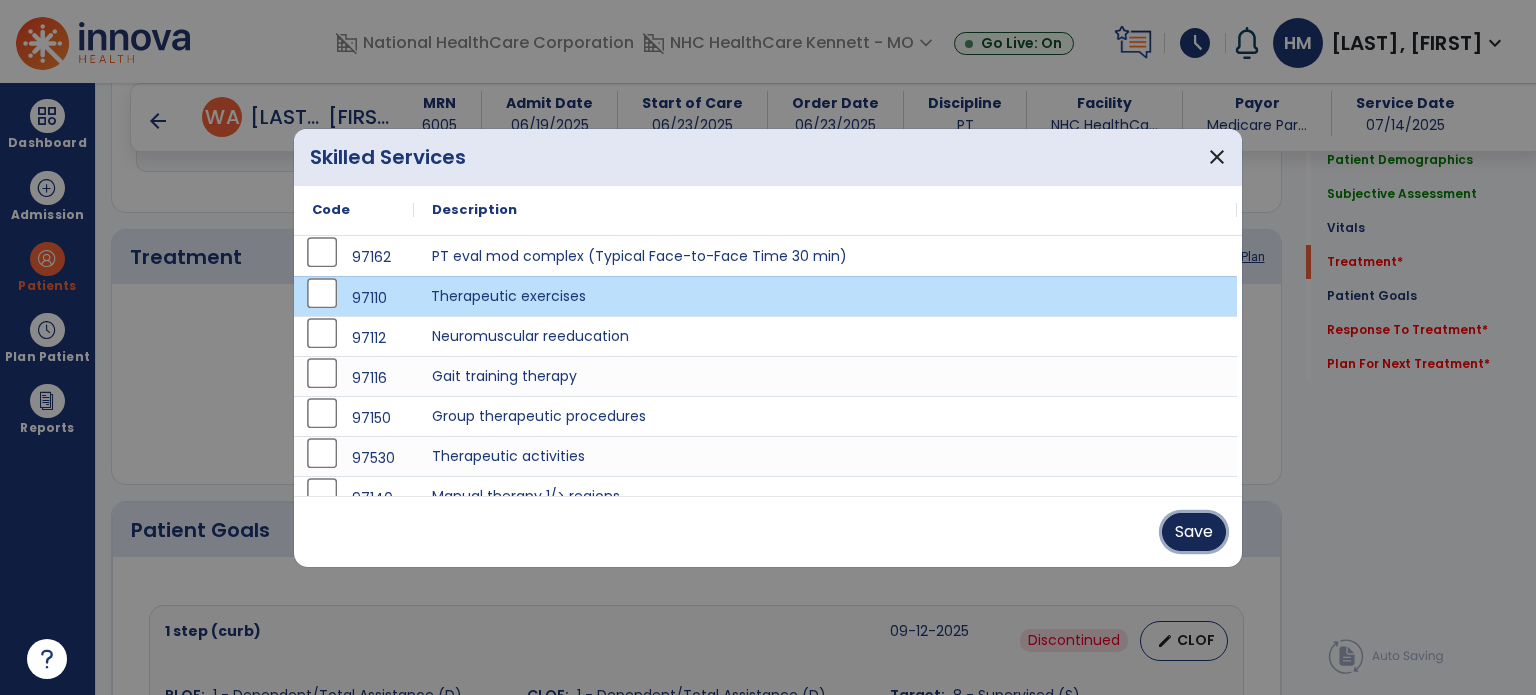 click on "Save" at bounding box center [1194, 532] 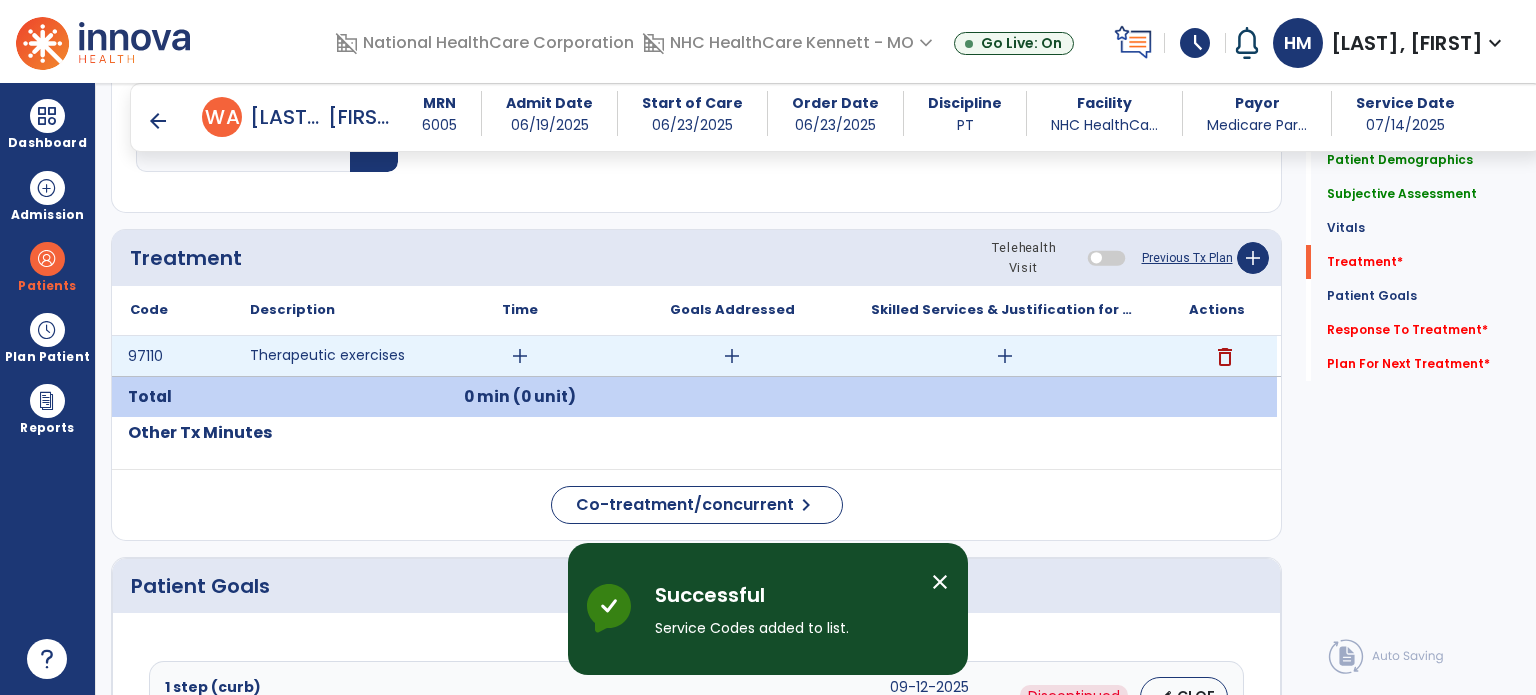 click on "add" at bounding box center (520, 356) 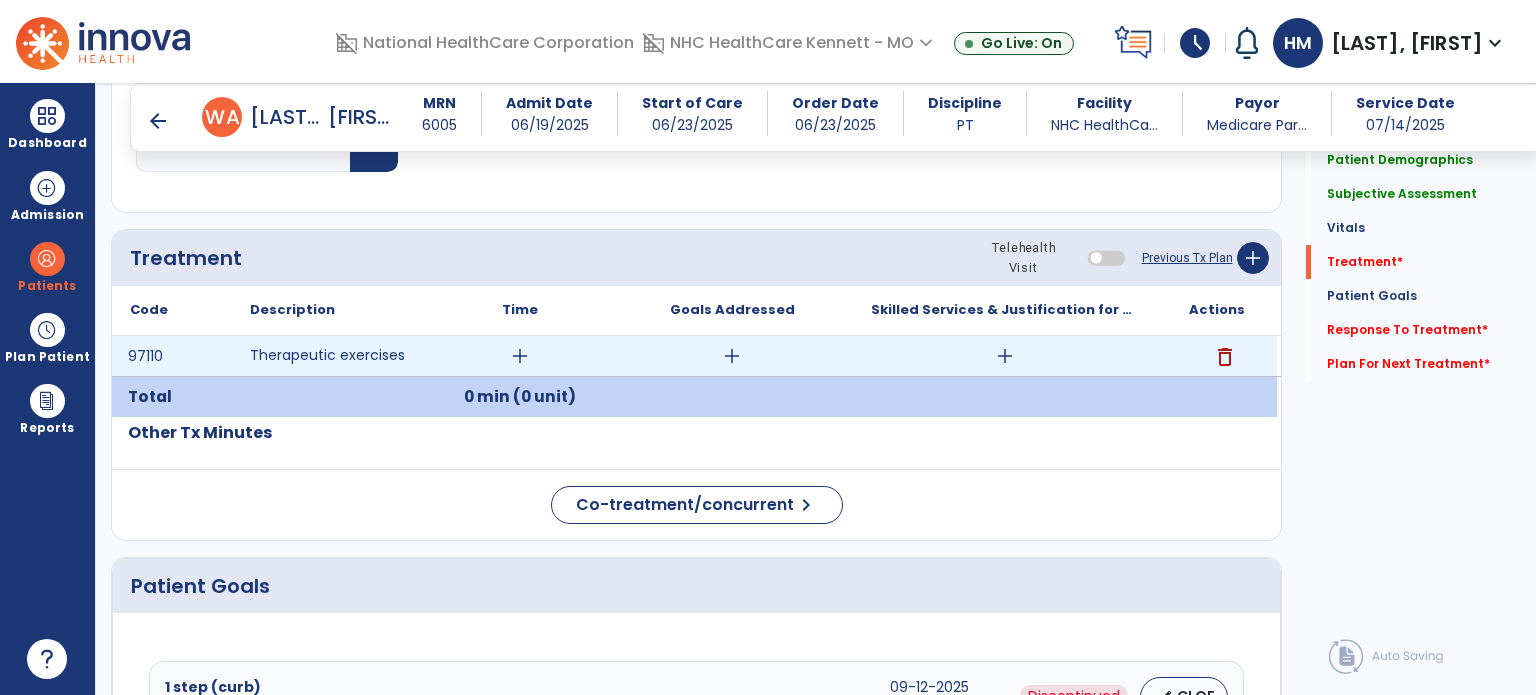 click on "add" at bounding box center (520, 356) 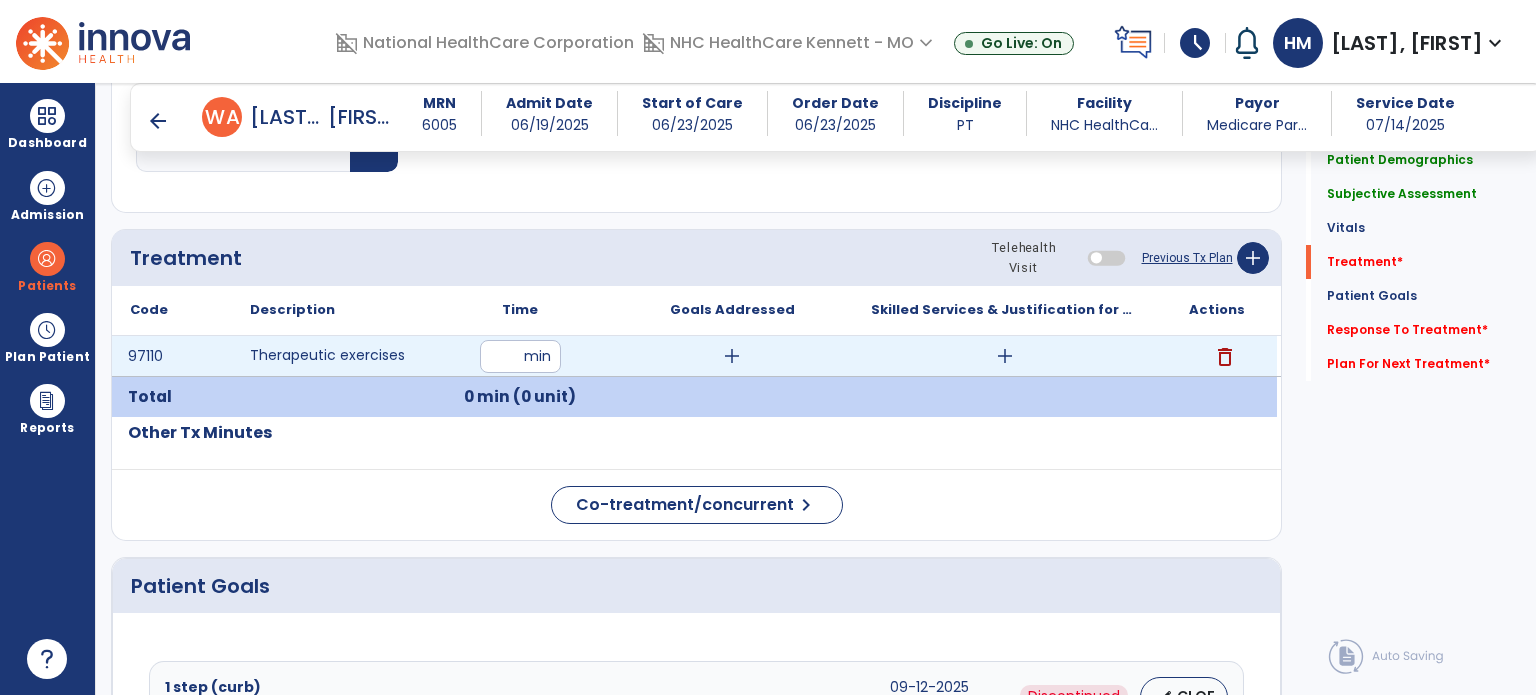 type on "**" 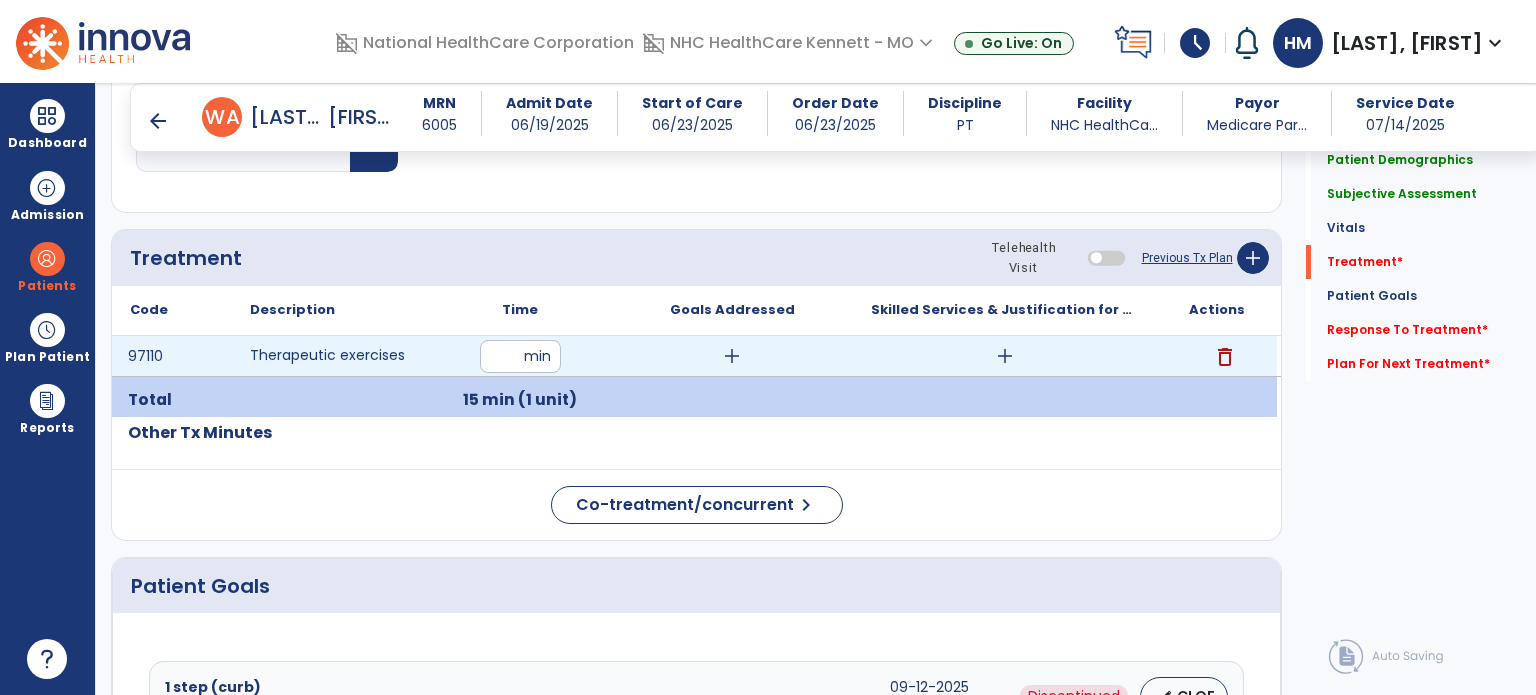 click on "add" at bounding box center [1005, 356] 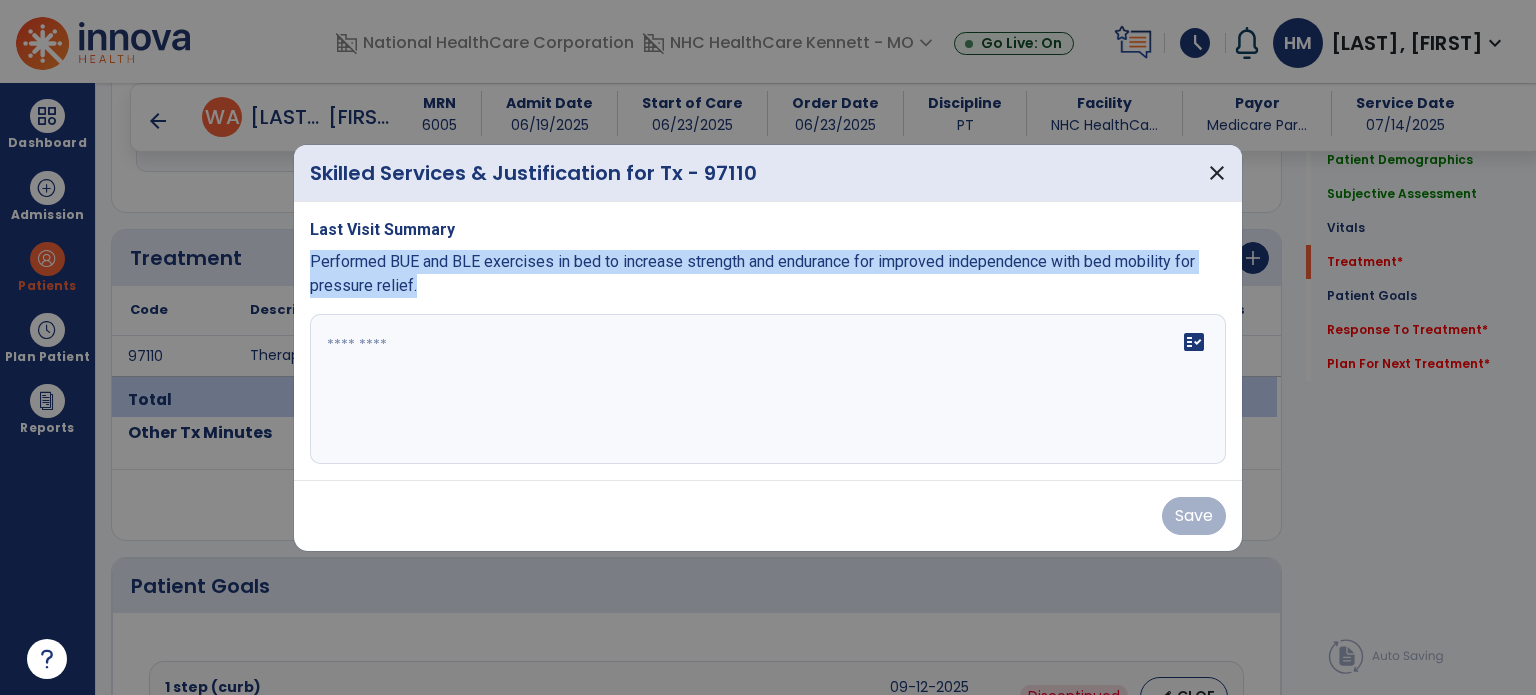 drag, startPoint x: 309, startPoint y: 259, endPoint x: 438, endPoint y: 295, distance: 133.9291 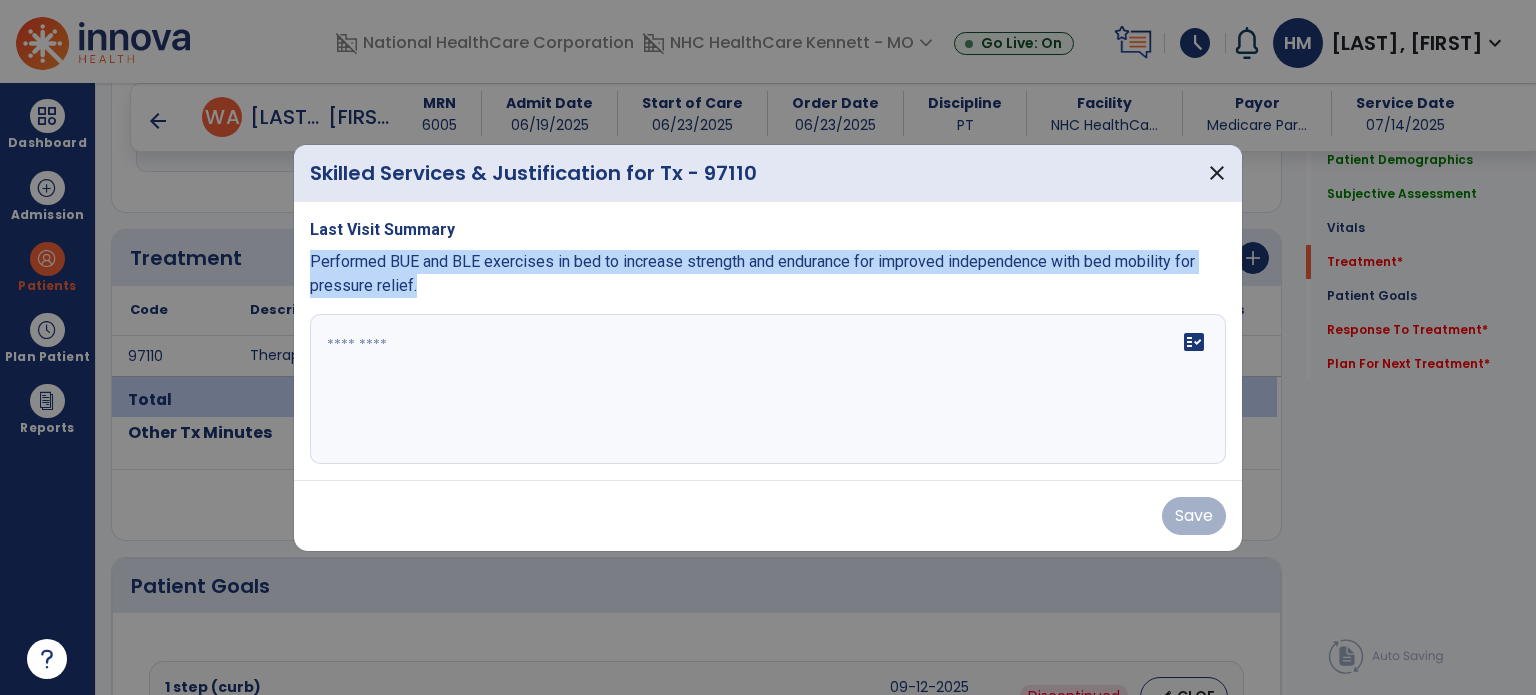 click on "Performed BUE and BLE exercises in bed to increase strength and endurance for improved independence with bed mobility for pressure relief." at bounding box center [768, 274] 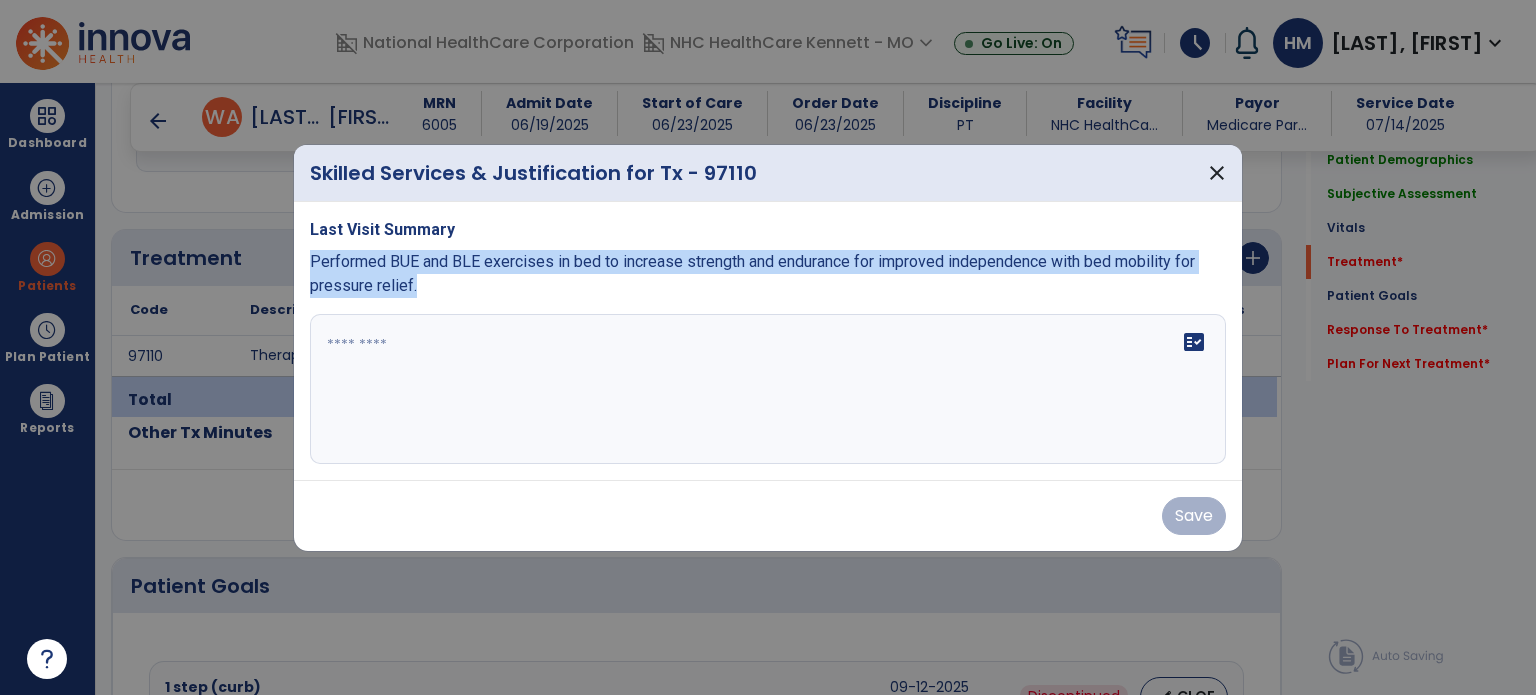 copy on "Performed BUE and BLE exercises in bed to increase strength and endurance for improved independence with bed mobility for pressure relief." 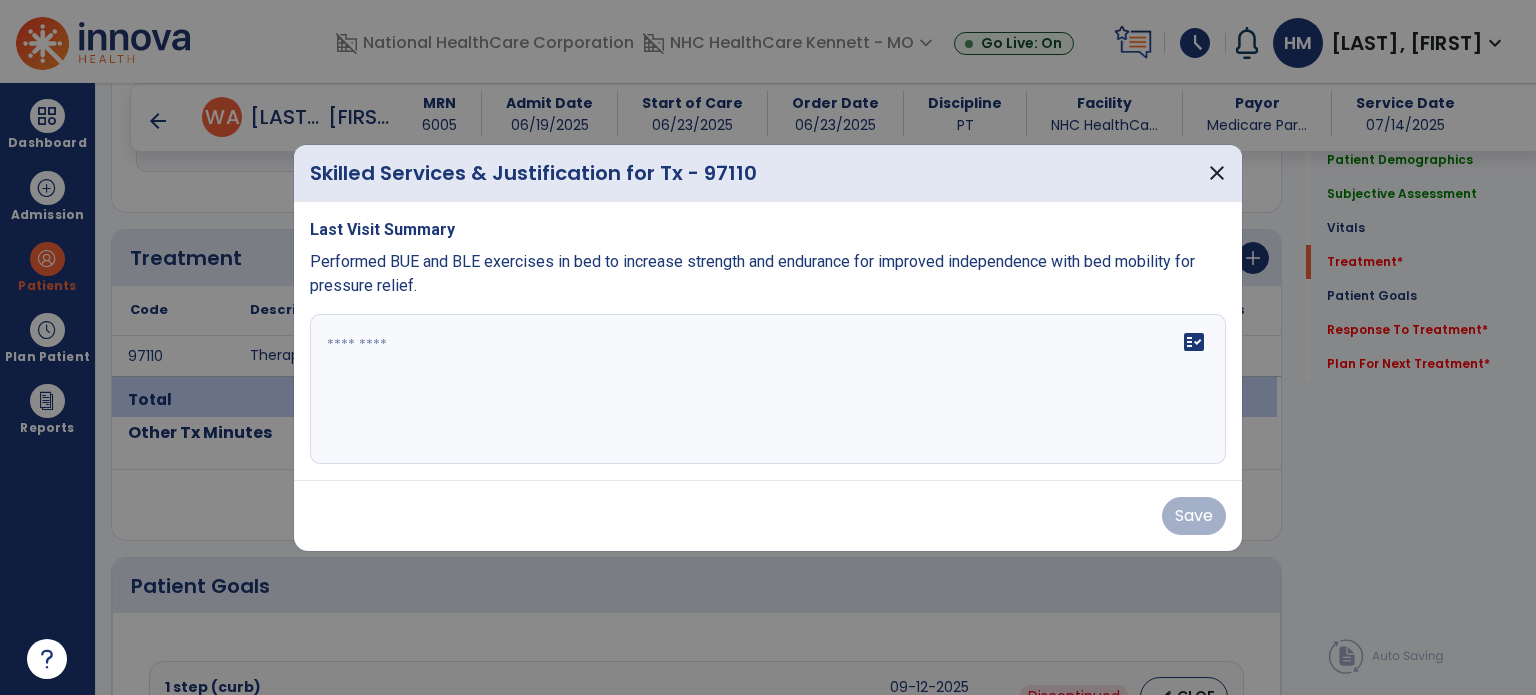 click at bounding box center (768, 389) 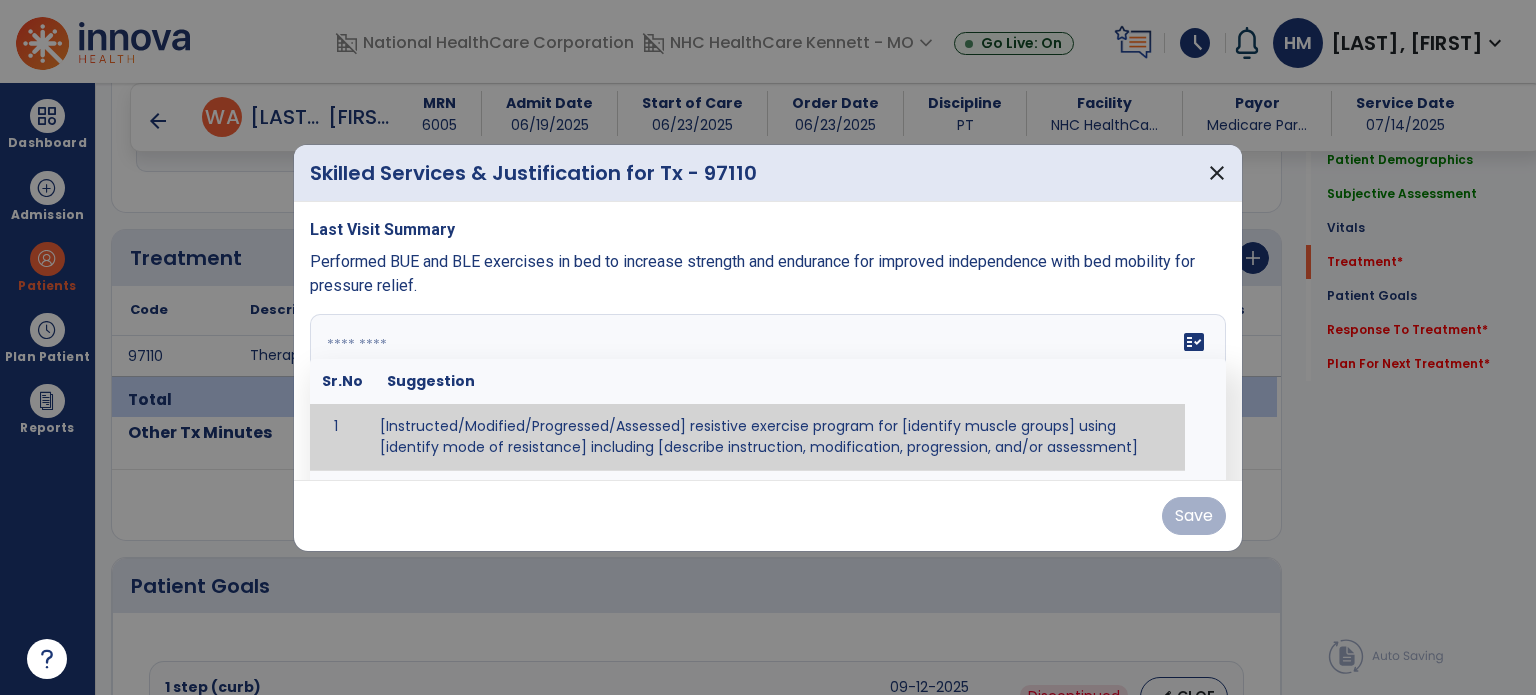 paste on "**********" 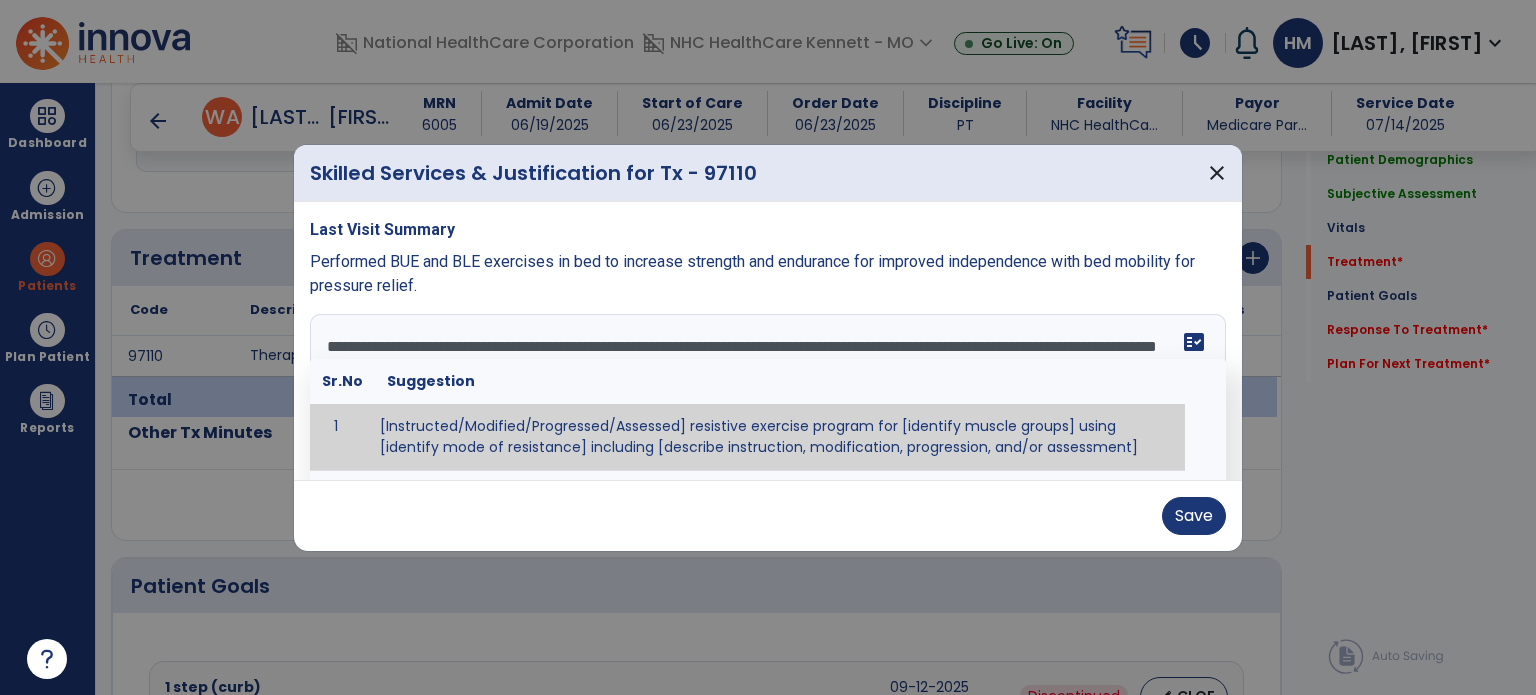 click on "**********" at bounding box center [766, 389] 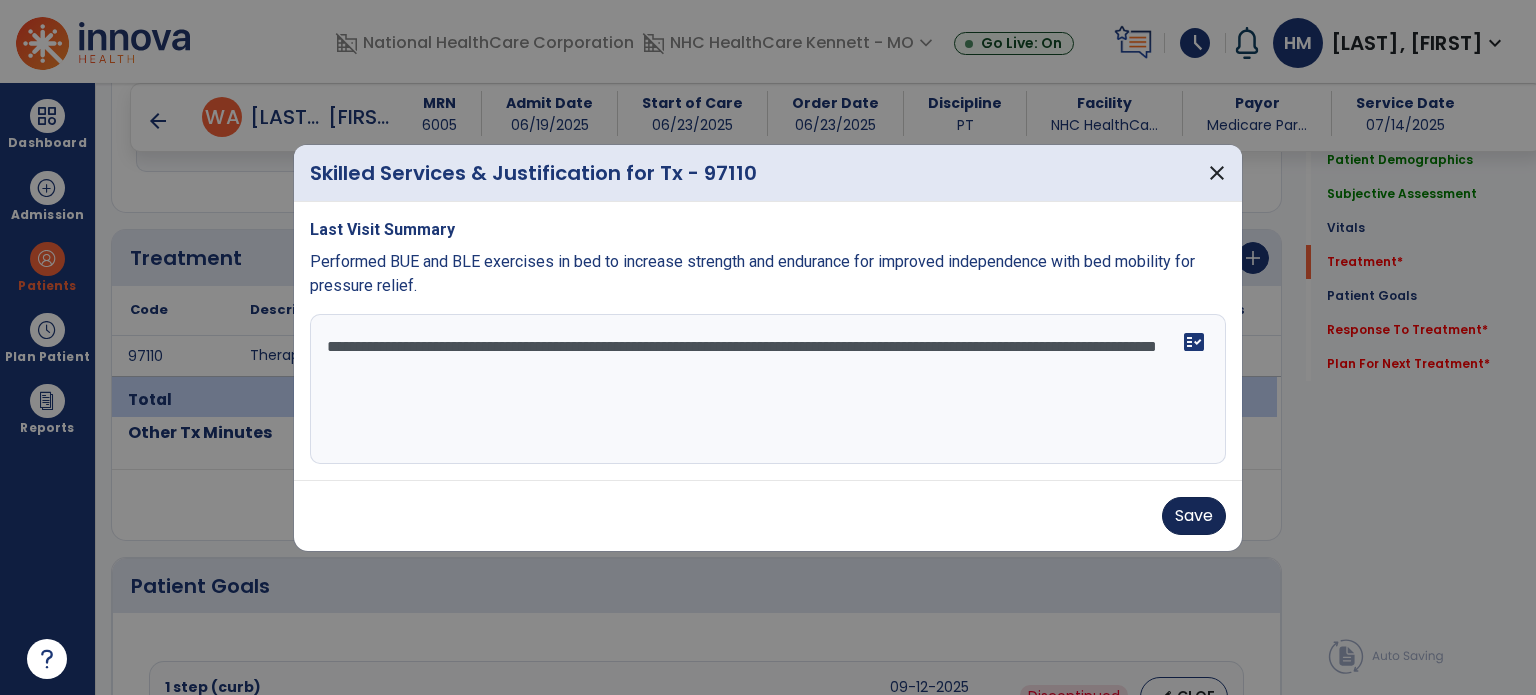 type on "**********" 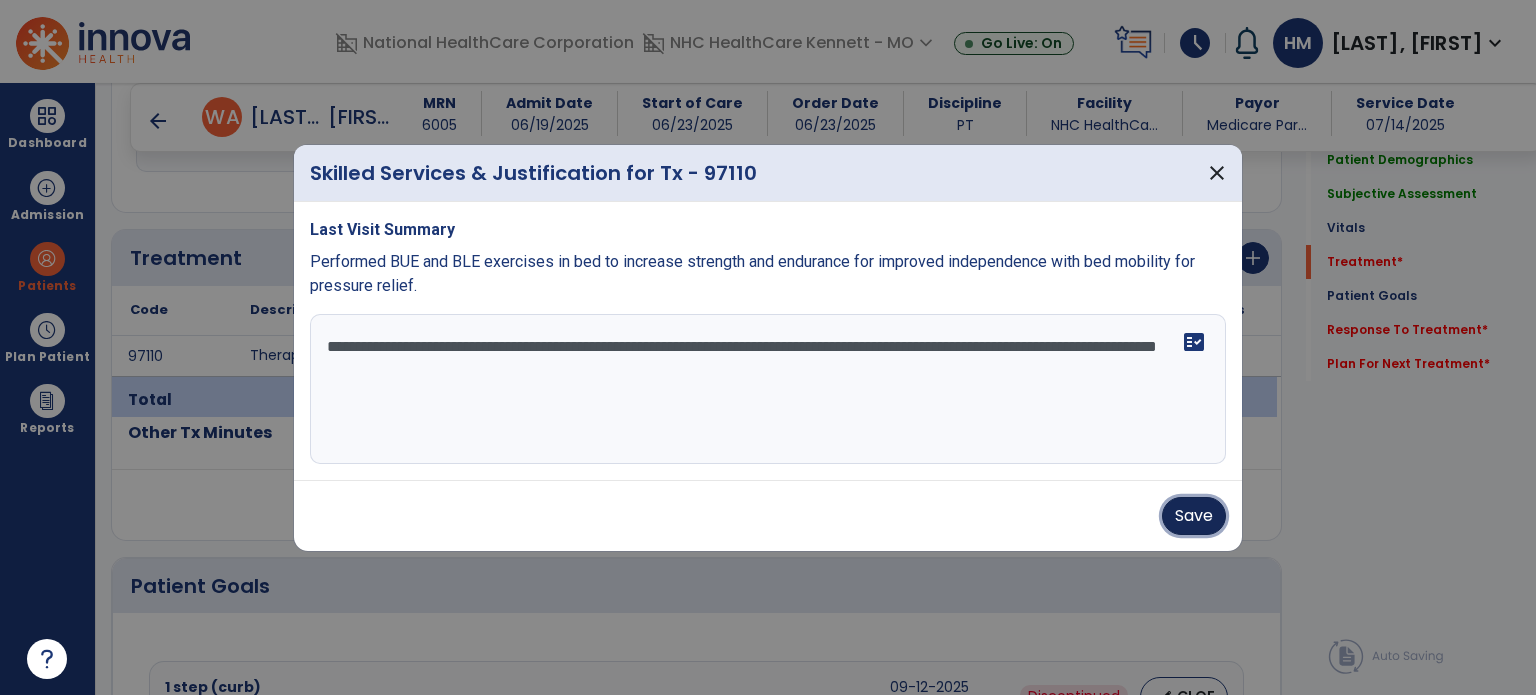 click on "Save" at bounding box center (1194, 516) 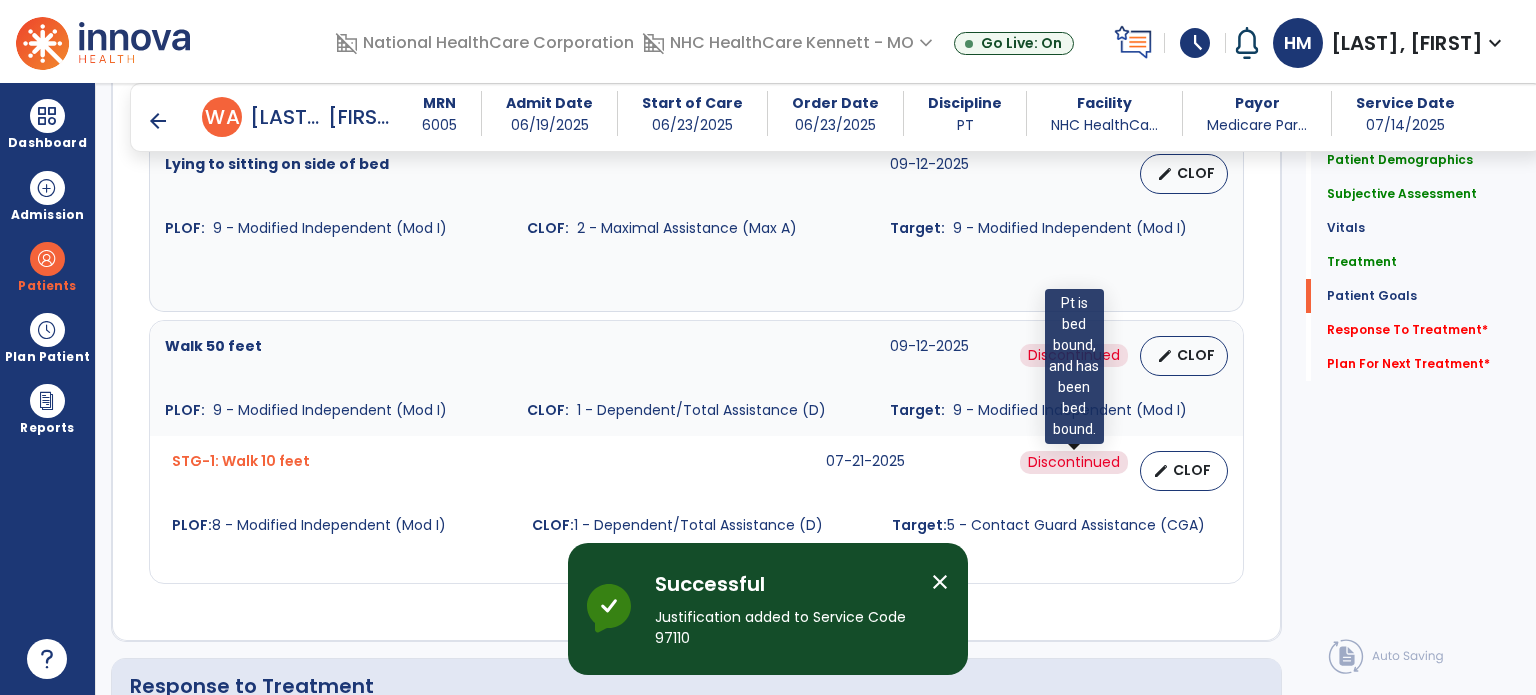 scroll, scrollTop: 2400, scrollLeft: 0, axis: vertical 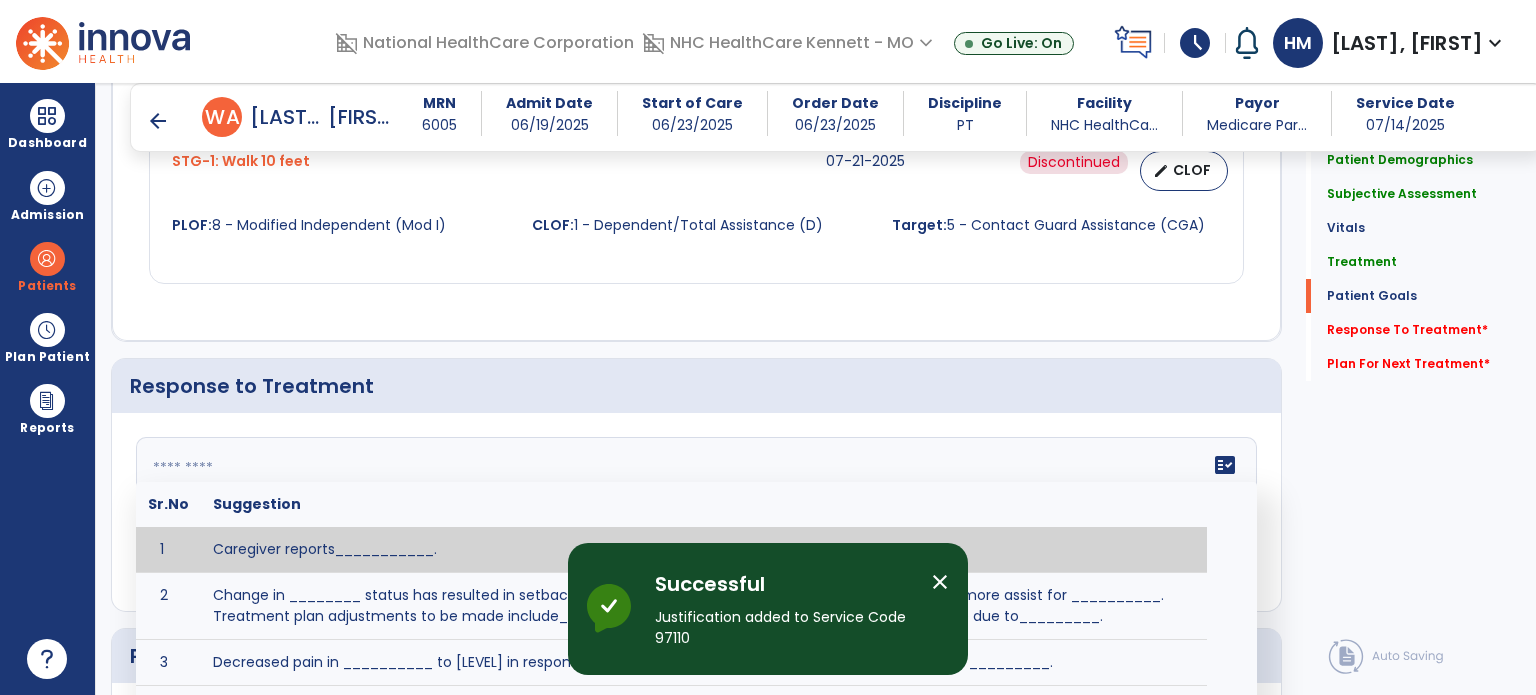 click 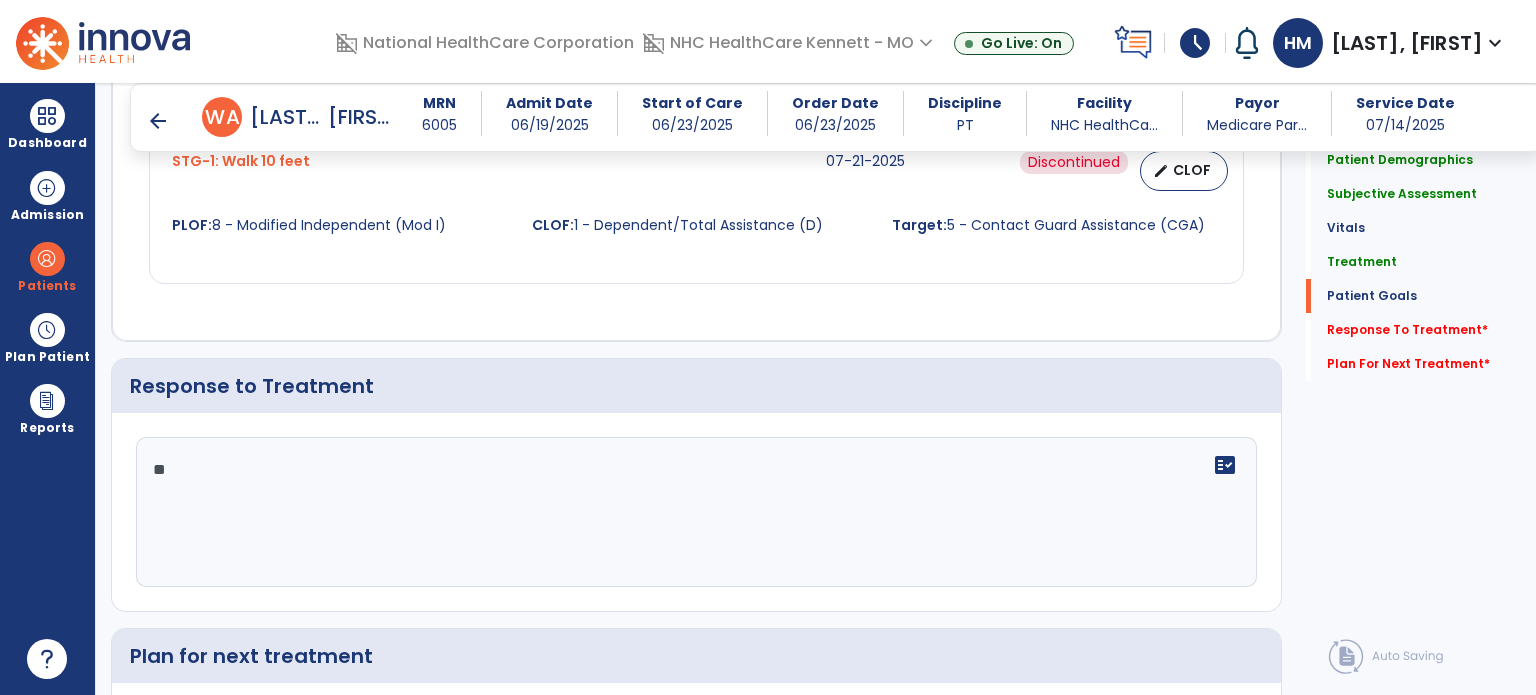 type on "*" 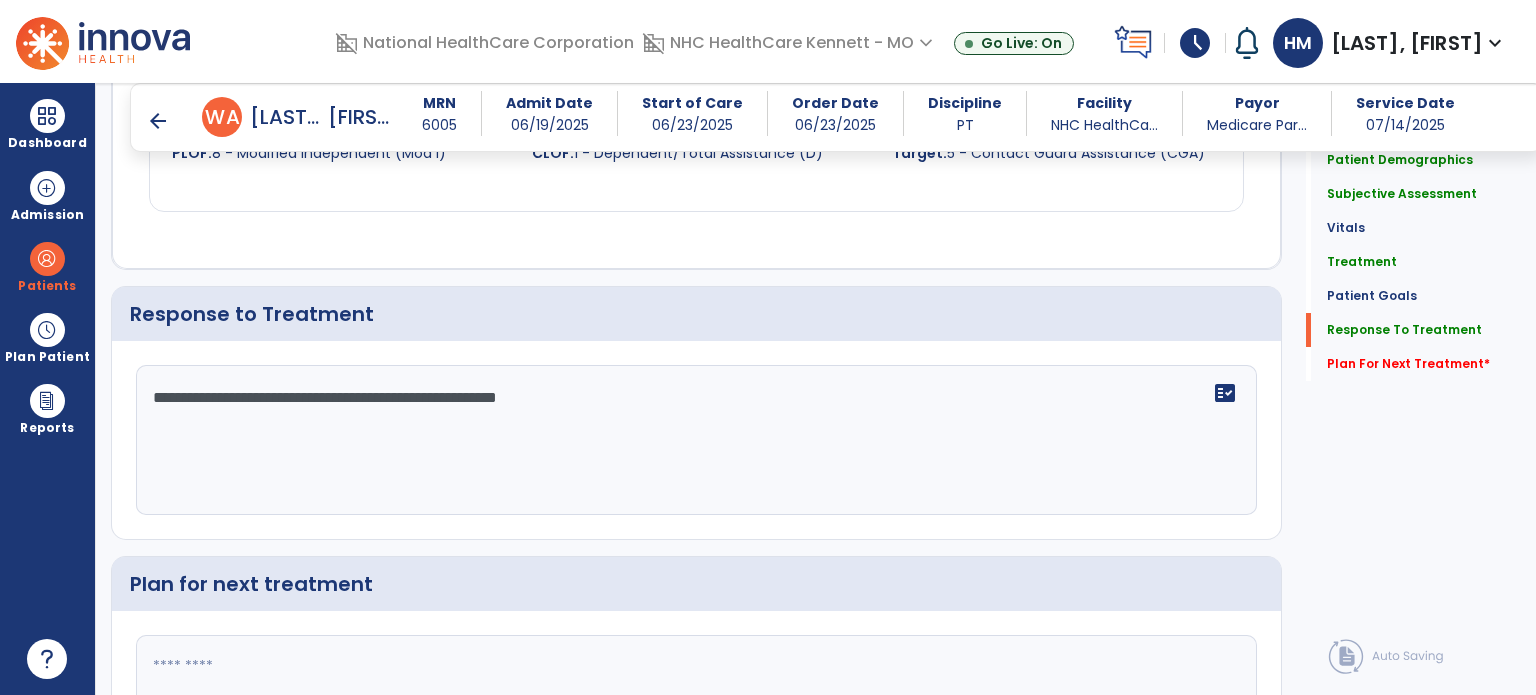 scroll, scrollTop: 2646, scrollLeft: 0, axis: vertical 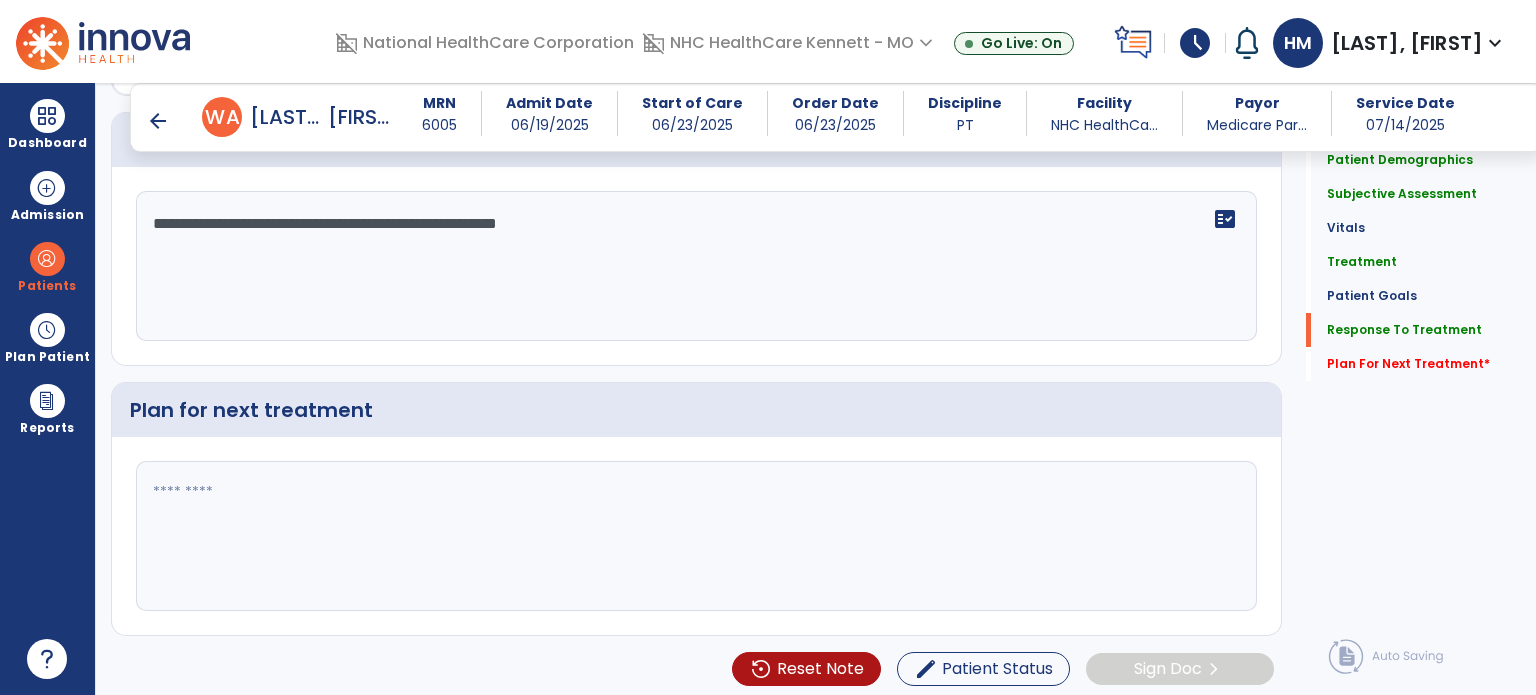 type on "**********" 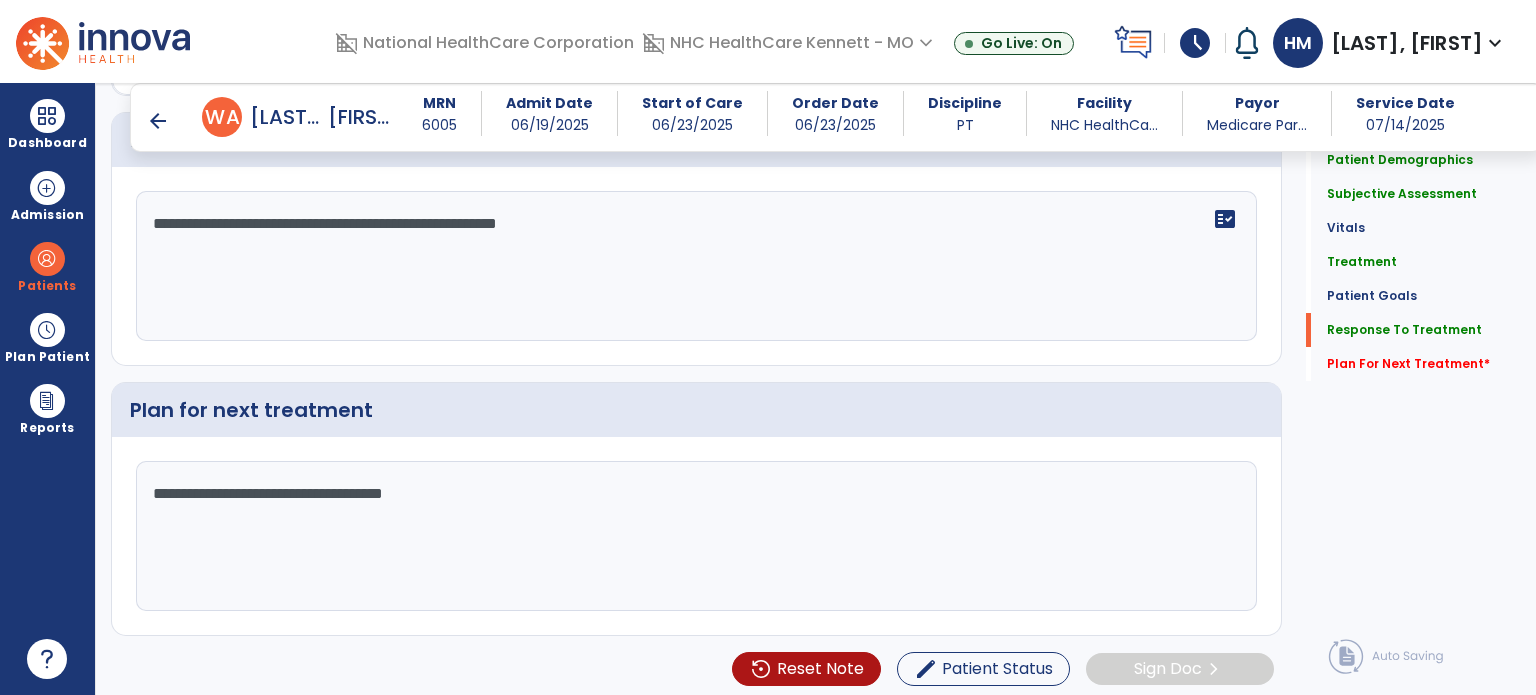 type on "**********" 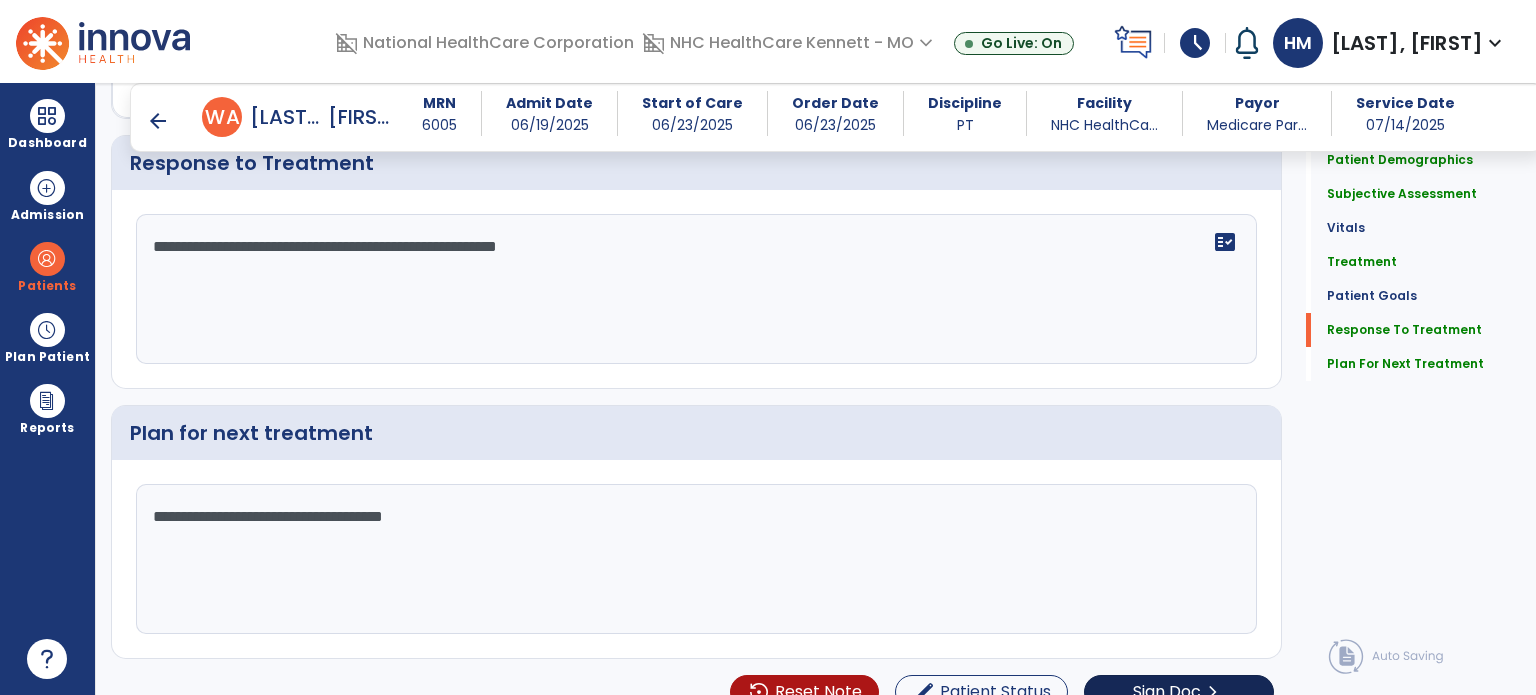 scroll, scrollTop: 2646, scrollLeft: 0, axis: vertical 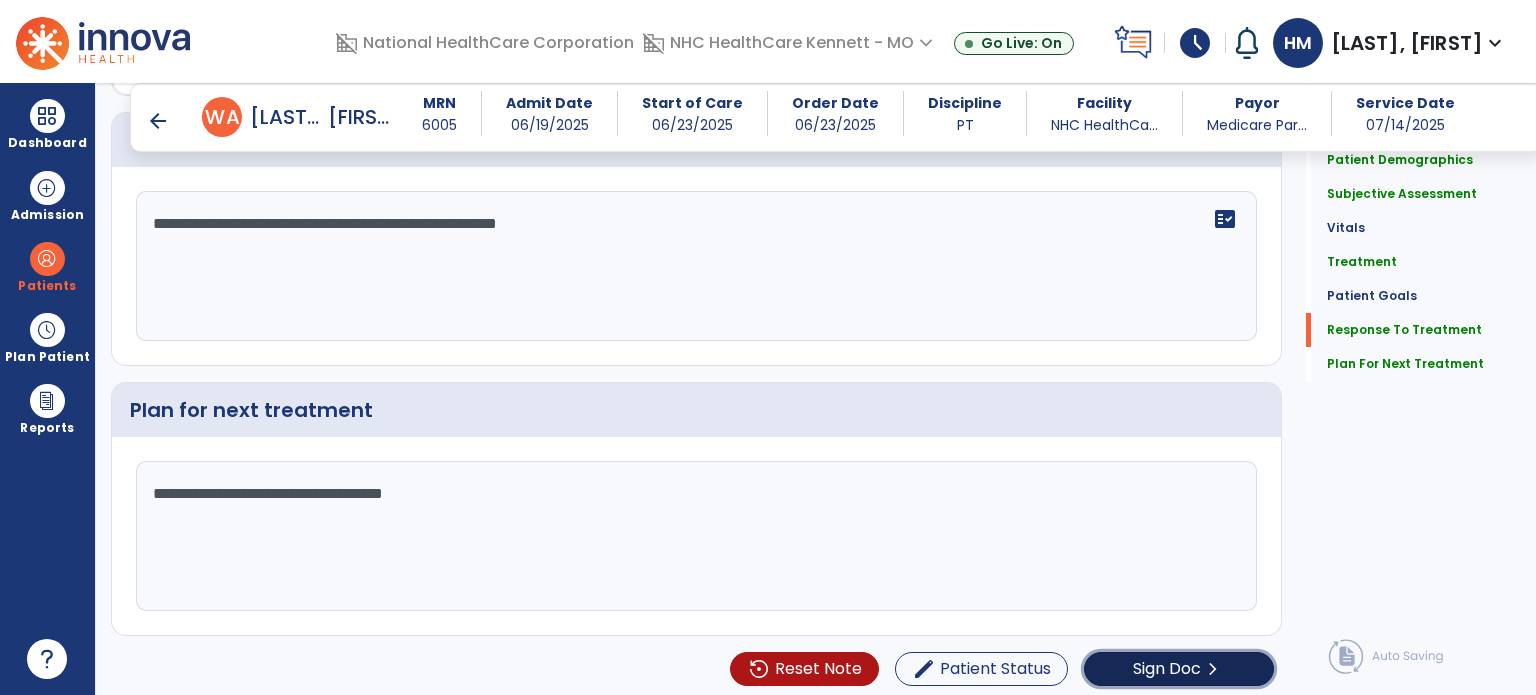 click on "Sign Doc  chevron_right" 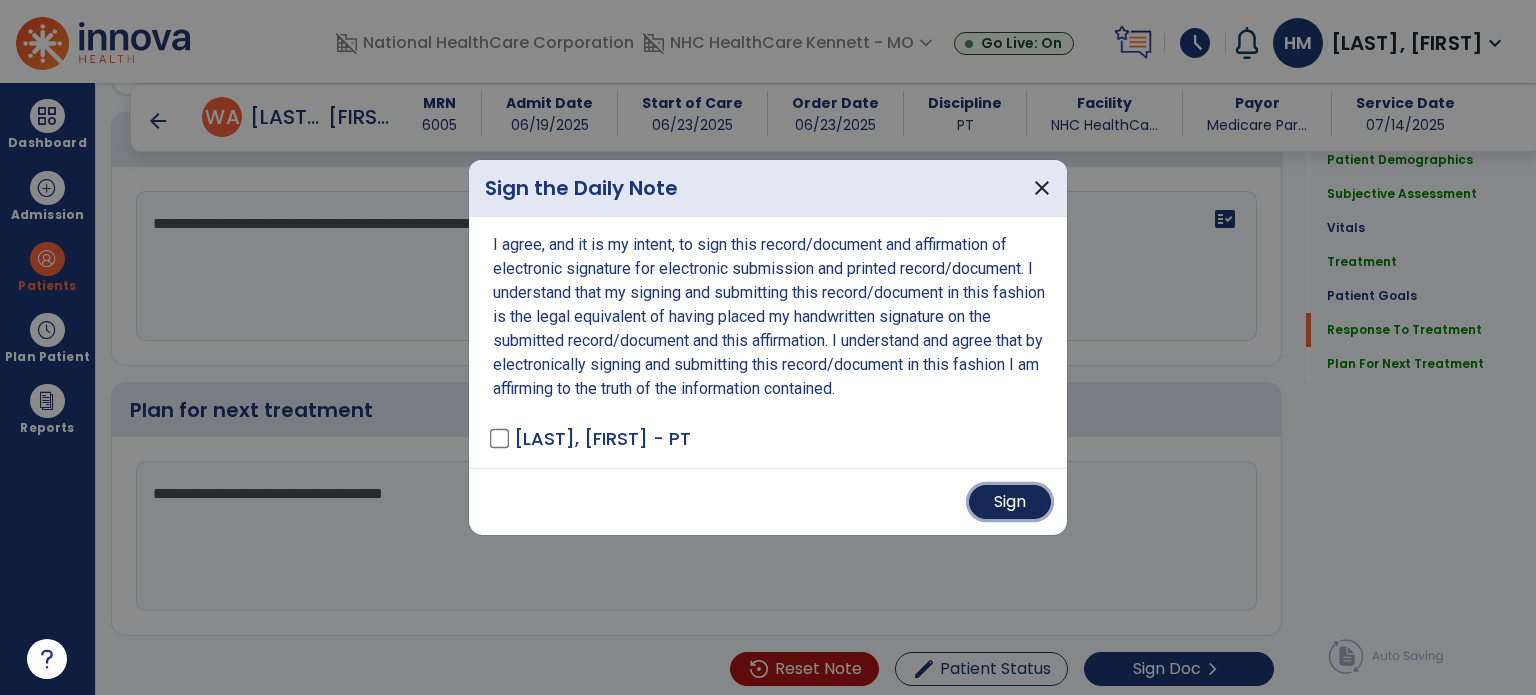 click on "Sign" at bounding box center (1010, 502) 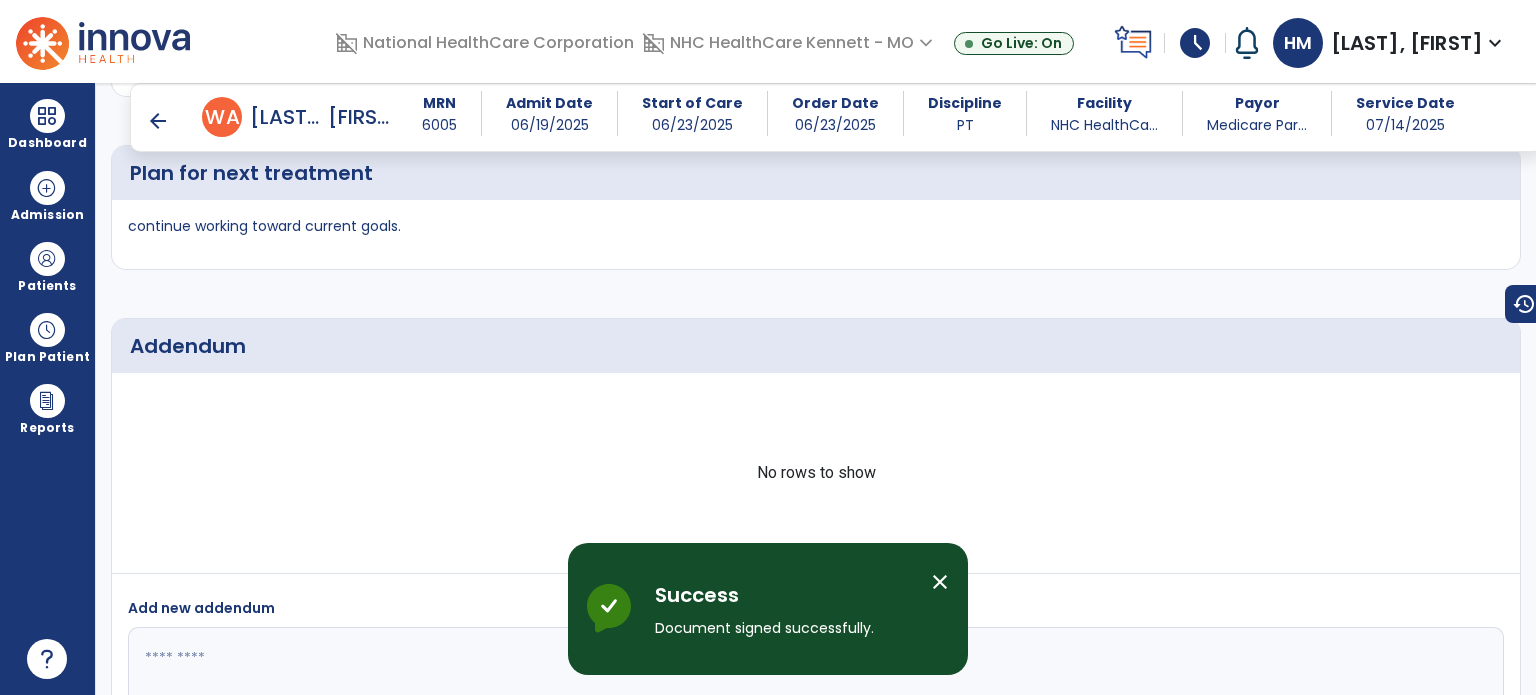 scroll, scrollTop: 3689, scrollLeft: 0, axis: vertical 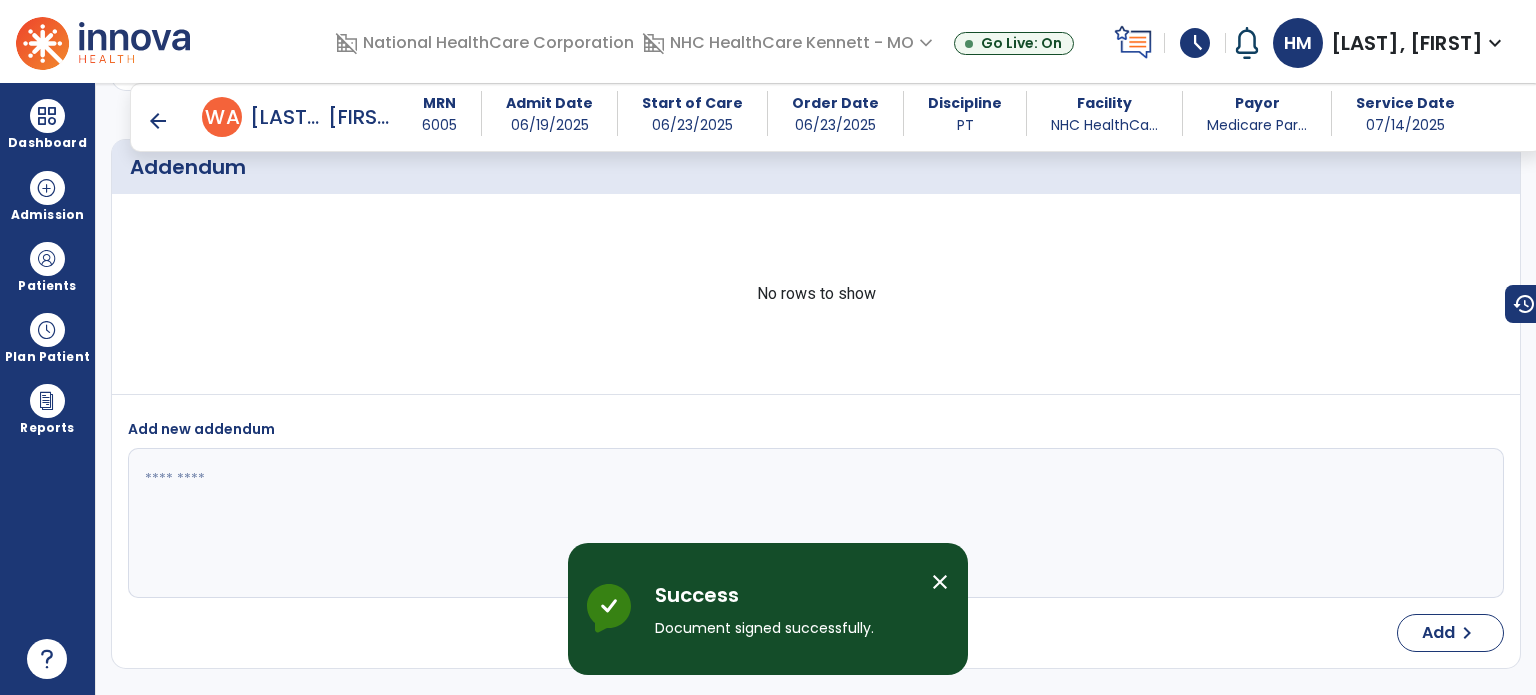 click on "arrow_back" at bounding box center [158, 121] 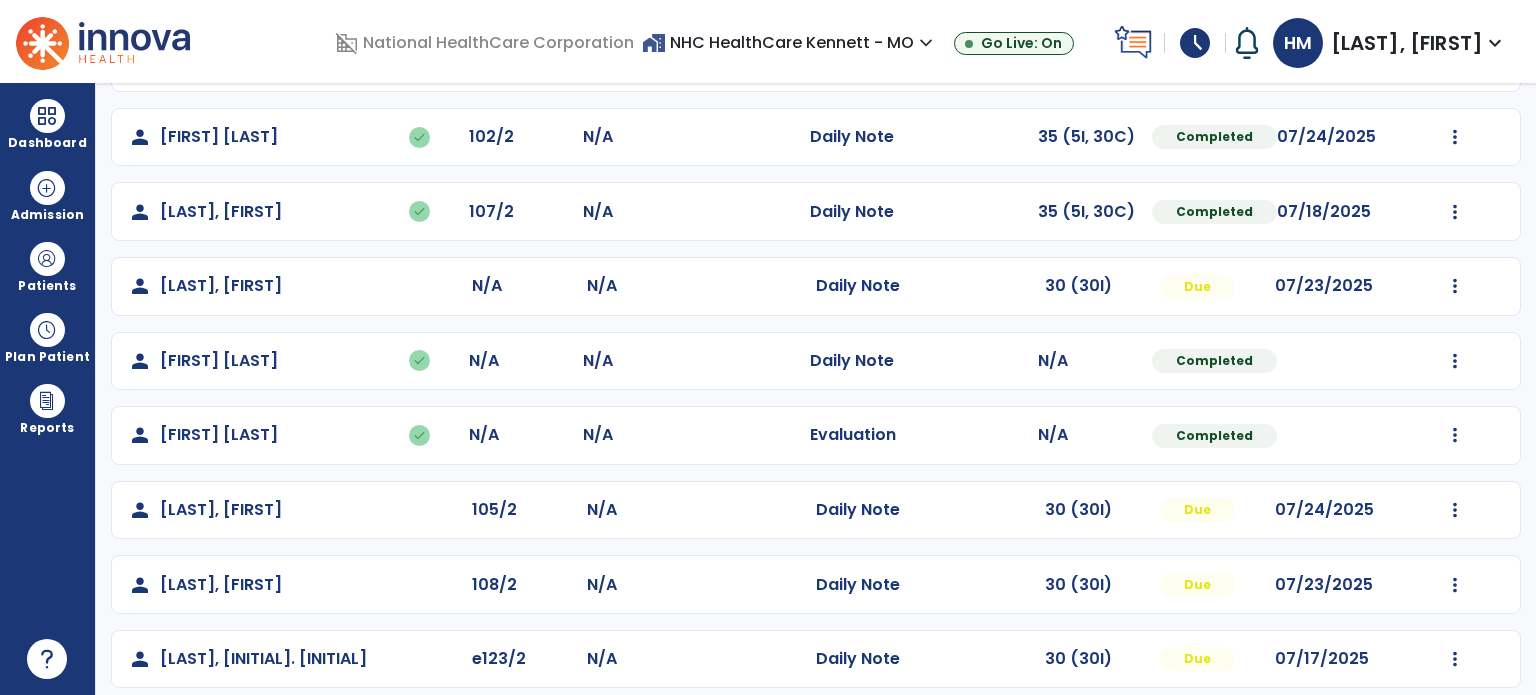 scroll, scrollTop: 393, scrollLeft: 0, axis: vertical 